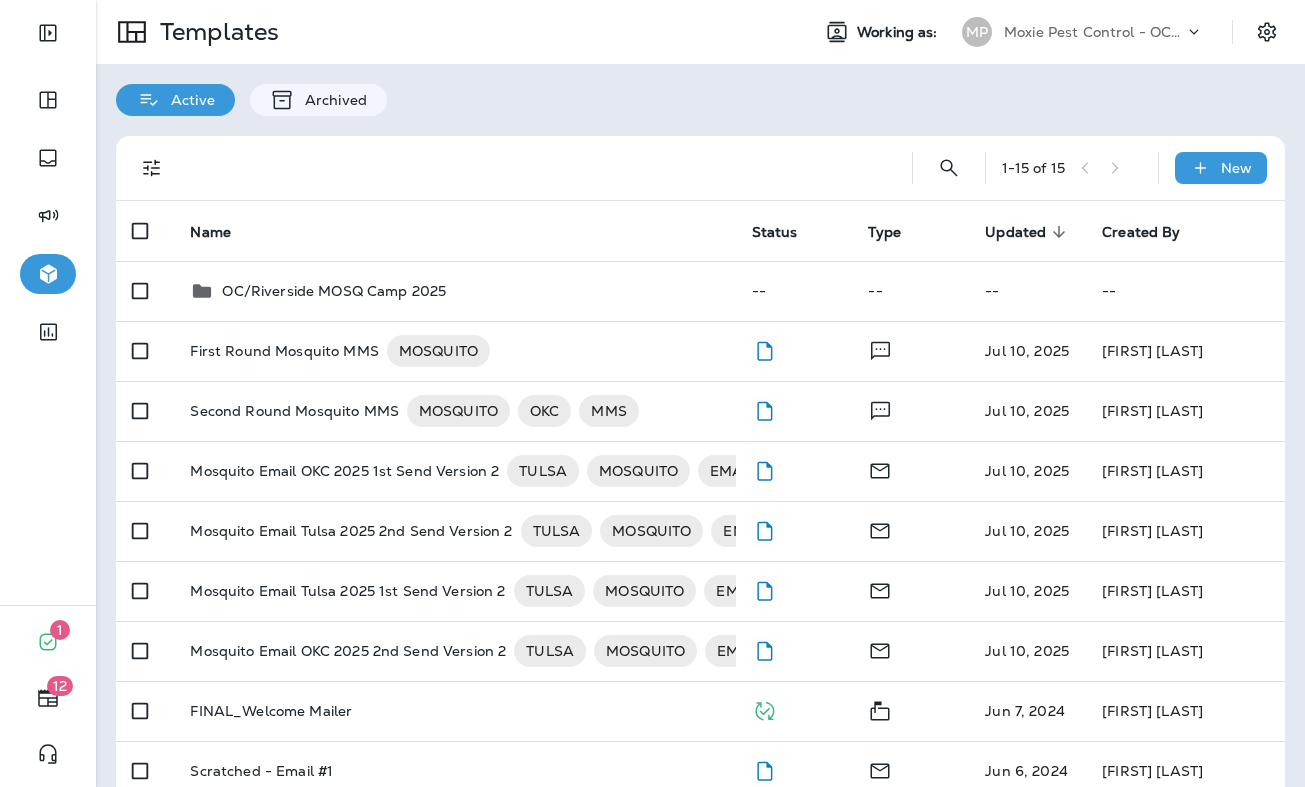 click on "MP Moxie Pest Control - OC Riverside" at bounding box center [1083, 32] 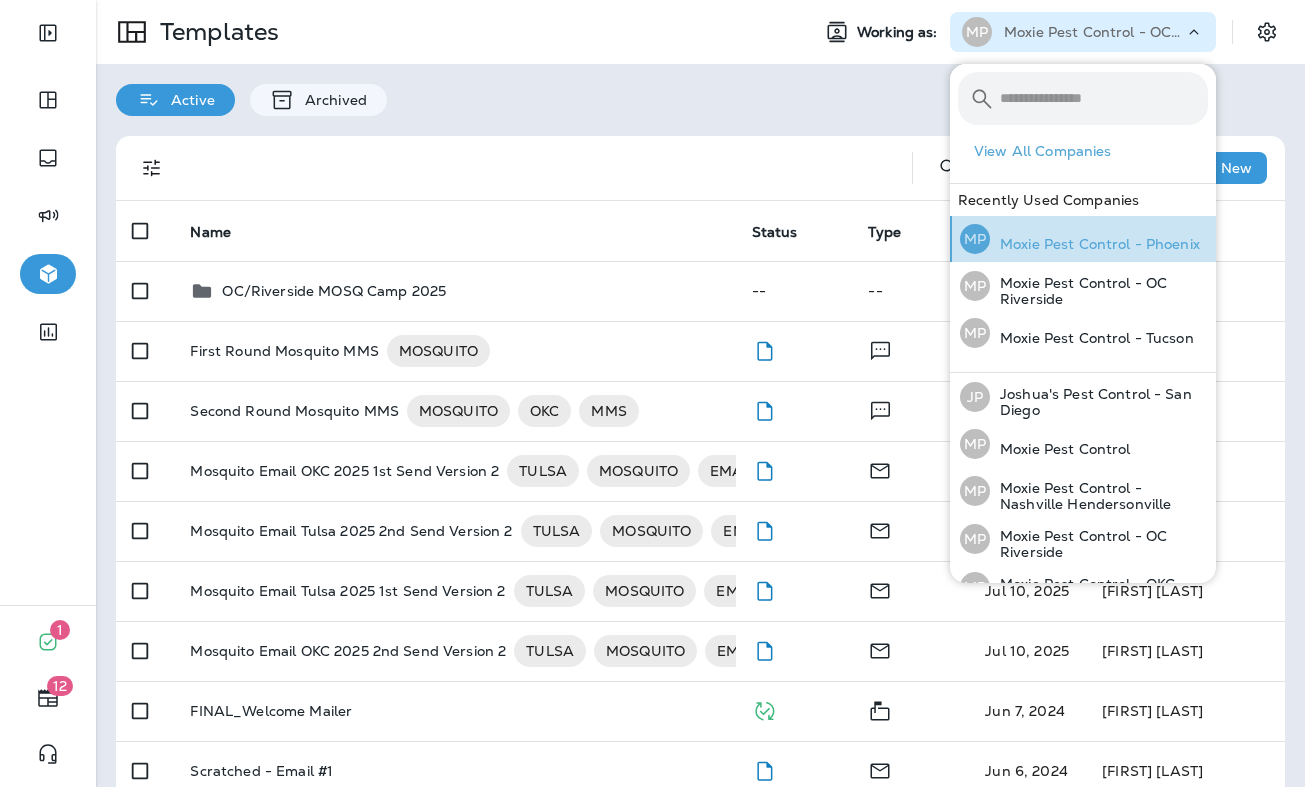 click on "Moxie Pest Control - Phoenix" at bounding box center [1095, 244] 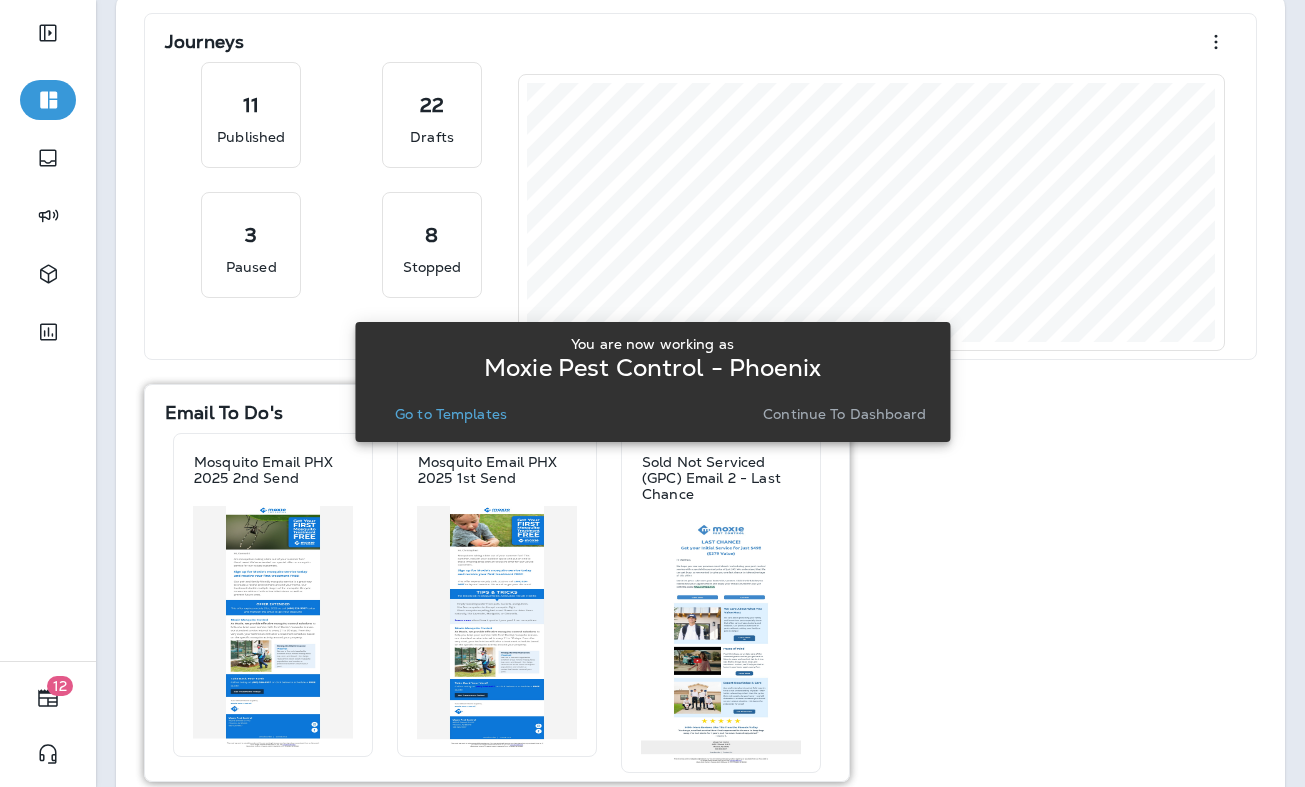 scroll, scrollTop: 95, scrollLeft: 0, axis: vertical 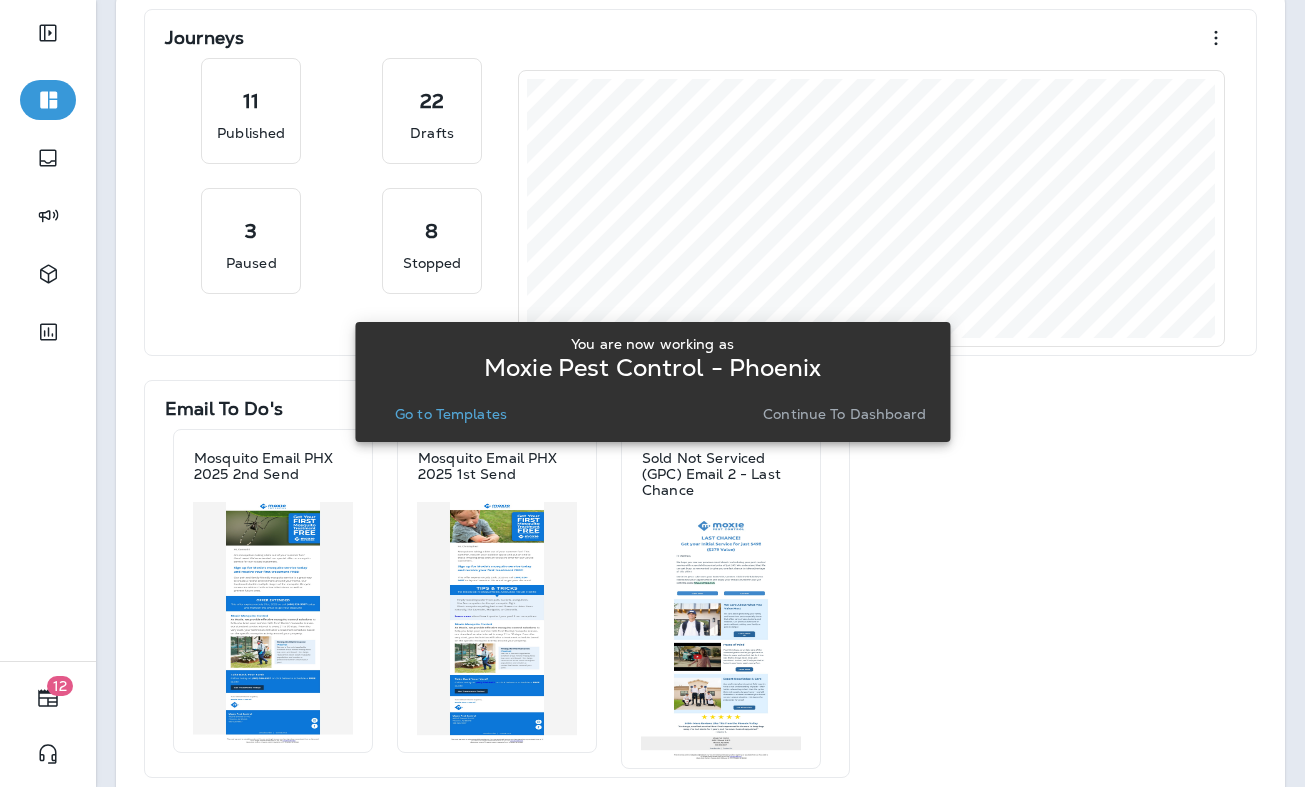 click on "You are now working as  Moxie Pest Control - Phoenix   Go to Templates Continue to Dashboard" at bounding box center (652, 381) 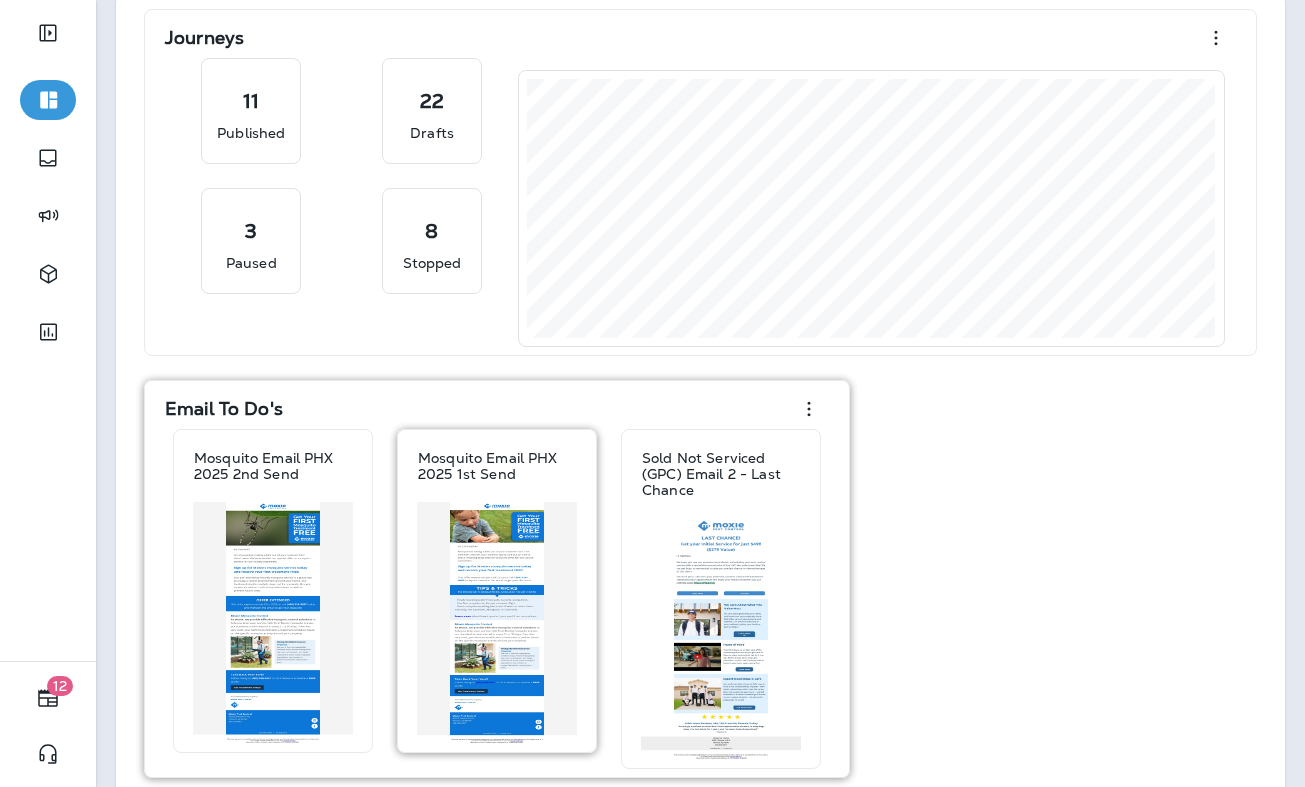 click on "Mosquito Email PHX 2025 1st Send" at bounding box center [497, 466] 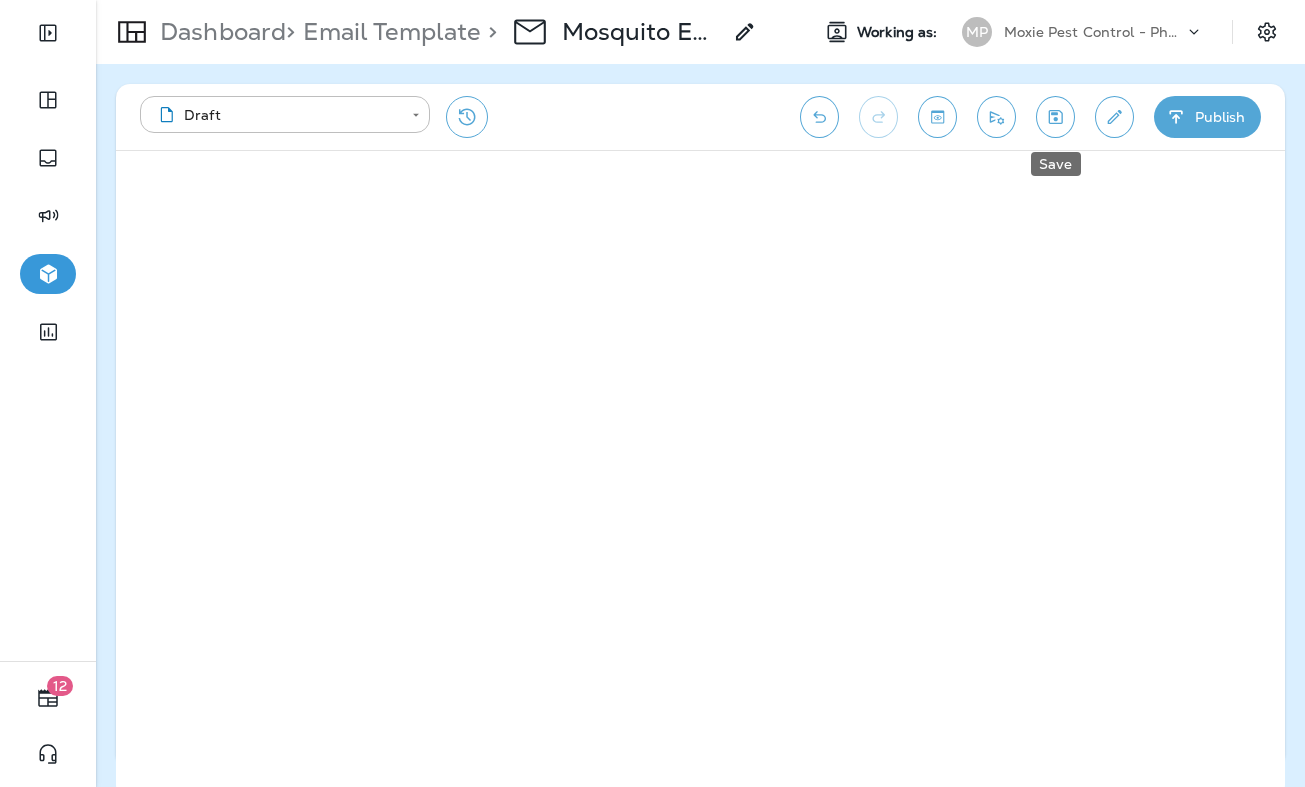 click 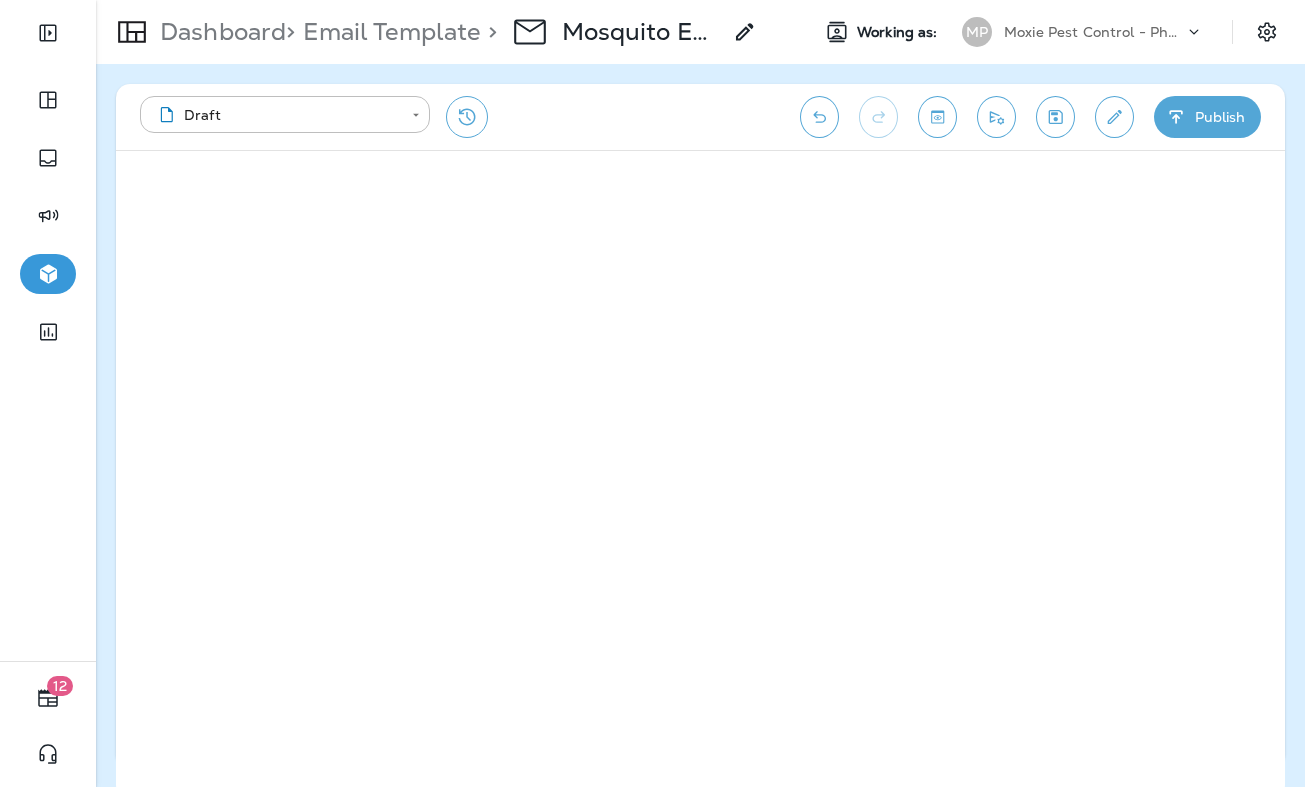 click 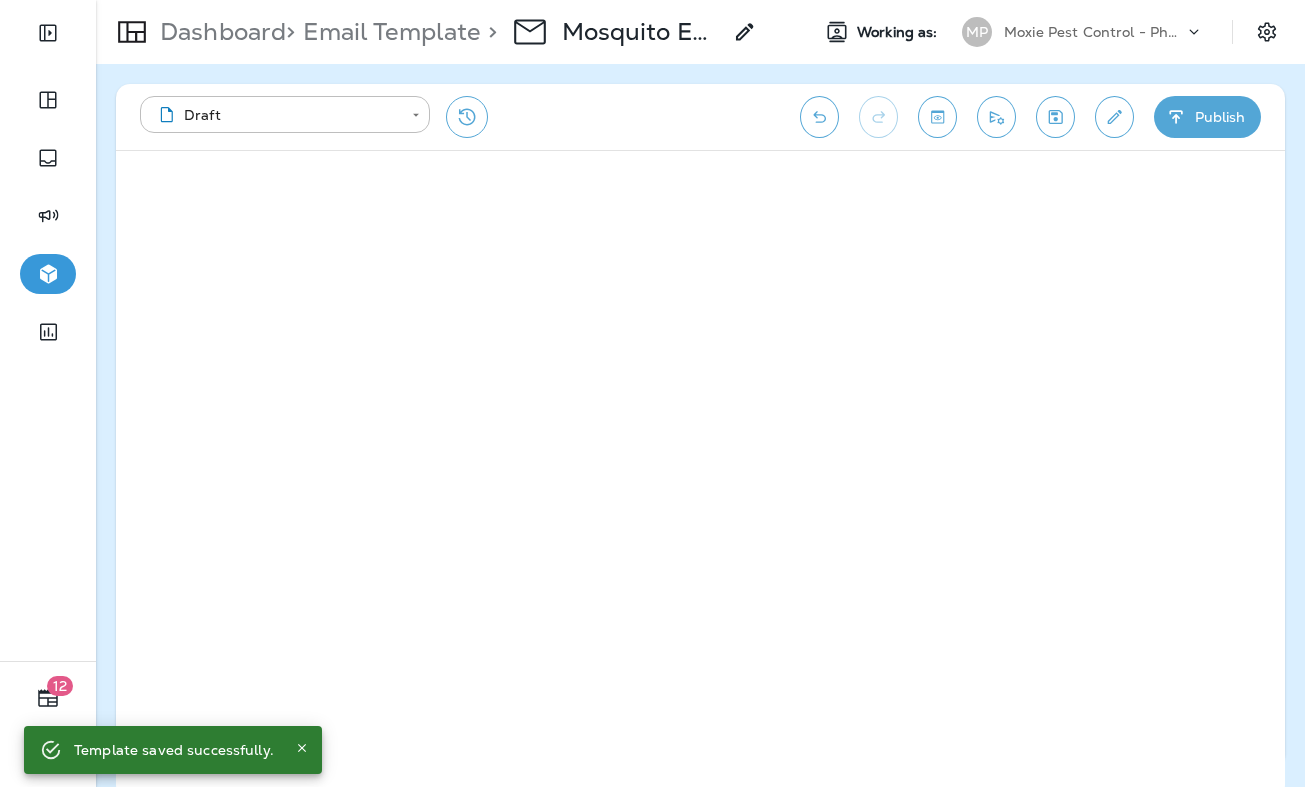 click on "**********" at bounding box center [700, 117] 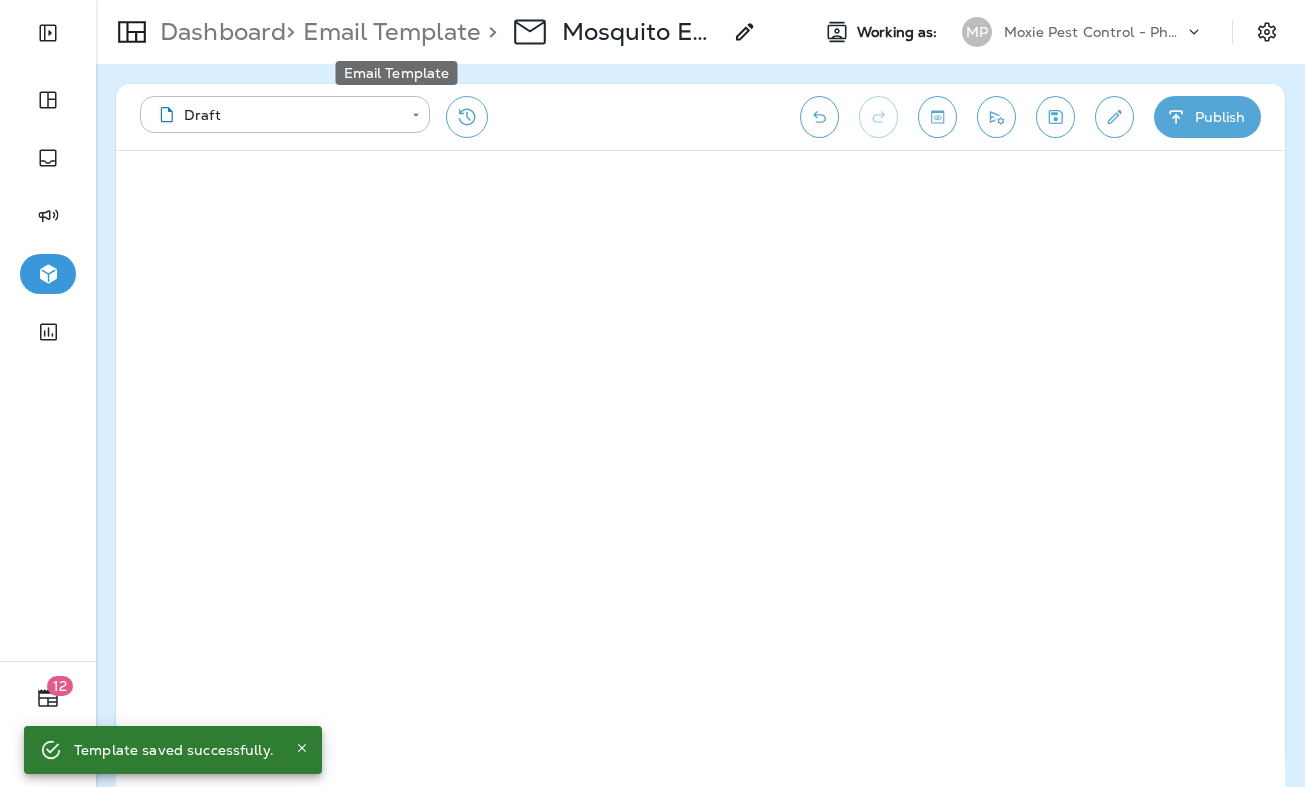 click on "Email Template" at bounding box center [397, 67] 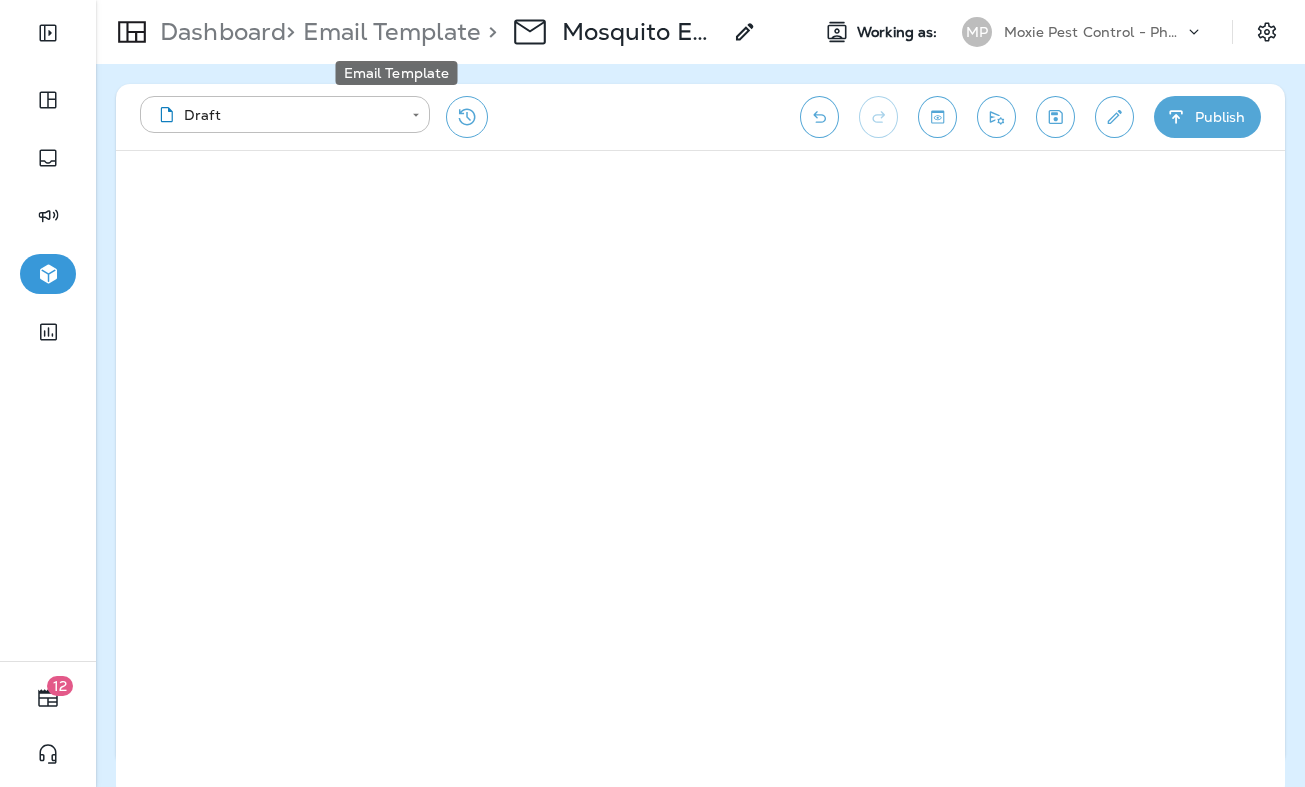 click on "Email Template" at bounding box center (387, 32) 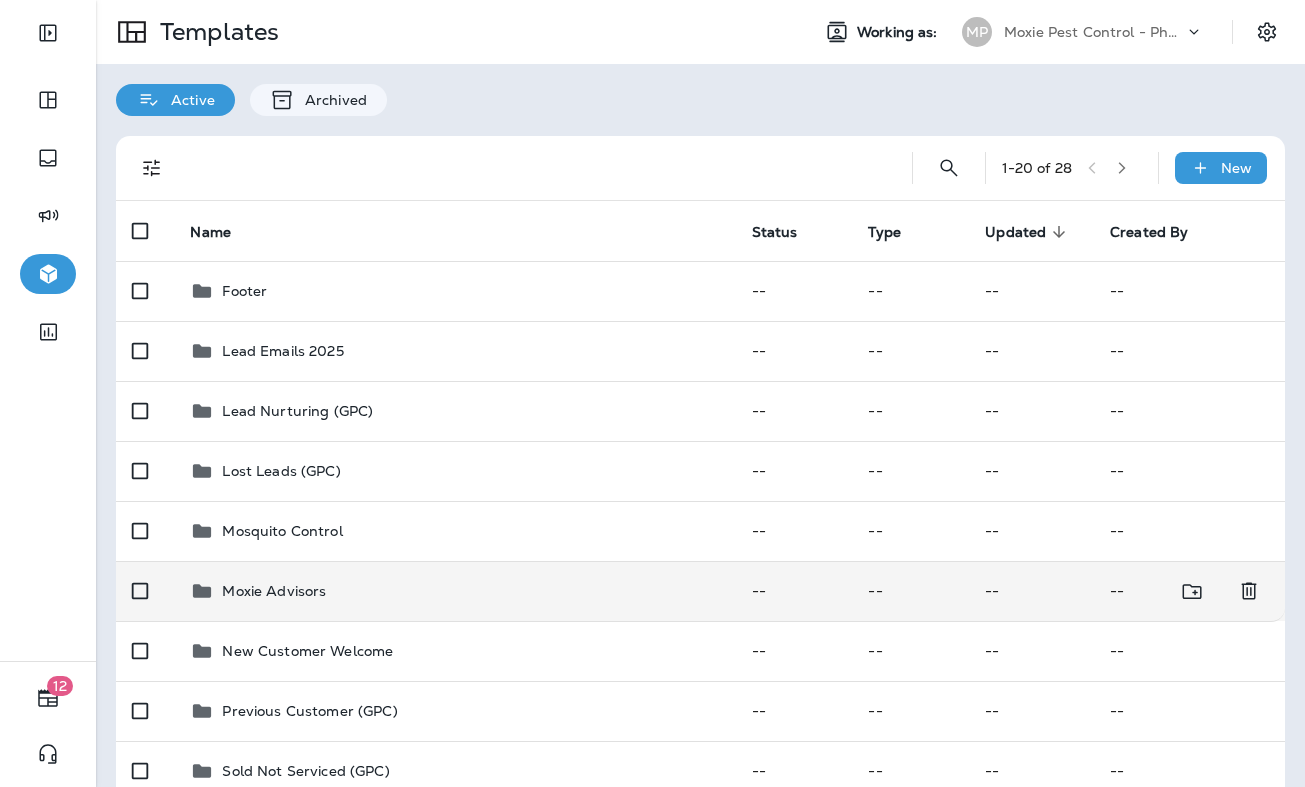 click on "Moxie Advisors" at bounding box center [274, 591] 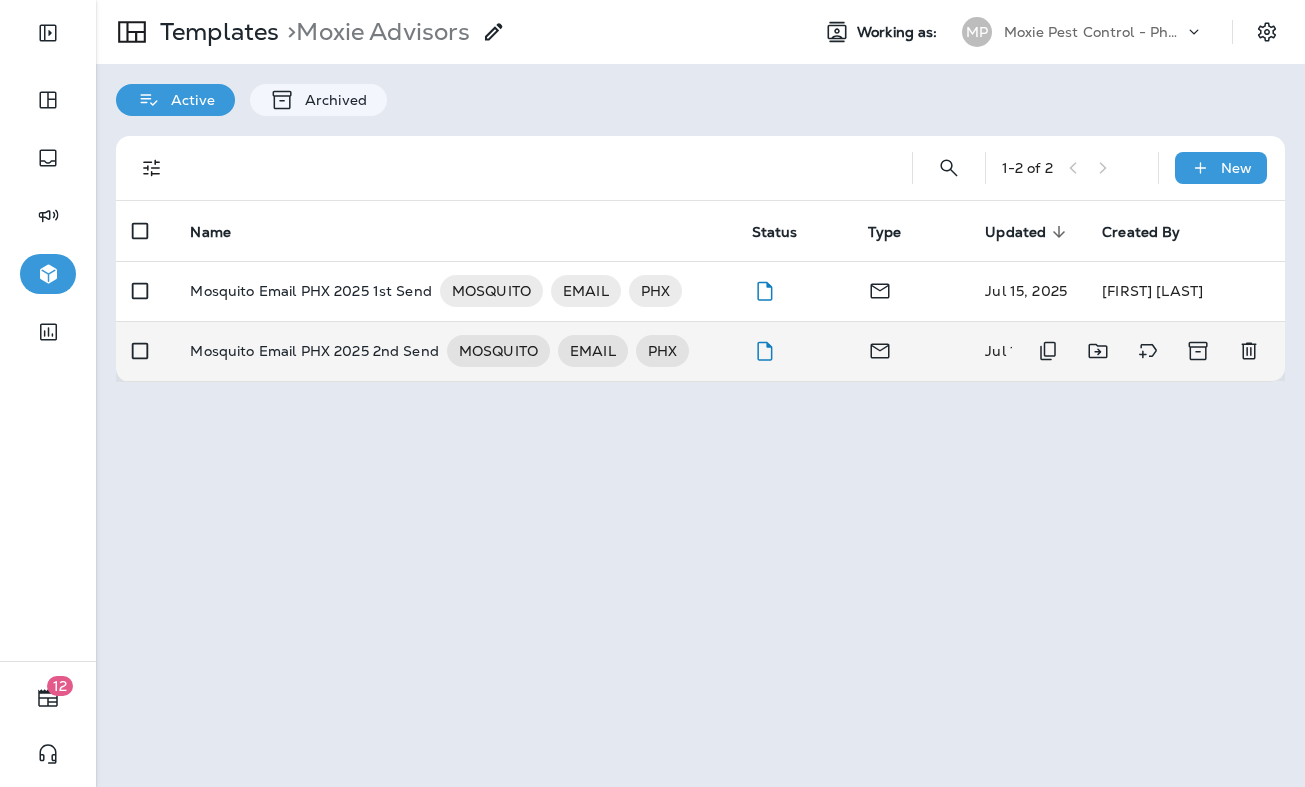click on "Mosquito Email PHX 2025 2nd Send" at bounding box center [314, 351] 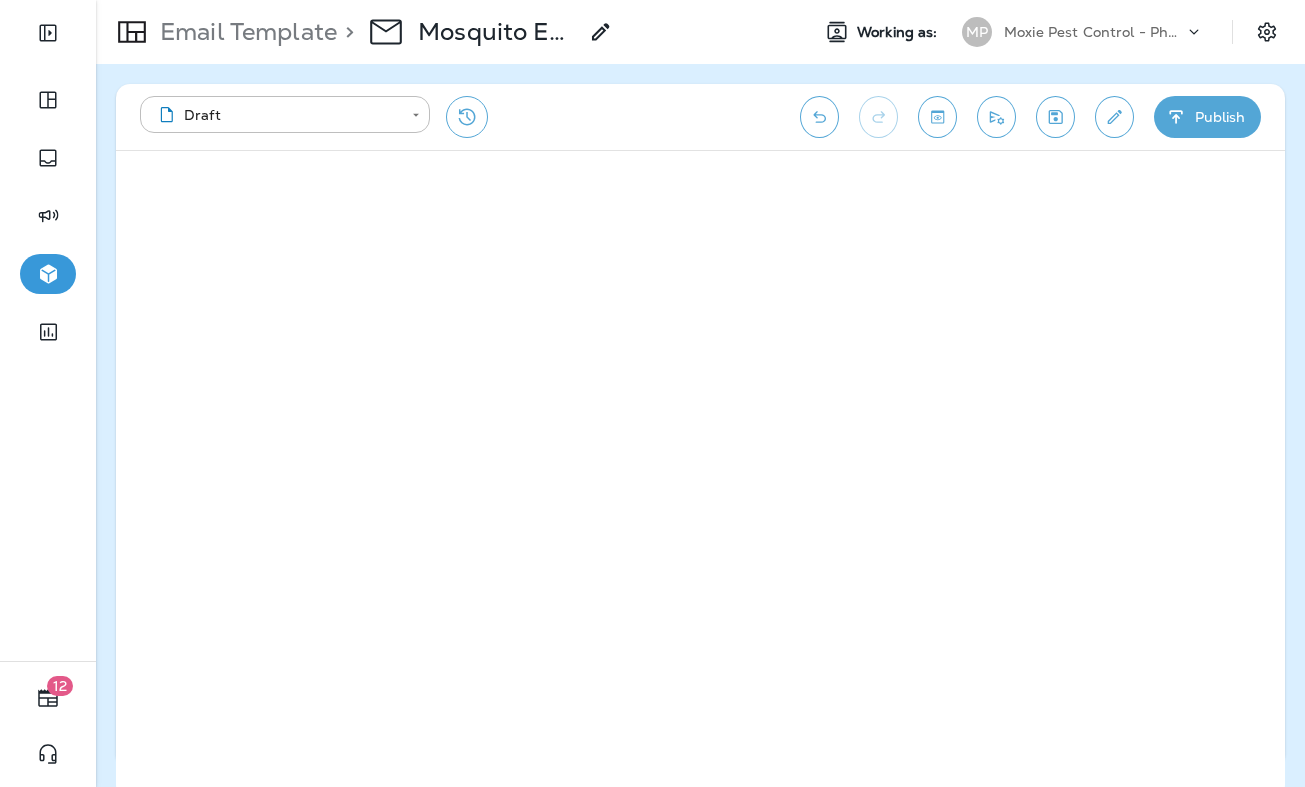 click 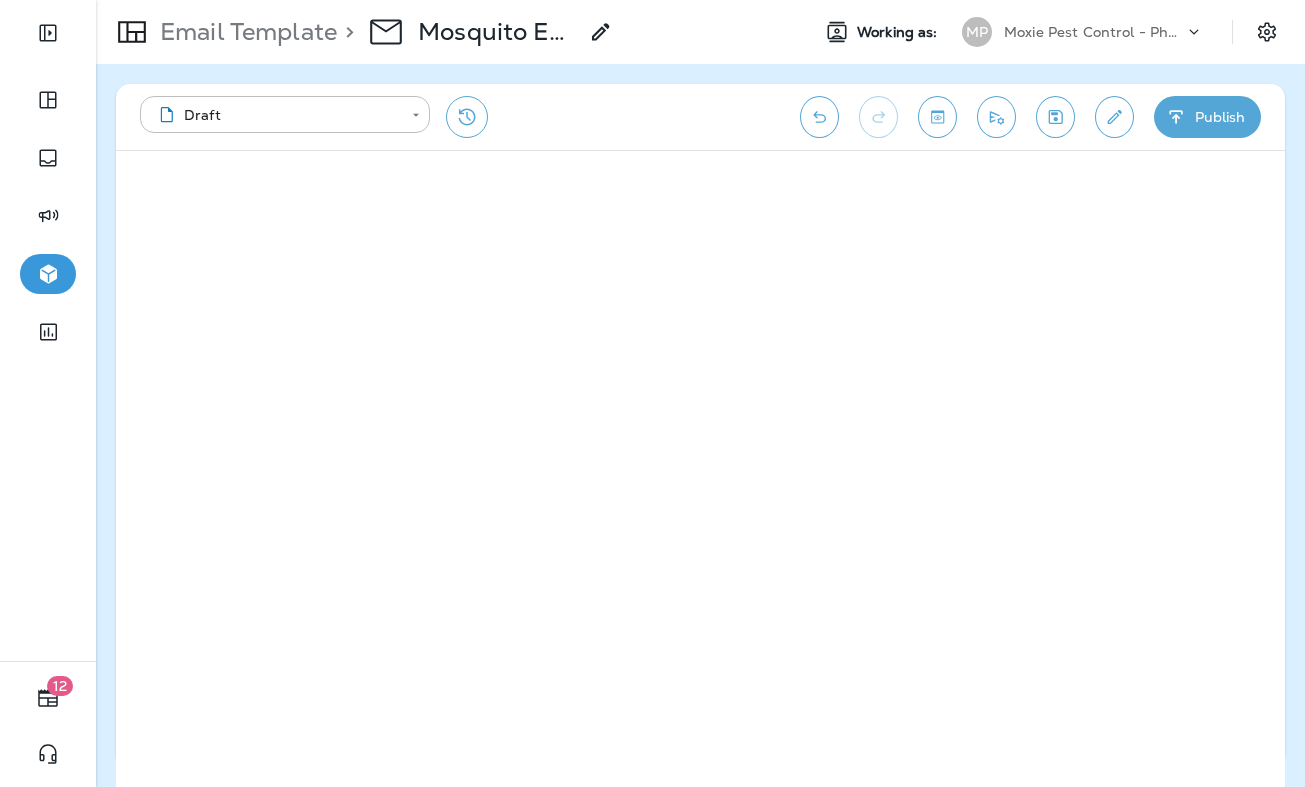 click on "Email Template" at bounding box center [244, 32] 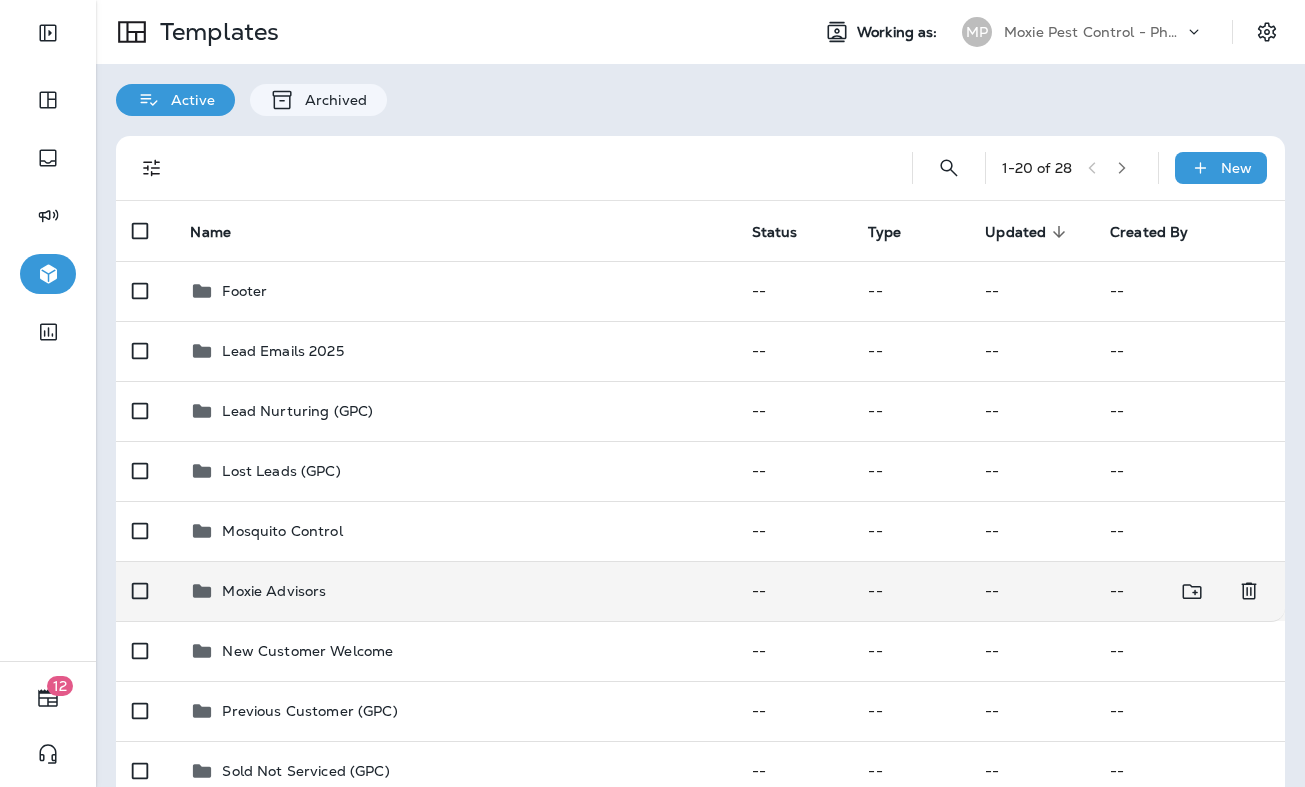 click on "Moxie Advisors" at bounding box center [454, 591] 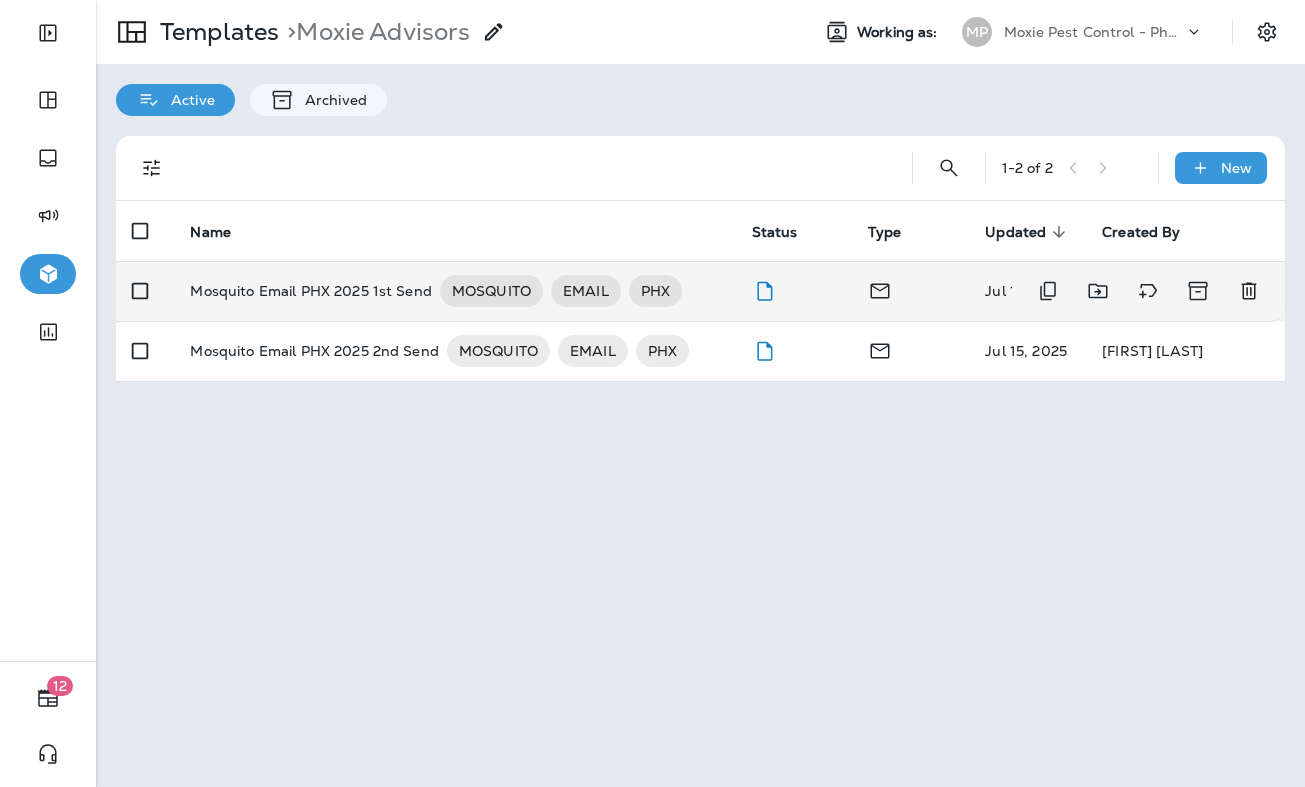 click on "Mosquito Email PHX 2025 1st Send" at bounding box center [310, 291] 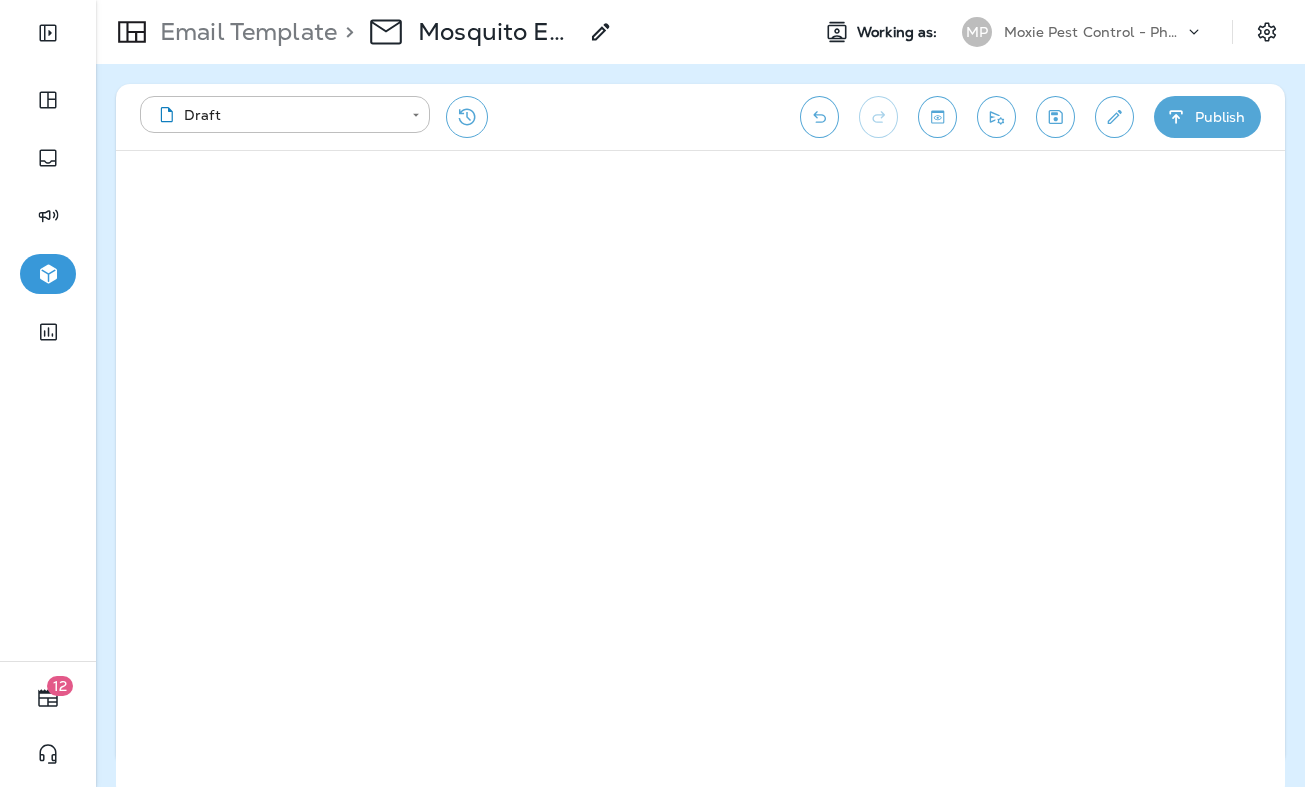 click 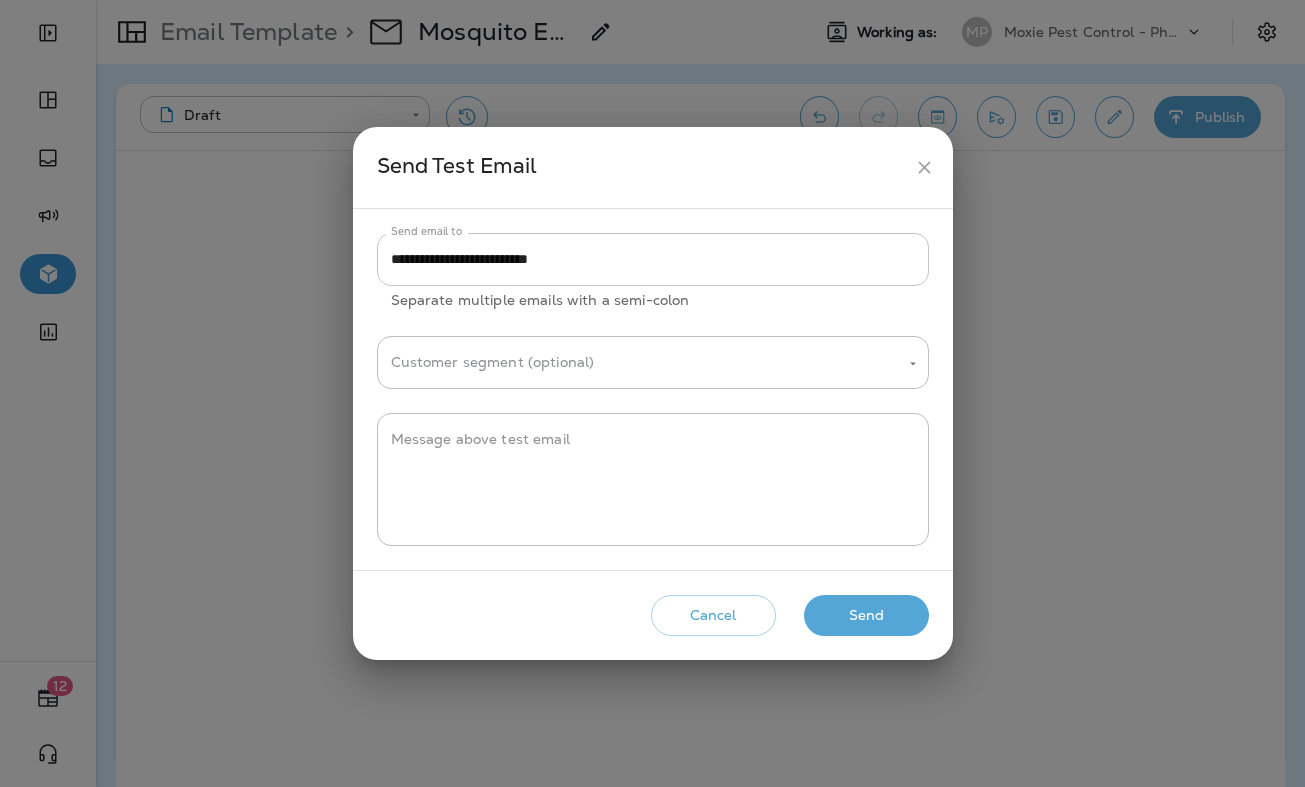 click on "**********" at bounding box center (653, 259) 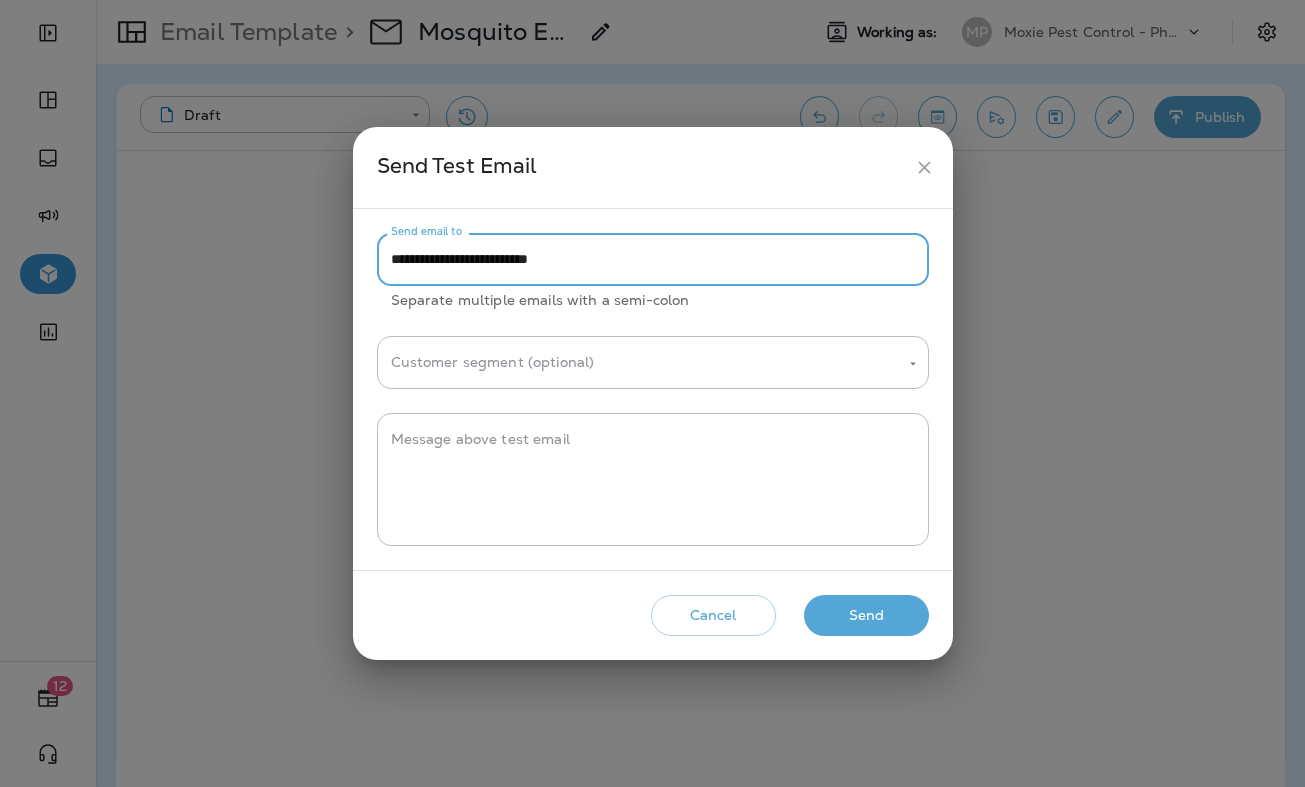 click on "**********" at bounding box center [653, 259] 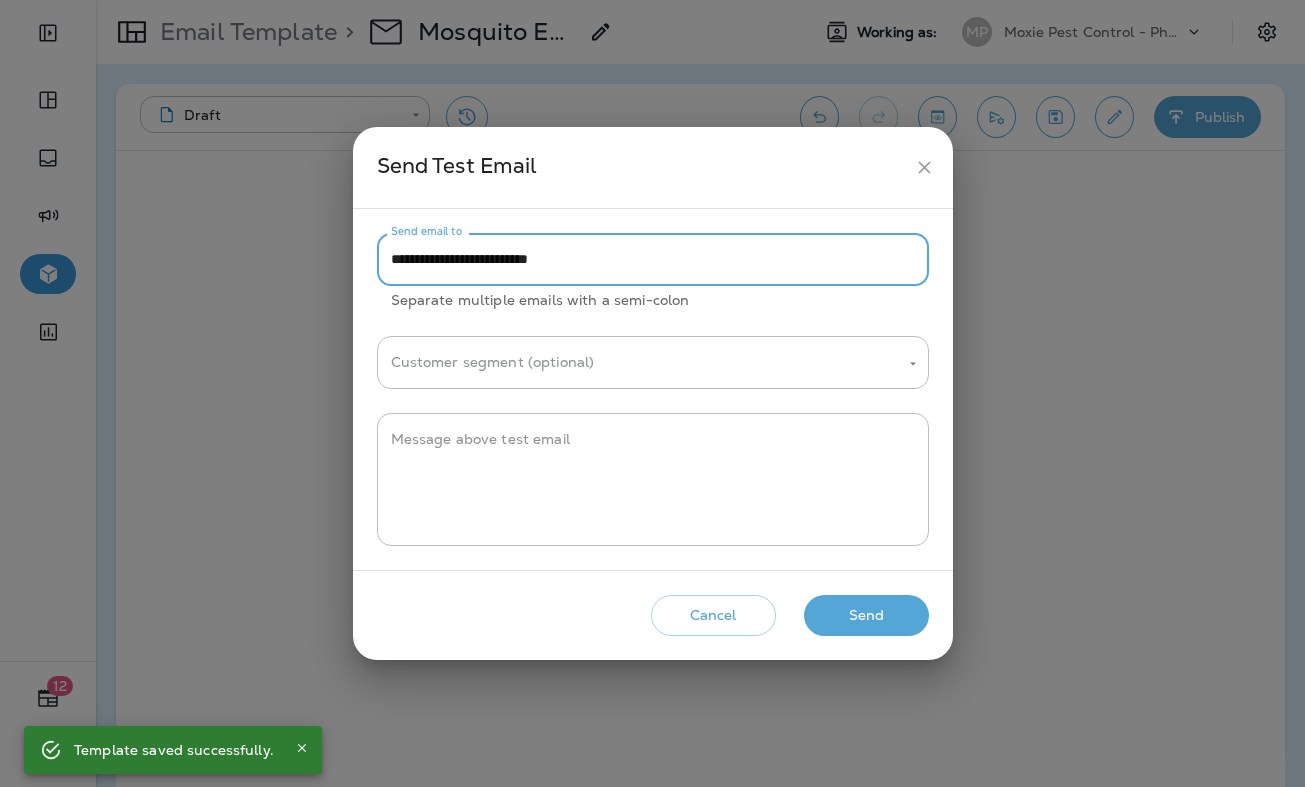 paste 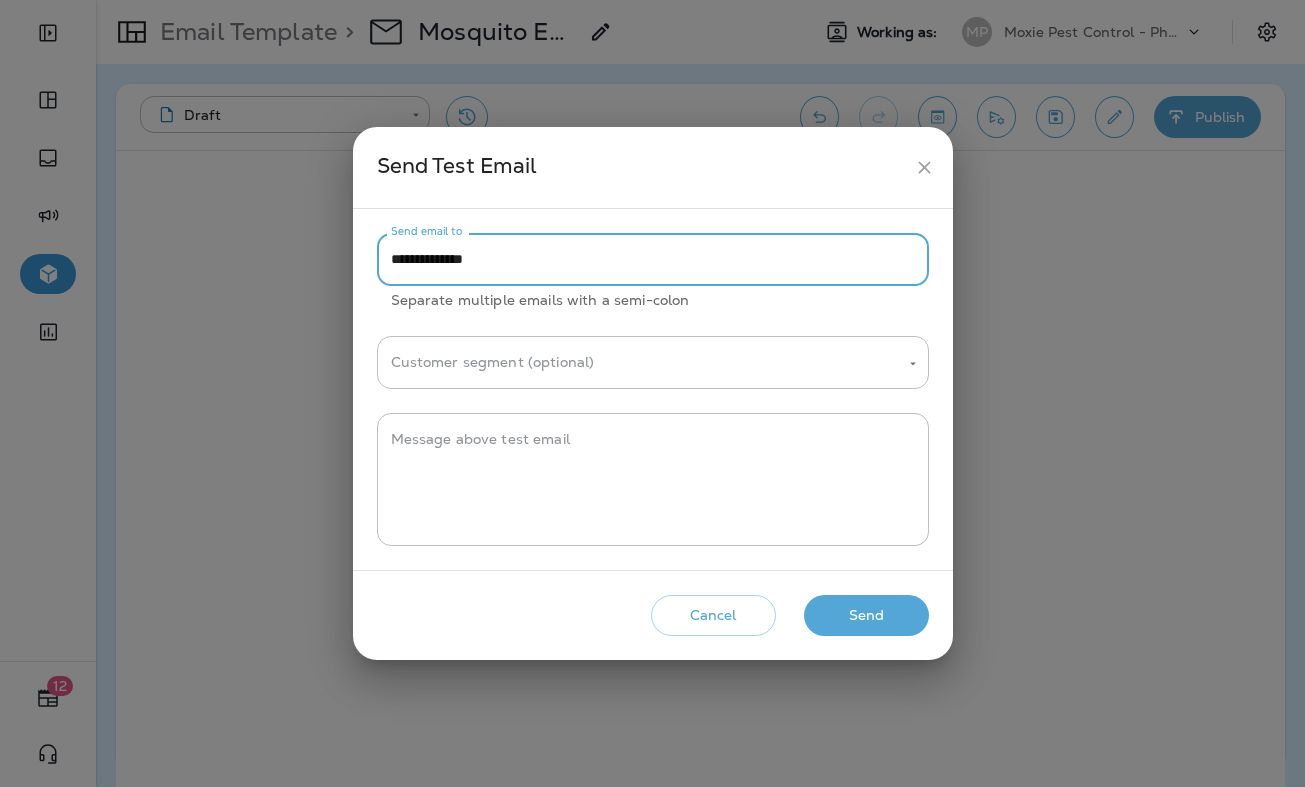 paste on "**********" 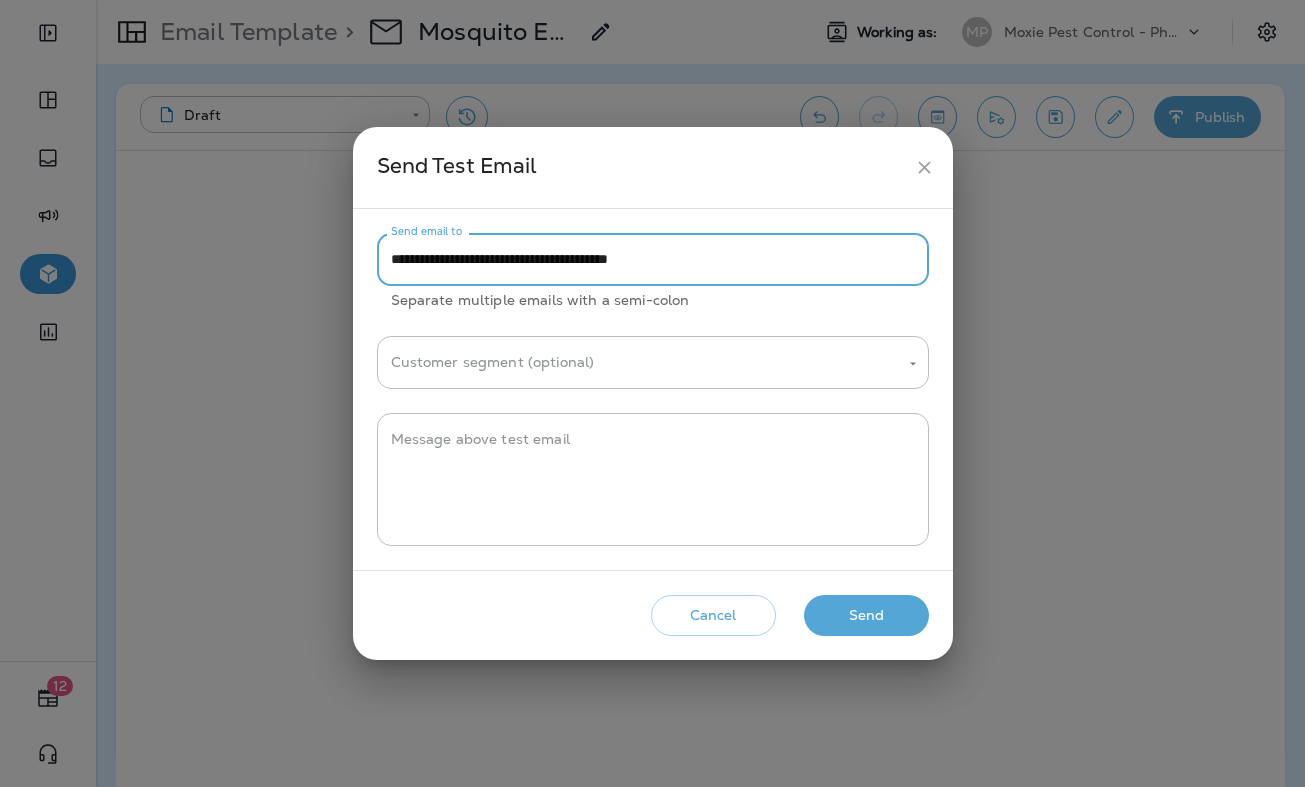 type on "**********" 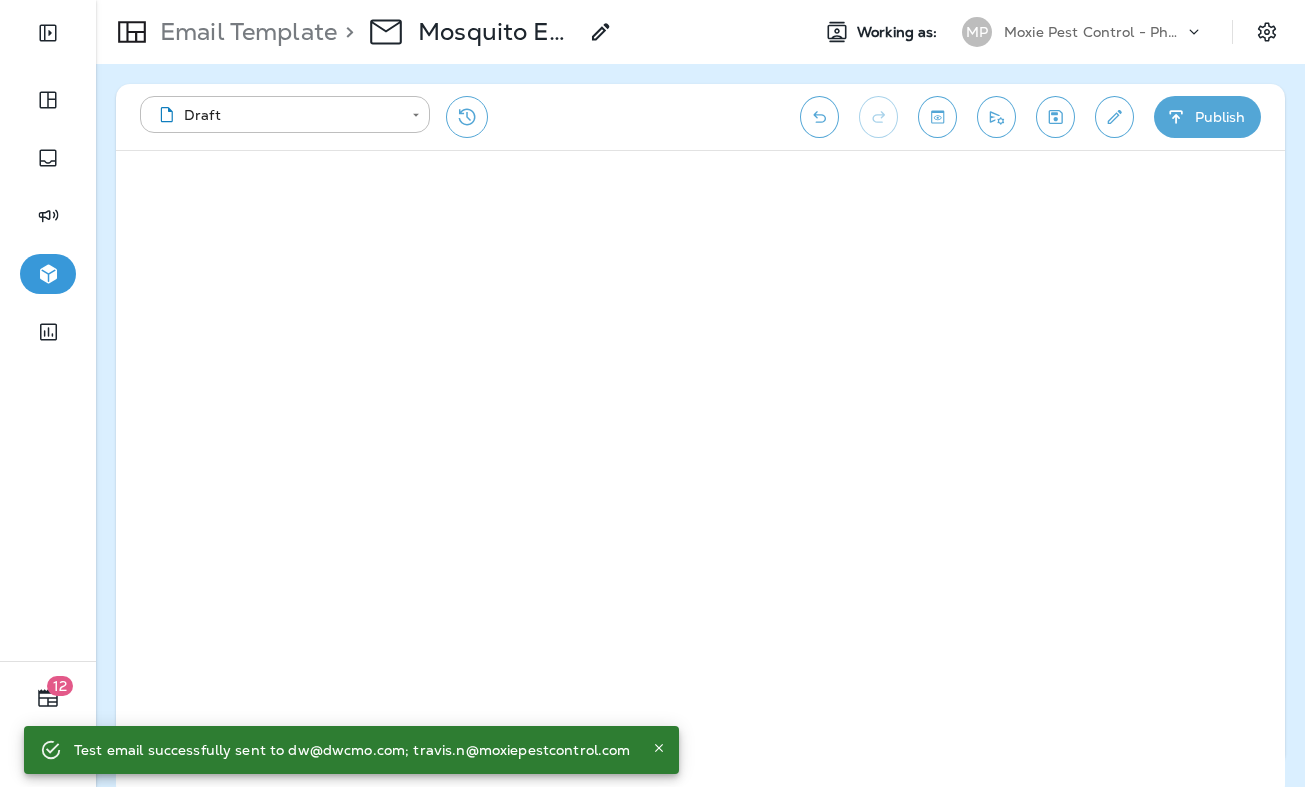 click on "Email Template" at bounding box center [244, 32] 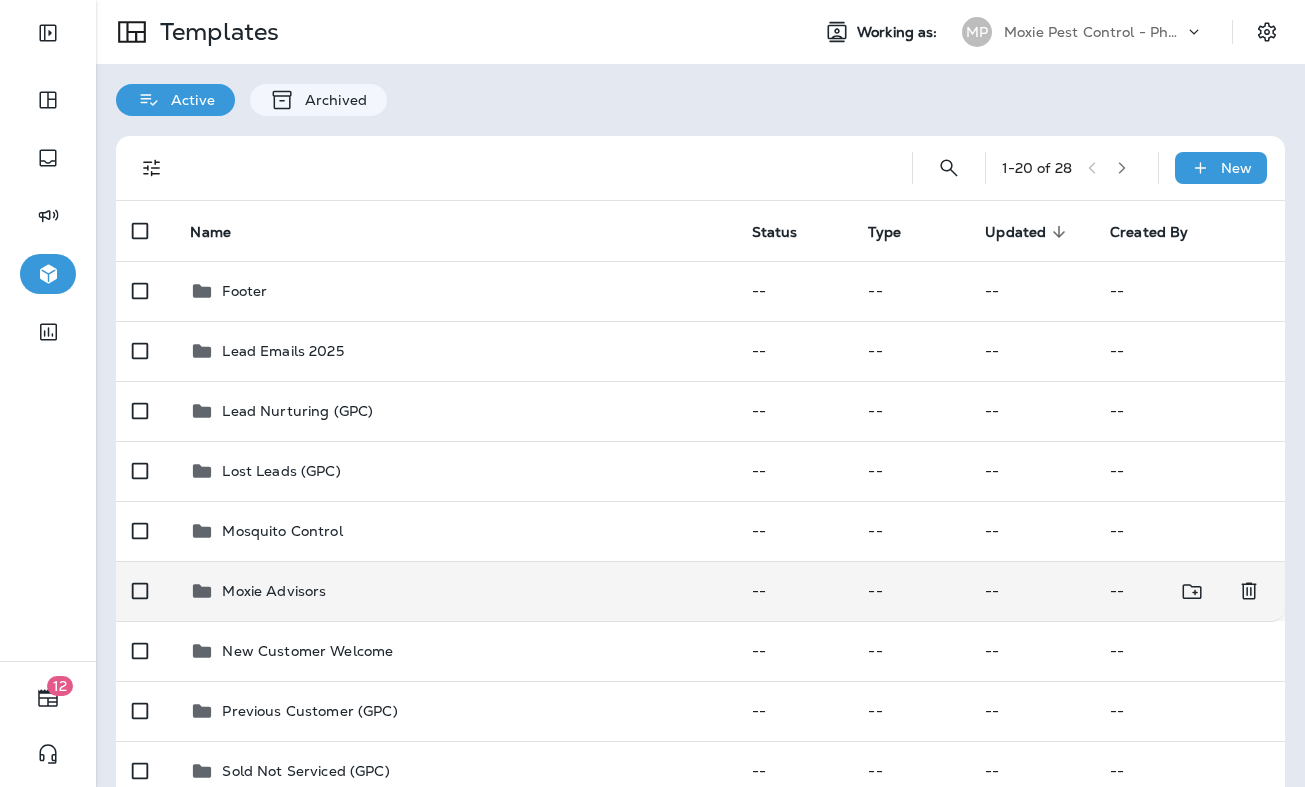 click on "Moxie Advisors" at bounding box center (274, 591) 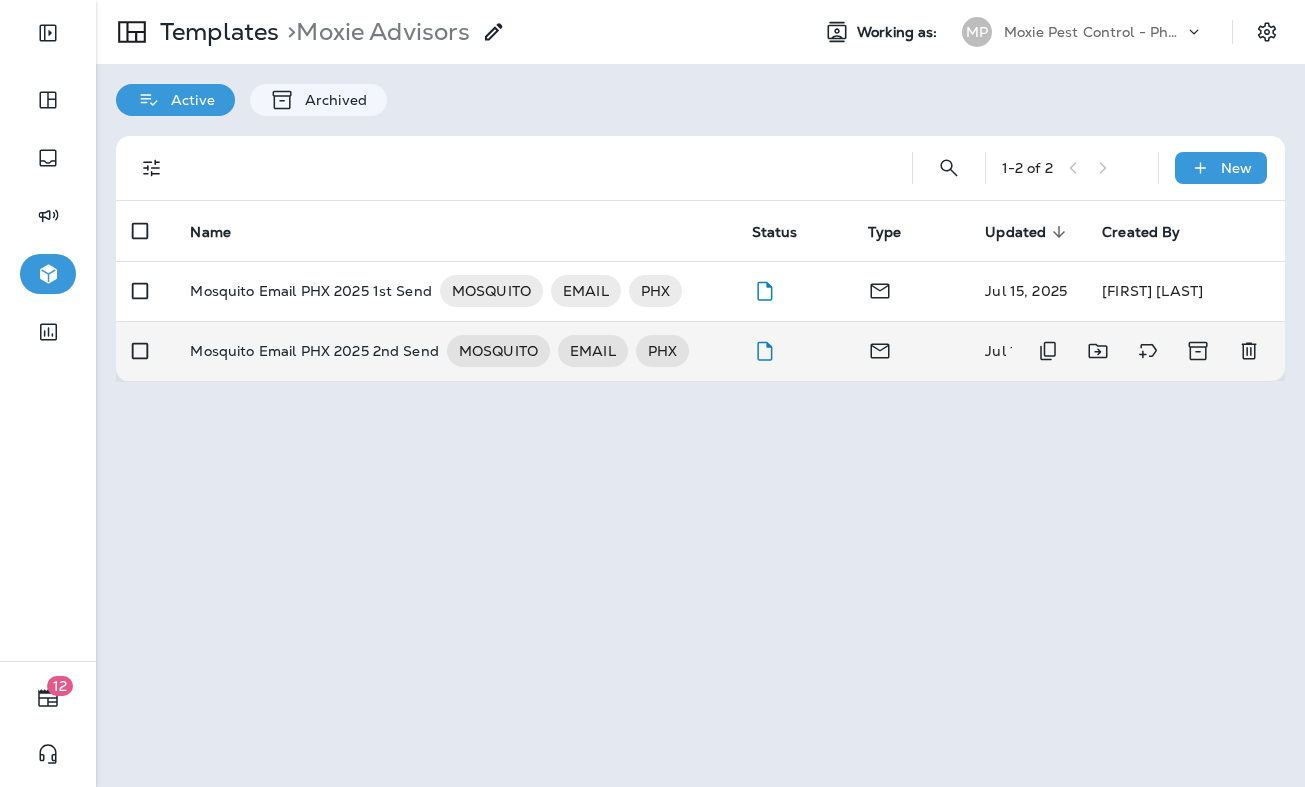 click on "Mosquito Email PHX 2025 2nd Send" at bounding box center (314, 351) 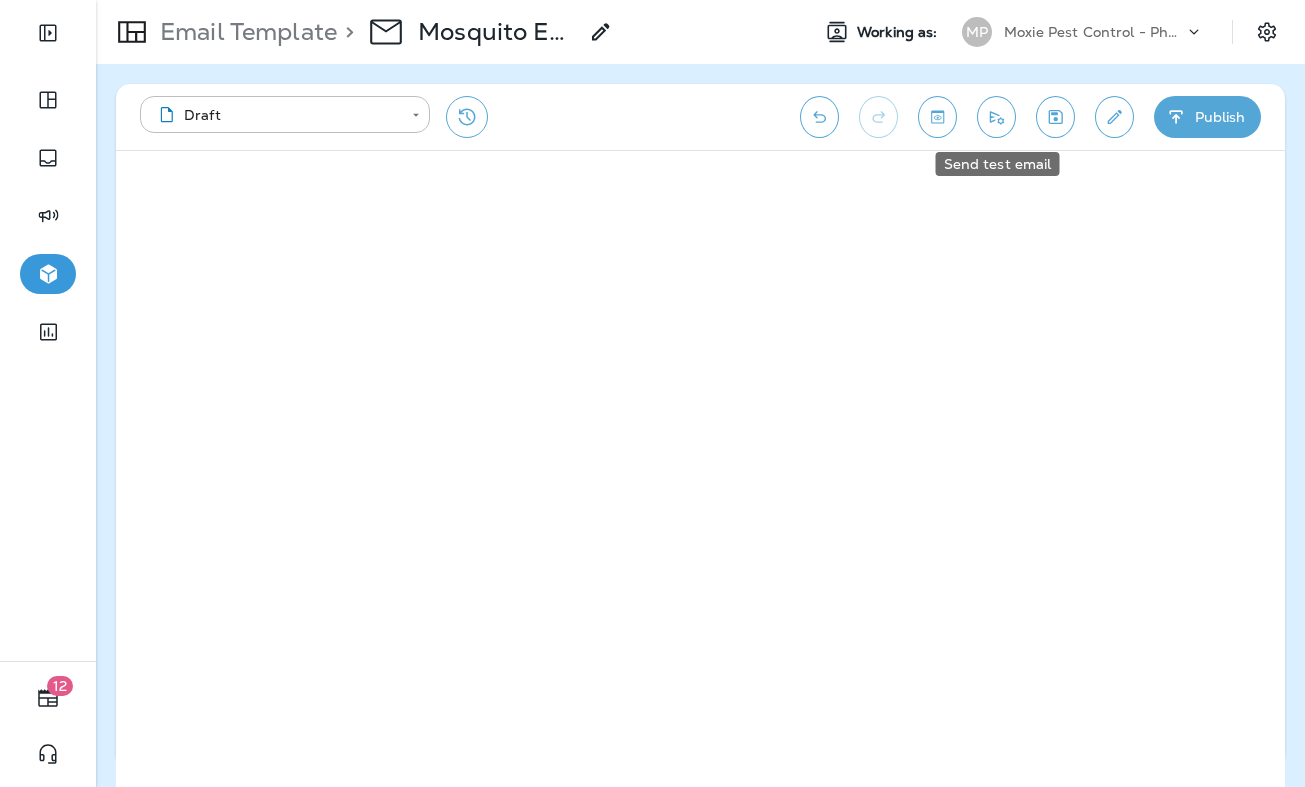 click 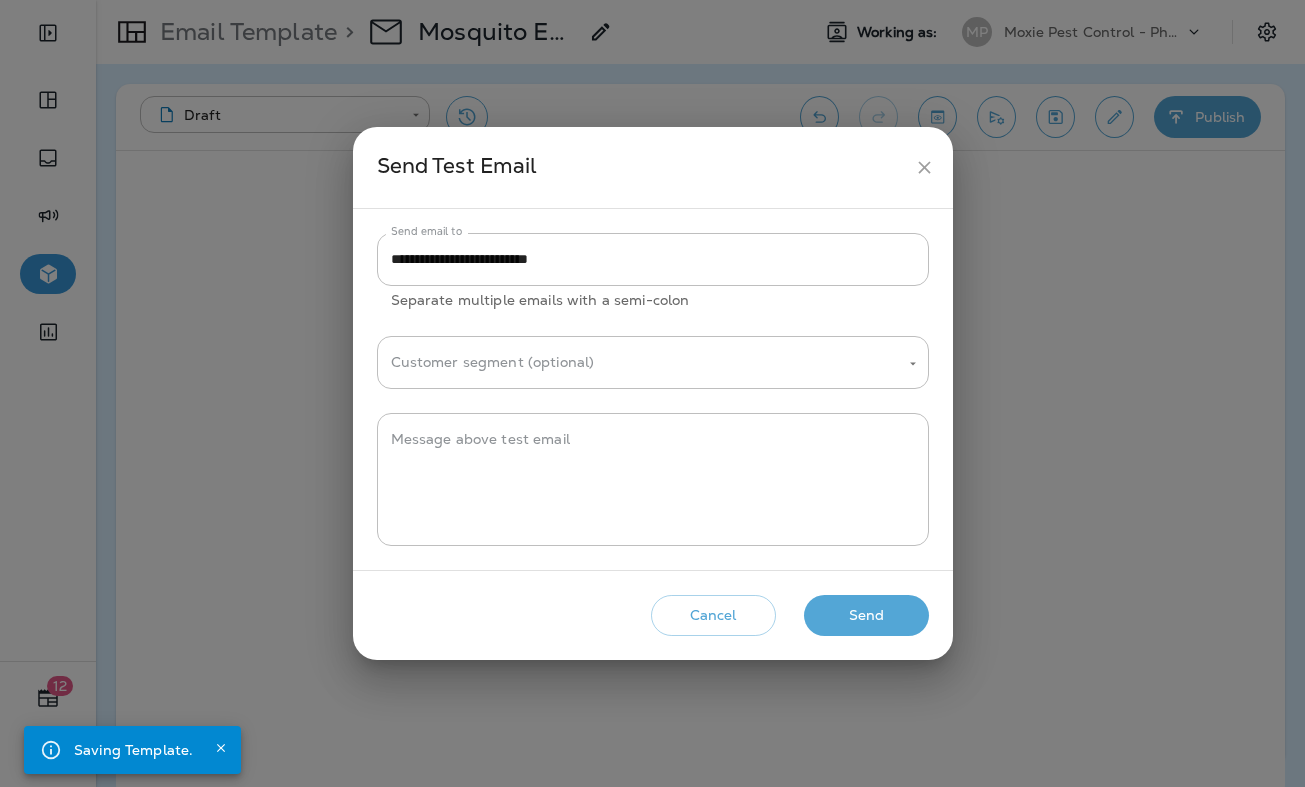click 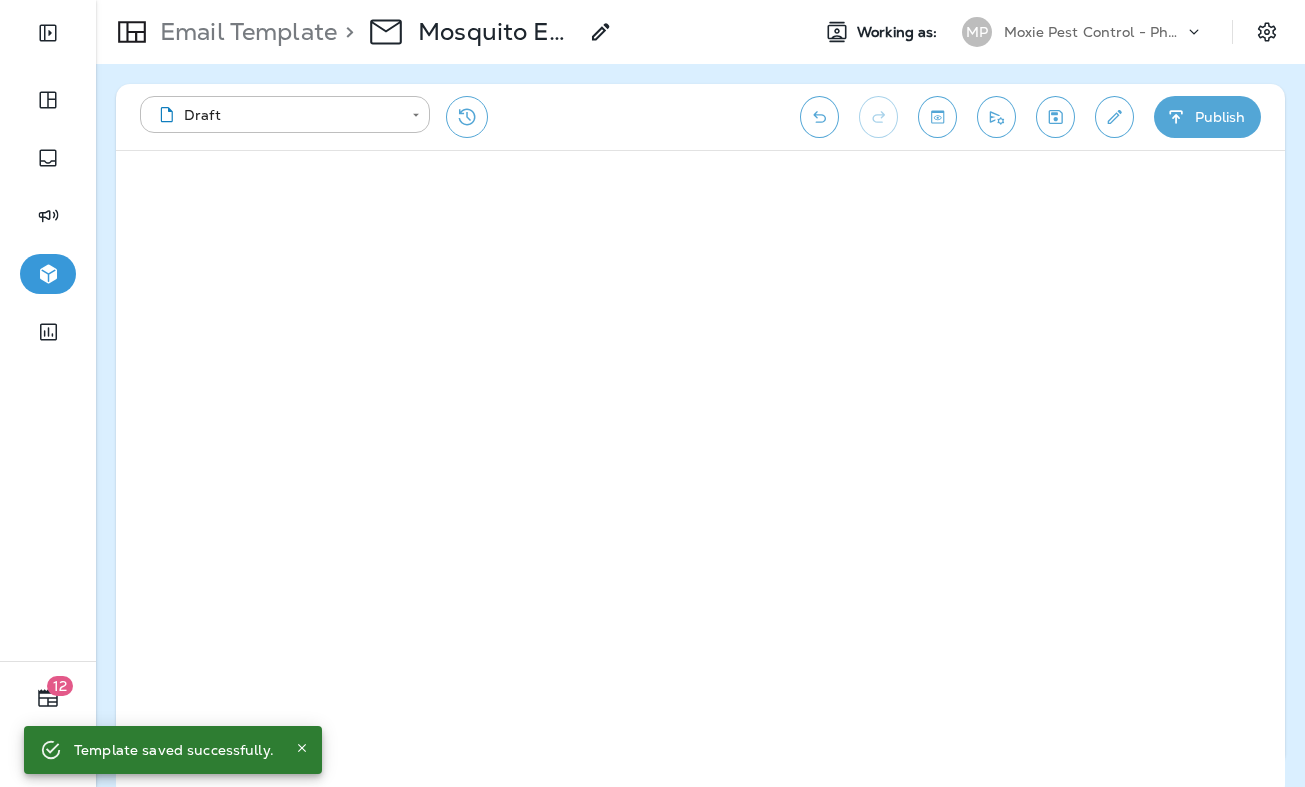 click at bounding box center (996, 117) 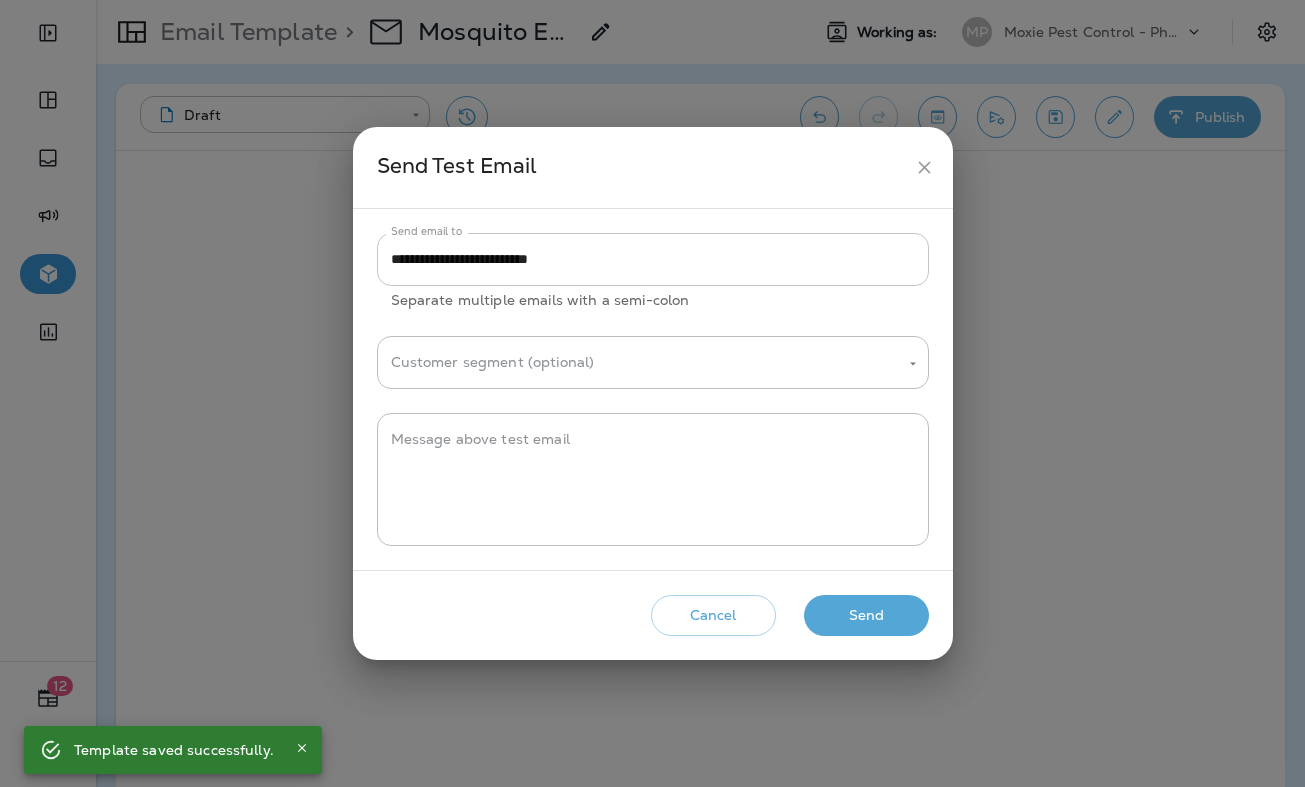 click on "**********" at bounding box center (653, 259) 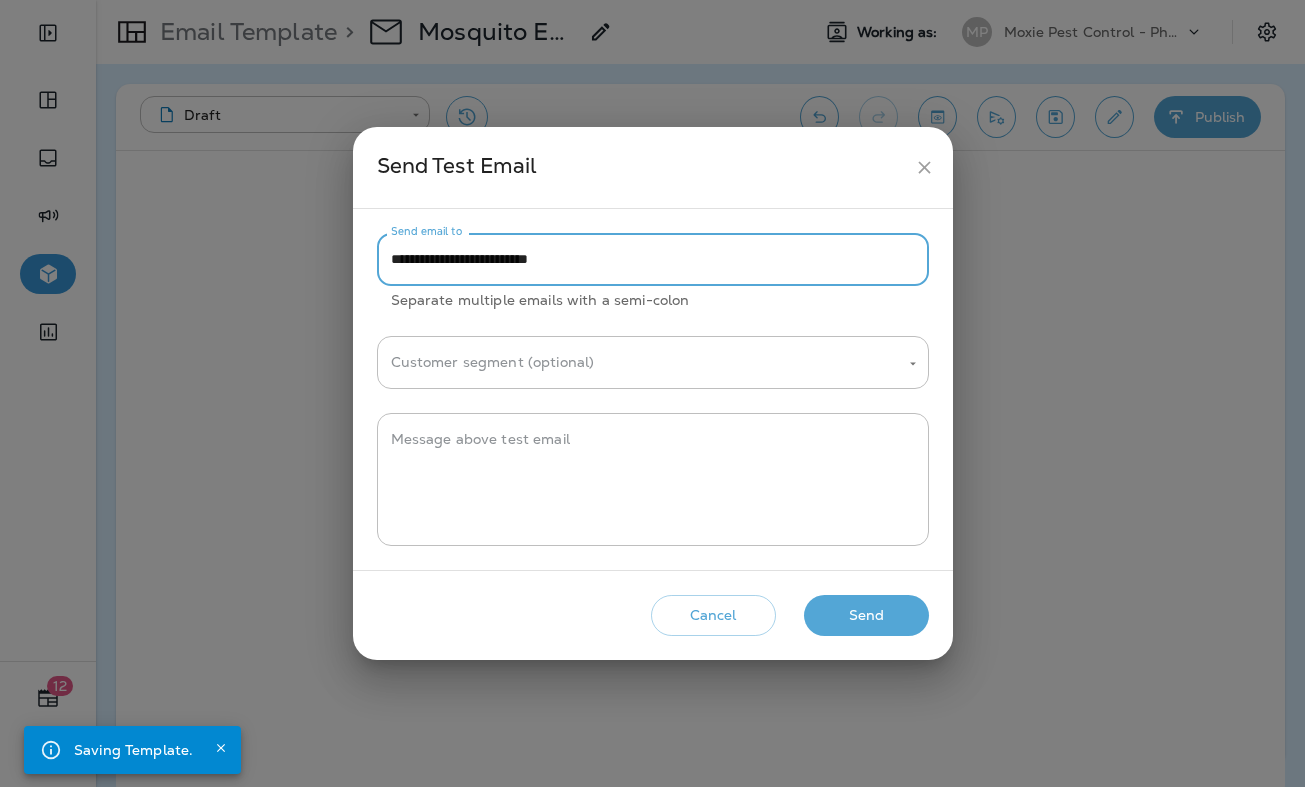 click on "**********" at bounding box center (653, 259) 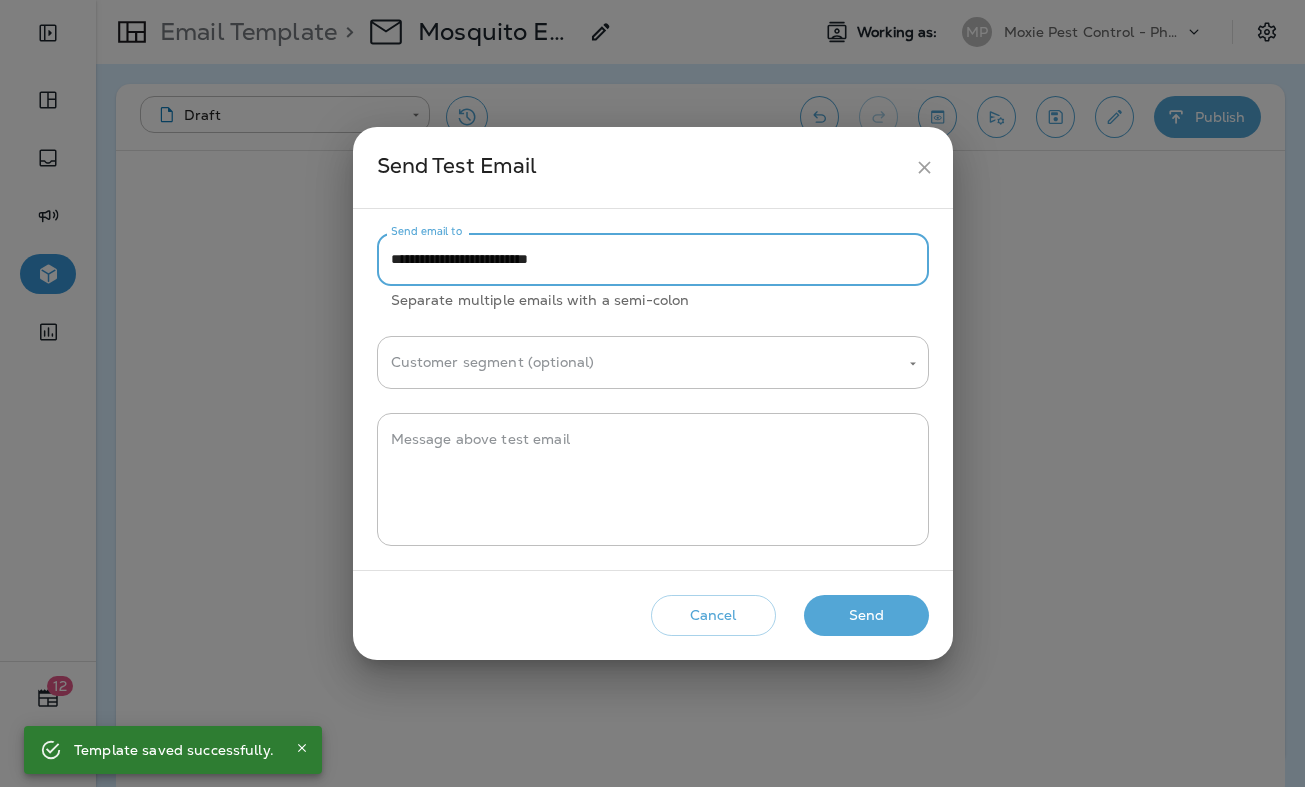 click on "**********" at bounding box center (653, 259) 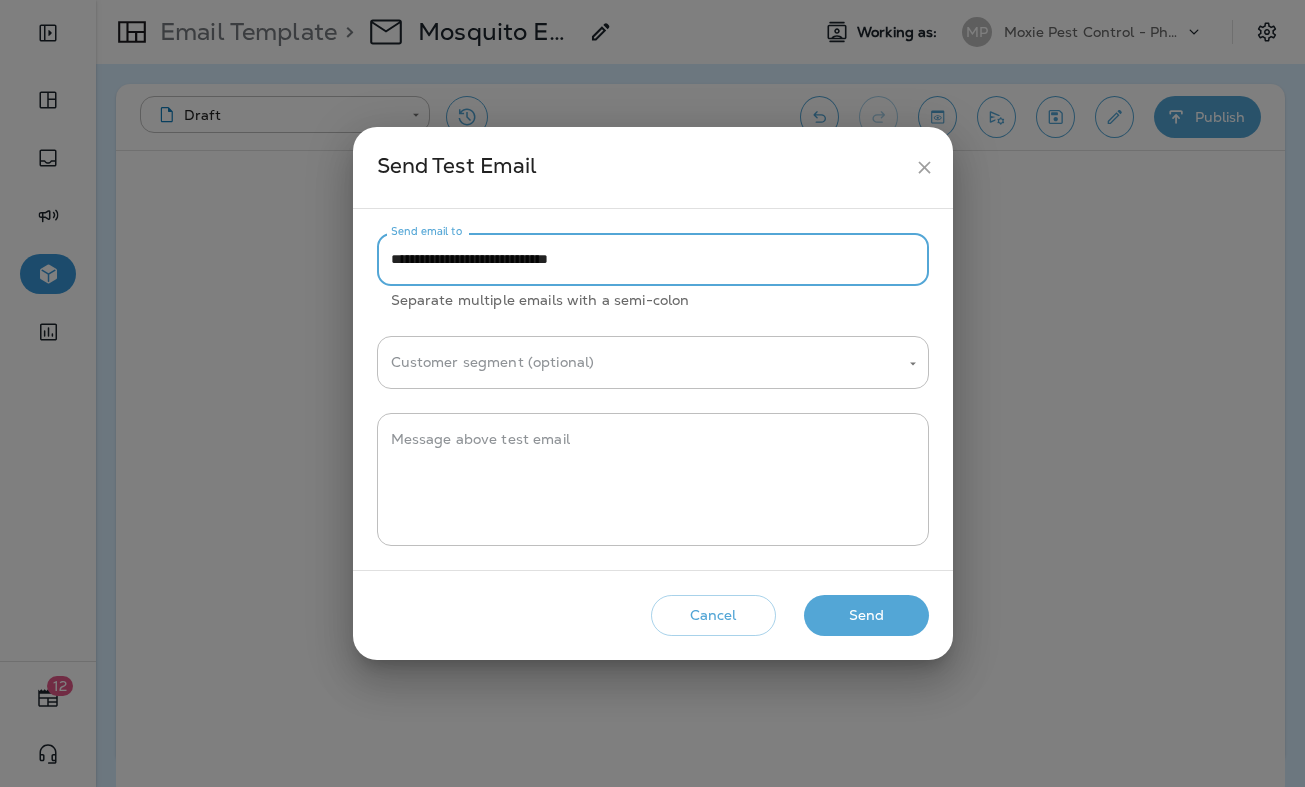 paste on "**********" 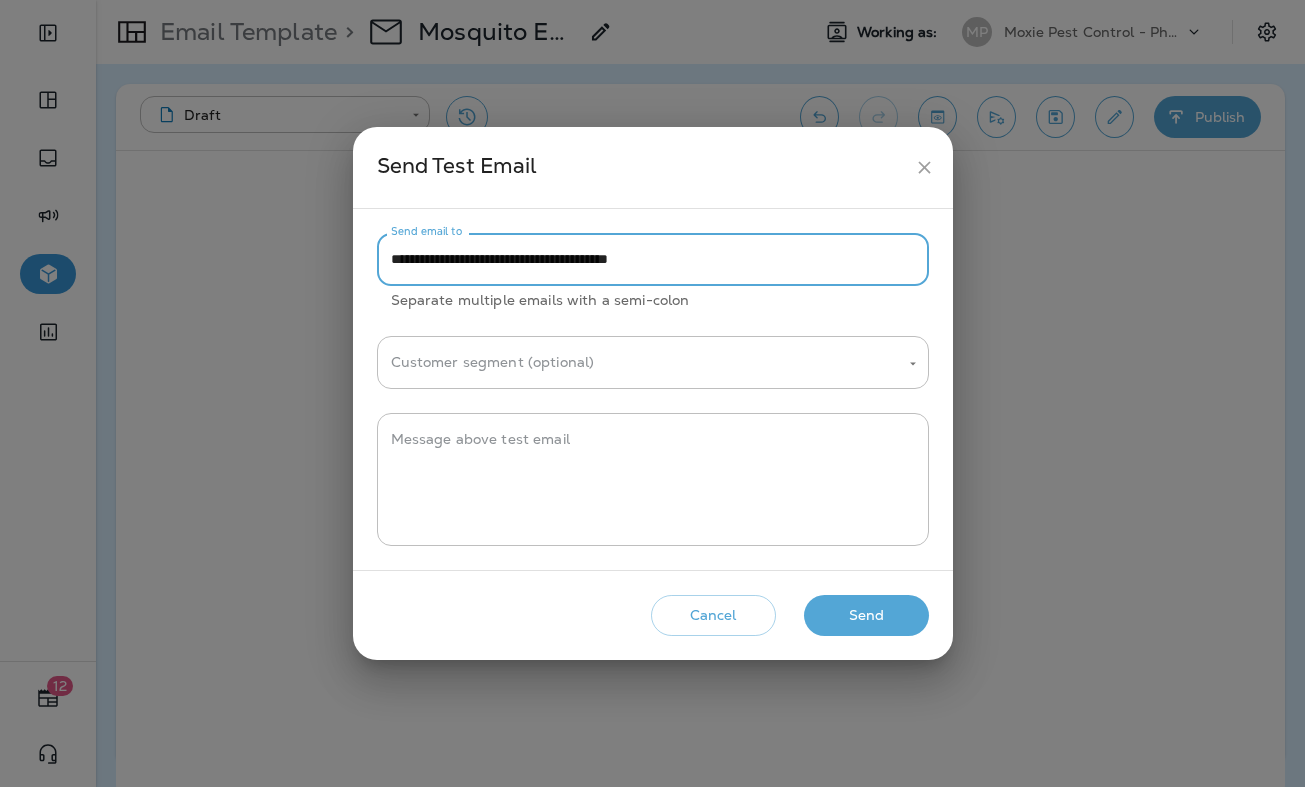 type on "**********" 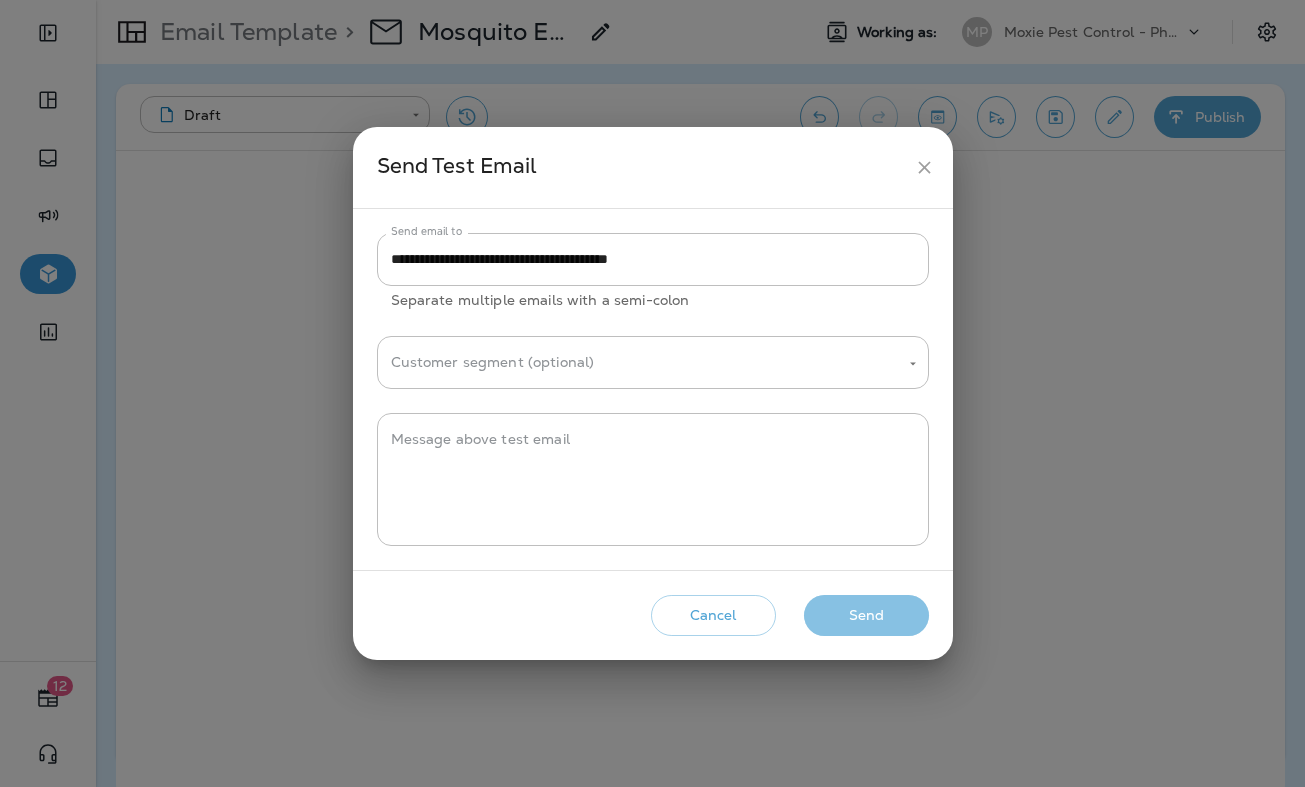click on "Send" at bounding box center (866, 615) 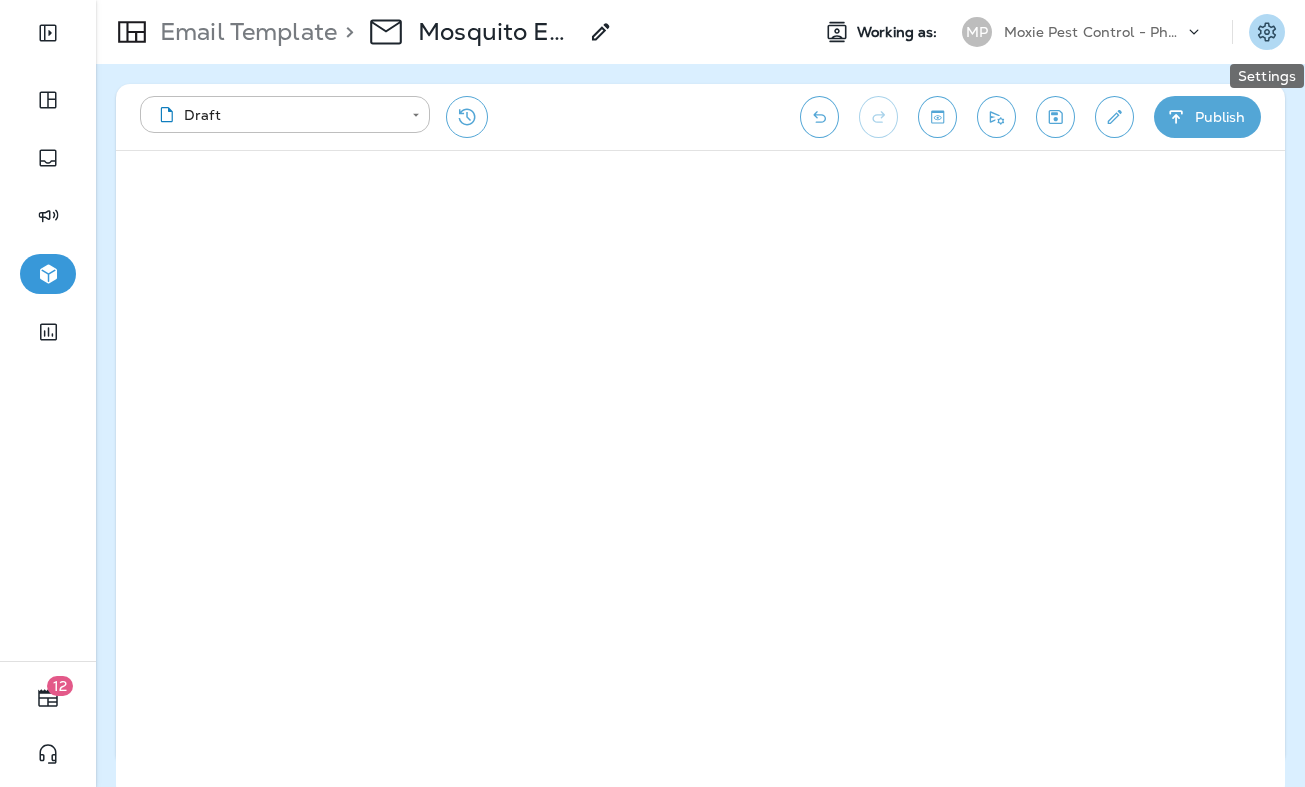 click 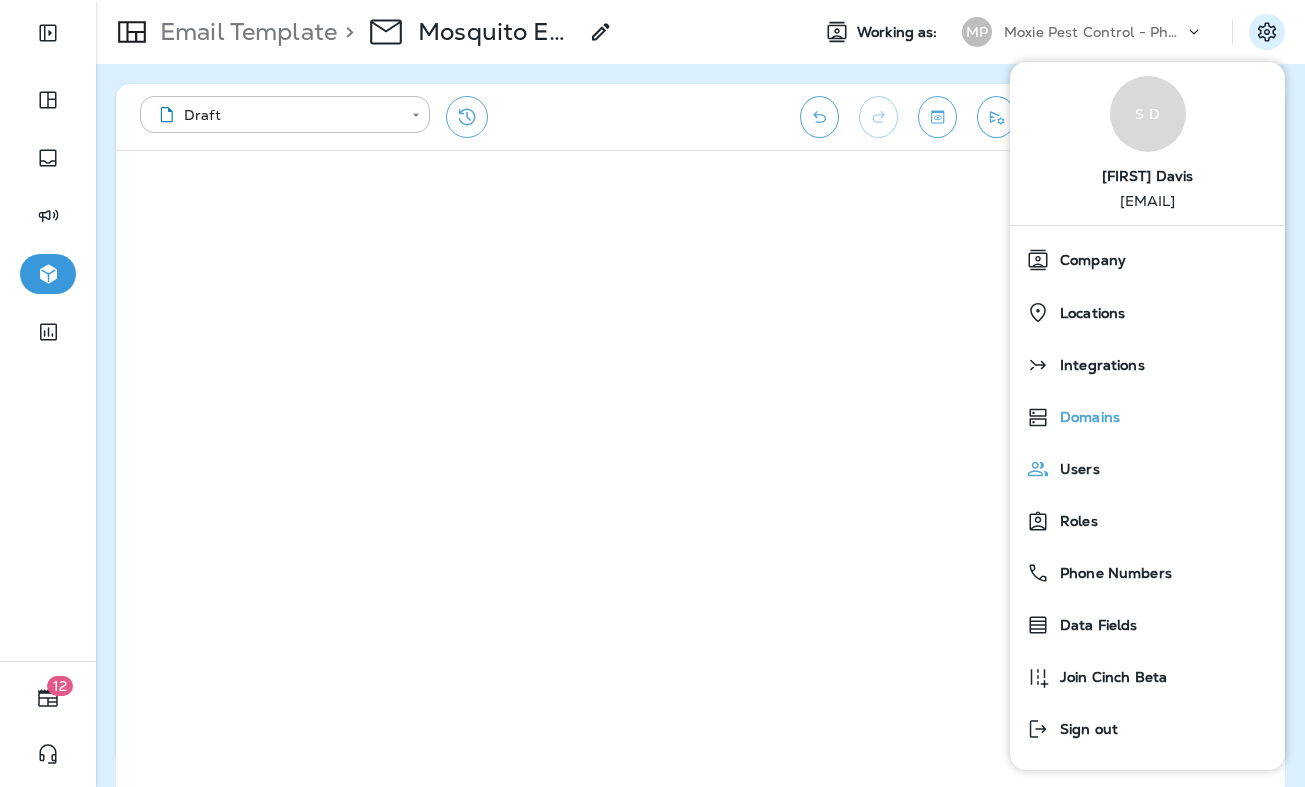 scroll, scrollTop: 0, scrollLeft: 0, axis: both 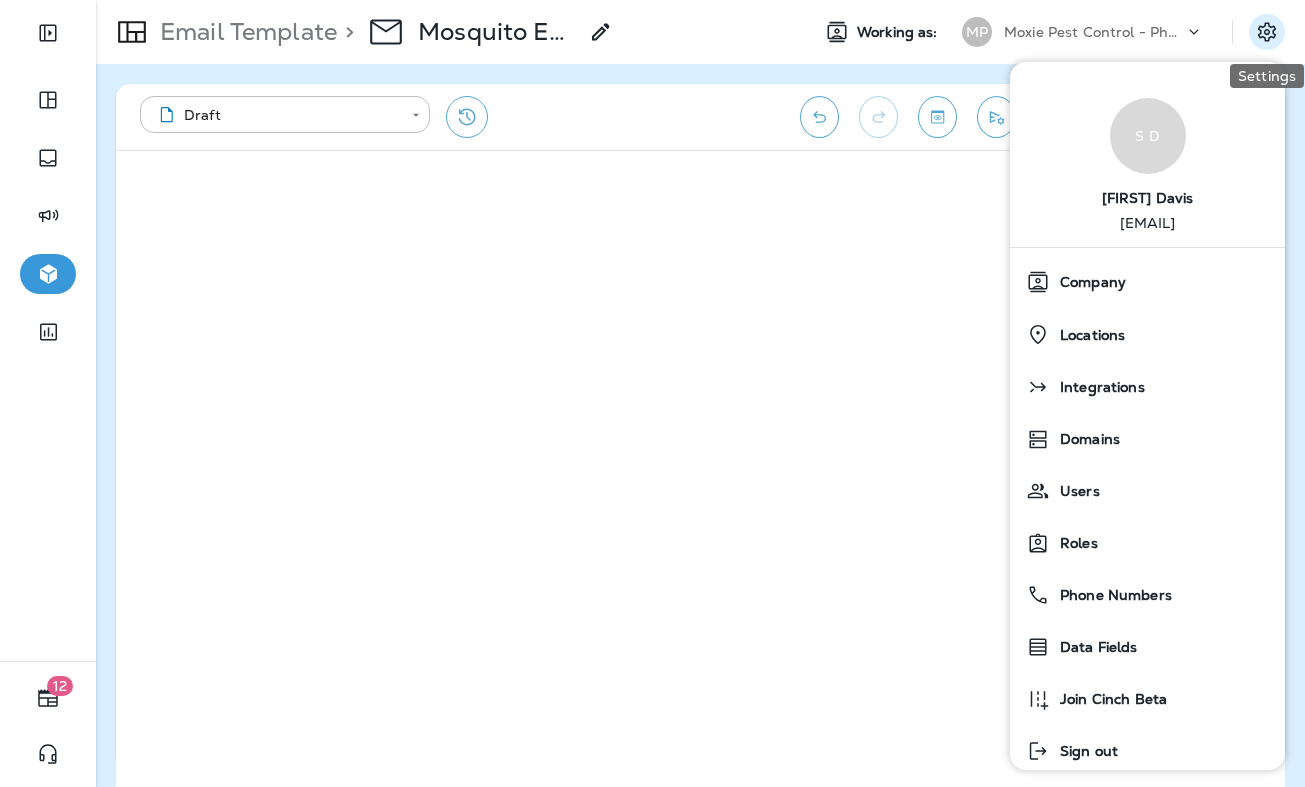 click 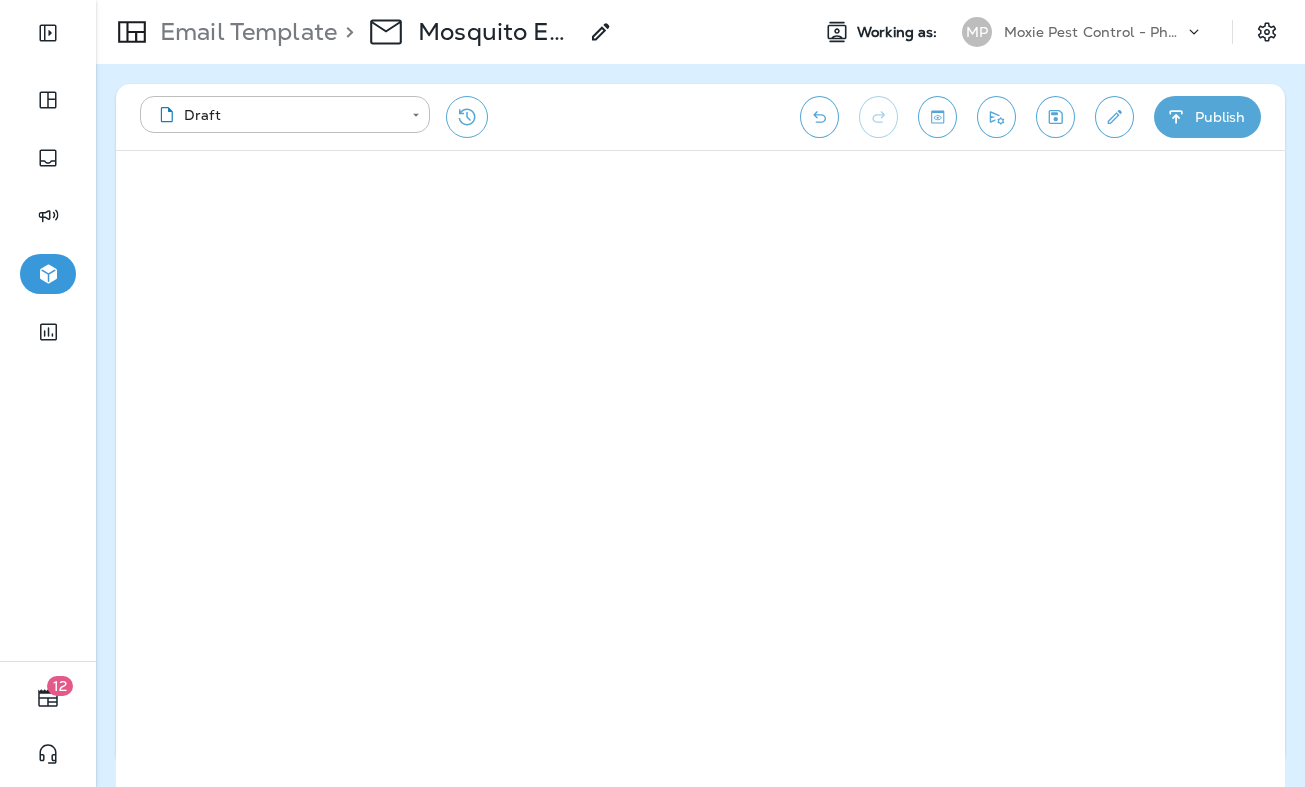 click 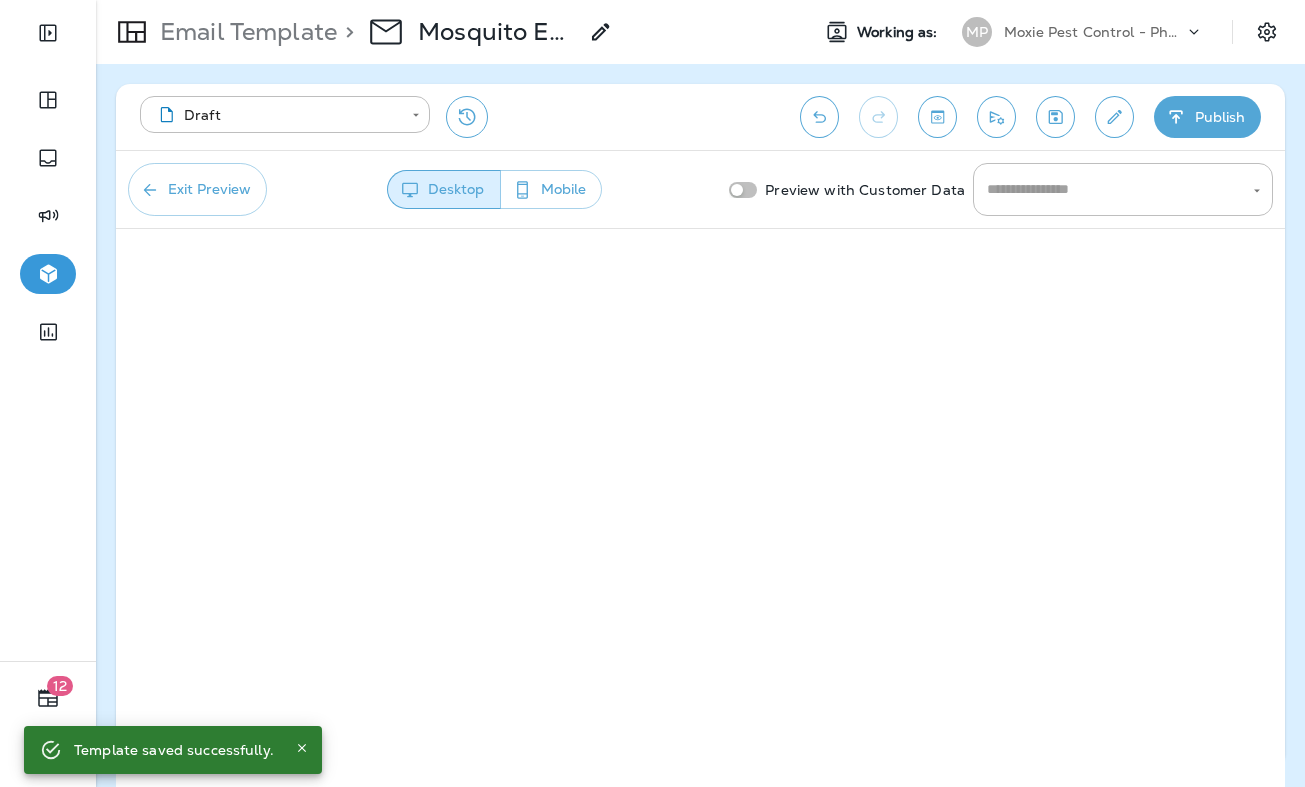 click on "Exit Preview Desktop Mobile   Preview with Customer Data ​" at bounding box center [700, 189] 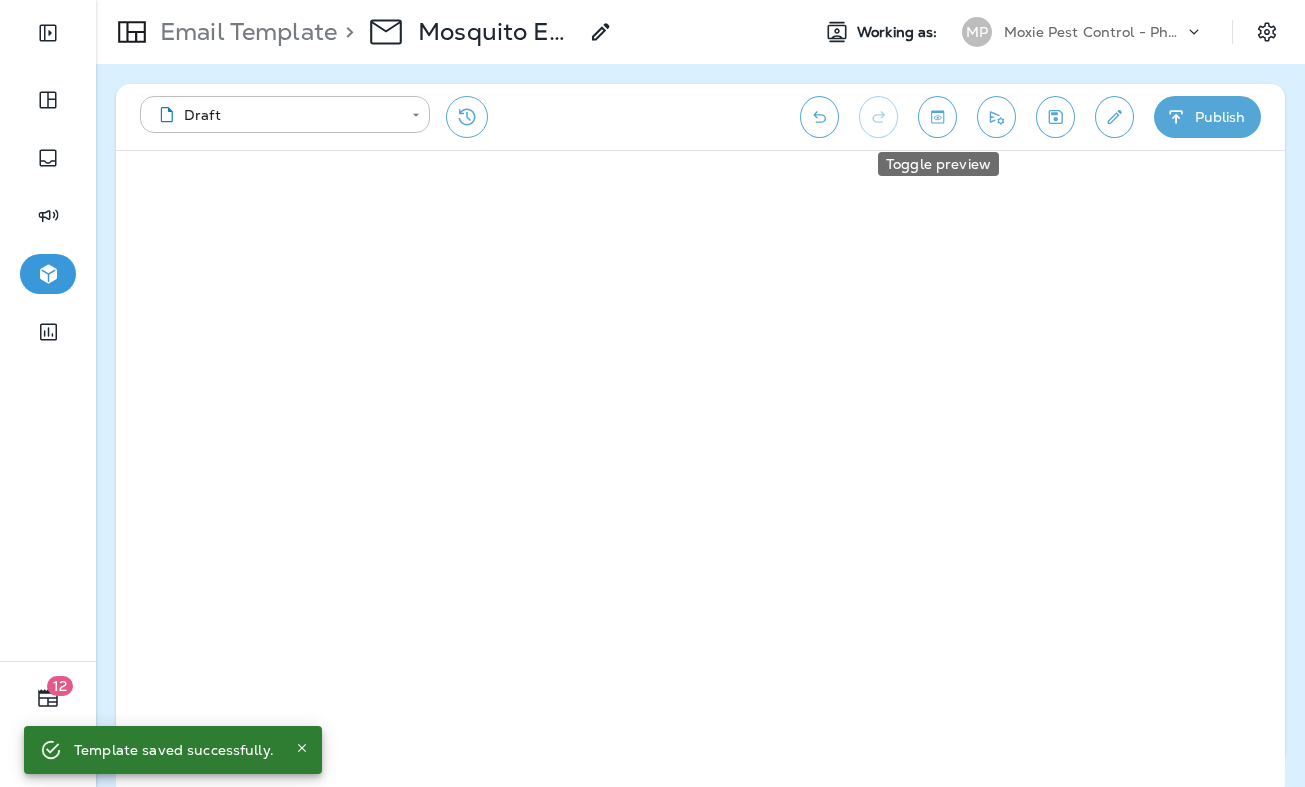 click 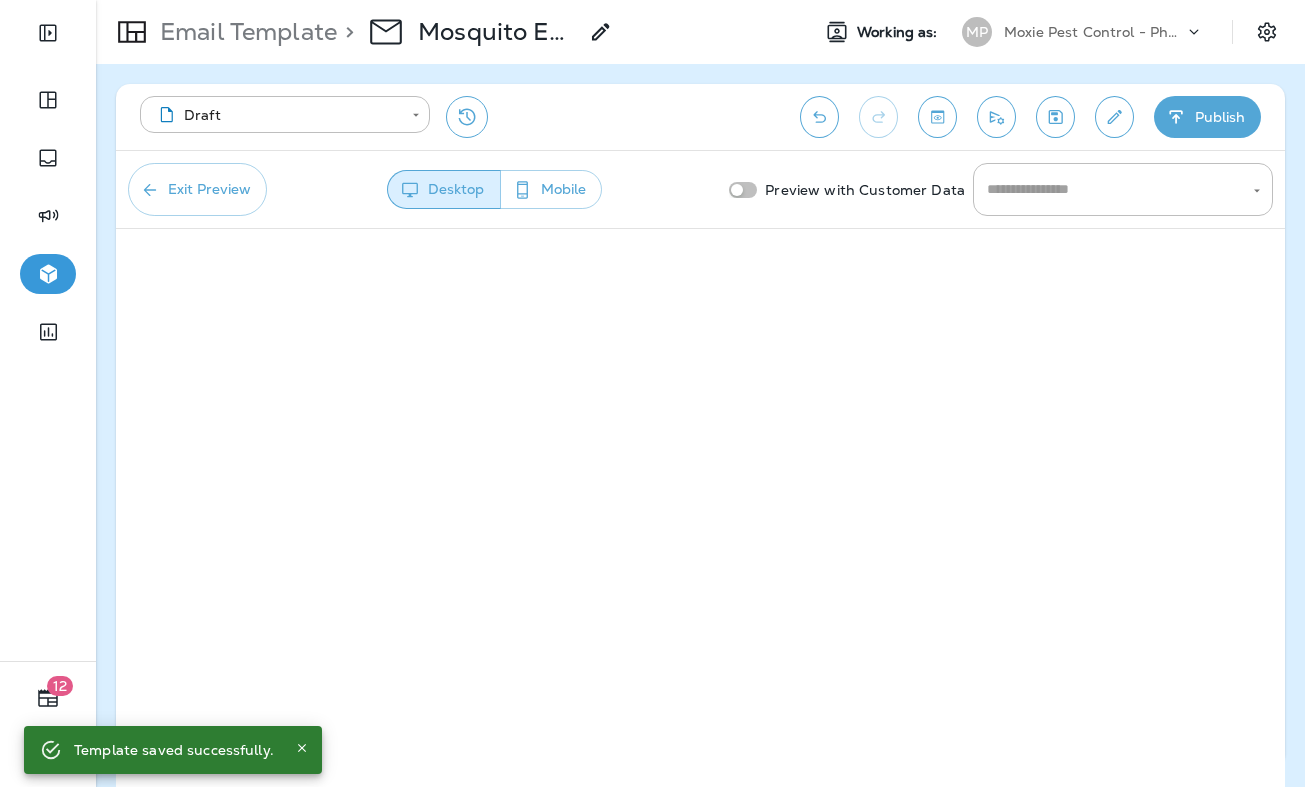click on "Exit Preview" at bounding box center (197, 189) 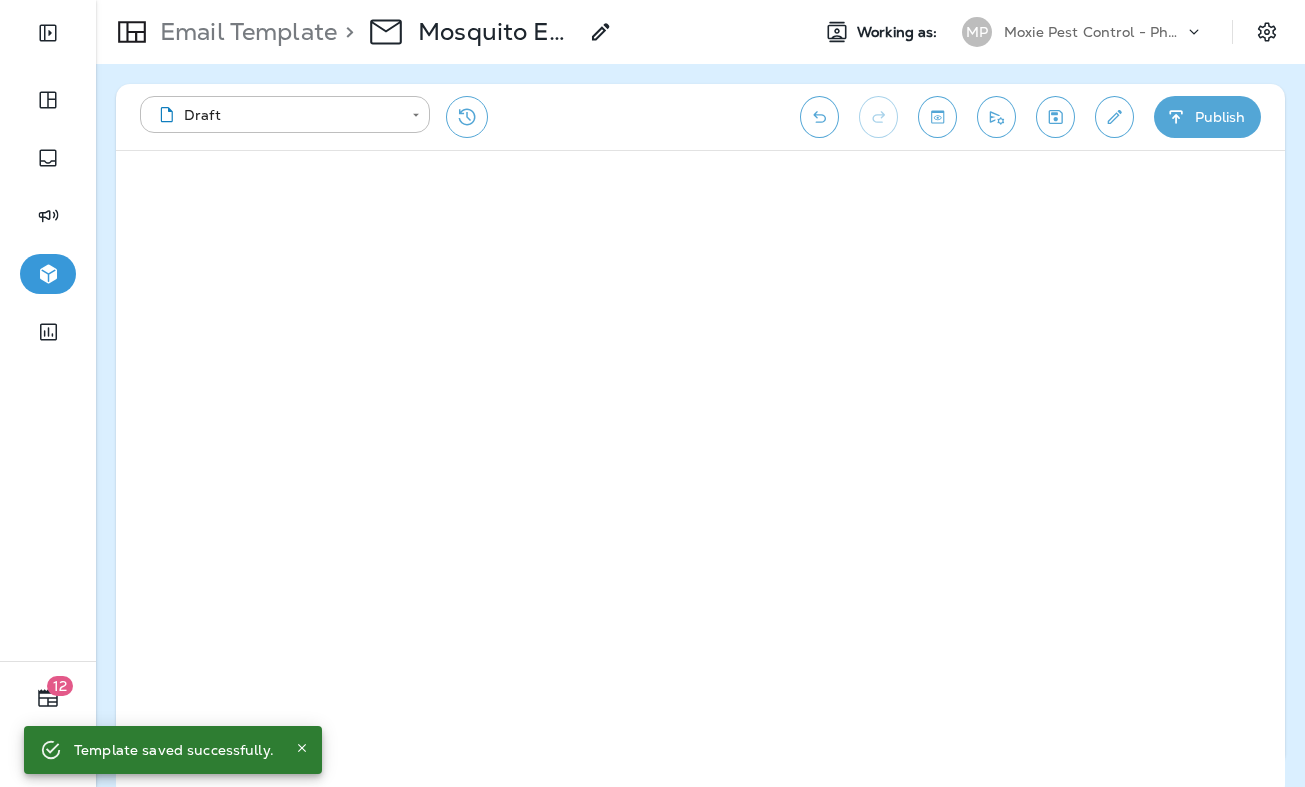 click 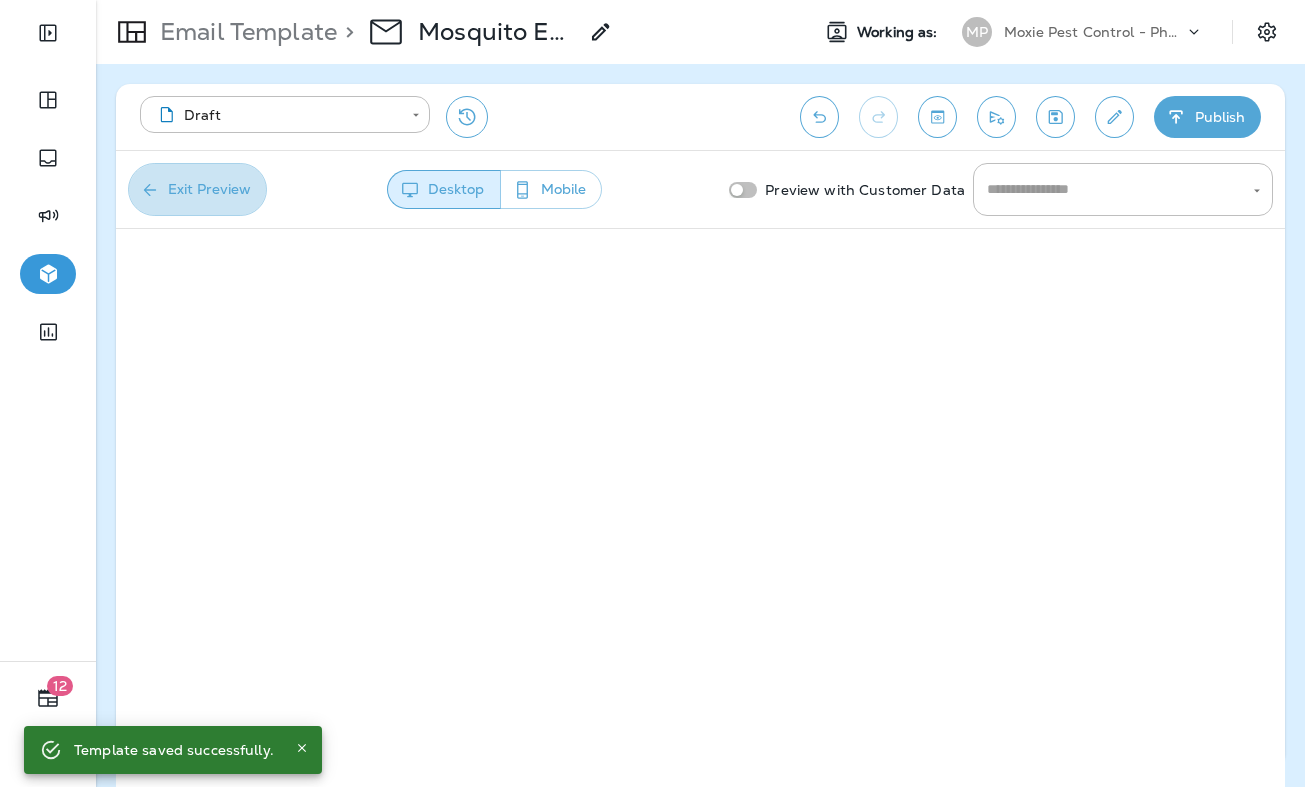 click on "Exit Preview" at bounding box center [197, 189] 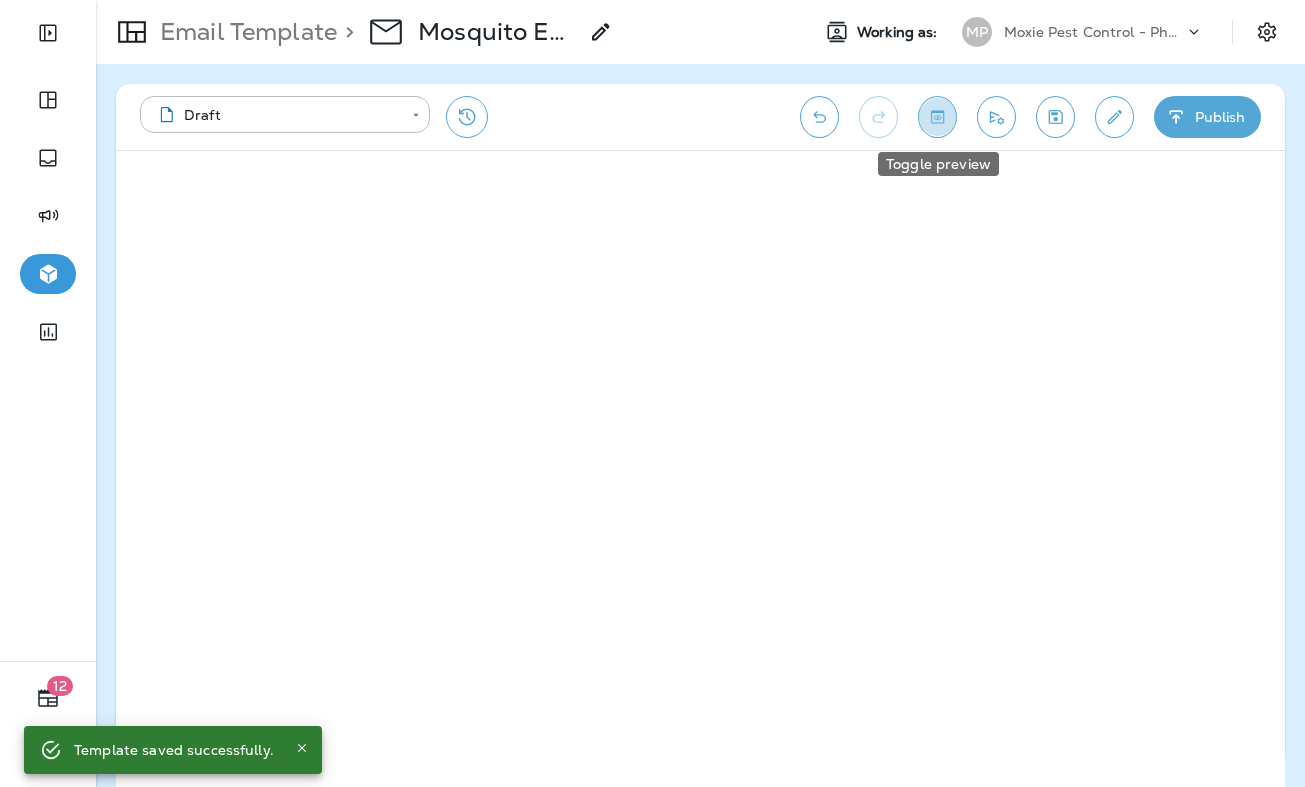click 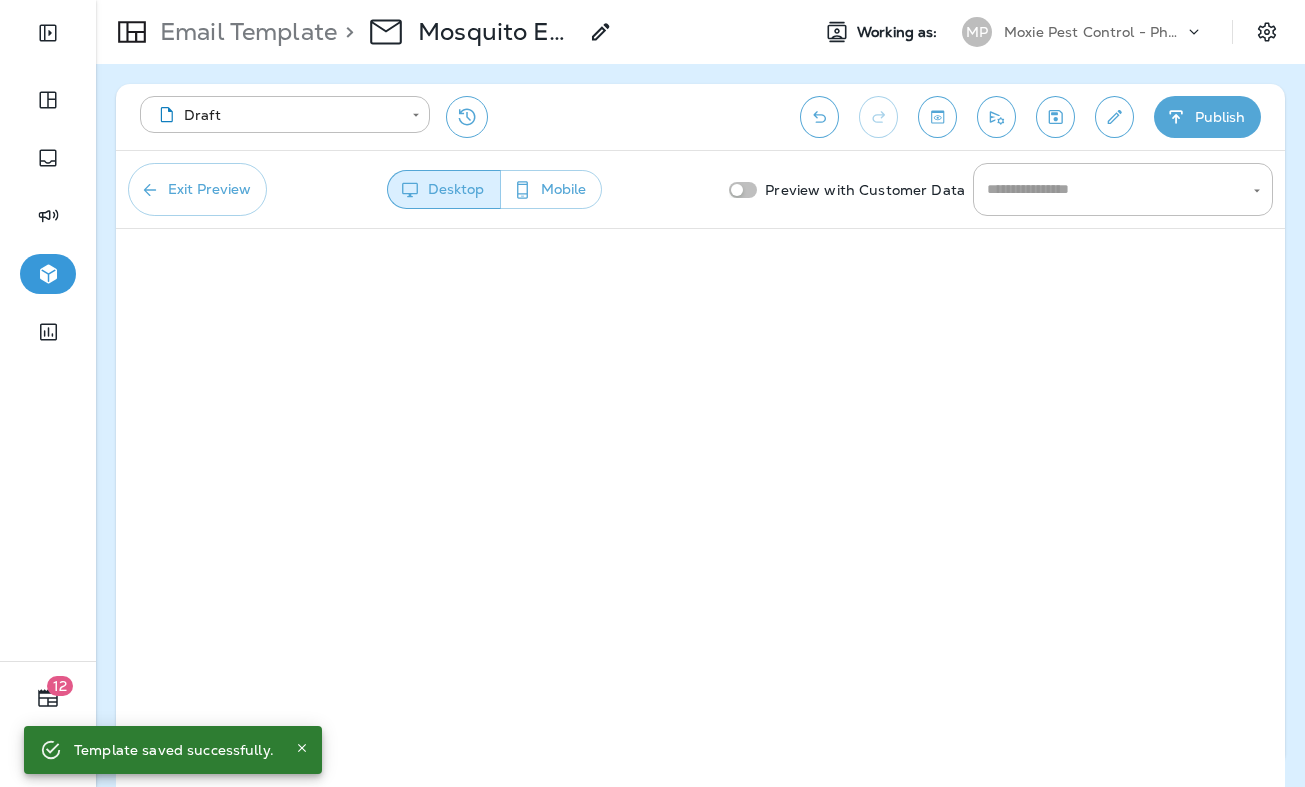 click on "Exit Preview" at bounding box center (197, 189) 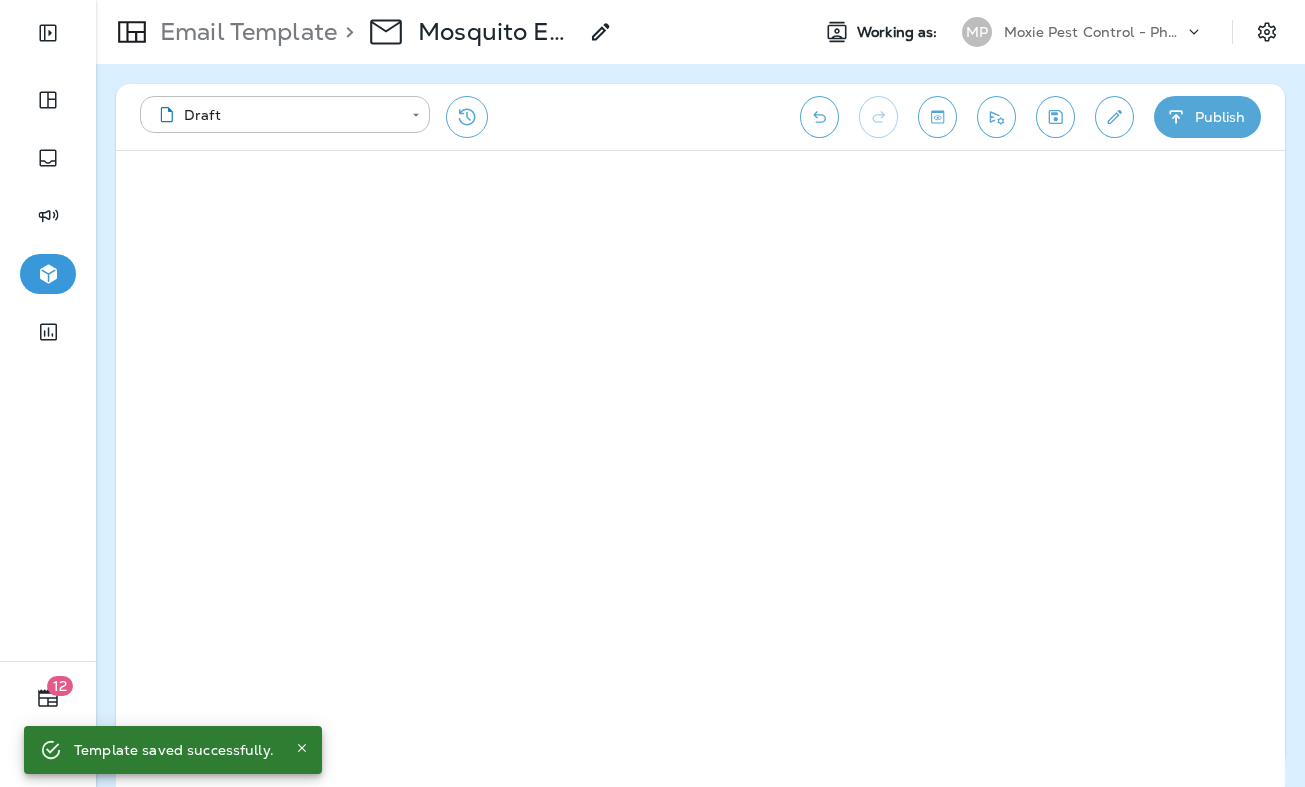 click on "Moxie Pest Control - Phoenix" at bounding box center [1094, 32] 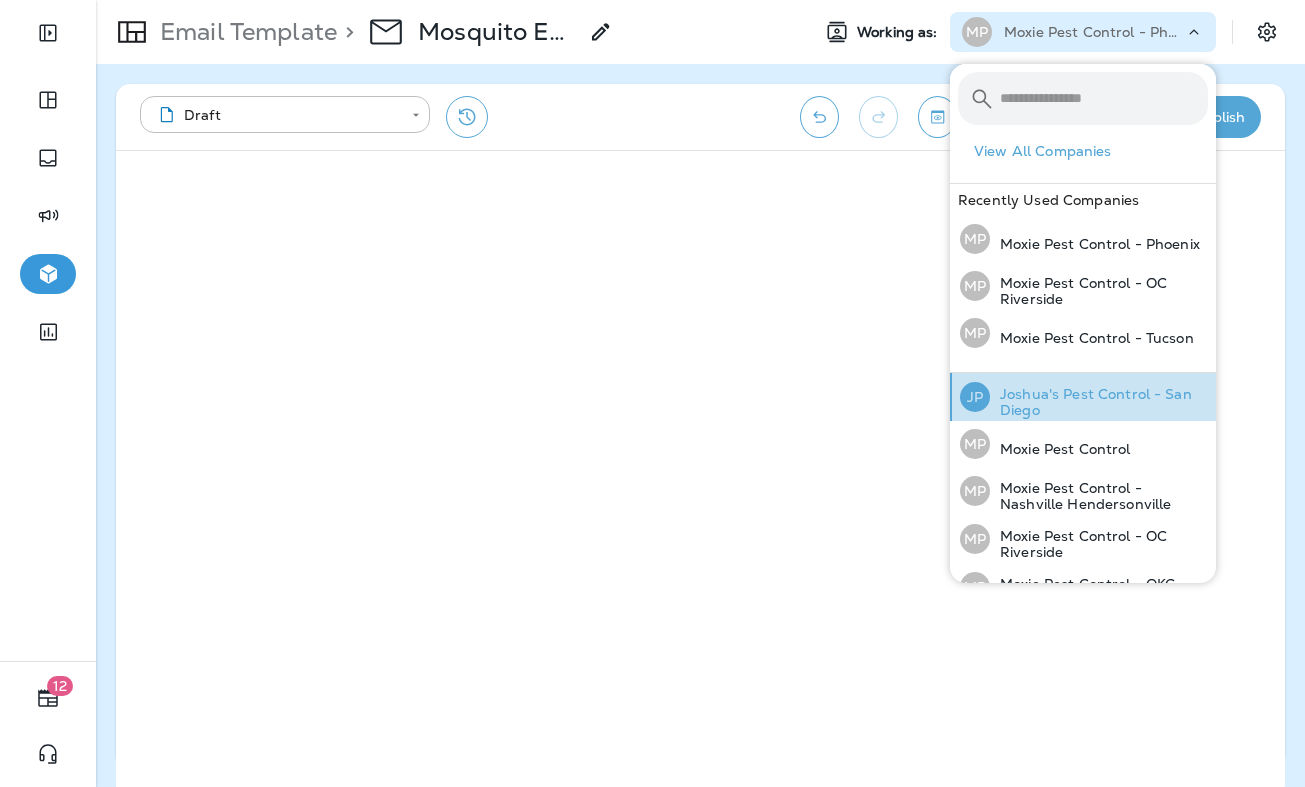 click on "Joshua's Pest Control - San Diego" at bounding box center (1099, 402) 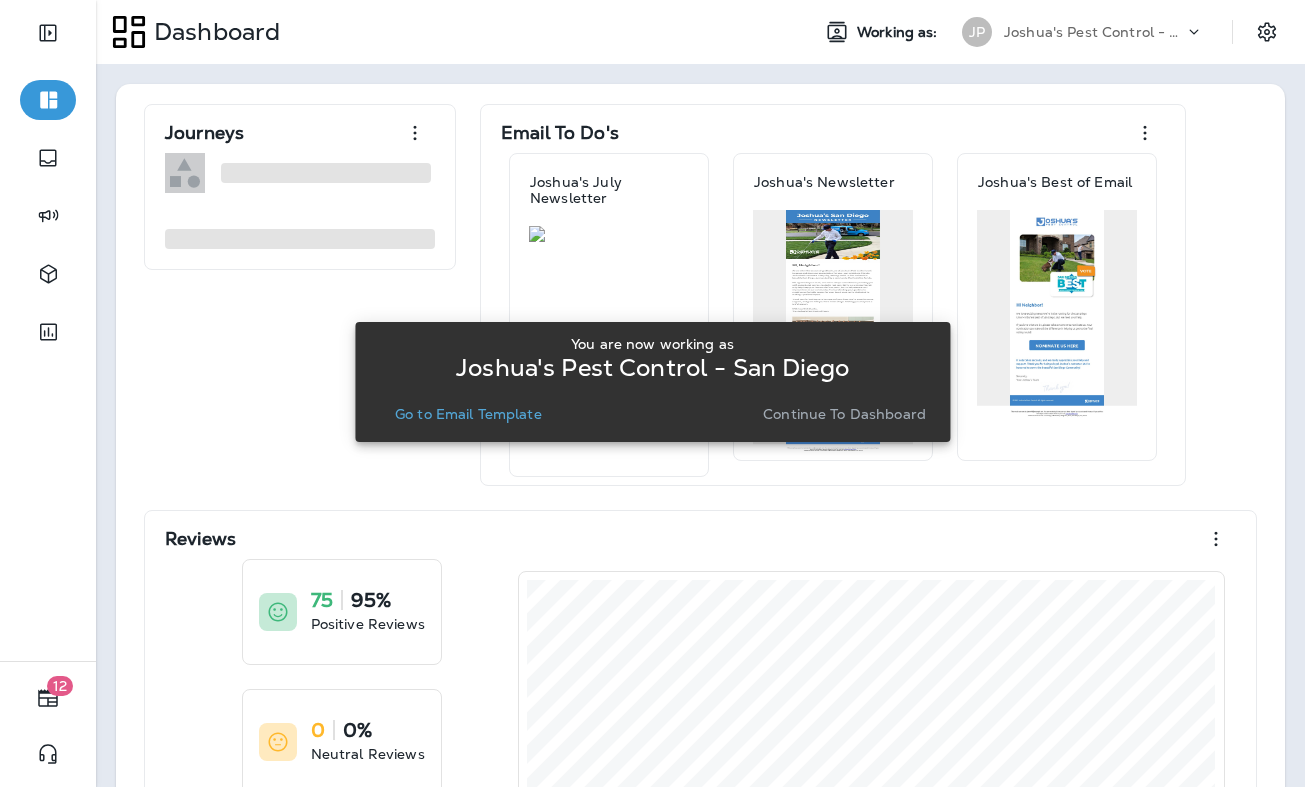 click on "Go to Email Template" at bounding box center (468, 414) 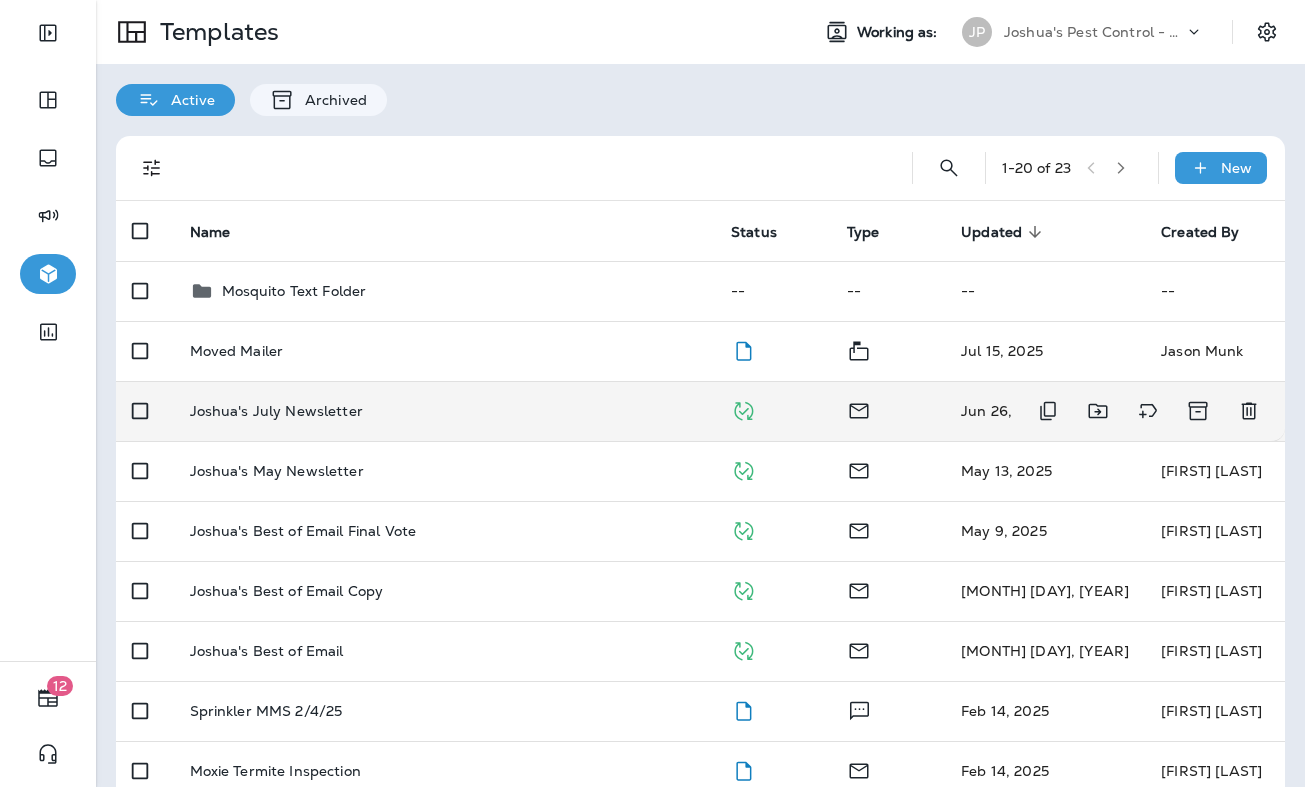click on "Joshua's July Newsletter" at bounding box center (445, 411) 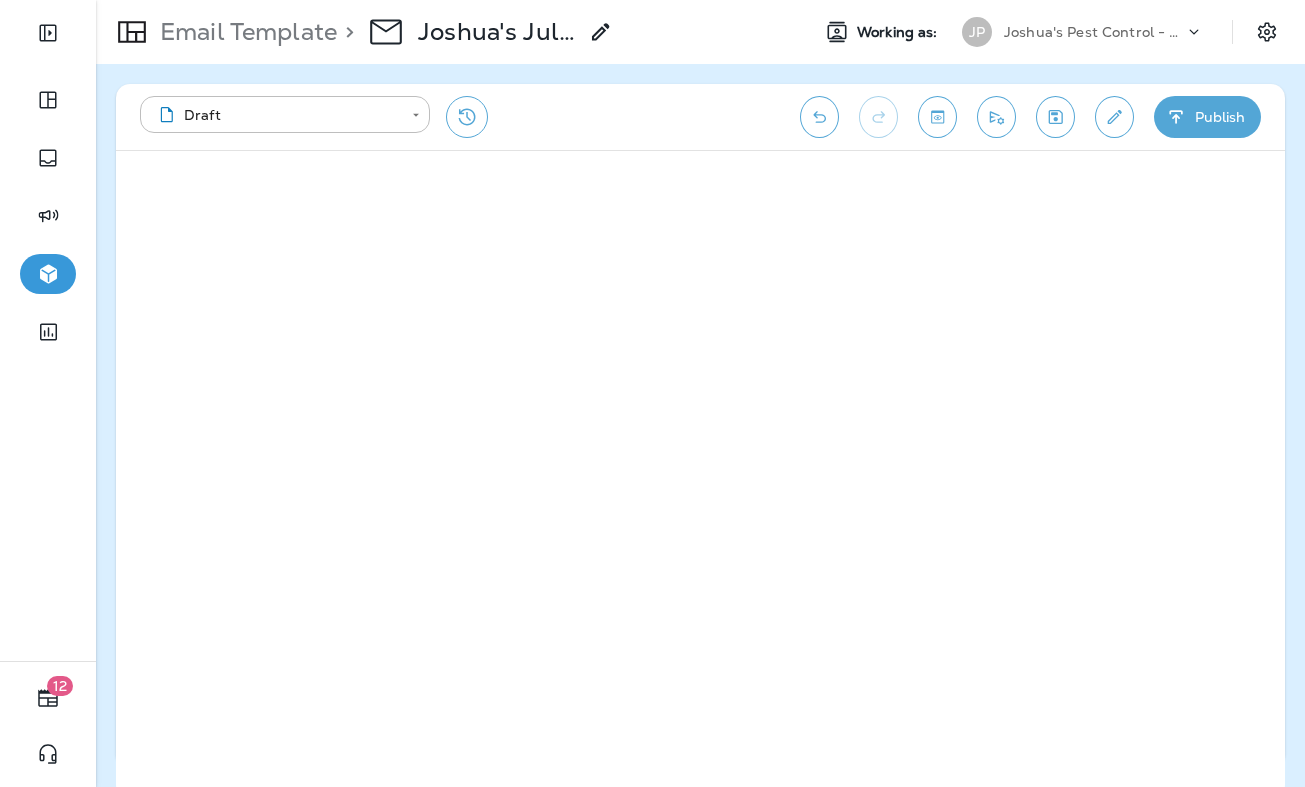 click on "Joshua's Pest Control - San Diego" at bounding box center (1094, 32) 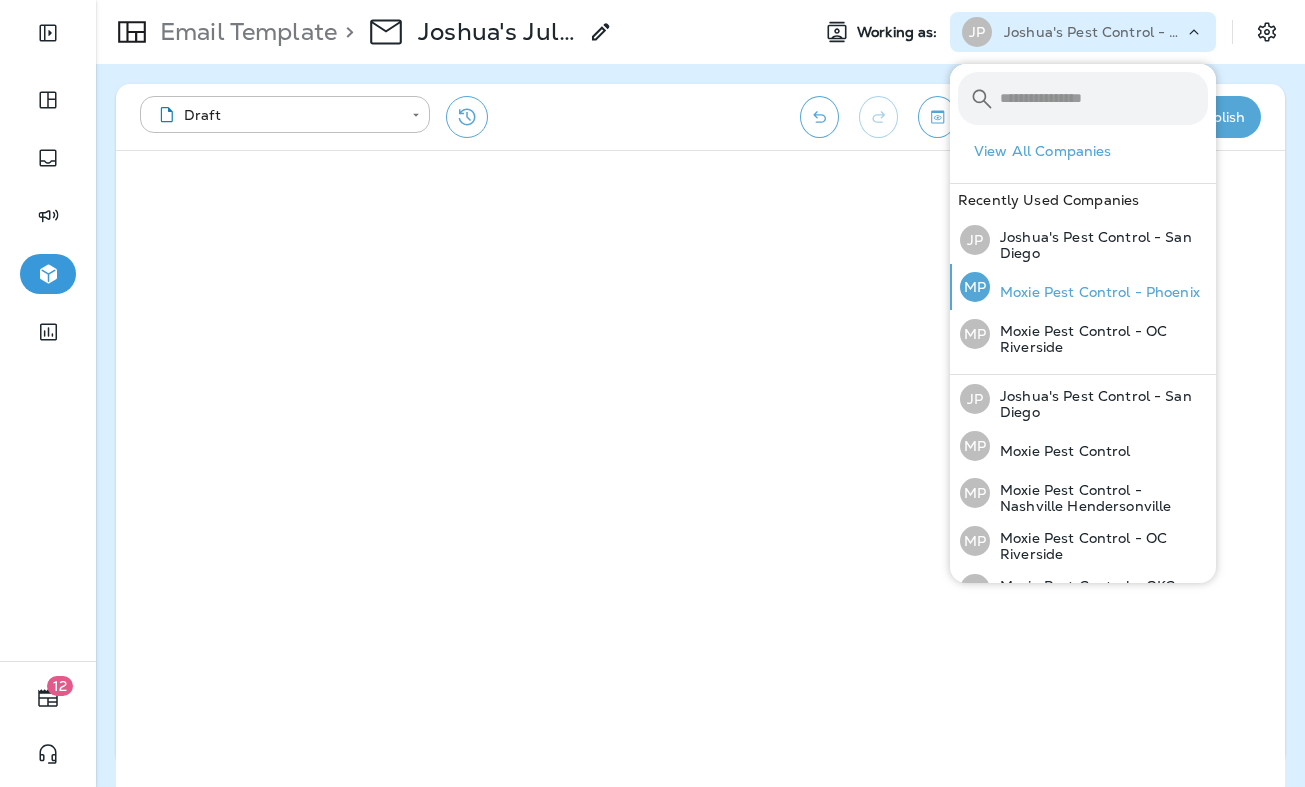 click on "Moxie Pest Control - Phoenix" at bounding box center (1095, 292) 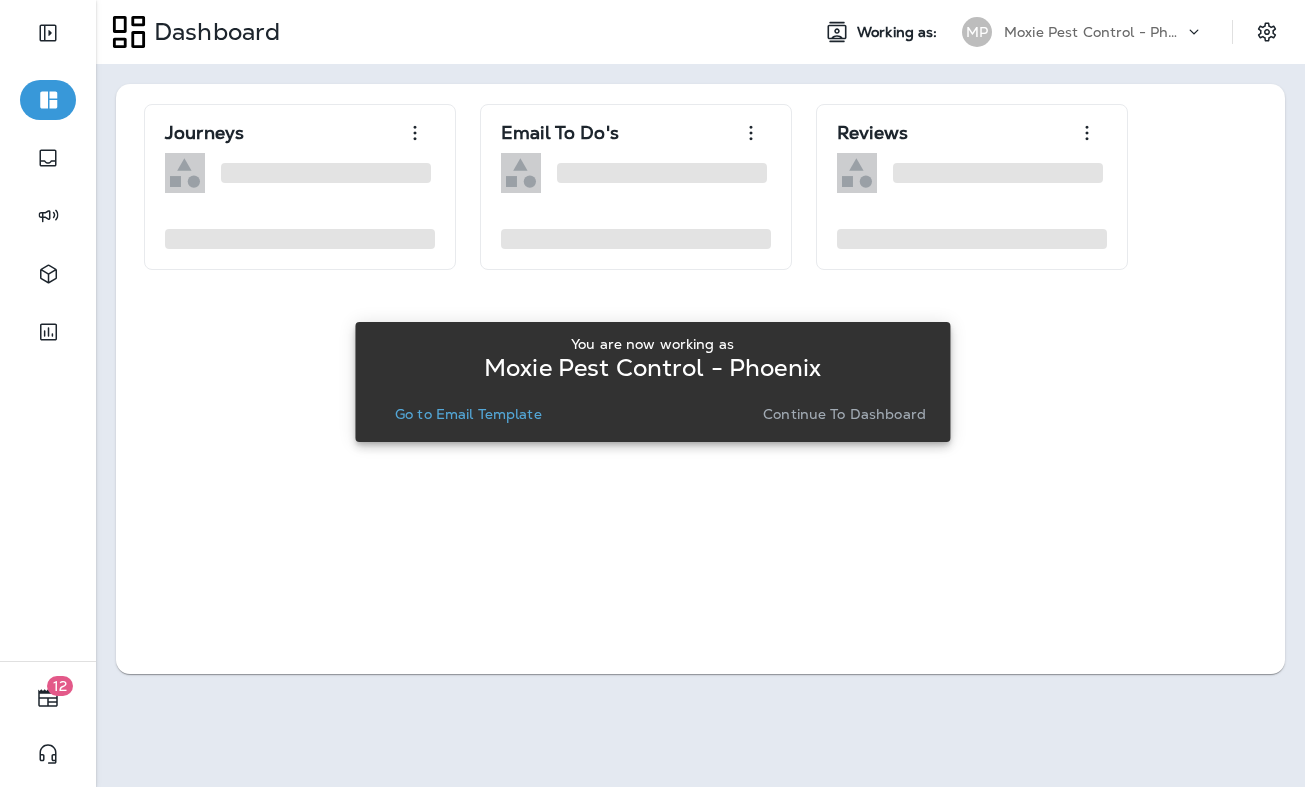 click on "Go to Email Template" at bounding box center (468, 414) 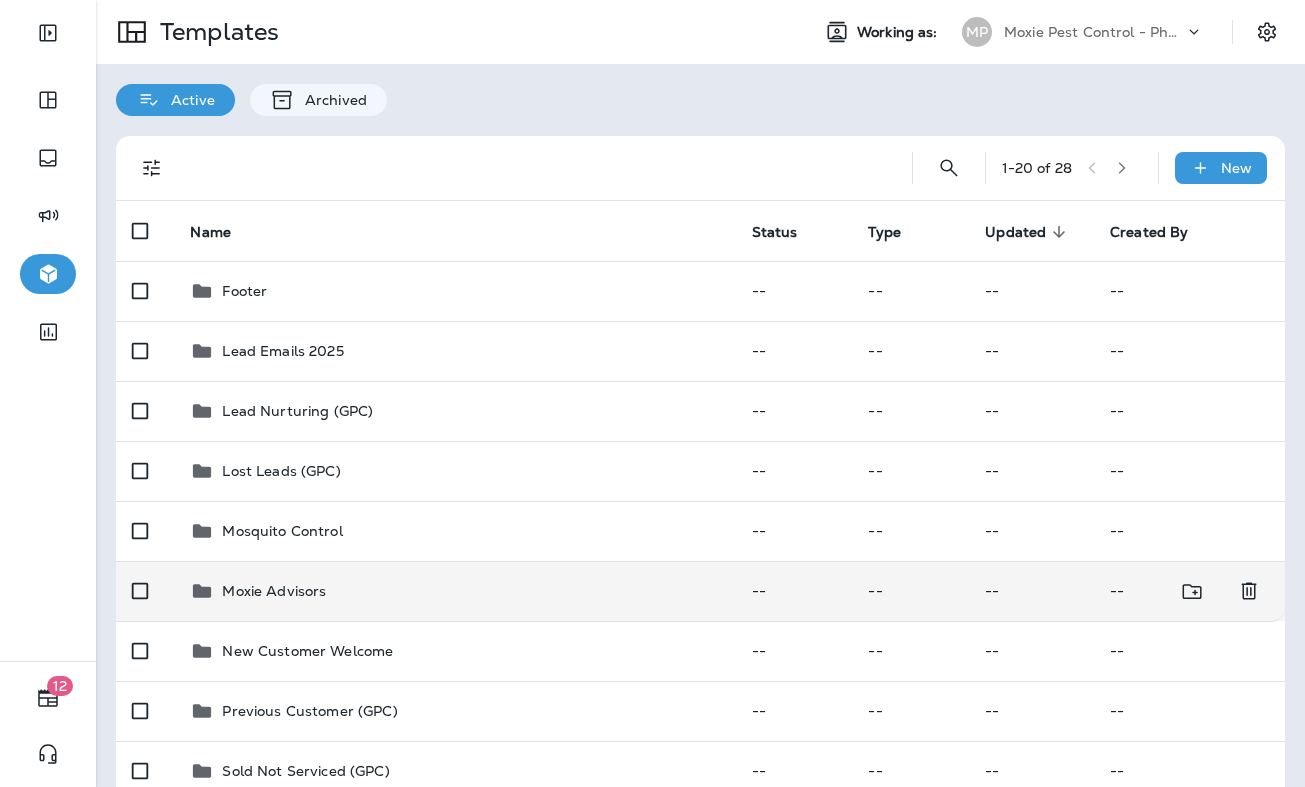click on "Moxie Advisors" at bounding box center (274, 591) 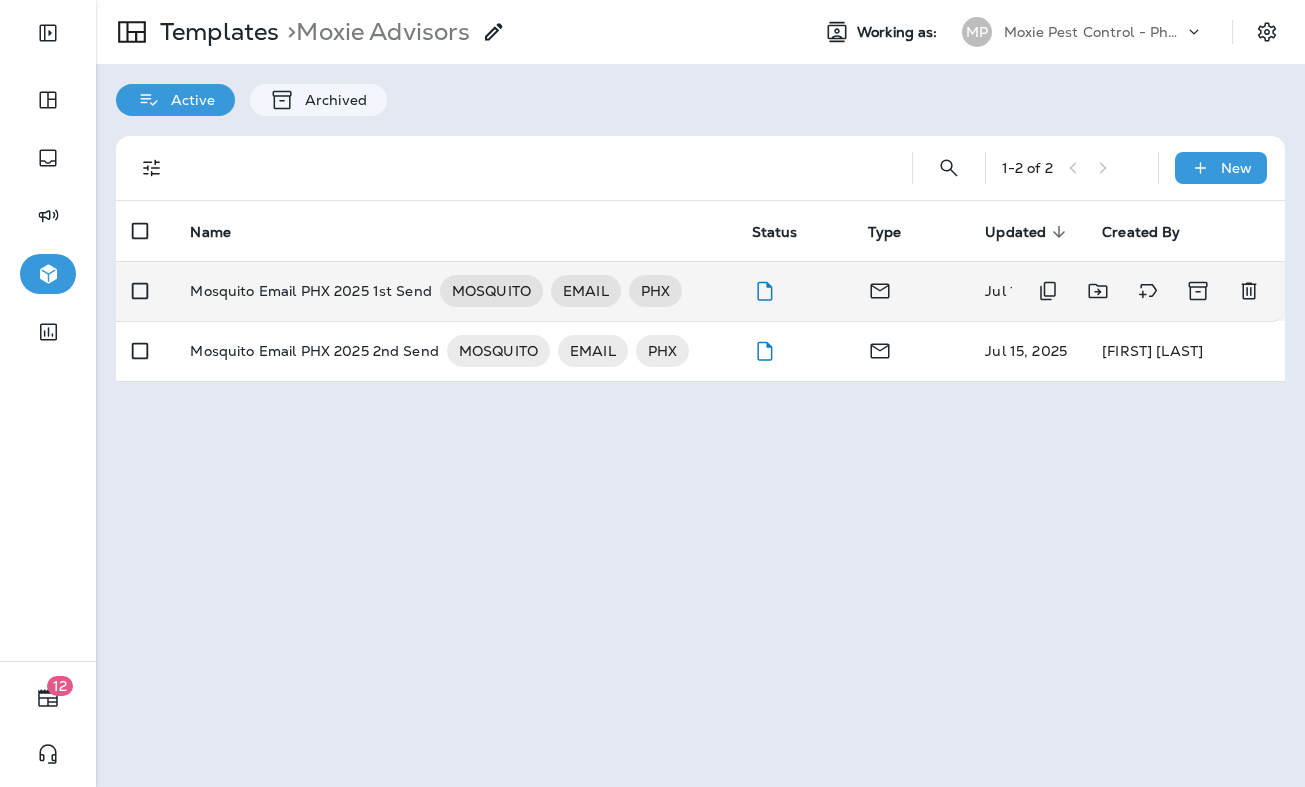 click on "Mosquito Email PHX 2025 1st Send MOSQUITO EMAIL PHX" at bounding box center (454, 291) 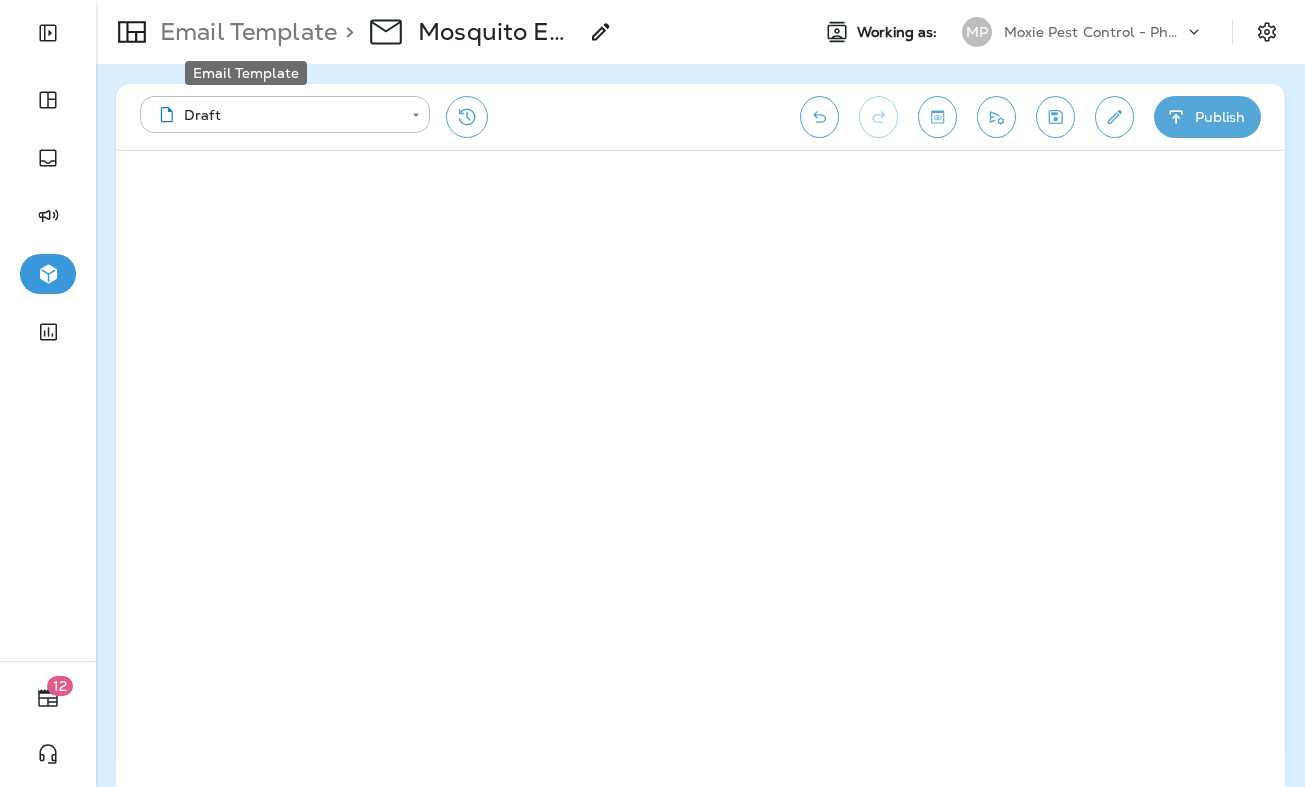 click on "Email Template" at bounding box center (244, 32) 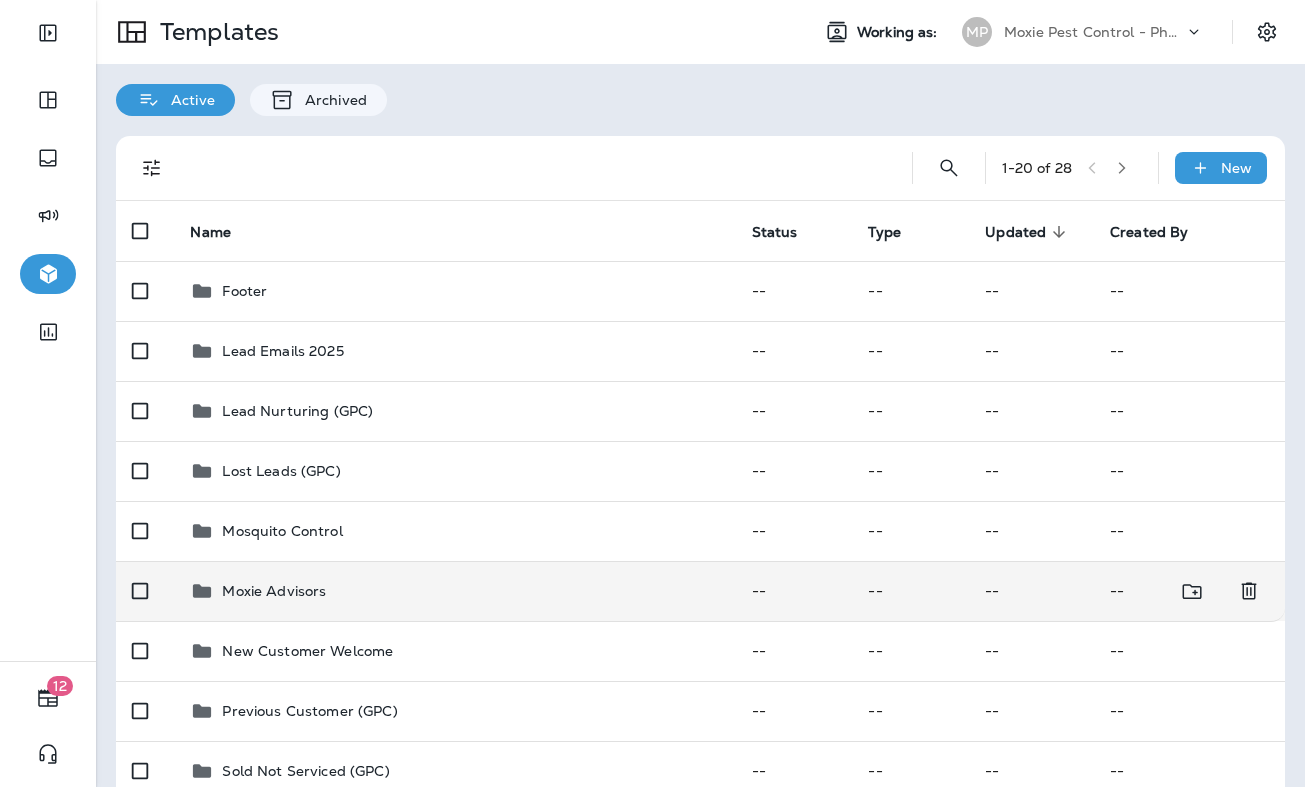 click on "Moxie Advisors" at bounding box center (274, 591) 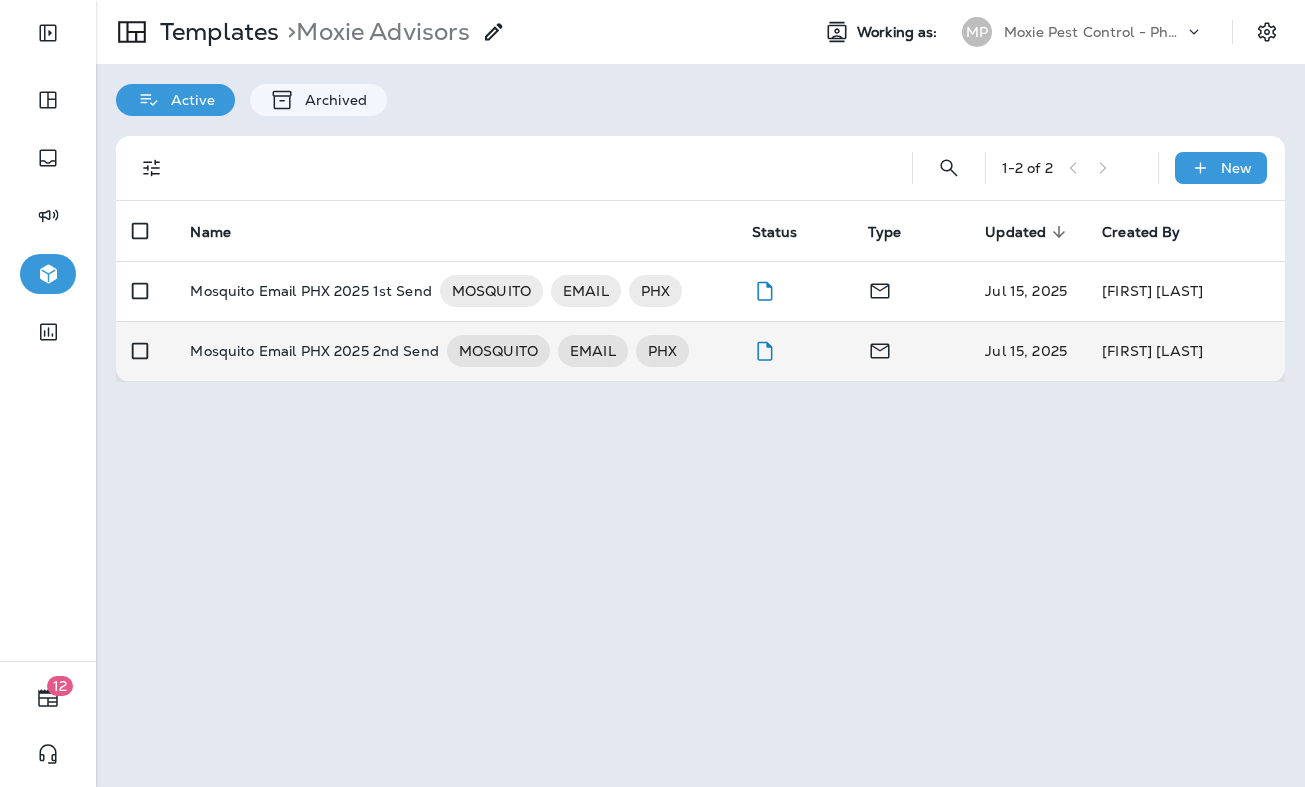click on "Mosquito Email PHX 2025 2nd Send" at bounding box center [314, 351] 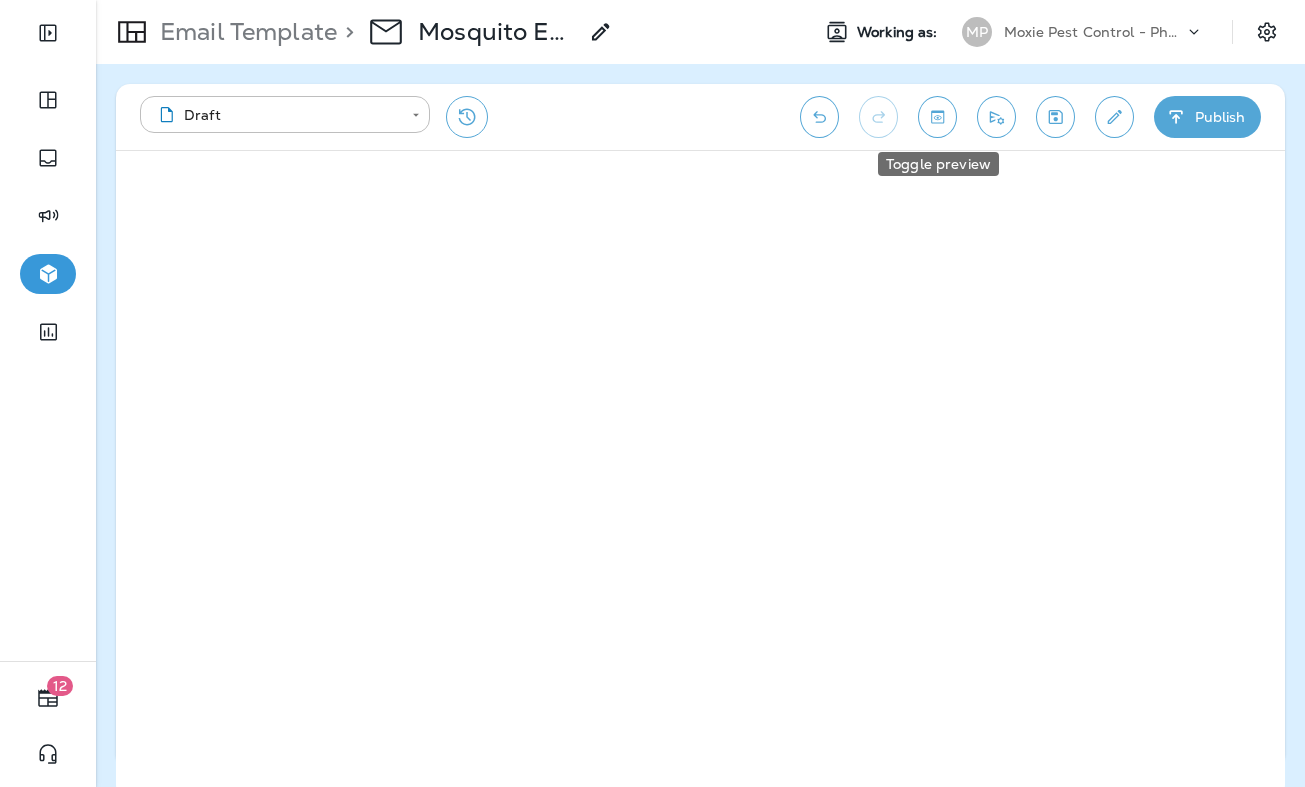 click at bounding box center [937, 117] 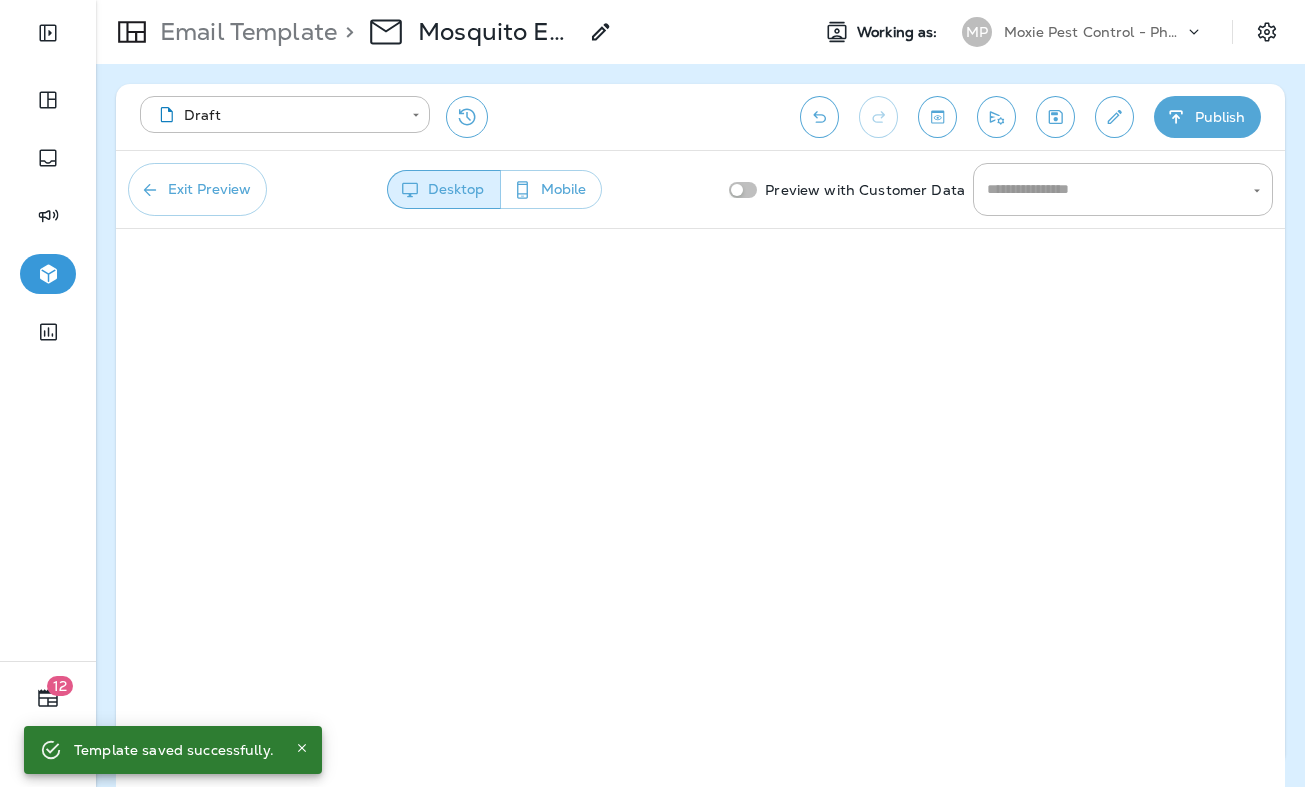 click on "Exit Preview" at bounding box center (197, 189) 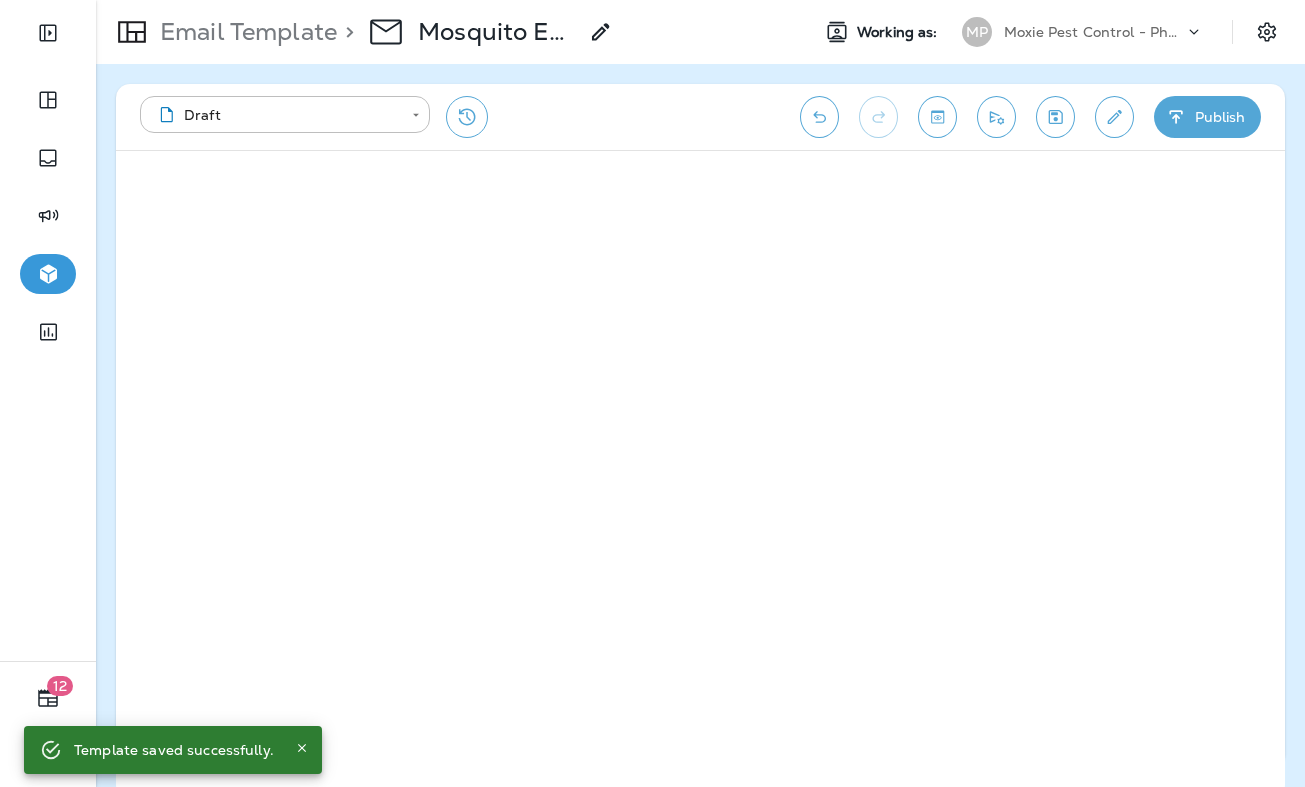 click 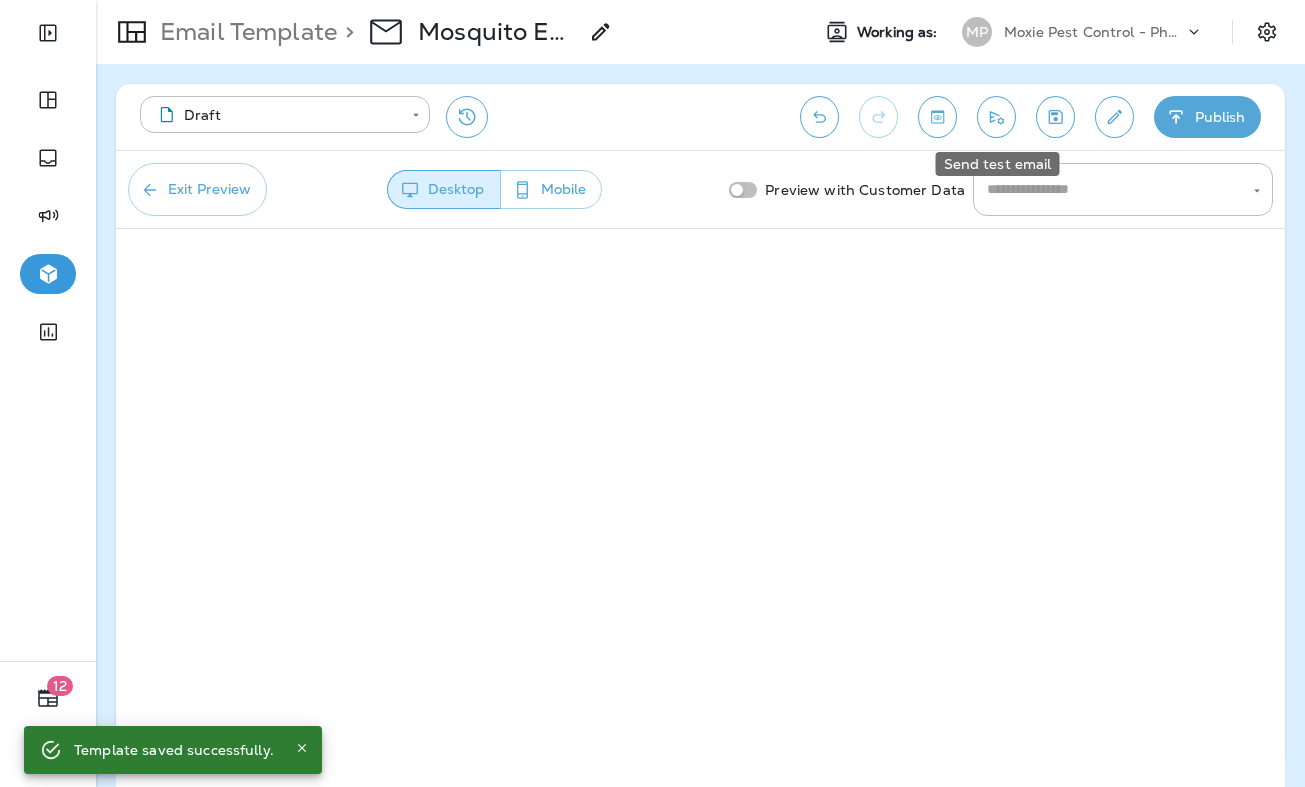 click 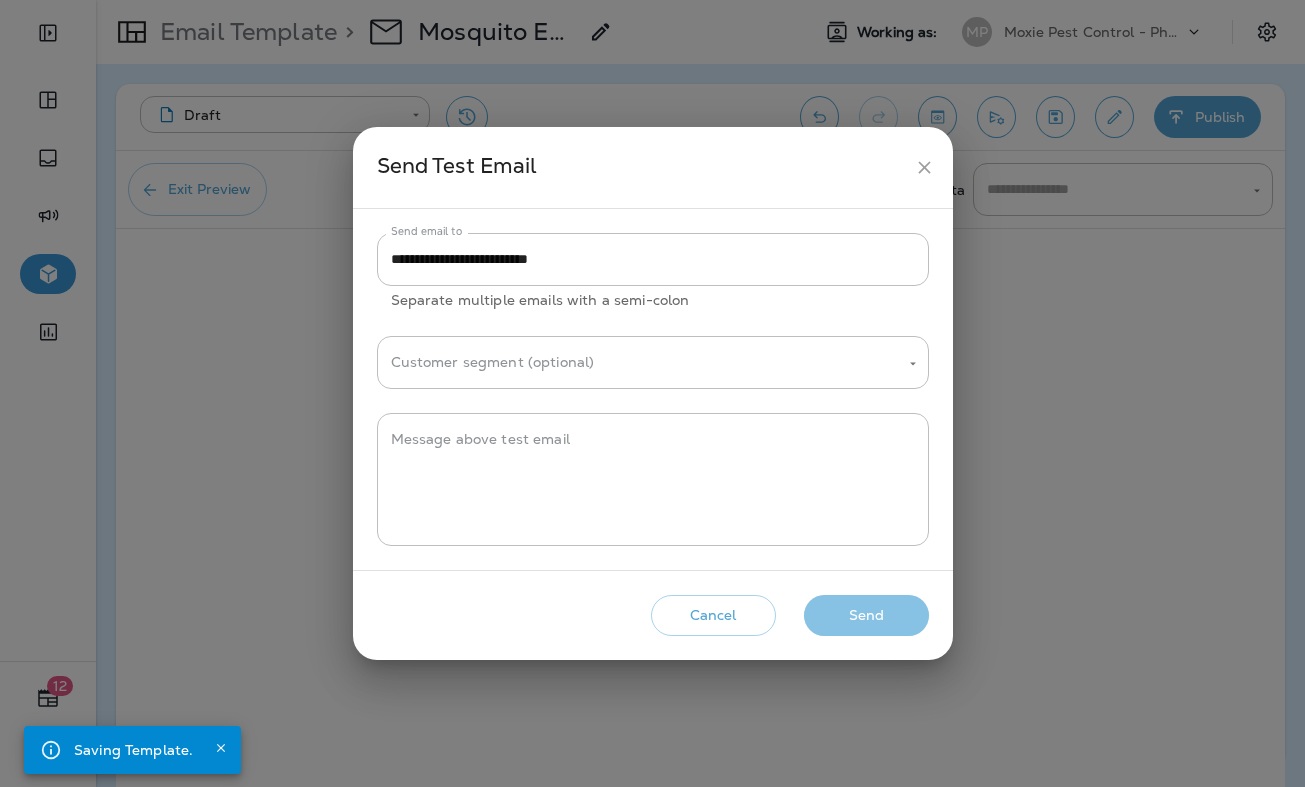 click on "Send" at bounding box center (866, 615) 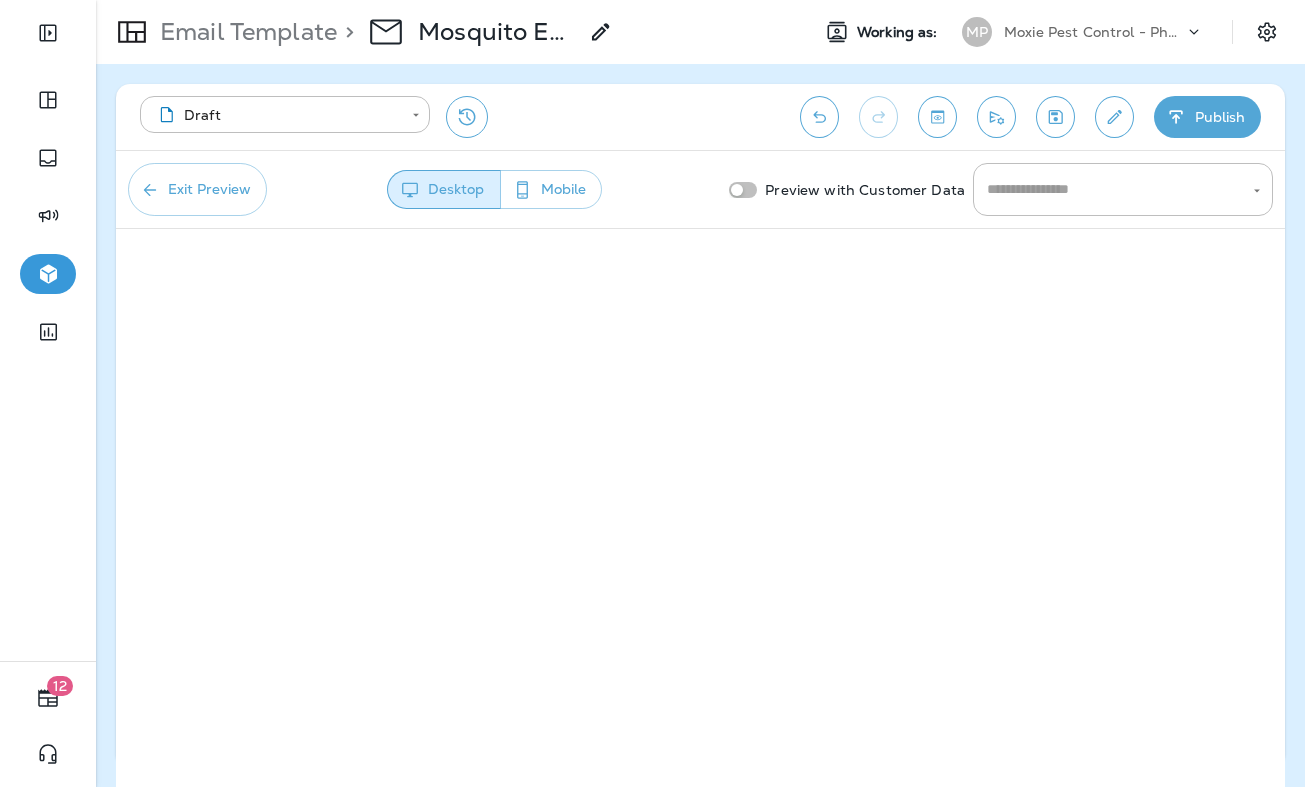 click on "Moxie Pest Control - Phoenix" at bounding box center (1094, 32) 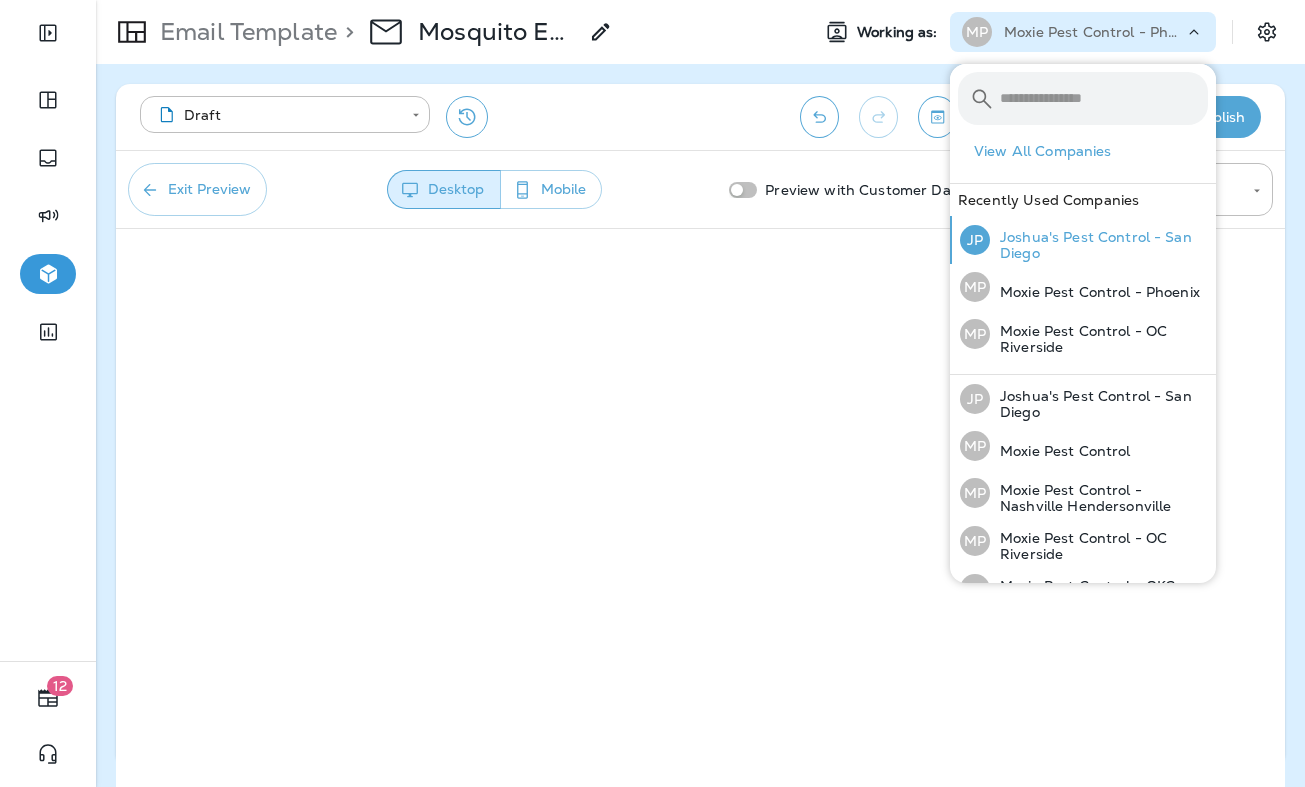 click on "Joshua's Pest Control - San Diego" at bounding box center [1099, 245] 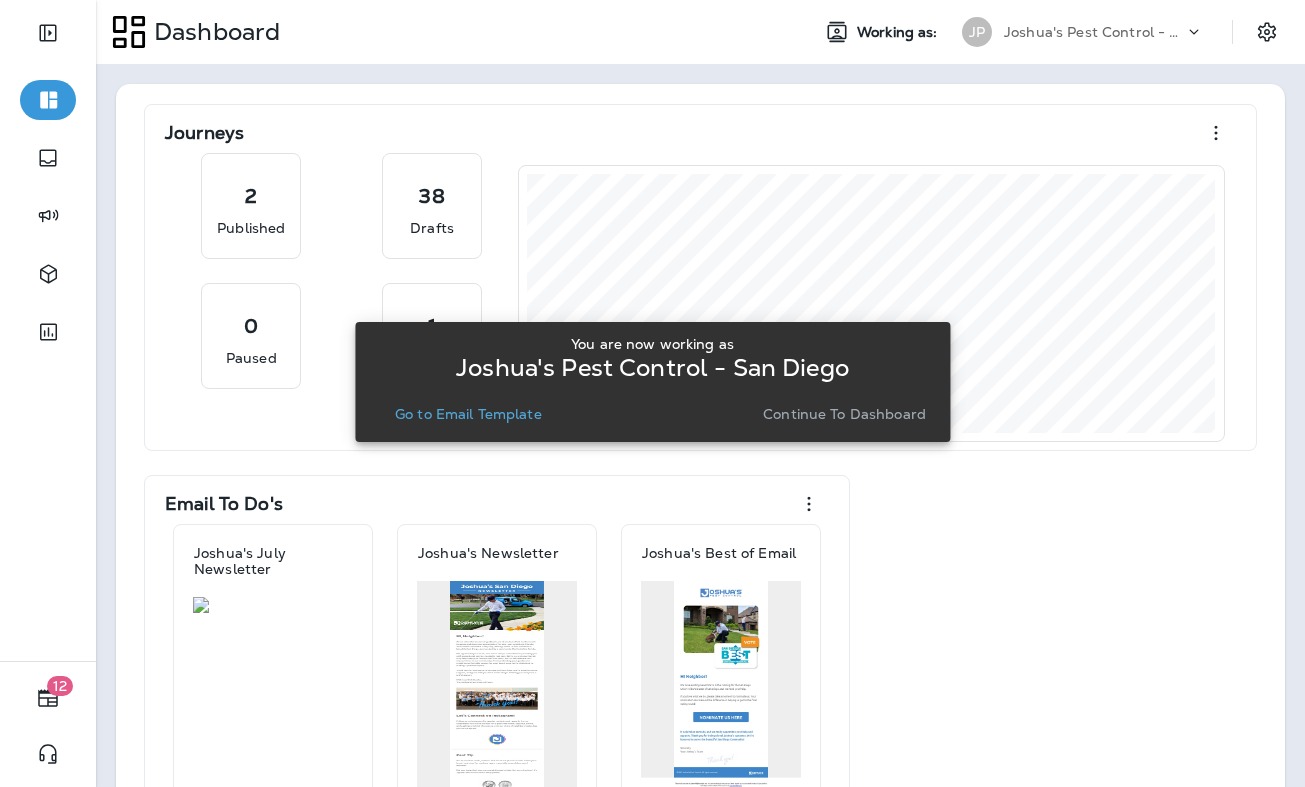 click on "Go to Email Template" at bounding box center [468, 414] 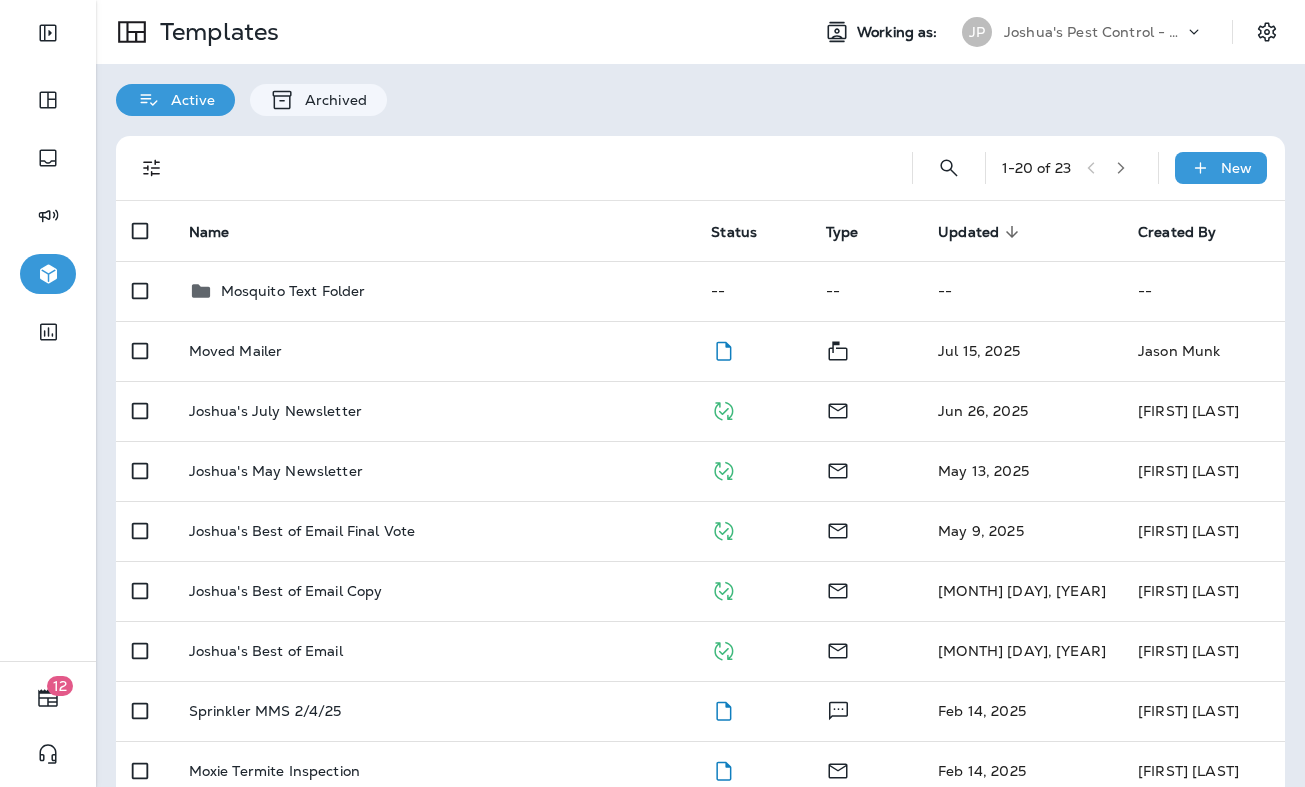 click on "Joshua's July Newsletter" at bounding box center [434, 411] 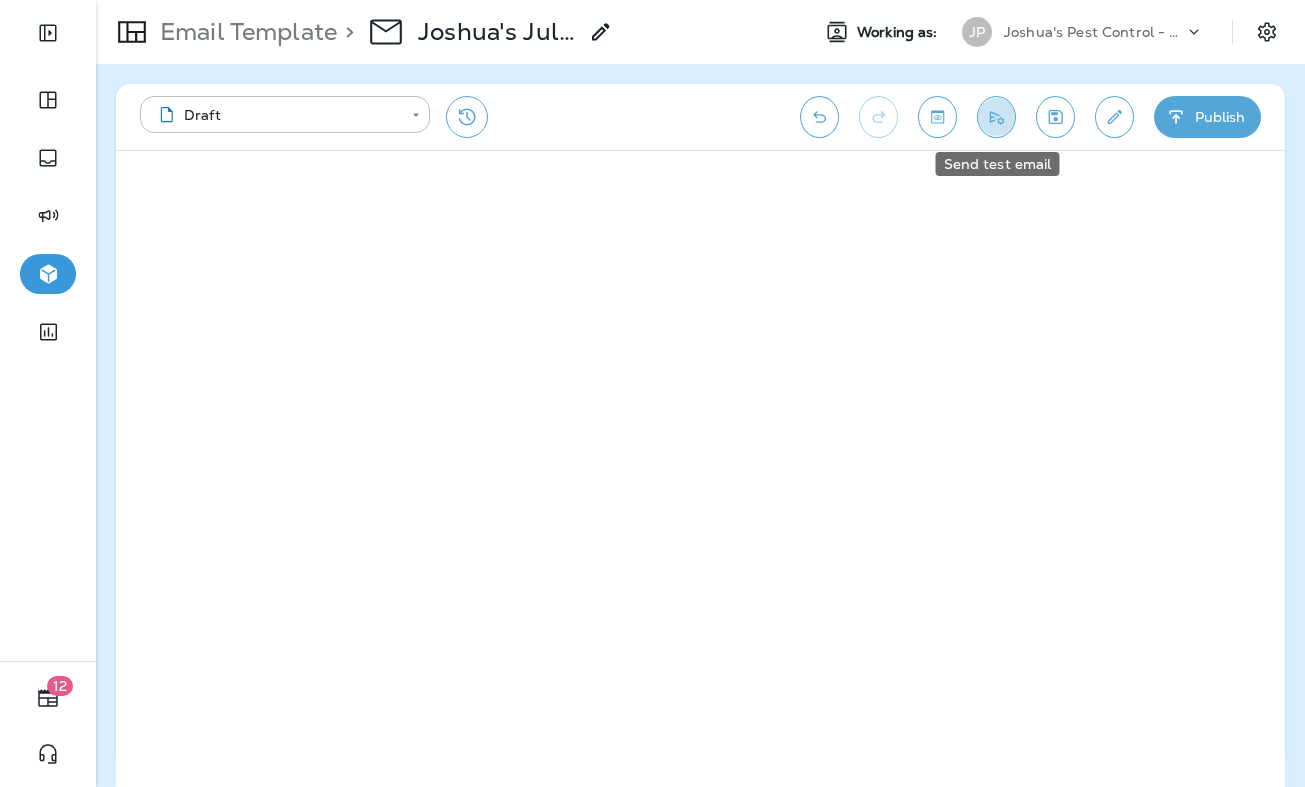 click 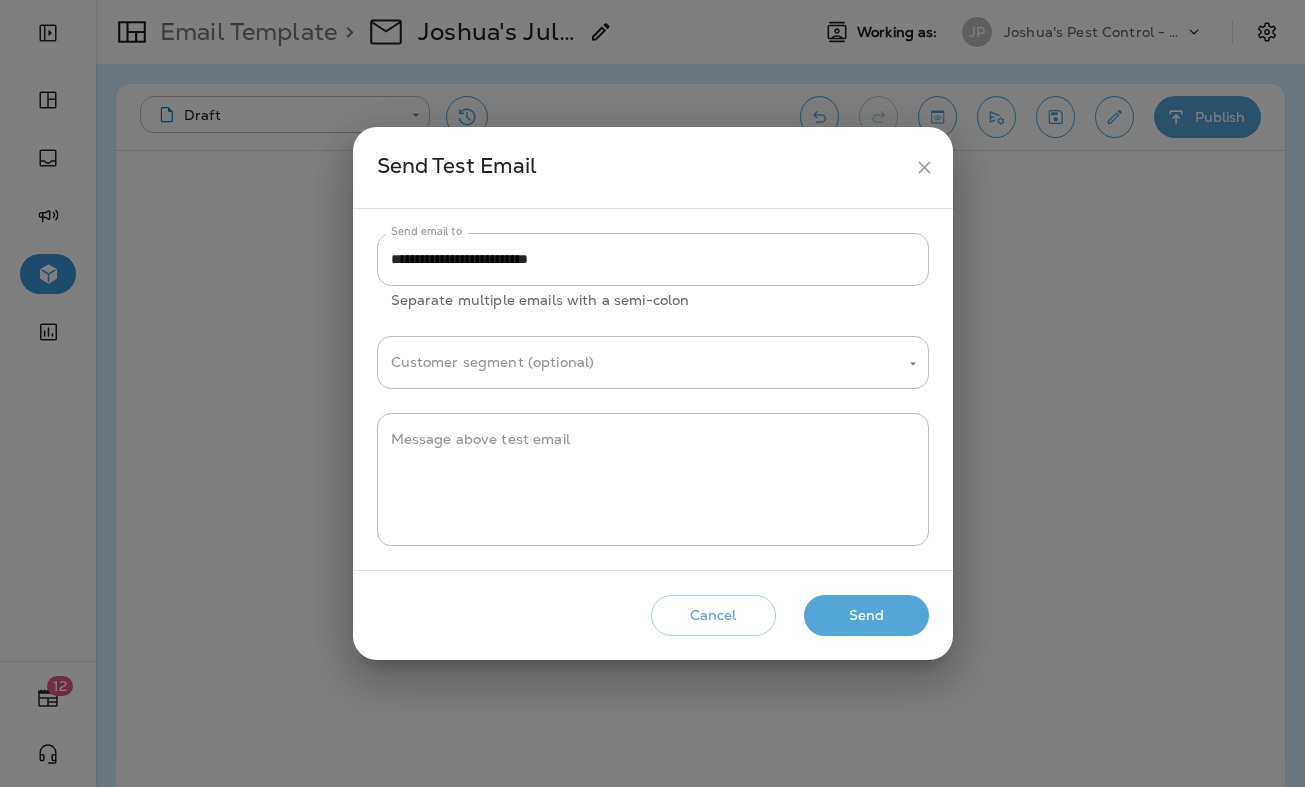 click on "Send" at bounding box center (866, 615) 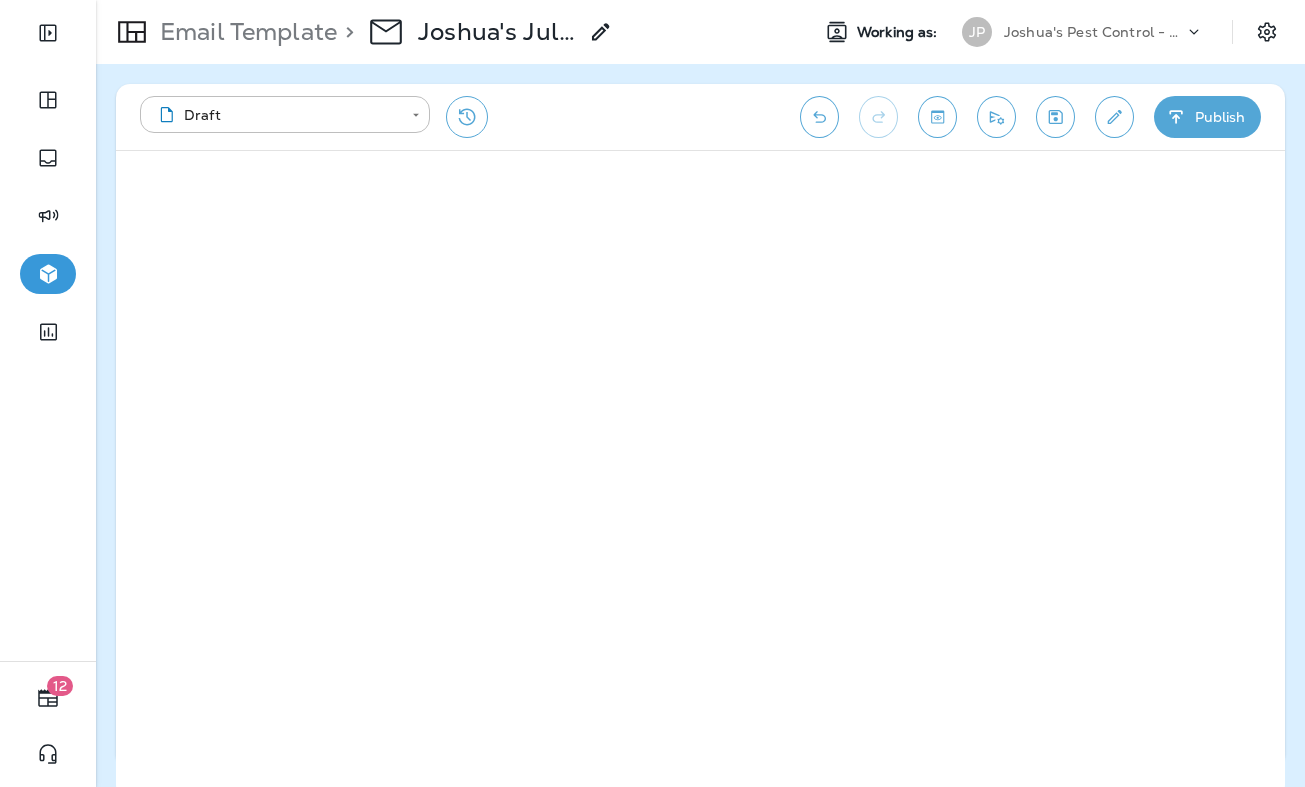 click on "Joshua's Pest Control - San Diego" at bounding box center [1094, 32] 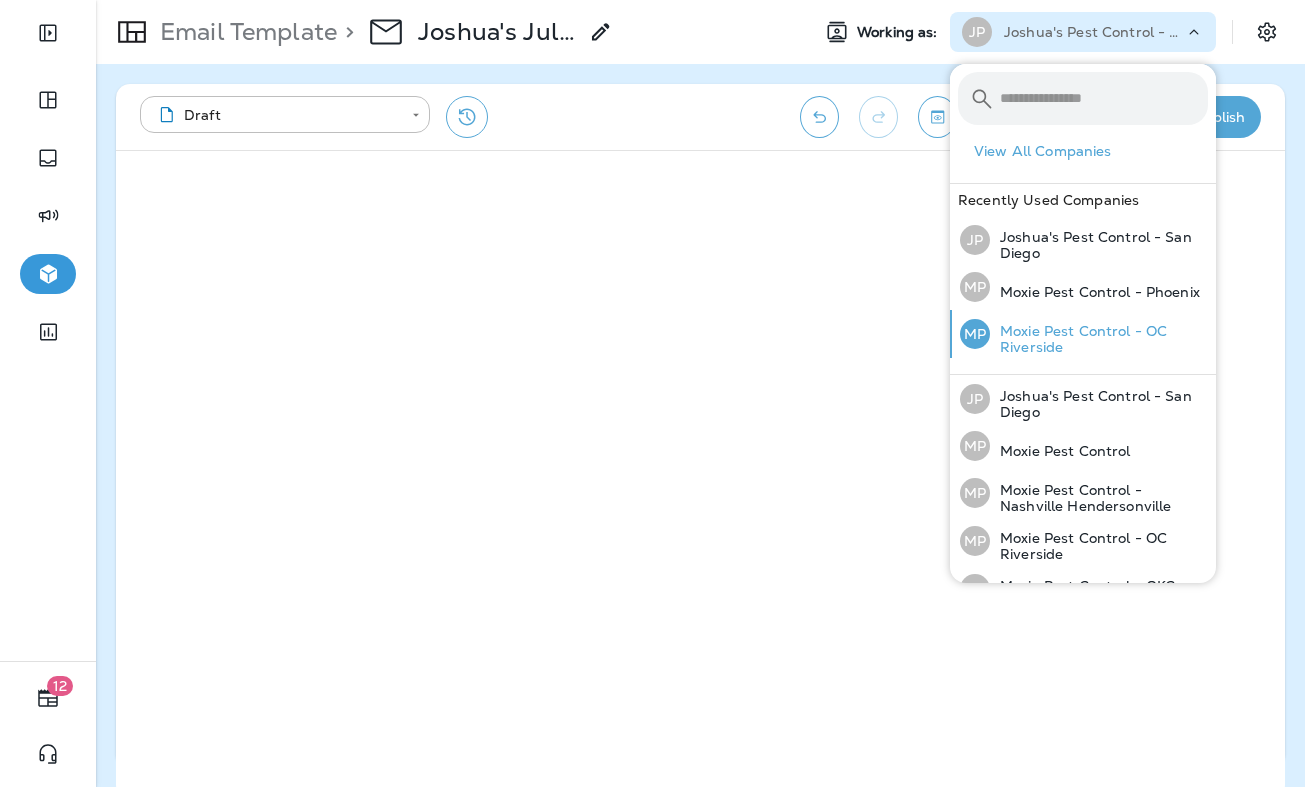 click on "Moxie Pest Control - OC Riverside" at bounding box center [1099, 339] 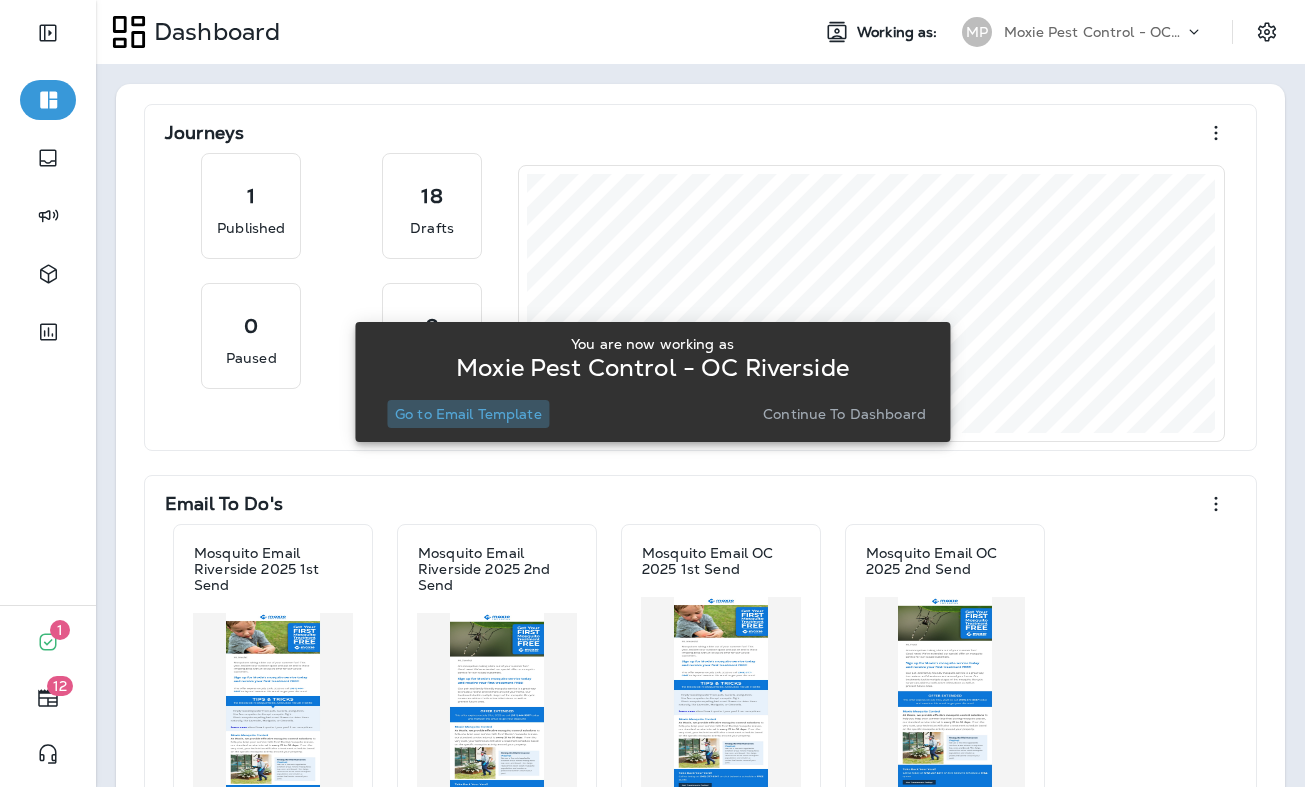 click on "Go to Email Template" at bounding box center (468, 414) 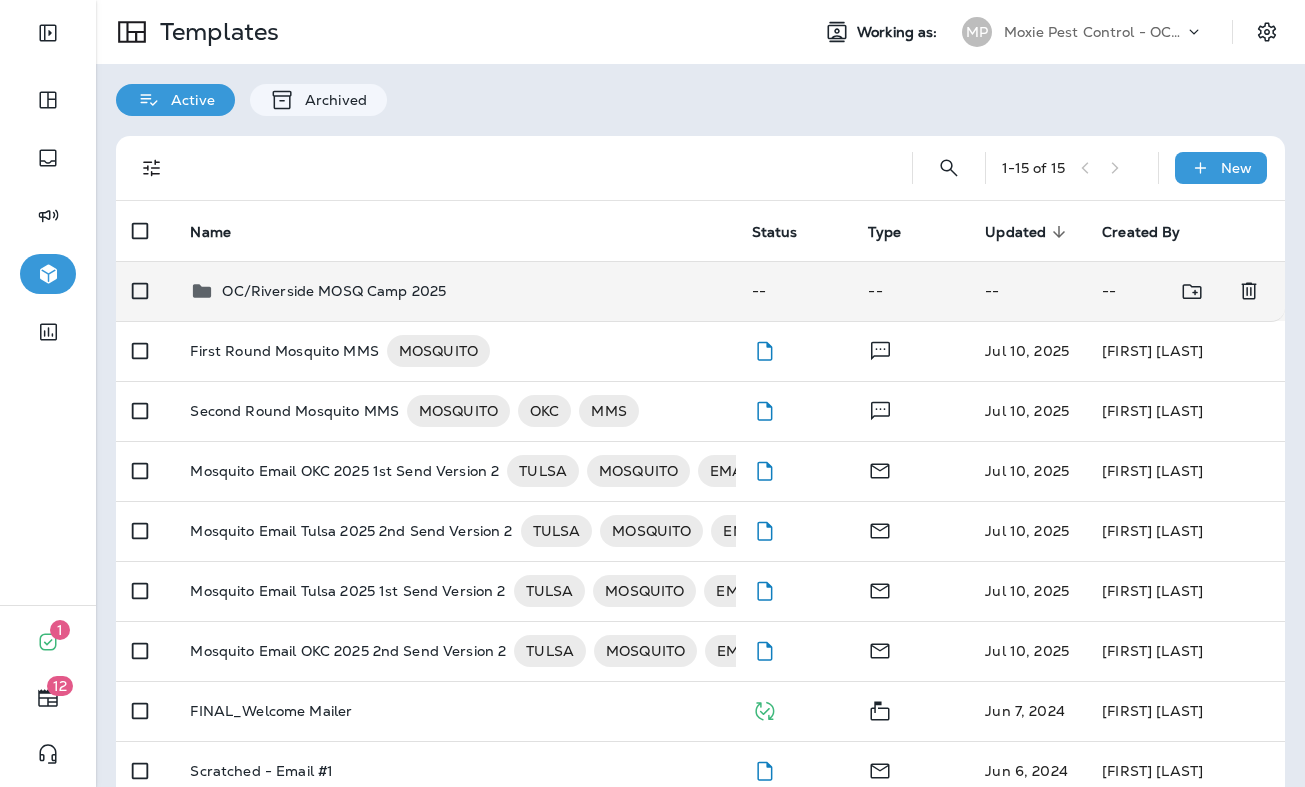 click on "OC/Riverside MOSQ Camp 2025" at bounding box center (334, 291) 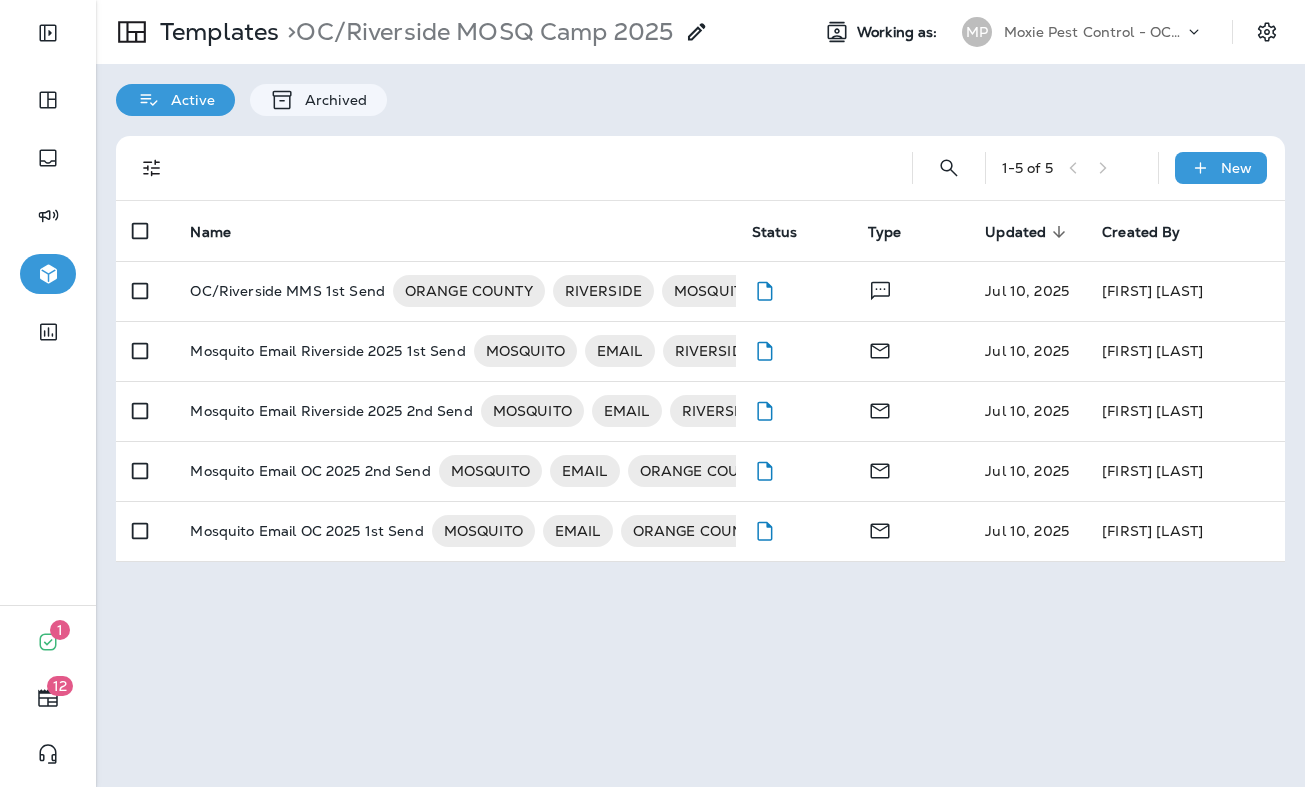 click on "Moxie Pest Control - OC Riverside" at bounding box center [1094, 32] 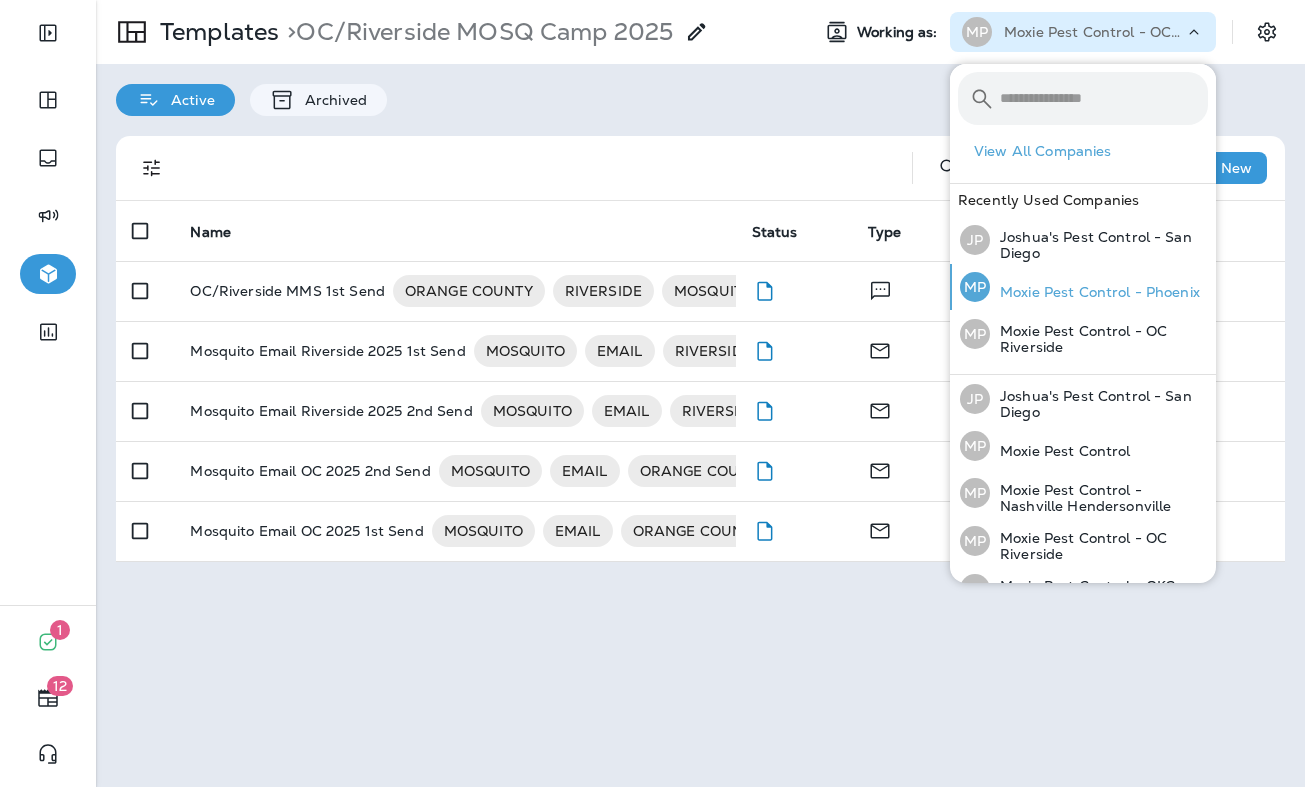 click on "Moxie Pest Control - Phoenix" at bounding box center [1095, 292] 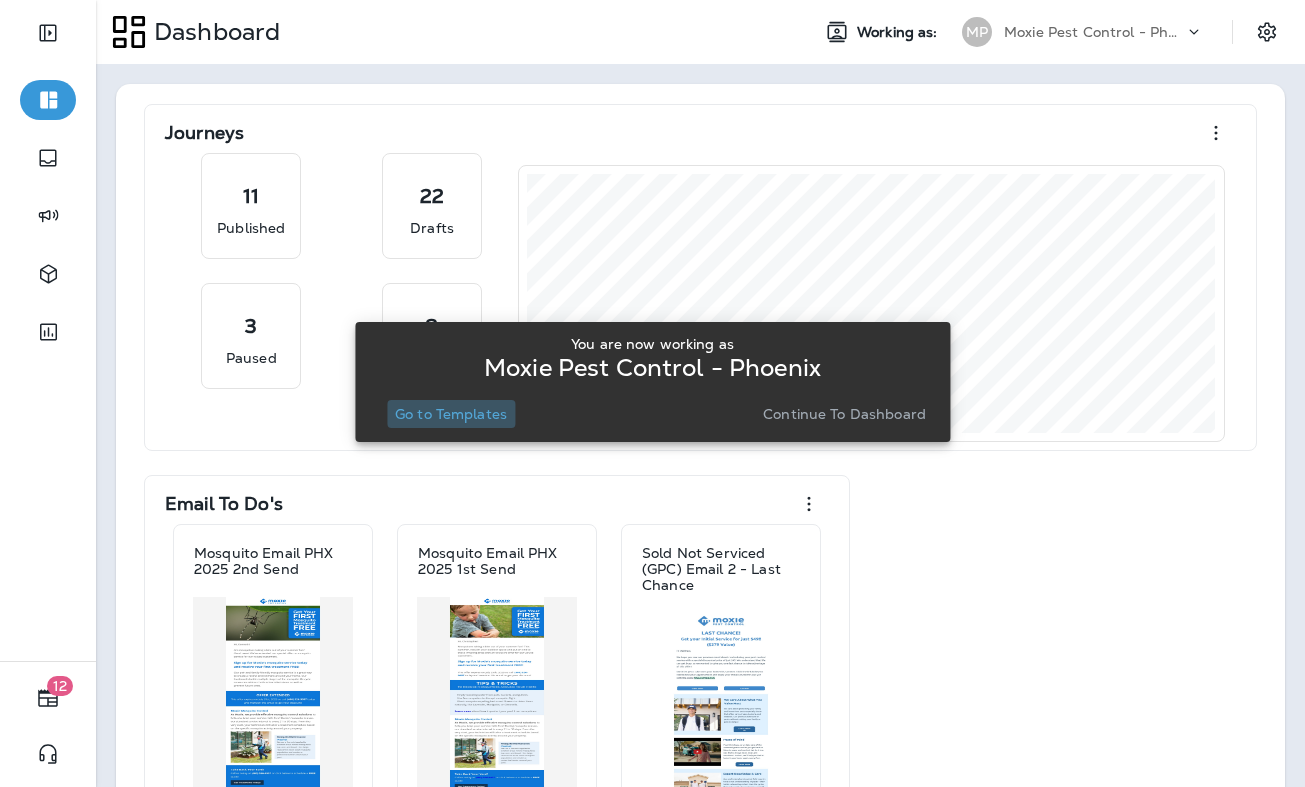 click on "Go to Templates" at bounding box center [451, 414] 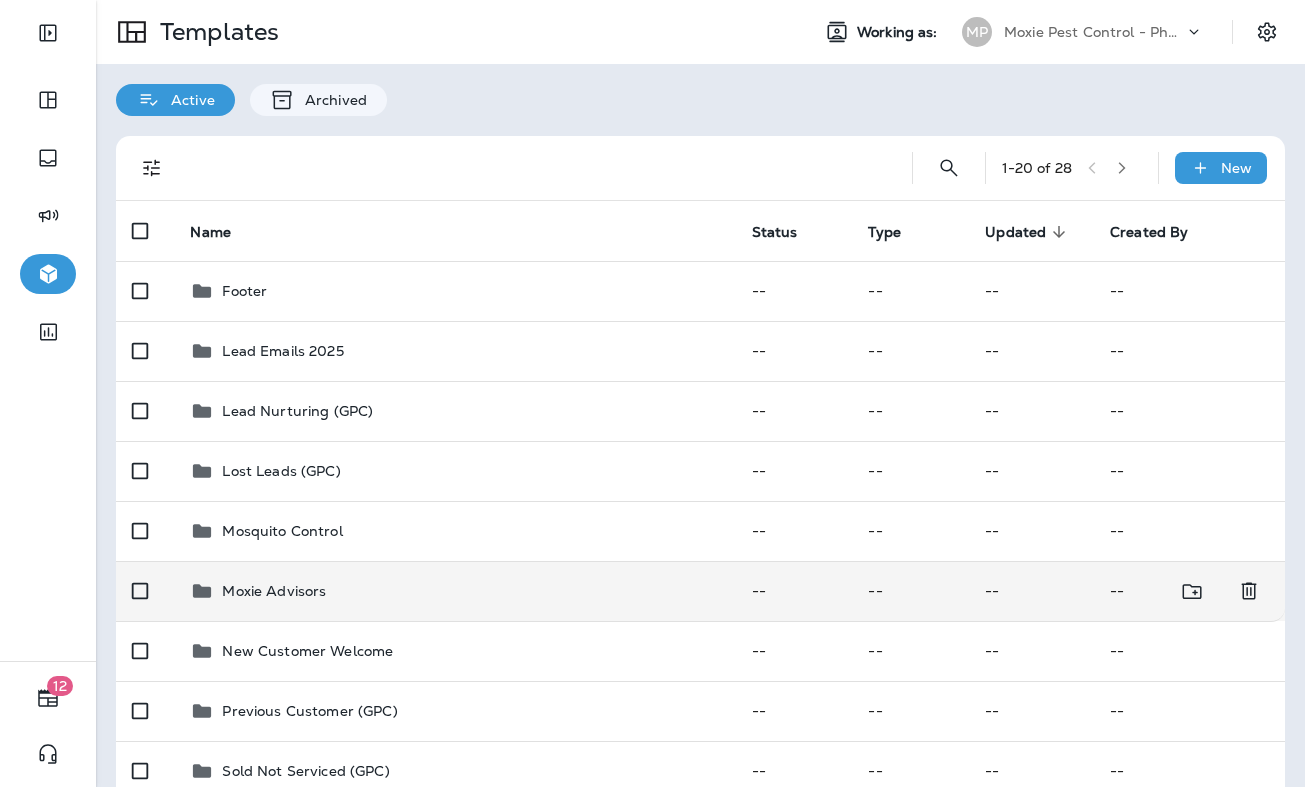 click on "Moxie Advisors" at bounding box center [274, 591] 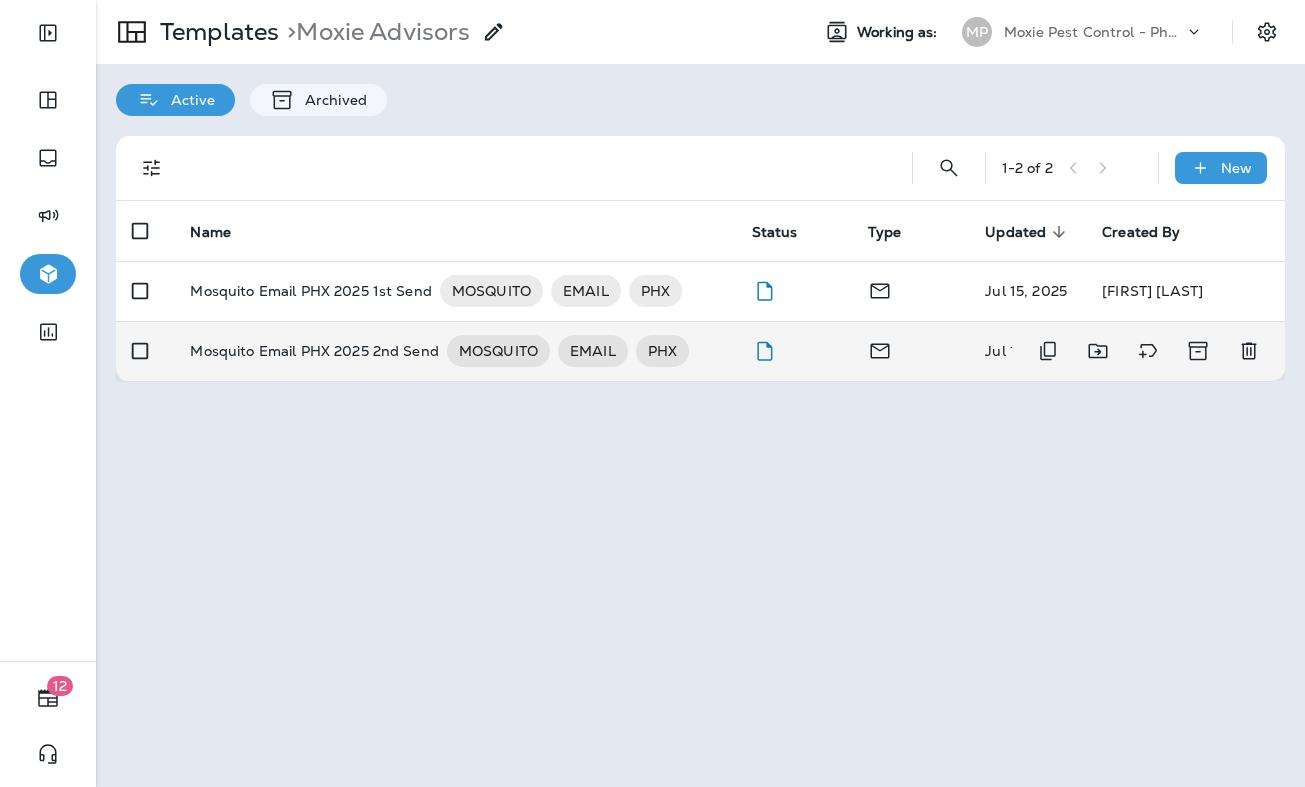 click on "Mosquito Email PHX 2025 2nd Send MOSQUITO EMAIL PHX" at bounding box center [454, 351] 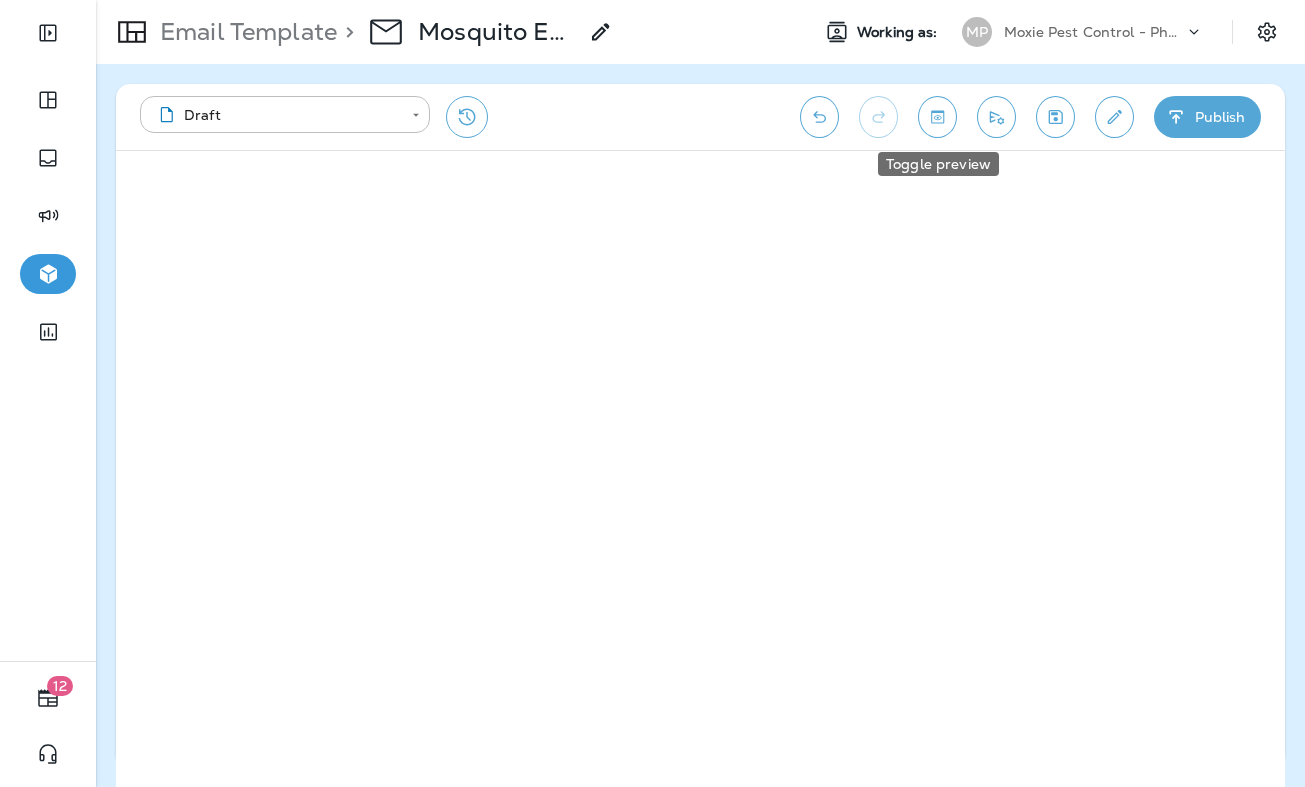 click 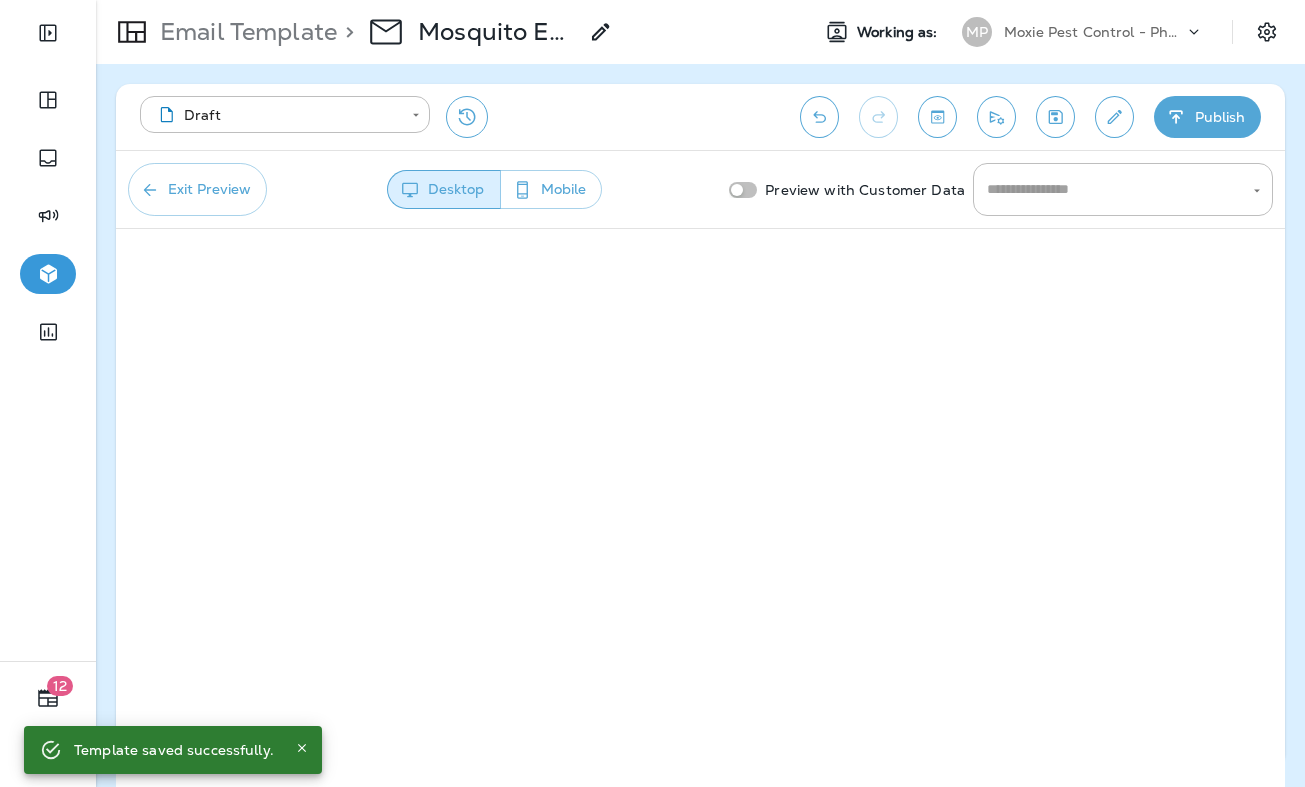 click on "Exit Preview" at bounding box center (197, 189) 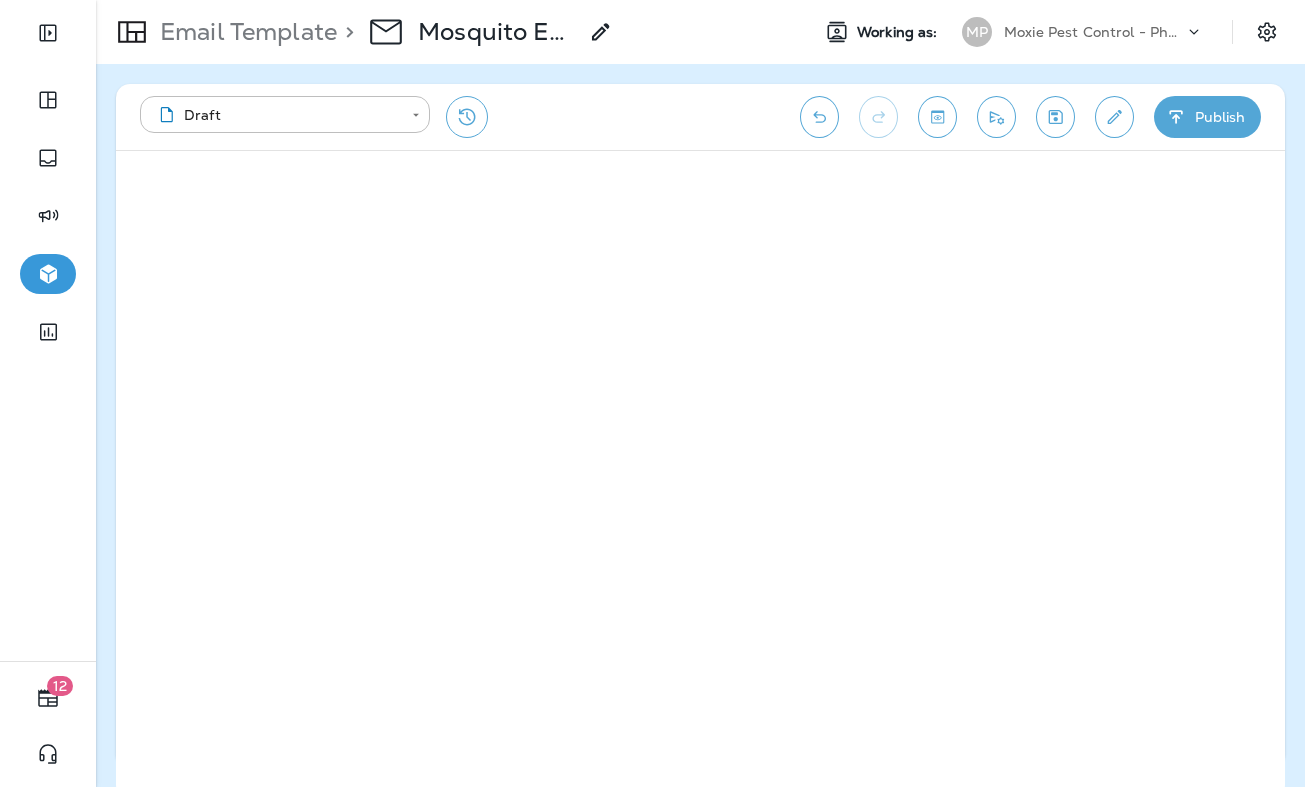 click 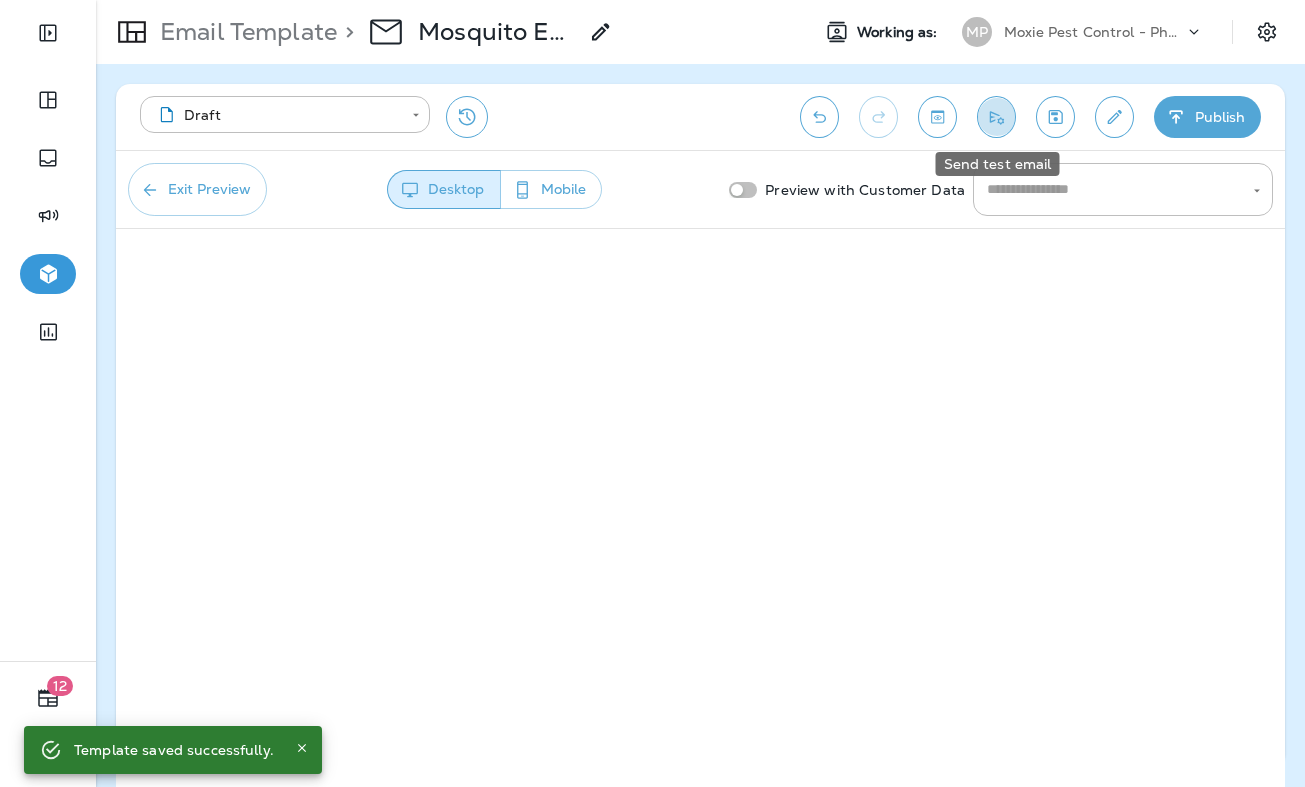 click 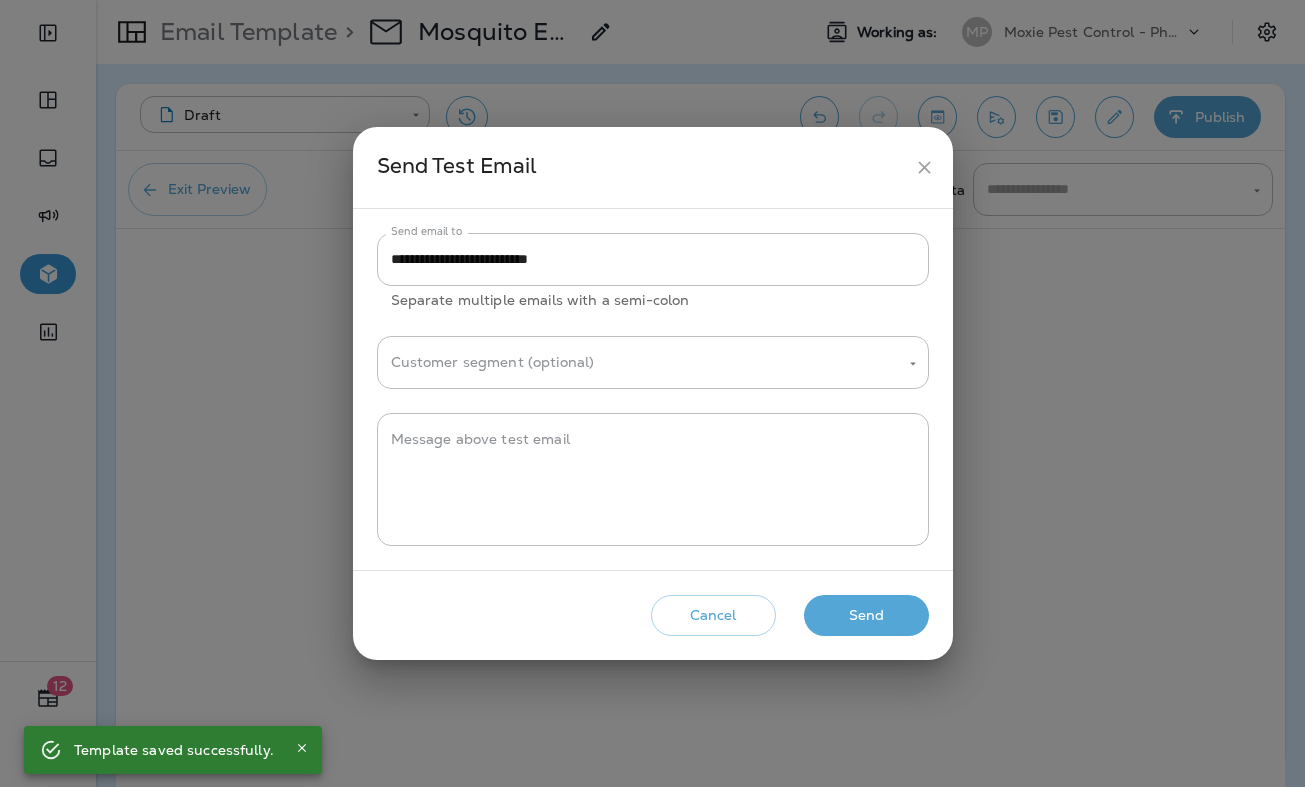 click on "Send" at bounding box center [866, 615] 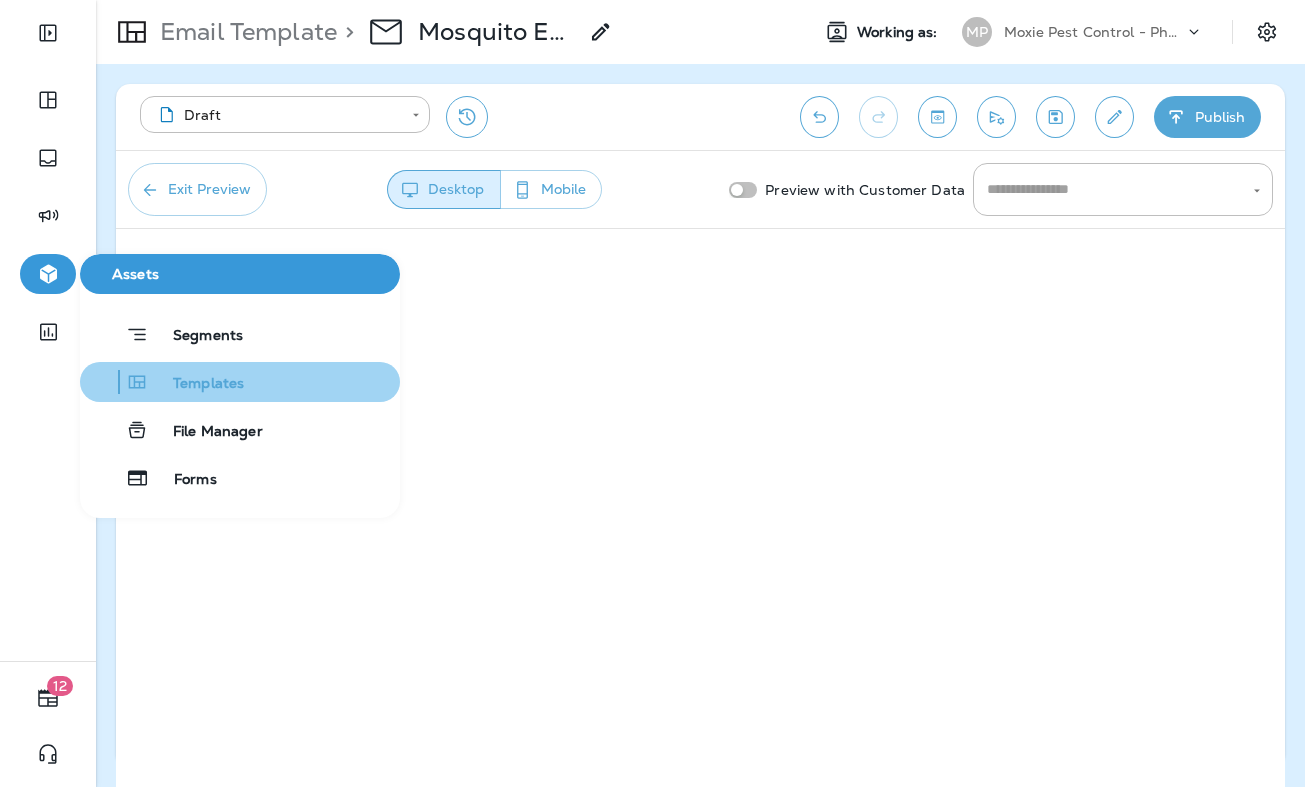 click on "Templates" at bounding box center (196, 384) 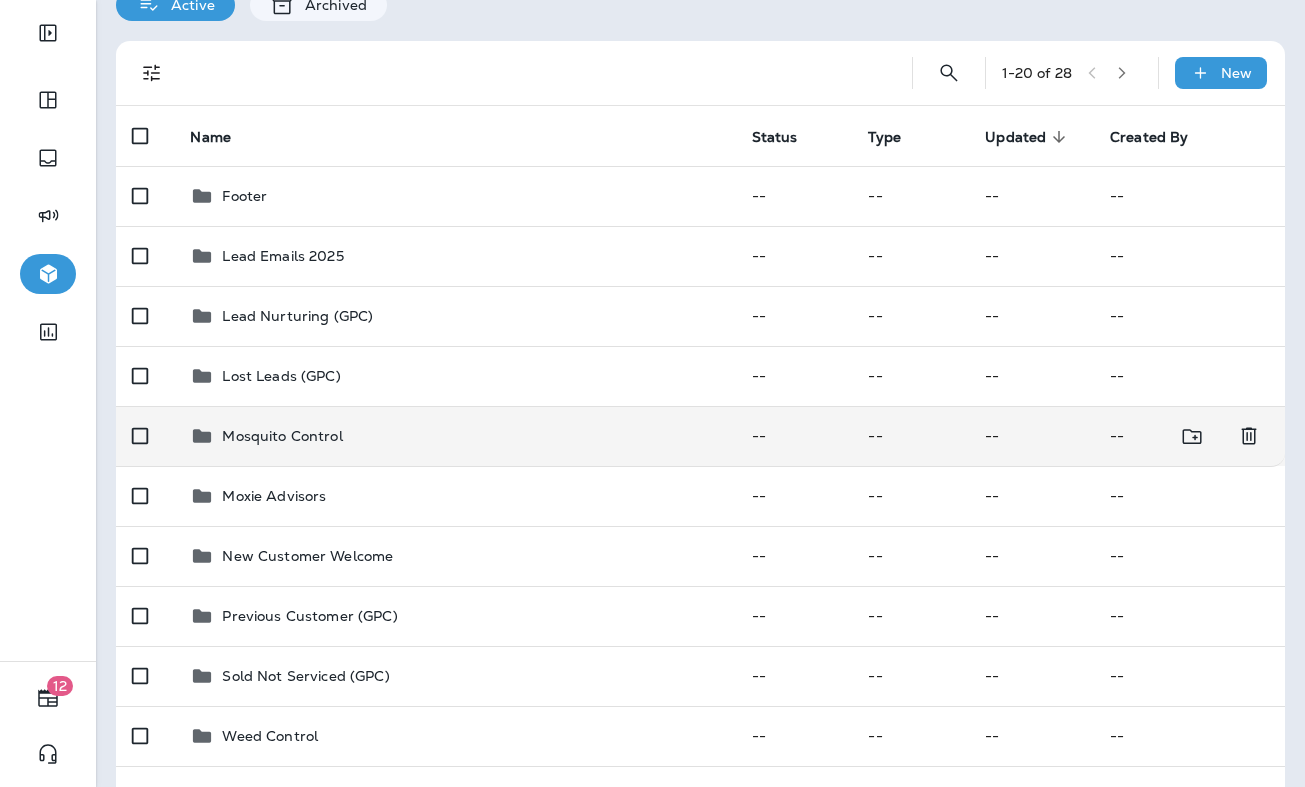 scroll, scrollTop: 99, scrollLeft: 0, axis: vertical 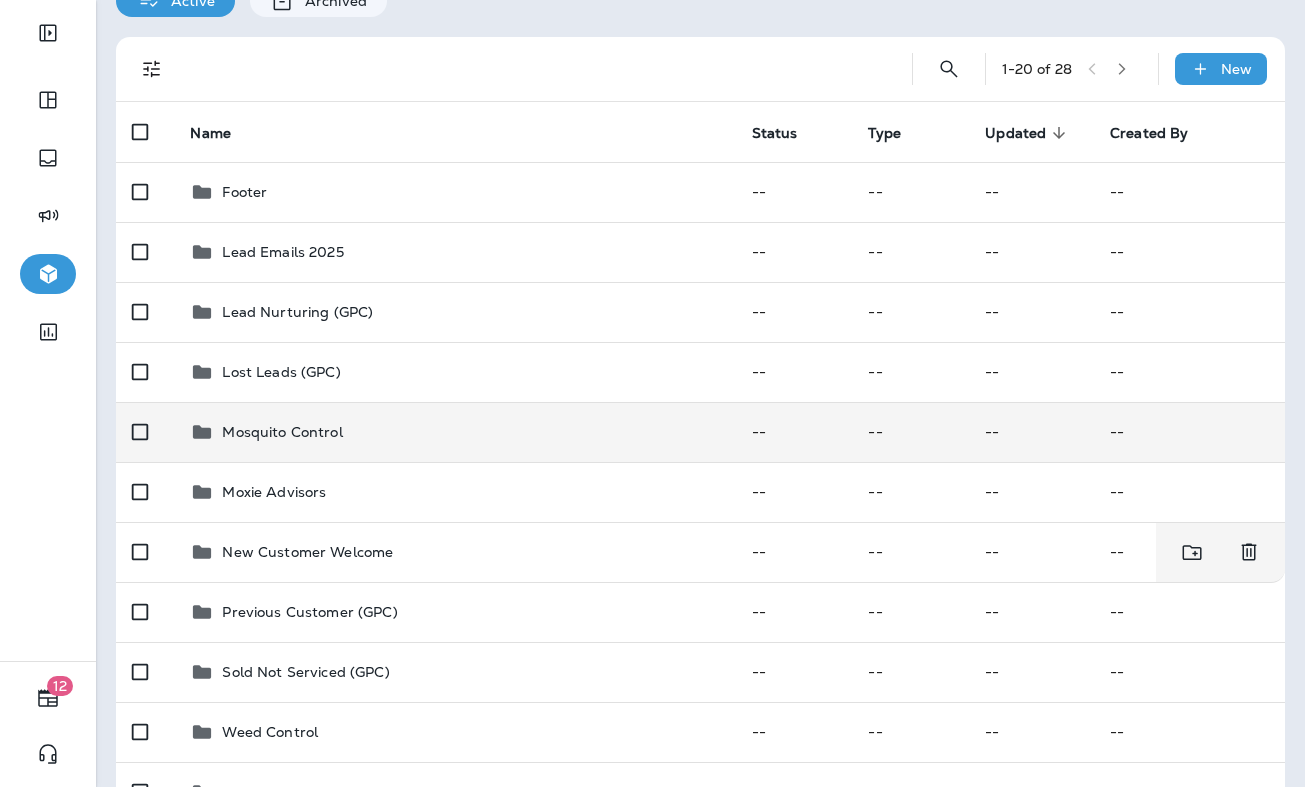 click on "New Customer Welcome" at bounding box center [307, 552] 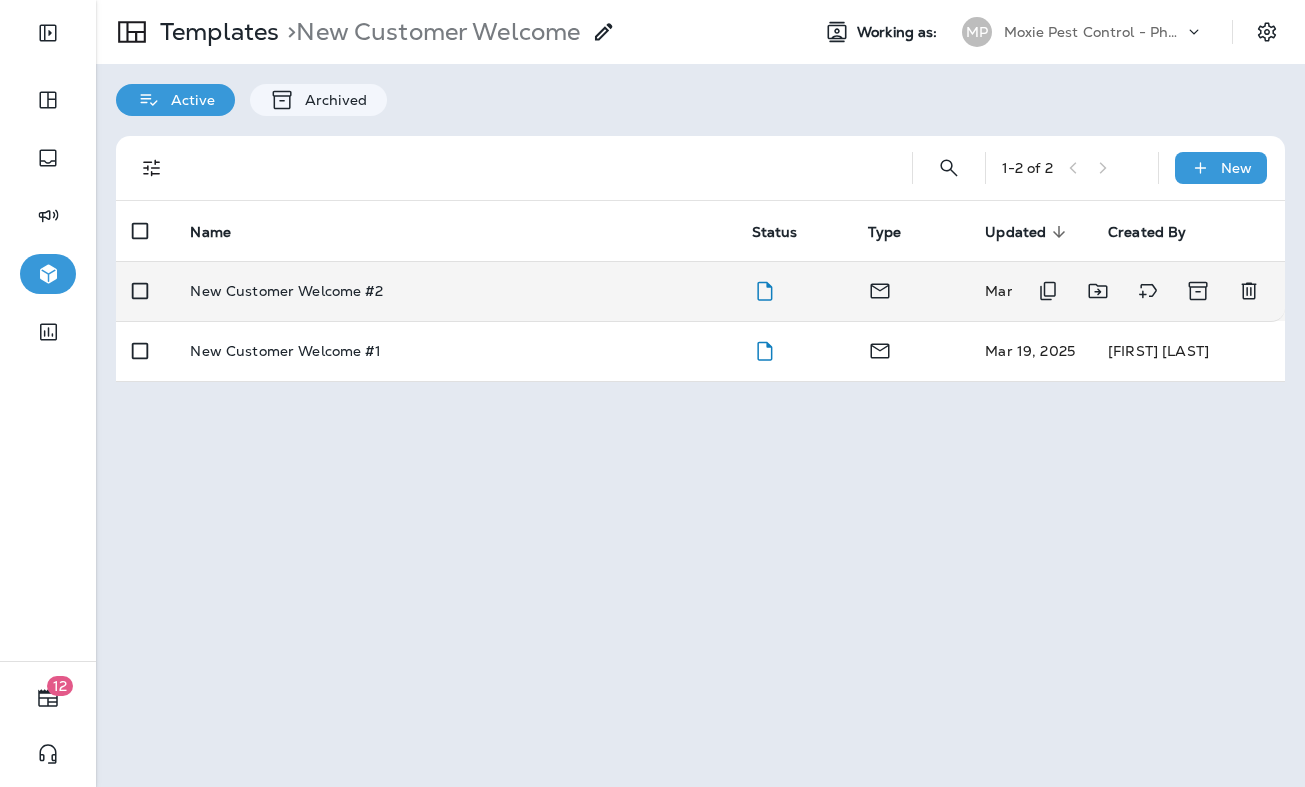 click on "New Customer Welcome #2" at bounding box center (454, 291) 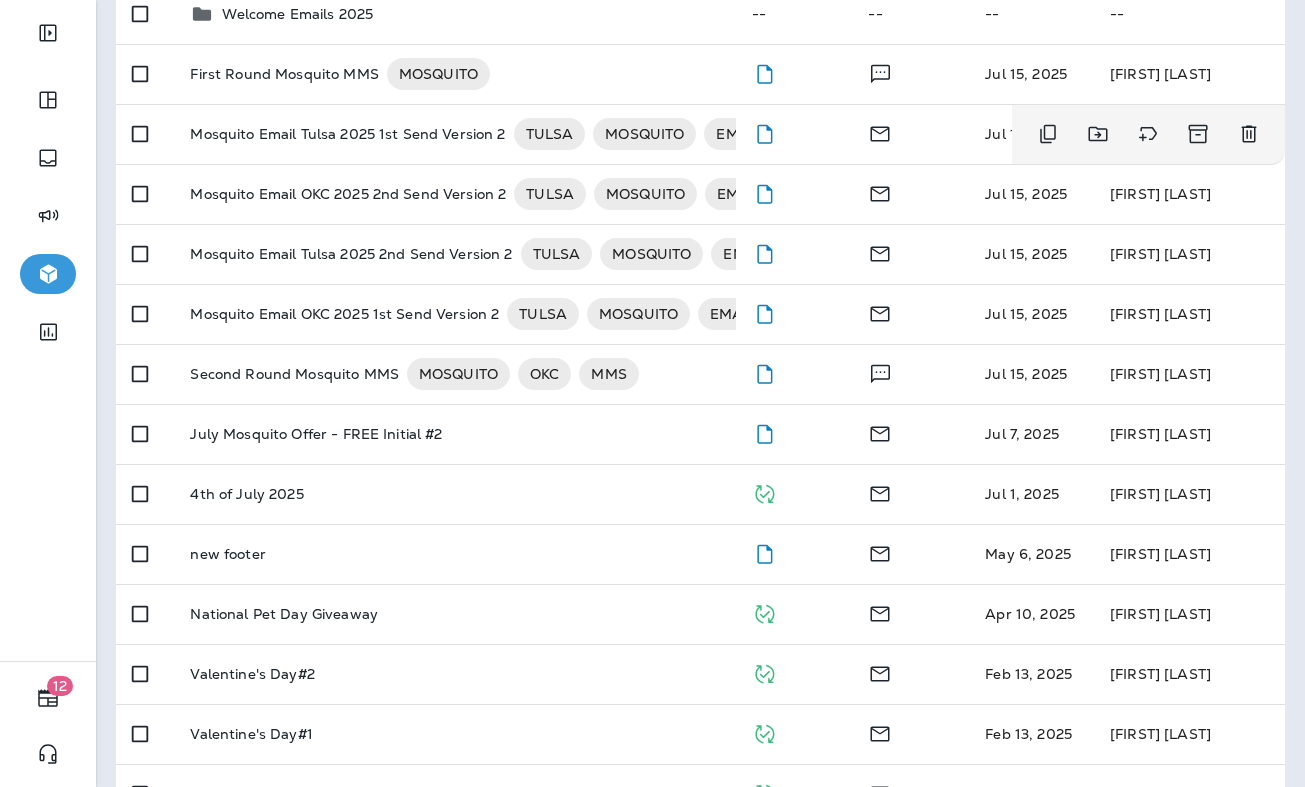 scroll, scrollTop: 909, scrollLeft: 0, axis: vertical 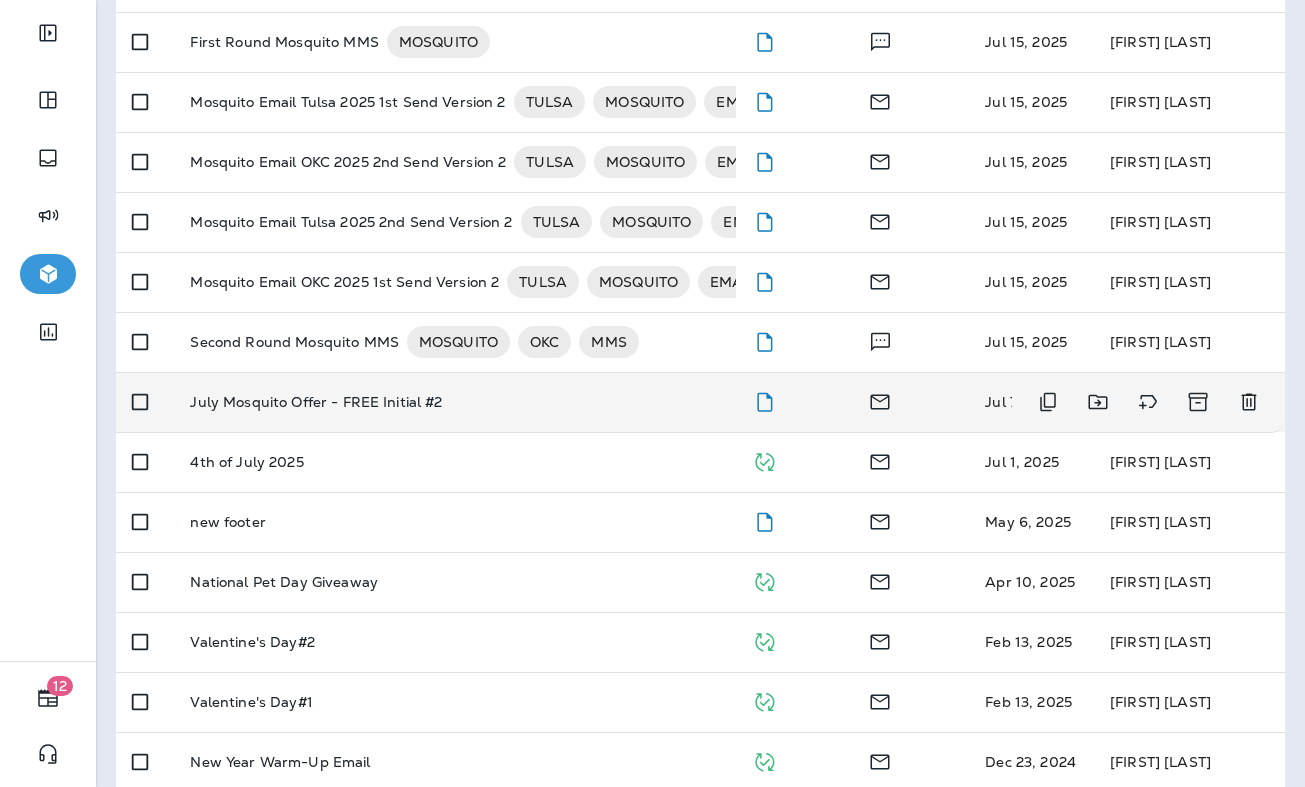 click on "July Mosquito Offer - FREE Initial #2" at bounding box center [454, 402] 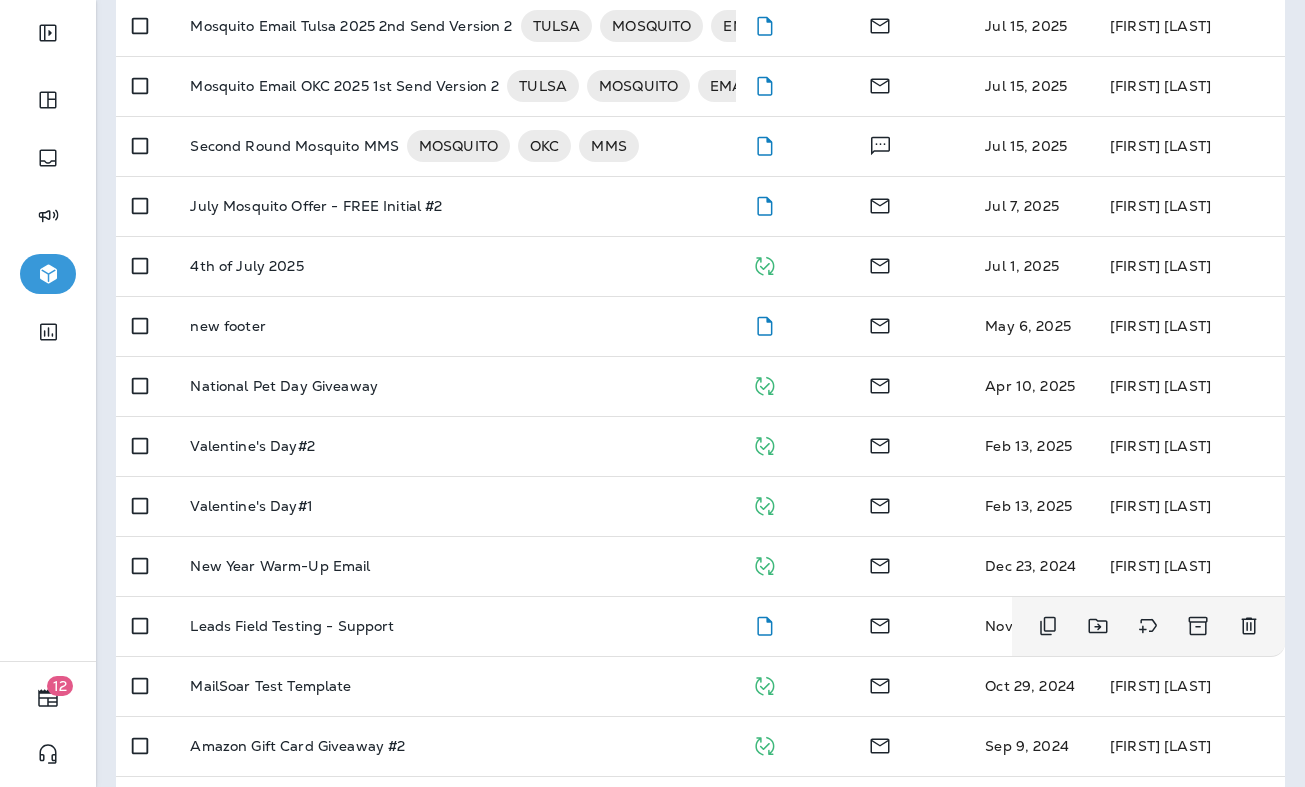 scroll, scrollTop: 1102, scrollLeft: 0, axis: vertical 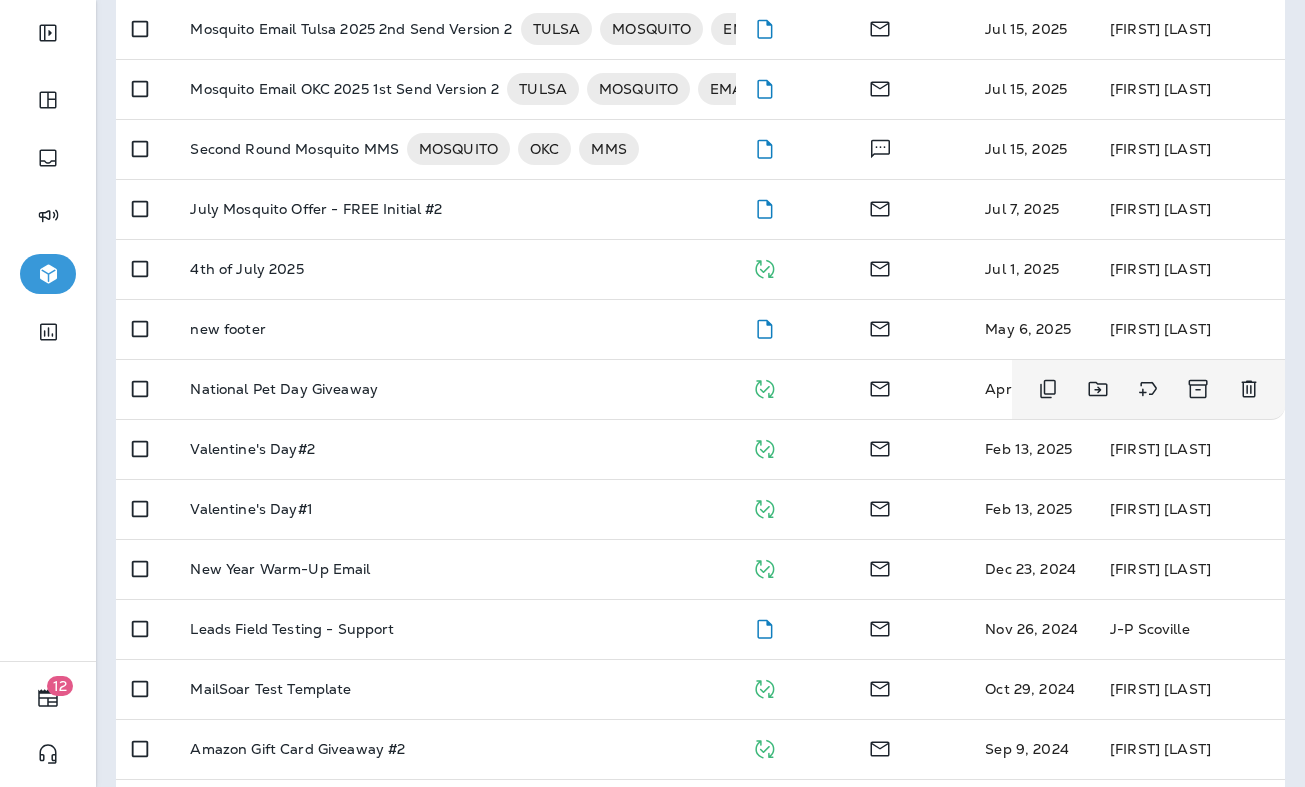 click on "National Pet Day Giveaway" at bounding box center (284, 389) 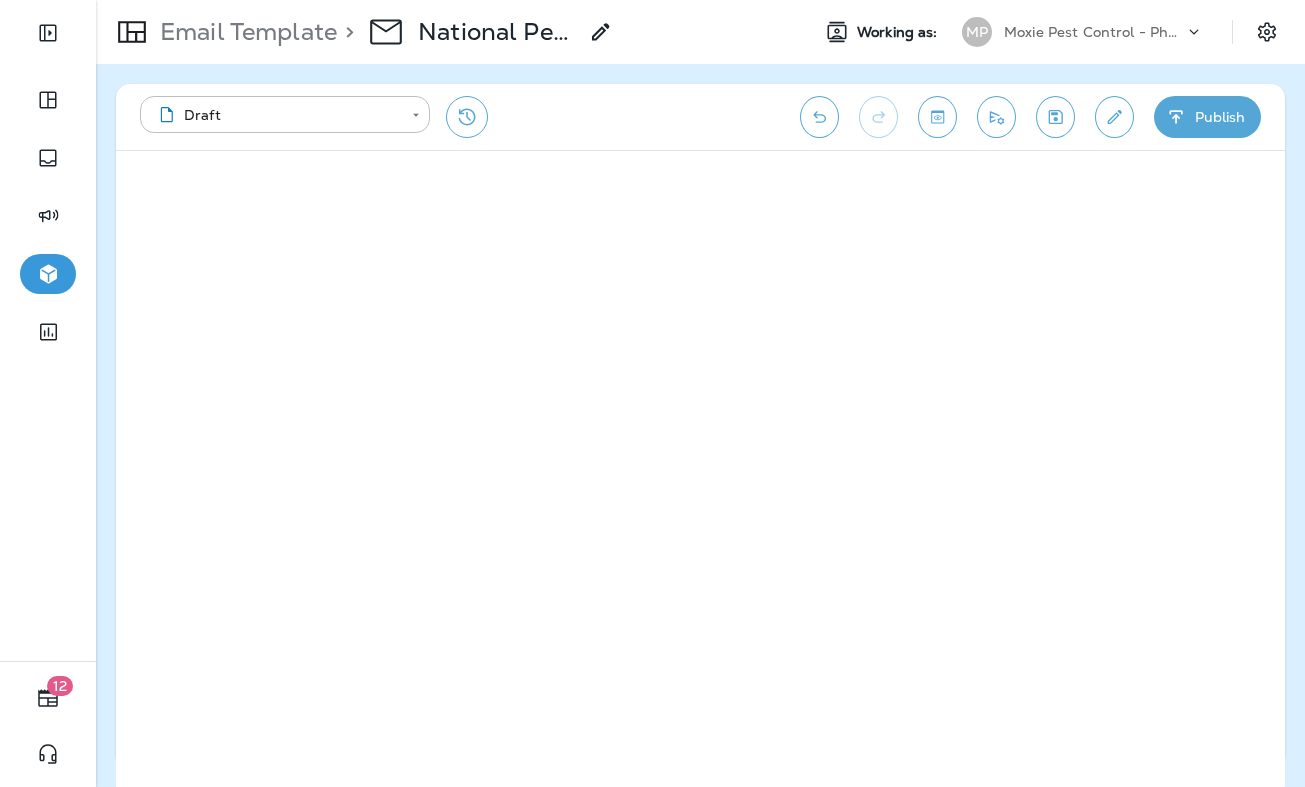 click on "Moxie Pest Control - Phoenix" at bounding box center (1094, 32) 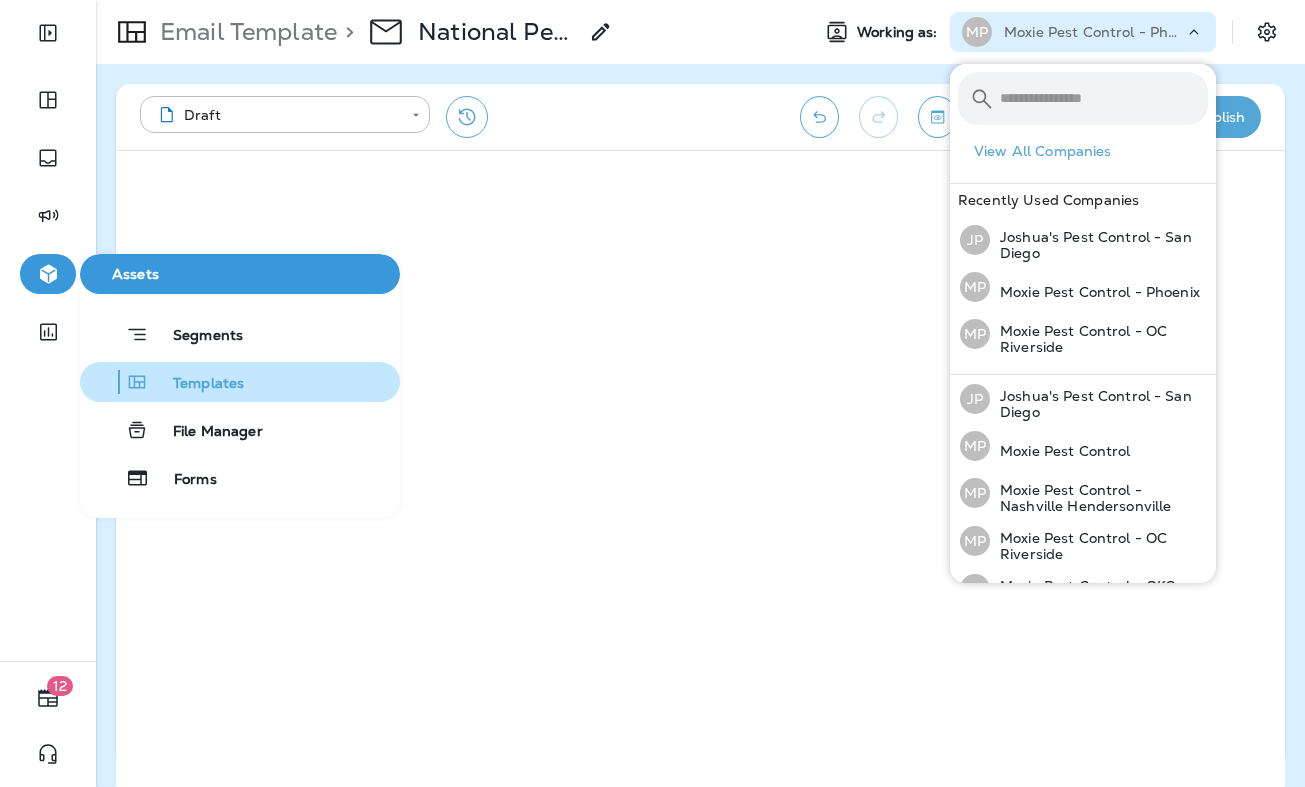 click on "Templates" at bounding box center [196, 384] 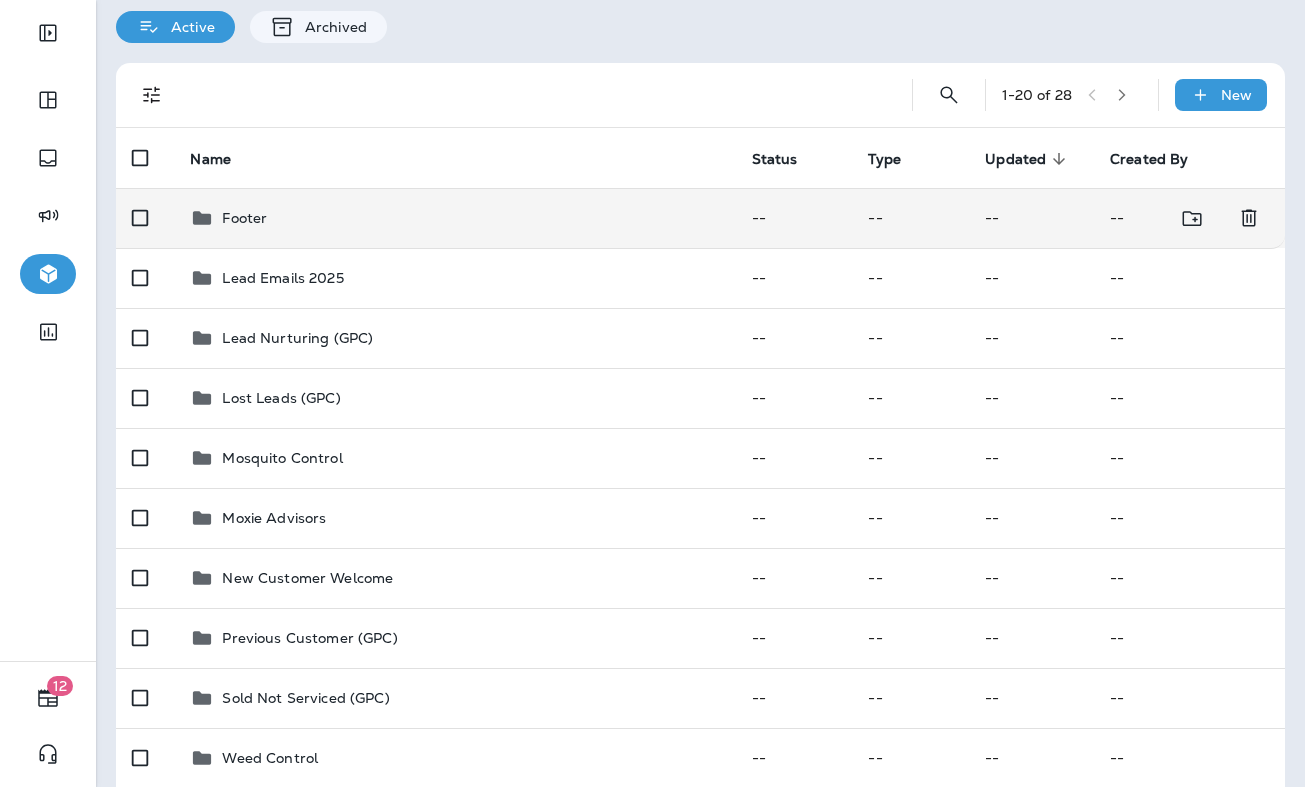 scroll, scrollTop: 75, scrollLeft: 0, axis: vertical 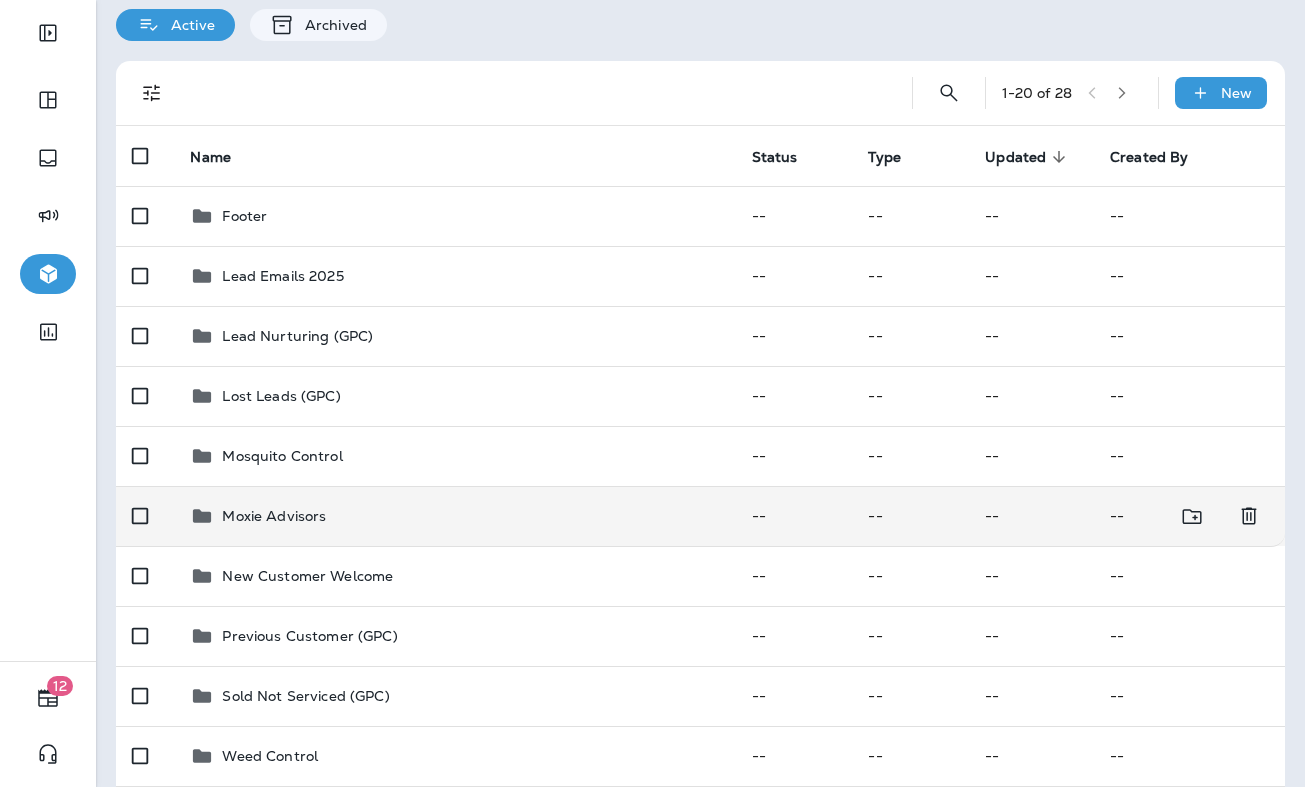 click on "Moxie Advisors" at bounding box center (454, 516) 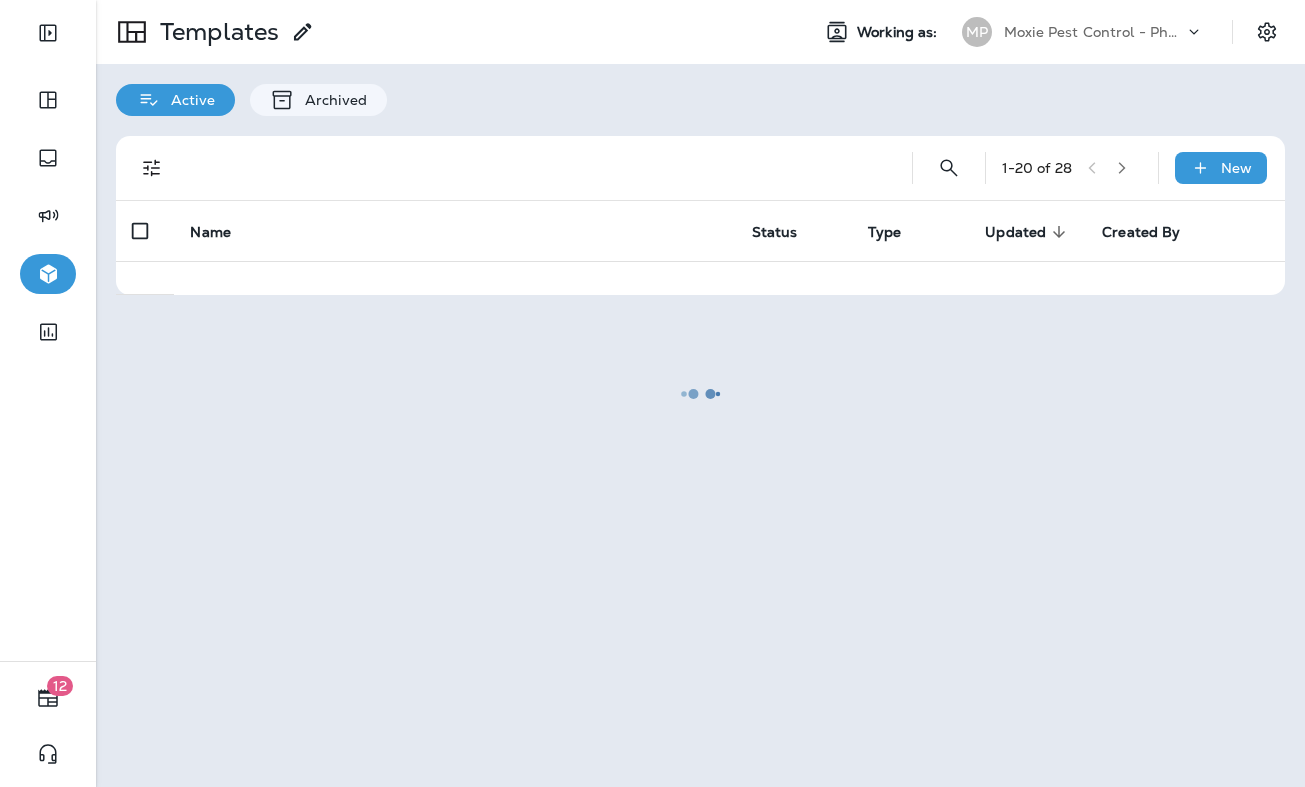 scroll, scrollTop: 0, scrollLeft: 0, axis: both 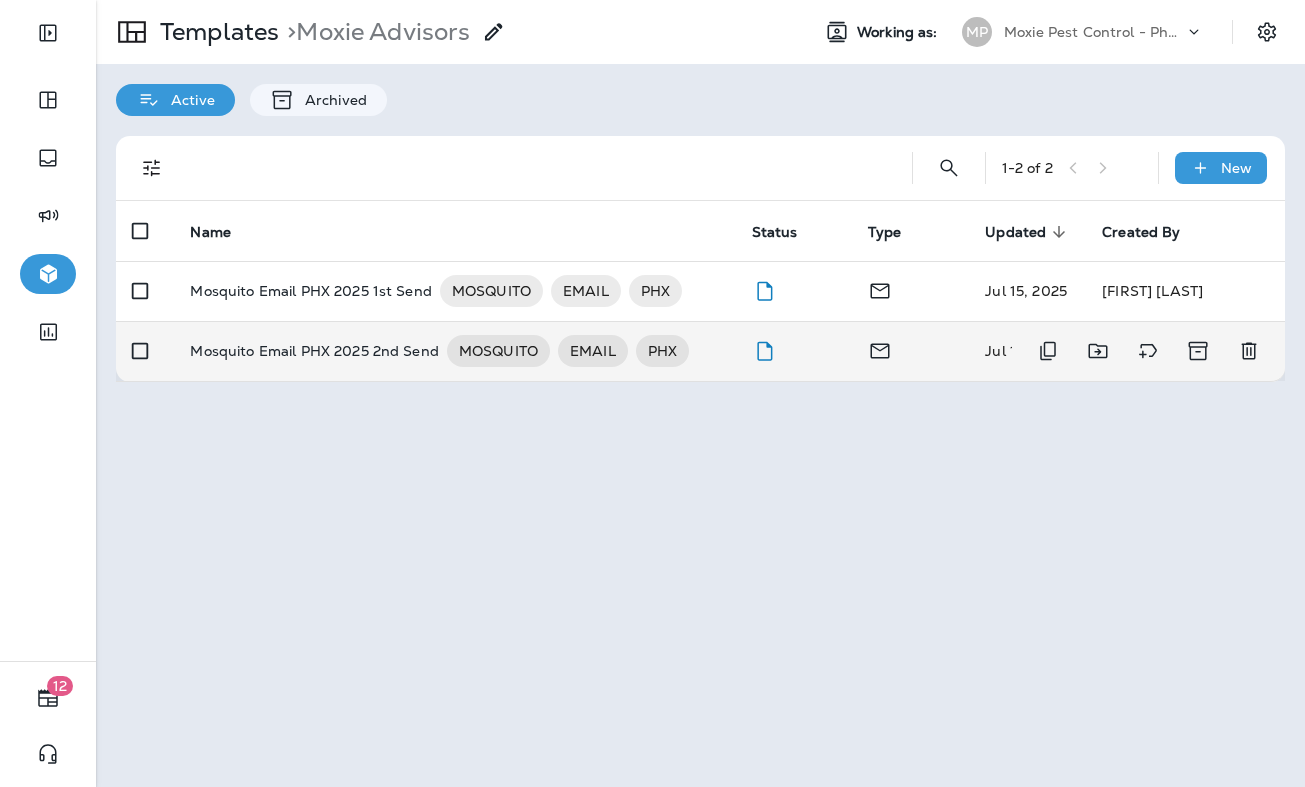 click on "Mosquito Email PHX 2025 2nd Send" at bounding box center (314, 351) 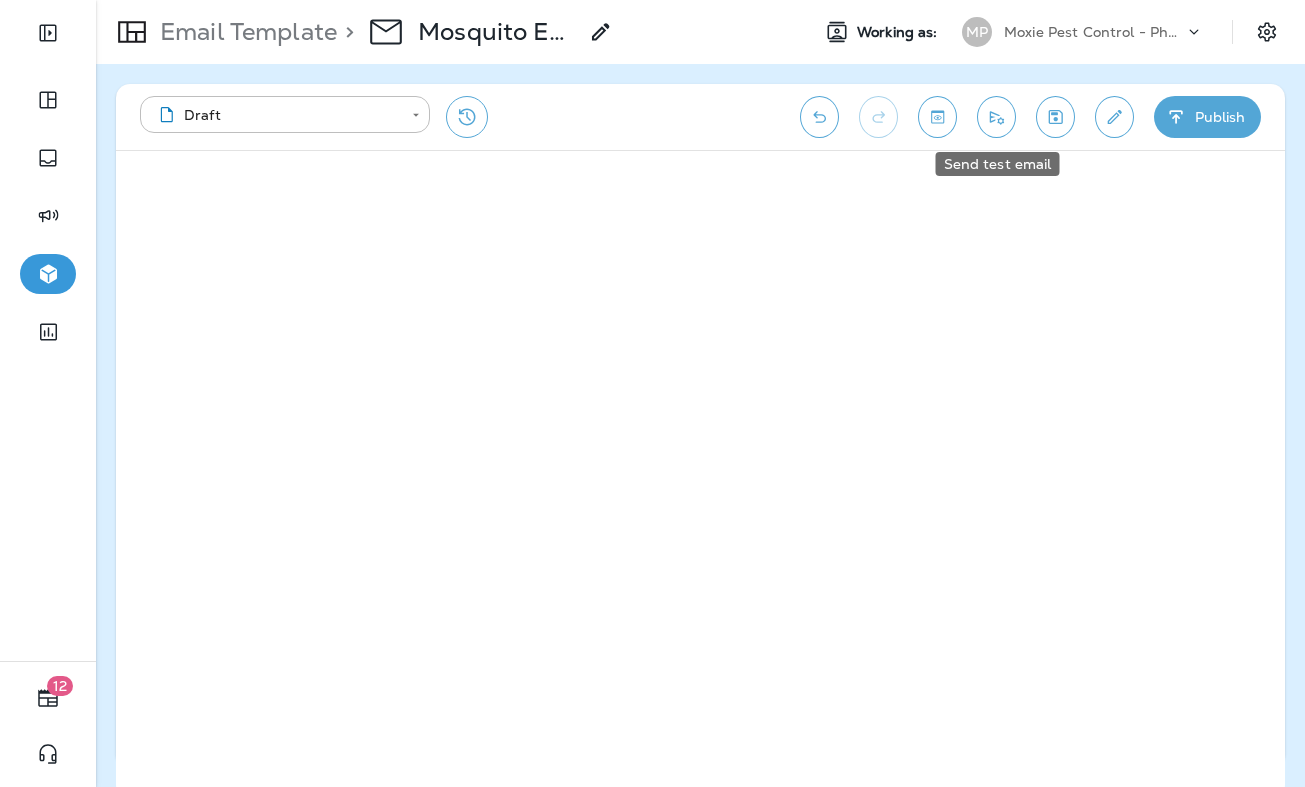 click 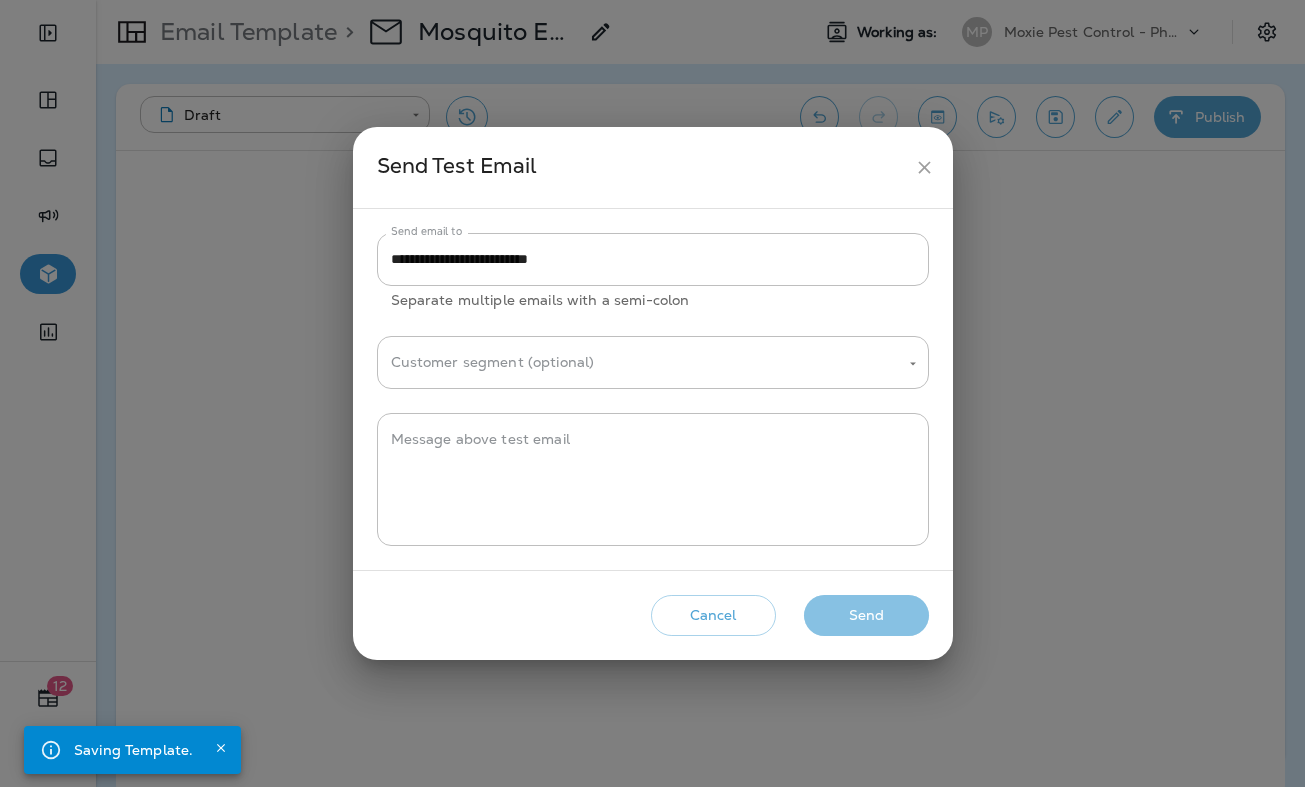 click on "Send" at bounding box center [866, 615] 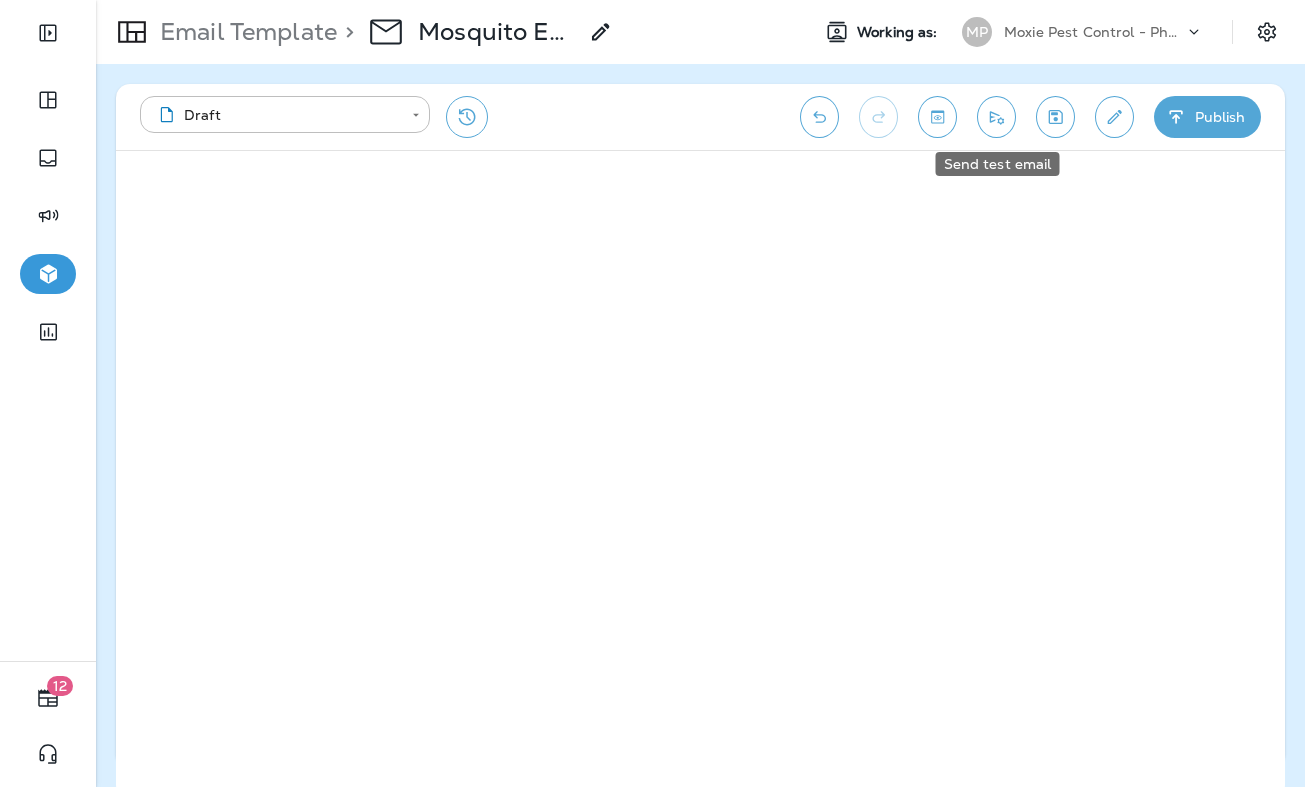 click 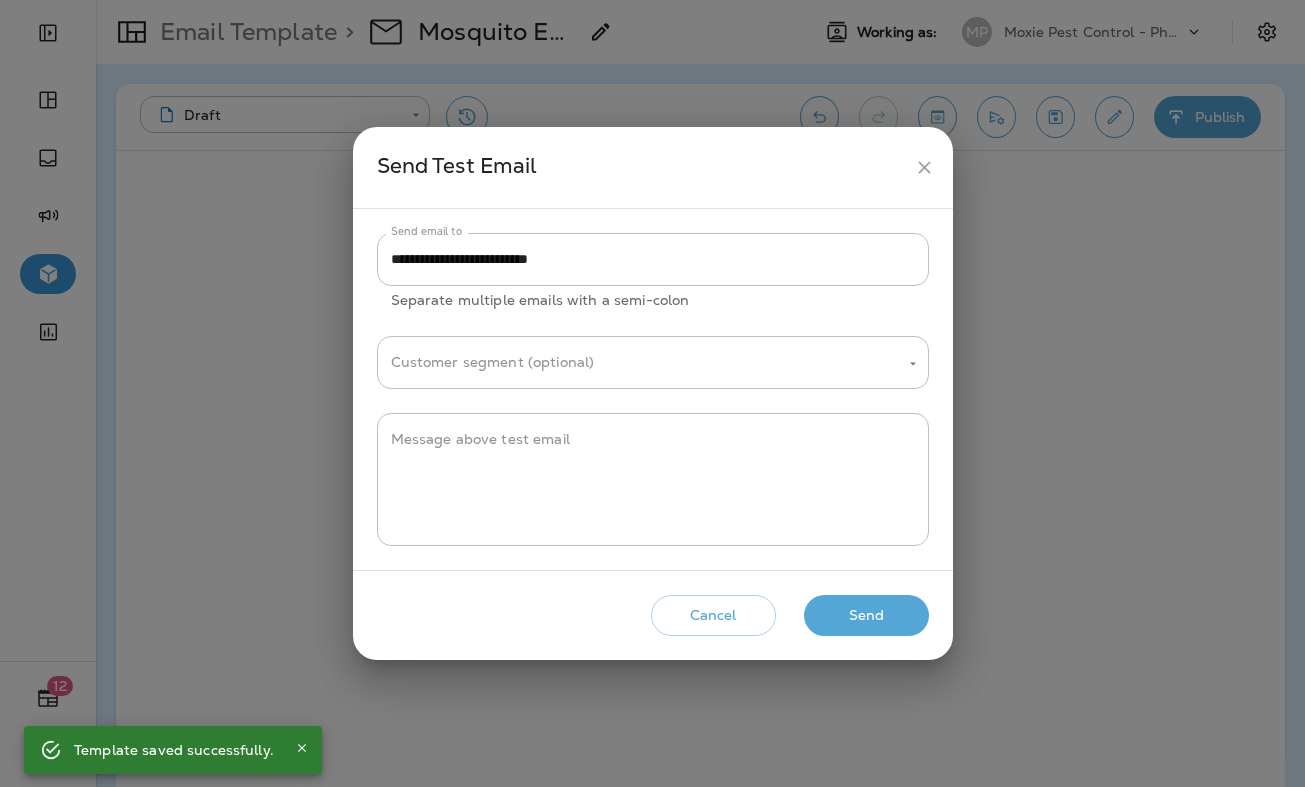 click on "Send" at bounding box center [866, 615] 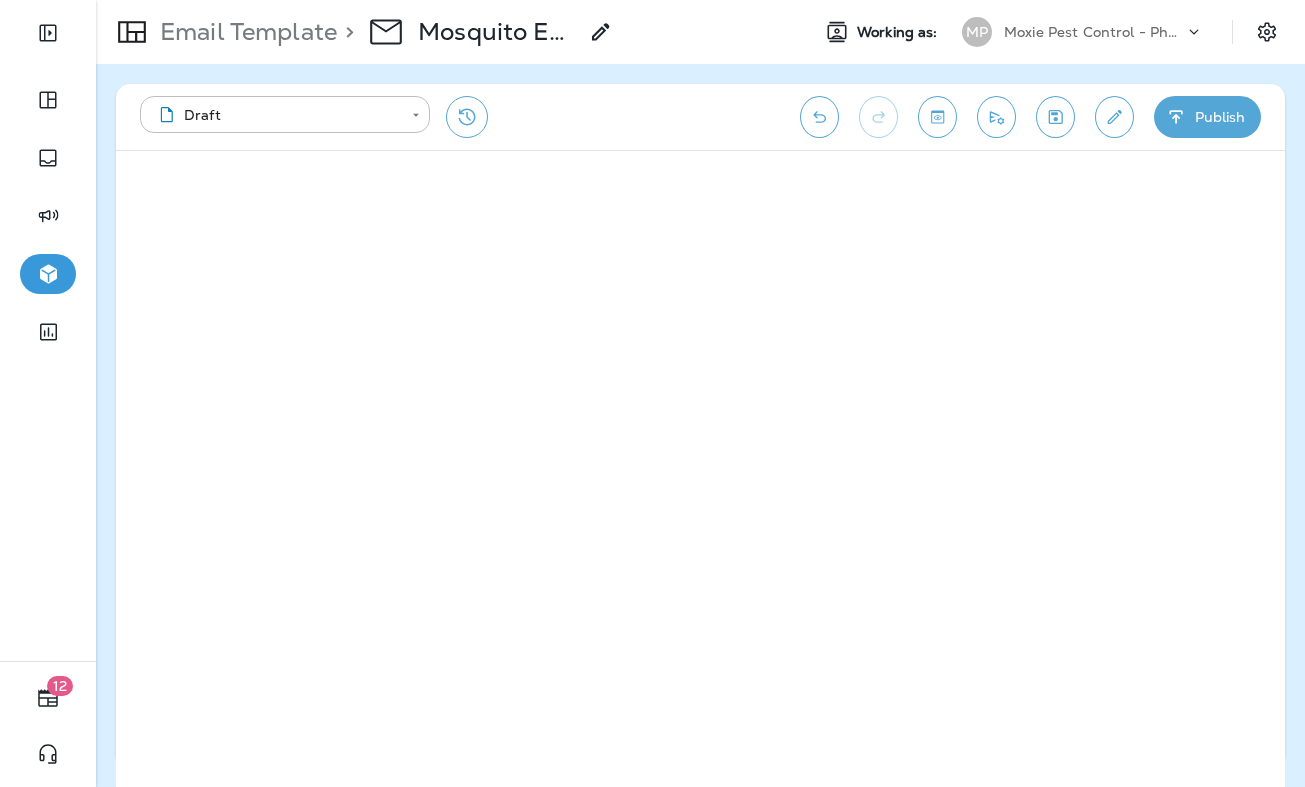 click at bounding box center [1055, 117] 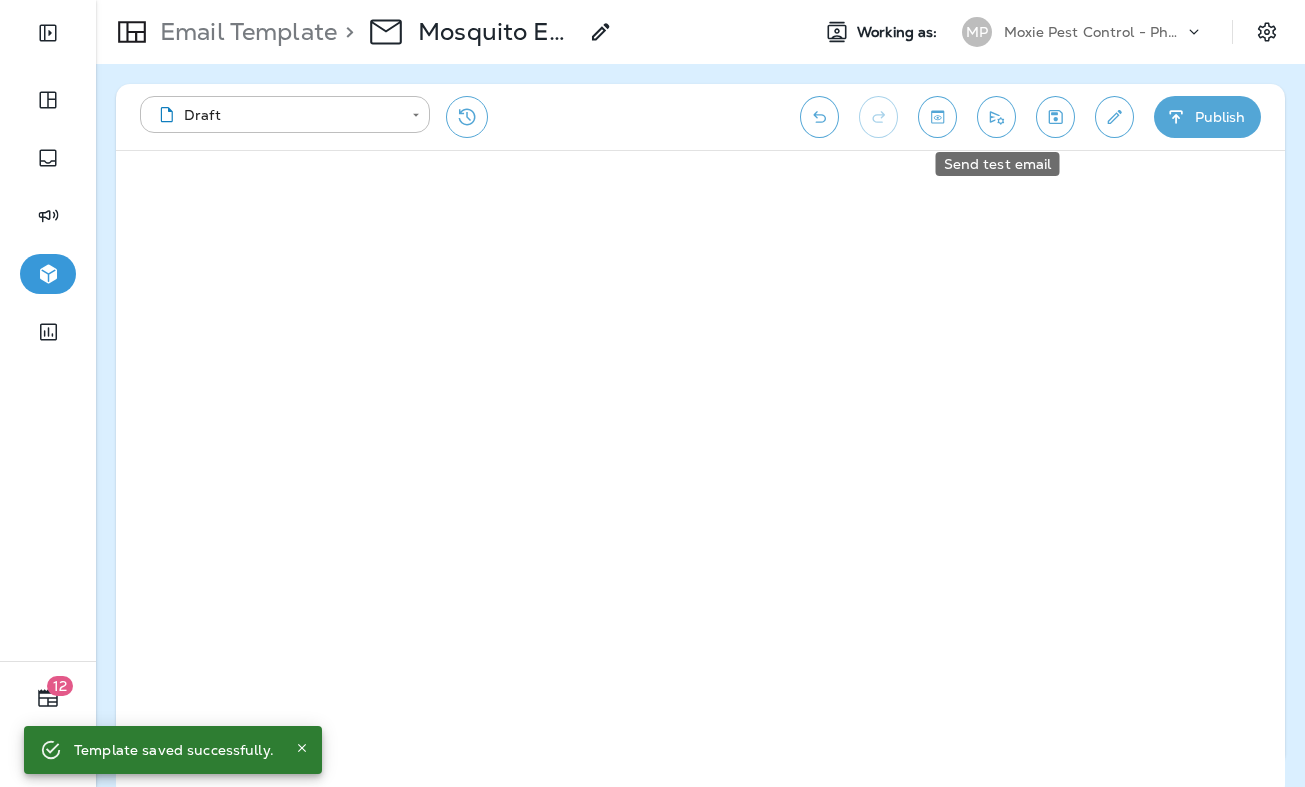 click 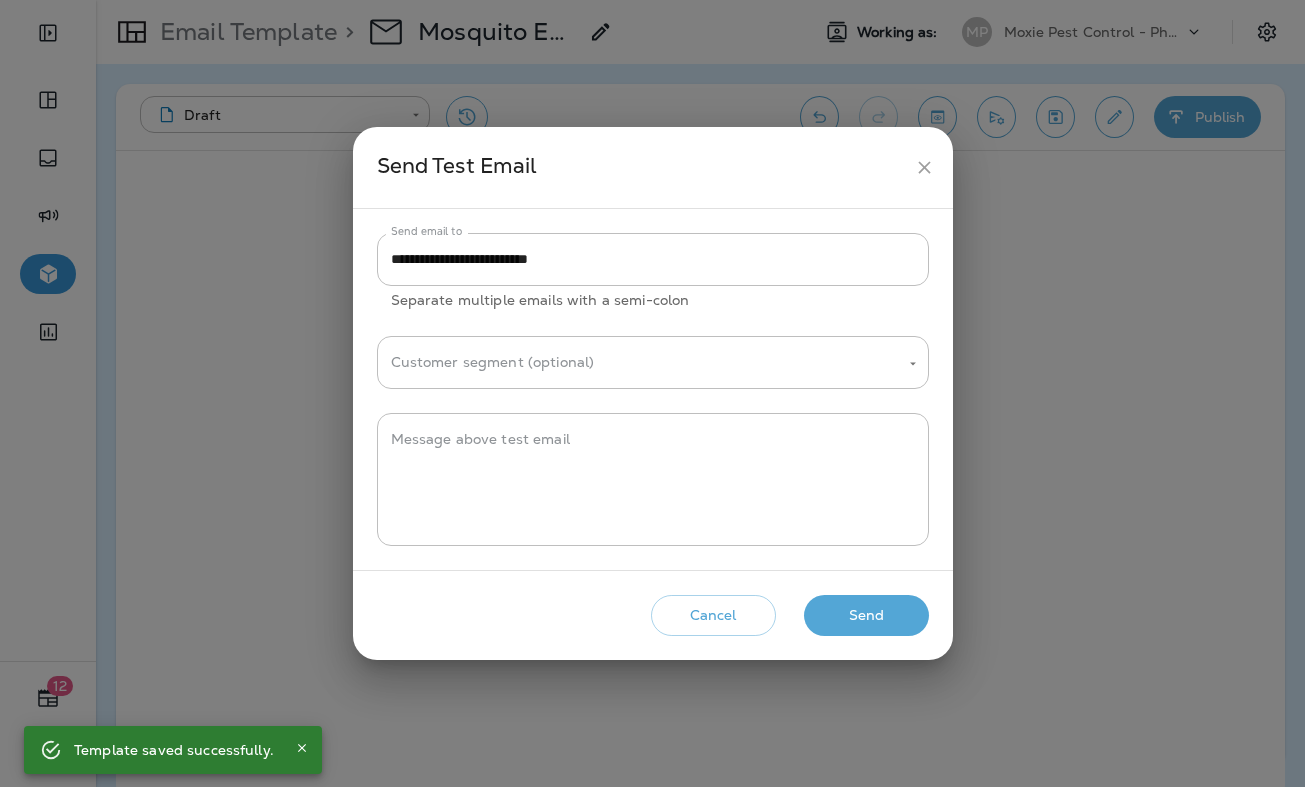 click on "Send" at bounding box center [866, 615] 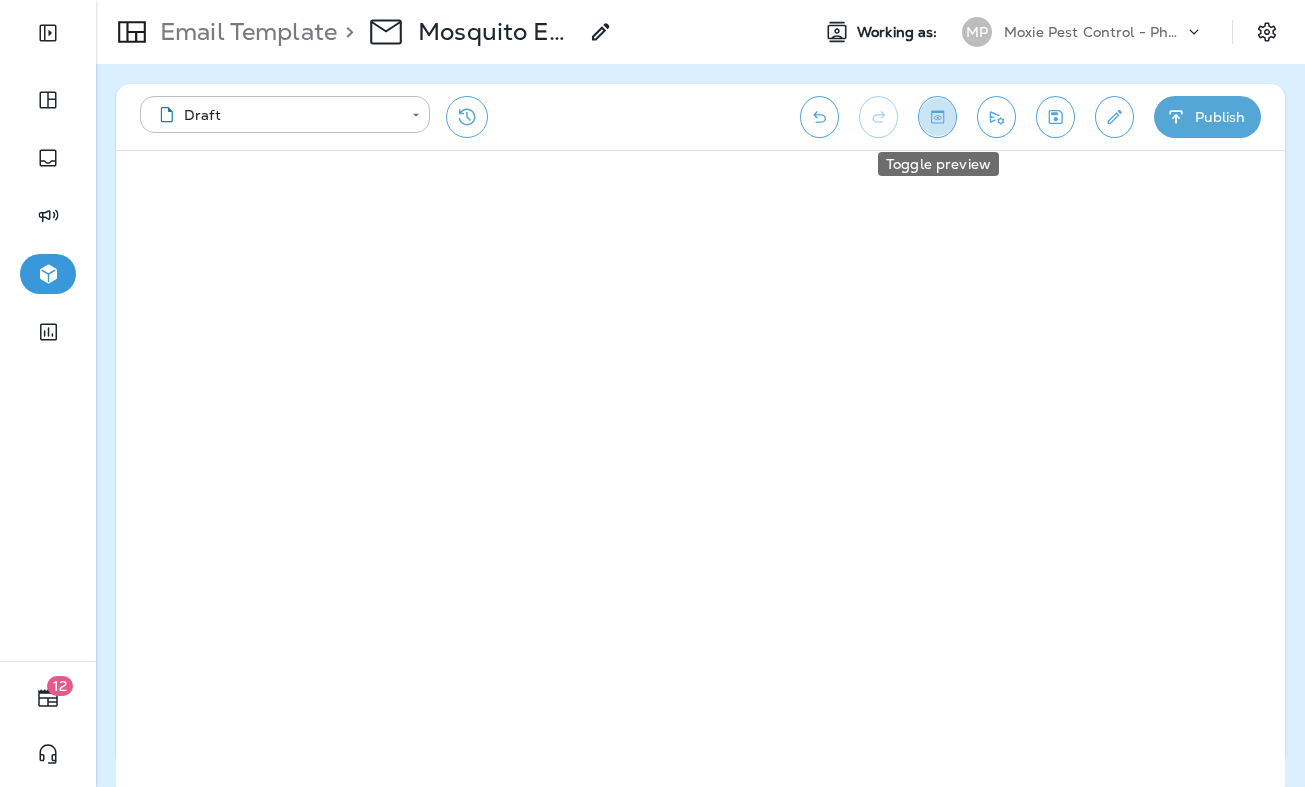 click 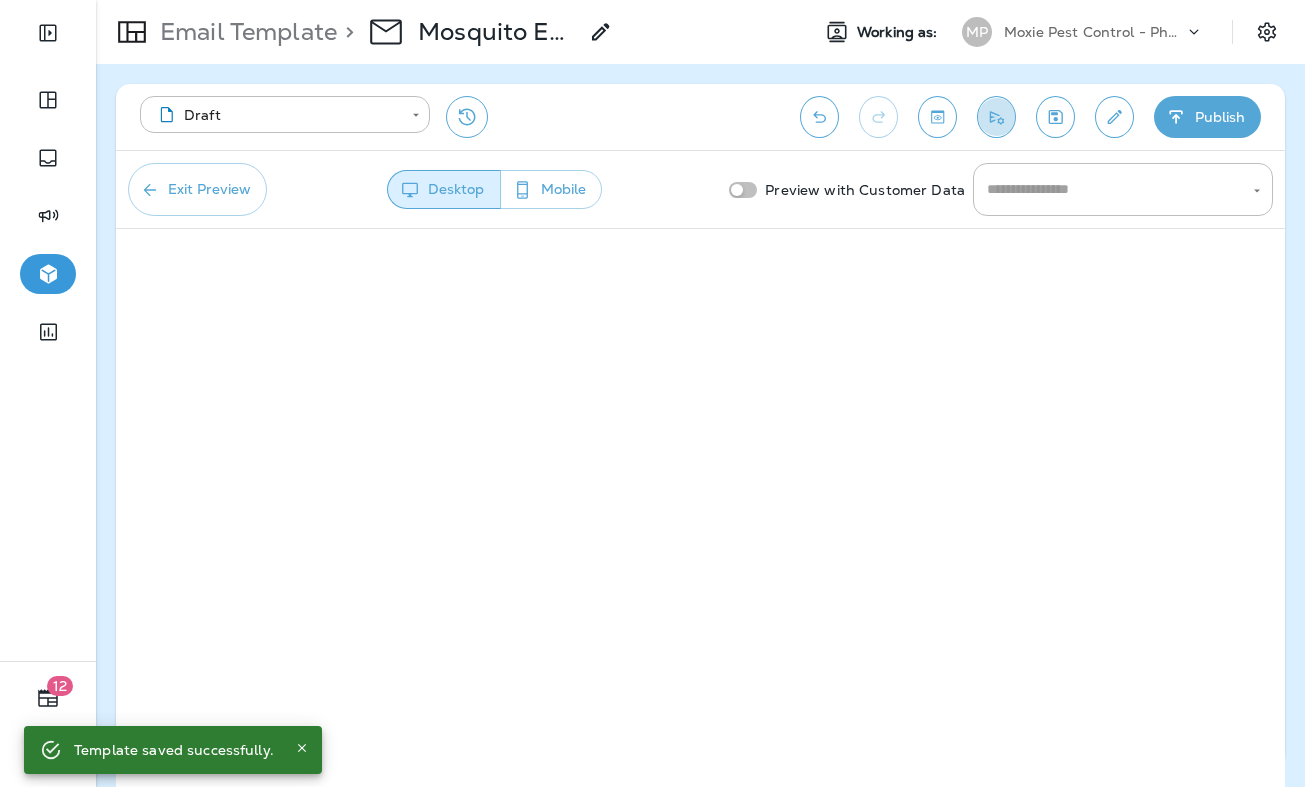 click at bounding box center [996, 117] 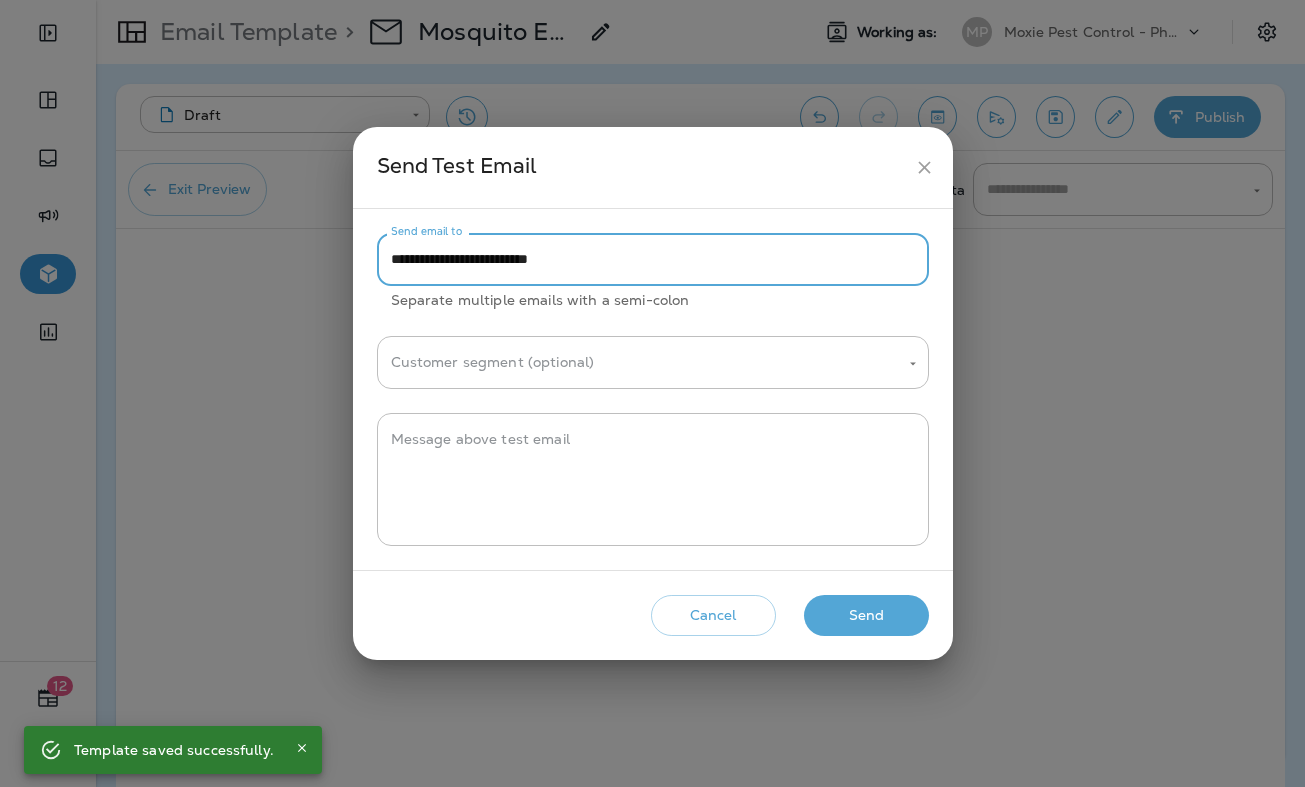 drag, startPoint x: 434, startPoint y: 264, endPoint x: 378, endPoint y: 264, distance: 56 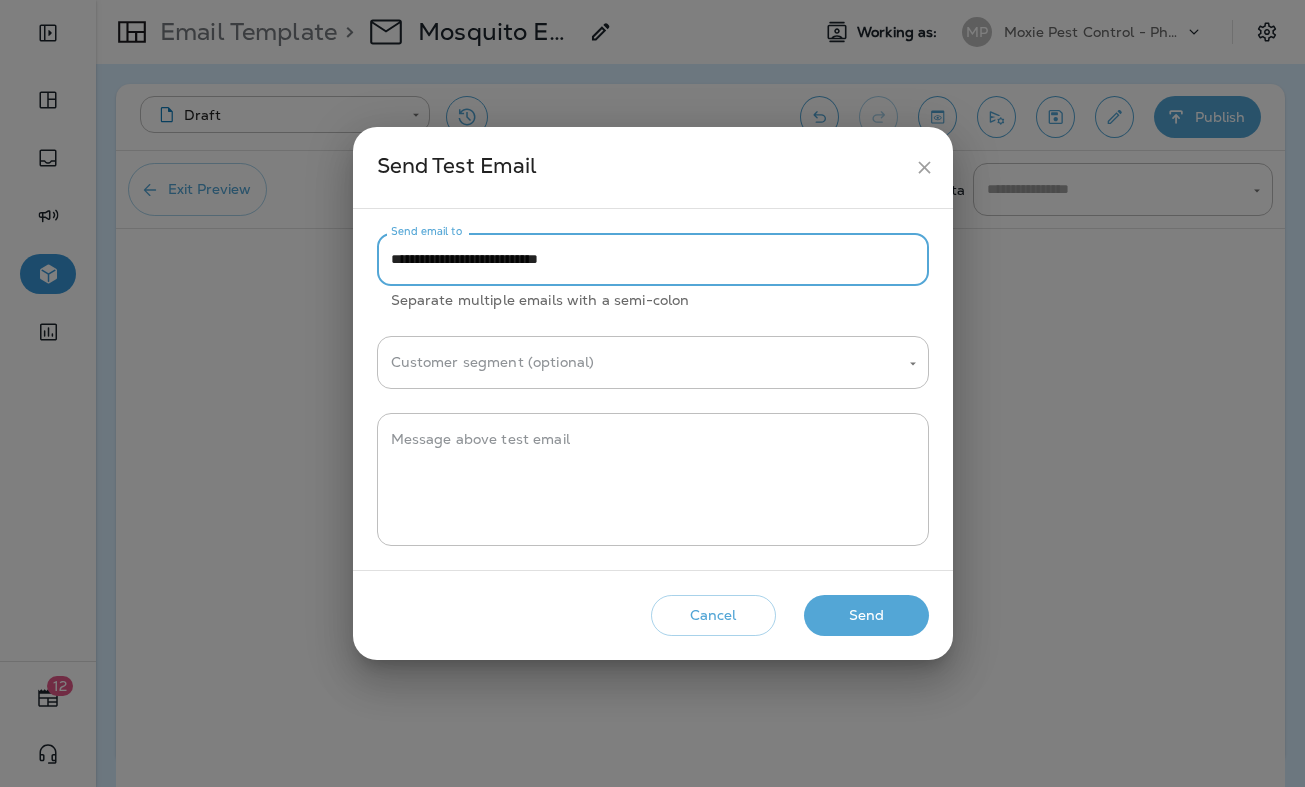type on "**********" 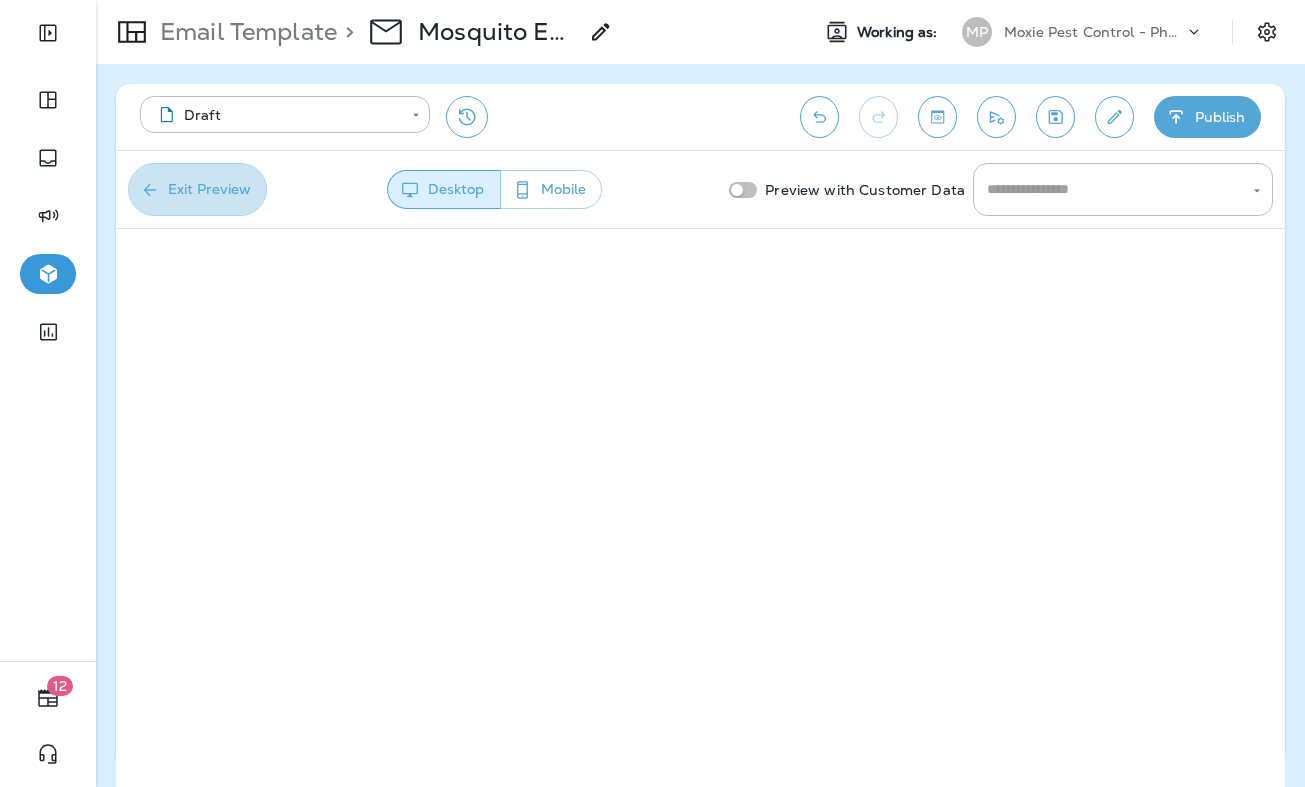 click on "Exit Preview" at bounding box center [197, 189] 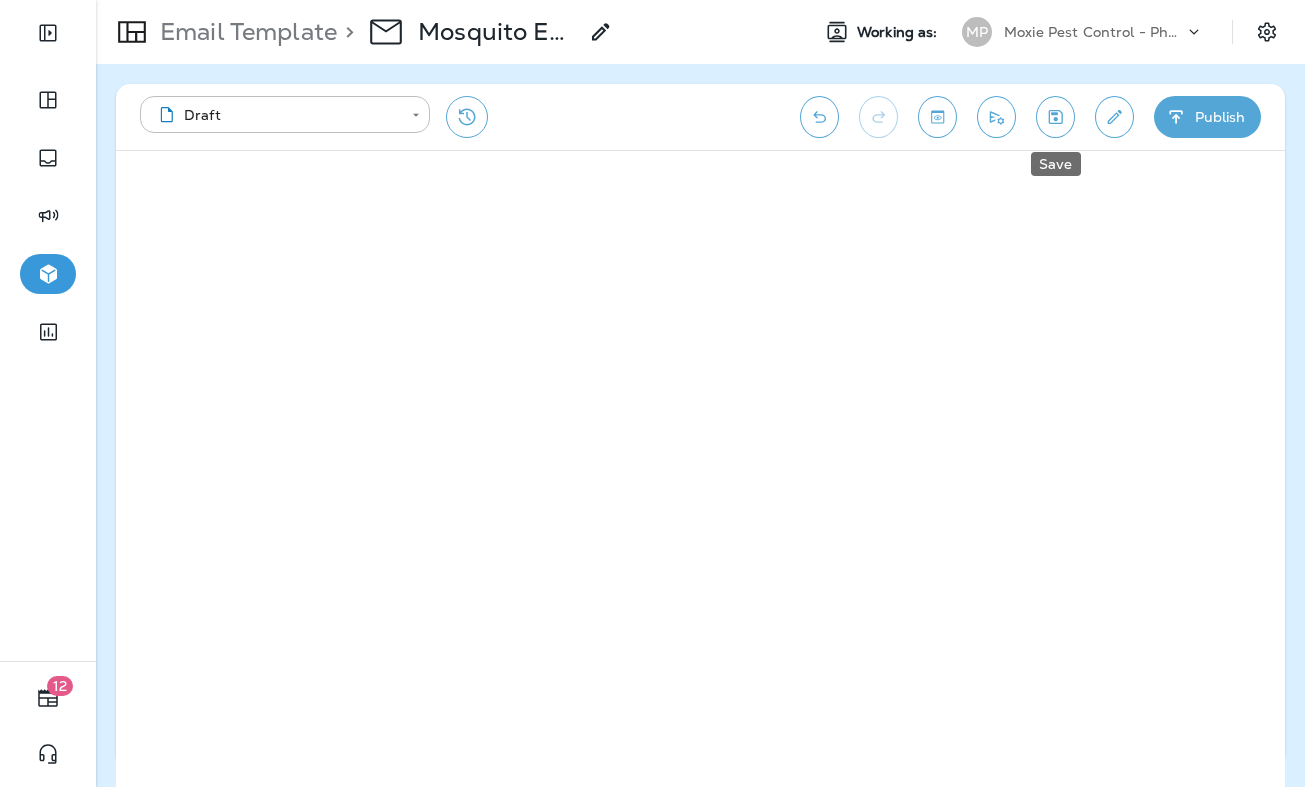 click 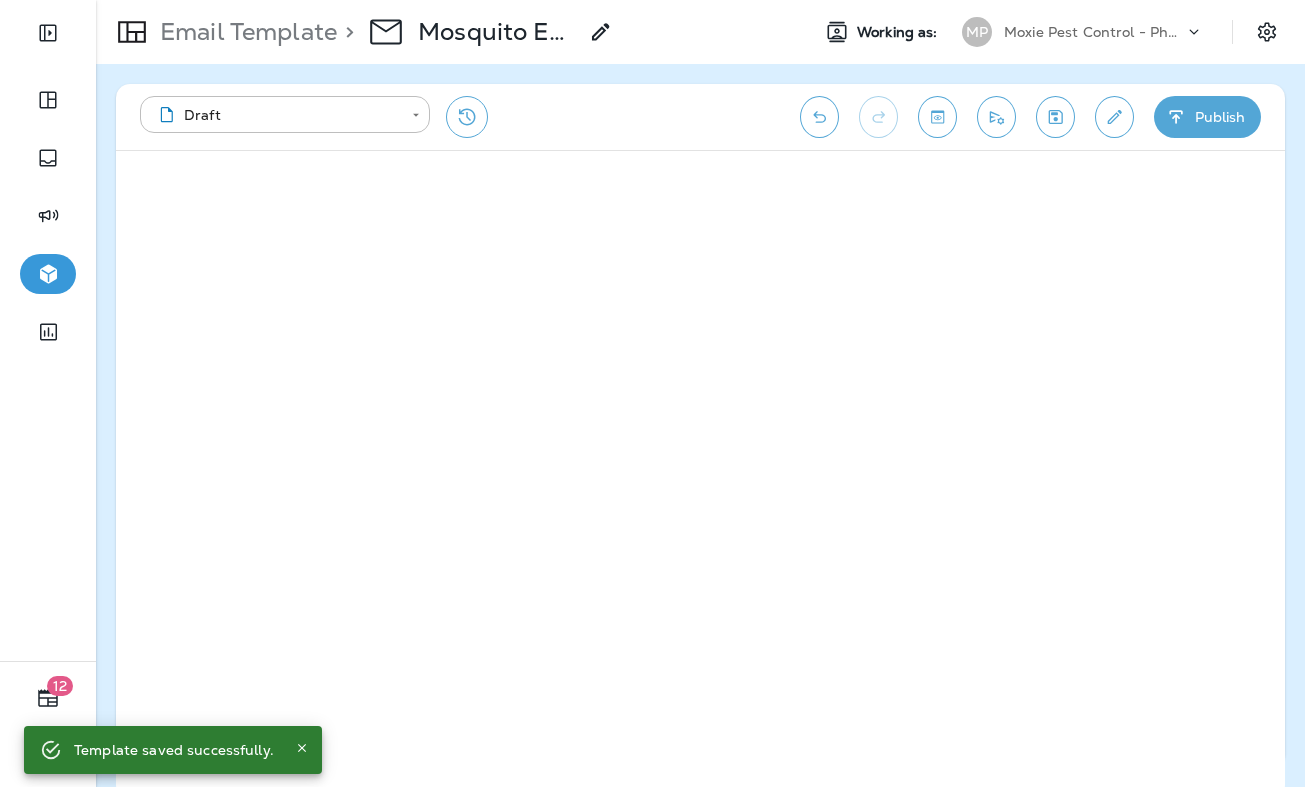 click on "Email Template" at bounding box center [244, 32] 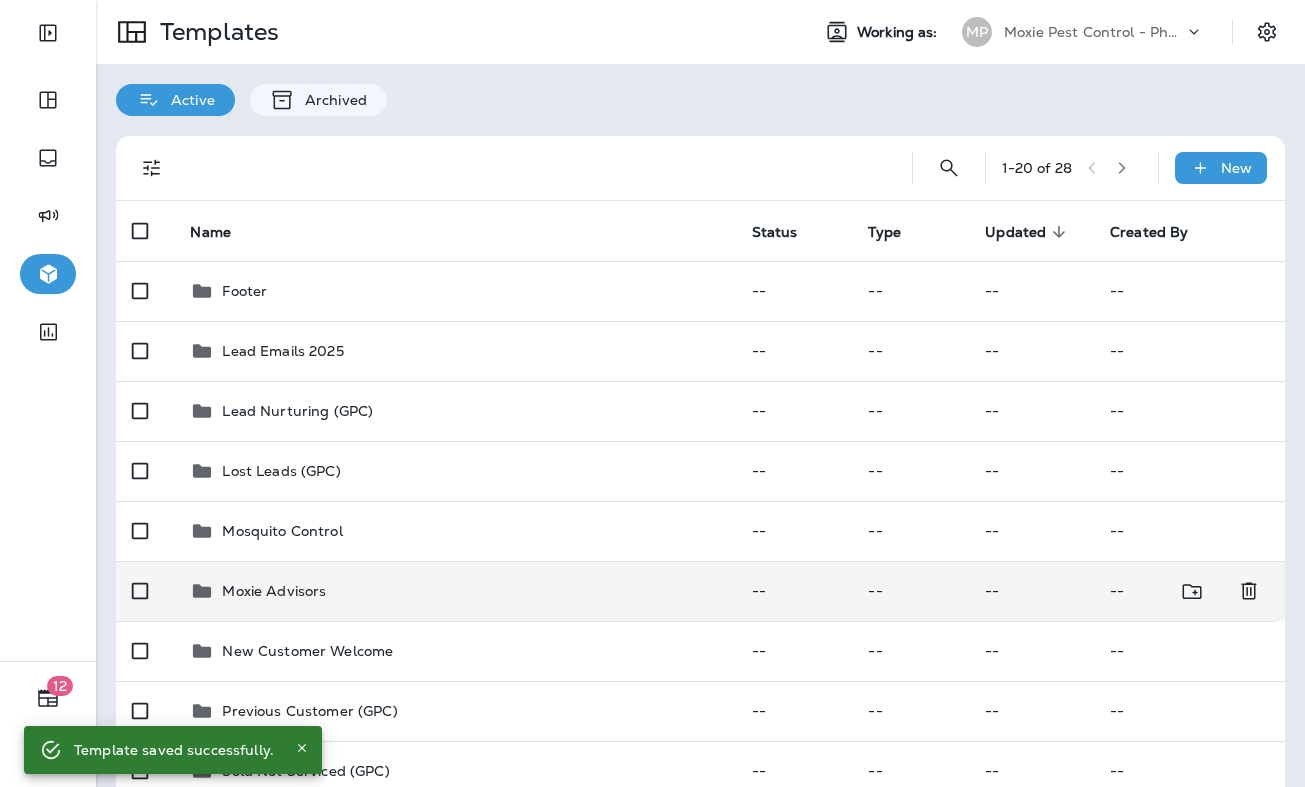 click on "Moxie Advisors" at bounding box center [454, 591] 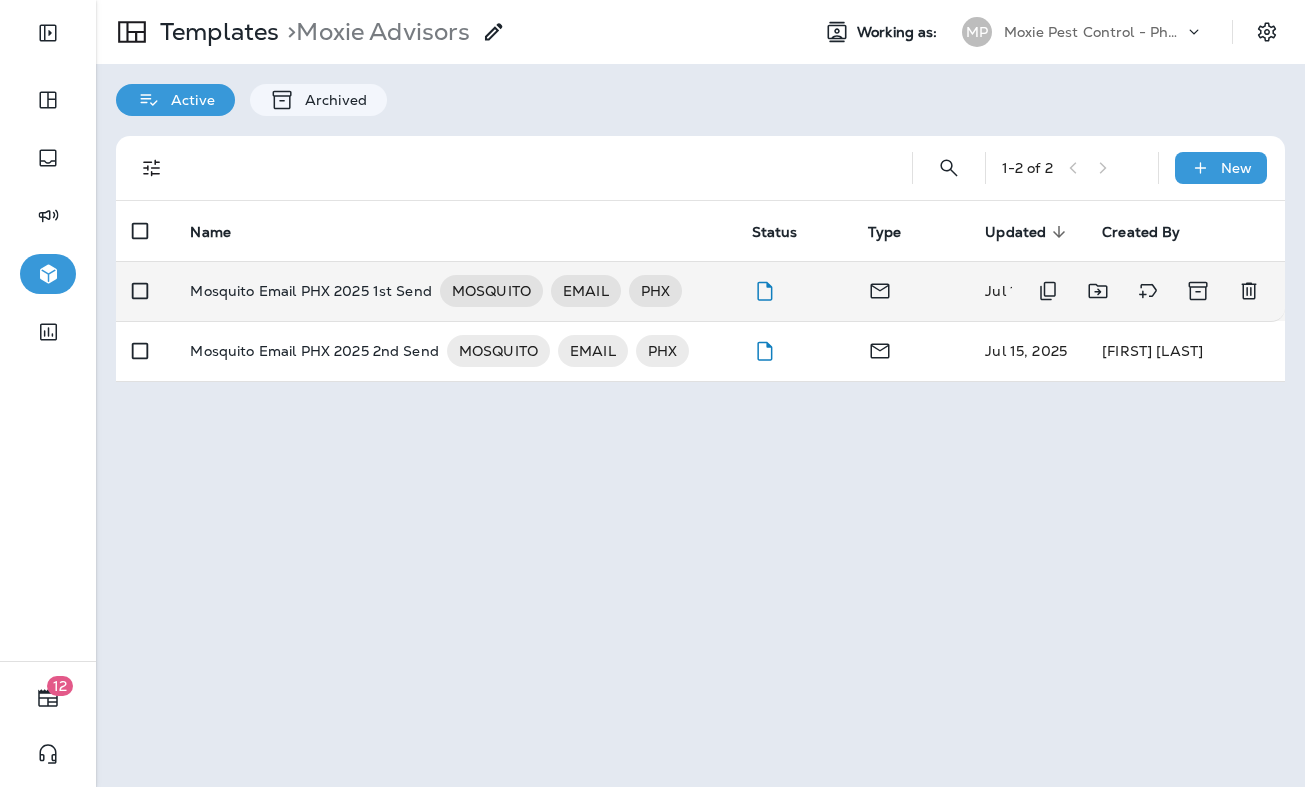 click on "Mosquito Email PHX 2025 1st Send" at bounding box center (310, 291) 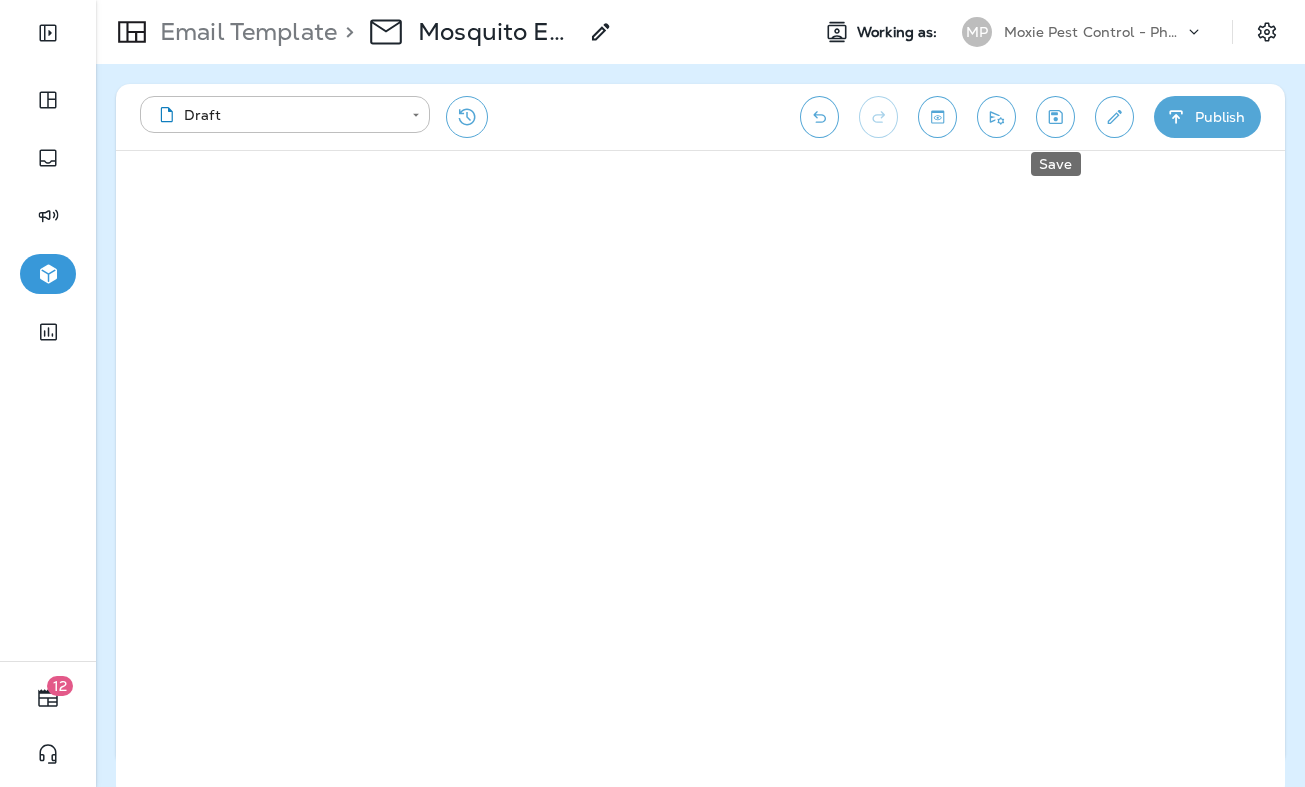 click 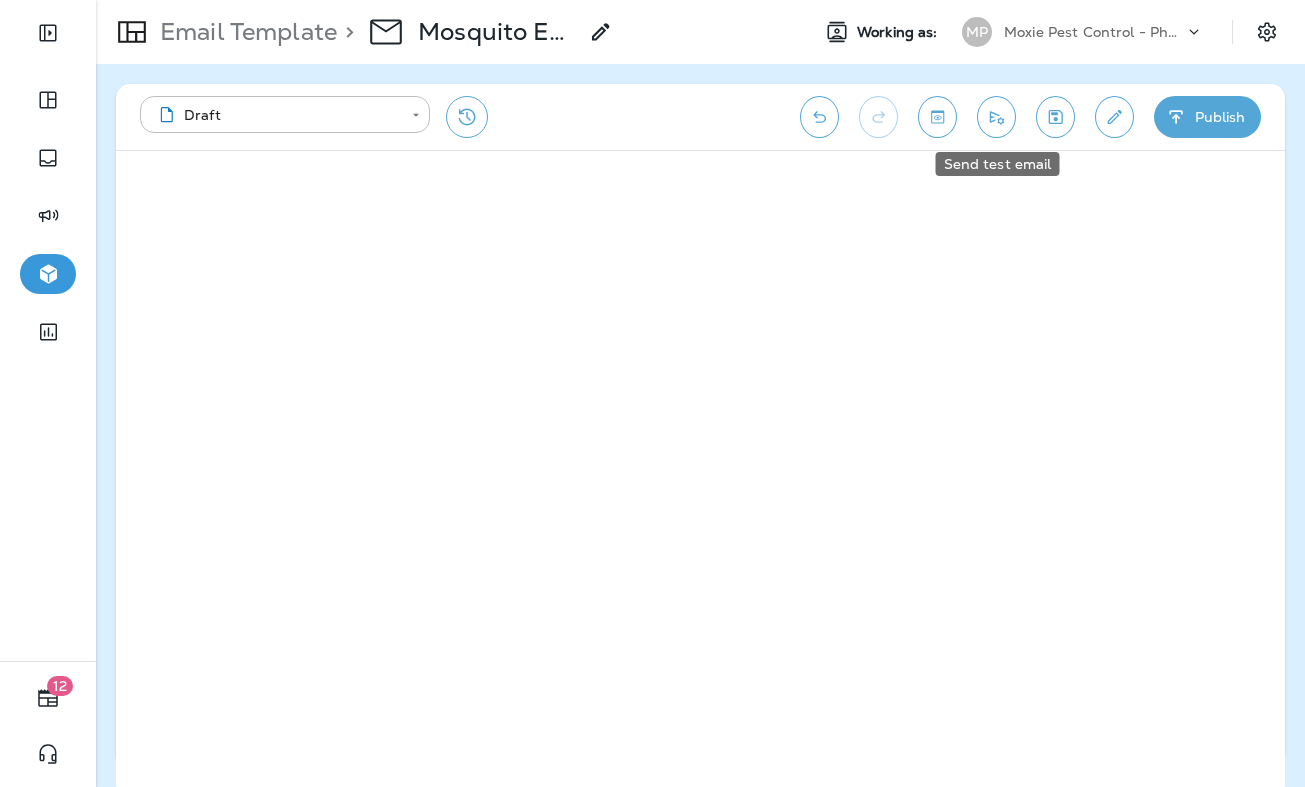 click 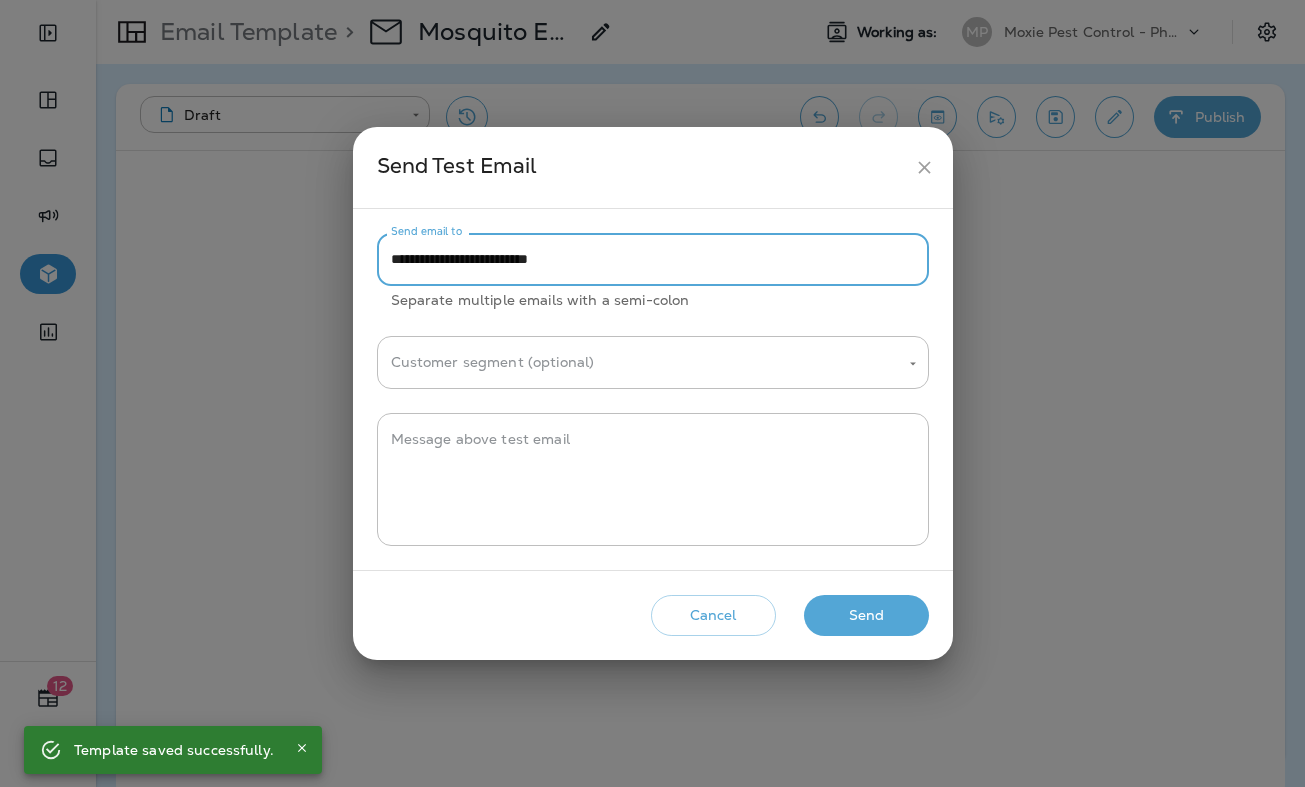 drag, startPoint x: 431, startPoint y: 261, endPoint x: 383, endPoint y: 261, distance: 48 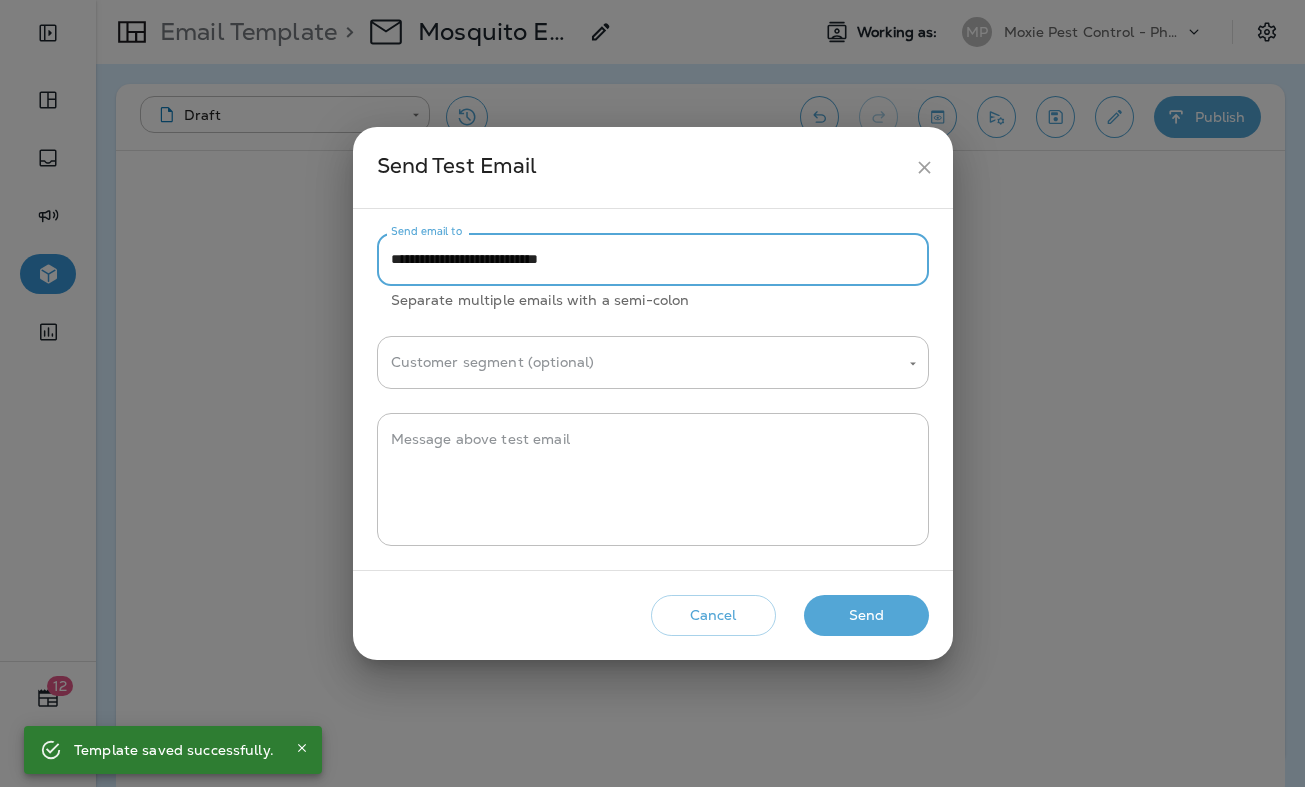 type on "**********" 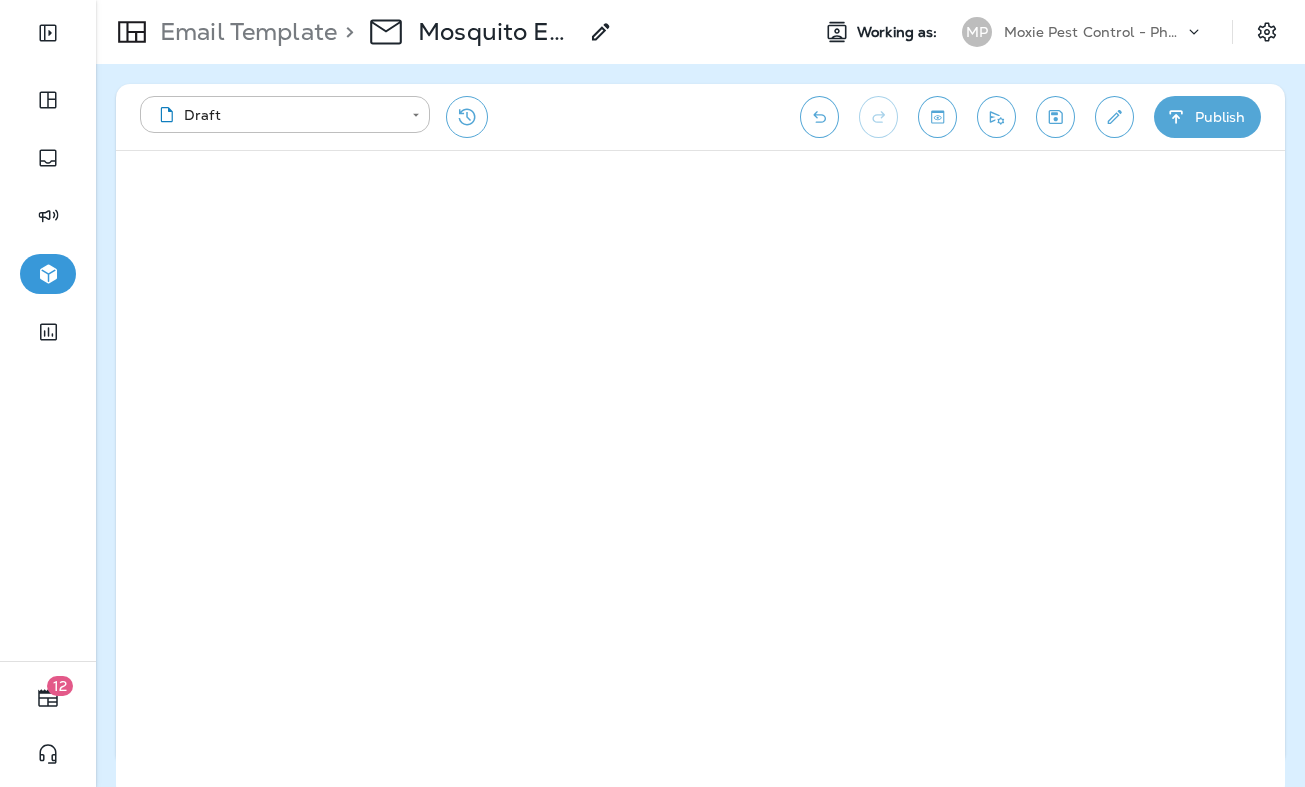 click on "Email Template" at bounding box center [244, 32] 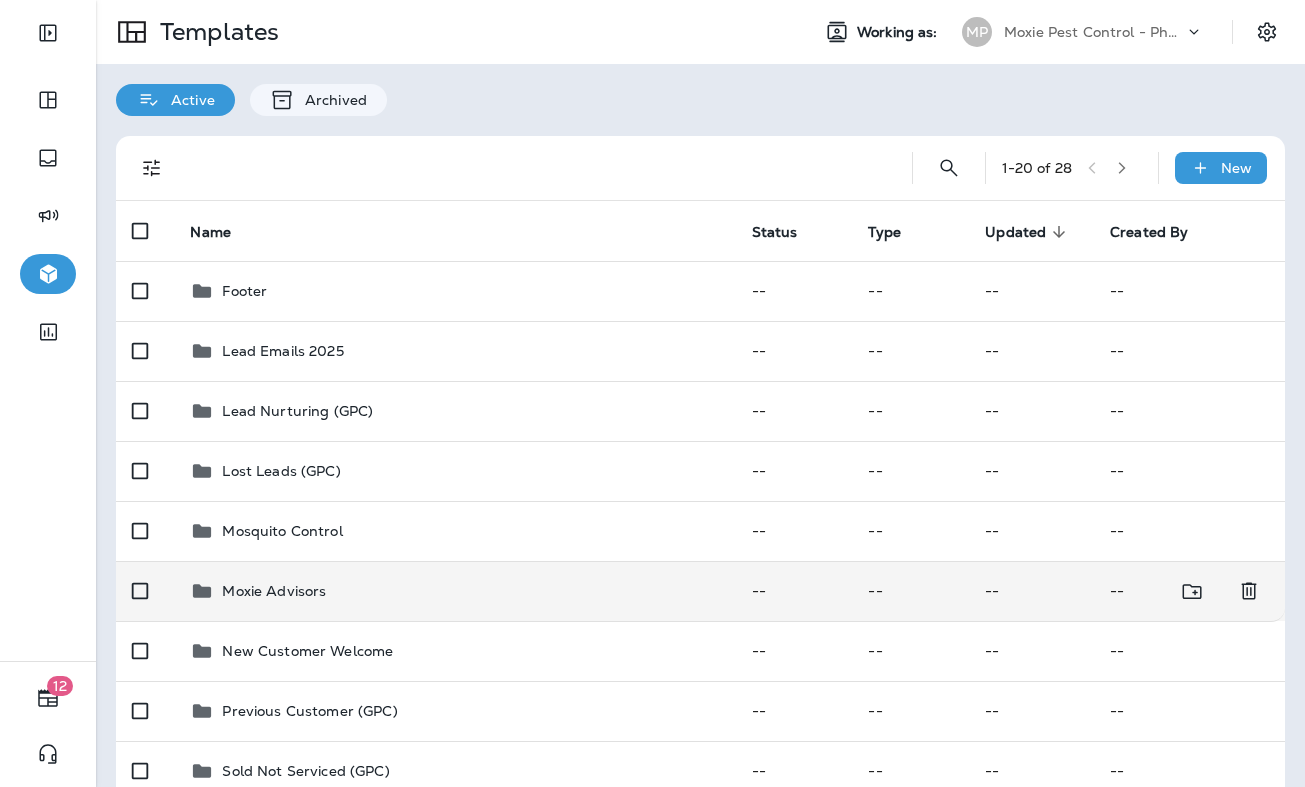 click on "Moxie Advisors" at bounding box center [274, 591] 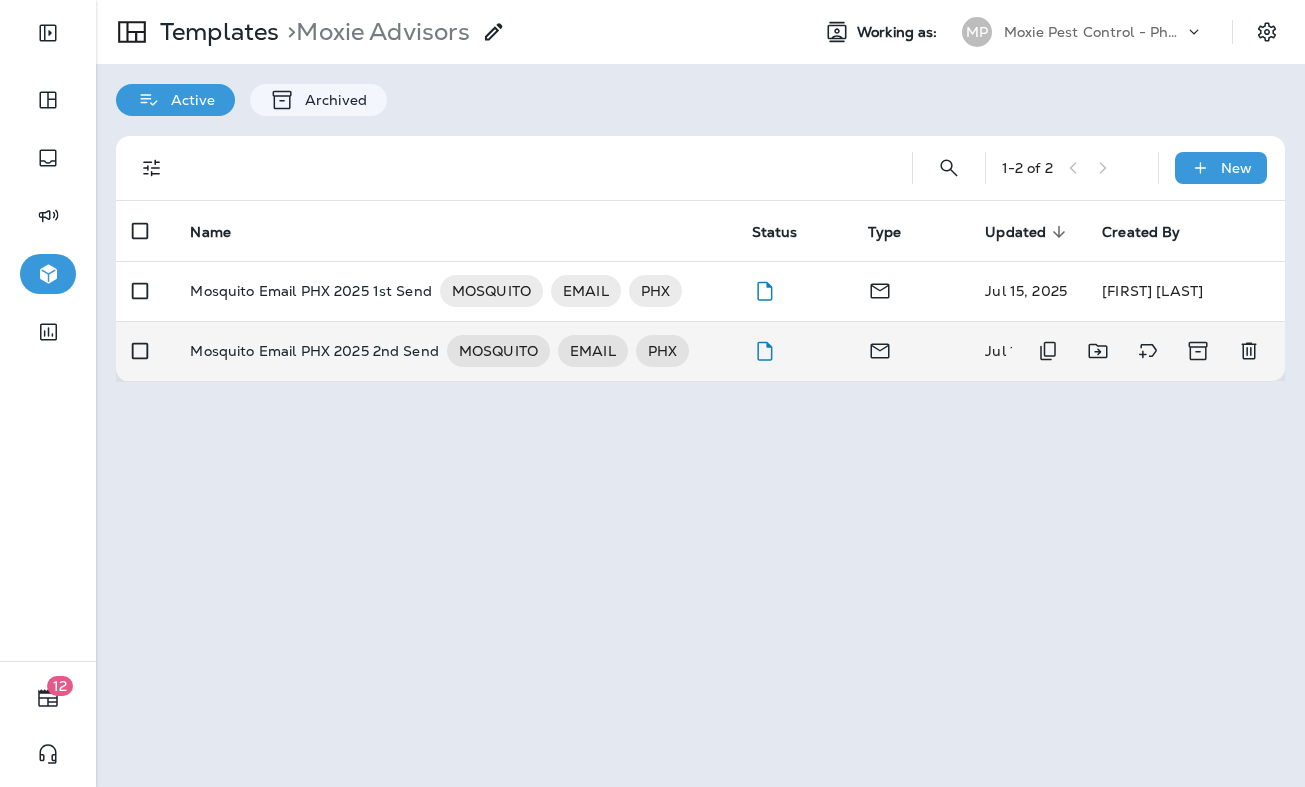 click on "Mosquito Email PHX 2025 2nd Send" at bounding box center (314, 351) 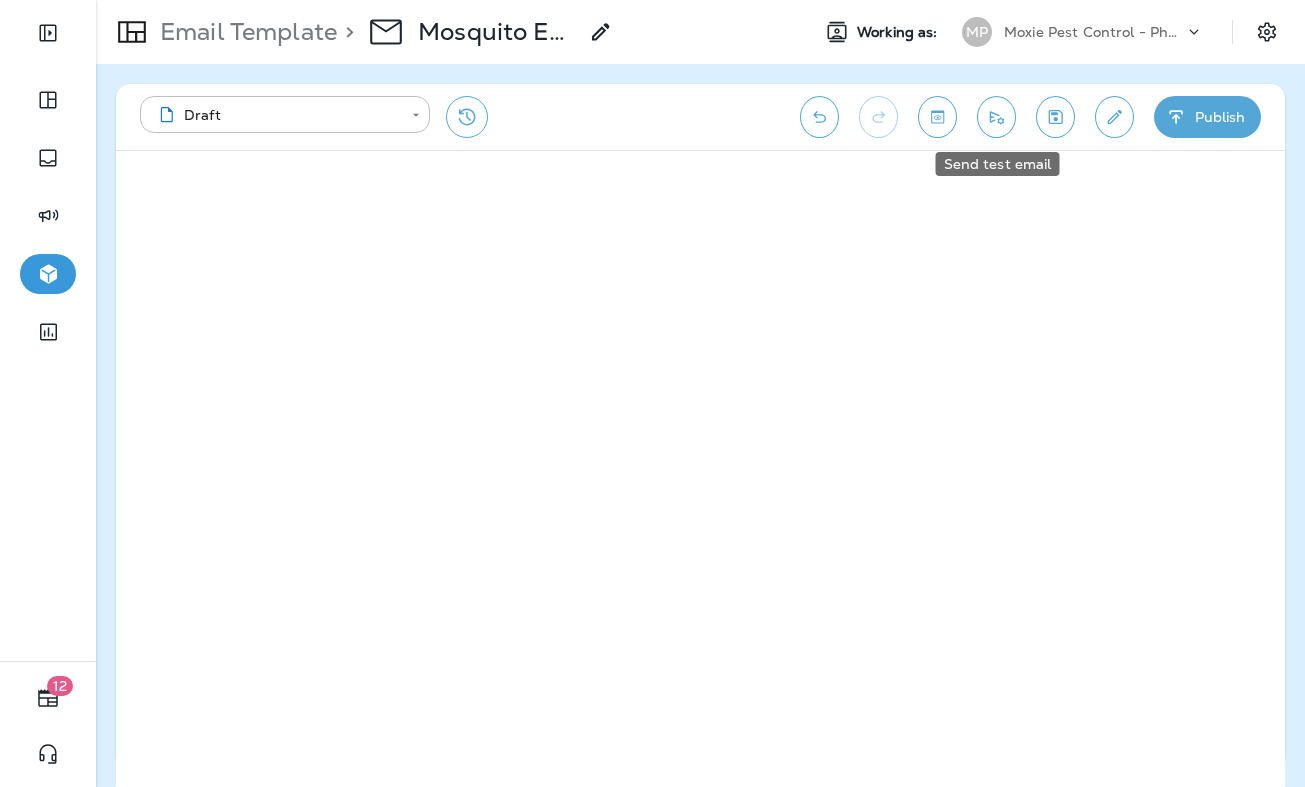 click 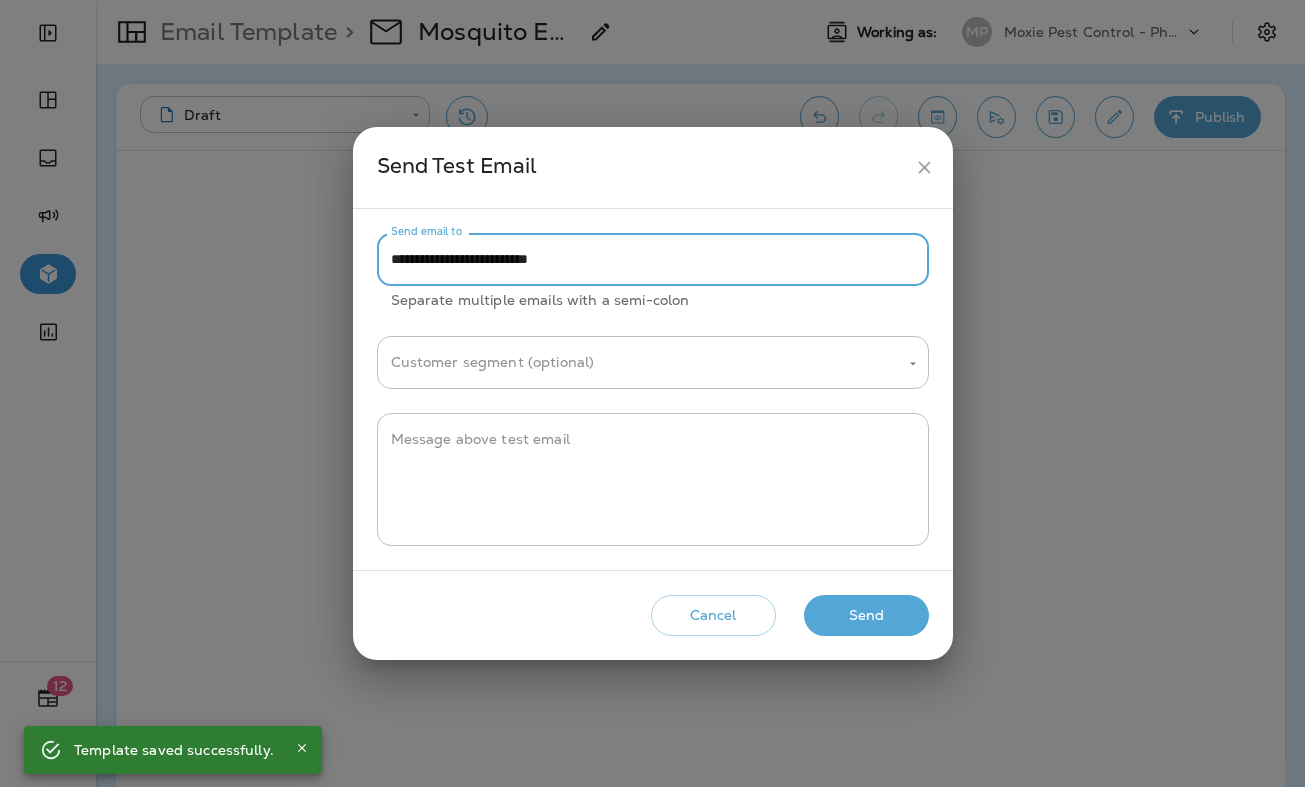 drag, startPoint x: 430, startPoint y: 267, endPoint x: 387, endPoint y: 266, distance: 43.011627 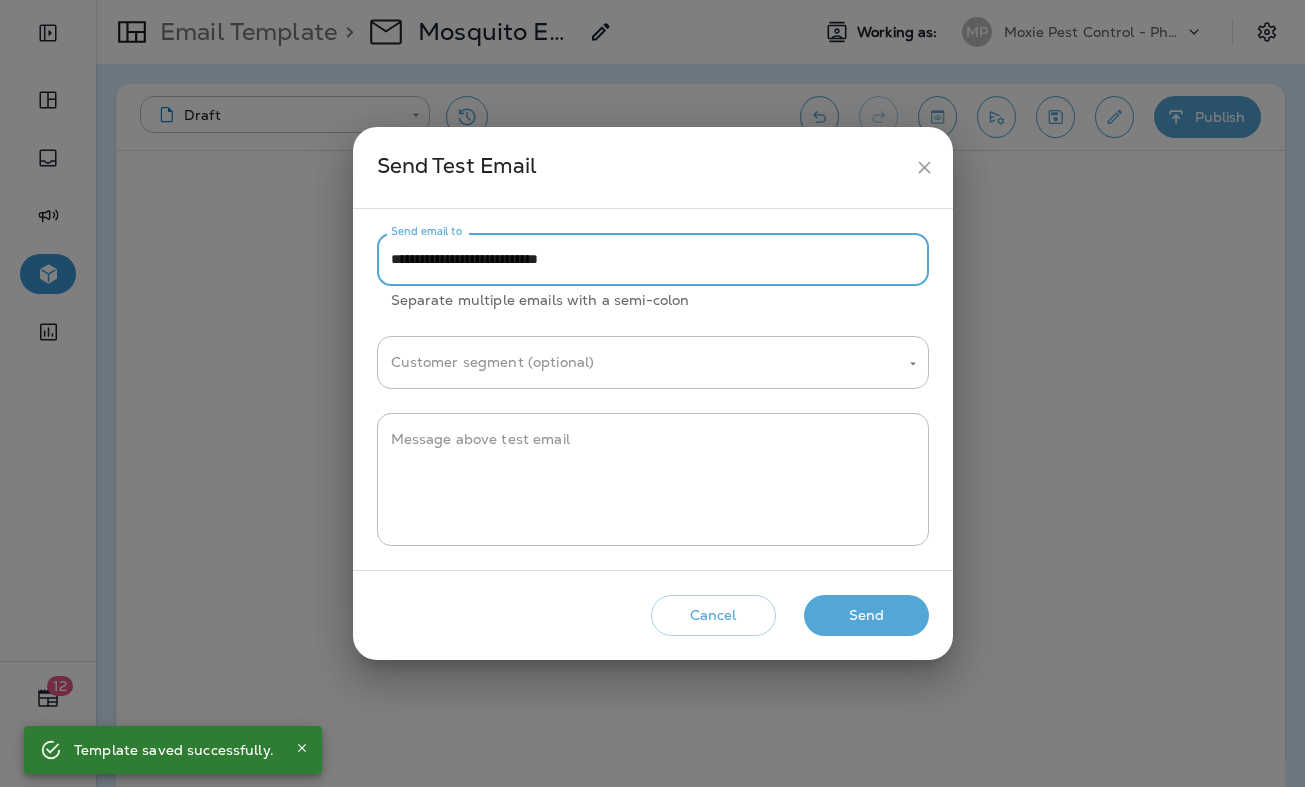 type on "**********" 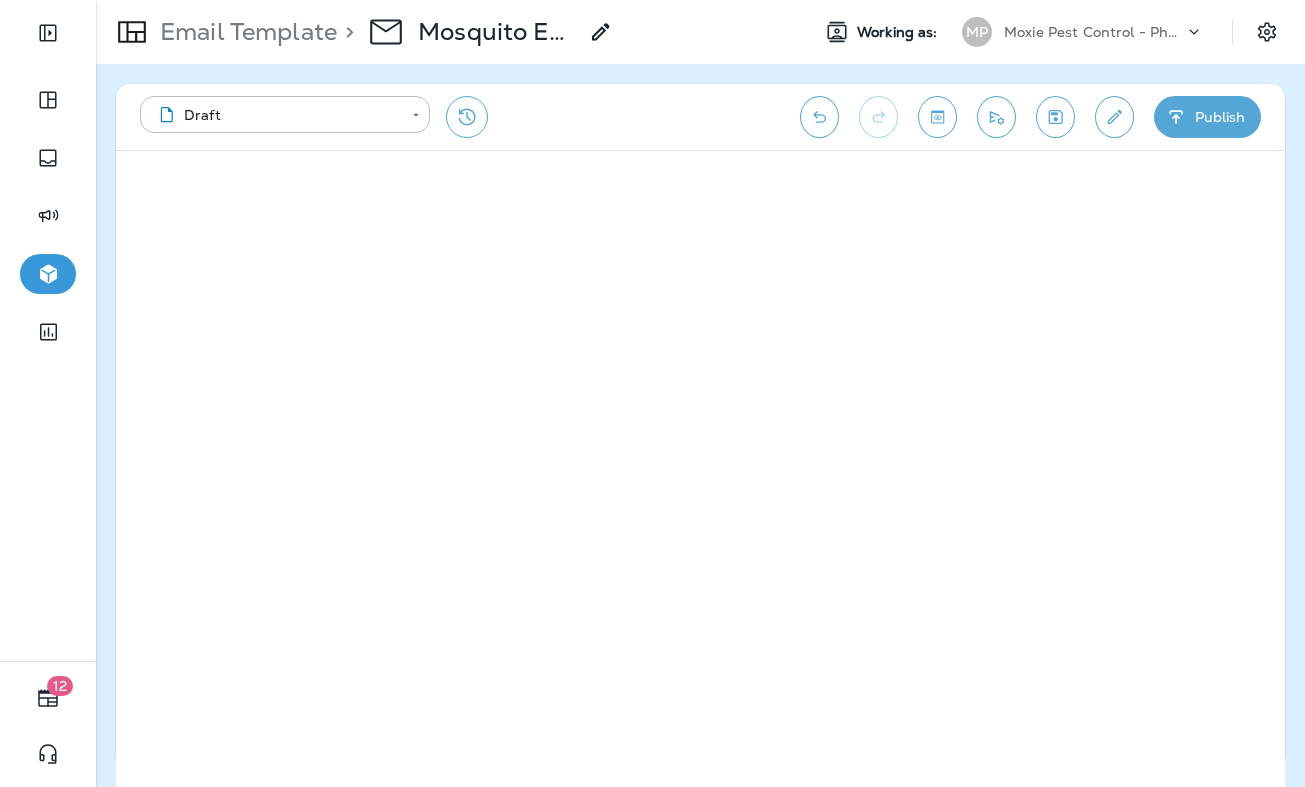 click on "Moxie Pest Control - Phoenix" at bounding box center (1094, 32) 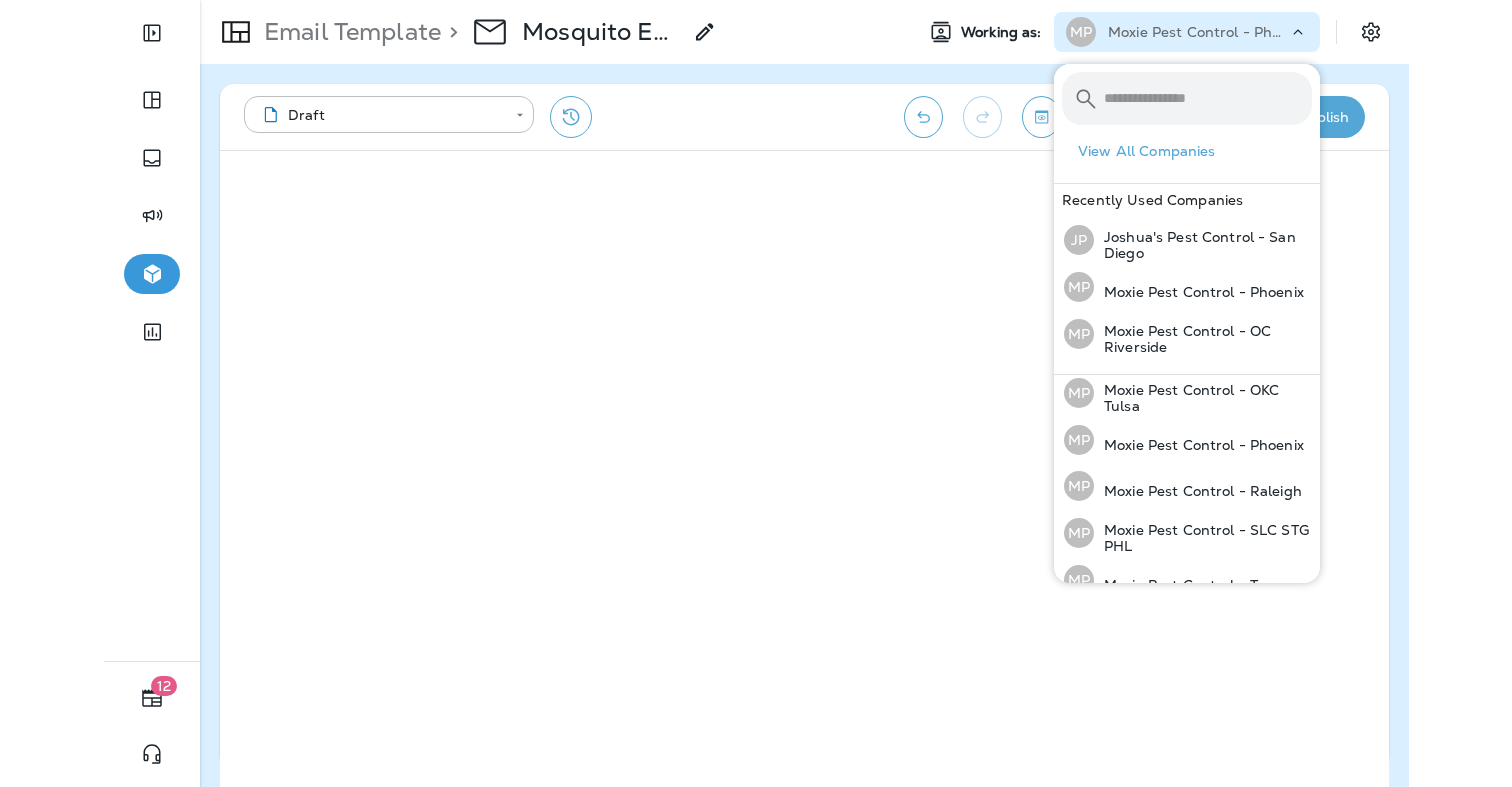 scroll, scrollTop: 205, scrollLeft: 0, axis: vertical 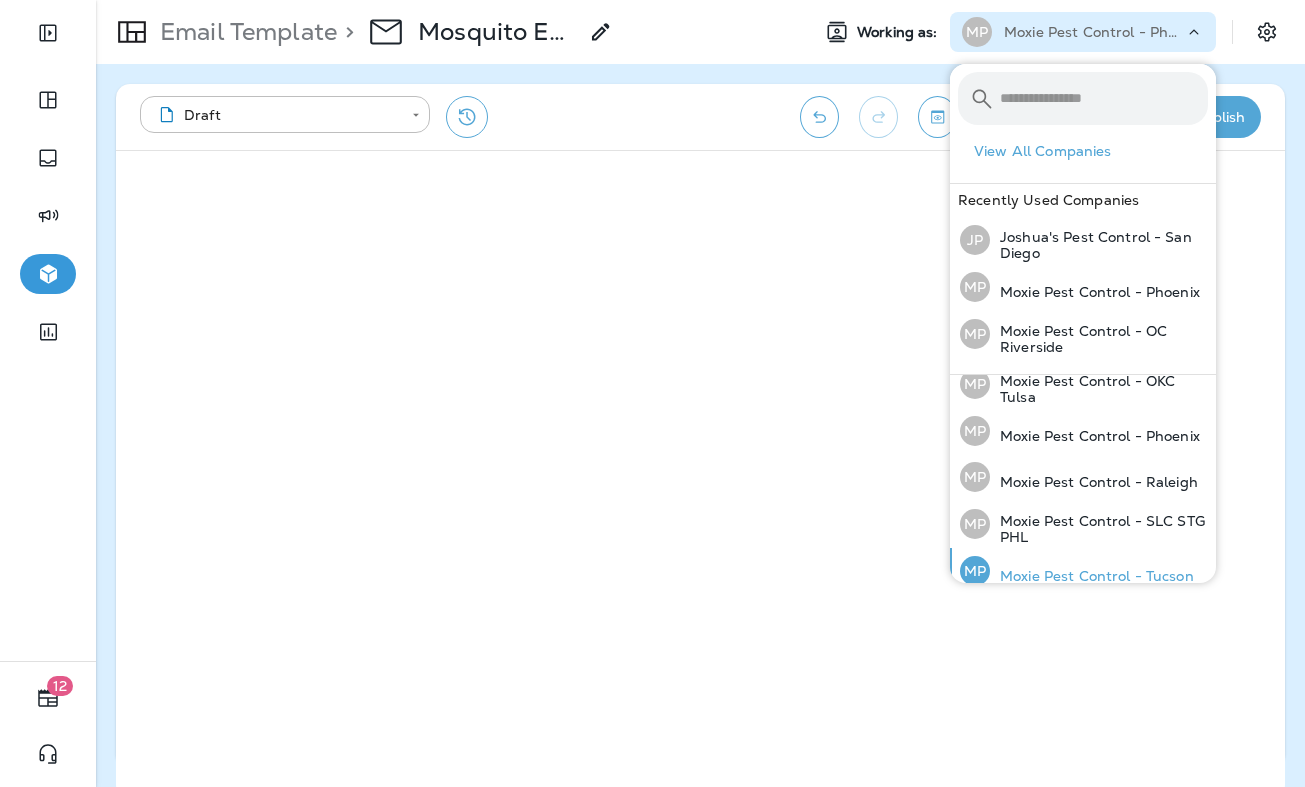 click on "Moxie Pest Control - Tucson" at bounding box center (1092, 576) 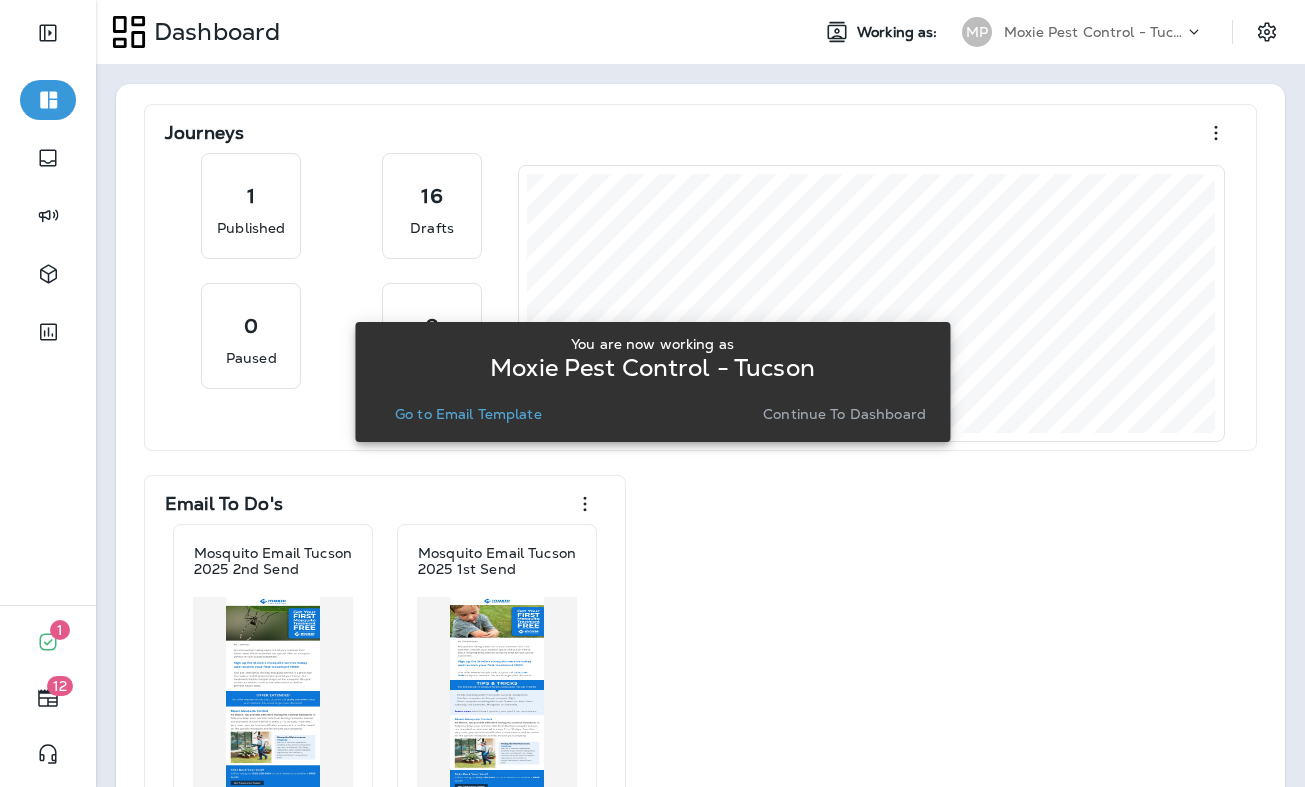 click on "Go to Email Template" at bounding box center (468, 414) 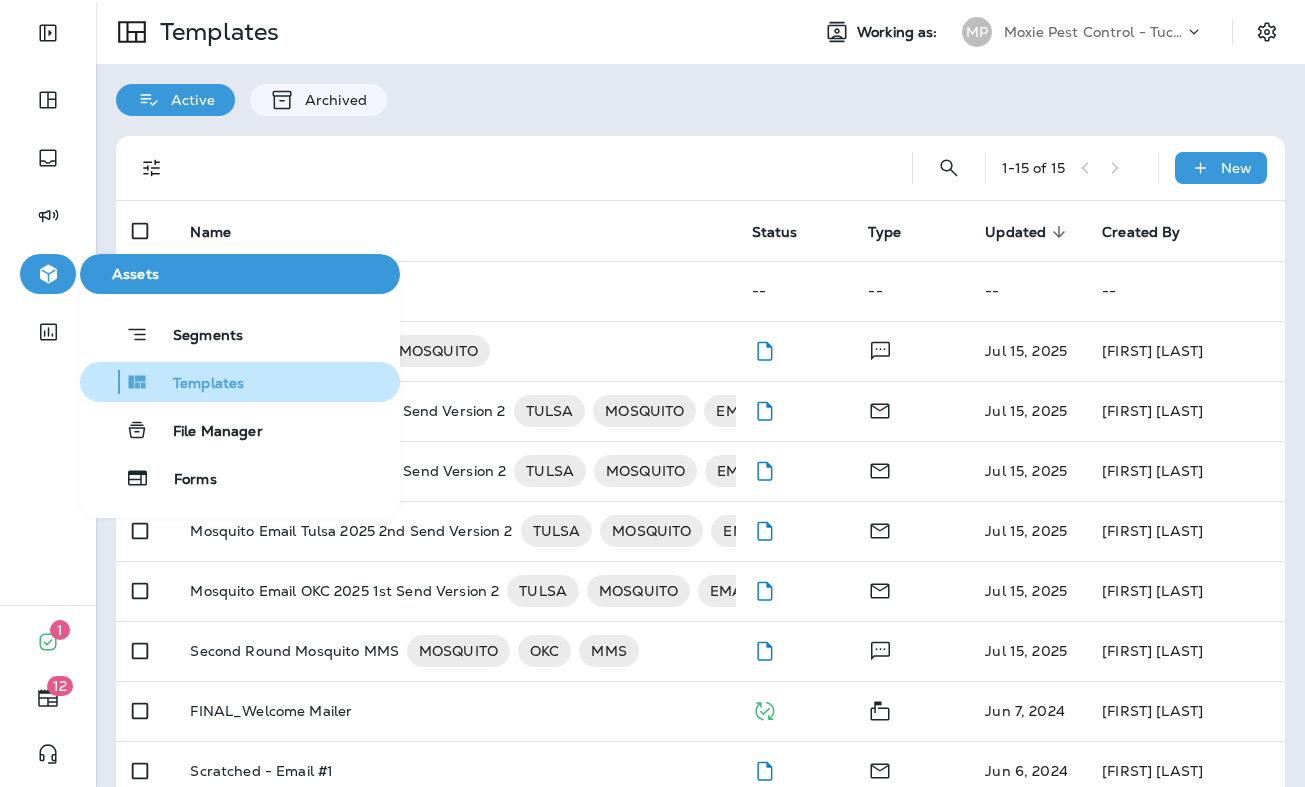 click on "Templates" at bounding box center (196, 384) 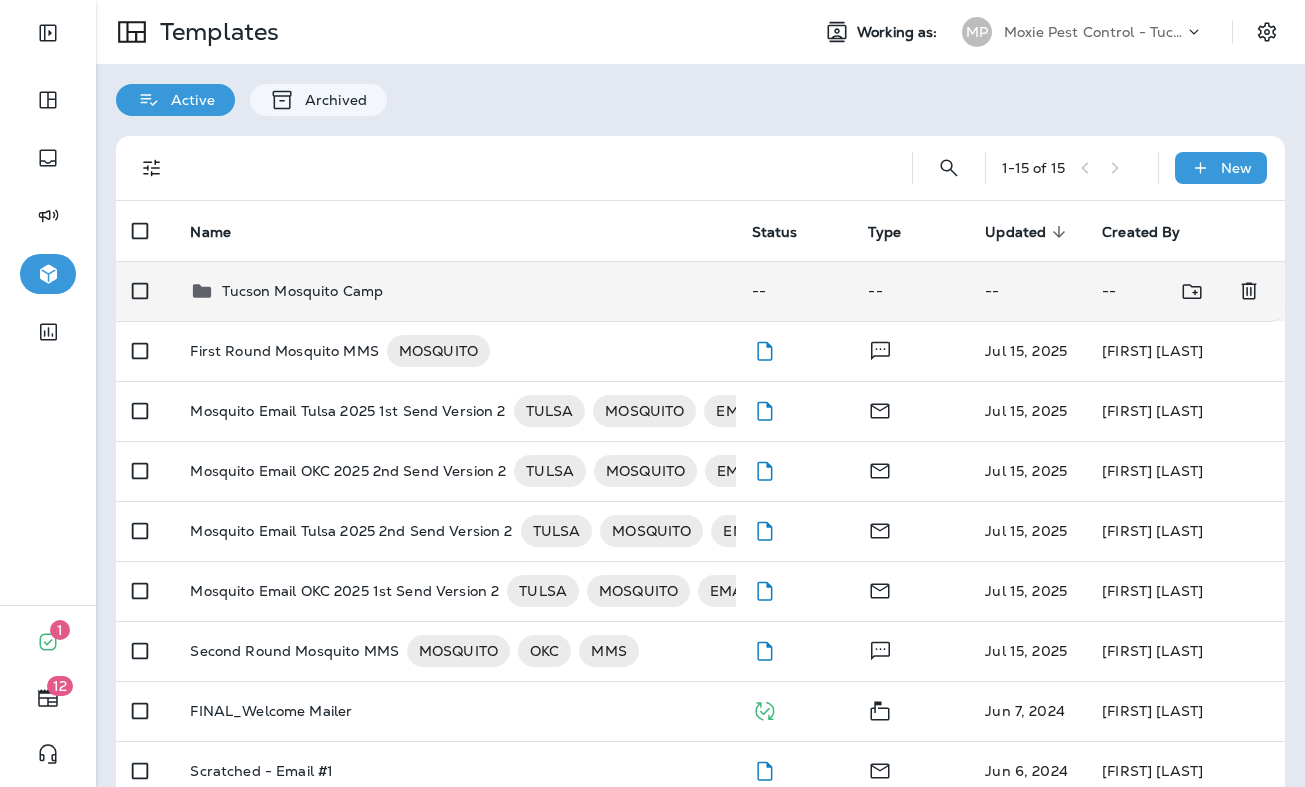 click on "Tucson Mosquito Camp" at bounding box center [302, 291] 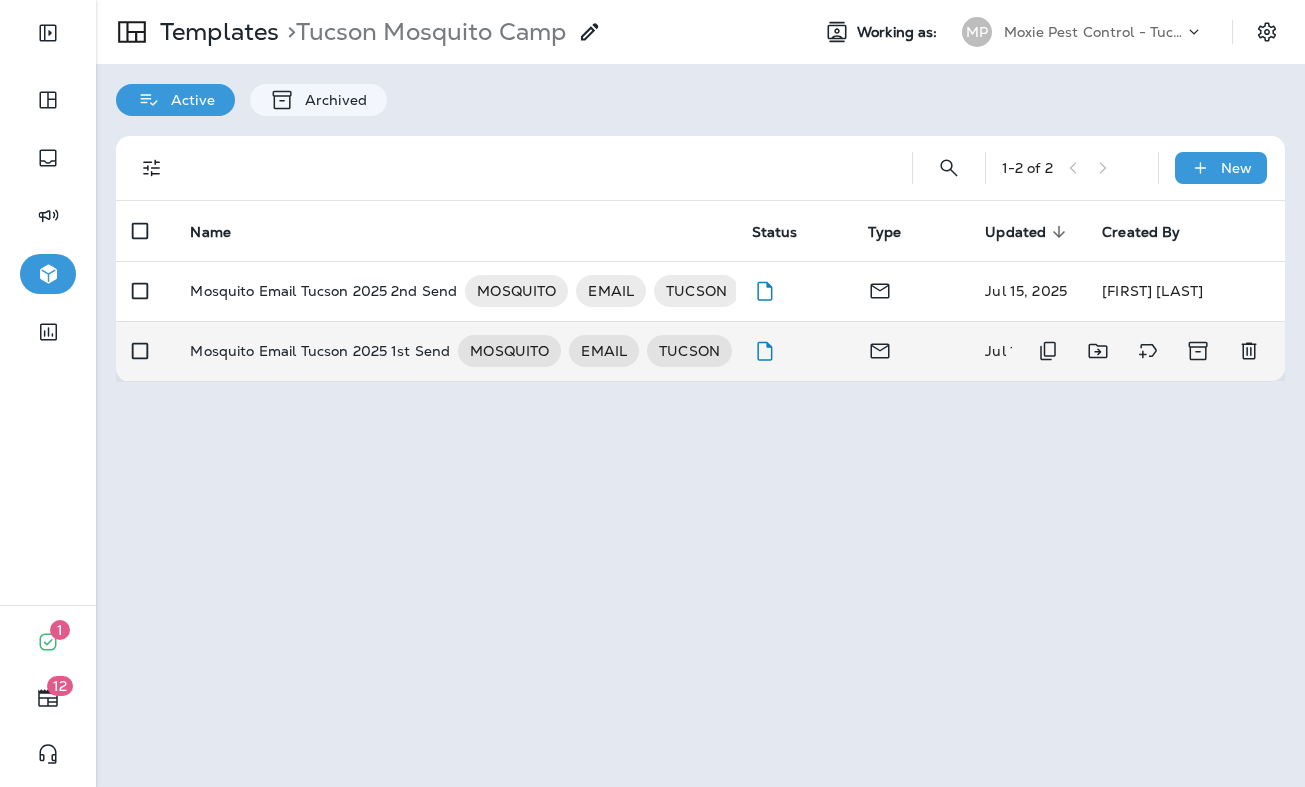 click on "Mosquito Email Tucson 2025 1st Send" at bounding box center [320, 351] 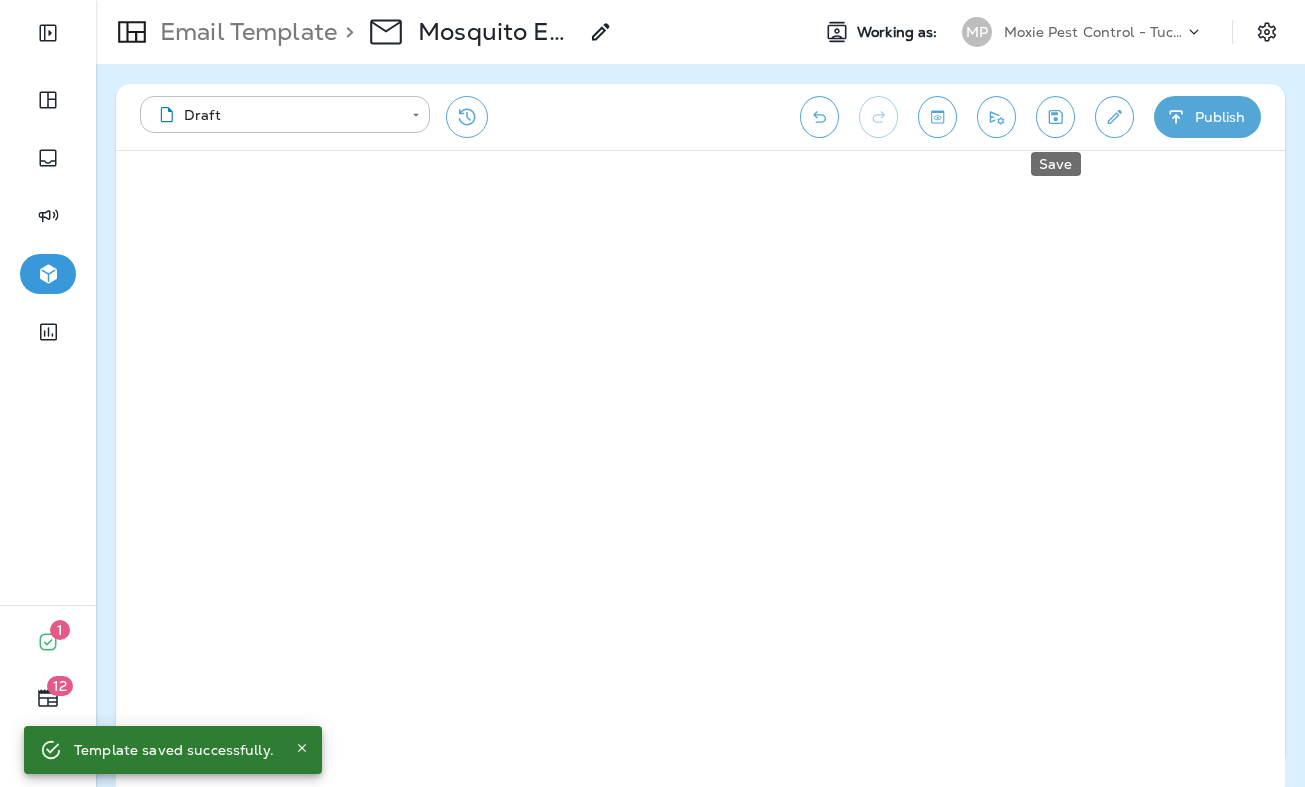 click at bounding box center [1055, 117] 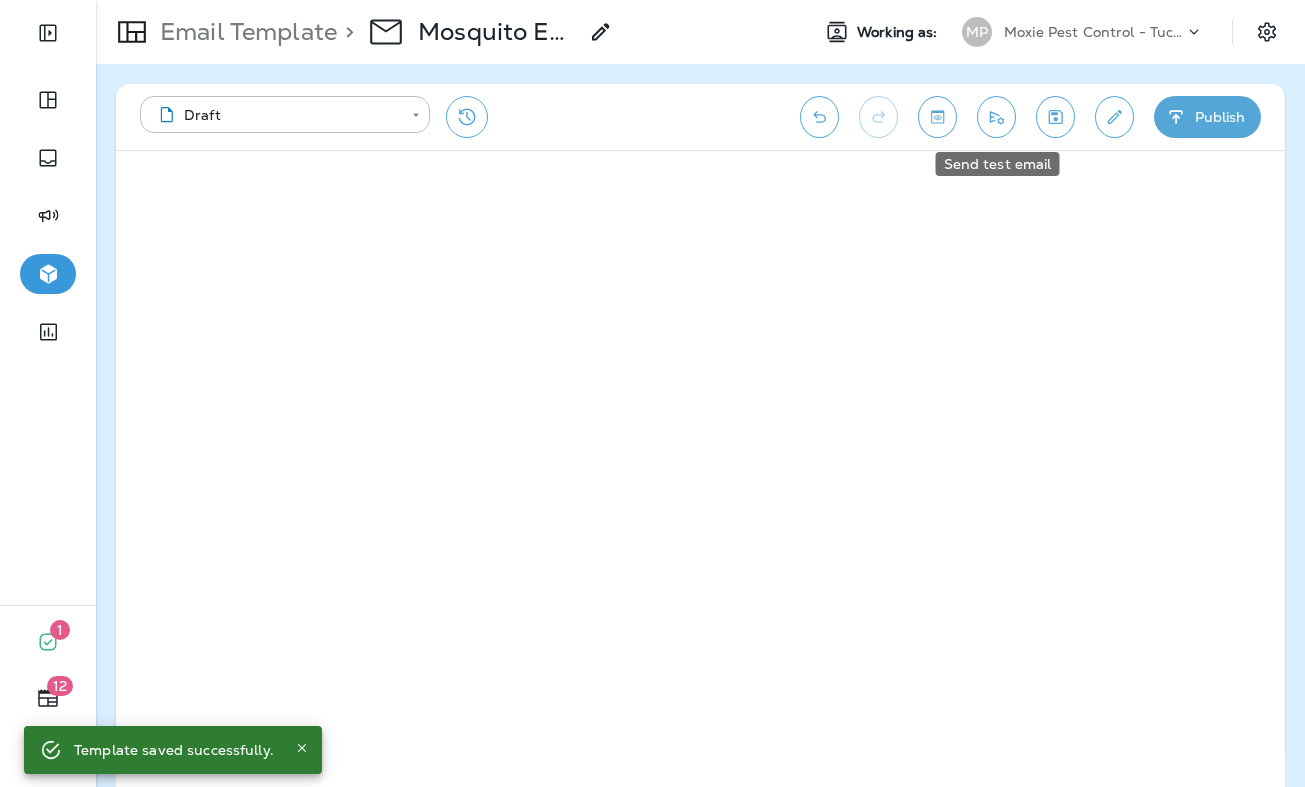 click at bounding box center (996, 117) 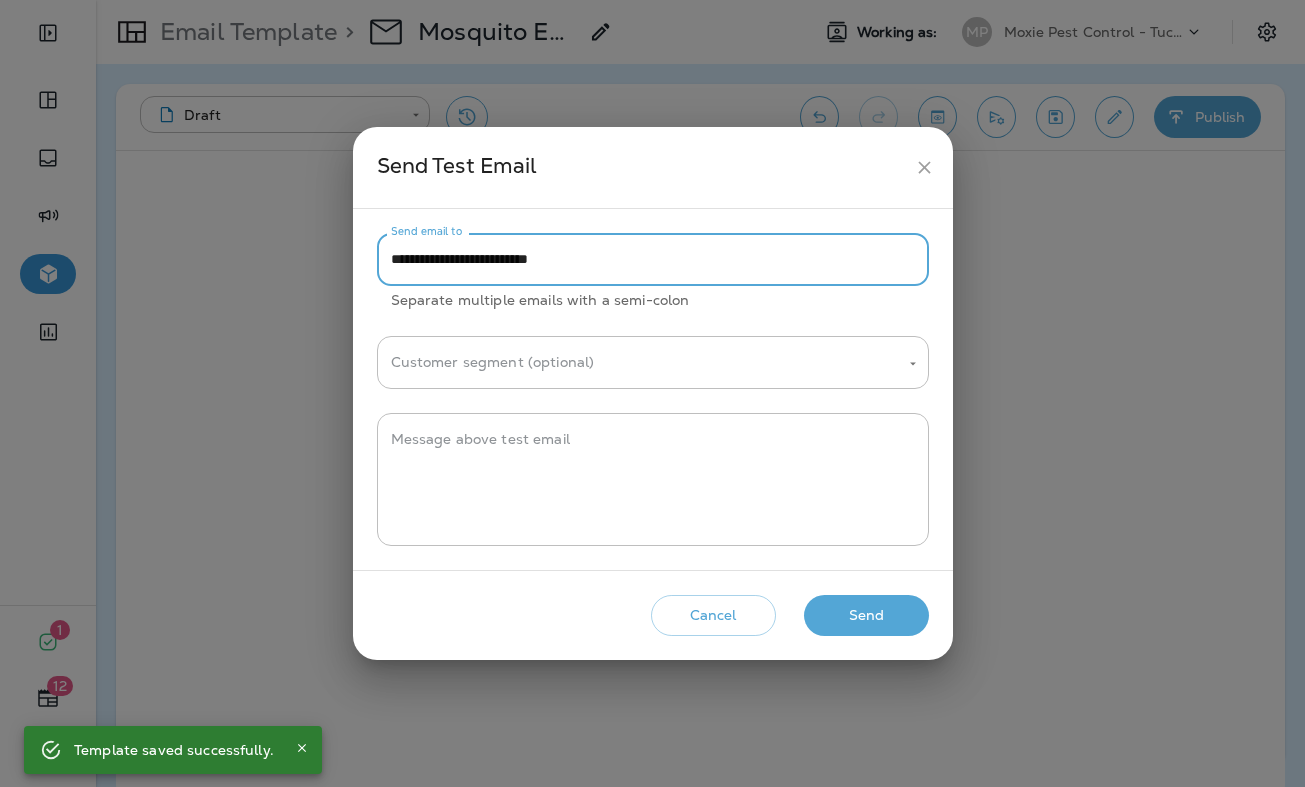 drag, startPoint x: 431, startPoint y: 261, endPoint x: 383, endPoint y: 260, distance: 48.010414 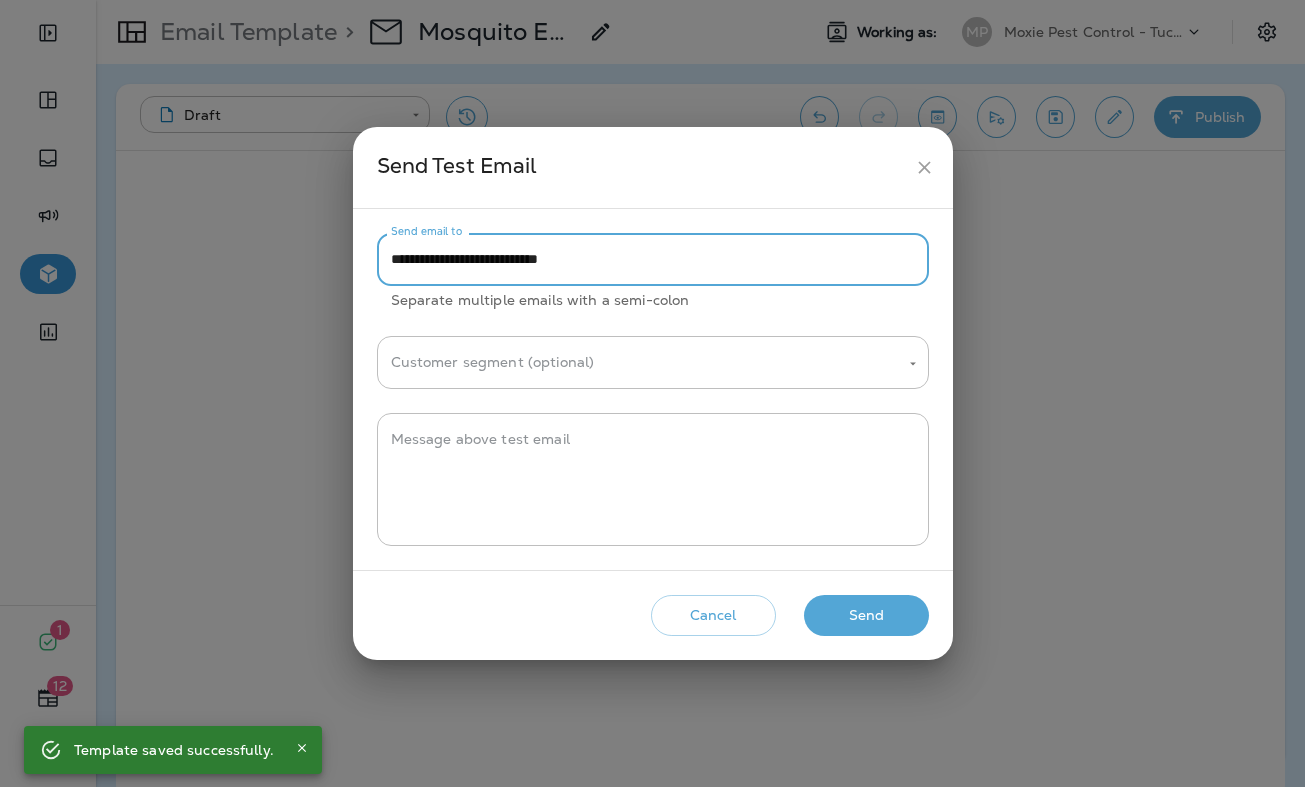 type on "**********" 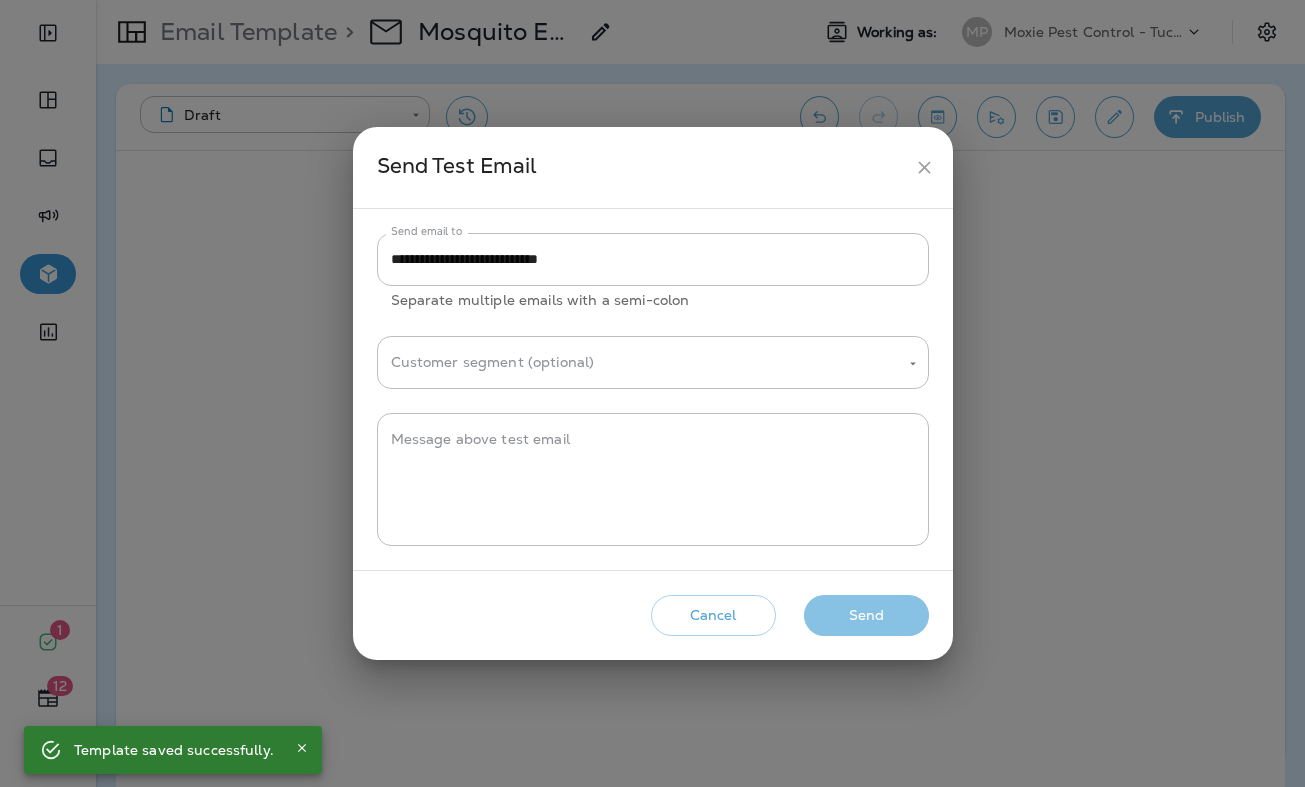 click on "Send" at bounding box center [866, 615] 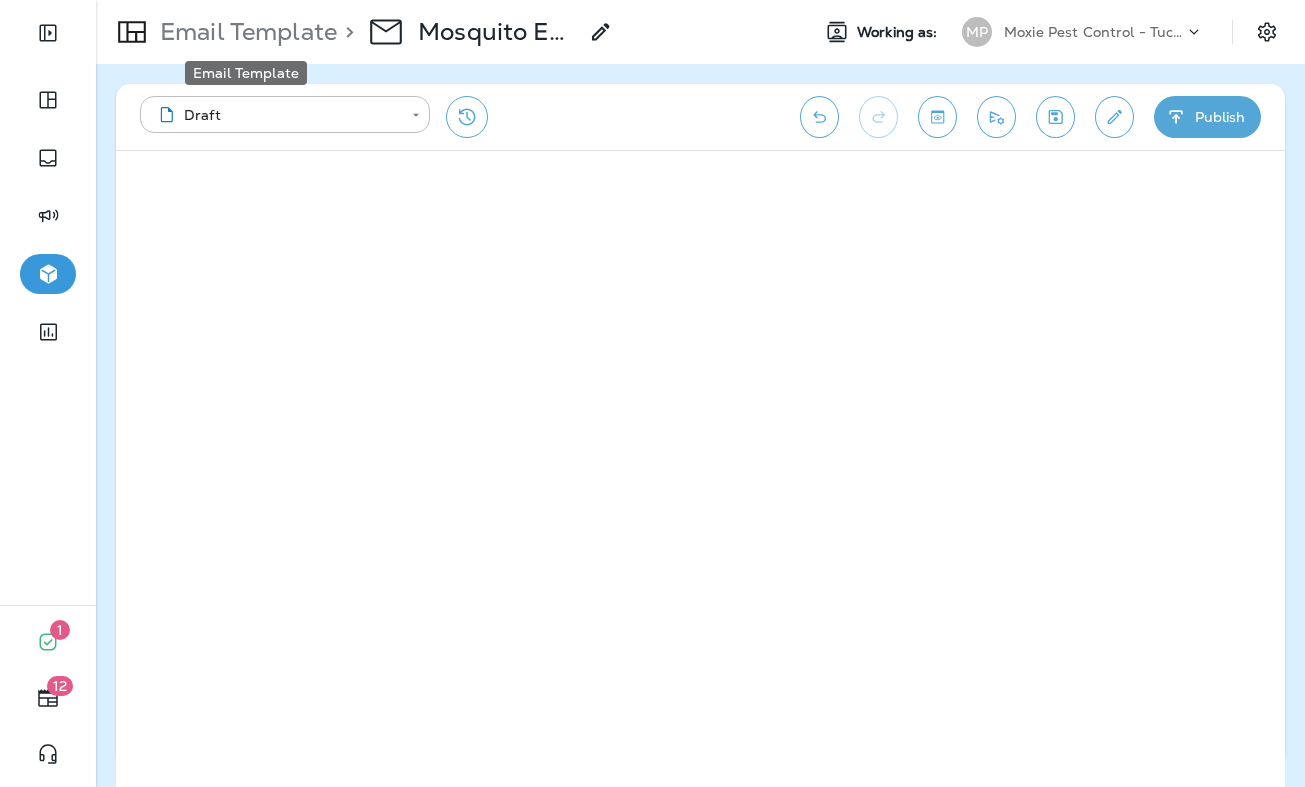 click on "Email Template" at bounding box center [244, 32] 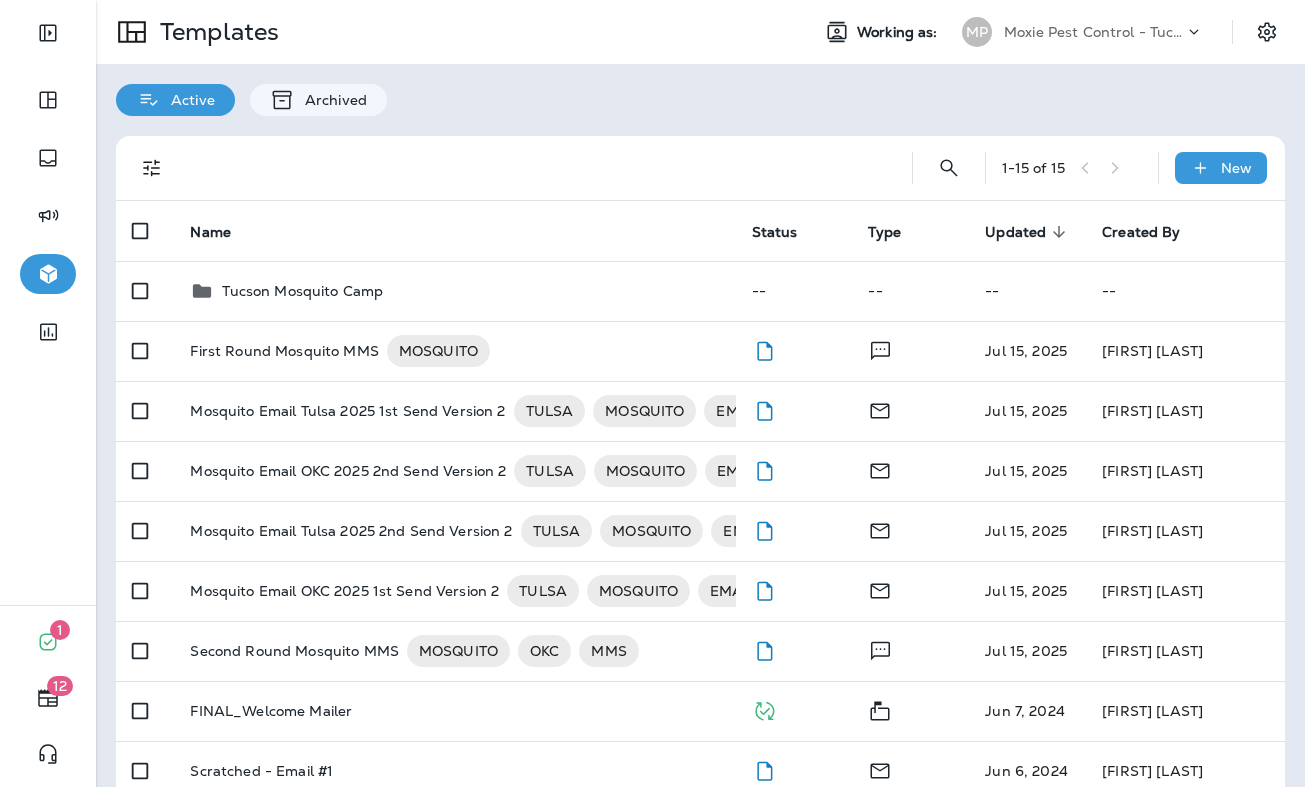 click on "Tucson Mosquito Camp" at bounding box center [454, 291] 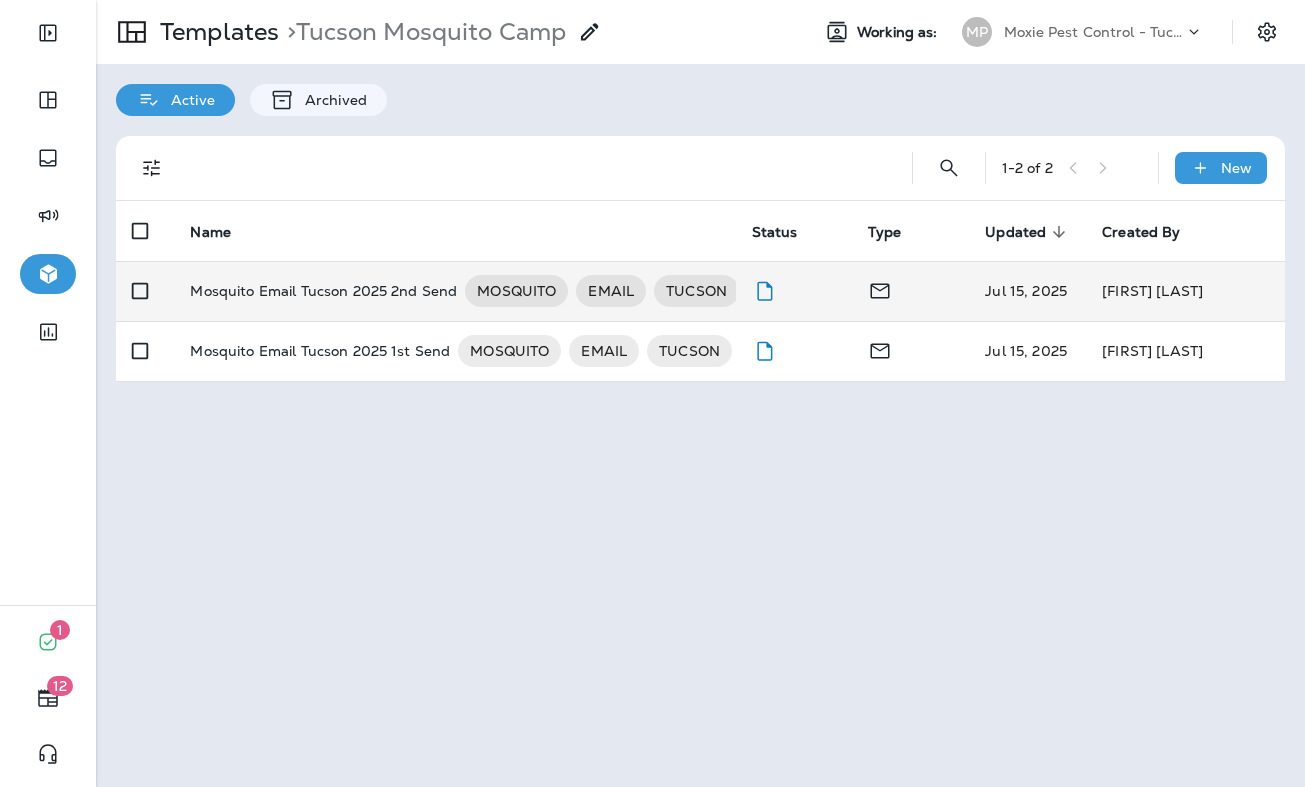 click on "Mosquito Email Tucson 2025 2nd Send MOSQUITO EMAIL TUCSON" at bounding box center (454, 291) 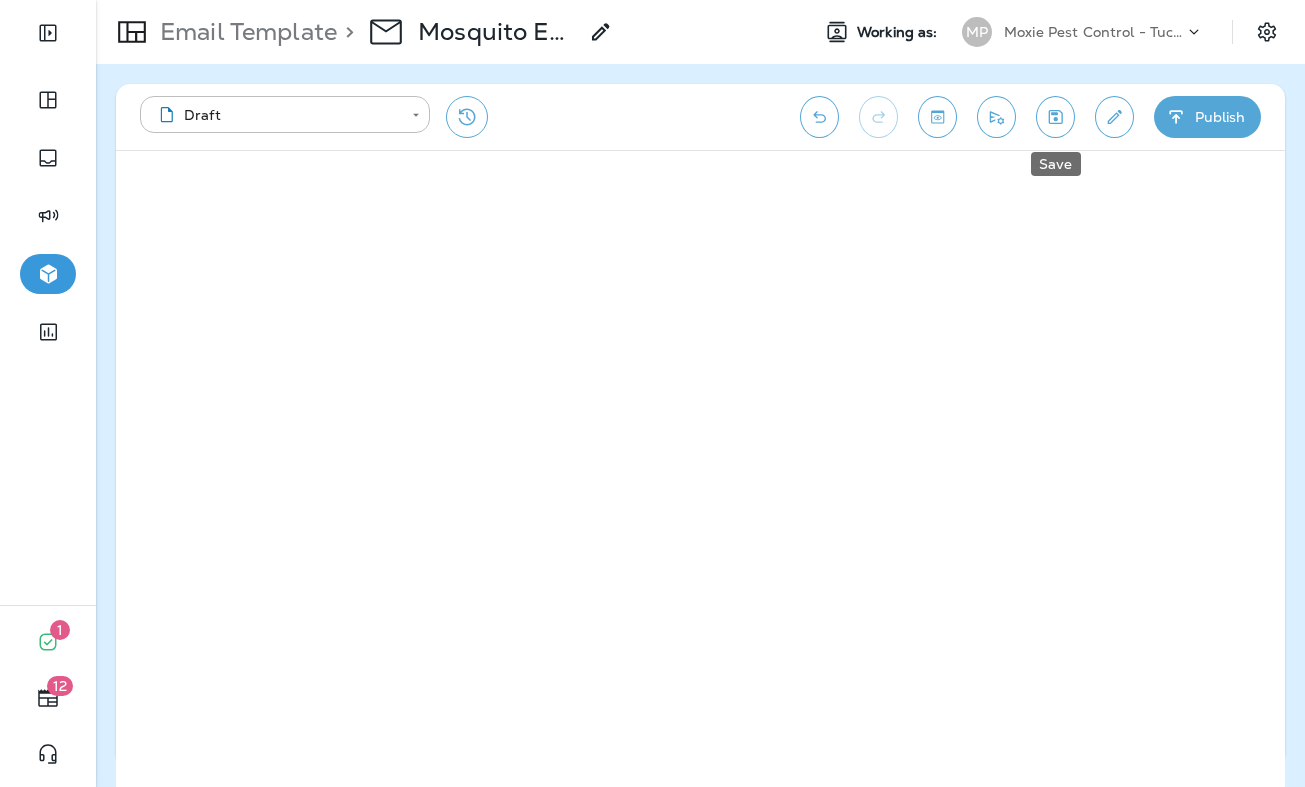 click 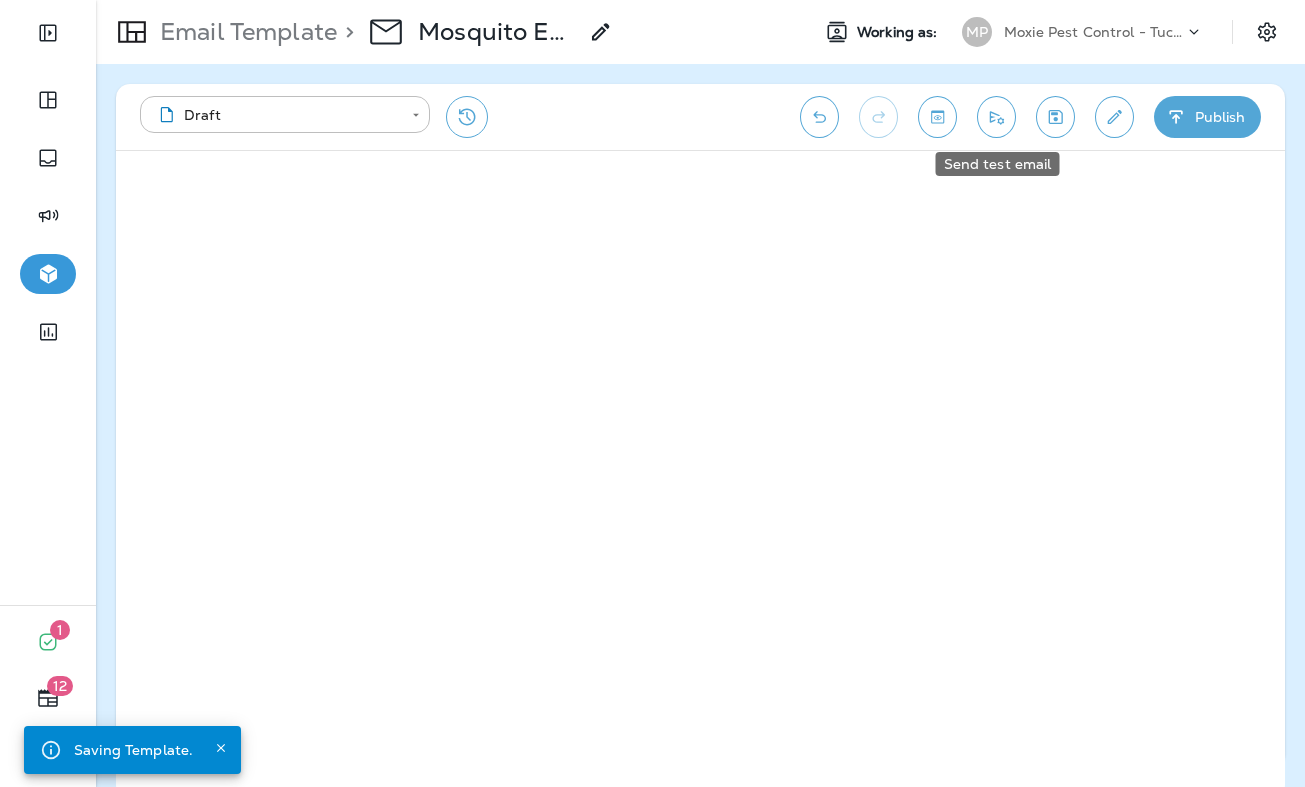 click 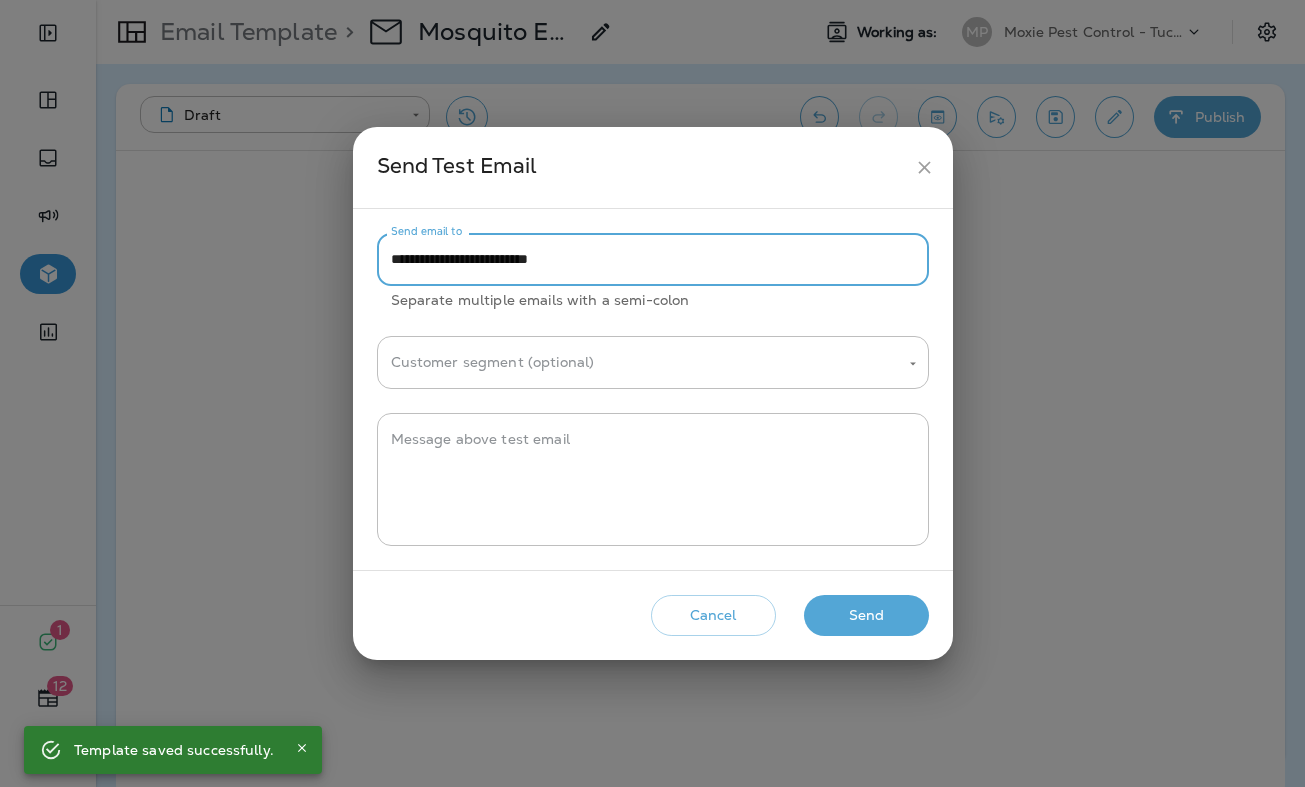 drag, startPoint x: 431, startPoint y: 264, endPoint x: 391, endPoint y: 264, distance: 40 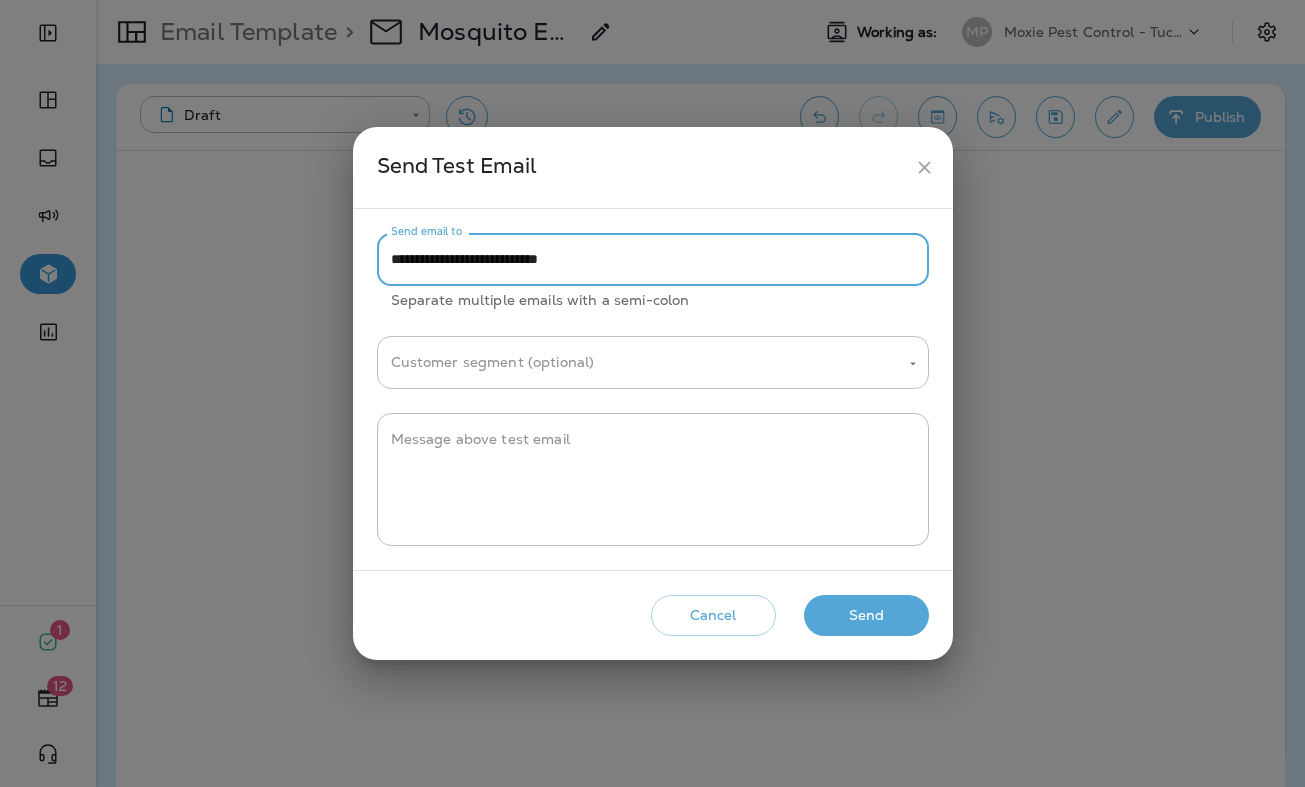 type on "**********" 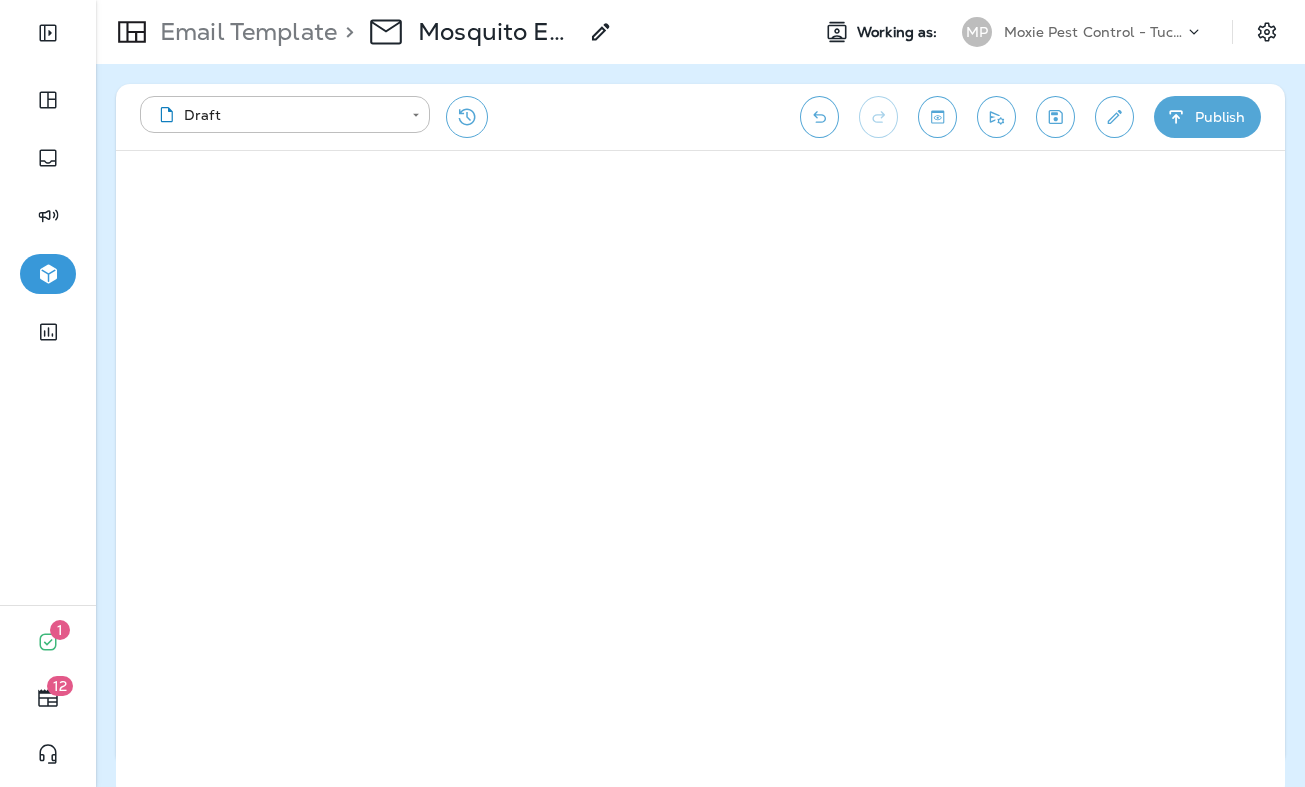 click on "Moxie Pest Control - Tucson" at bounding box center [1094, 32] 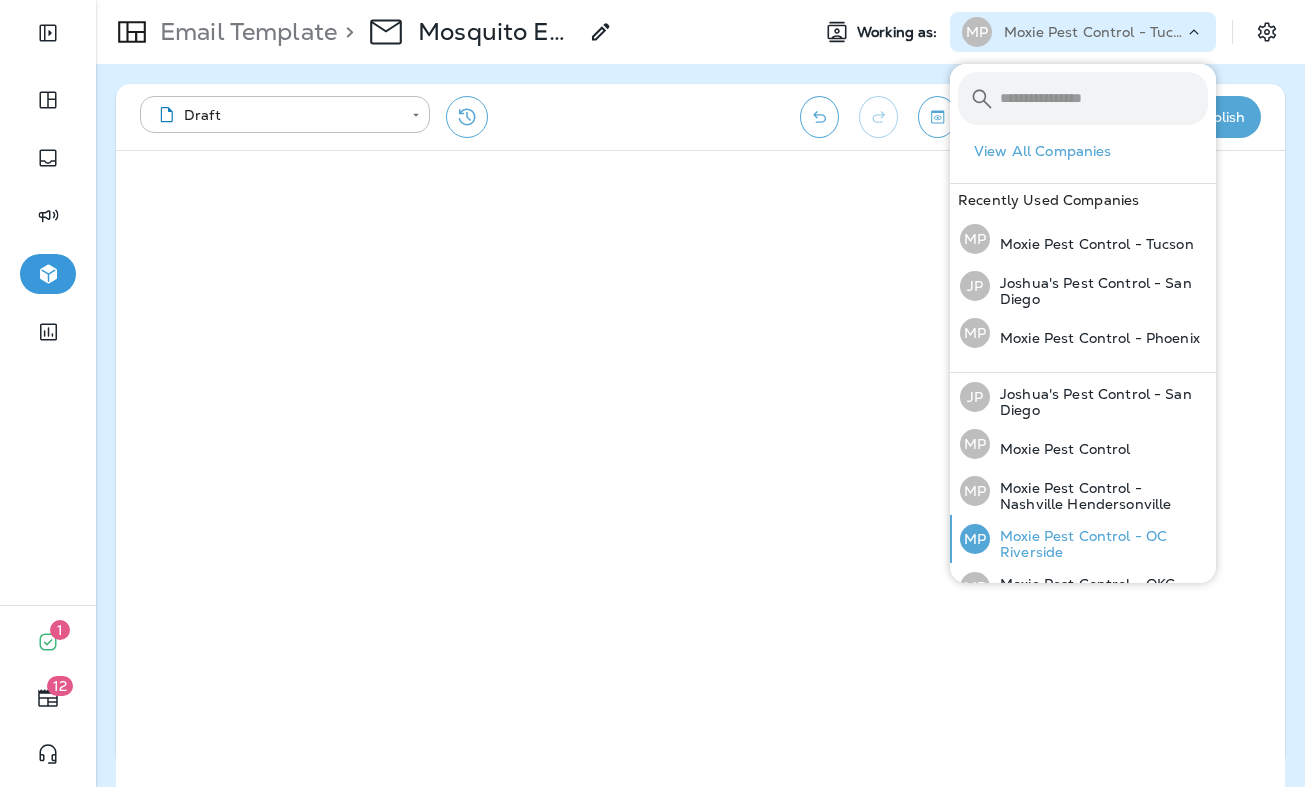 click on "Moxie Pest Control - OC Riverside" at bounding box center [1099, 544] 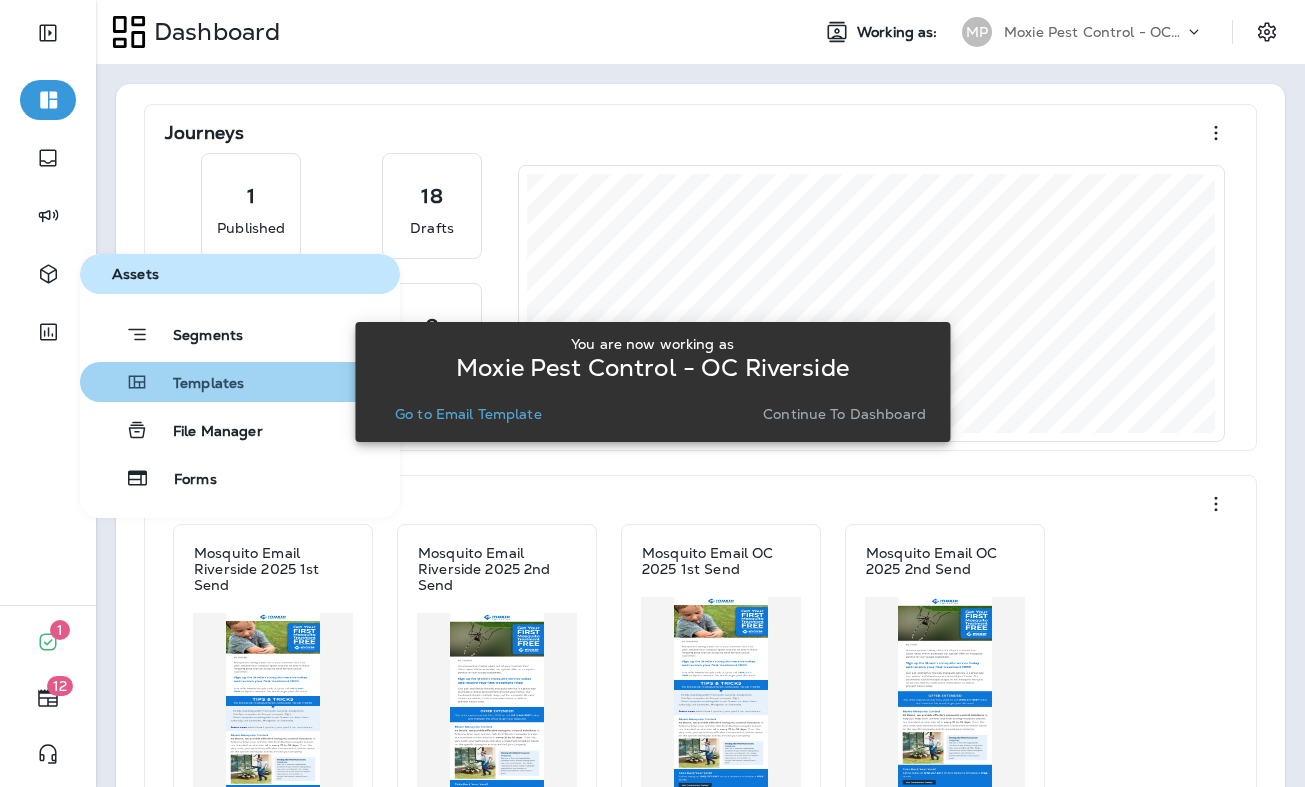 click on "Templates" at bounding box center (240, 382) 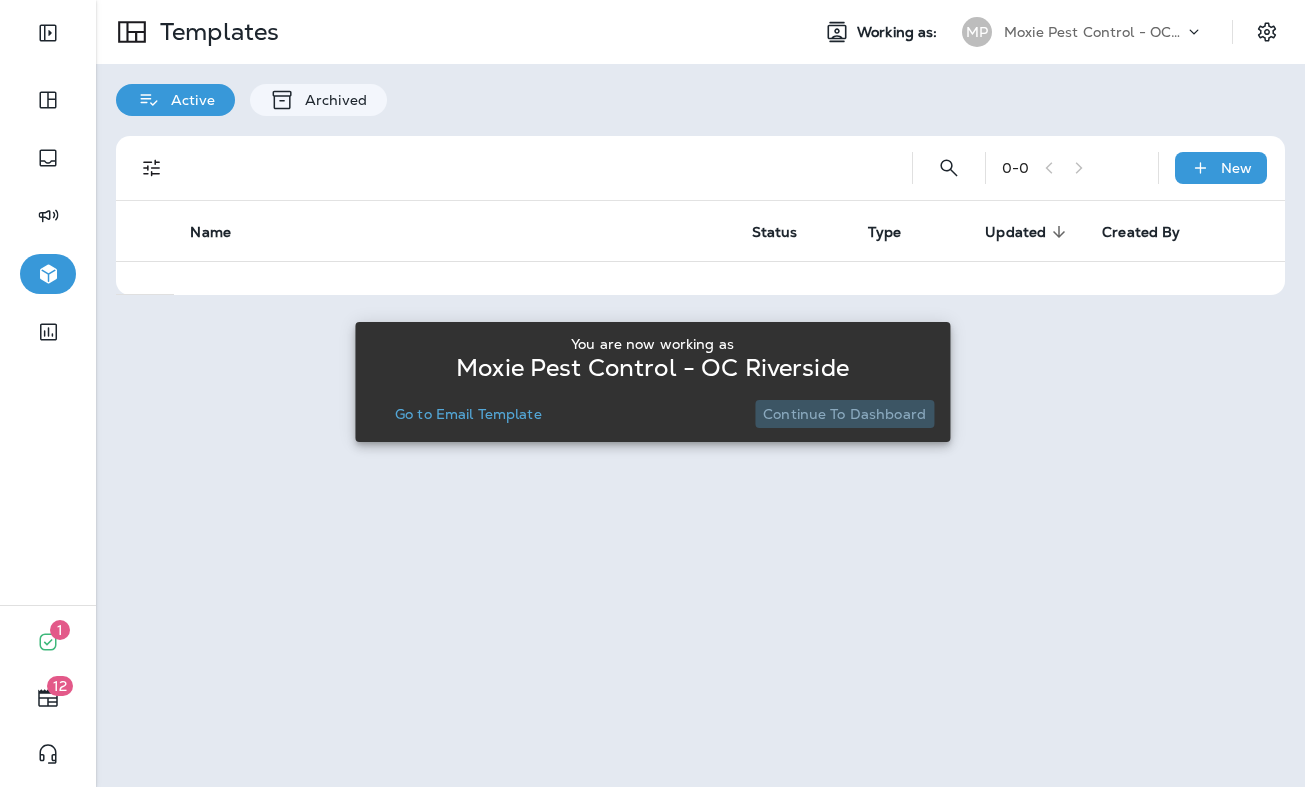 click on "Continue to Dashboard" at bounding box center [844, 414] 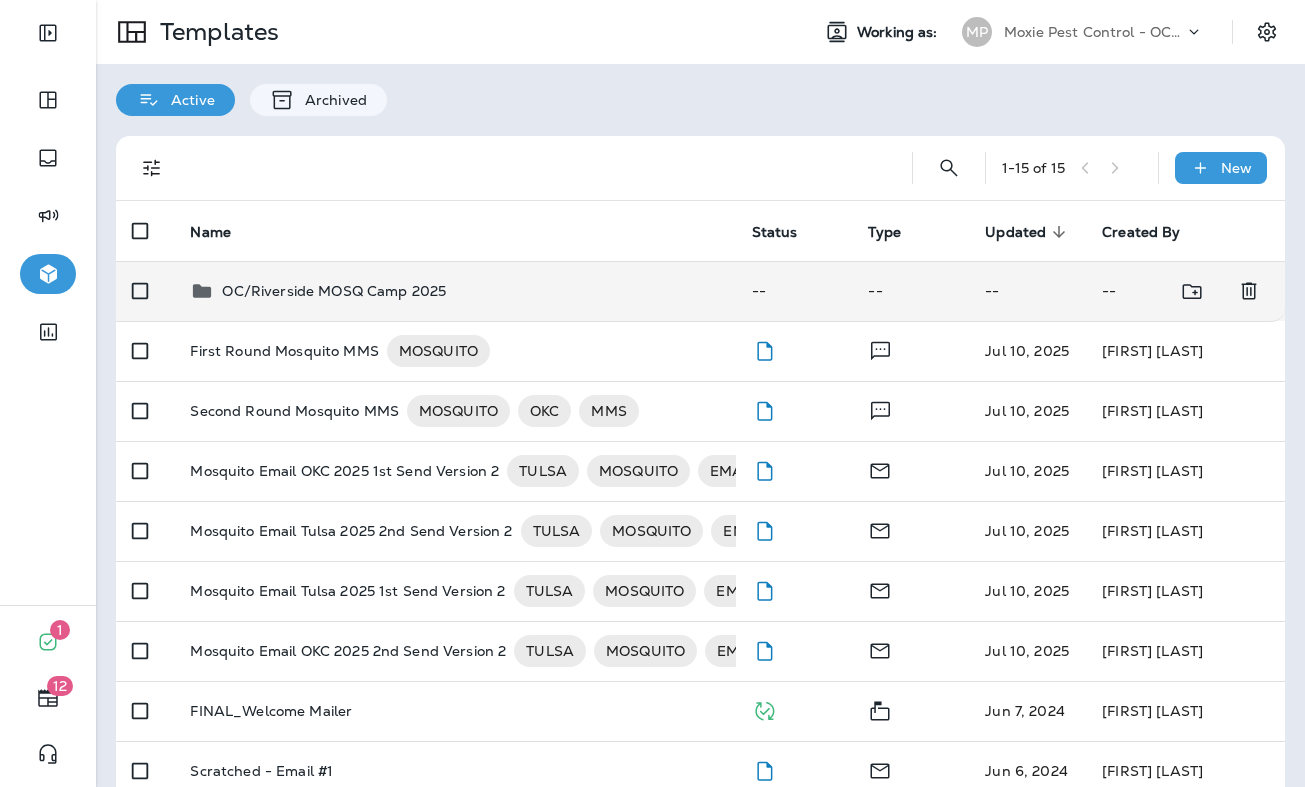 click on "OC/Riverside MOSQ Camp 2025" at bounding box center (454, 291) 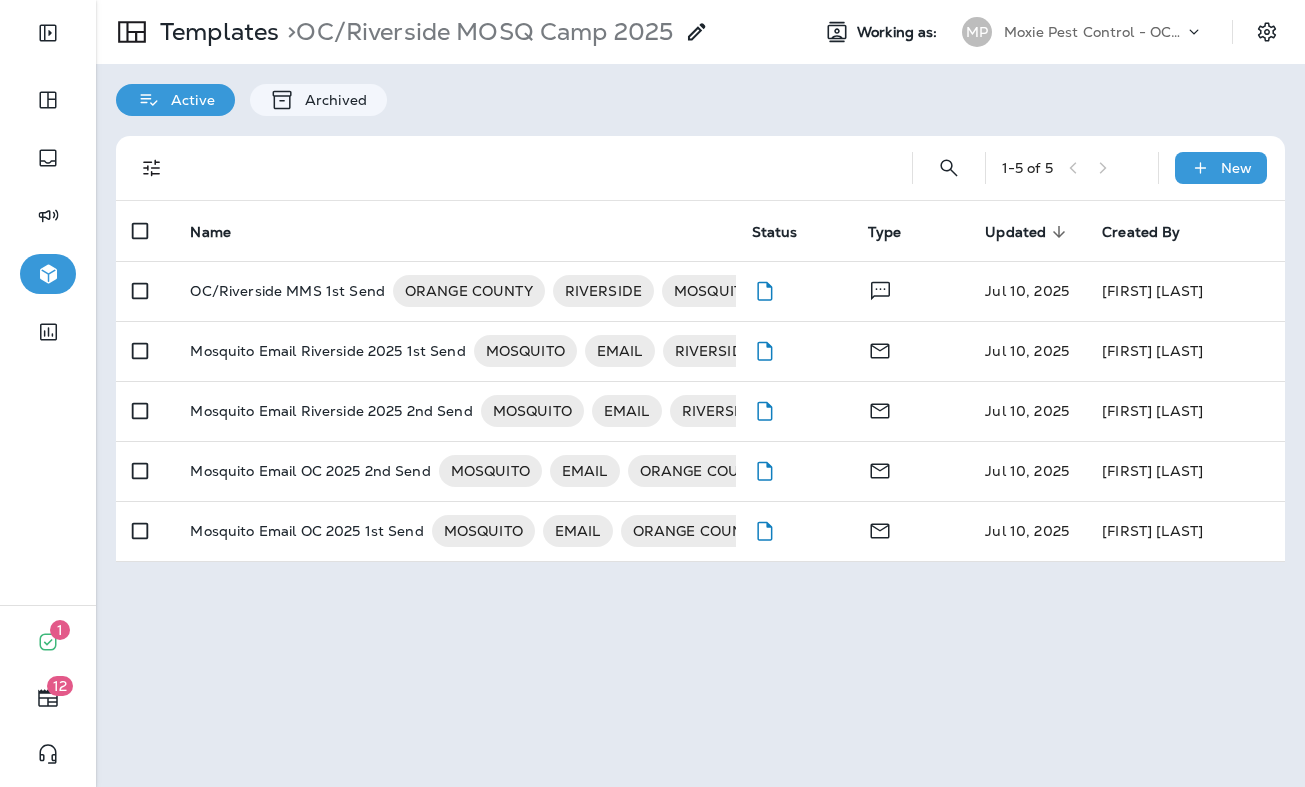 click on "1  -  5   of 5 New Name Status Type Updated sorted descending Created By   OC/Riverside MMS 1st Send ORANGE COUNTY RIVERSIDE MOSQUITO [MONTH] [DAY], [YEAR] [FIRST] [LAST]   Mosquito Email Riverside [YEAR] 1st Send MOSQUITO EMAIL RIVERSIDE [MONTH] [DAY], [YEAR] [FIRST] [LAST]   Mosquito Email Riverside [YEAR] 2nd Send MOSQUITO EMAIL RIVERSIDE [MONTH] [DAY], [YEAR] [FIRST] [LAST]   Mosquito Email OC [YEAR] 2nd Send MOSQUITO EMAIL ORANGE COUNTY [MONTH] [DAY], [YEAR] [FIRST] [LAST]   Mosquito Email OC [YEAR] 1st Send MOSQUITO EMAIL ORANGE COUNTY [MONTH] [DAY], [YEAR] [FIRST] [LAST]" at bounding box center (700, 349) 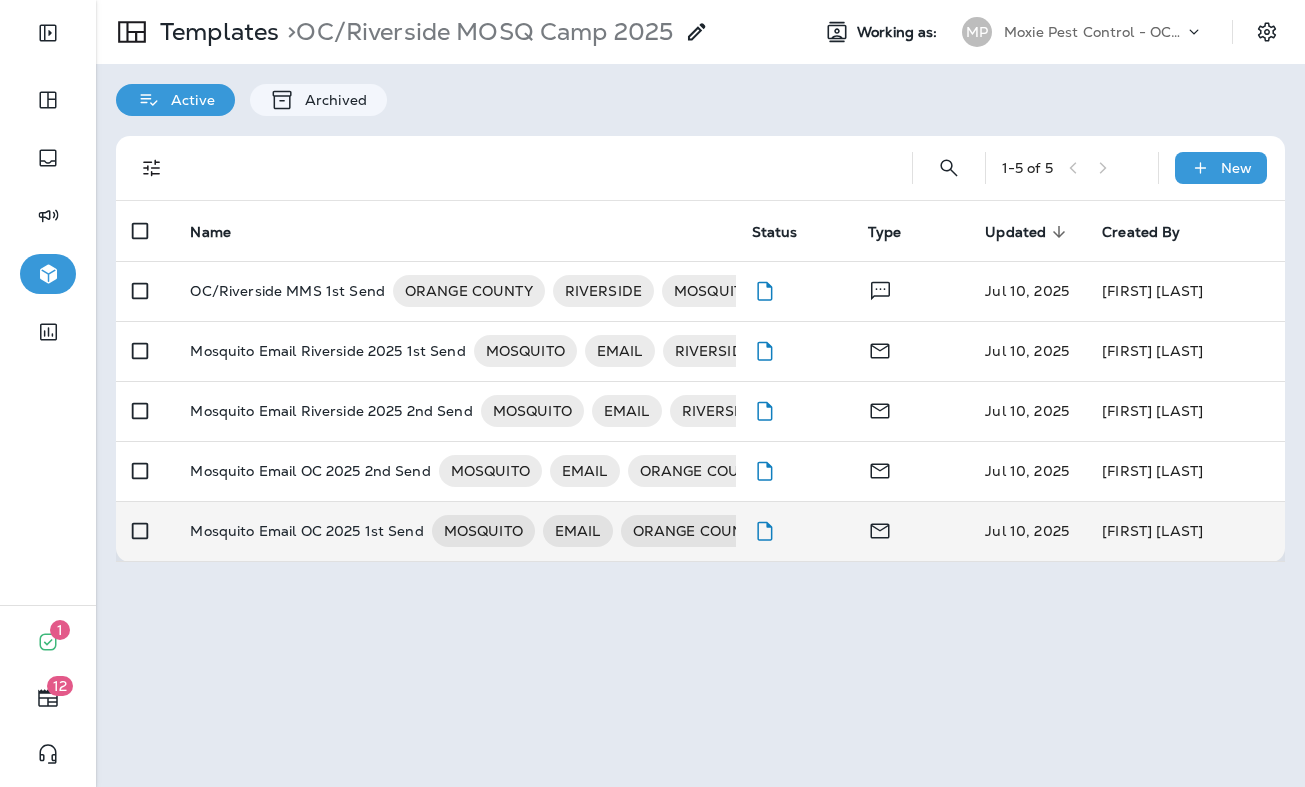 click on "Mosquito Email OC 2025 1st Send MOSQUITO EMAIL ORANGE COUNTY" at bounding box center [454, 531] 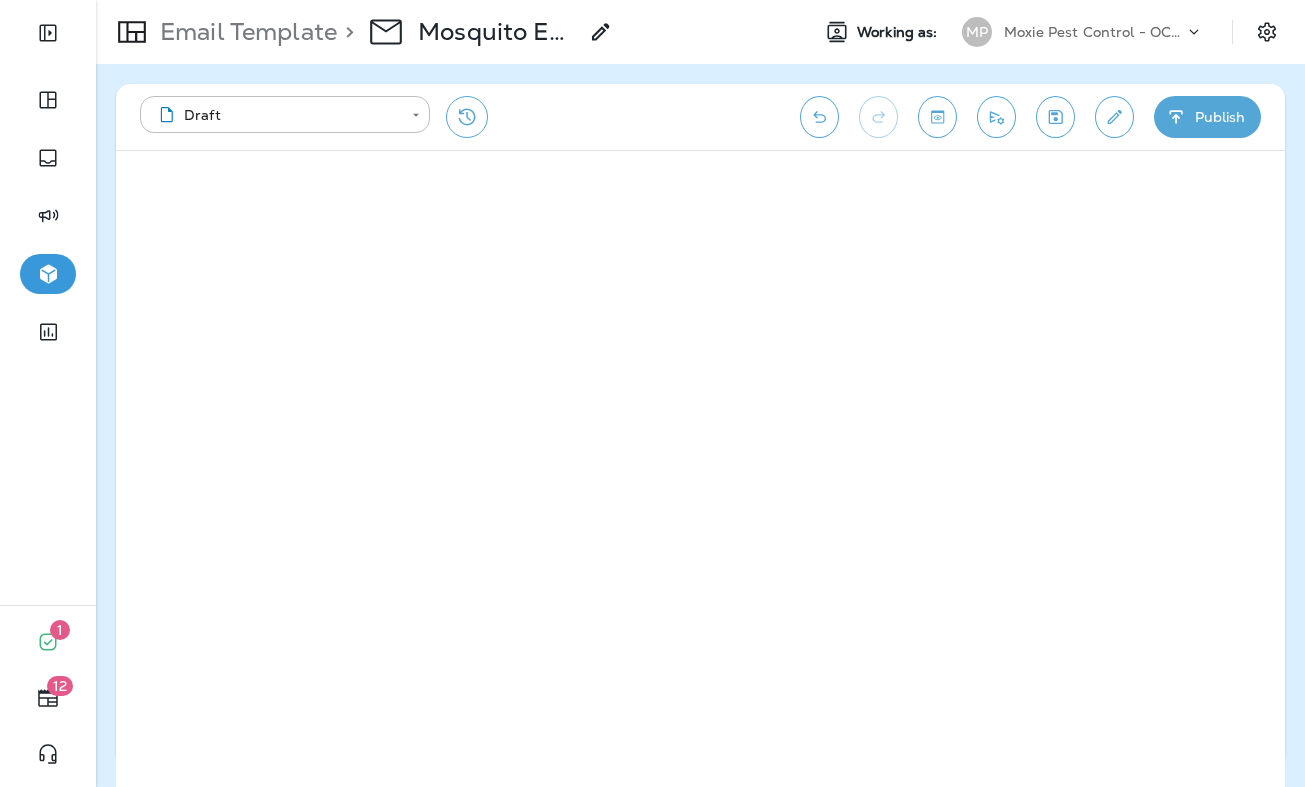 click 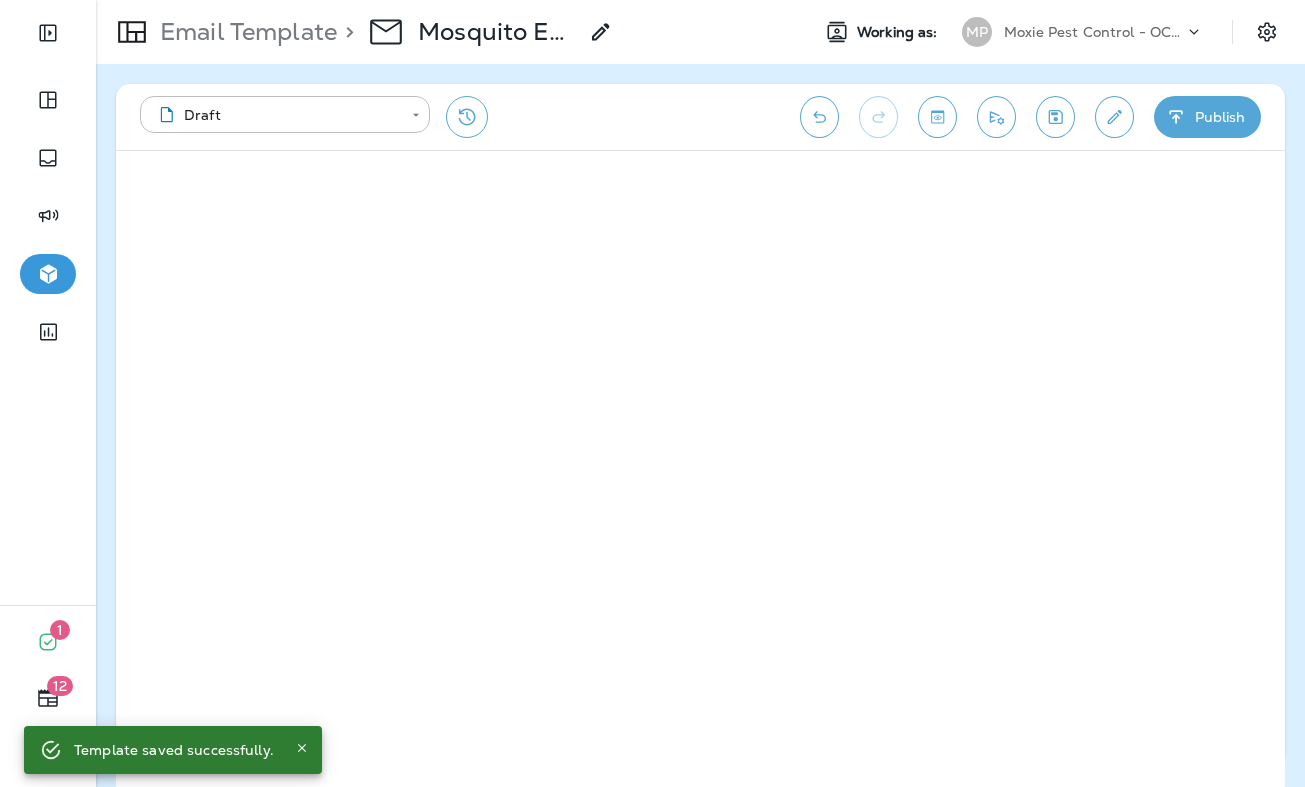 click 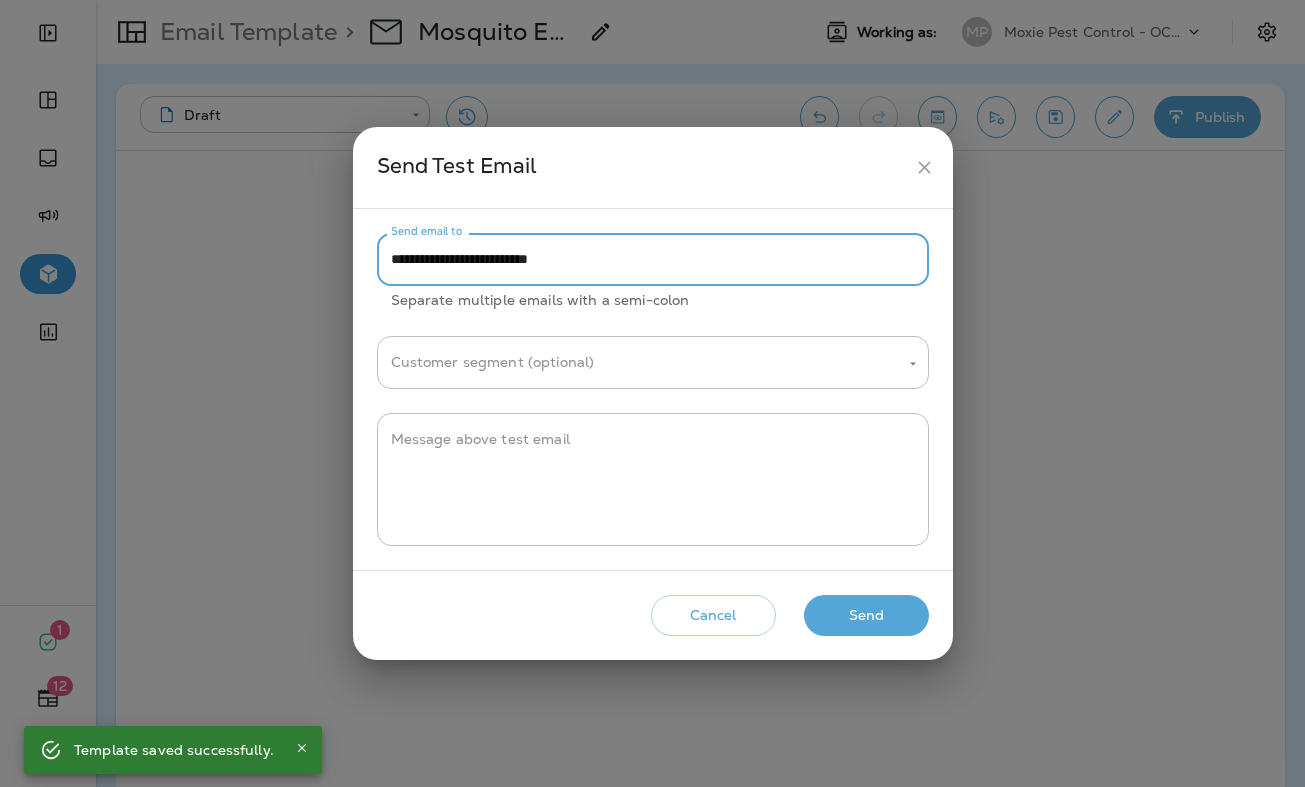 drag, startPoint x: 434, startPoint y: 263, endPoint x: 303, endPoint y: 262, distance: 131.00381 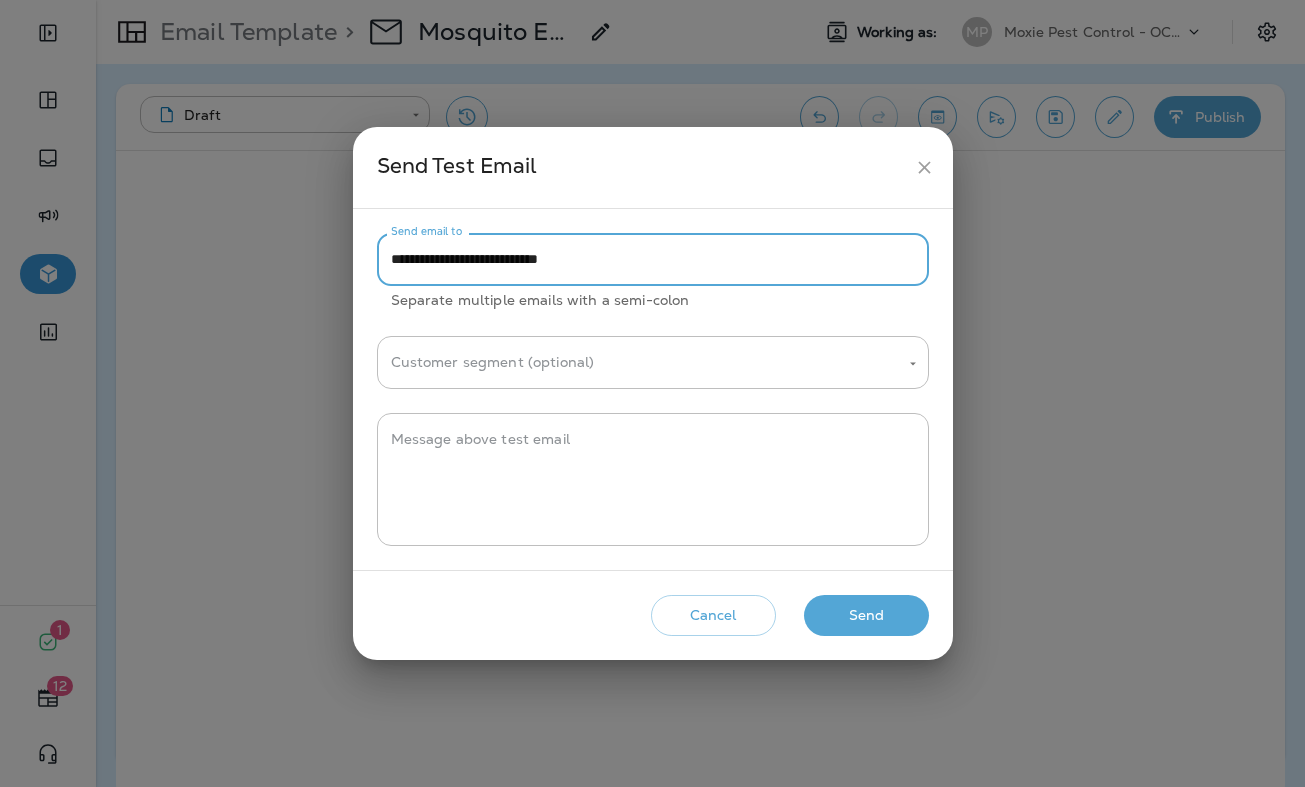 type on "**********" 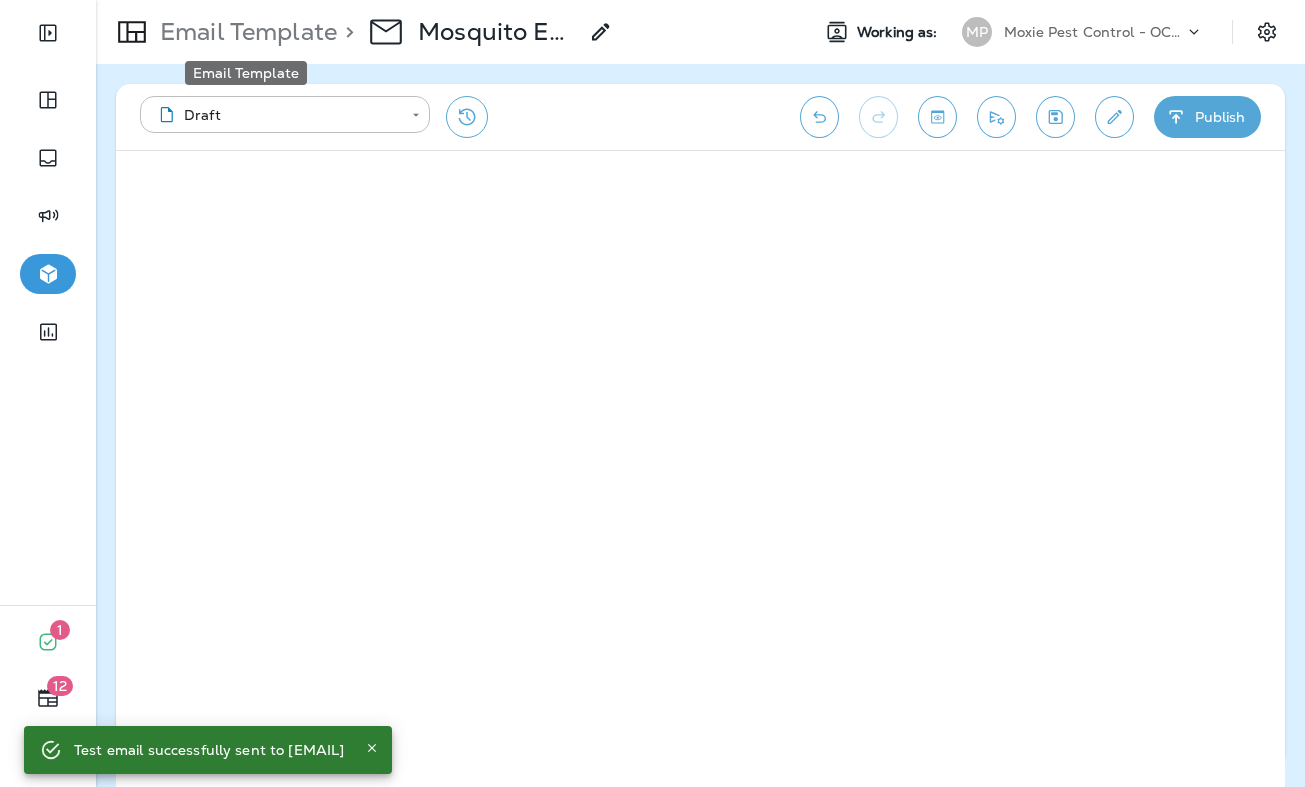 click on "Email Template" at bounding box center (244, 32) 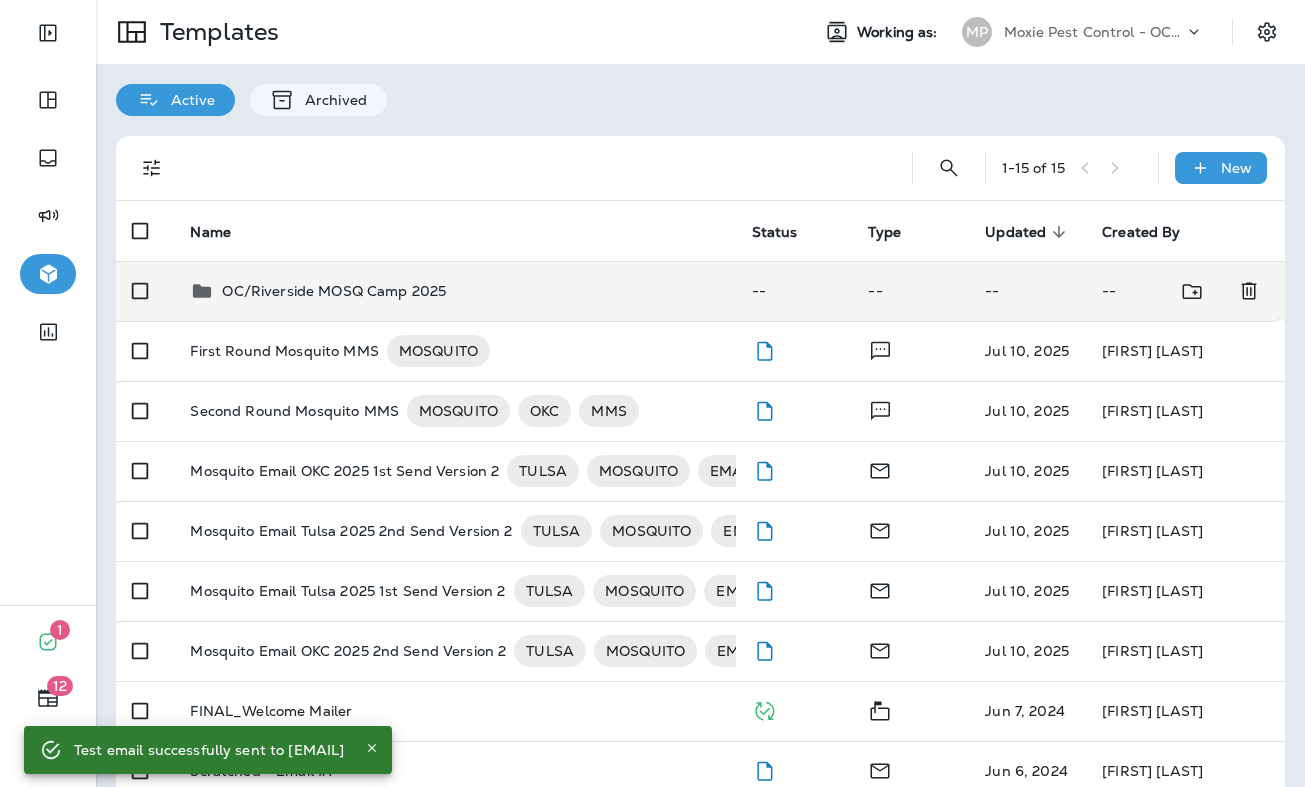 click on "OC/Riverside MOSQ Camp 2025" at bounding box center [334, 291] 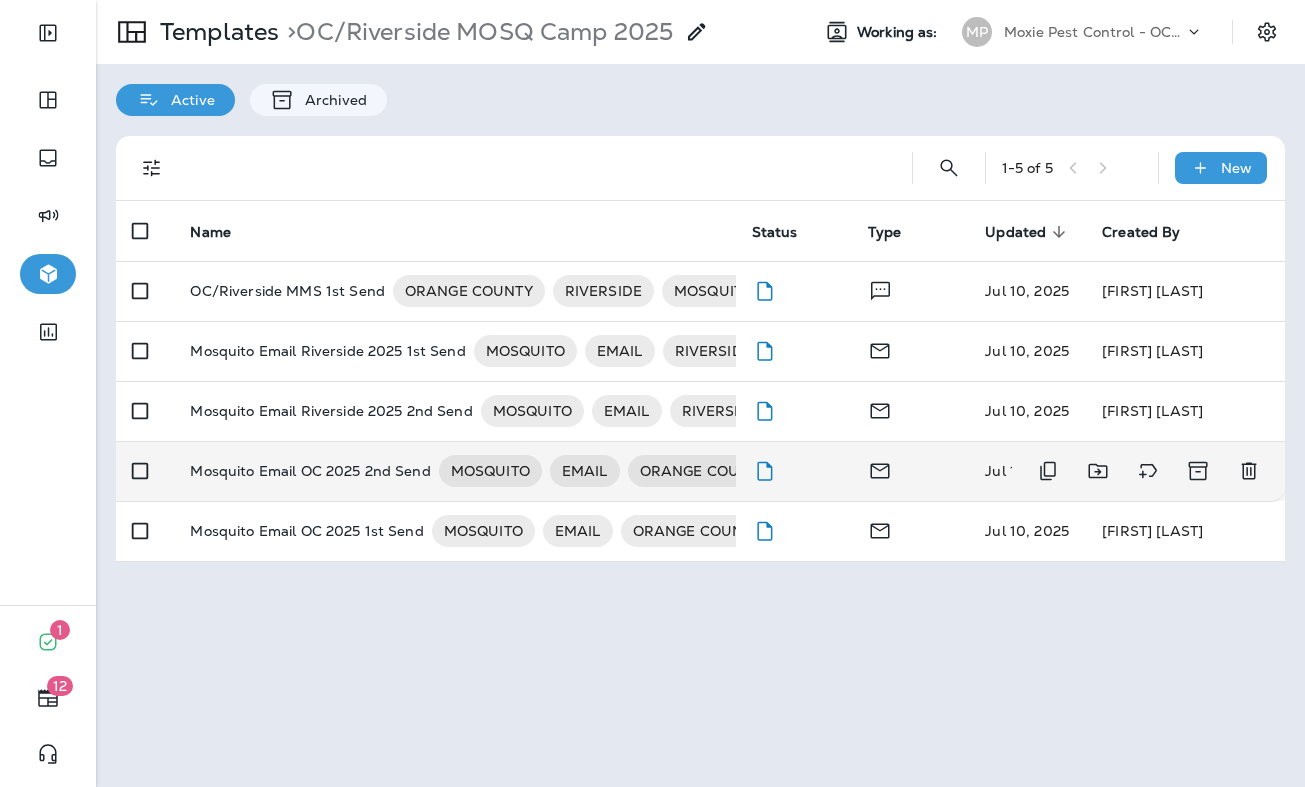 click on "Mosquito Email OC 2025 2nd Send" at bounding box center [310, 471] 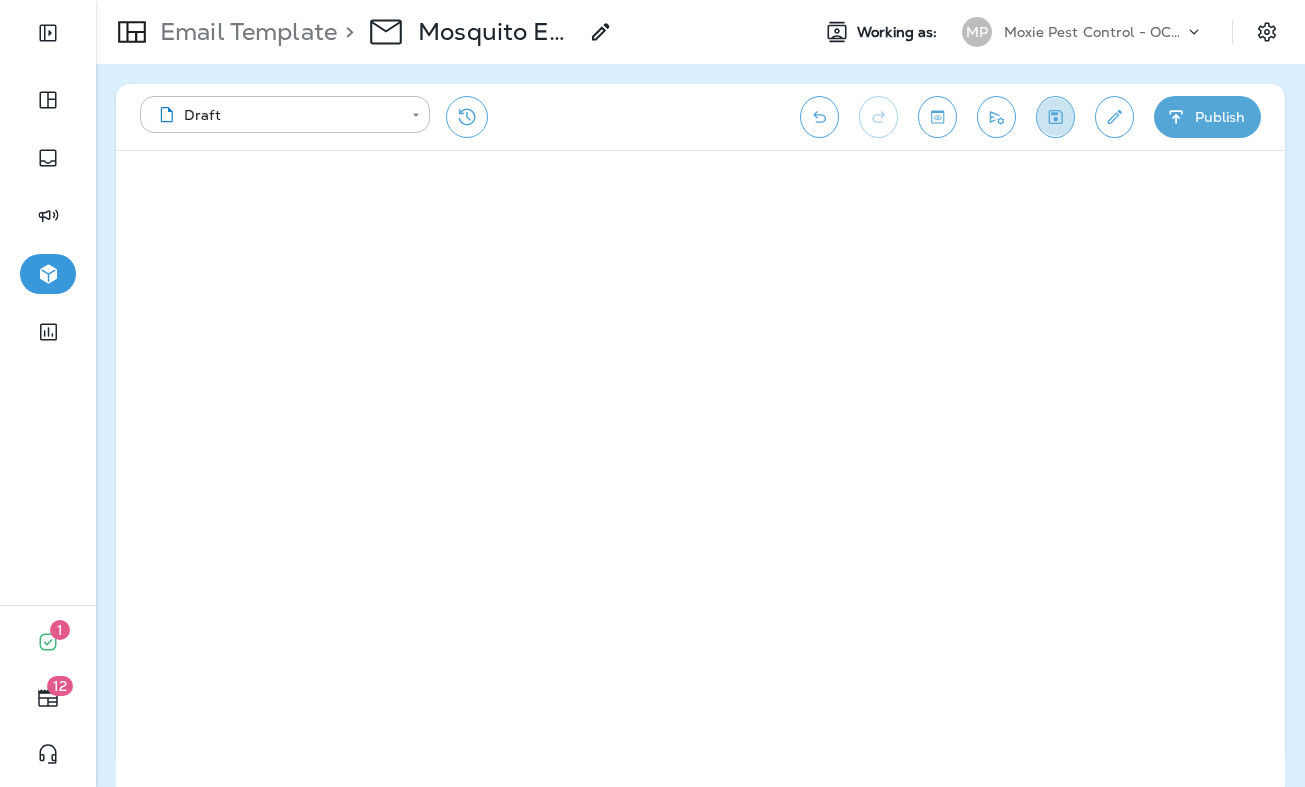 click 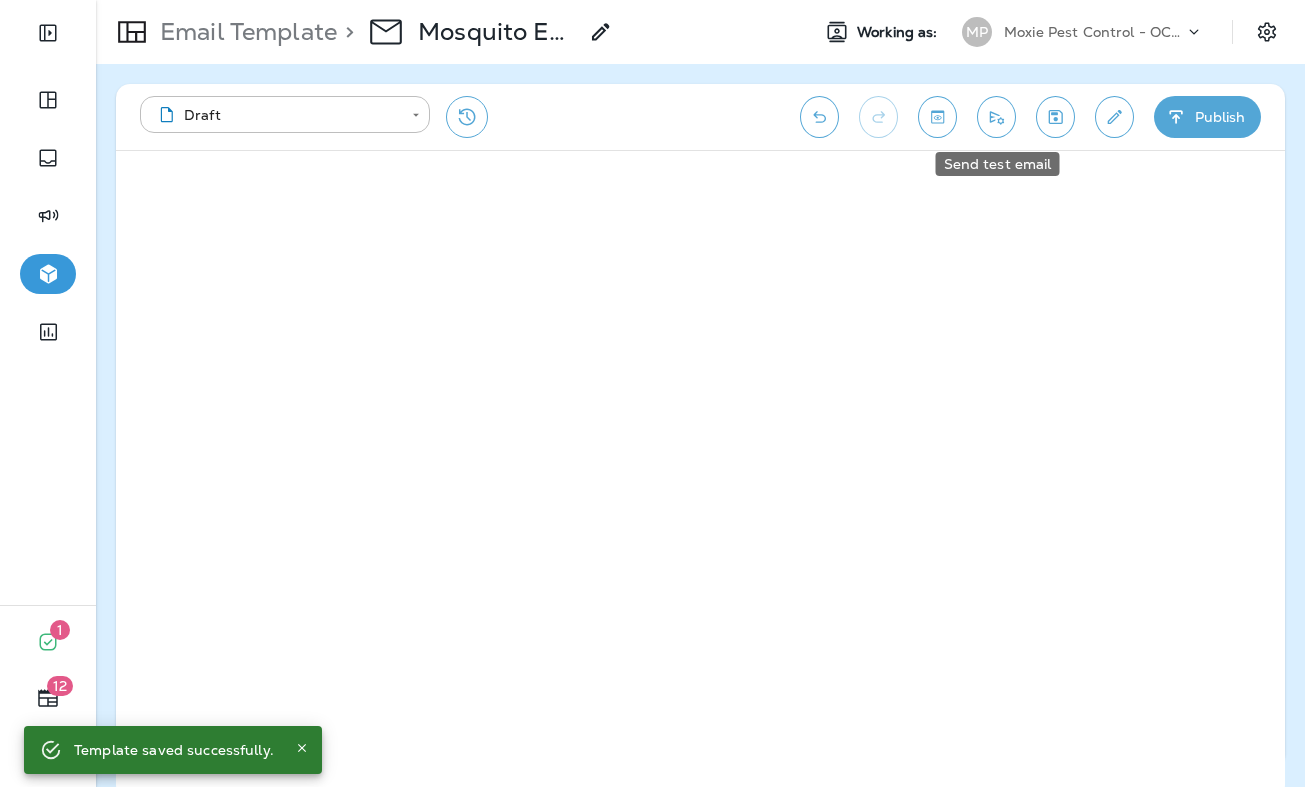 click 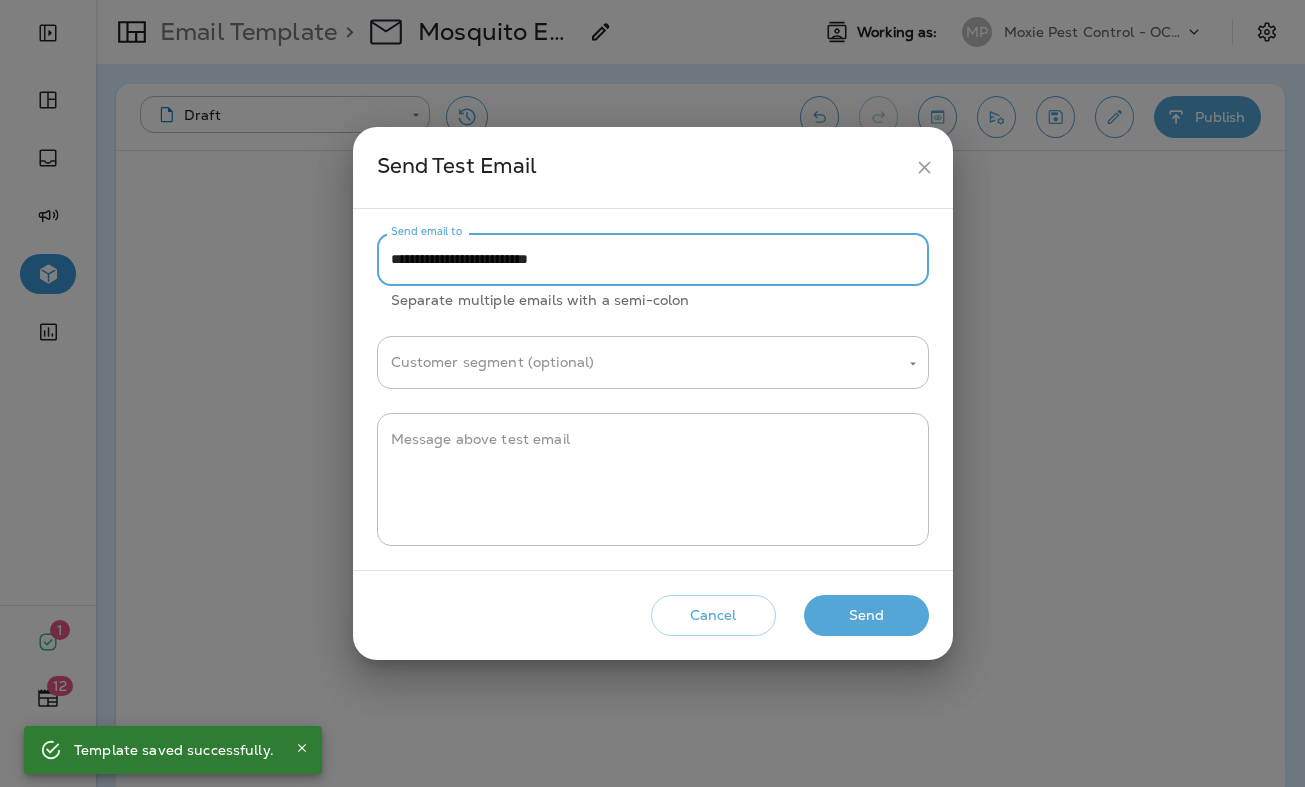 drag, startPoint x: 431, startPoint y: 263, endPoint x: 383, endPoint y: 262, distance: 48.010414 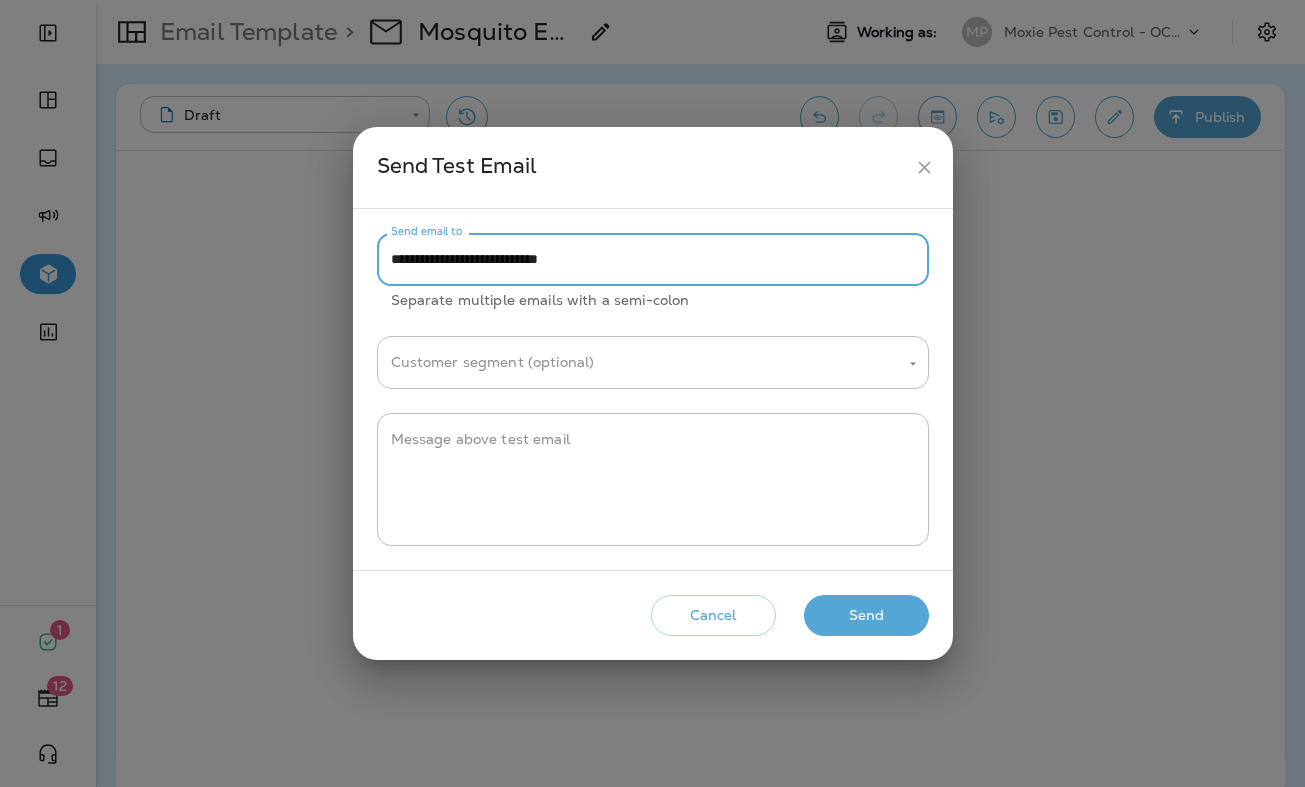 type on "**********" 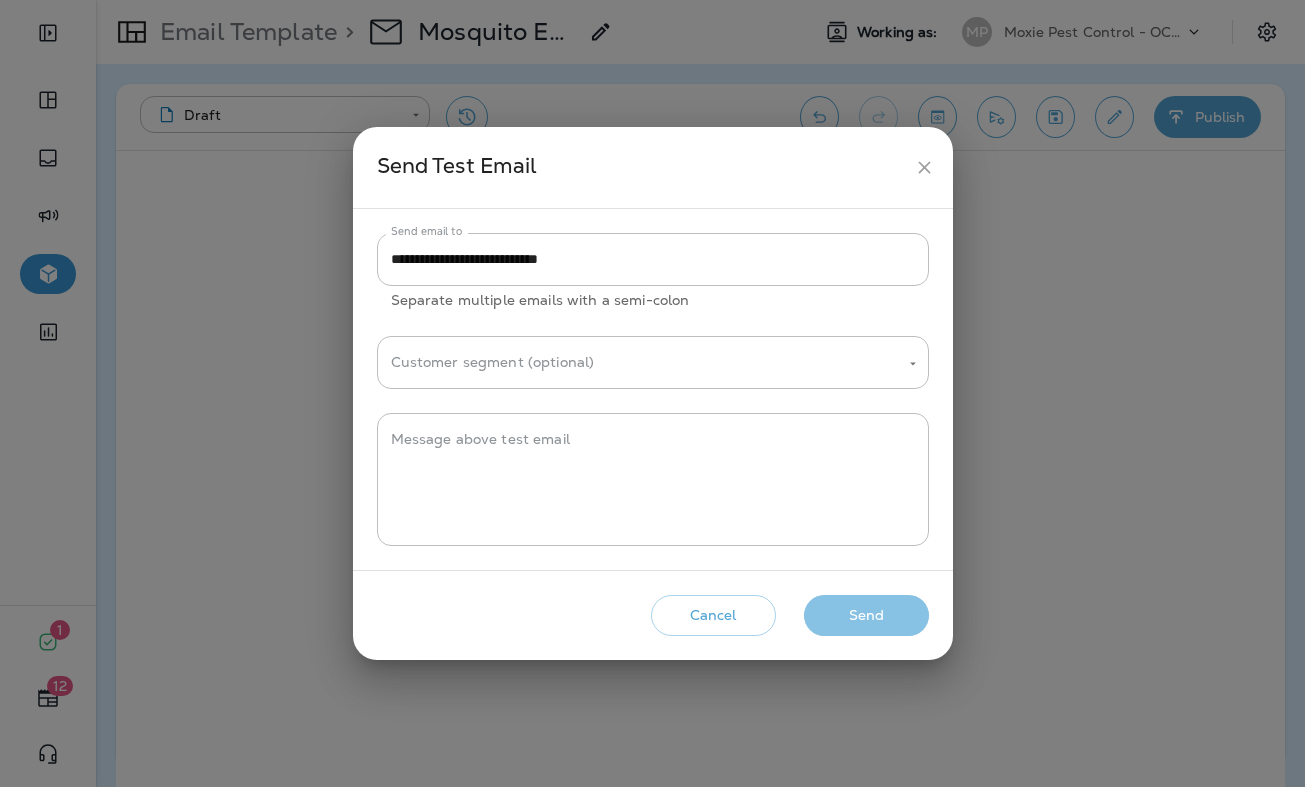 click on "Send" at bounding box center [866, 615] 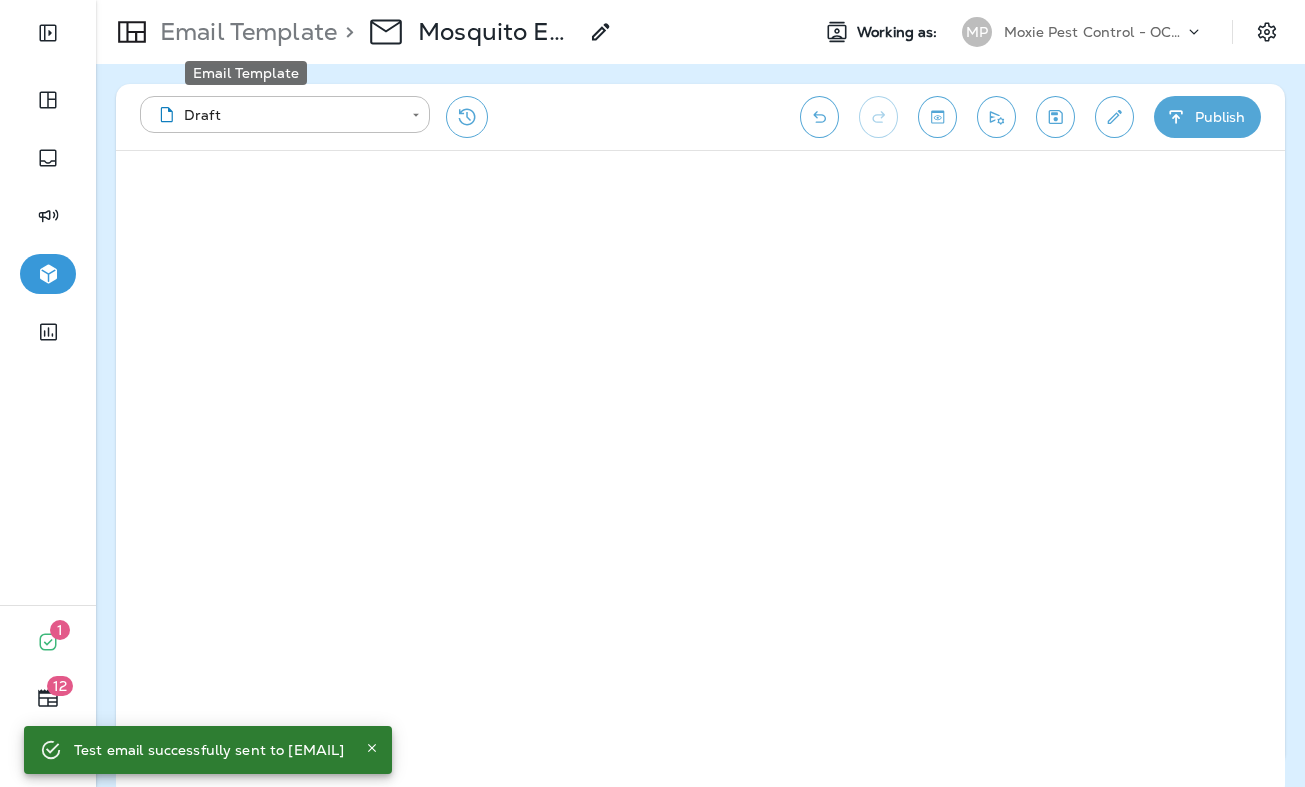 click on "Email Template" at bounding box center (244, 32) 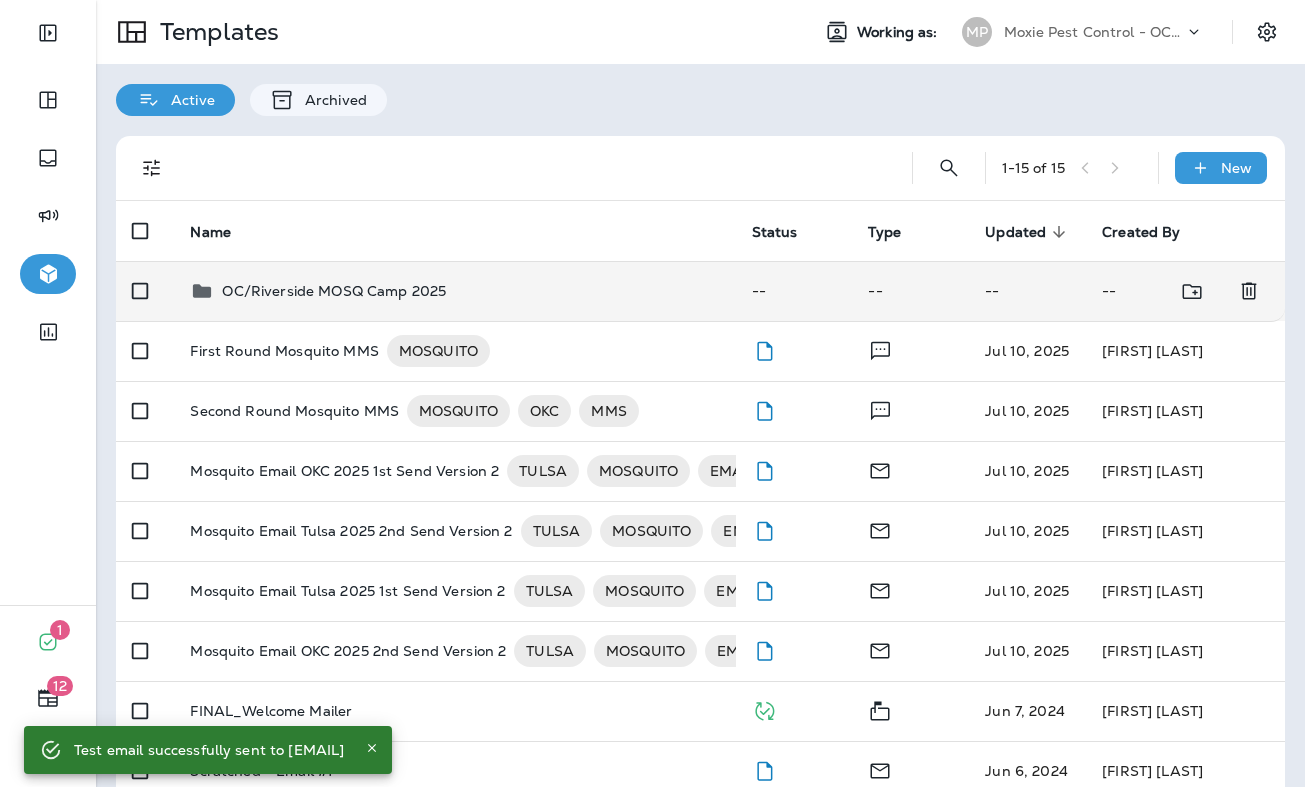click on "OC/Riverside MOSQ Camp 2025" at bounding box center [334, 291] 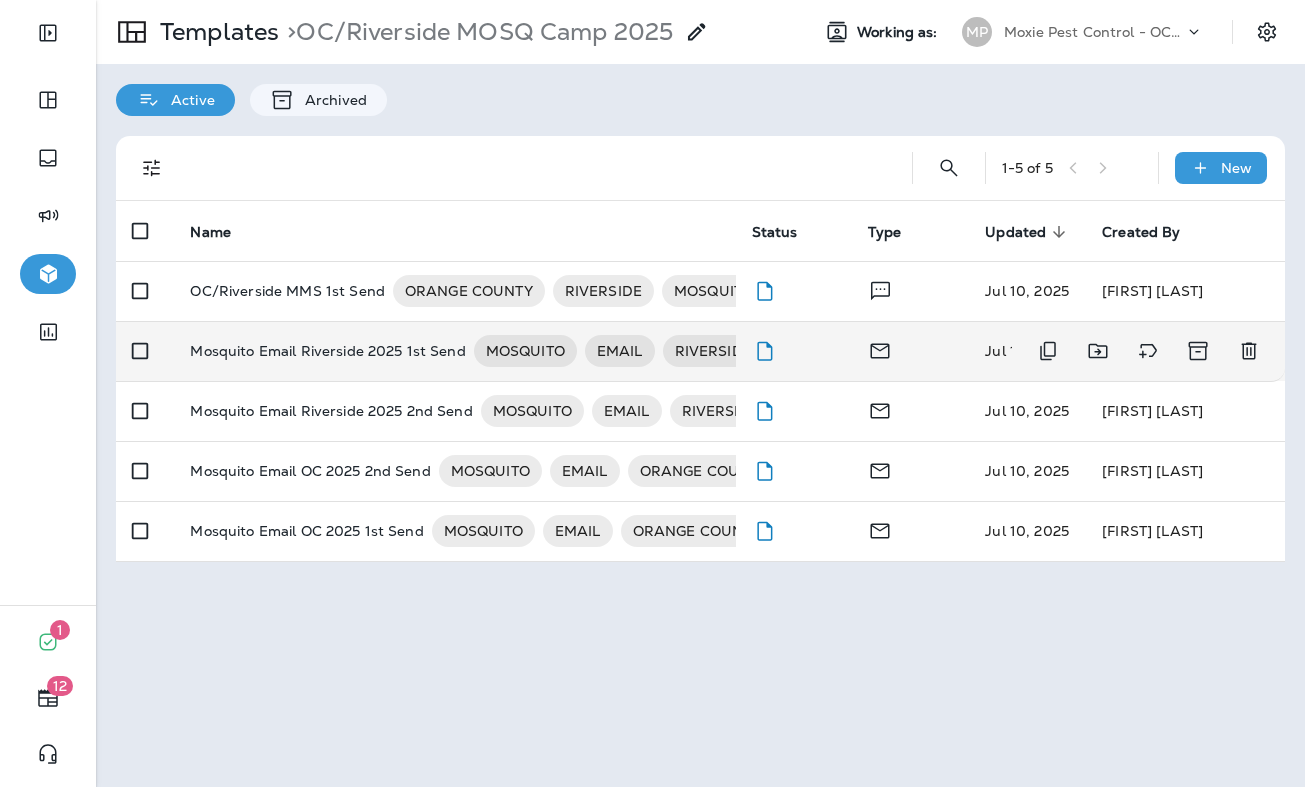 click on "Mosquito Email Riverside 2025 1st Send" at bounding box center [327, 351] 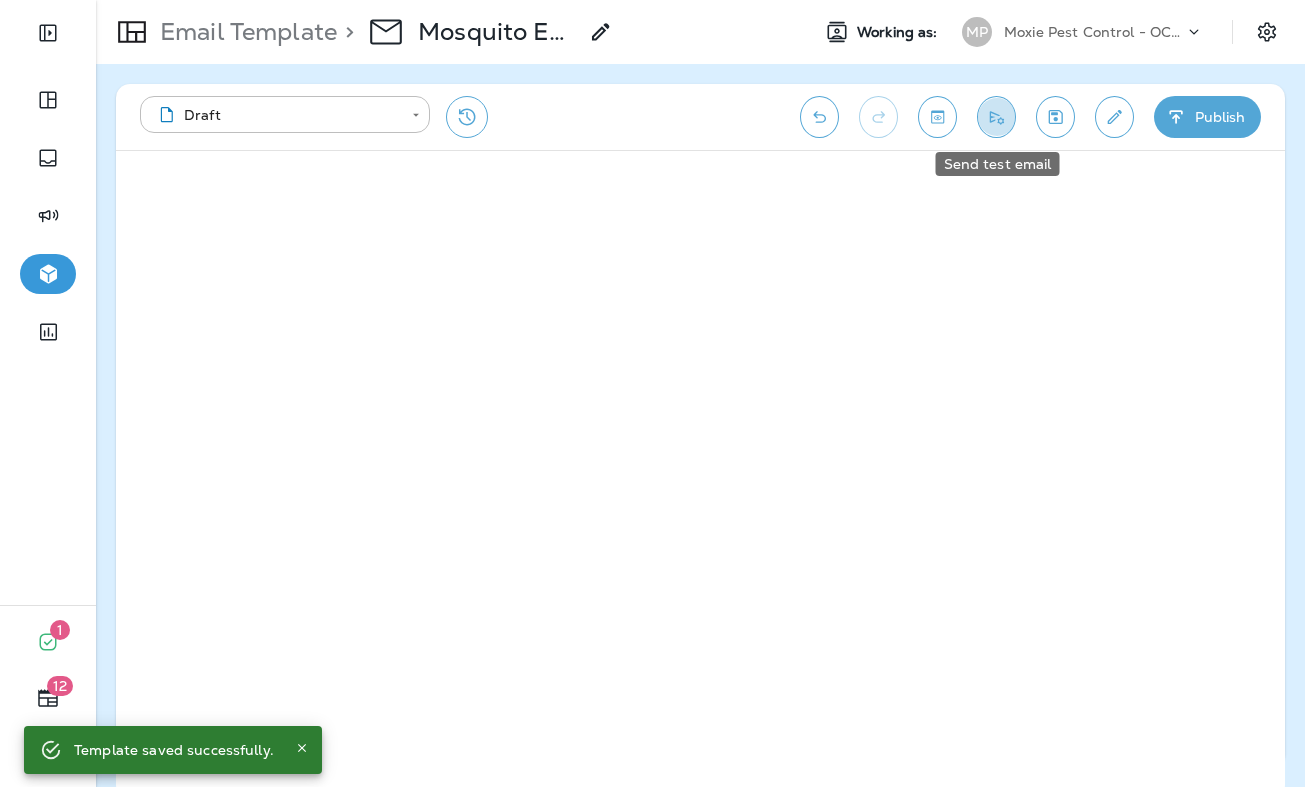 click 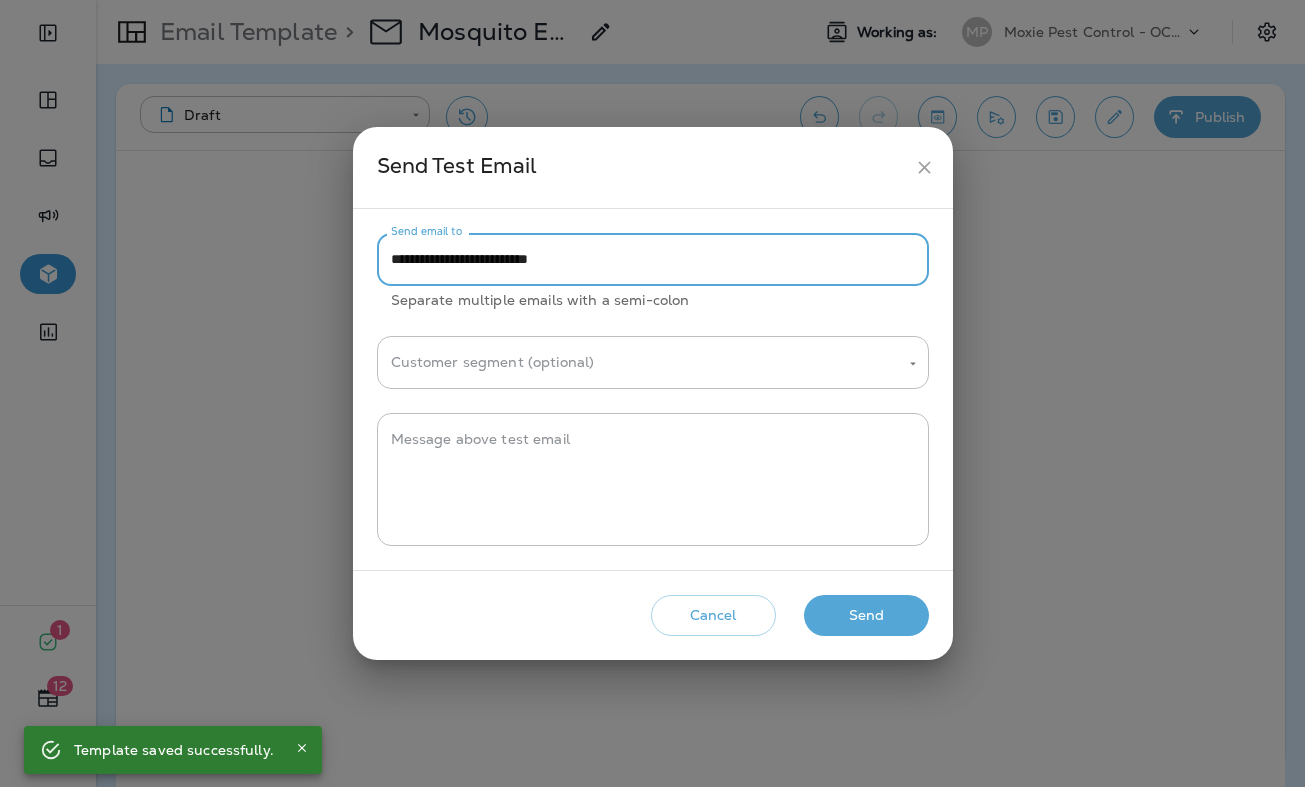 drag, startPoint x: 434, startPoint y: 263, endPoint x: 365, endPoint y: 261, distance: 69.02898 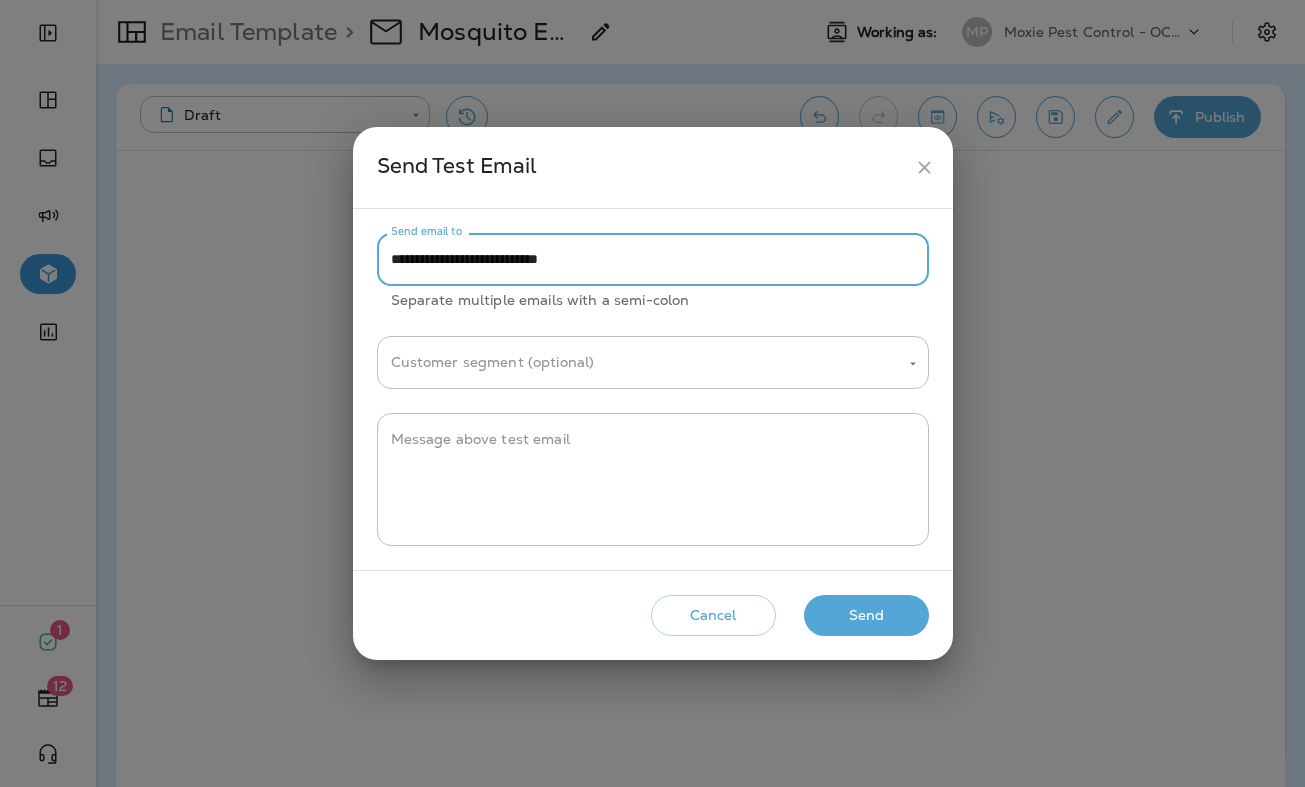 type on "**********" 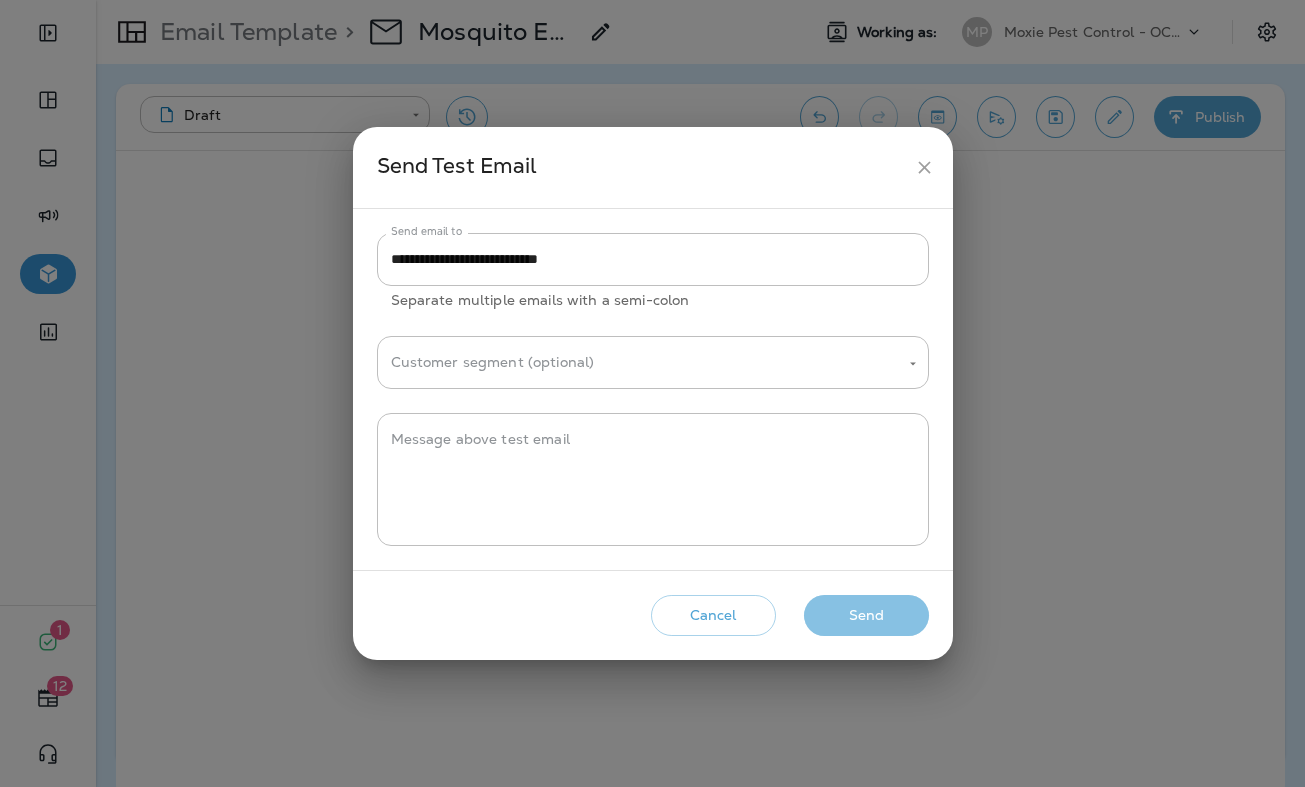 click on "Send" at bounding box center (866, 615) 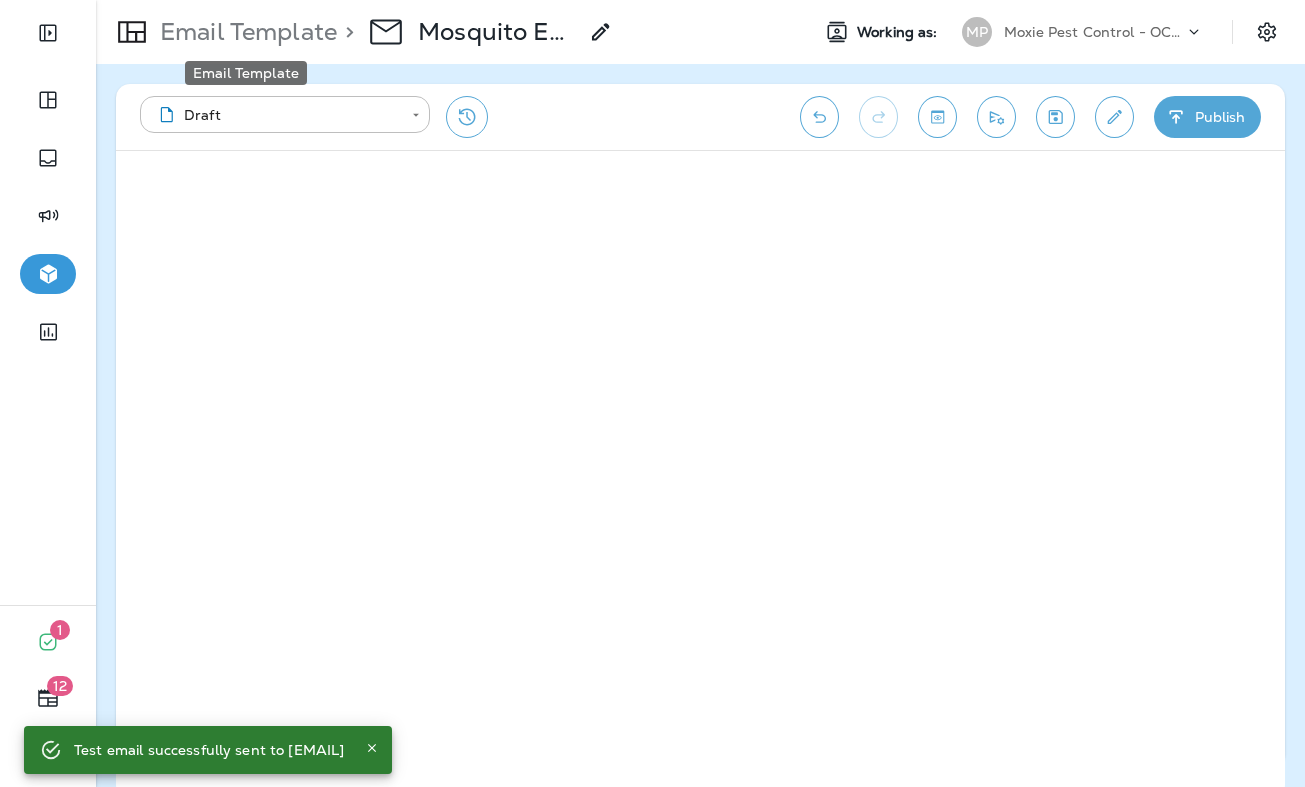 click on "Email Template" at bounding box center (244, 32) 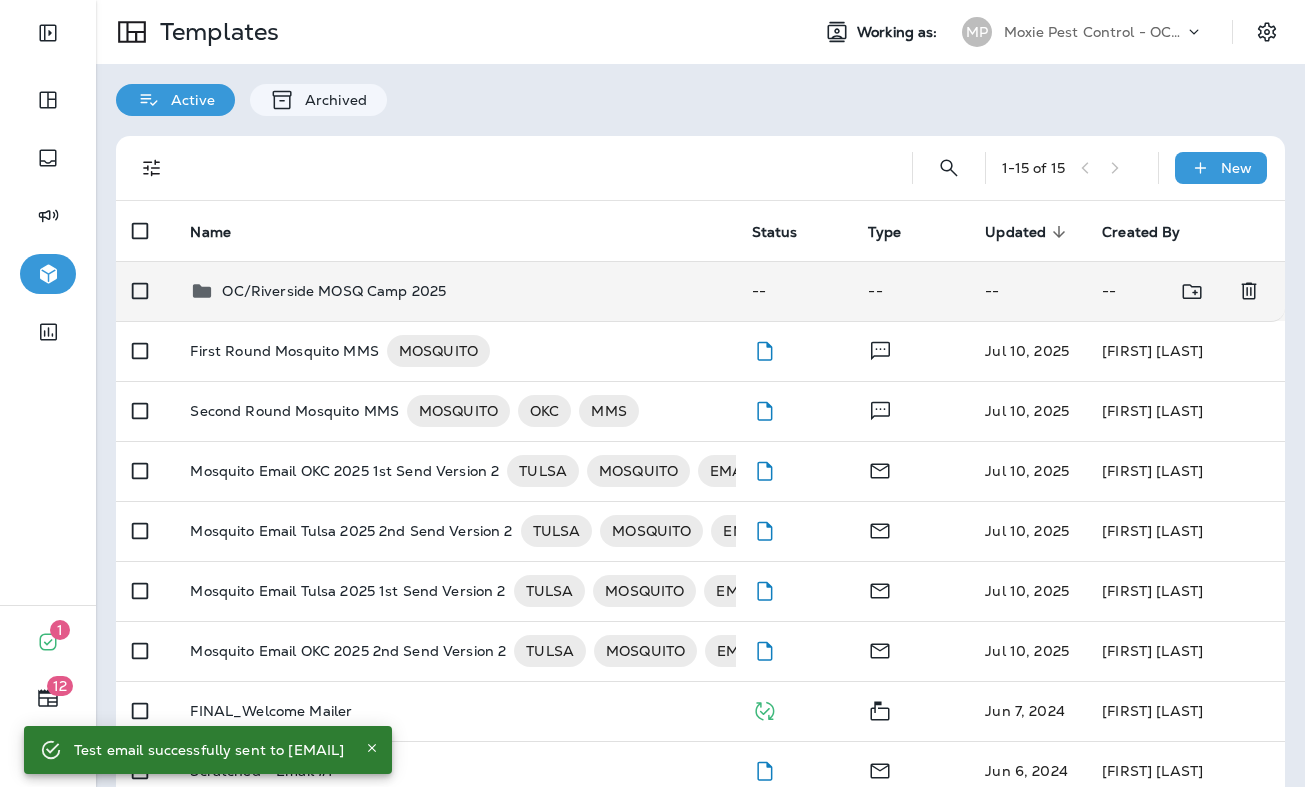 click on "OC/Riverside MOSQ Camp 2025" at bounding box center [334, 291] 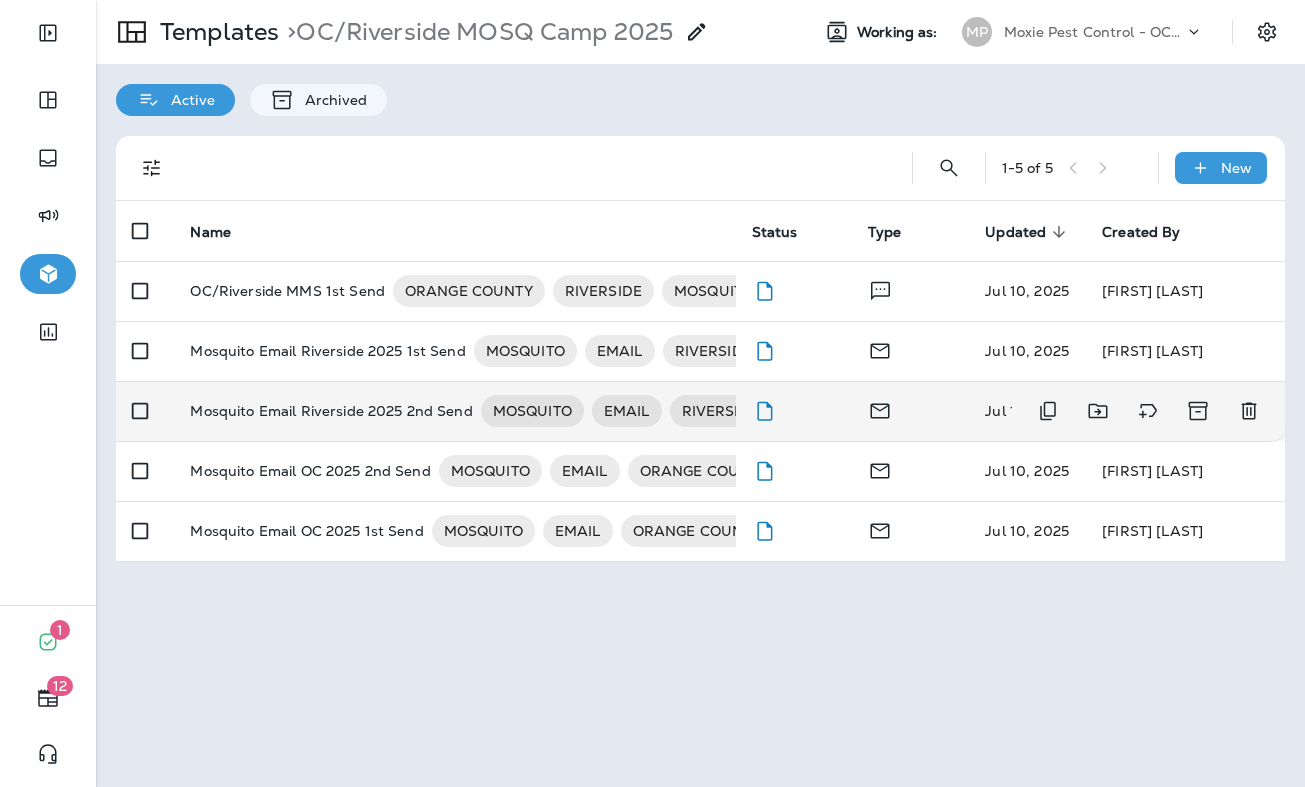 click on "Mosquito Email Riverside 2025 2nd Send" at bounding box center [331, 411] 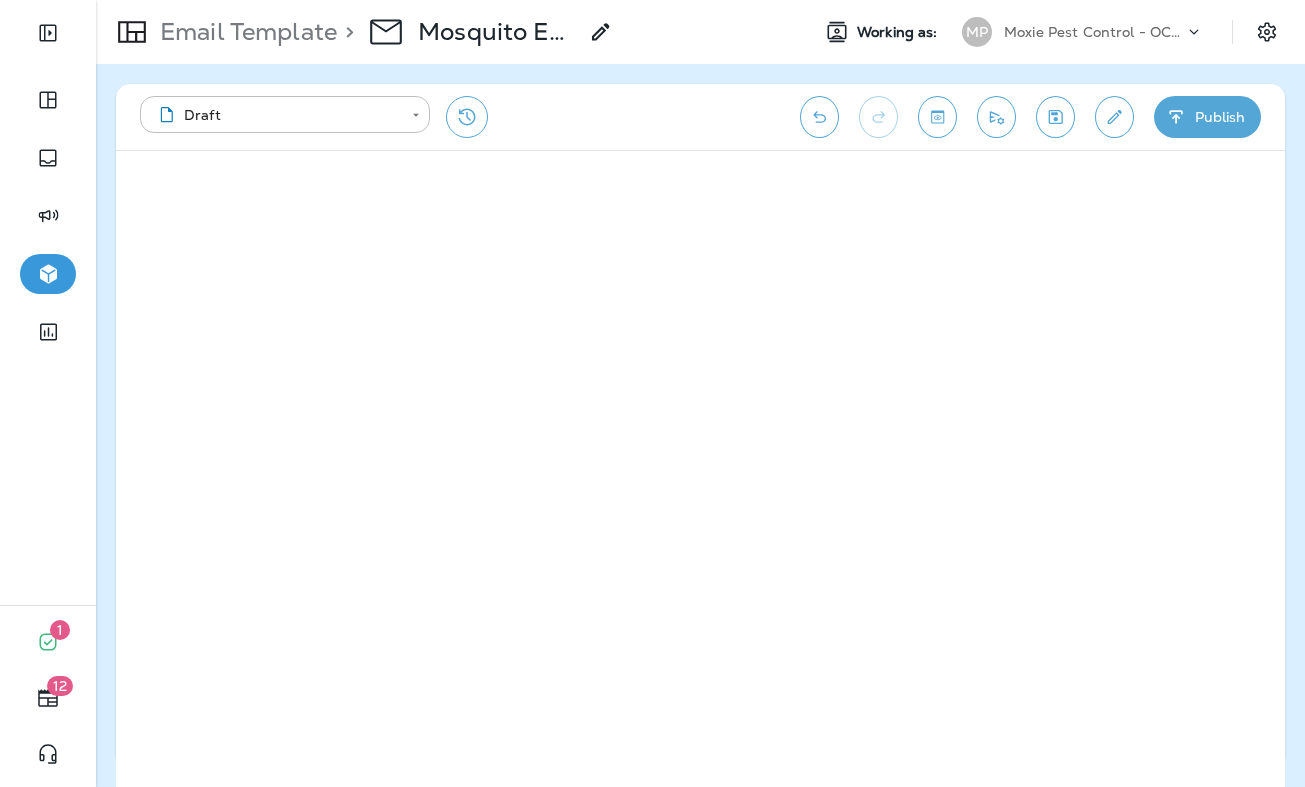 click 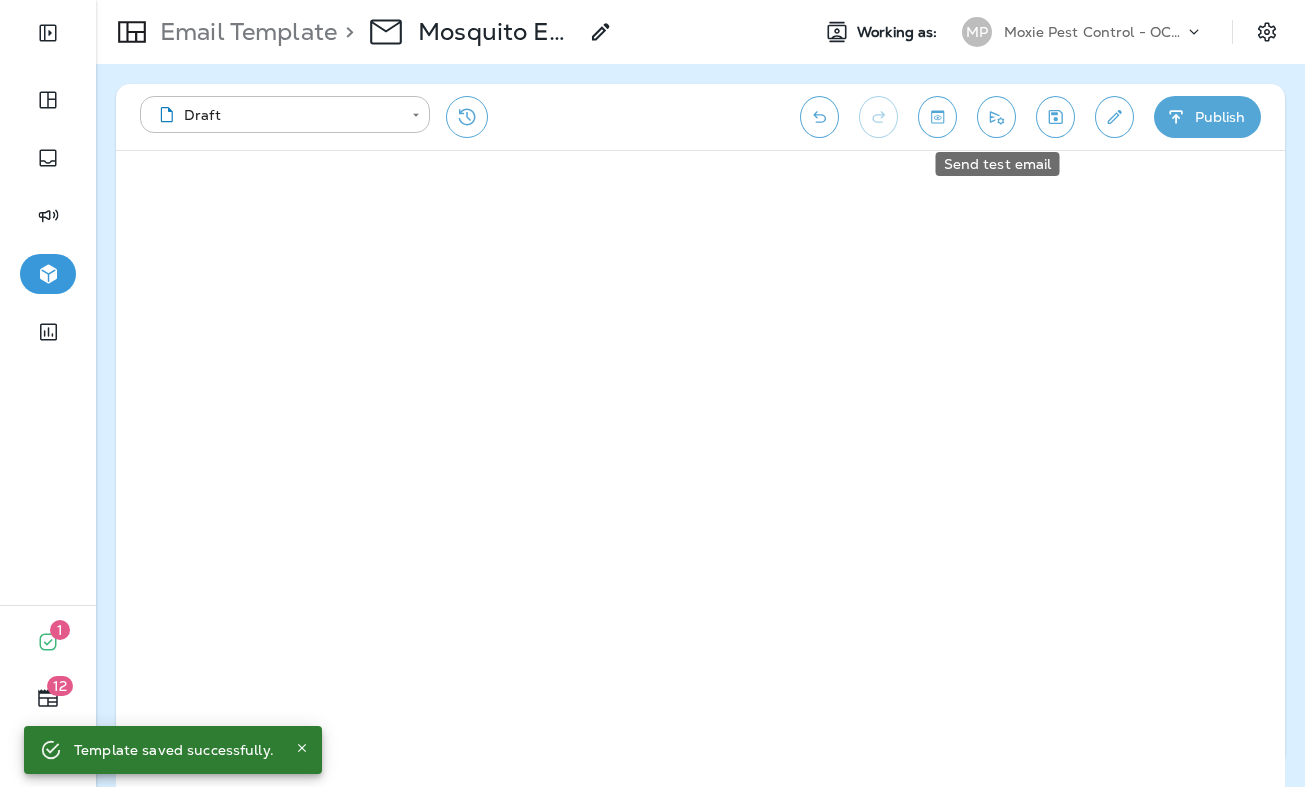 click at bounding box center [996, 117] 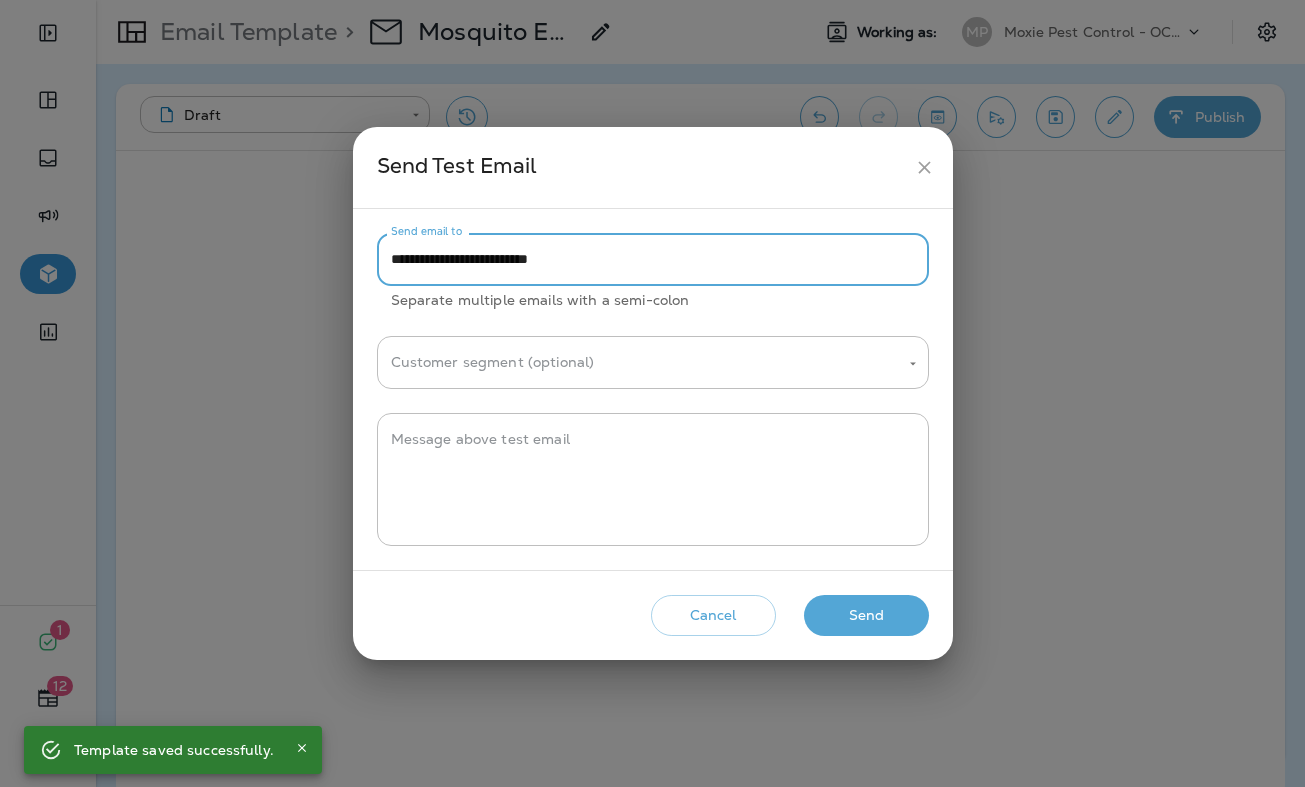 click on "**********" at bounding box center [653, 259] 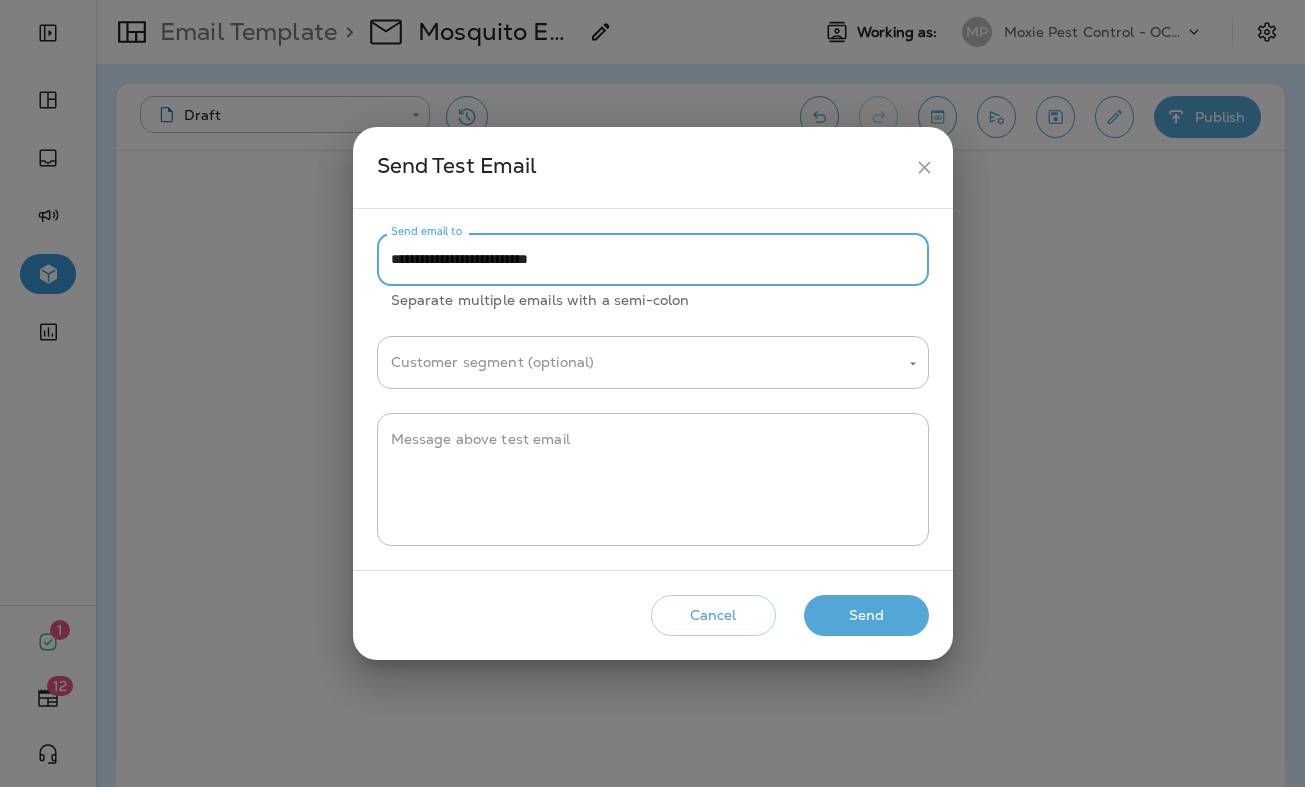 drag, startPoint x: 436, startPoint y: 265, endPoint x: 386, endPoint y: 264, distance: 50.01 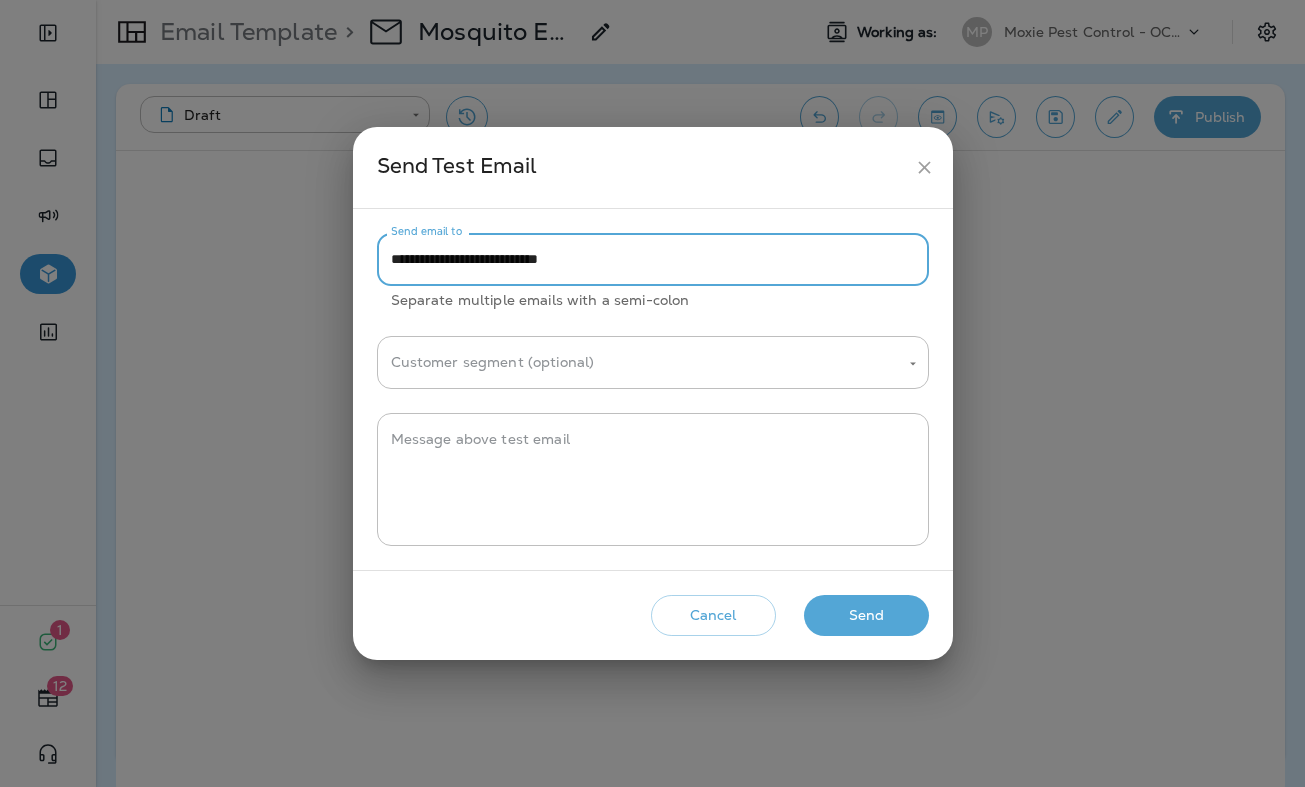 type on "**********" 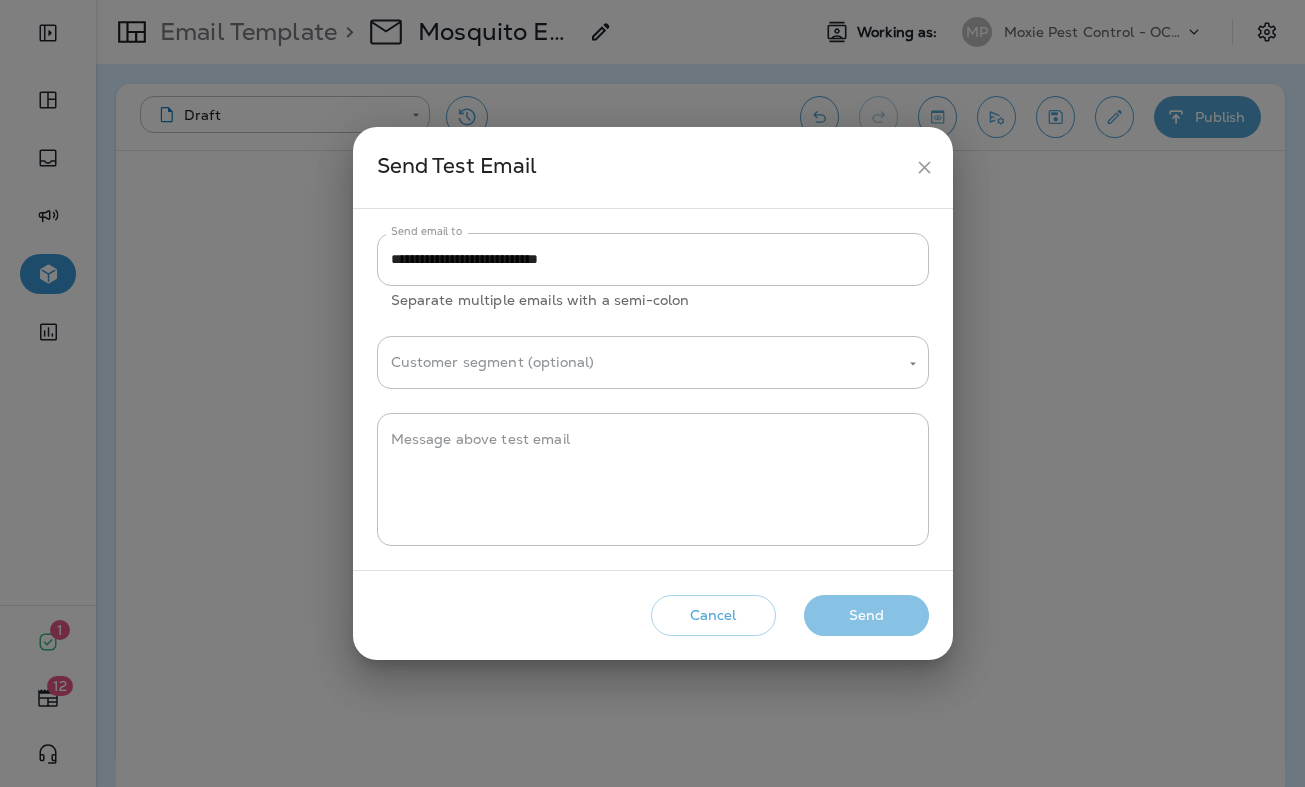 click on "Send" at bounding box center [866, 615] 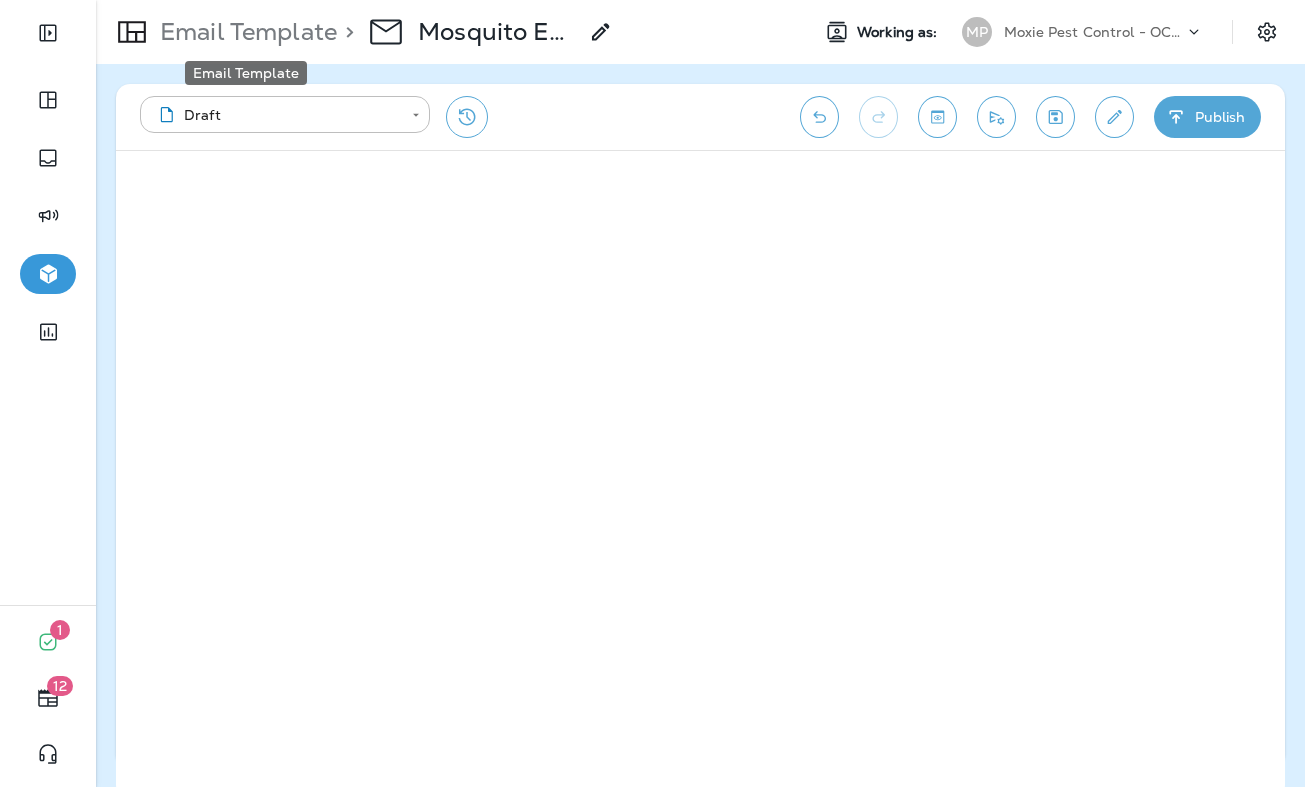 click on "Email Template" at bounding box center [244, 32] 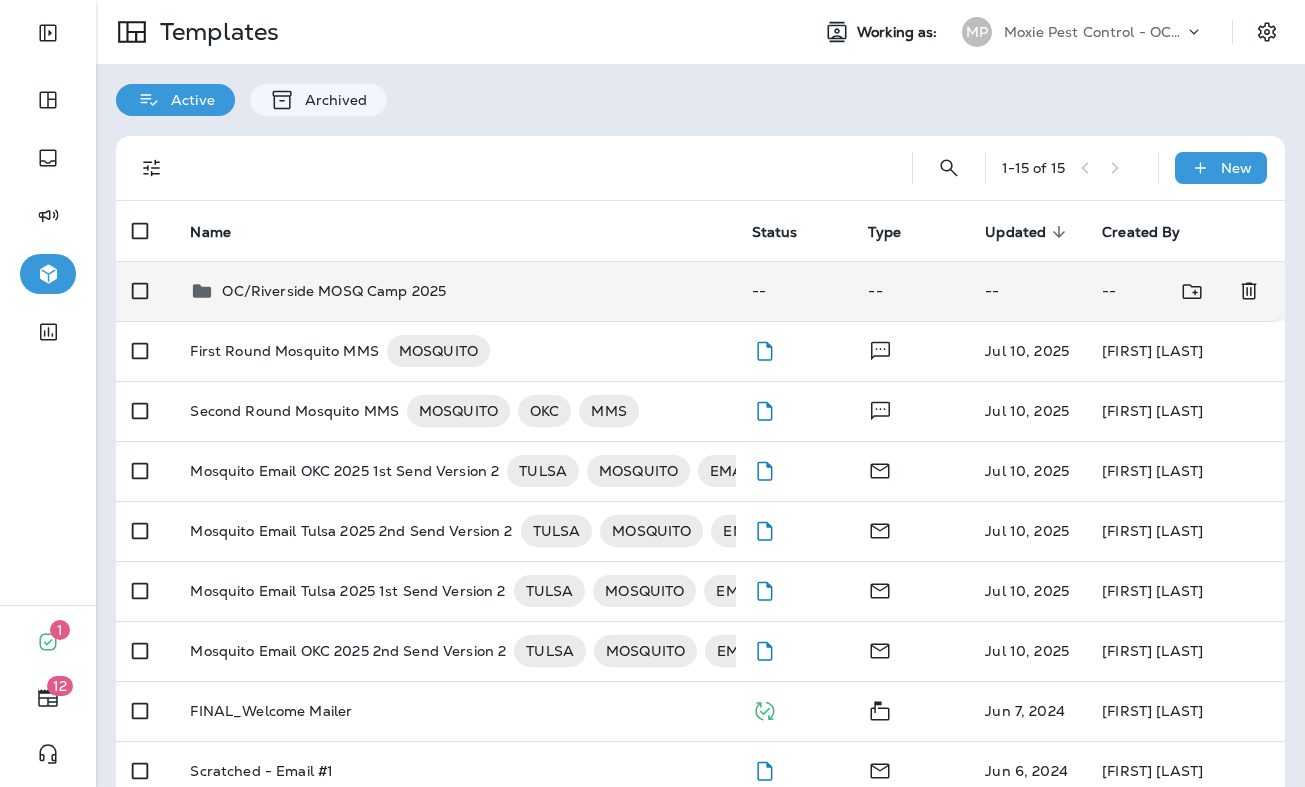 click on "OC/Riverside MOSQ Camp 2025" at bounding box center (454, 291) 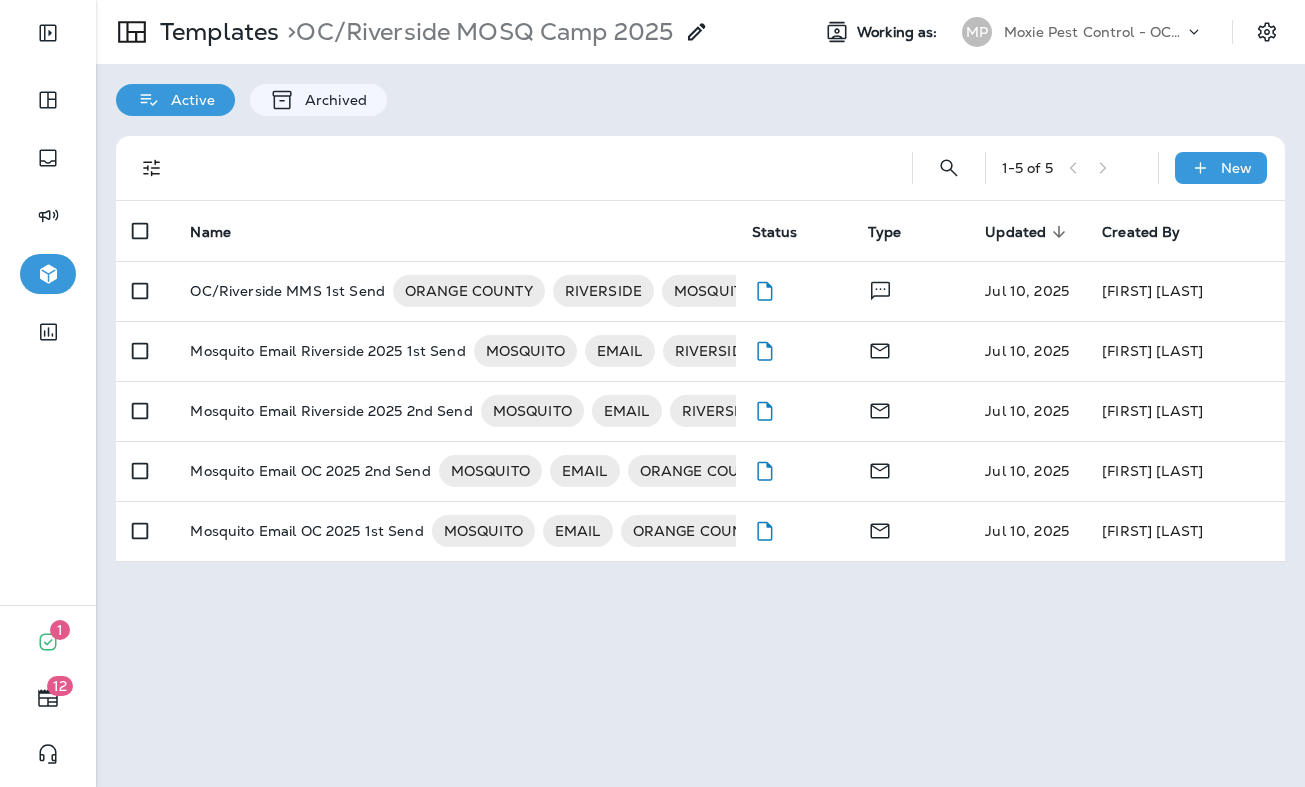 click on "Moxie Pest Control - OC Riverside" at bounding box center [1094, 32] 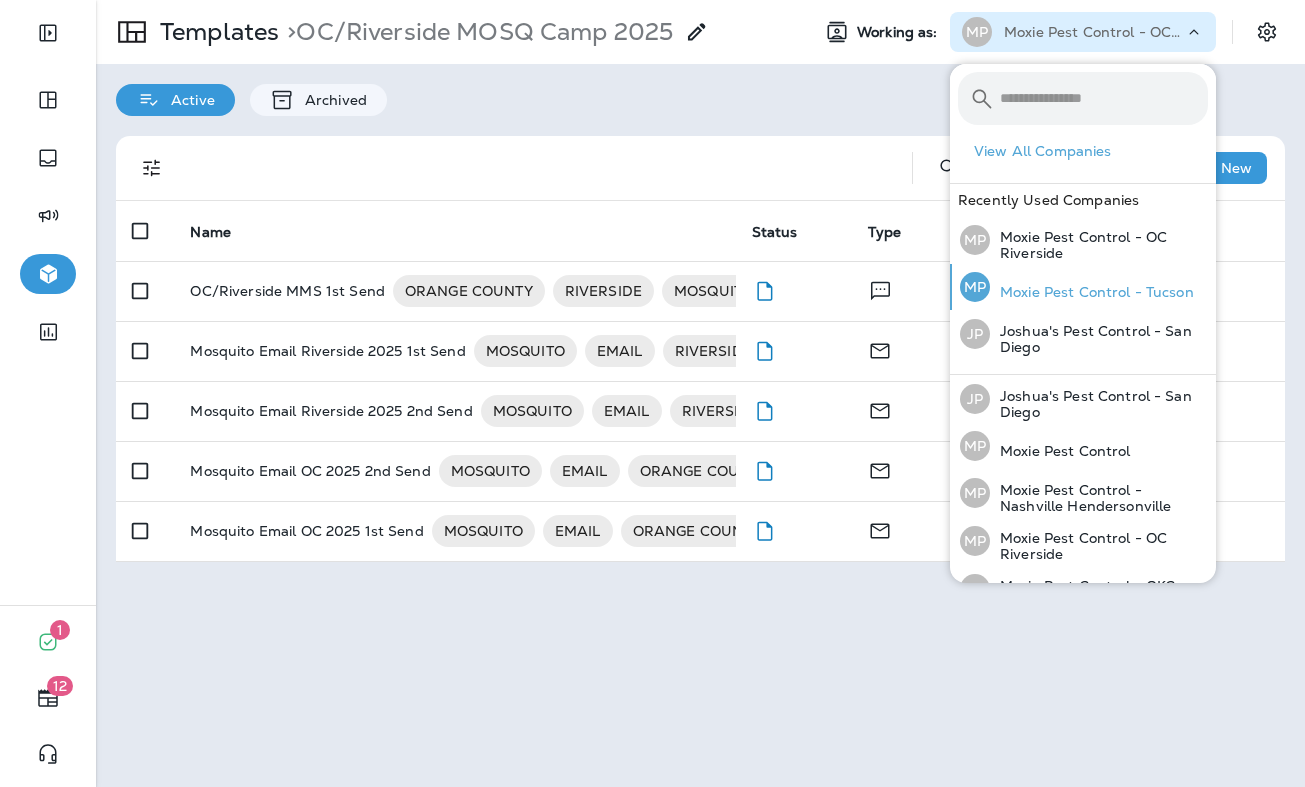 click on "Moxie Pest Control - Tucson" at bounding box center [1092, 292] 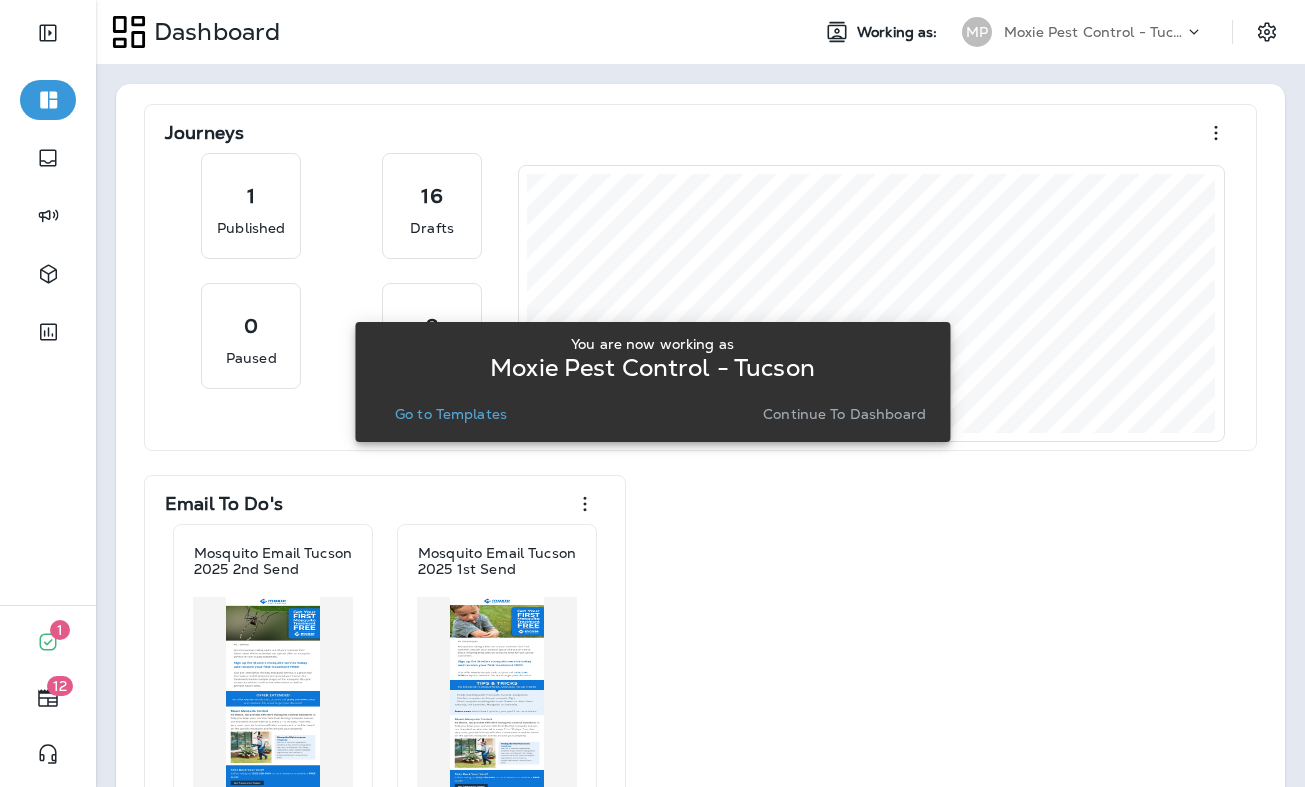 click on "Moxie Pest Control - Tucson" at bounding box center (1094, 32) 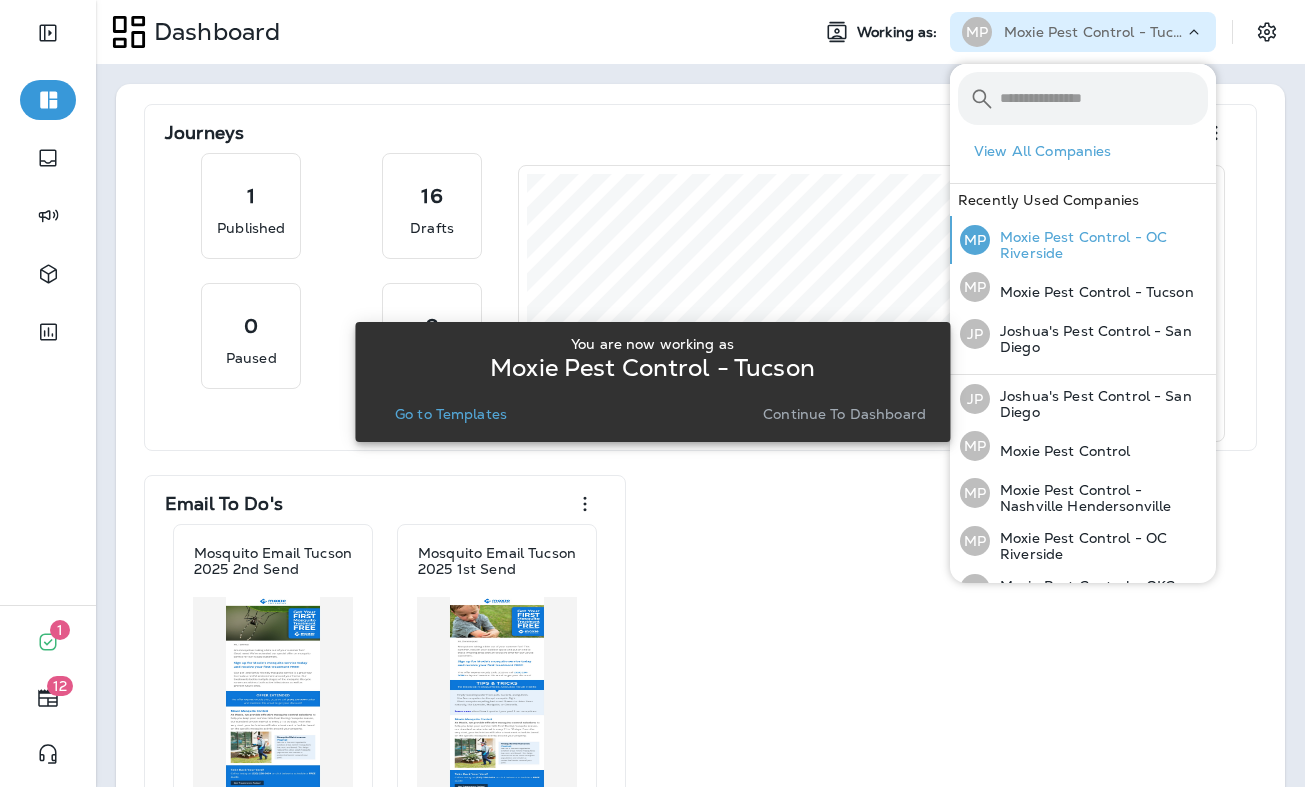 click on "Moxie Pest Control - OC Riverside" at bounding box center [1099, 245] 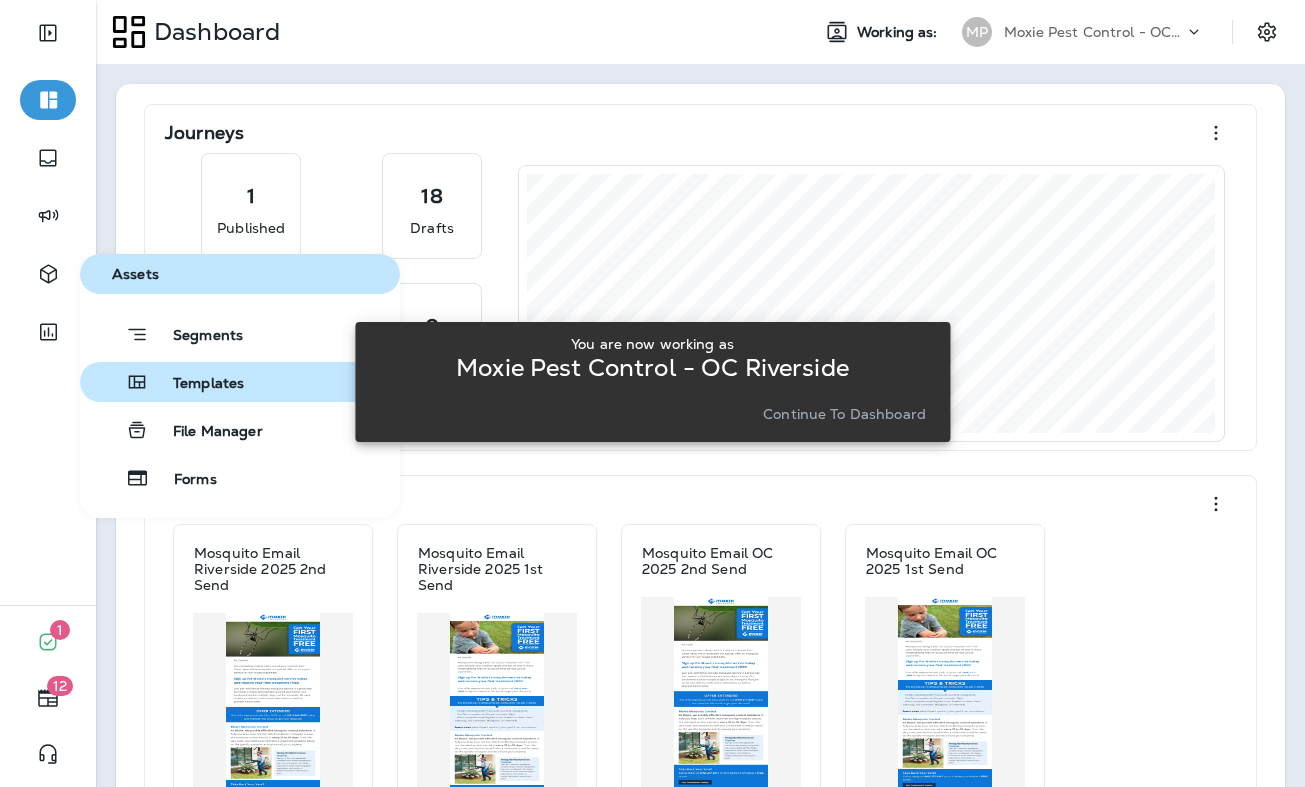 click on "Templates" at bounding box center (196, 384) 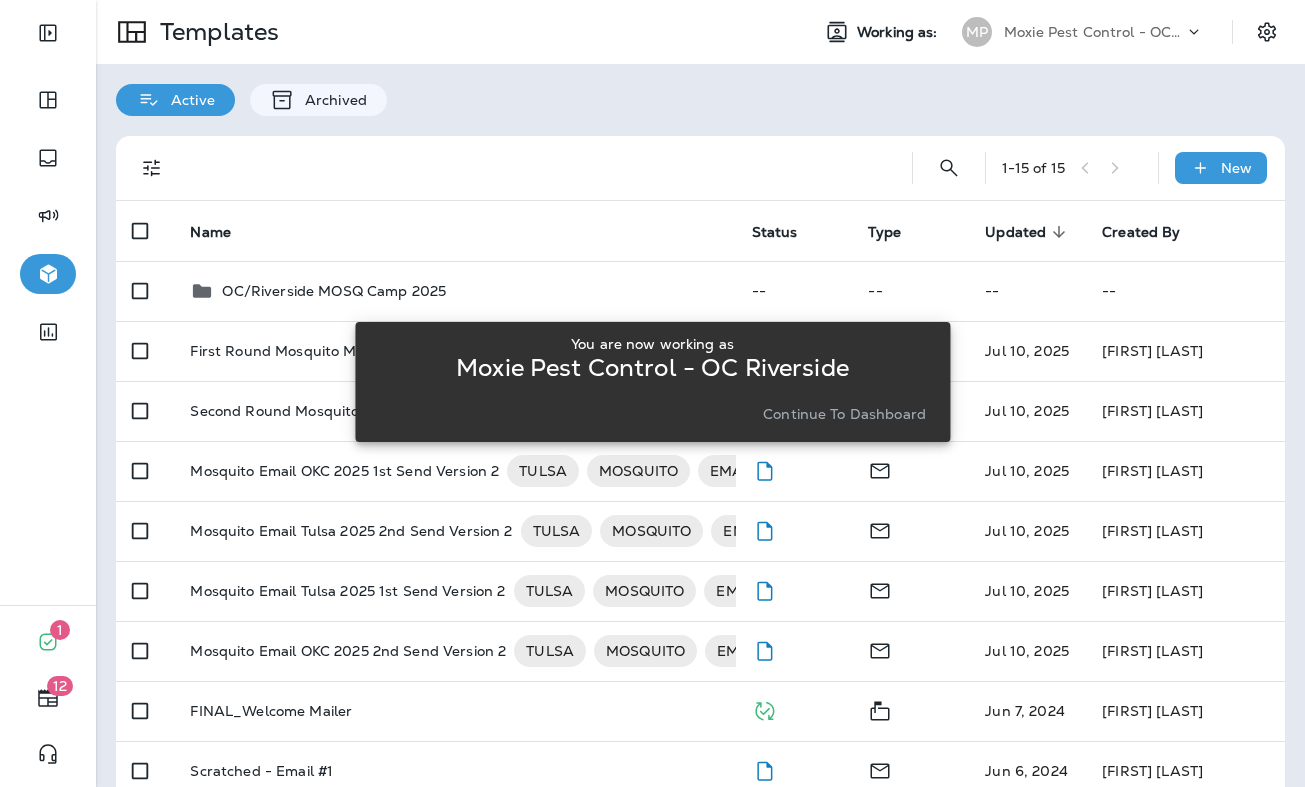 click on "You are now working as  Moxie Pest Control - OC Riverside   Continue to Dashboard" at bounding box center [652, 381] 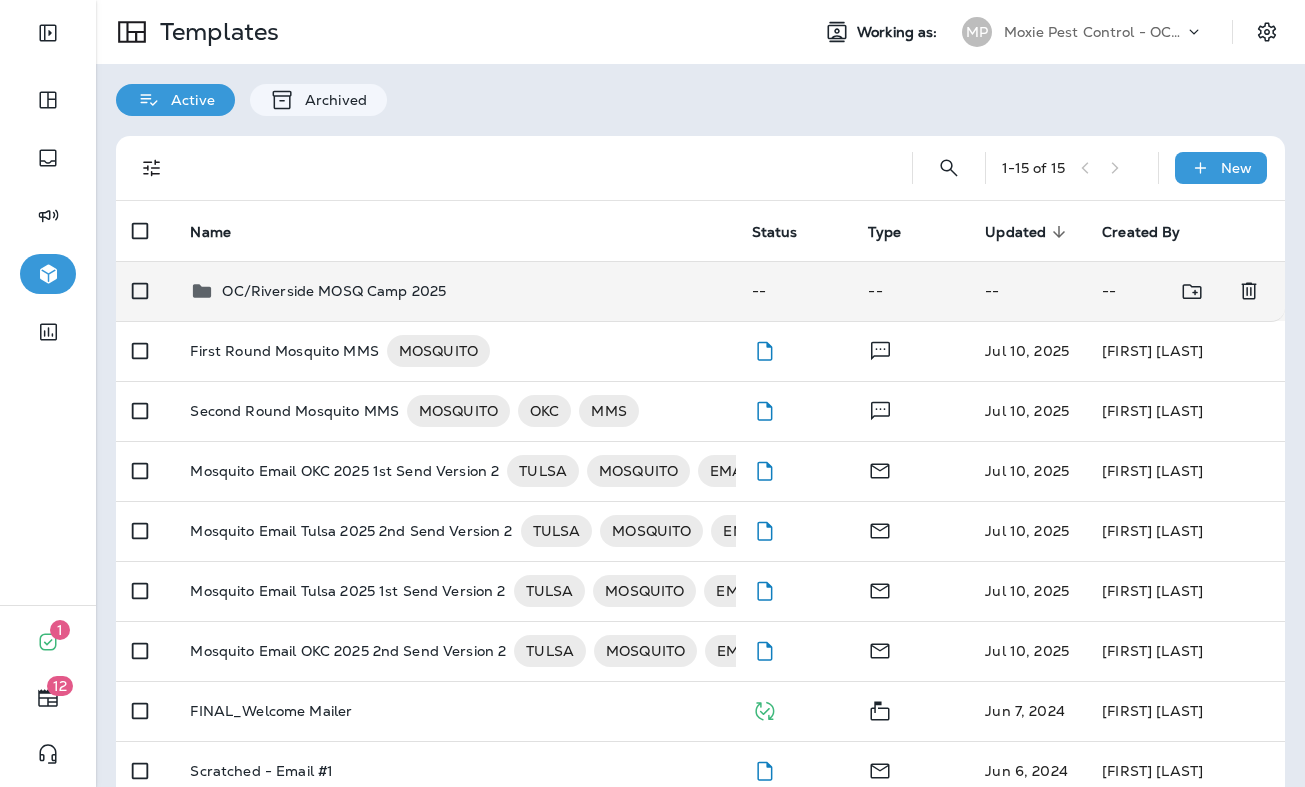 click on "OC/Riverside MOSQ Camp 2025" at bounding box center [334, 291] 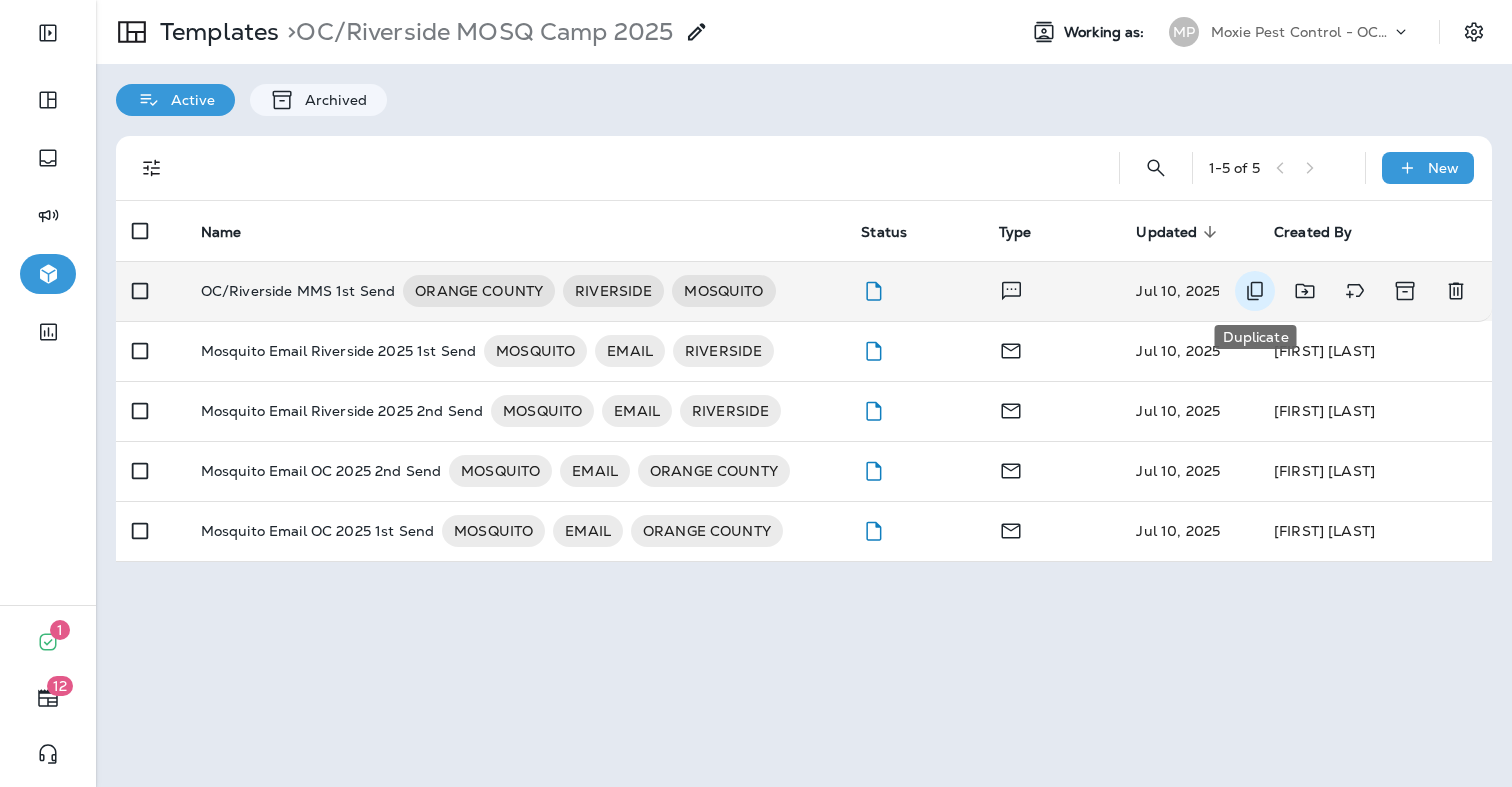 click 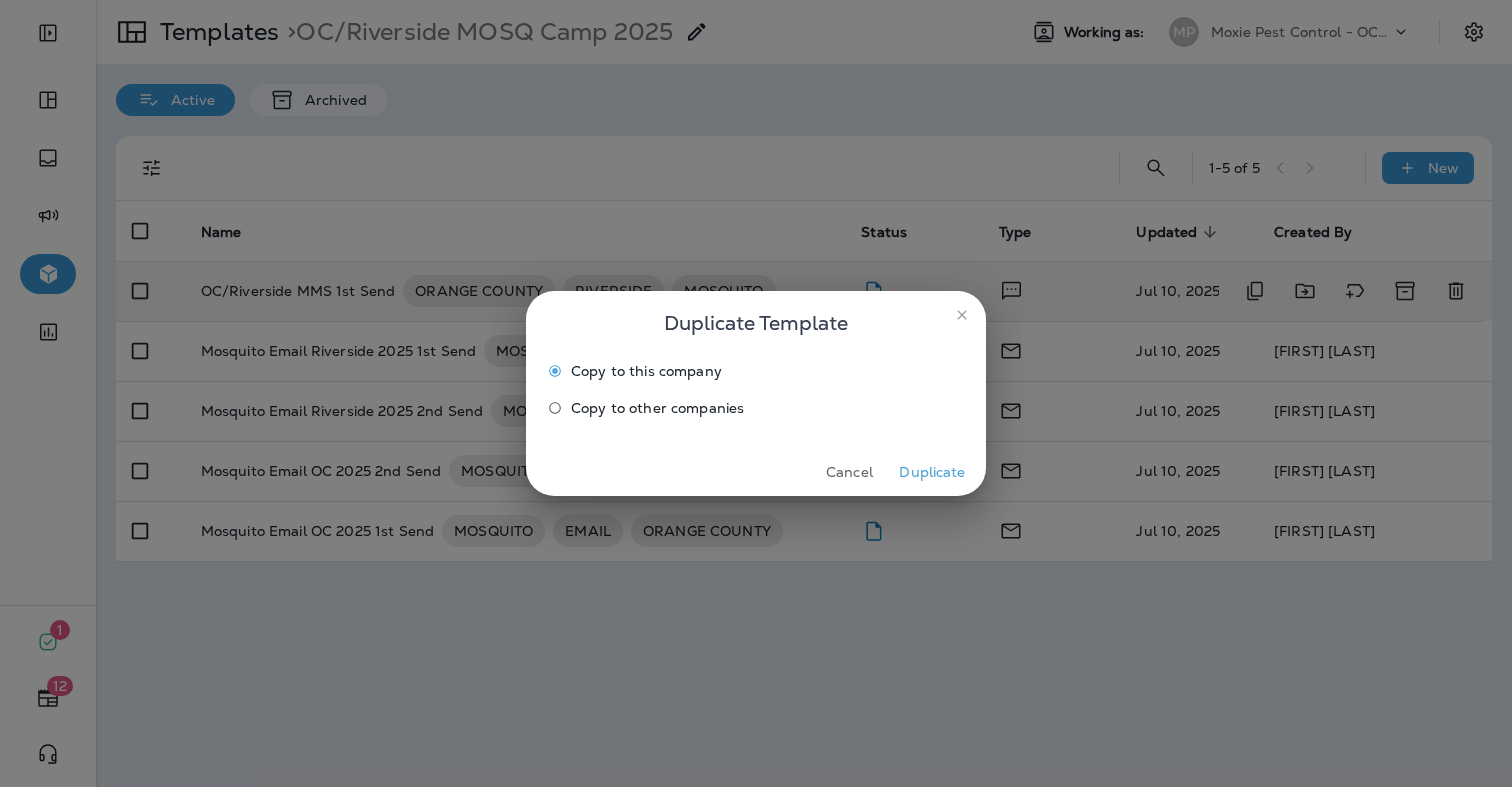 click on "Copy to other companies" at bounding box center (657, 408) 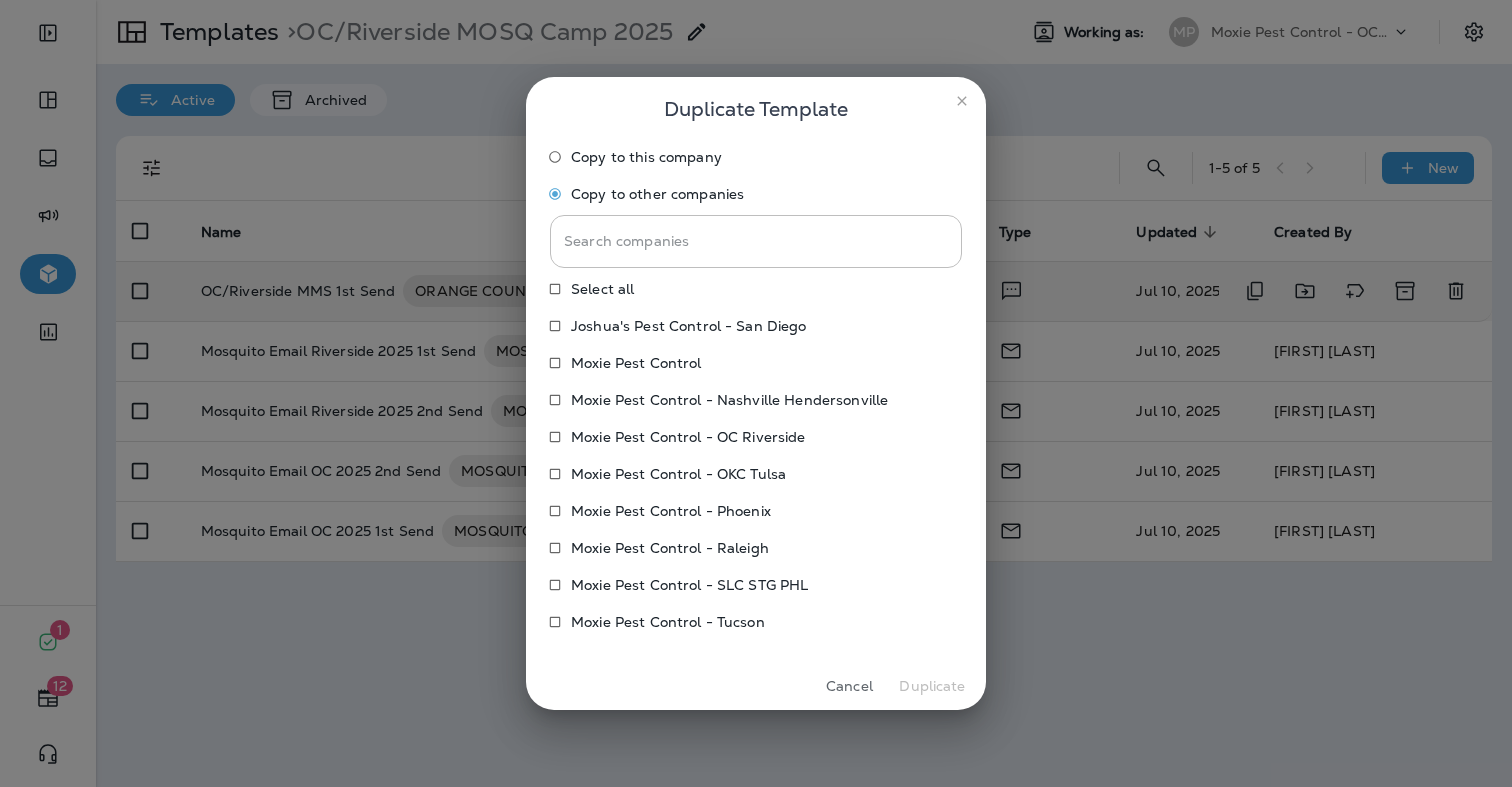 click on "Moxie Pest Control - Phoenix" at bounding box center (742, 511) 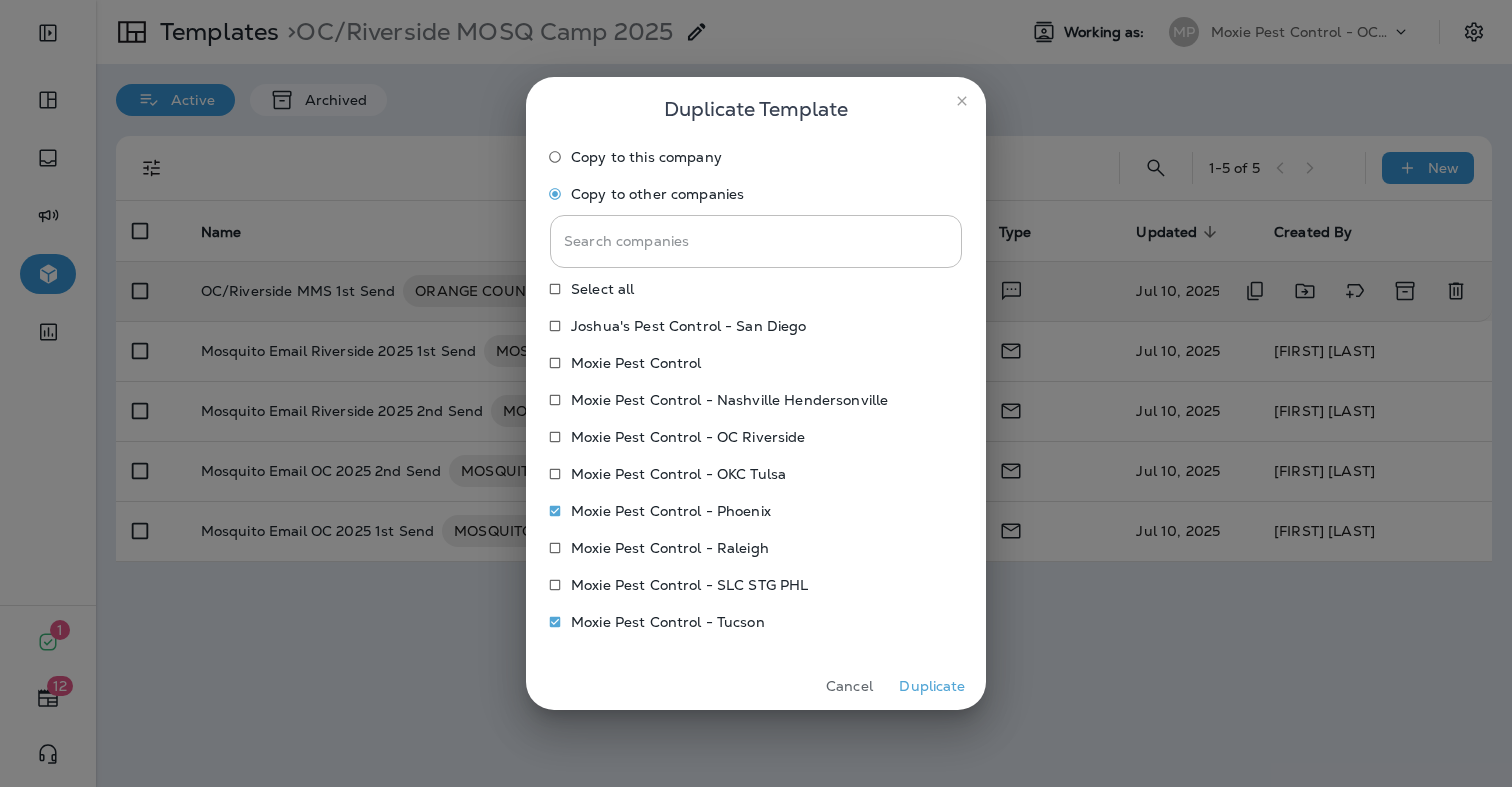 click on "Duplicate" at bounding box center (932, 686) 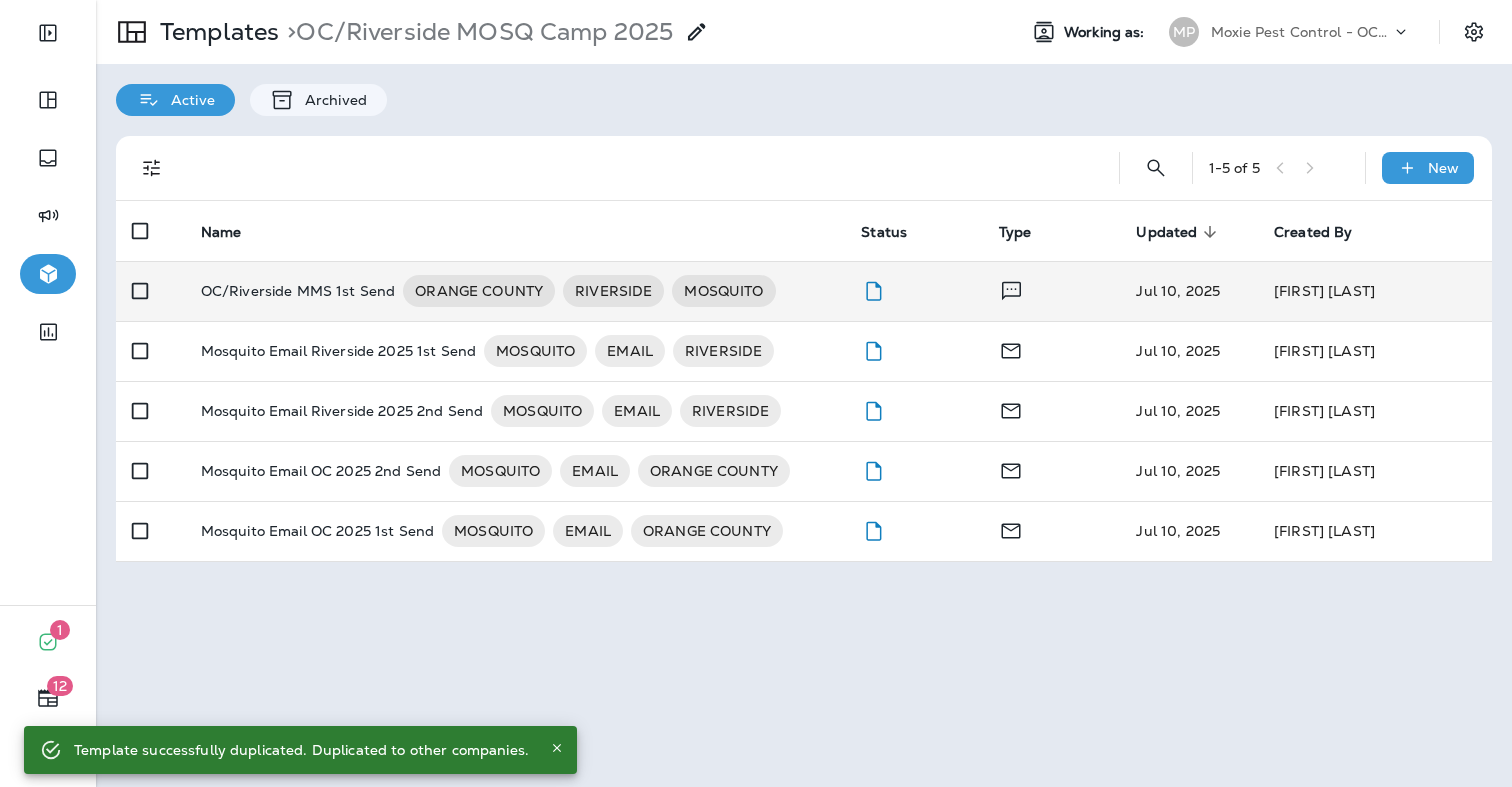 click on "Moxie Pest Control - OC Riverside" at bounding box center (1301, 32) 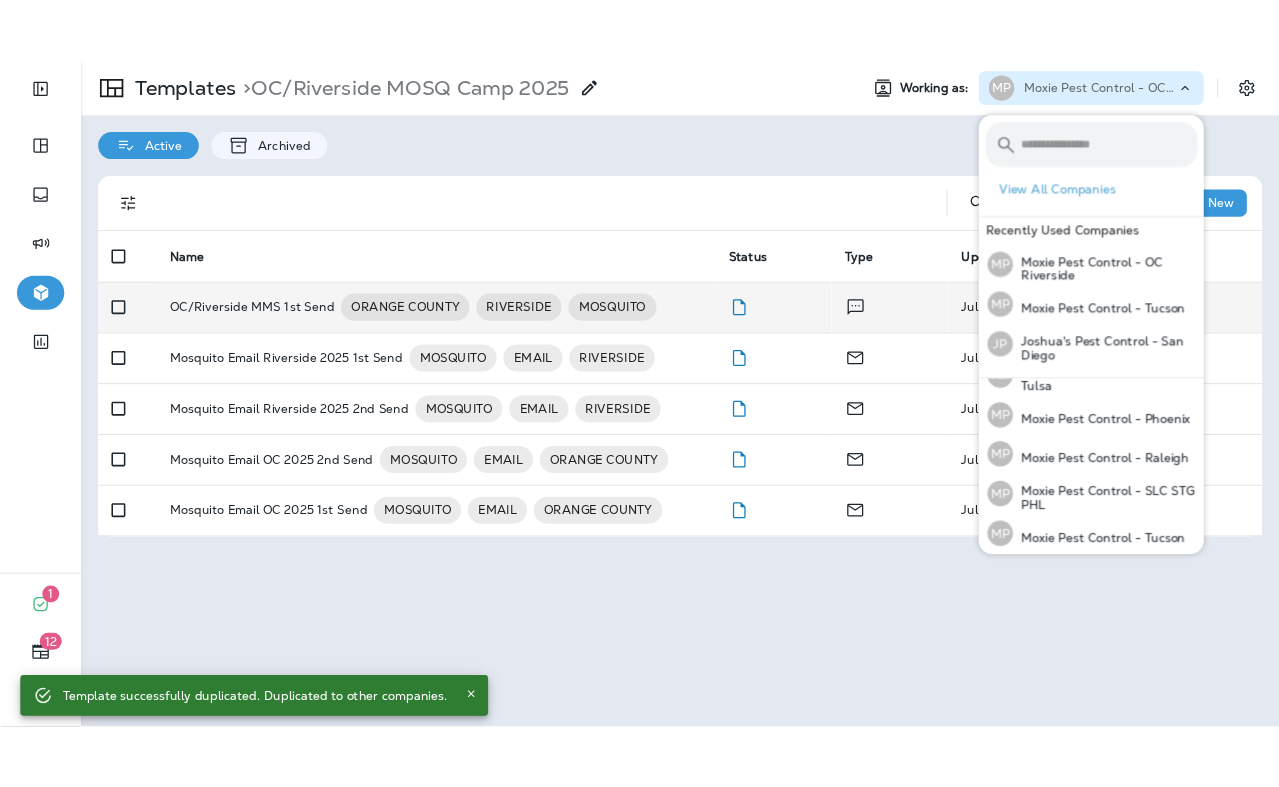scroll, scrollTop: 223, scrollLeft: 0, axis: vertical 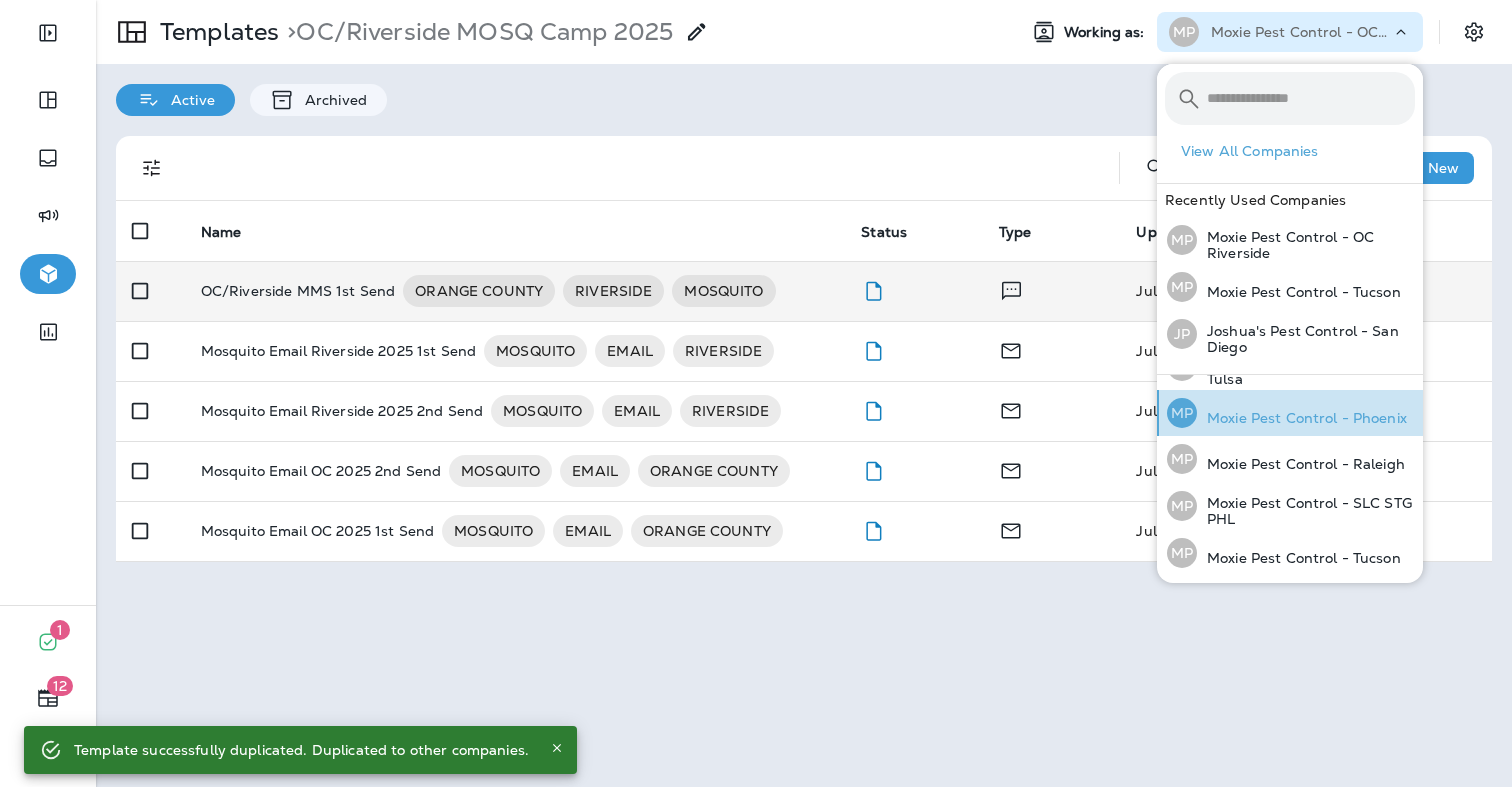 click on "Moxie Pest Control - Phoenix" at bounding box center [1302, 418] 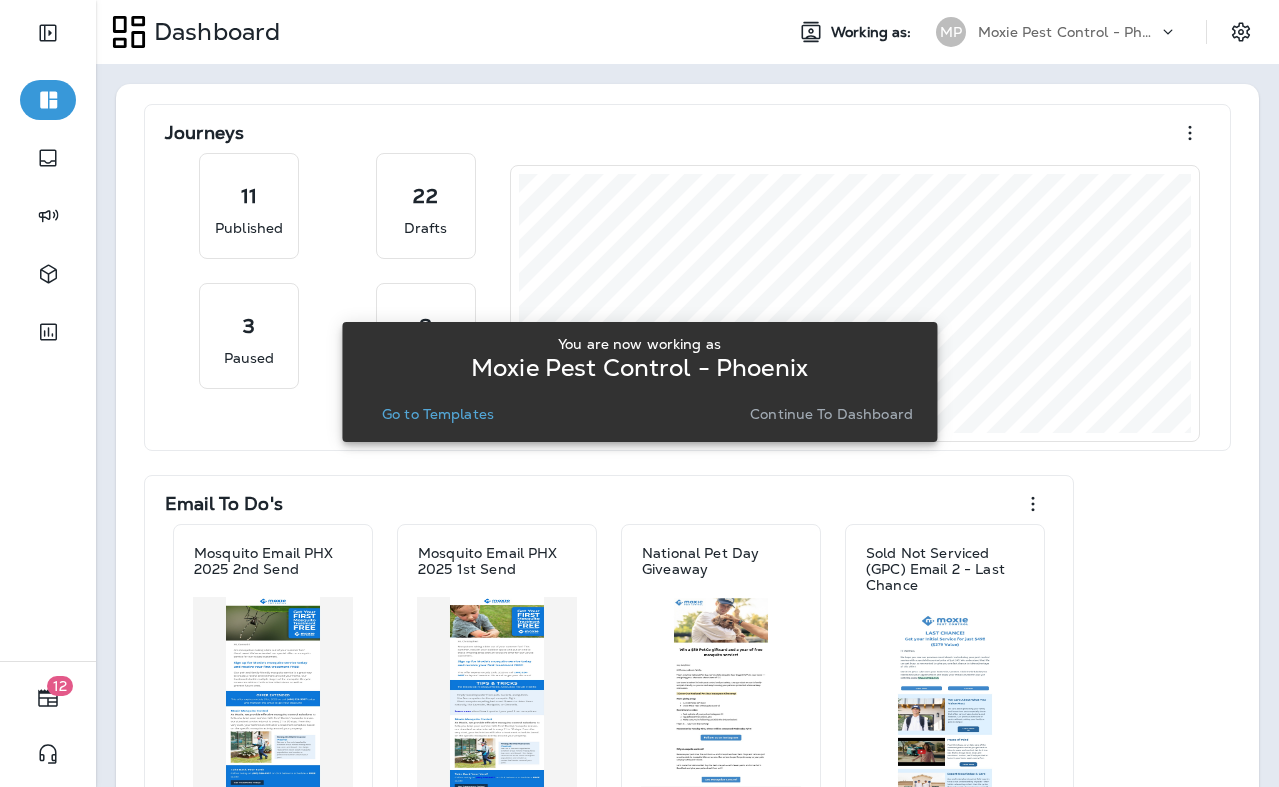click on "Go to Templates" at bounding box center [438, 414] 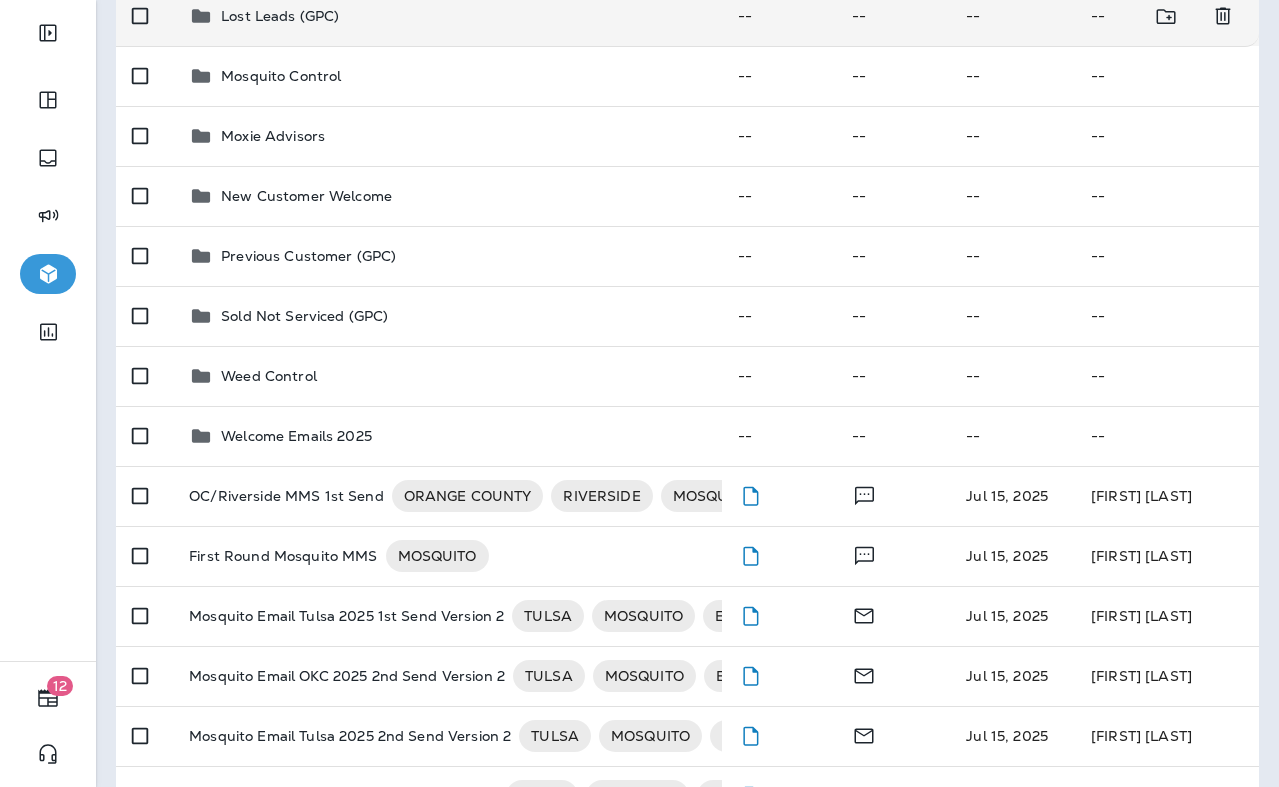 scroll, scrollTop: 456, scrollLeft: 0, axis: vertical 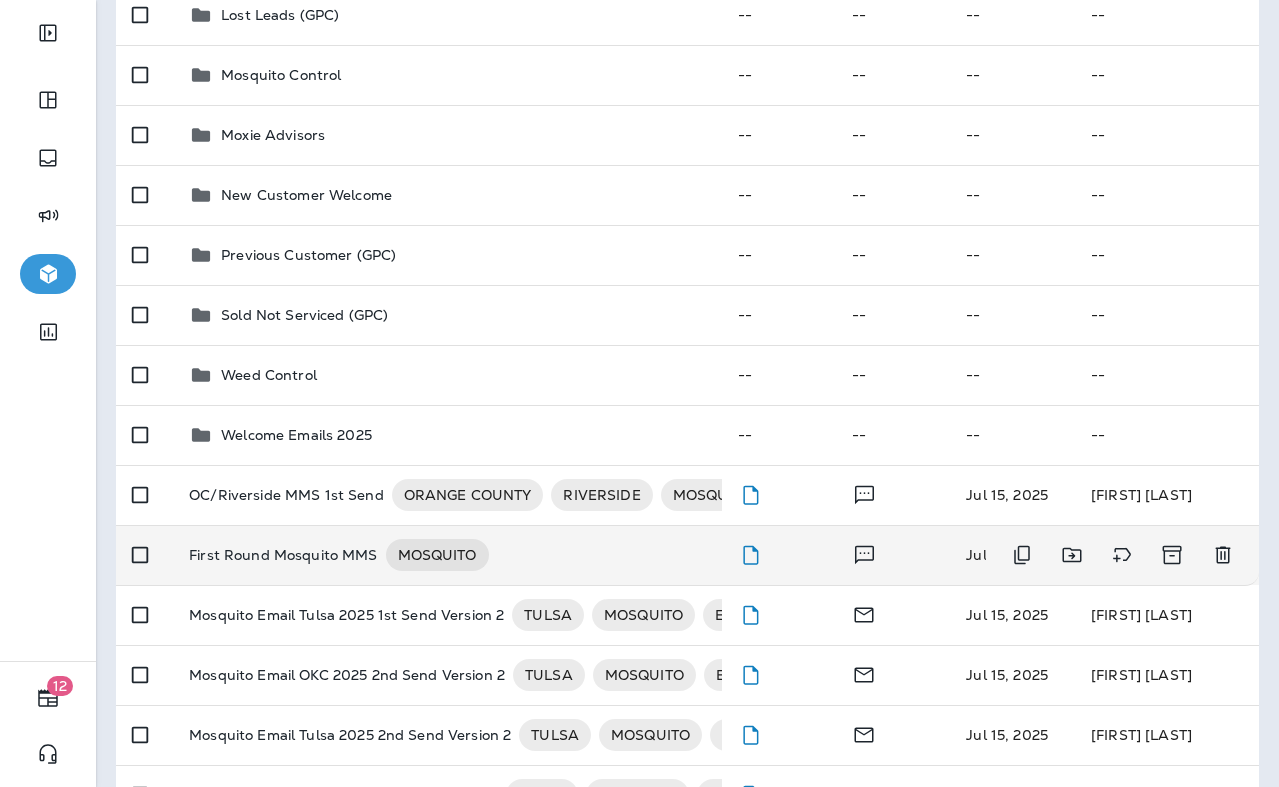 click on "First Round Mosquito MMS" at bounding box center (283, 555) 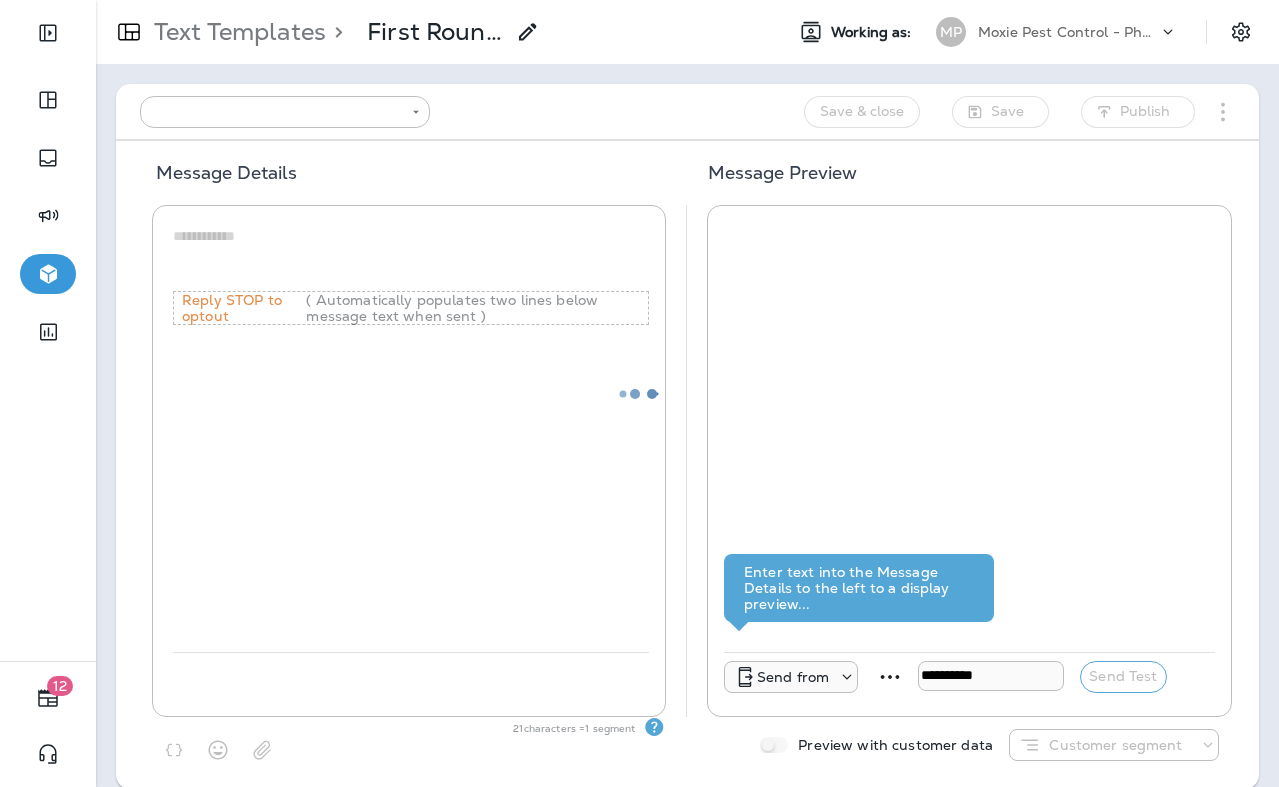 type on "**********" 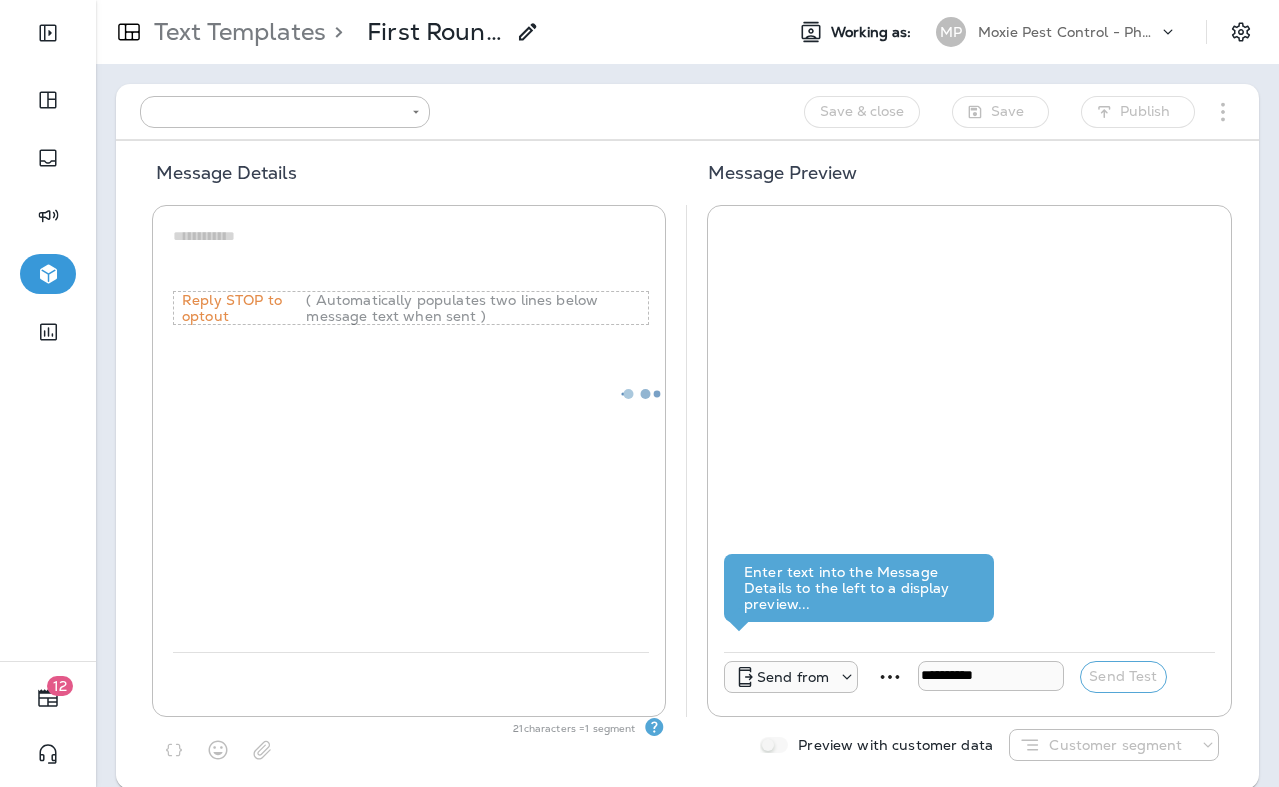 type on "**********" 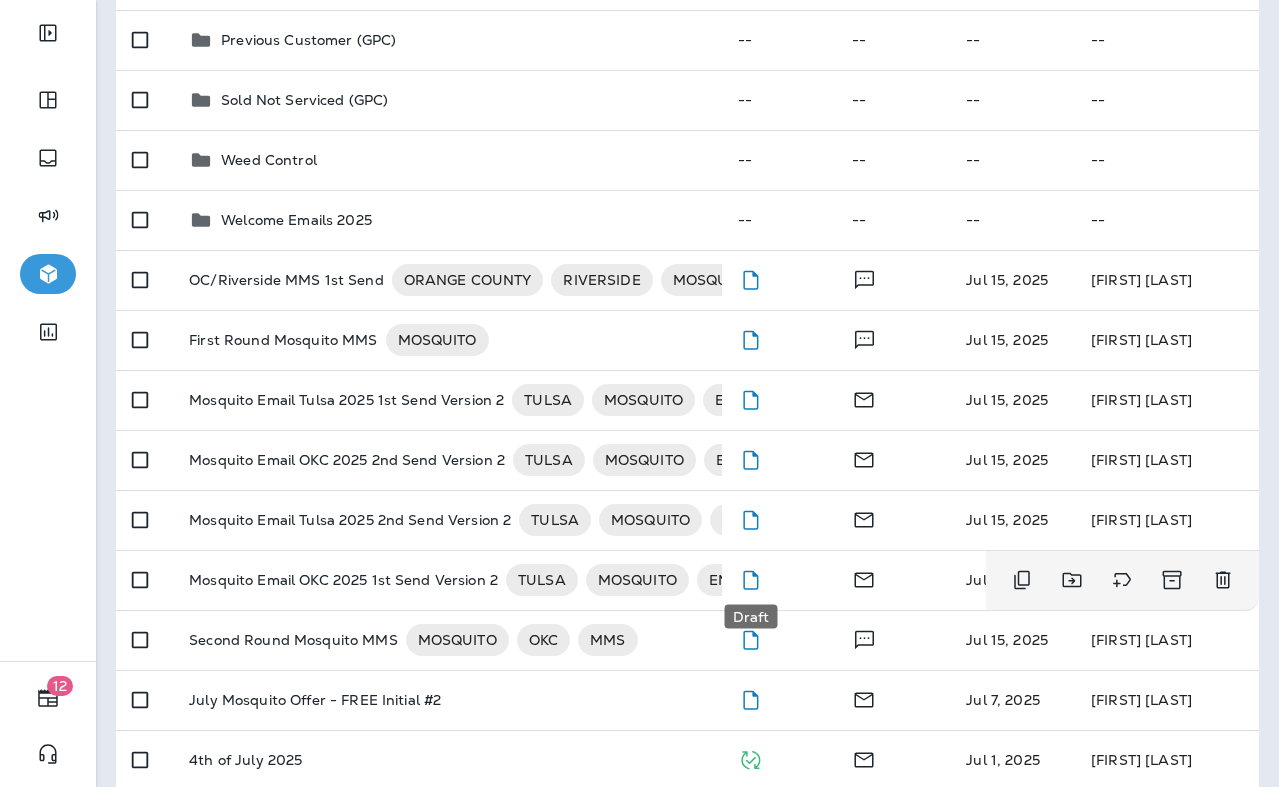 scroll, scrollTop: 668, scrollLeft: 0, axis: vertical 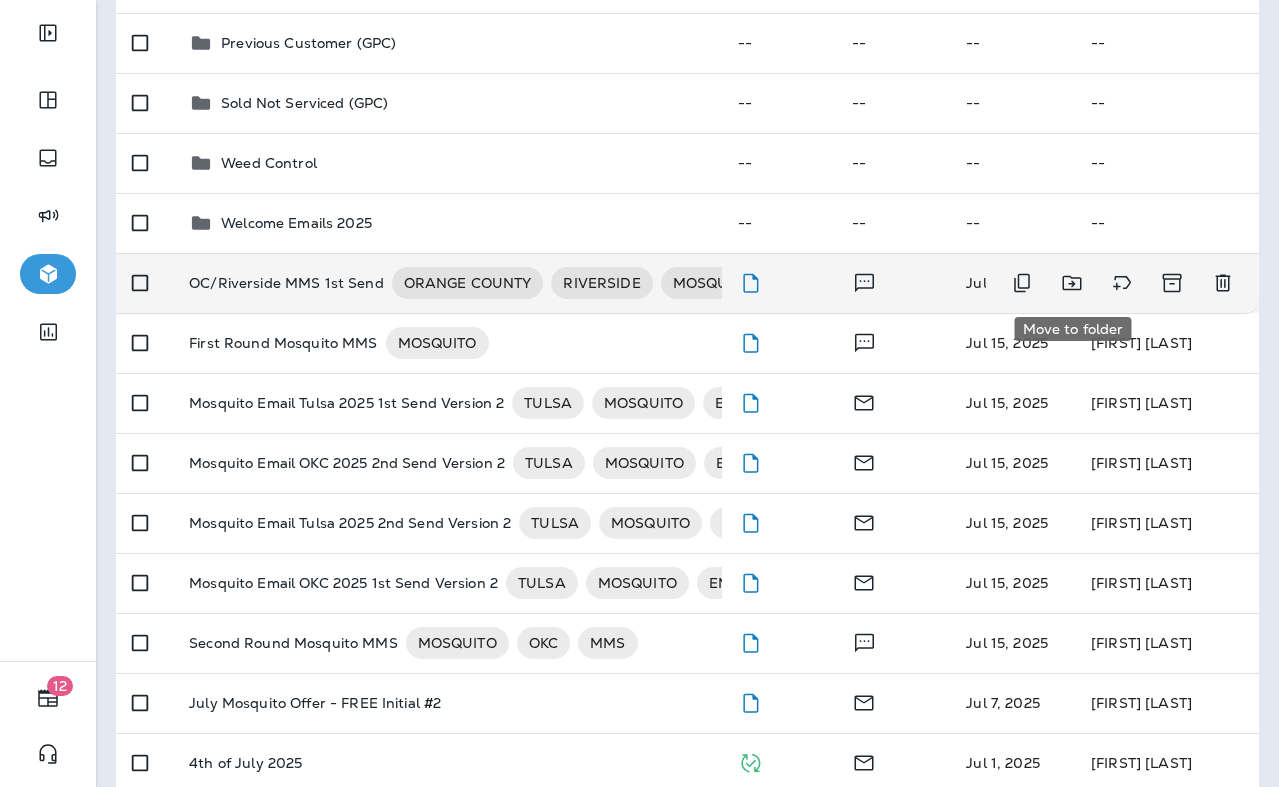 click 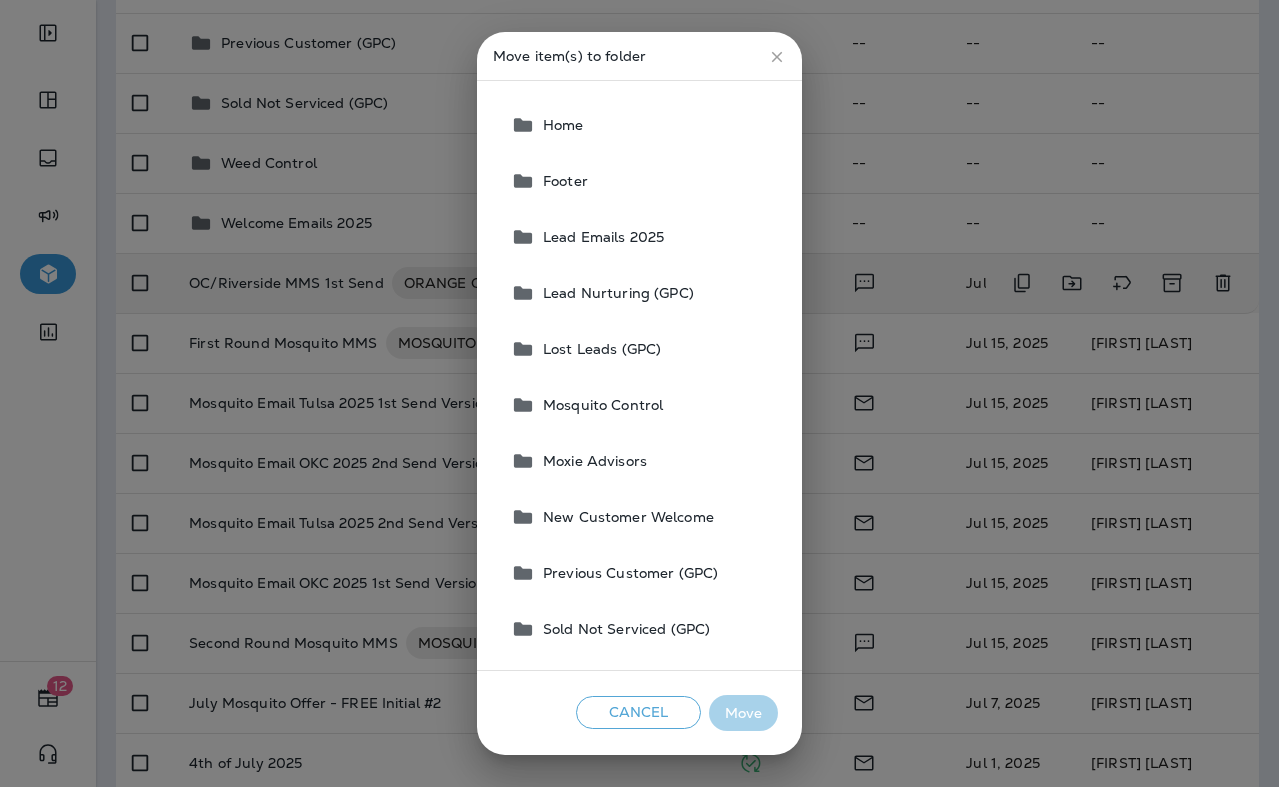 click on "Moxie Advisors" at bounding box center (591, 461) 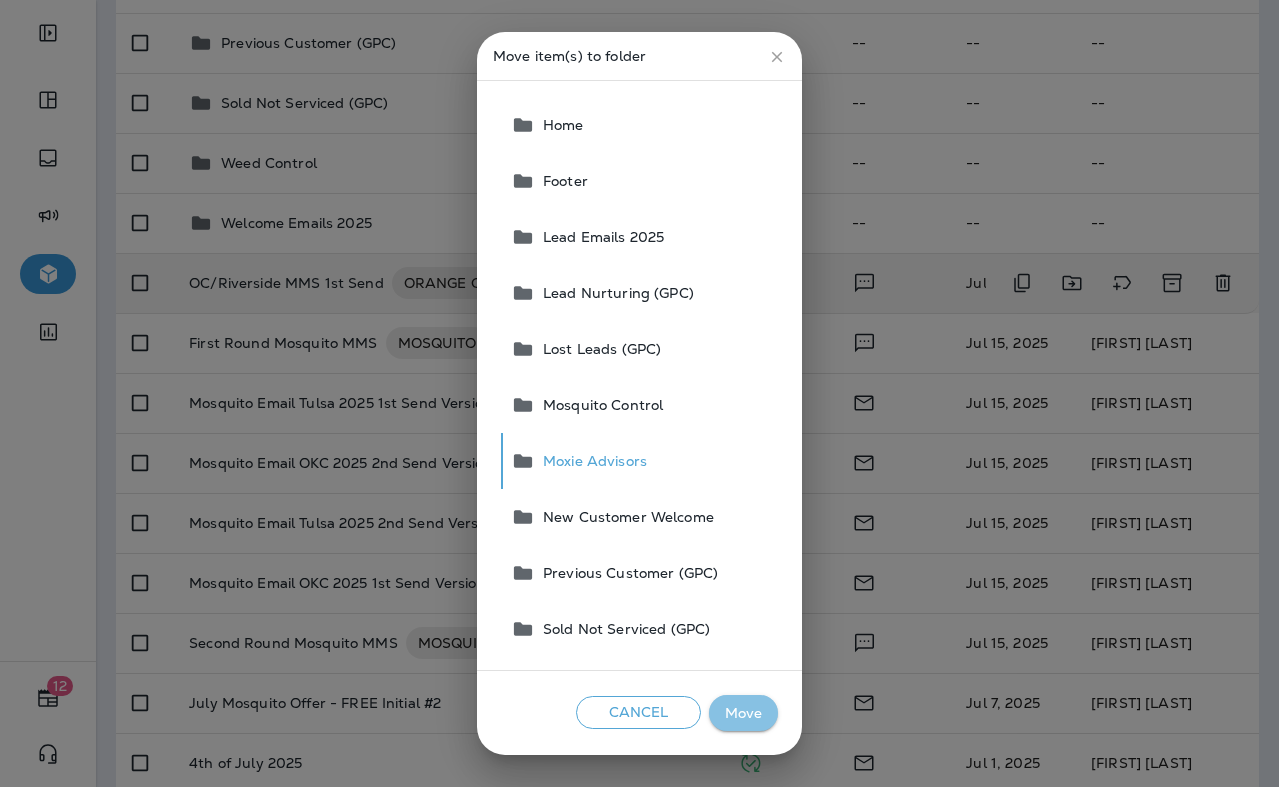 click on "Move" at bounding box center [743, 713] 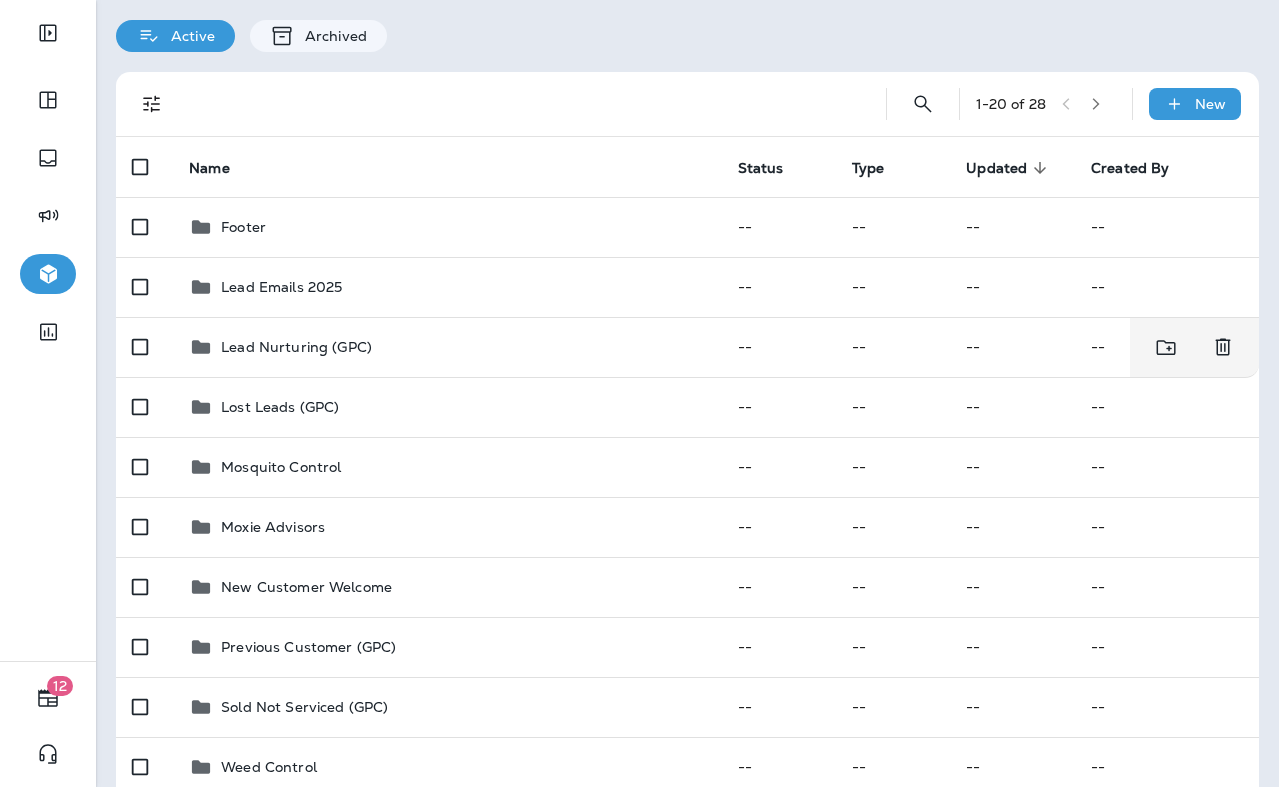 scroll, scrollTop: 53, scrollLeft: 0, axis: vertical 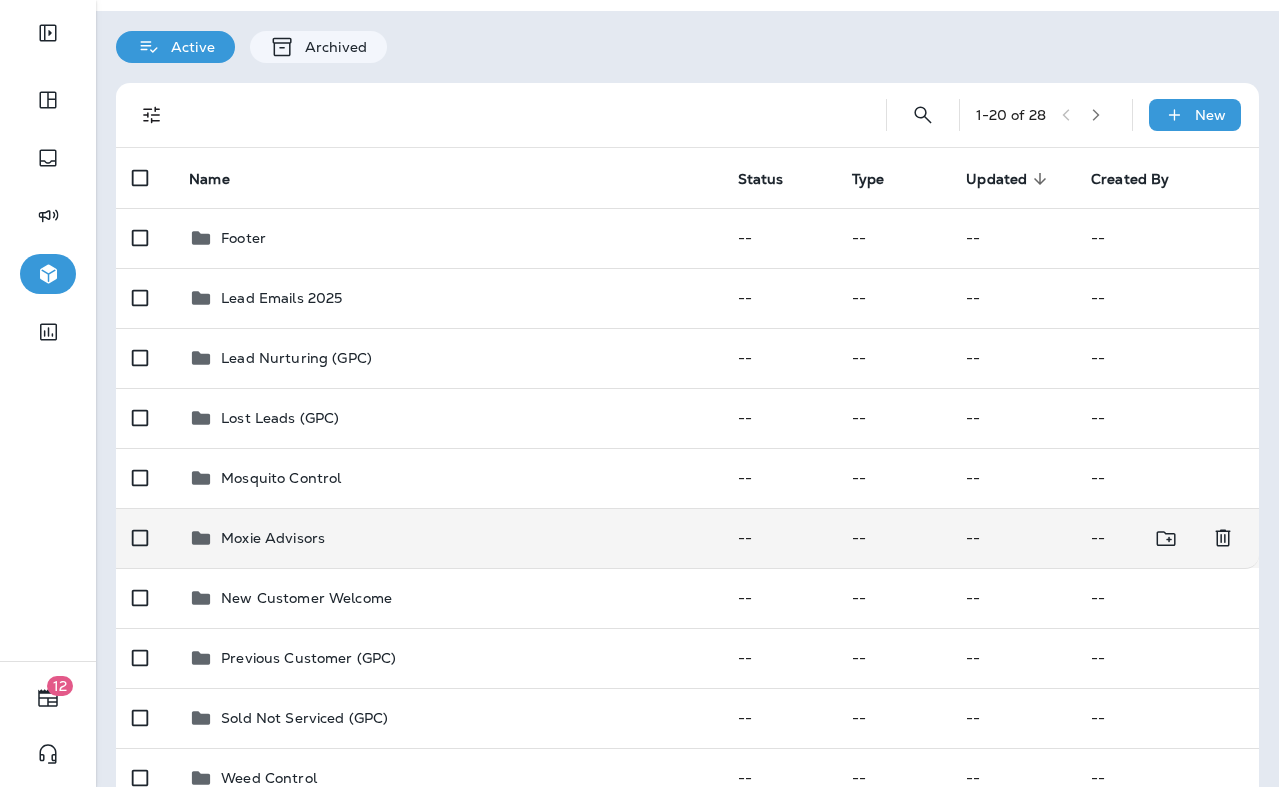 click on "Moxie Advisors" at bounding box center [273, 538] 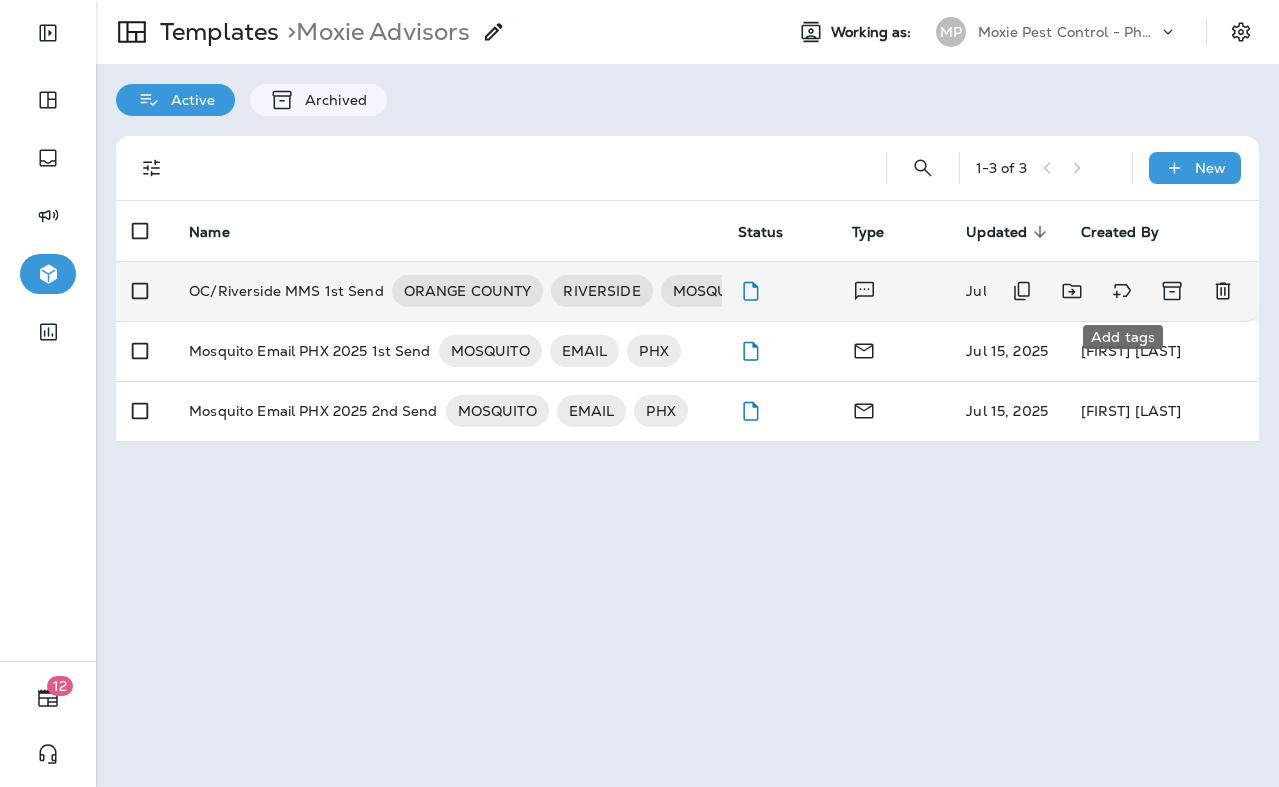 click 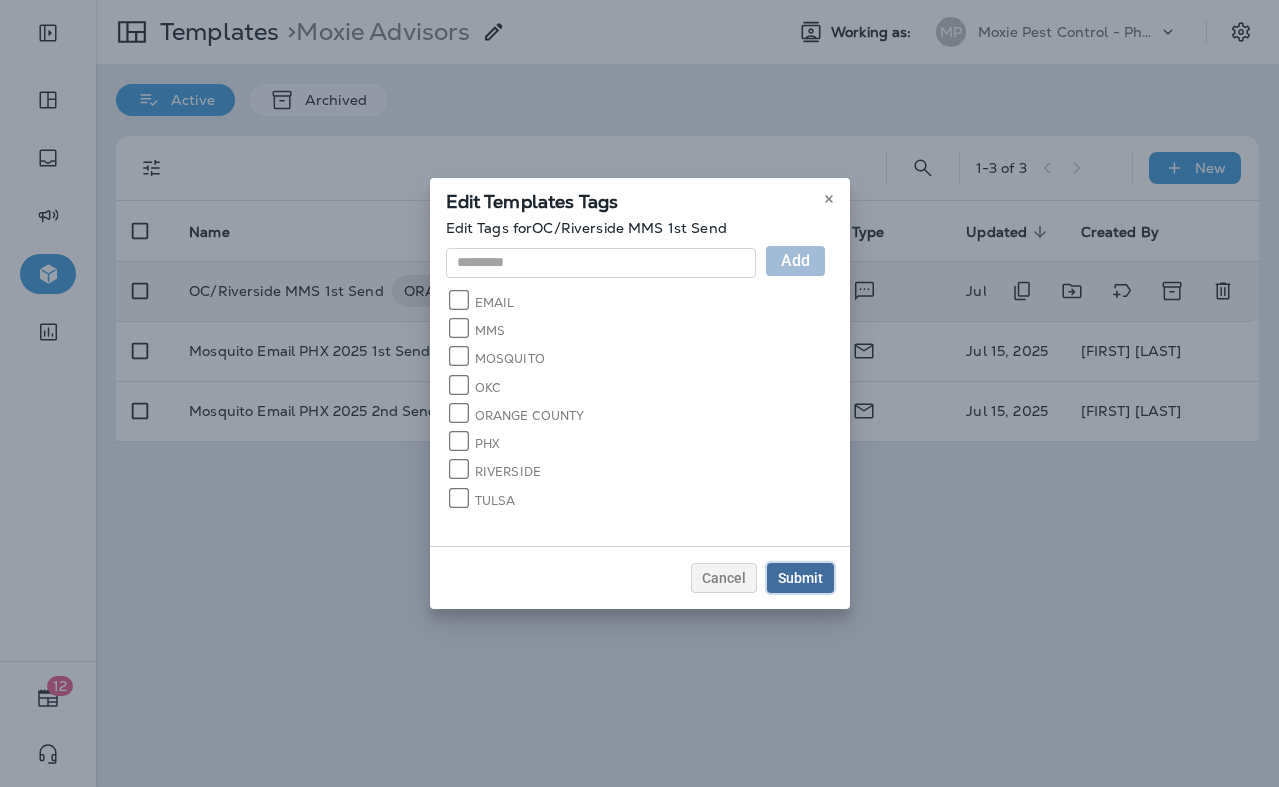 click on "Submit" at bounding box center [800, 578] 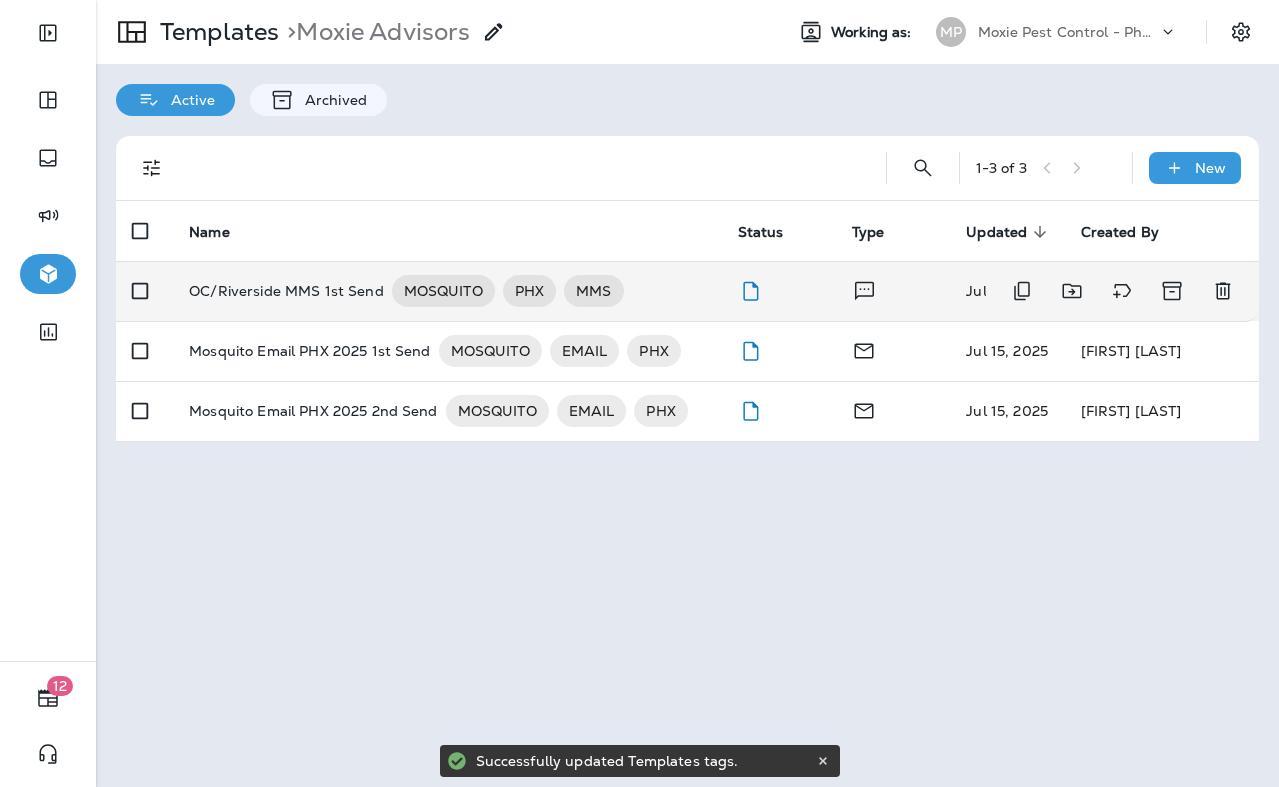 click on "OC/Riverside MMS 1st Send" at bounding box center (286, 291) 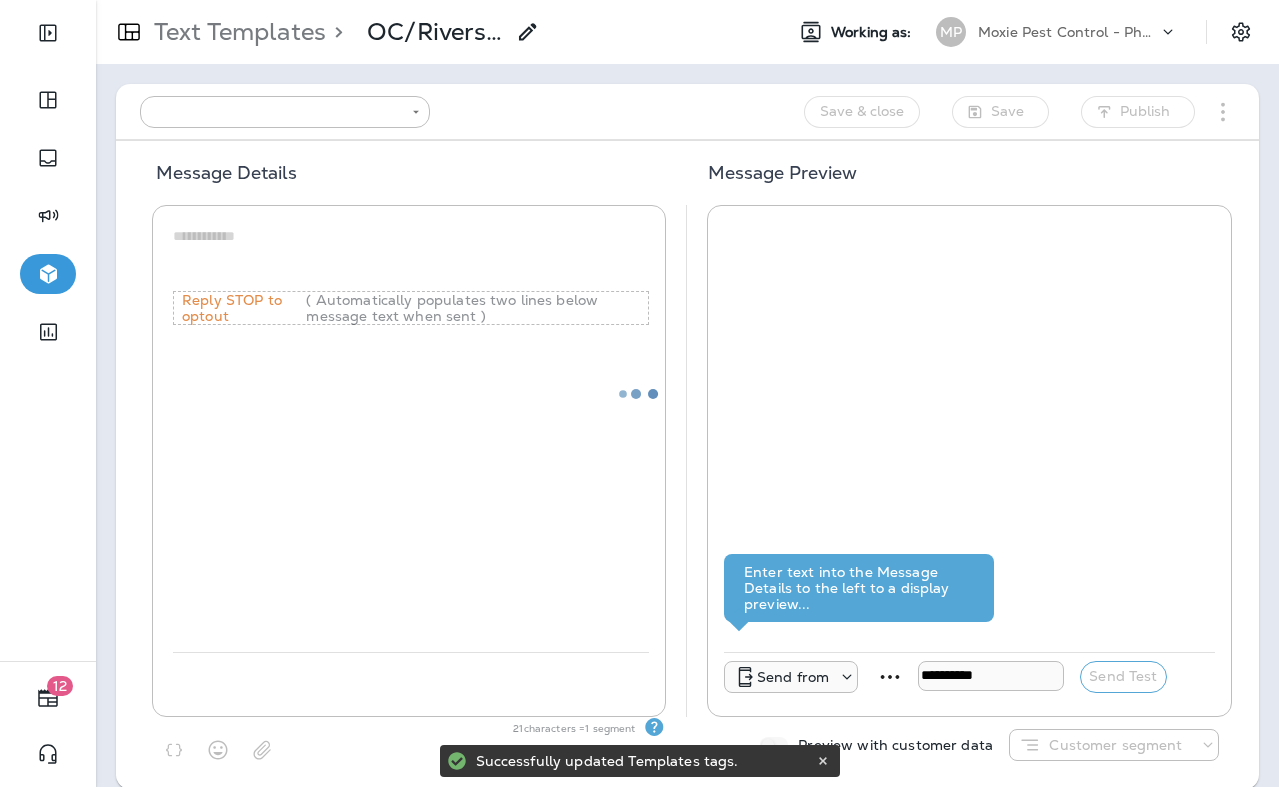 type on "**********" 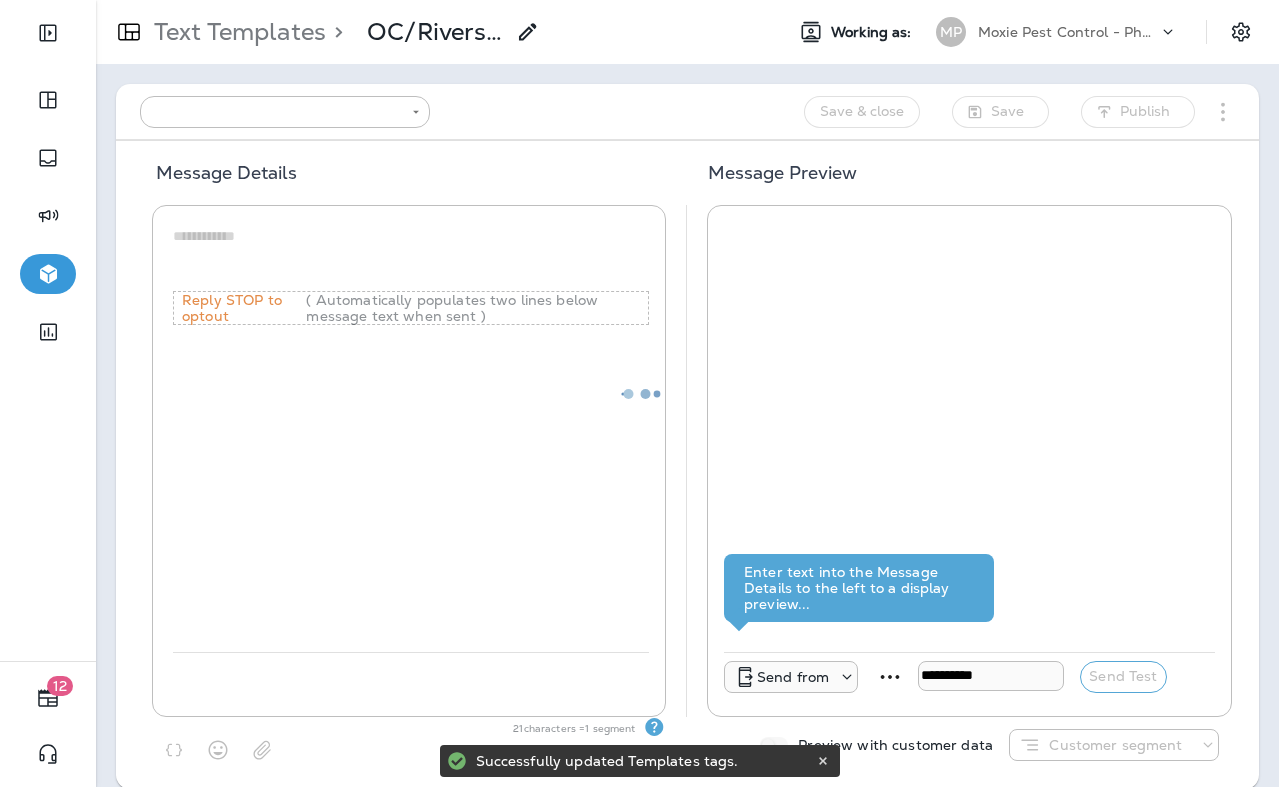 type on "**********" 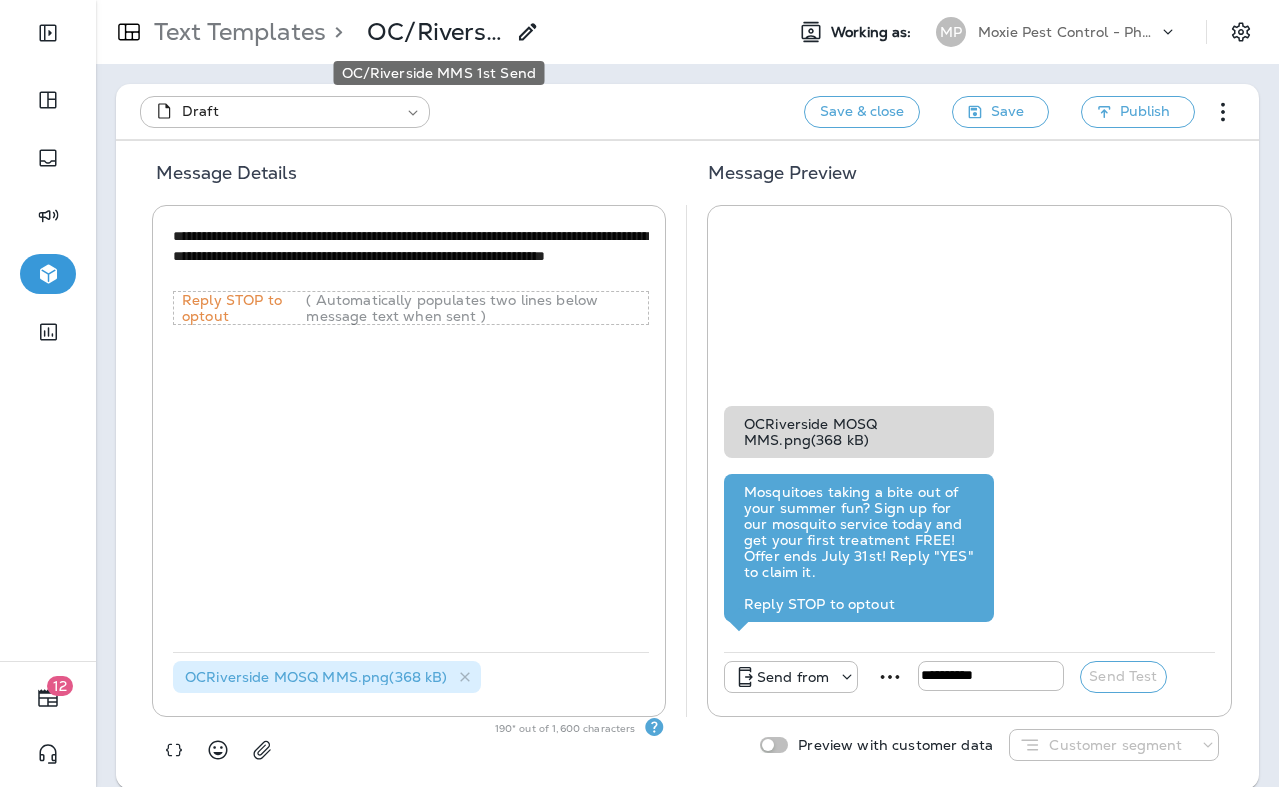 click on "OC/Riverside MMS 1st Send" at bounding box center (435, 32) 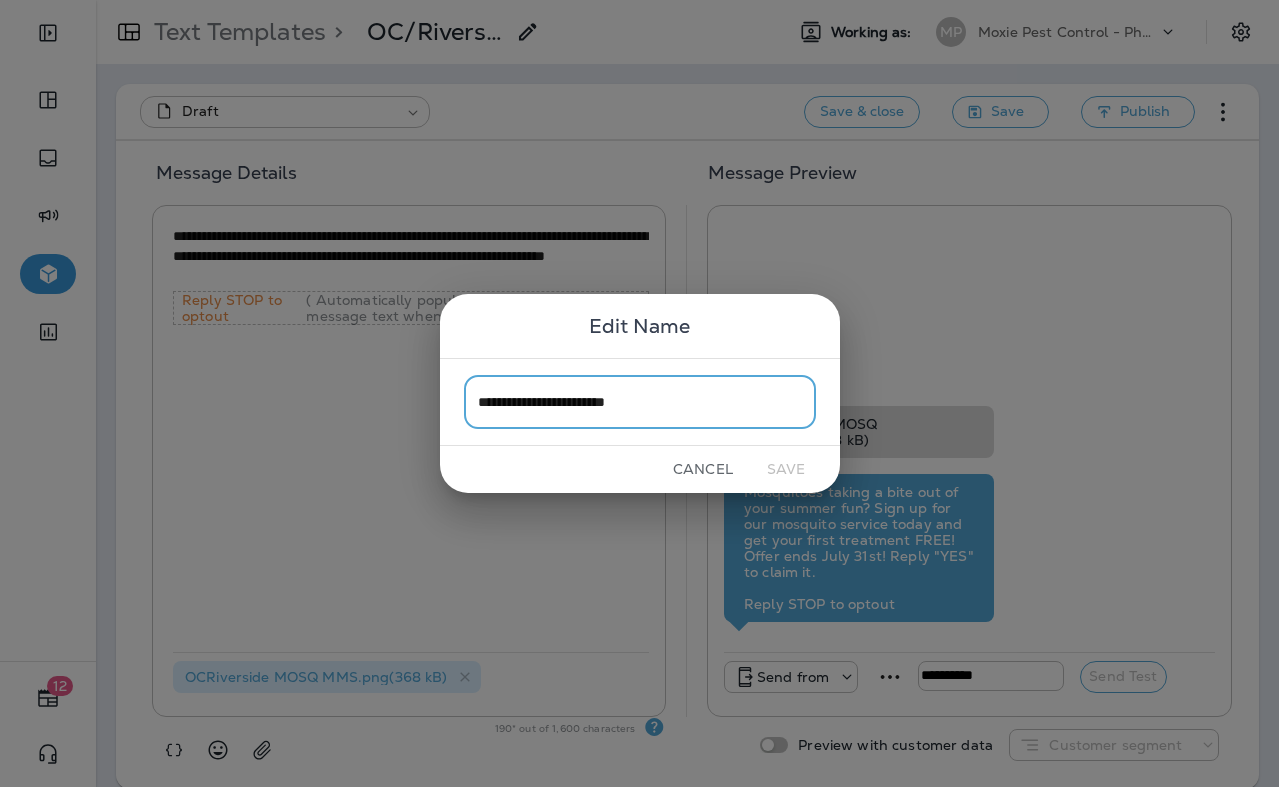 click on "**********" at bounding box center (640, 401) 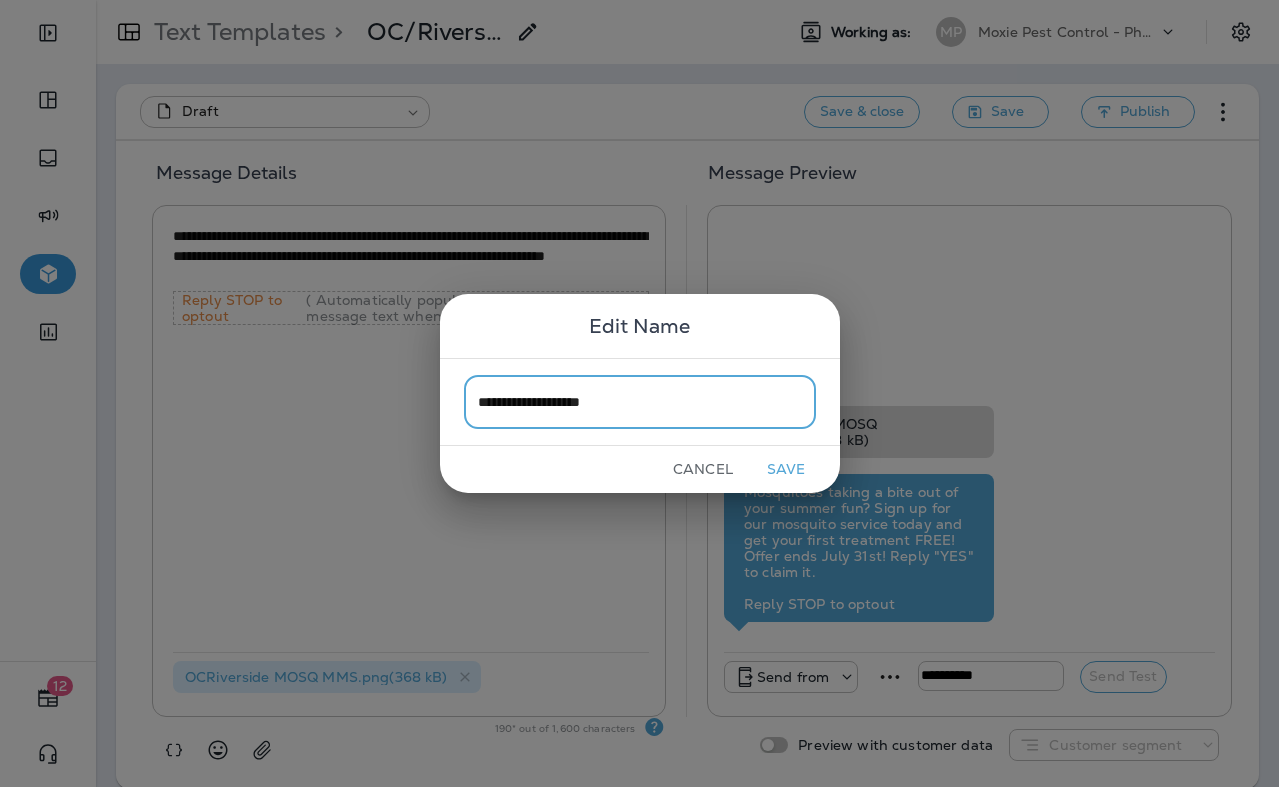 type on "**********" 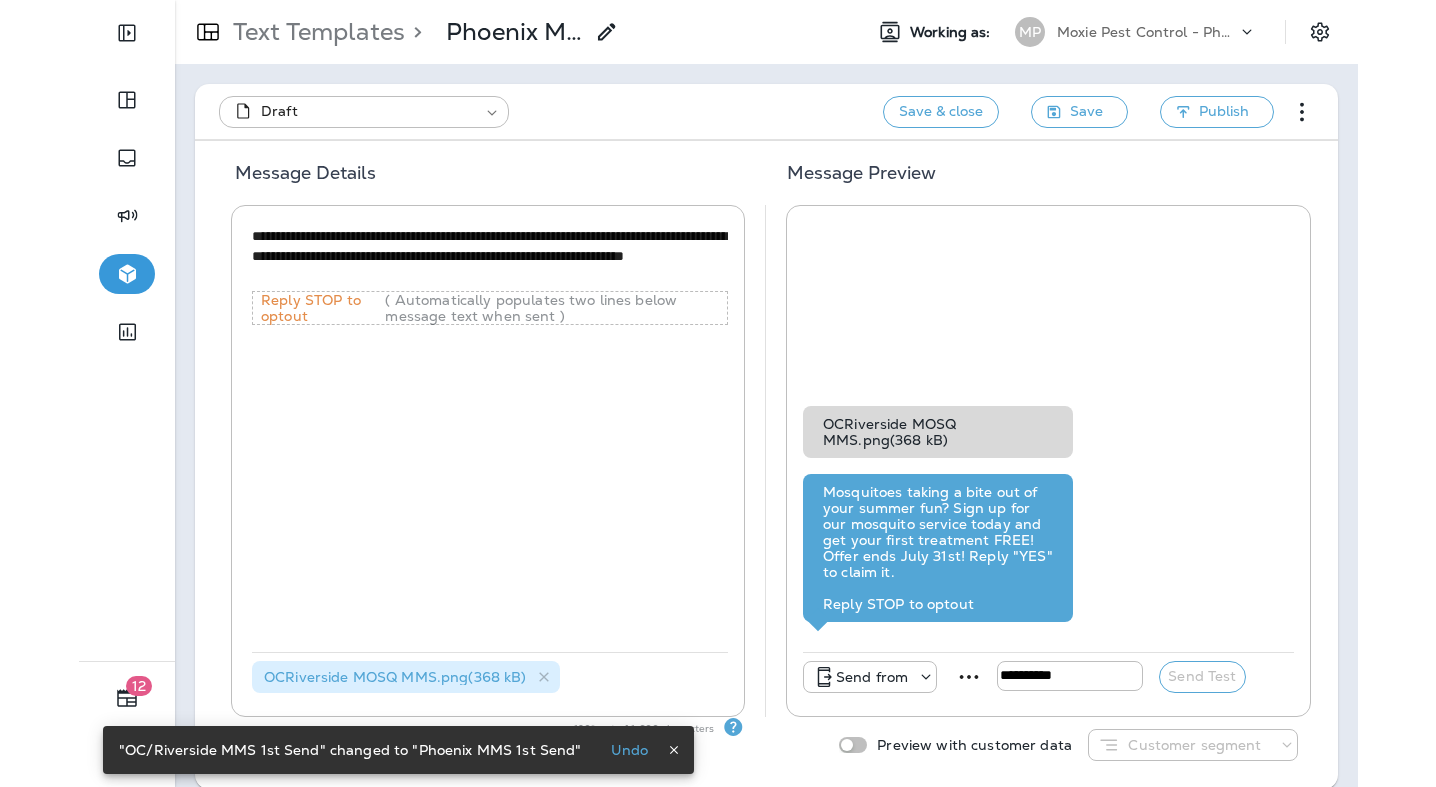 scroll, scrollTop: 21, scrollLeft: 0, axis: vertical 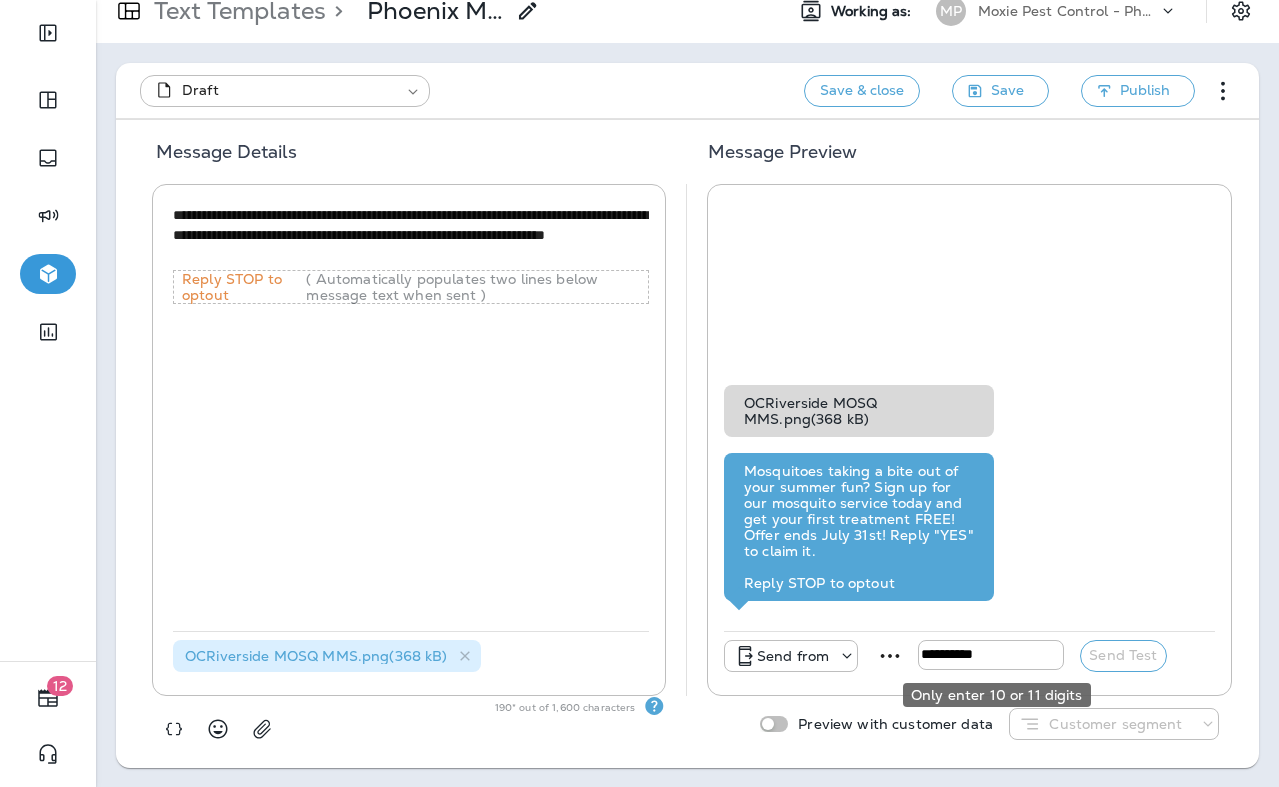 click at bounding box center (991, 655) 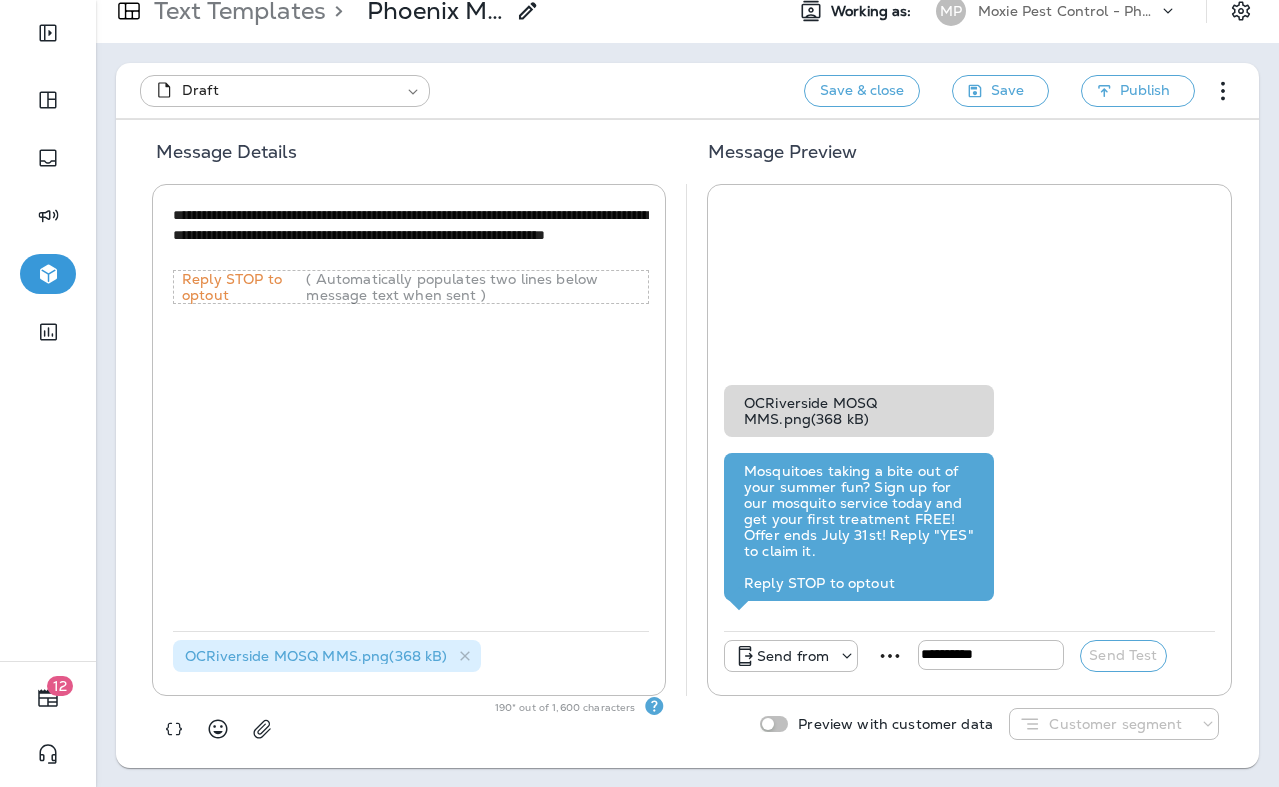 type on "**********" 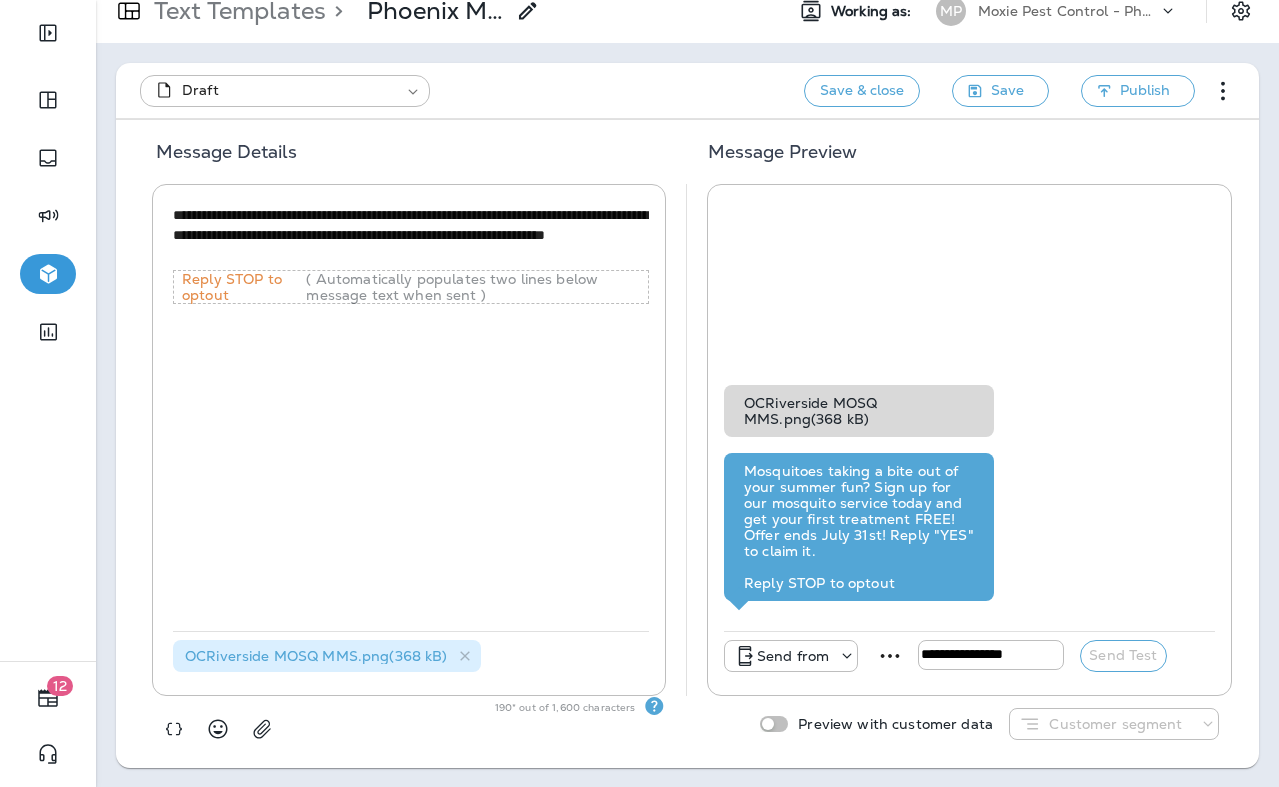 click on "Send from" at bounding box center [793, 656] 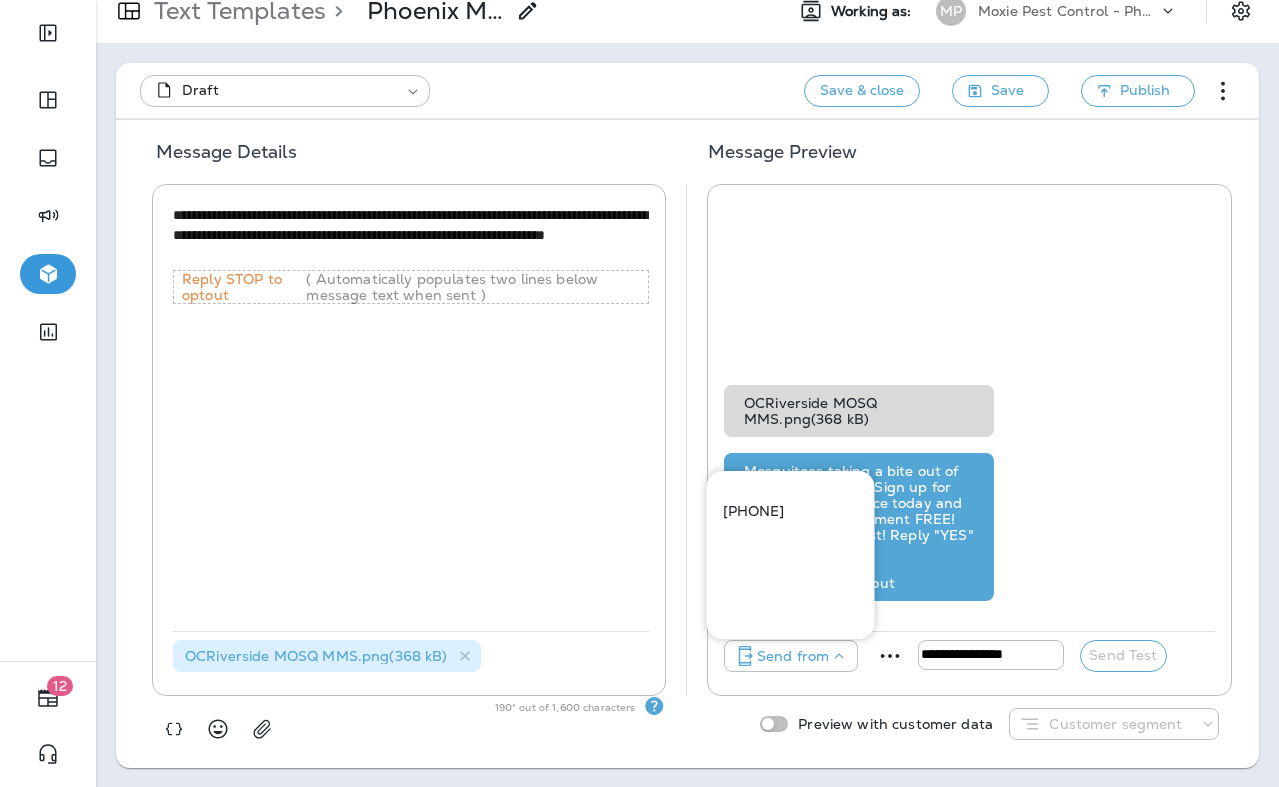 click on "[PHONE]" at bounding box center [754, 511] 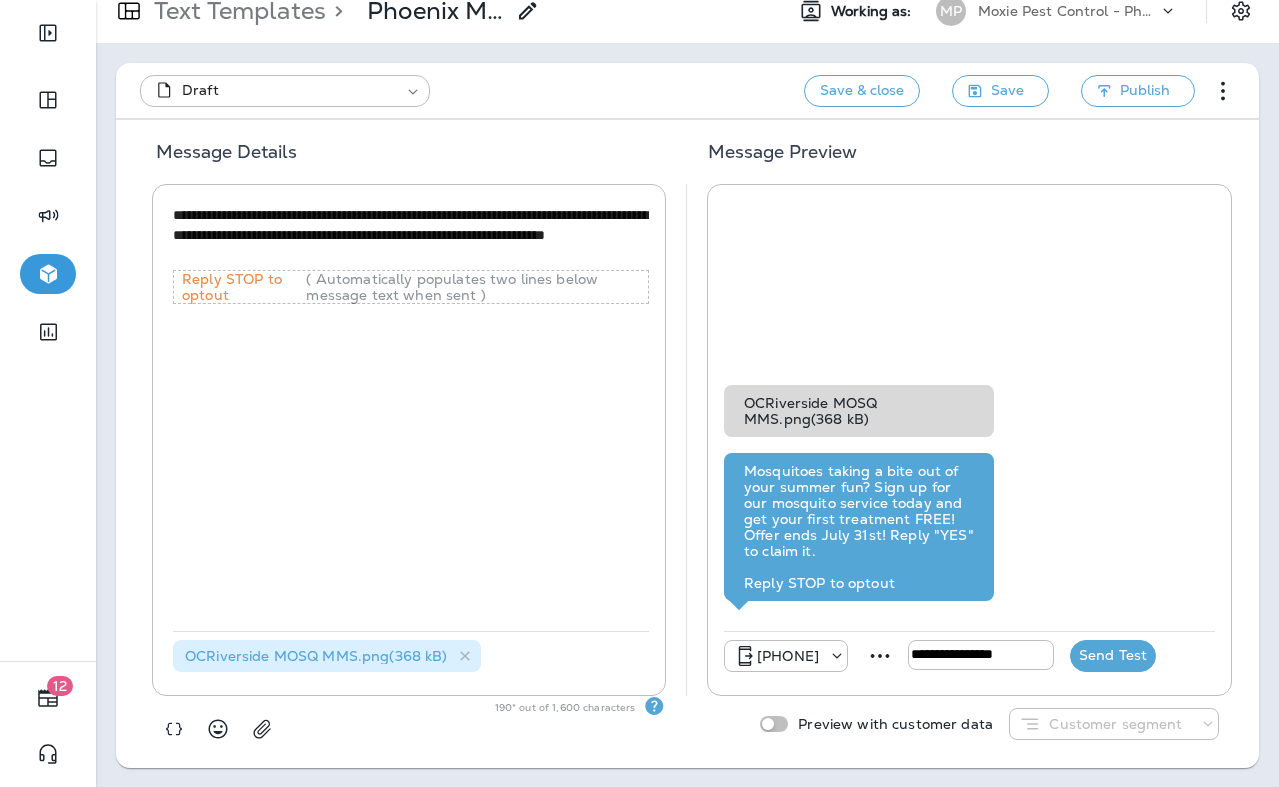 click on "Send Test" at bounding box center [1113, 656] 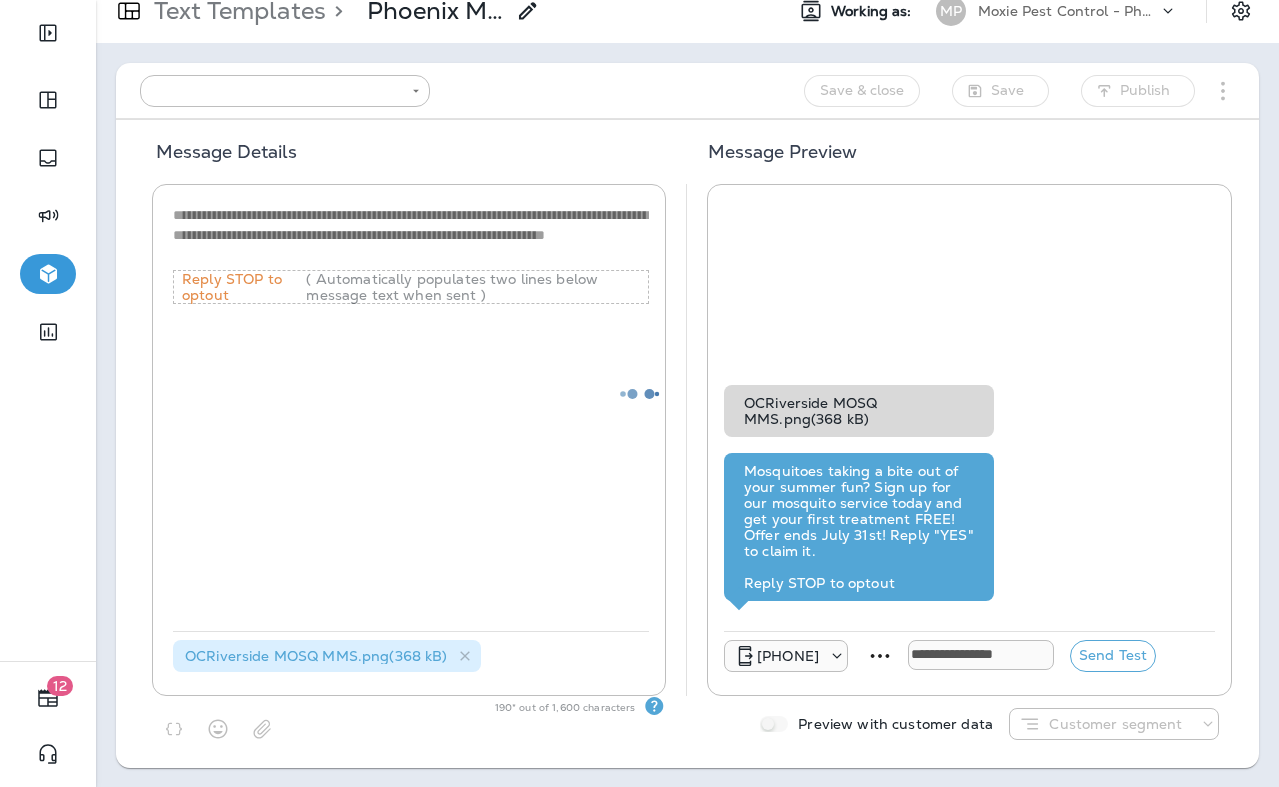 type on "**********" 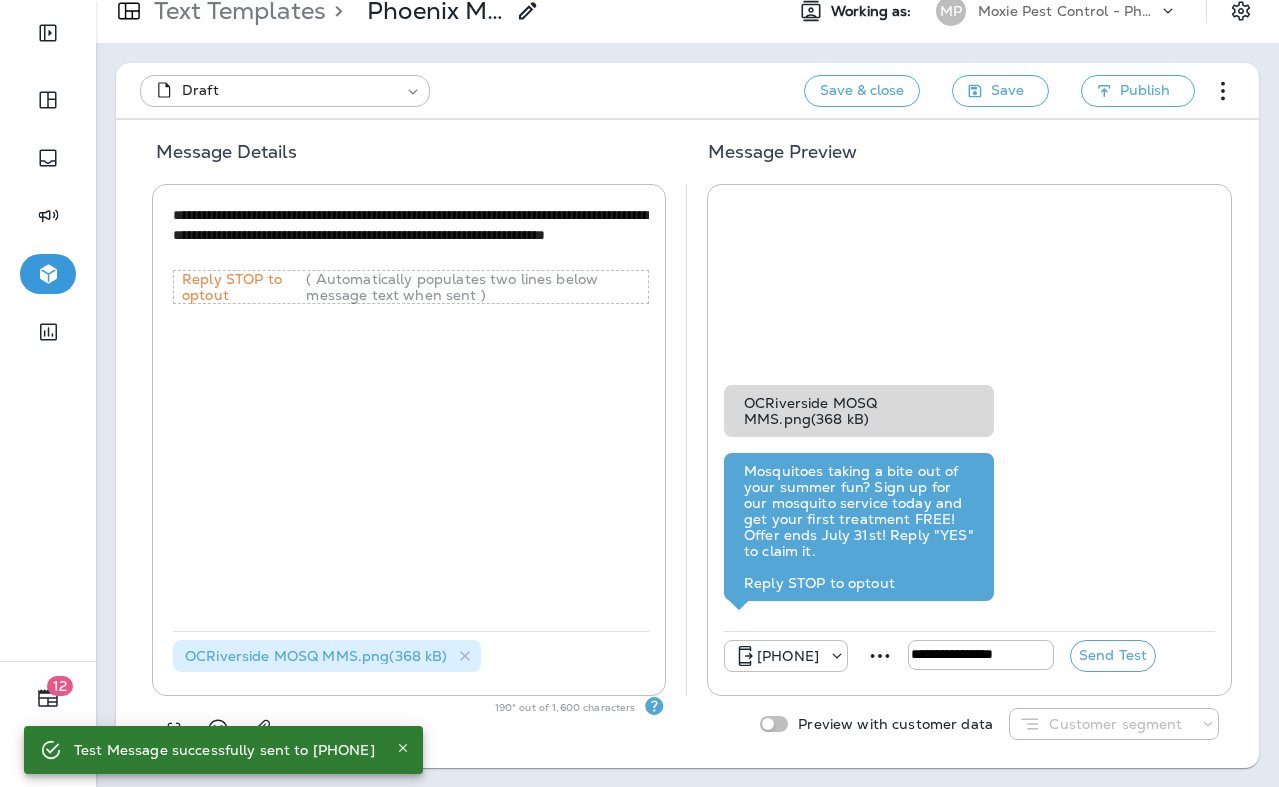 click on "Moxie Pest Control - Phoenix" at bounding box center (1068, 11) 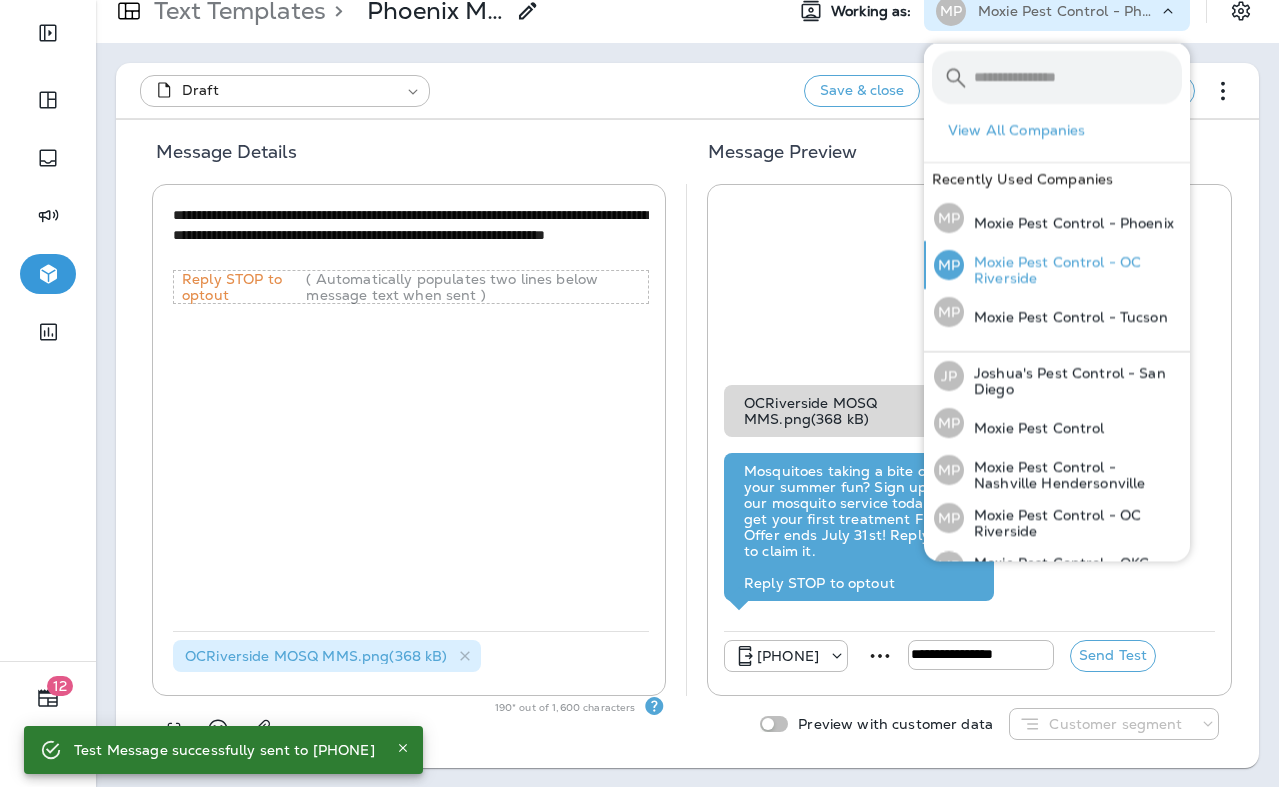 click on "Moxie Pest Control - OC Riverside" at bounding box center [1073, 270] 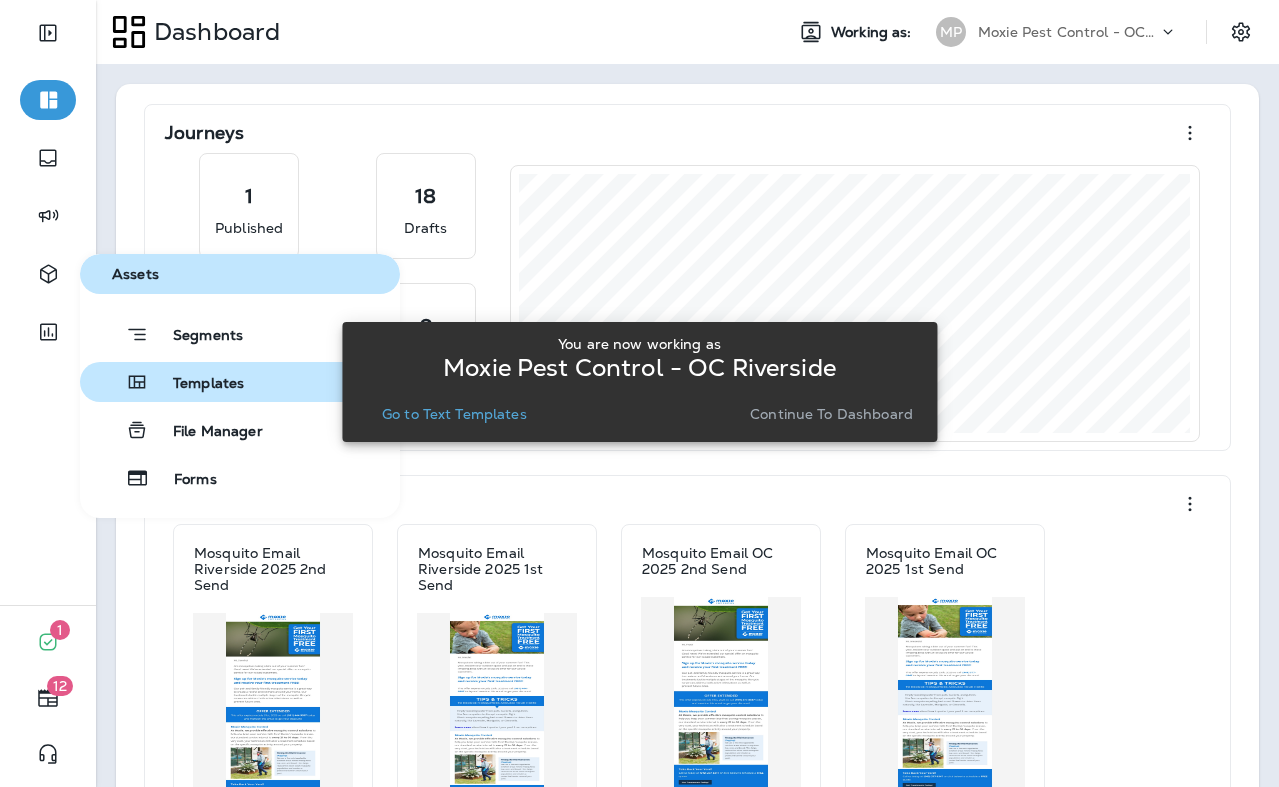 click on "Templates" at bounding box center (196, 384) 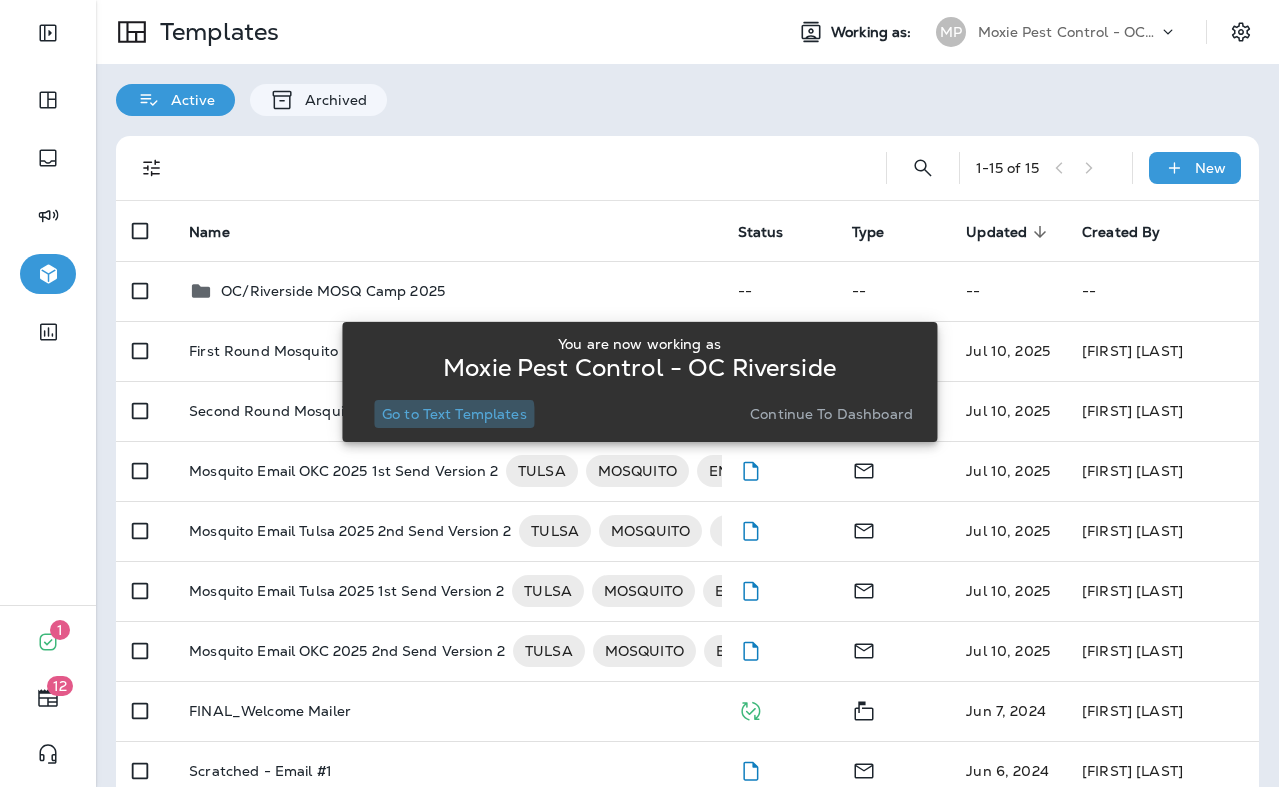 click on "Go to Text Templates" at bounding box center [454, 414] 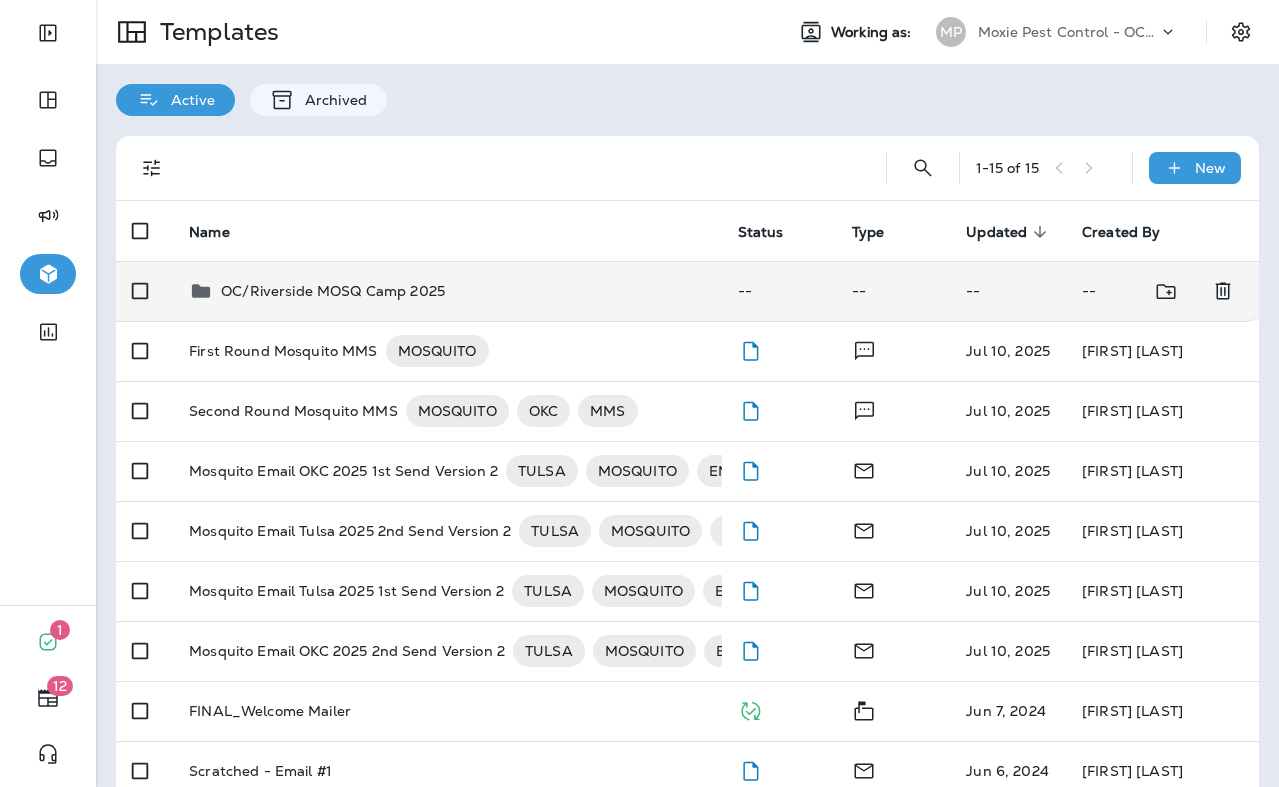 click on "OC/Riverside MOSQ Camp 2025" at bounding box center [447, 291] 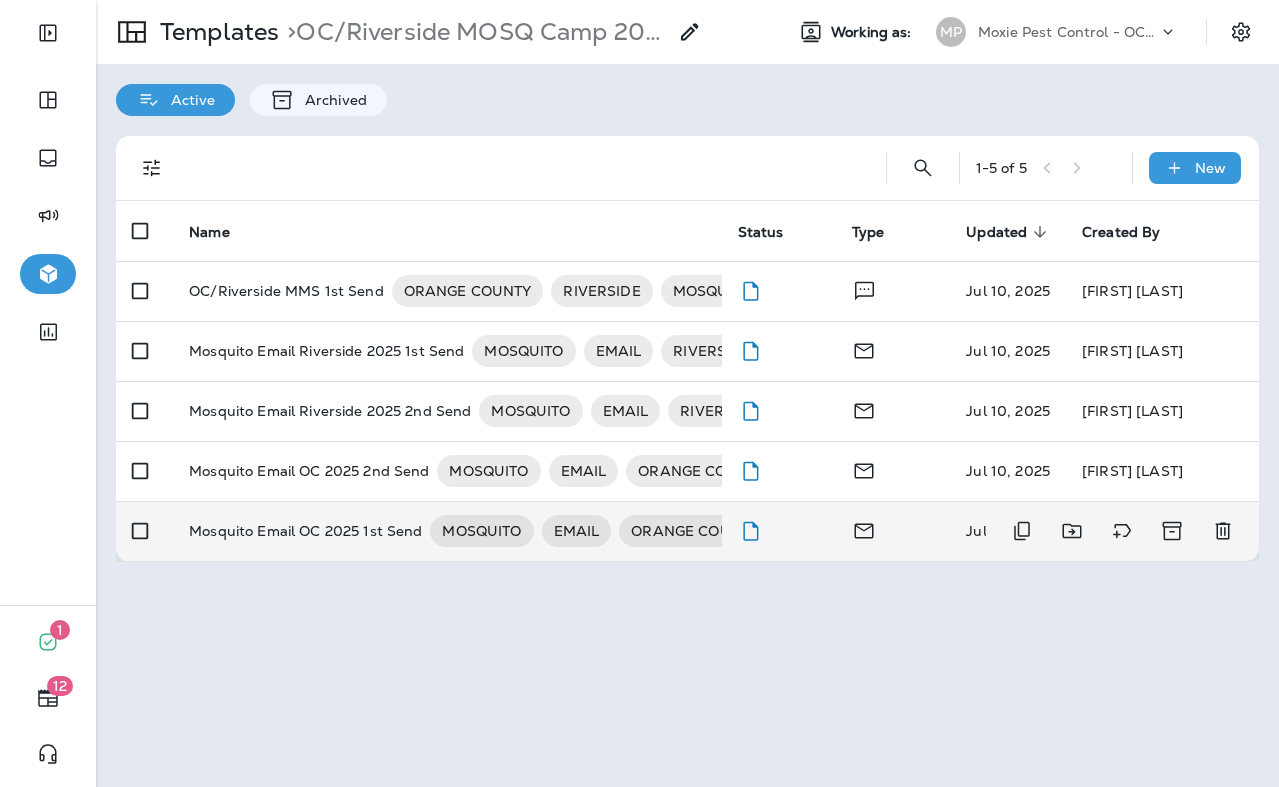 click on "Mosquito Email OC 2025 1st Send" at bounding box center [305, 531] 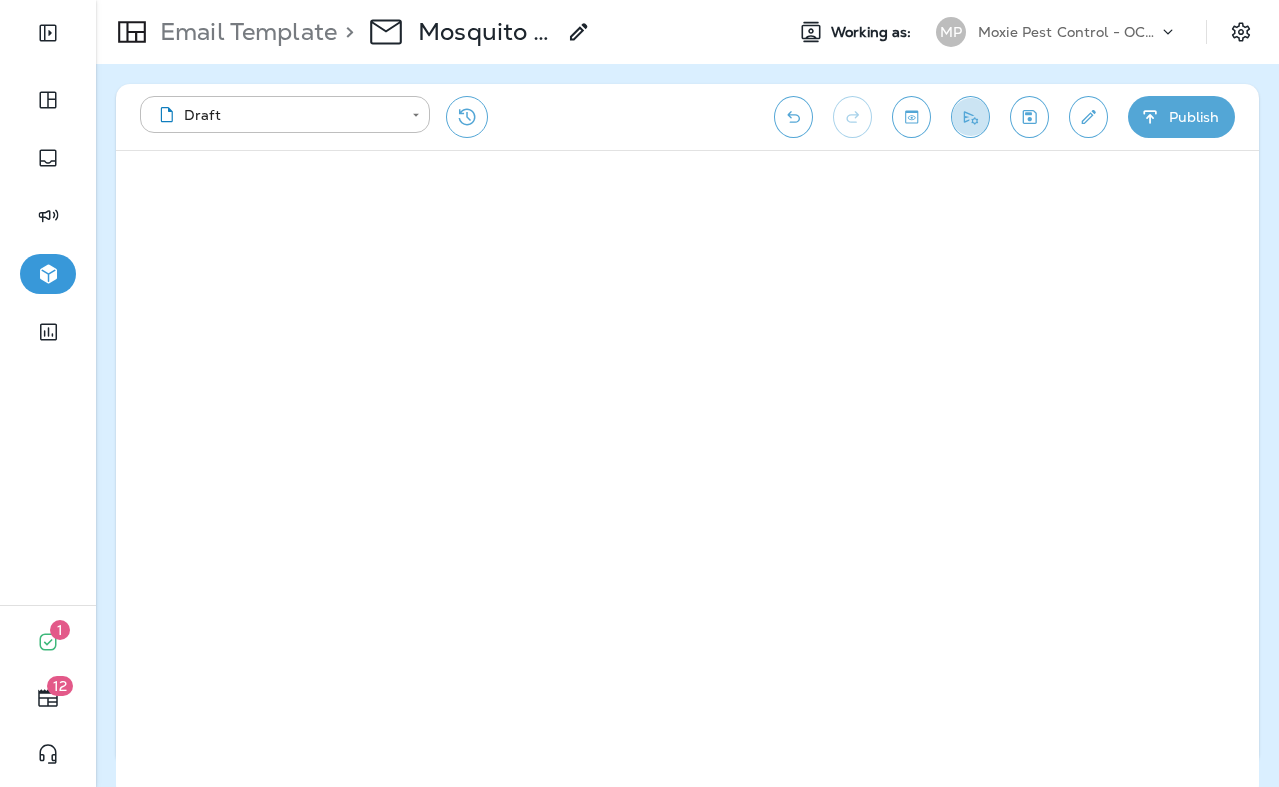 click at bounding box center [970, 117] 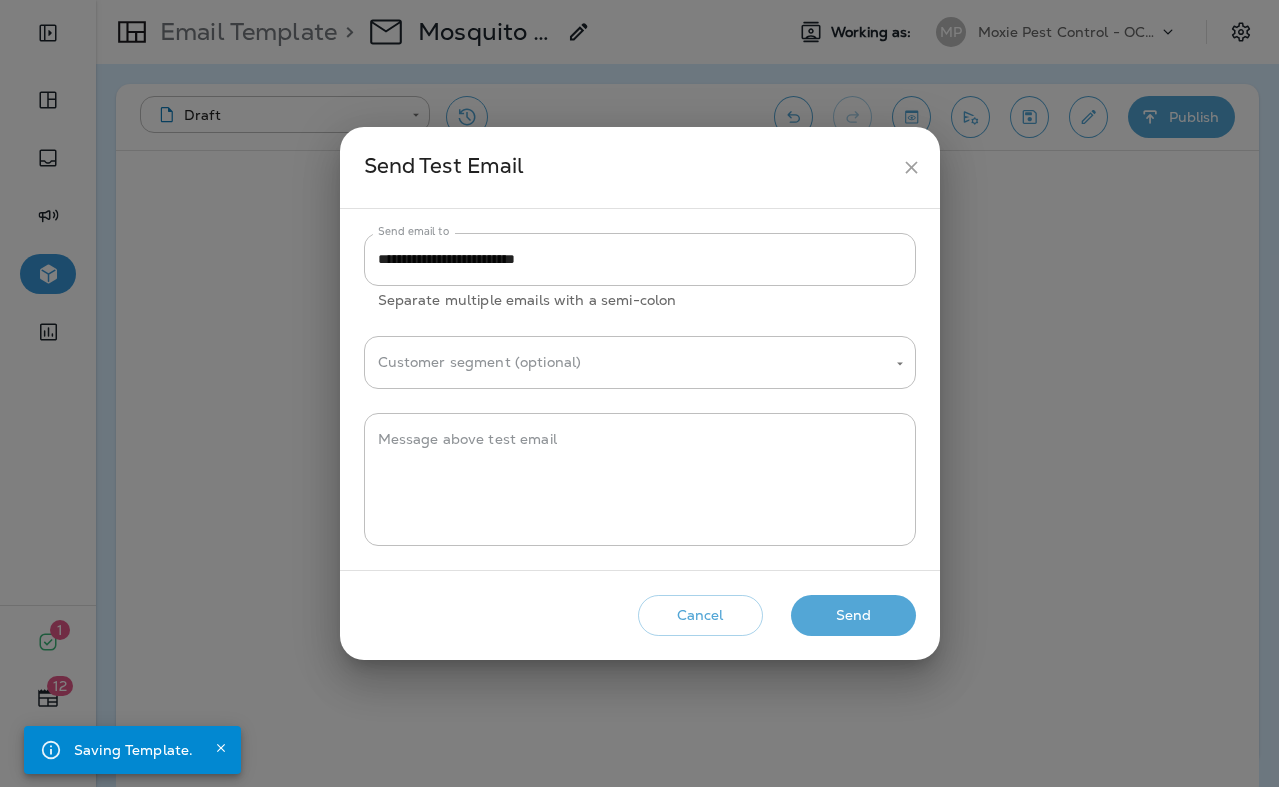 click on "Send" at bounding box center (853, 615) 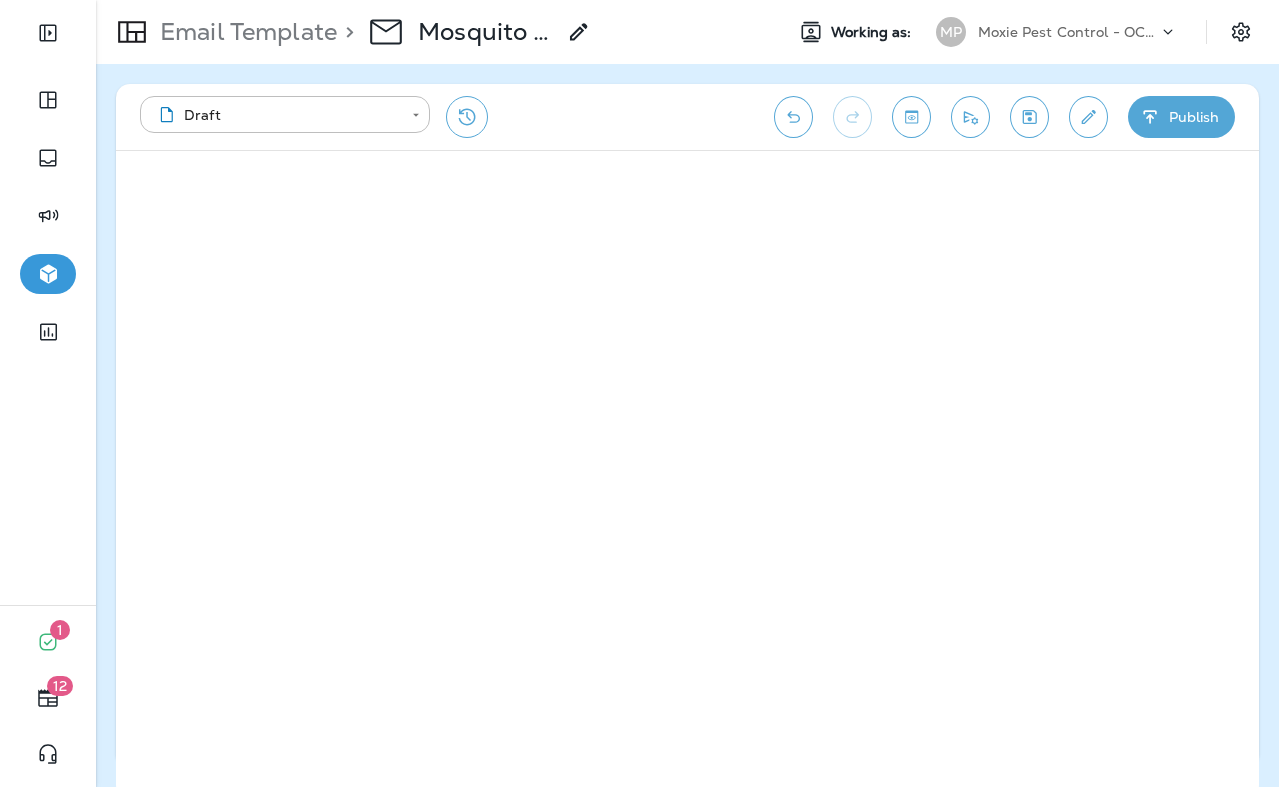 click 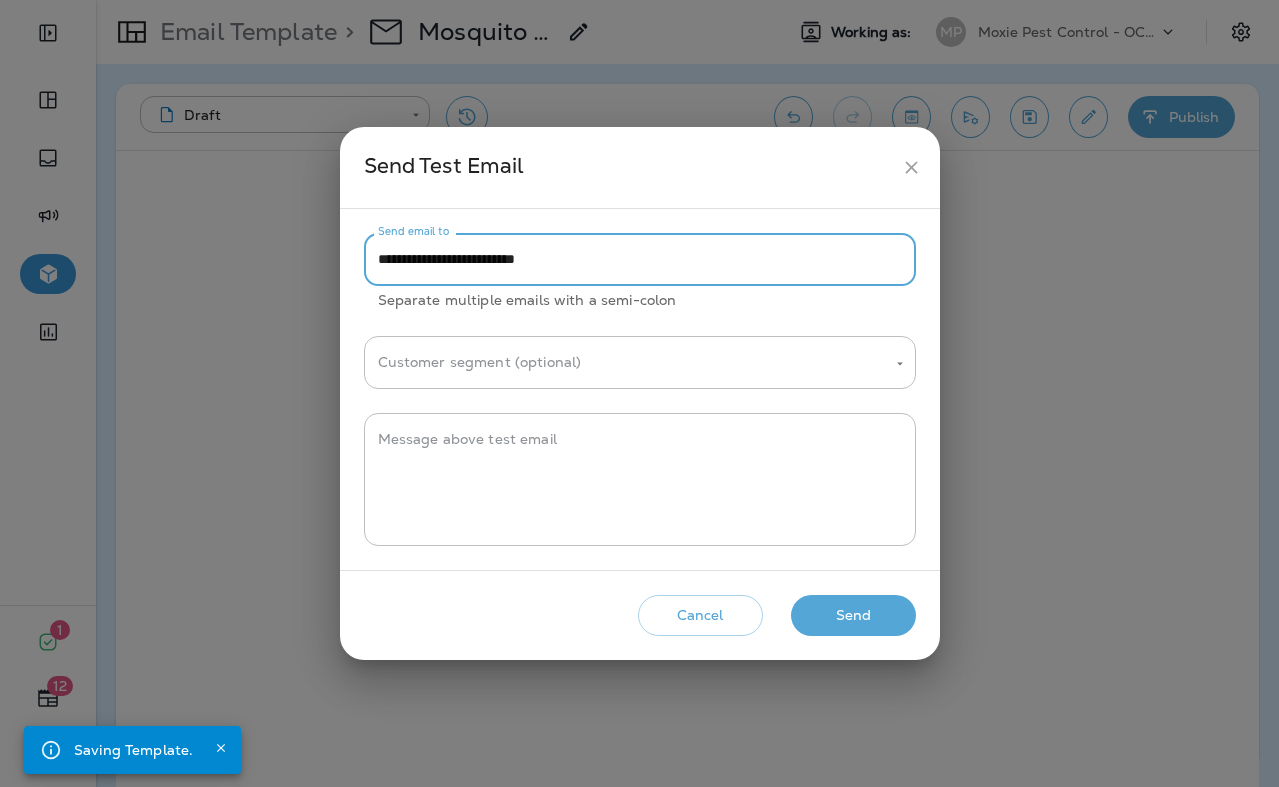 drag, startPoint x: 420, startPoint y: 256, endPoint x: 342, endPoint y: 253, distance: 78.05767 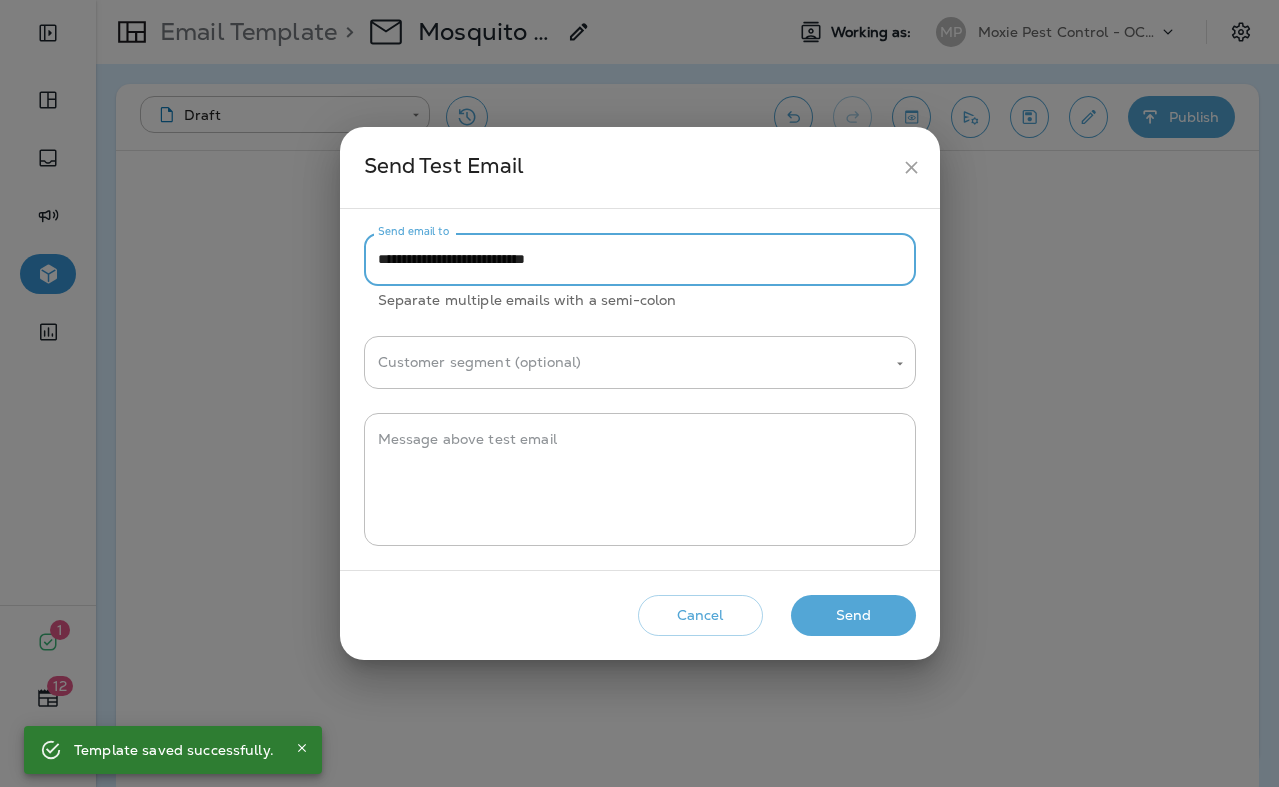 type on "**********" 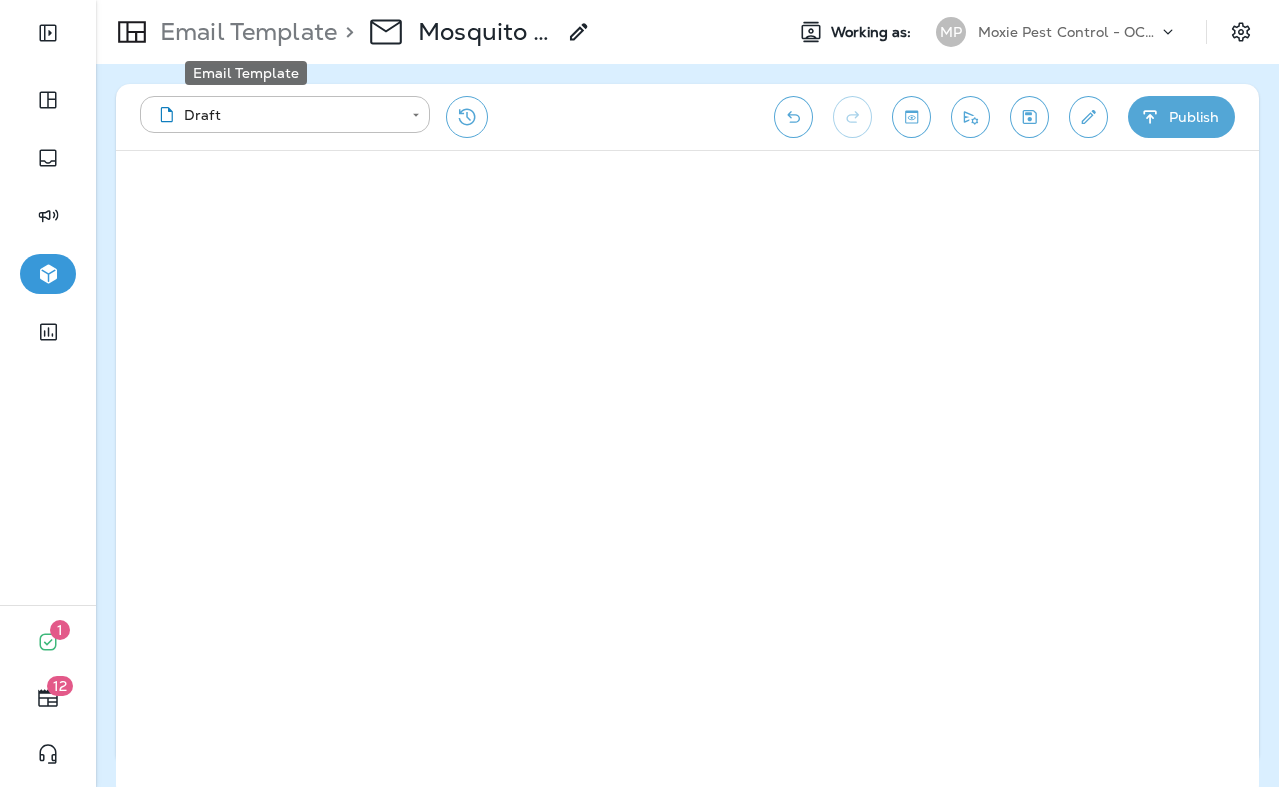 click on "Email Template" at bounding box center [244, 32] 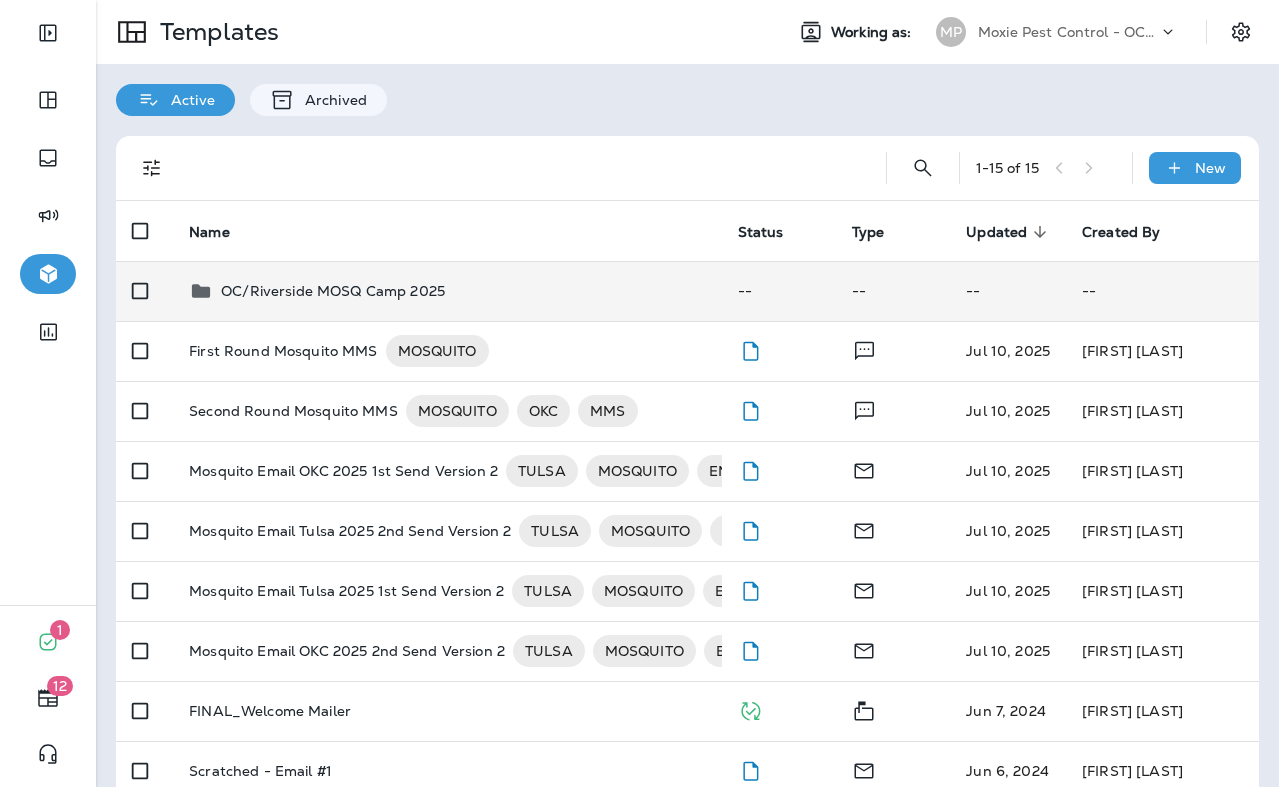 click on "OC/Riverside MOSQ Camp 2025" at bounding box center (333, 291) 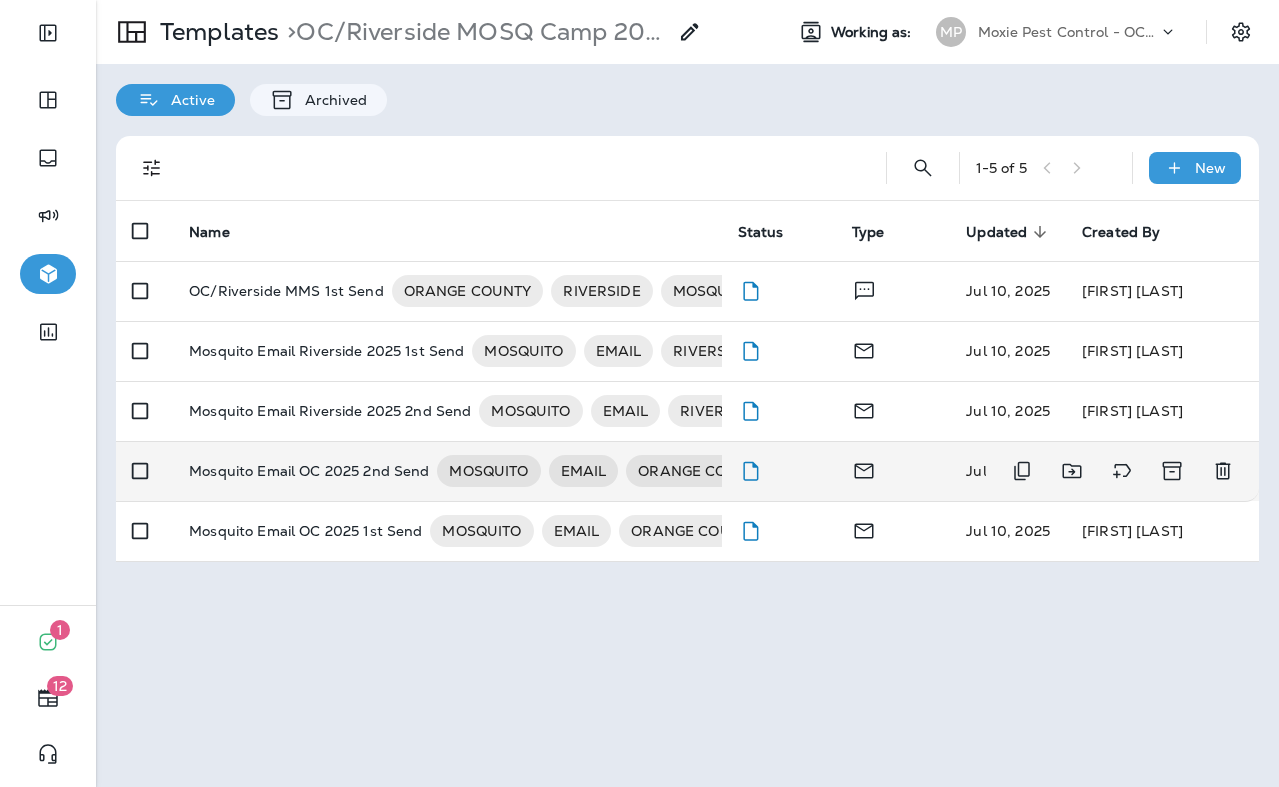click on "Mosquito Email OC 2025 2nd Send" at bounding box center [309, 471] 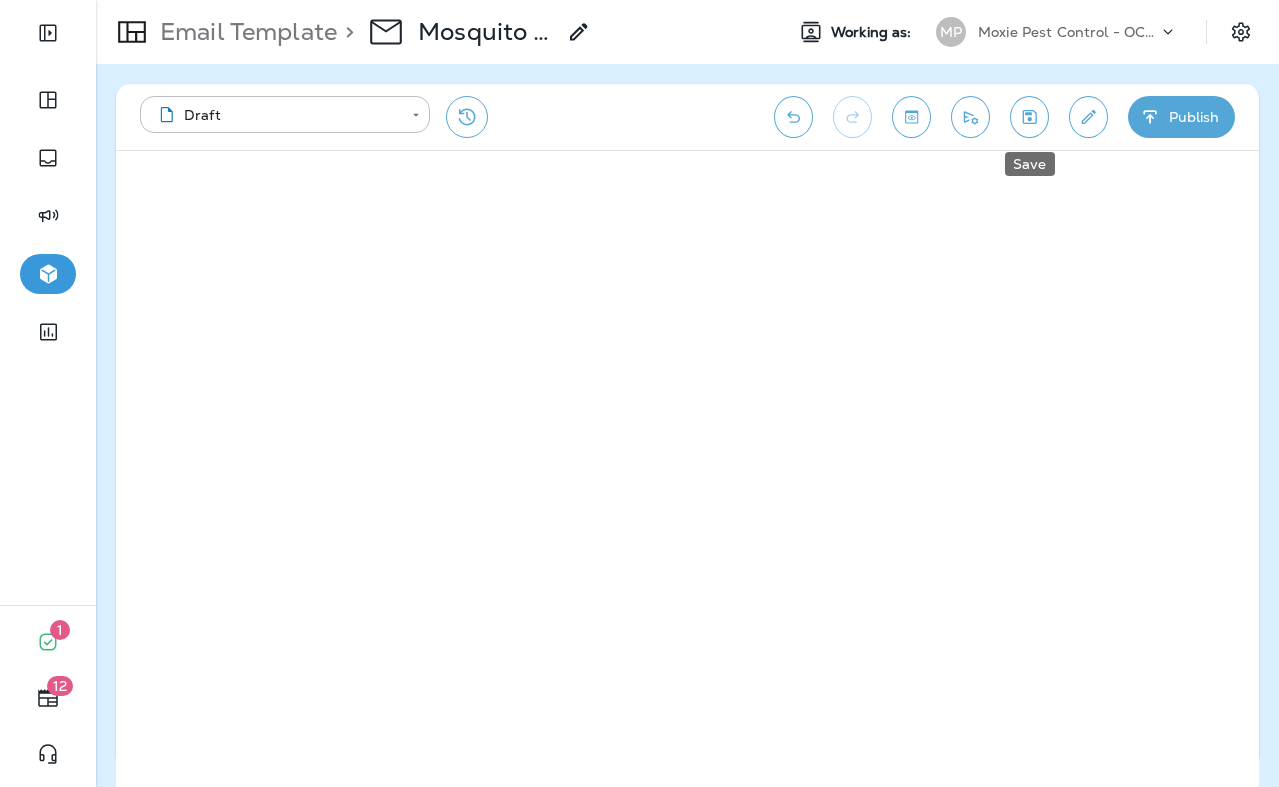 click 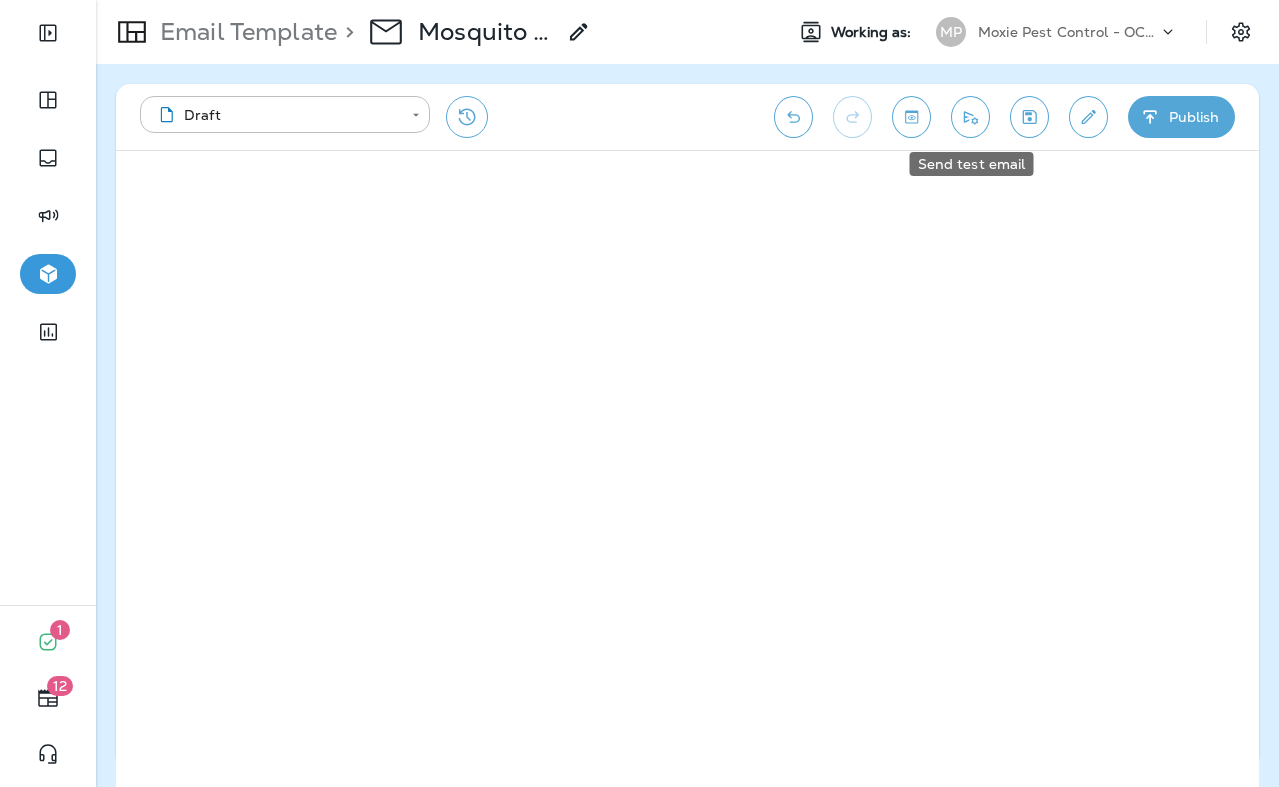click 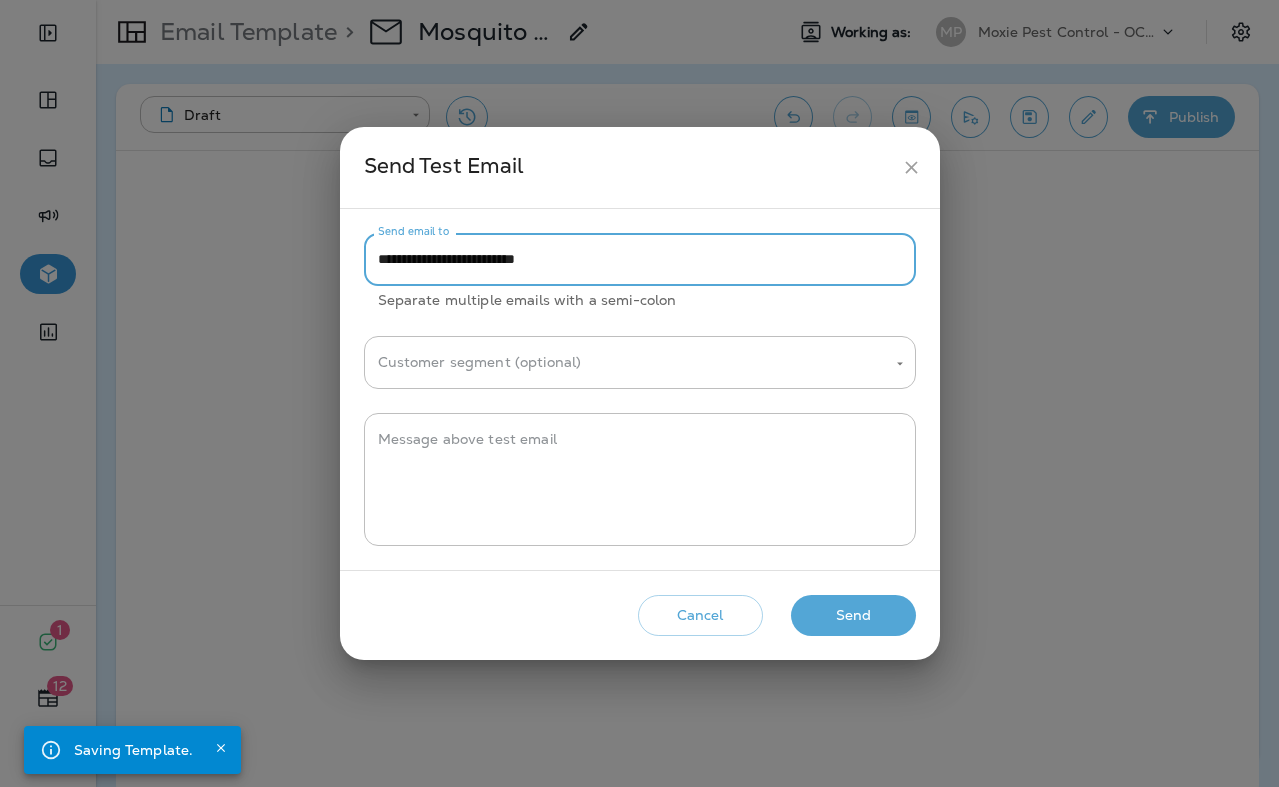 drag, startPoint x: 424, startPoint y: 259, endPoint x: 348, endPoint y: 260, distance: 76.00658 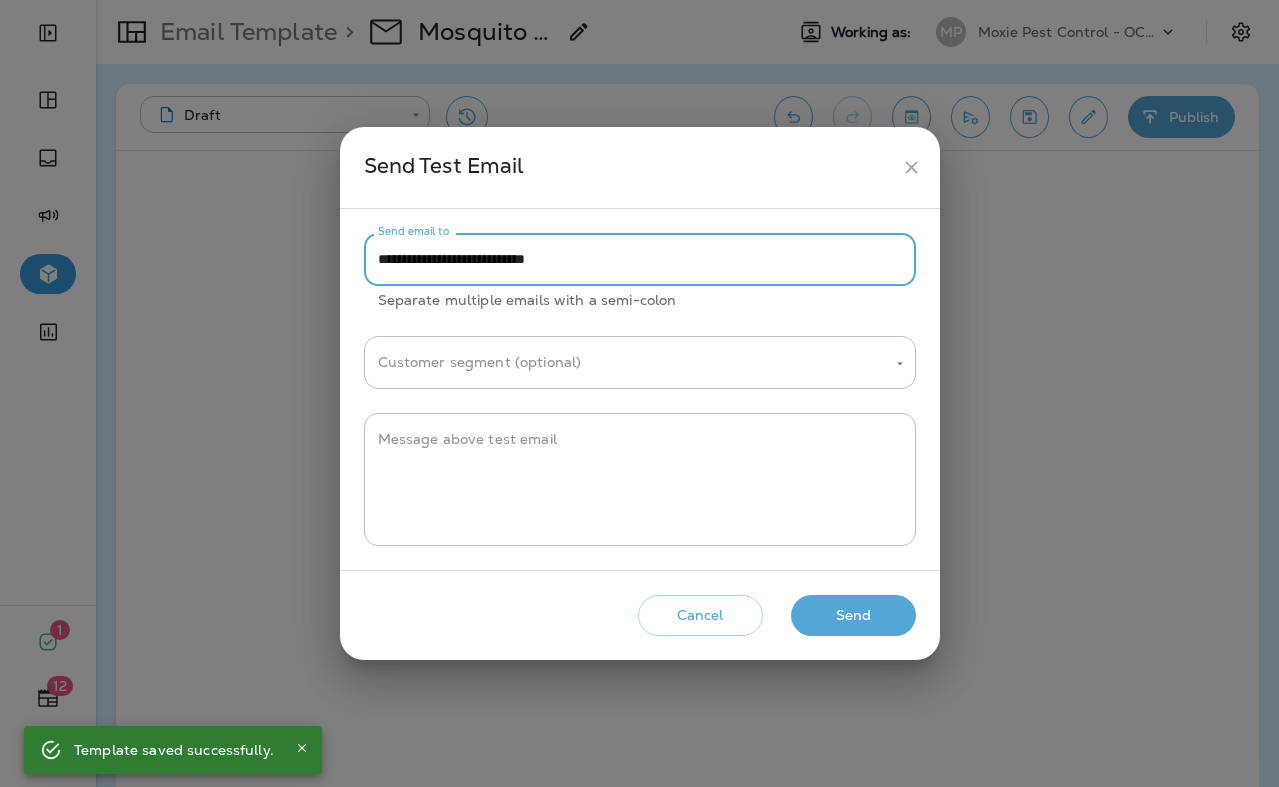 type on "**********" 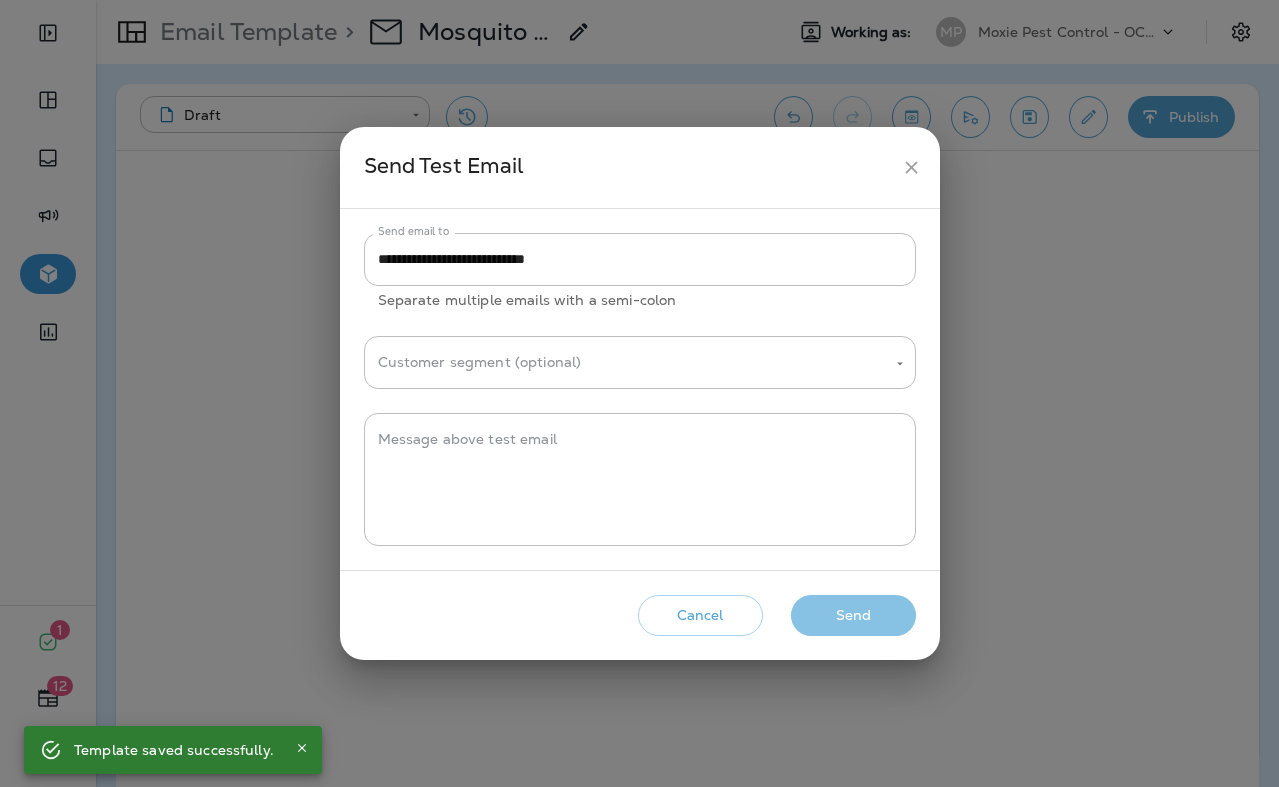 click on "Send" at bounding box center [853, 615] 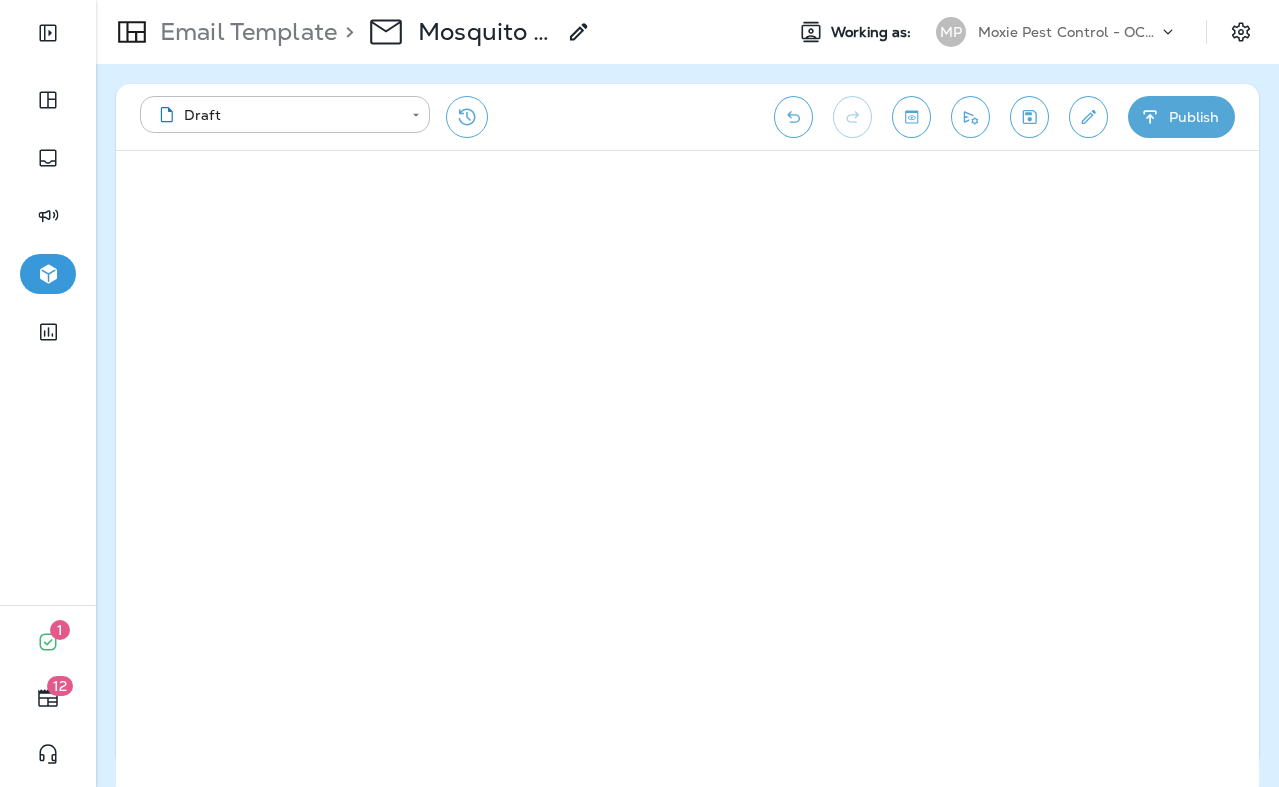 click on "Email Template > Mosquito Email OC 2025 2nd Send" at bounding box center [343, 32] 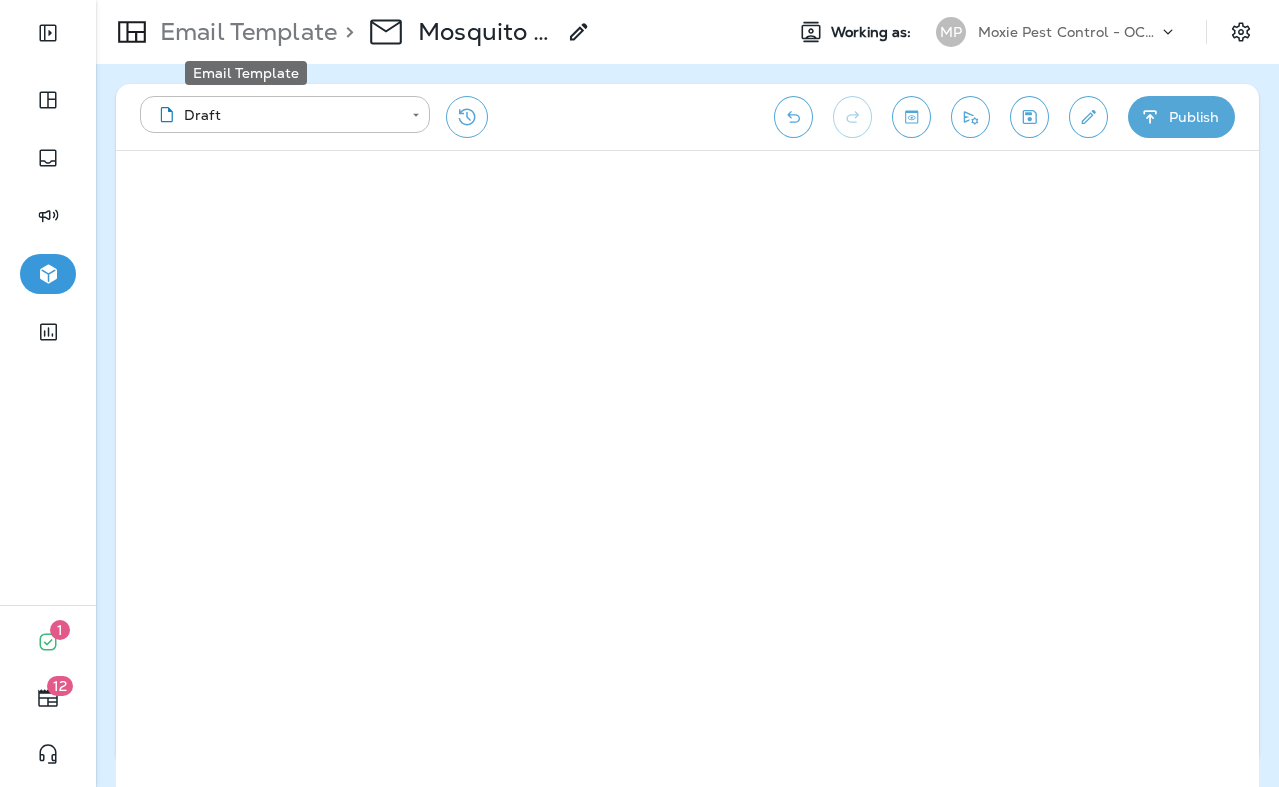 click on "Email Template" at bounding box center (244, 32) 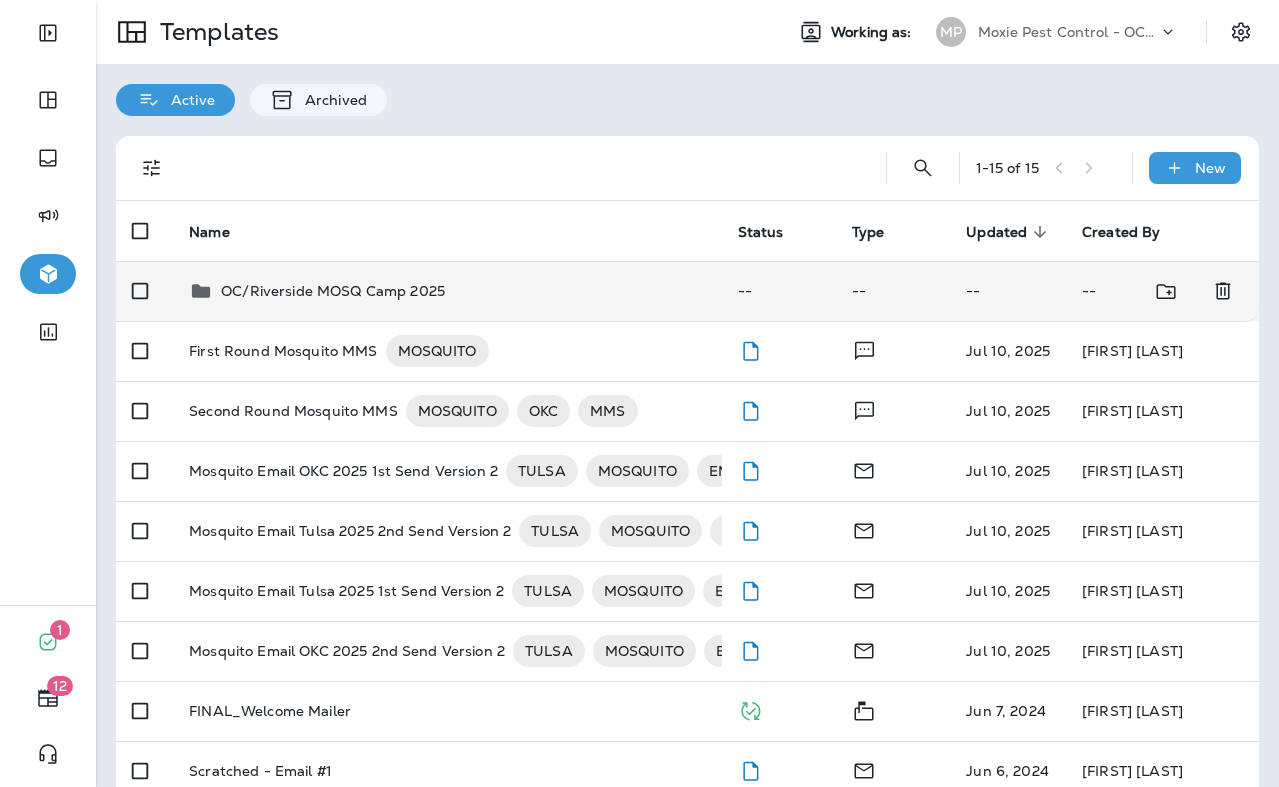 click on "OC/Riverside MOSQ Camp 2025" at bounding box center (333, 291) 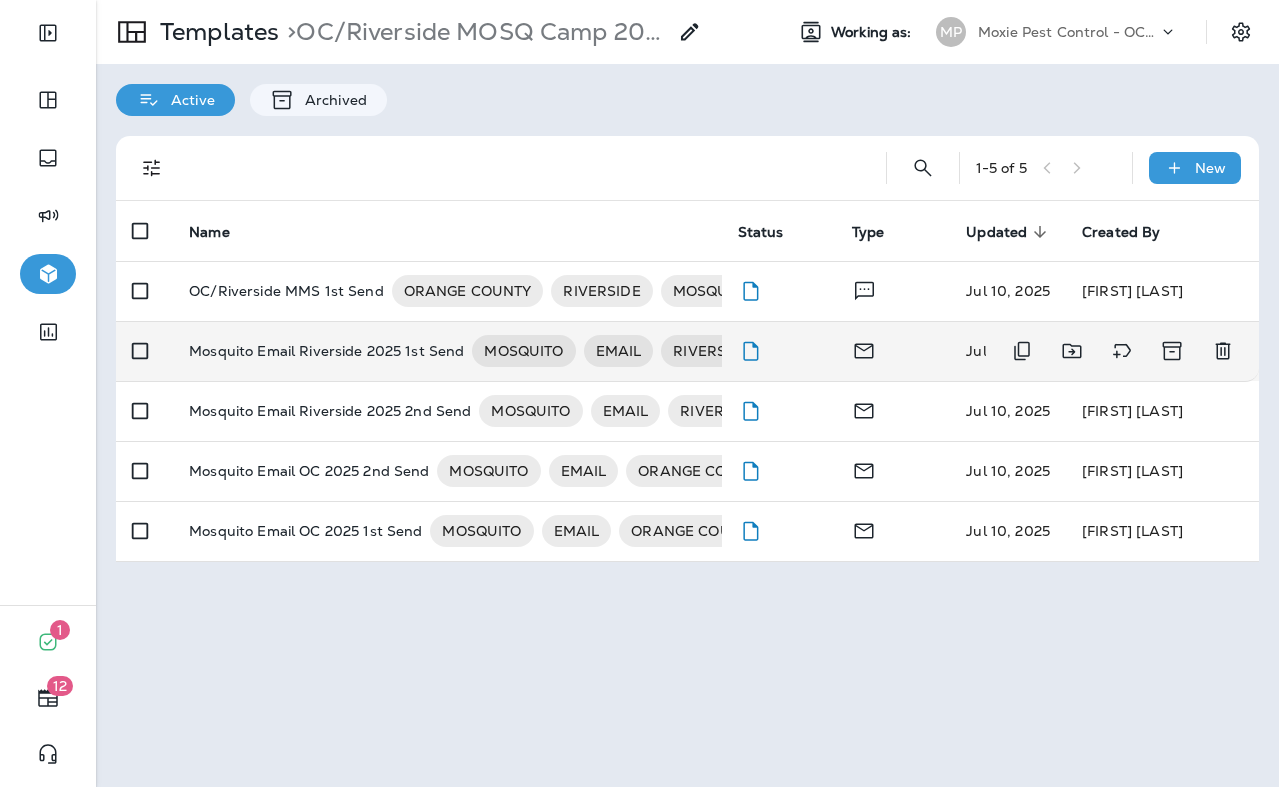 click on "Mosquito Email Riverside 2025 1st Send" at bounding box center [326, 351] 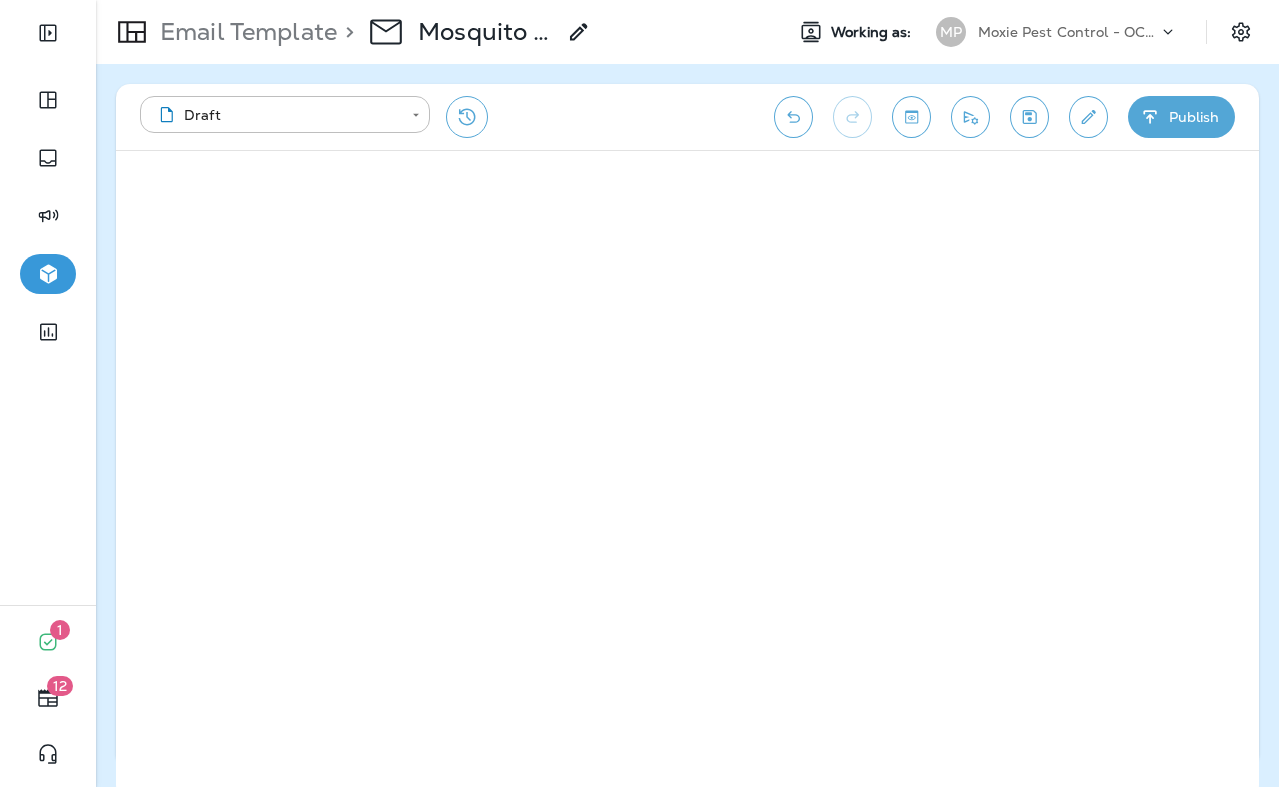 click 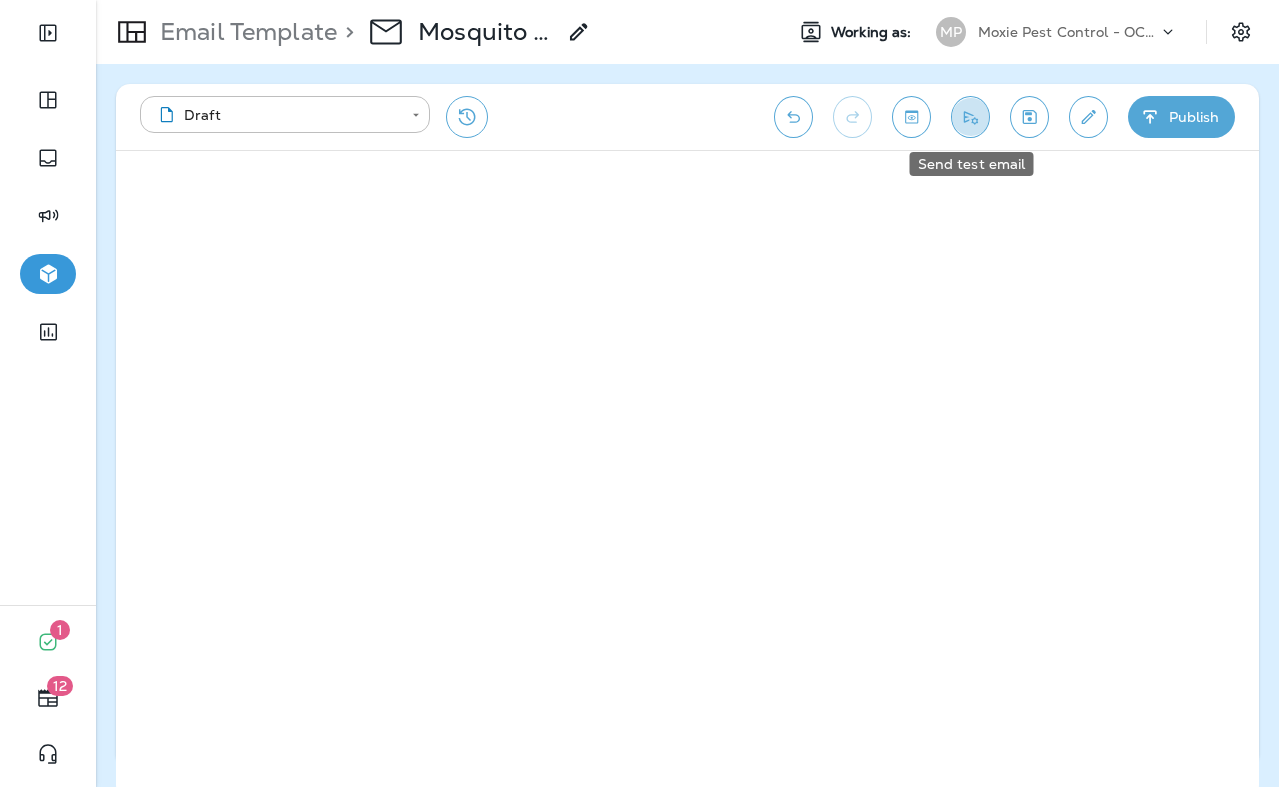 click at bounding box center (970, 117) 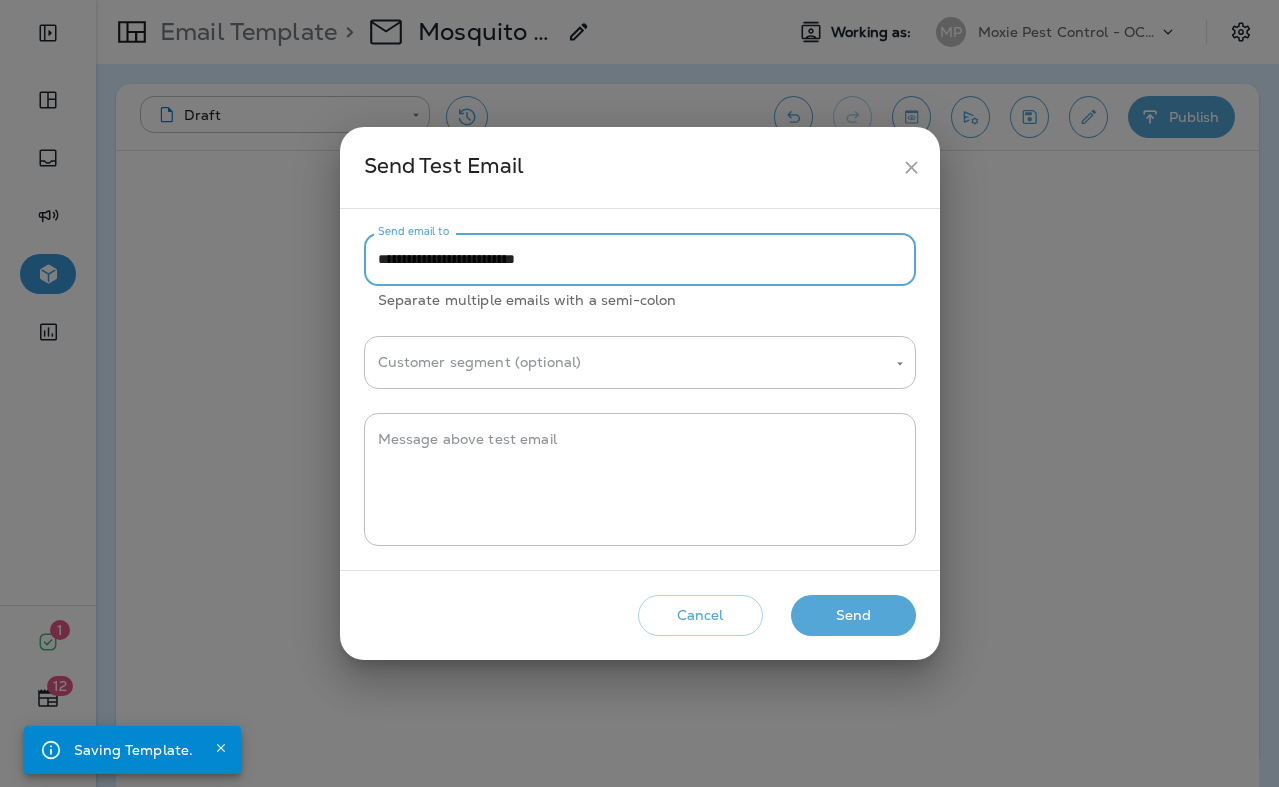drag, startPoint x: 420, startPoint y: 259, endPoint x: 352, endPoint y: 257, distance: 68.0294 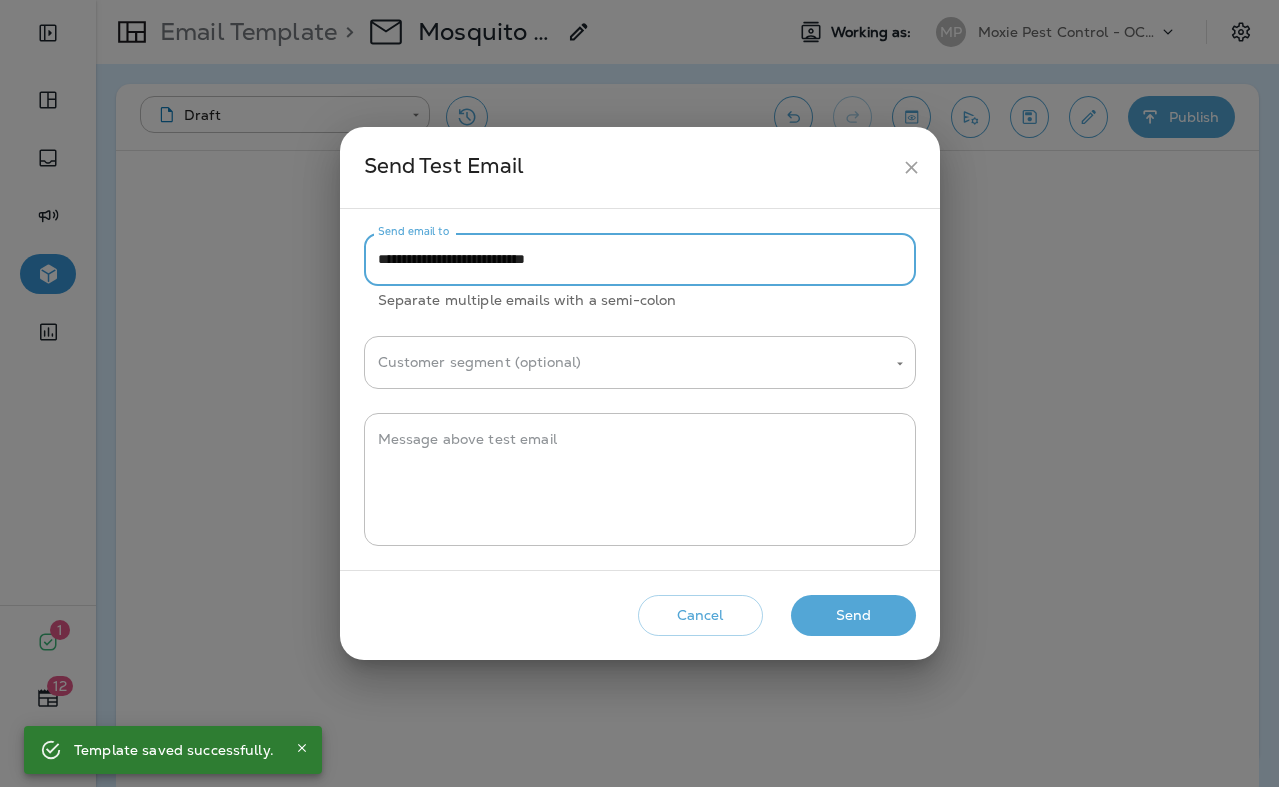 type on "**********" 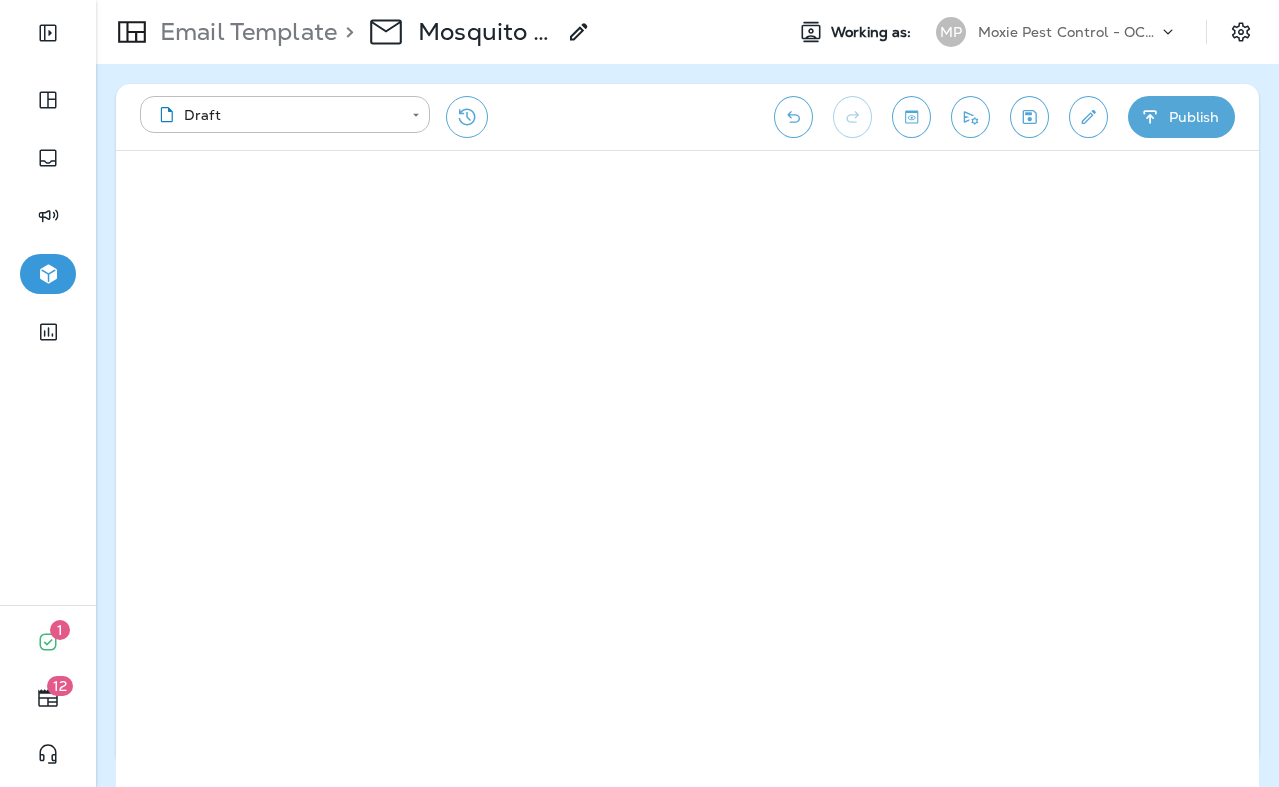 click on "Email Template" at bounding box center [244, 32] 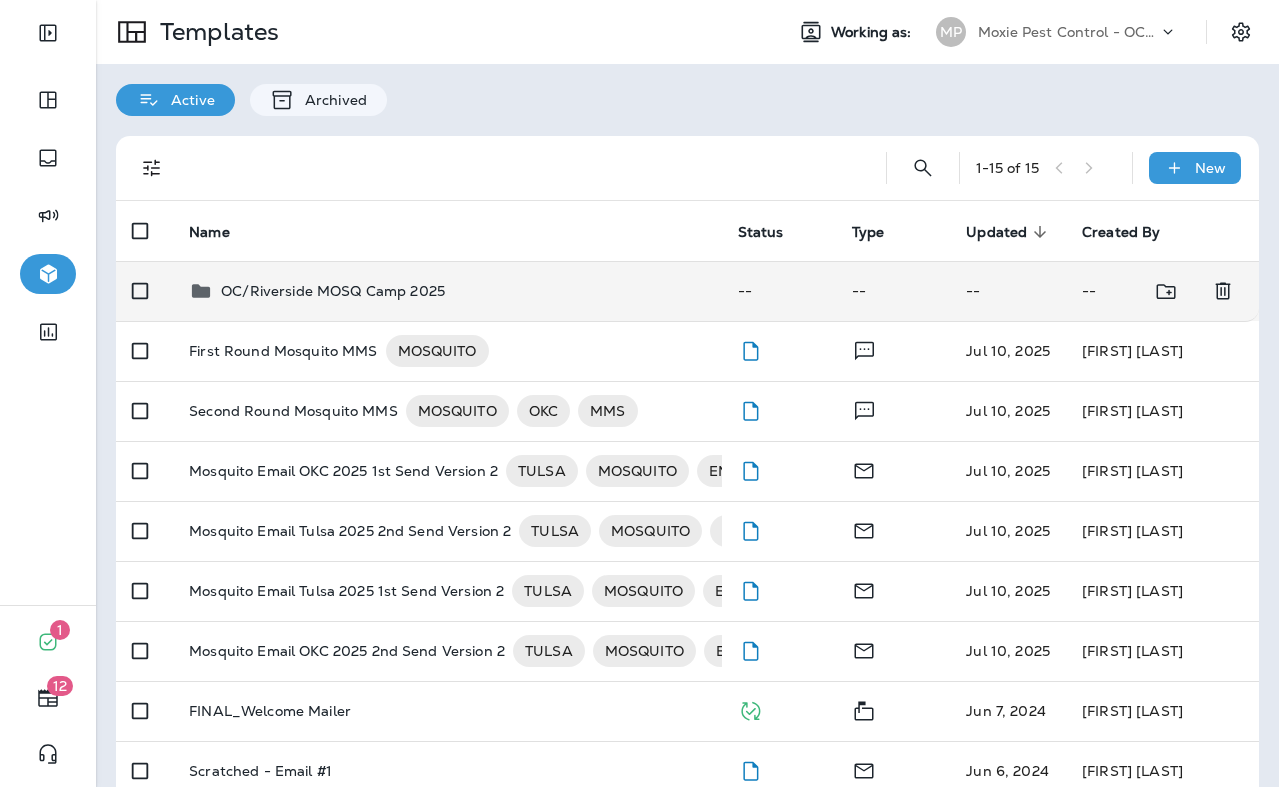 click on "OC/Riverside MOSQ Camp 2025" at bounding box center [447, 291] 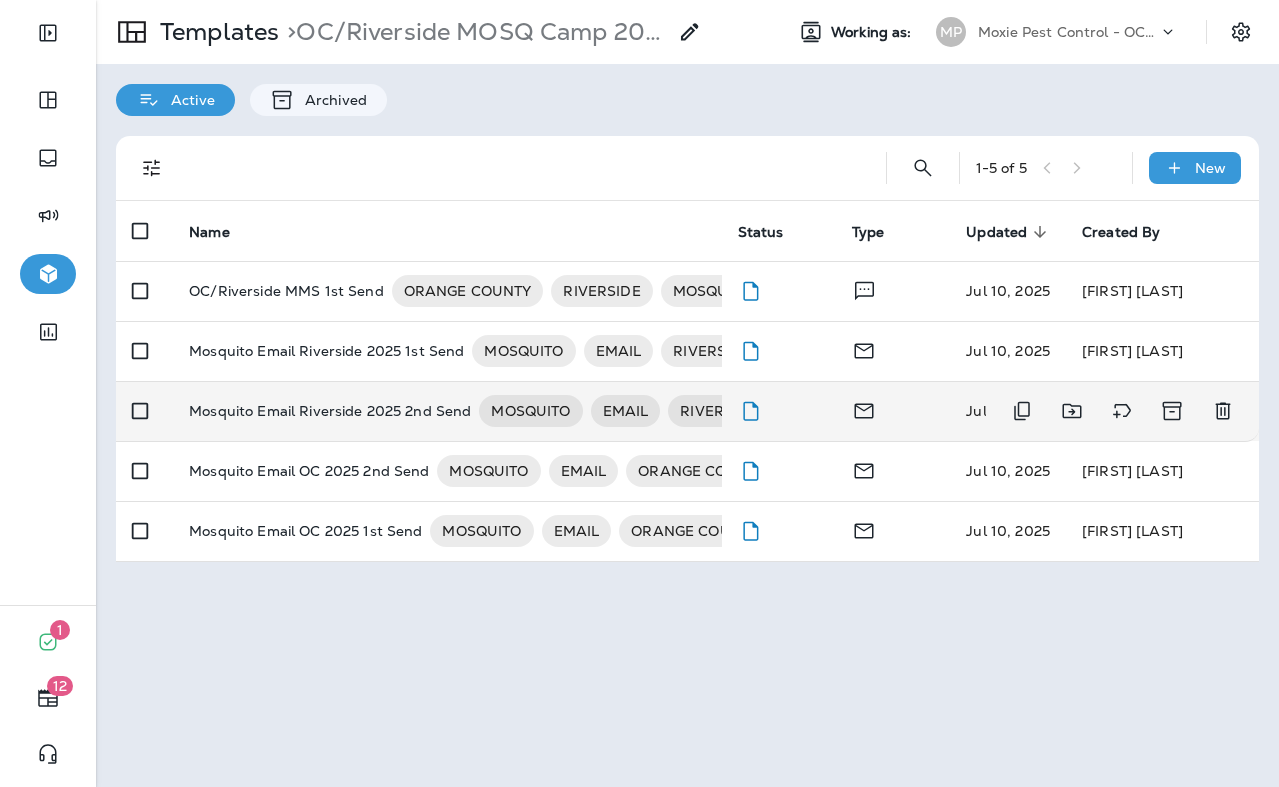 click on "Mosquito Email Riverside 2025 2nd Send" at bounding box center [330, 411] 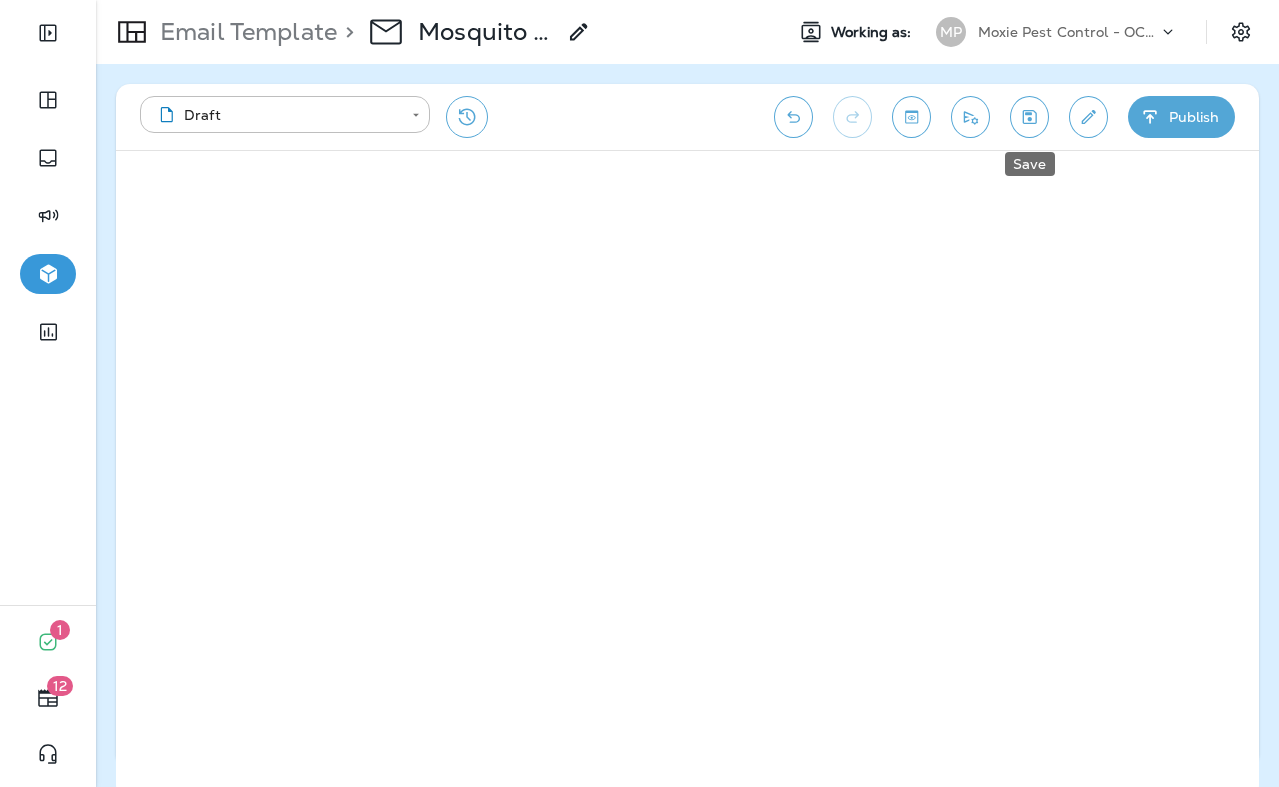 click 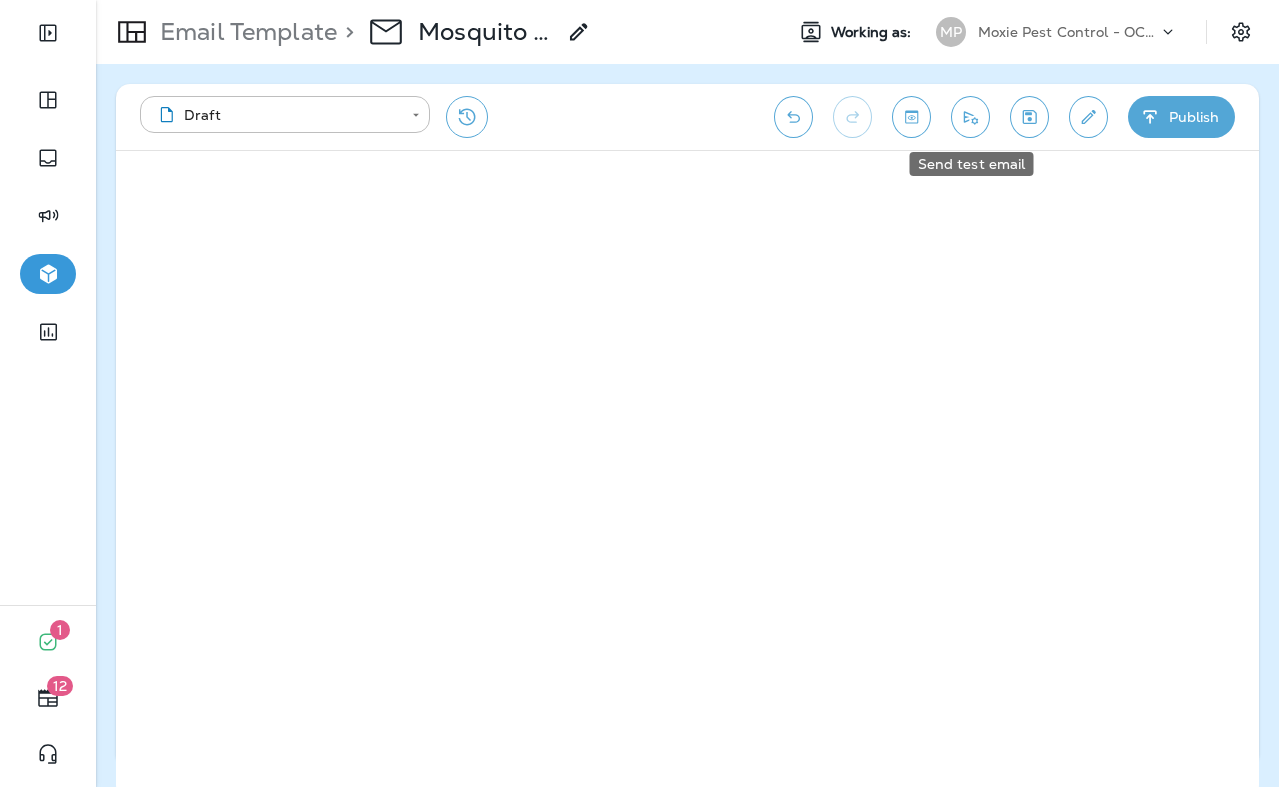 click 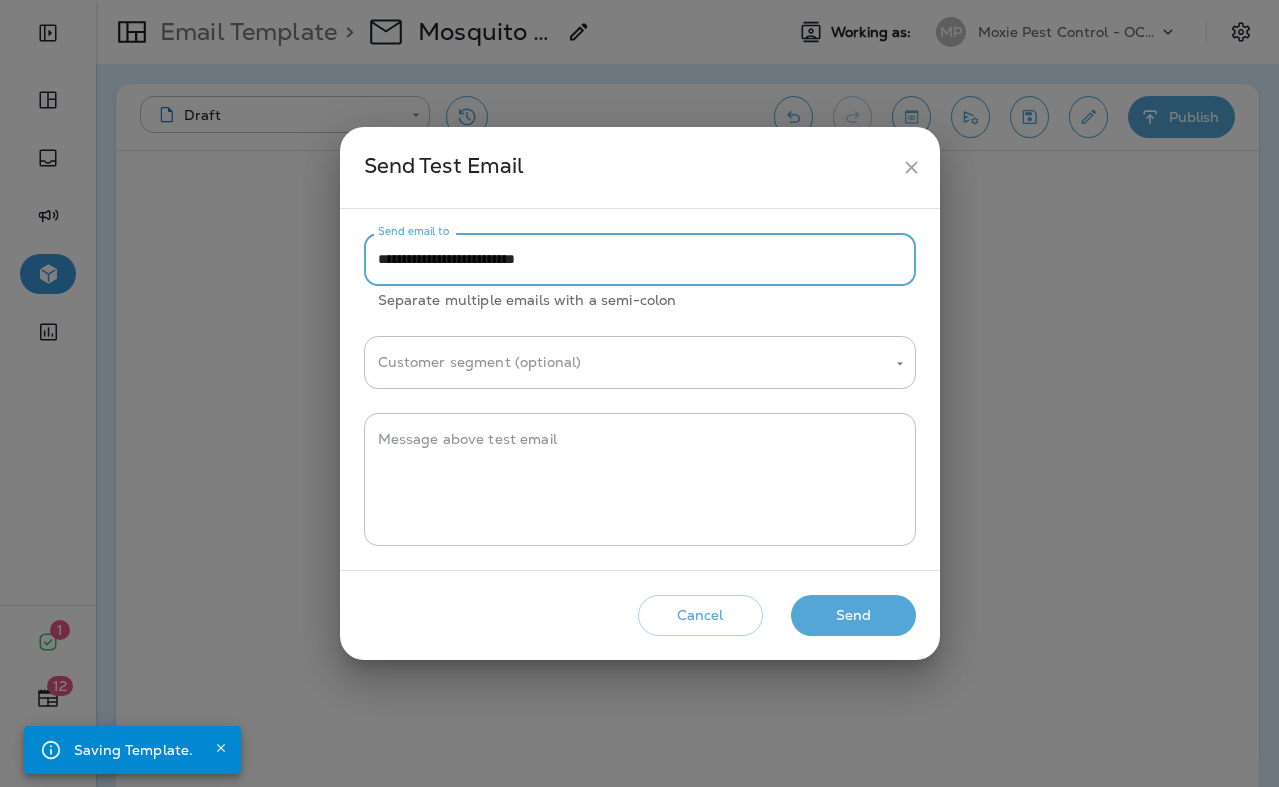 drag, startPoint x: 422, startPoint y: 266, endPoint x: 346, endPoint y: 266, distance: 76 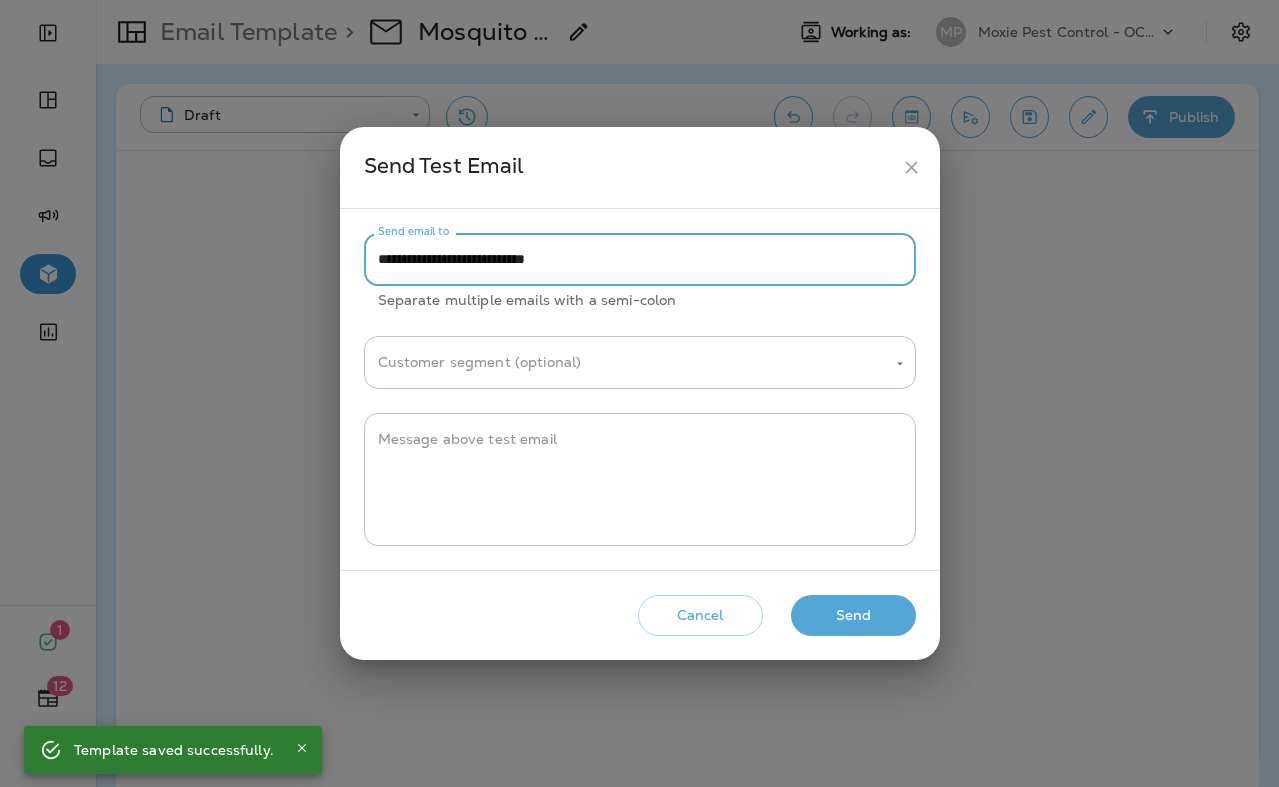 type on "**********" 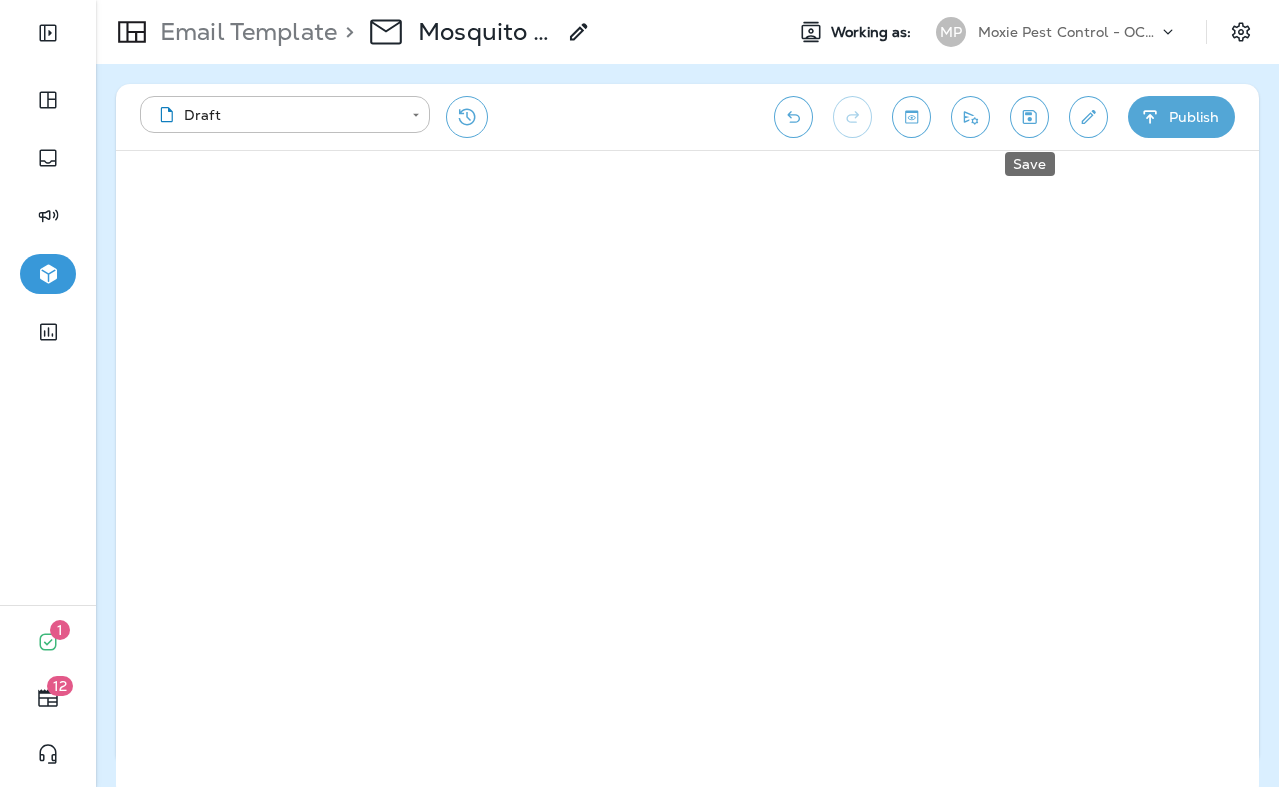click at bounding box center [1029, 117] 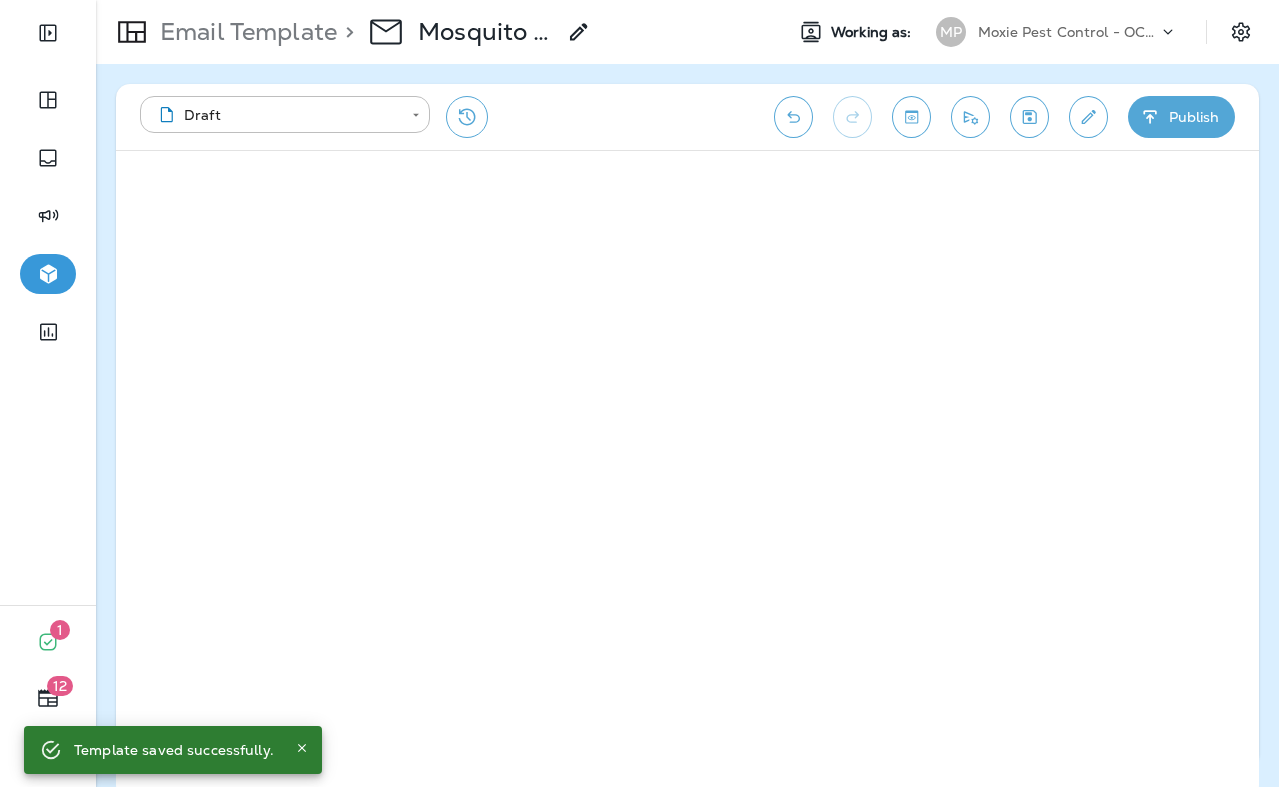click on "Moxie Pest Control - OC Riverside" at bounding box center [1068, 32] 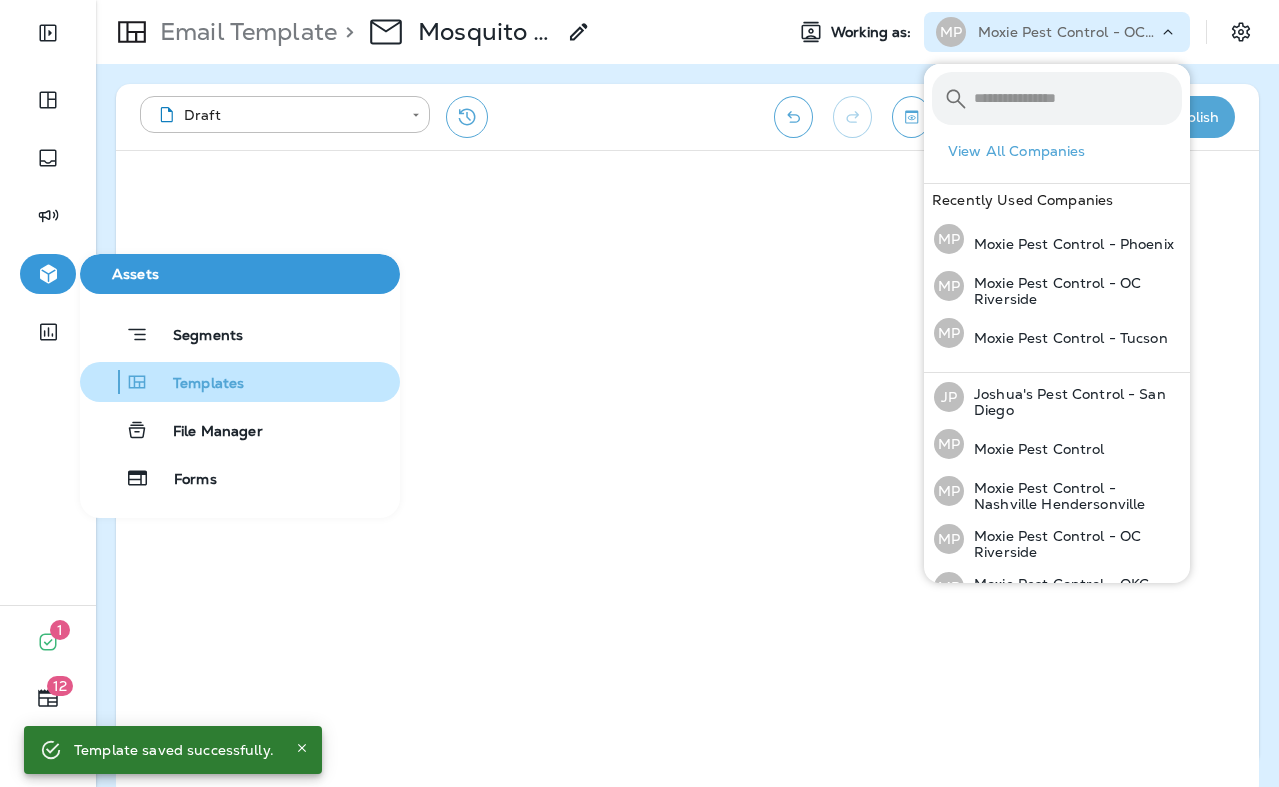 click on "Templates" at bounding box center [196, 384] 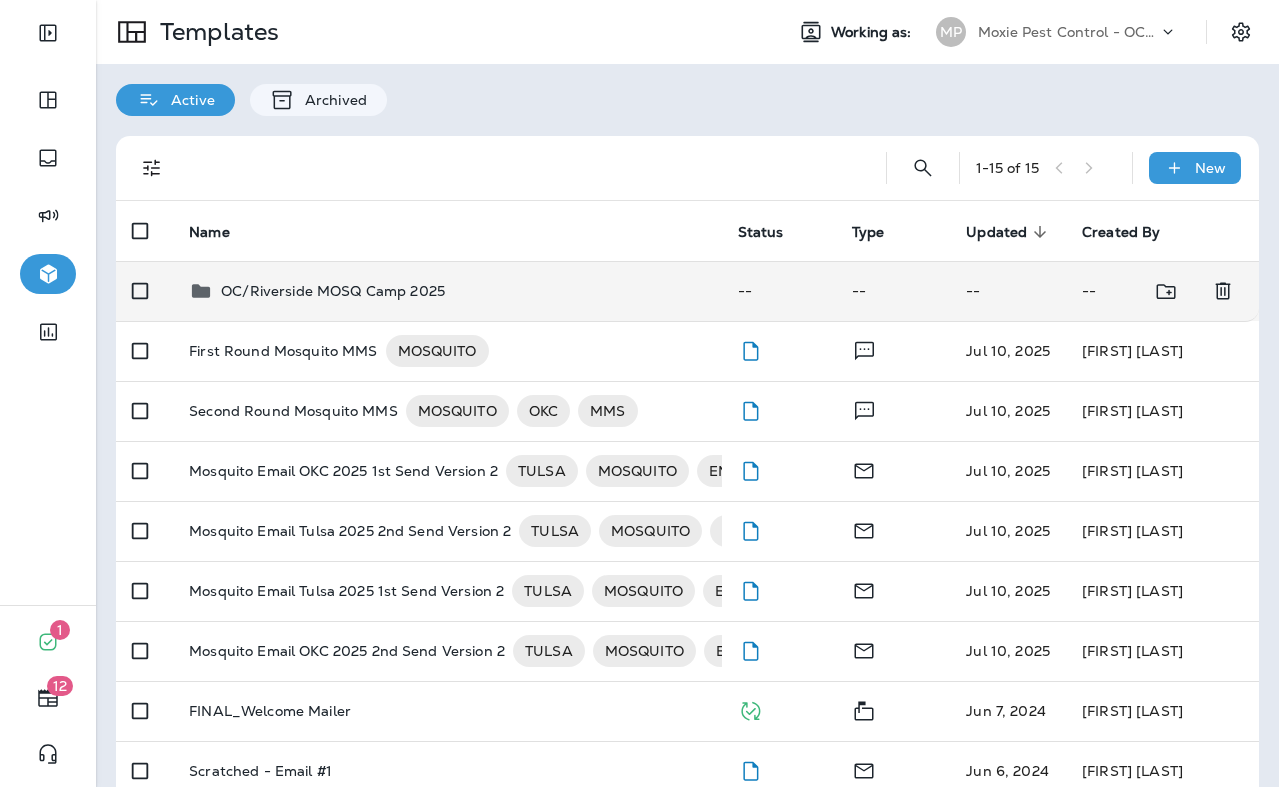 click on "OC/Riverside MOSQ Camp 2025" at bounding box center [333, 291] 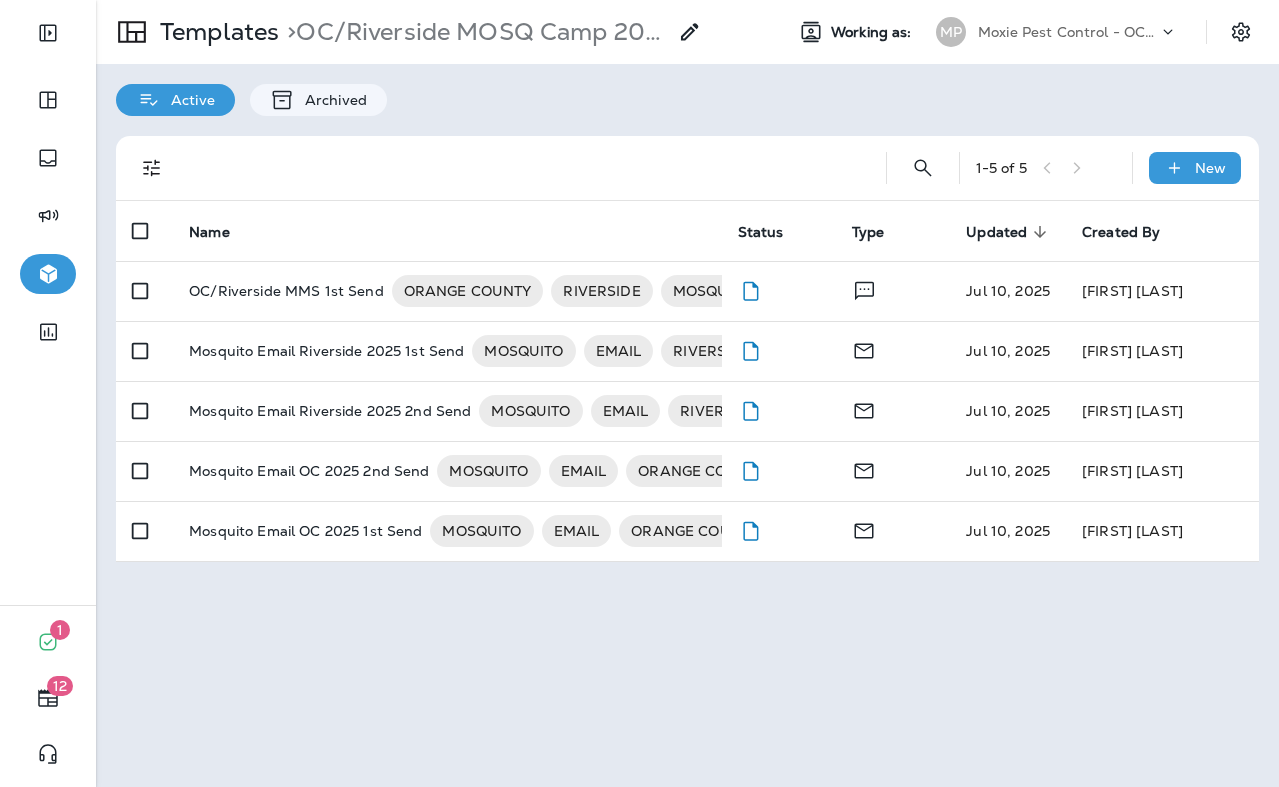 click on "Moxie Pest Control - OC Riverside" at bounding box center (1068, 32) 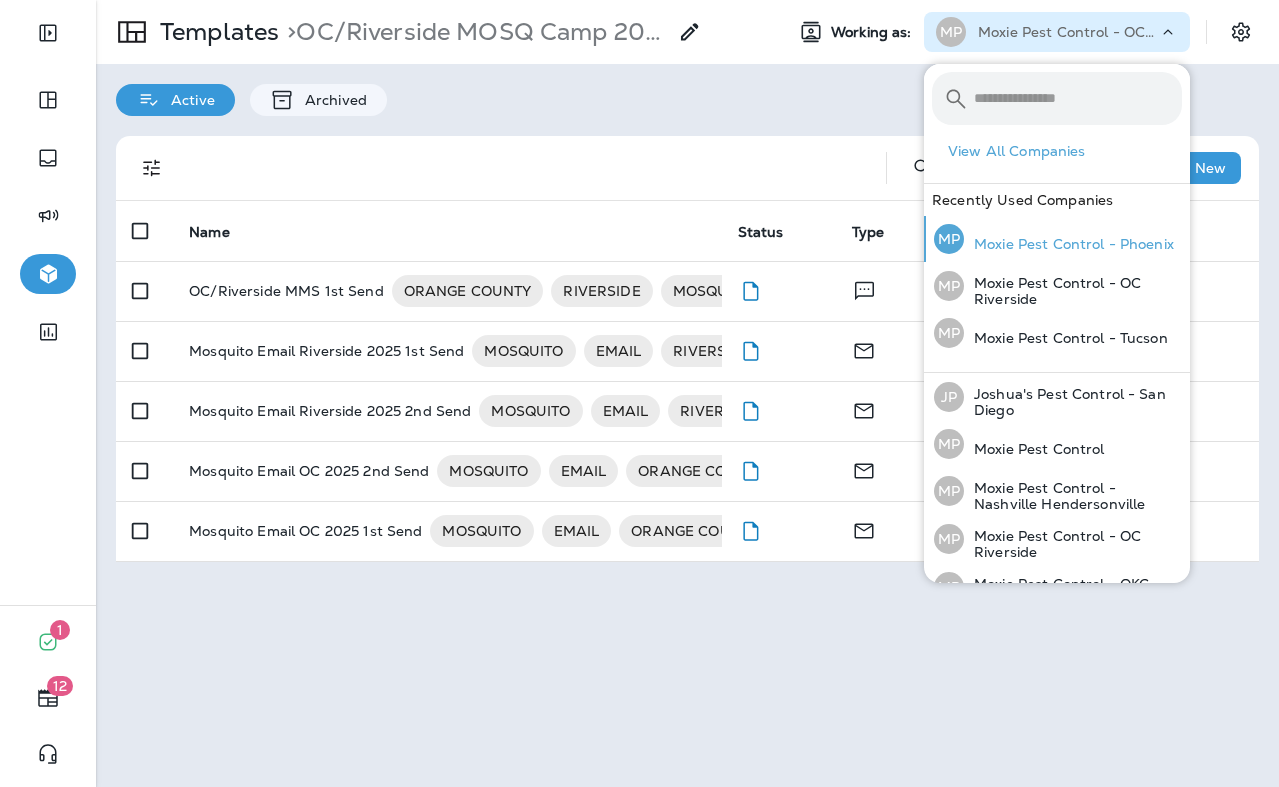 click on "Moxie Pest Control - Phoenix" at bounding box center [1069, 244] 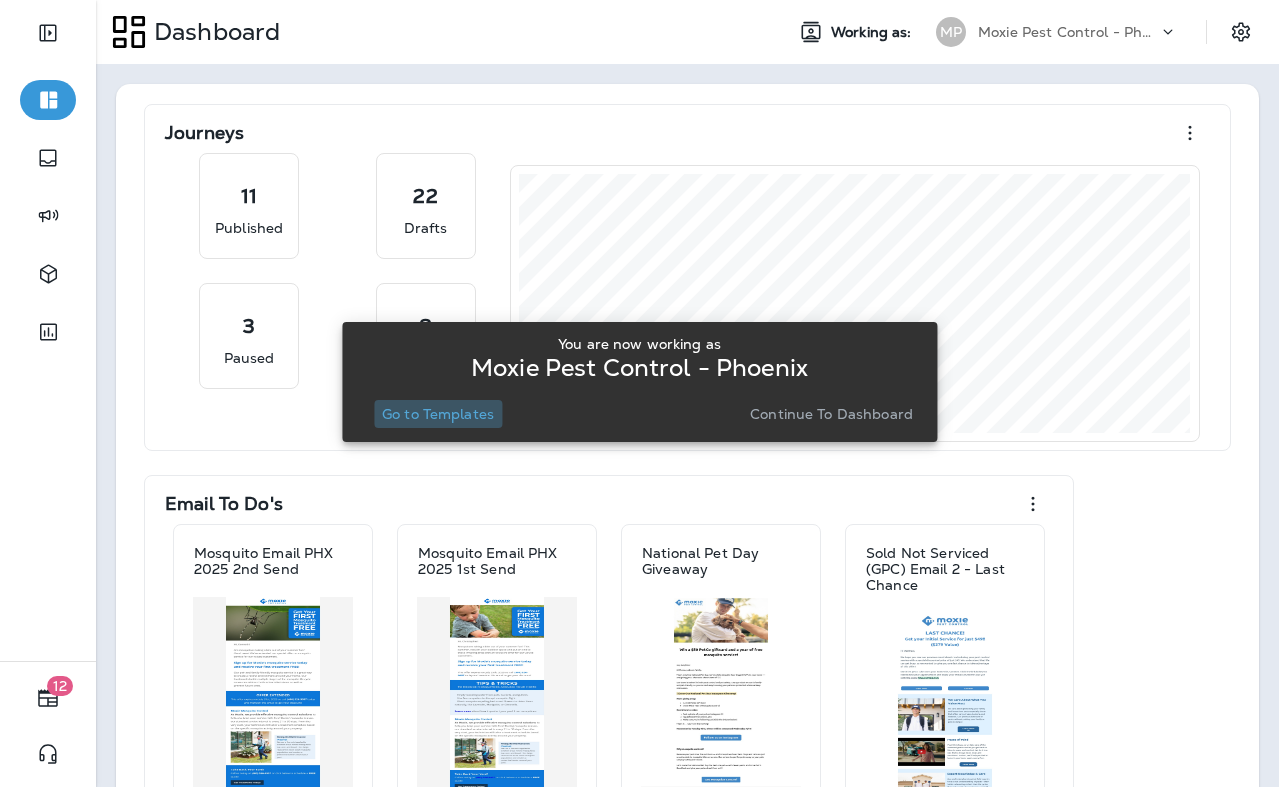 click on "Go to Templates" at bounding box center [438, 414] 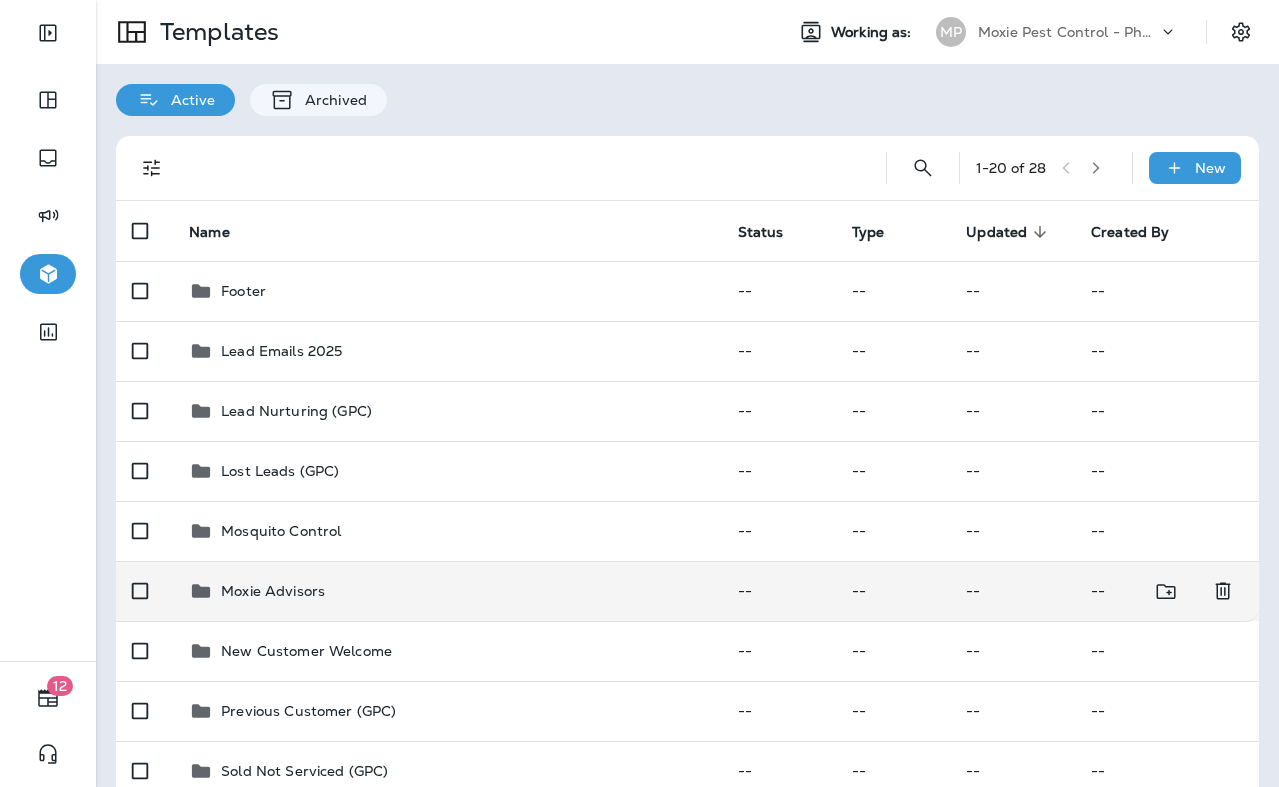 click on "Moxie Advisors" at bounding box center [273, 591] 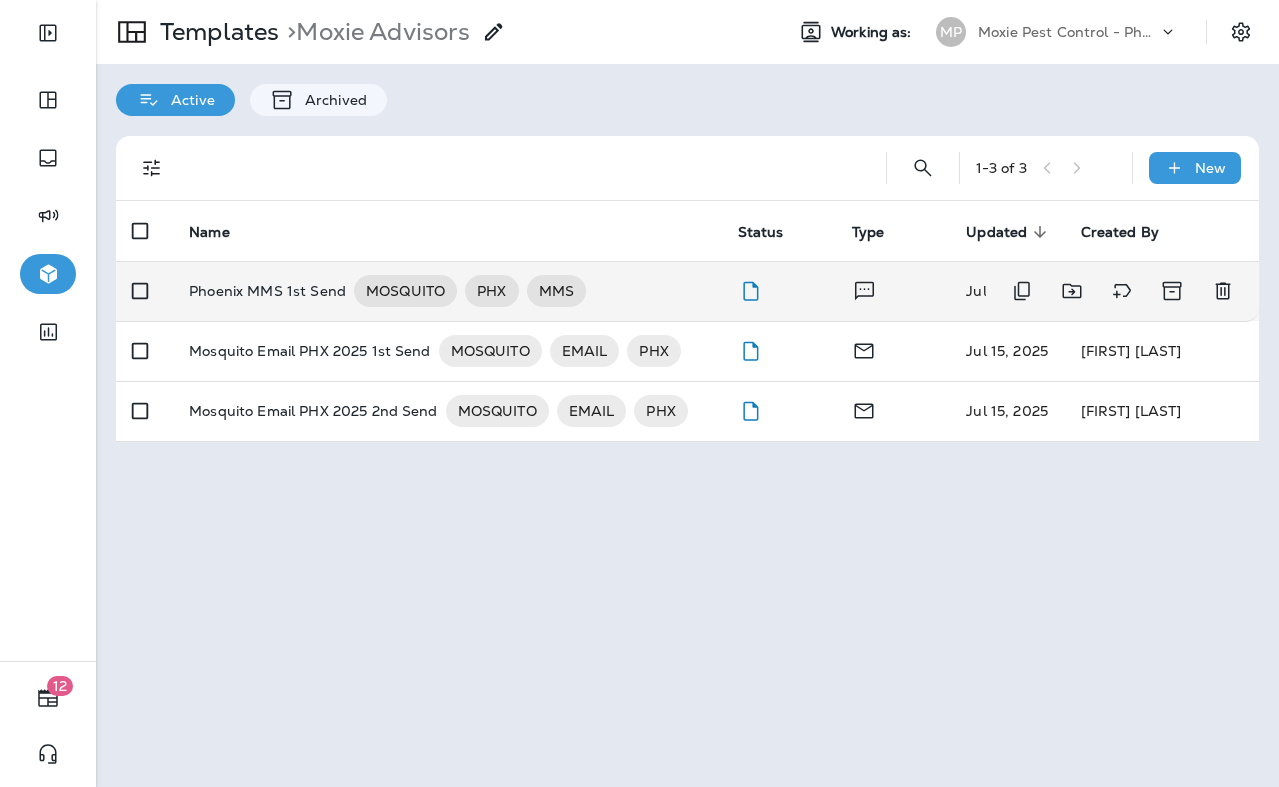 click on "Phoenix MMS 1st Send" at bounding box center [267, 291] 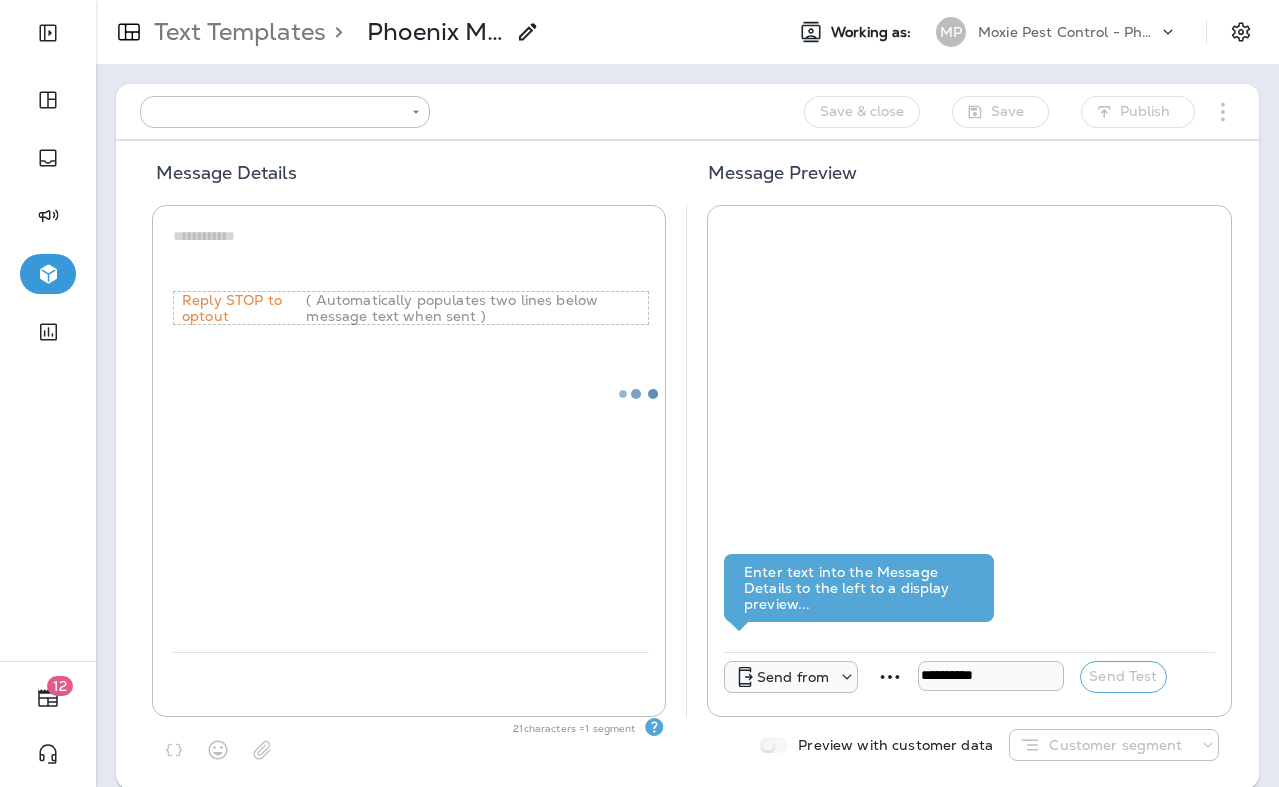 type on "**********" 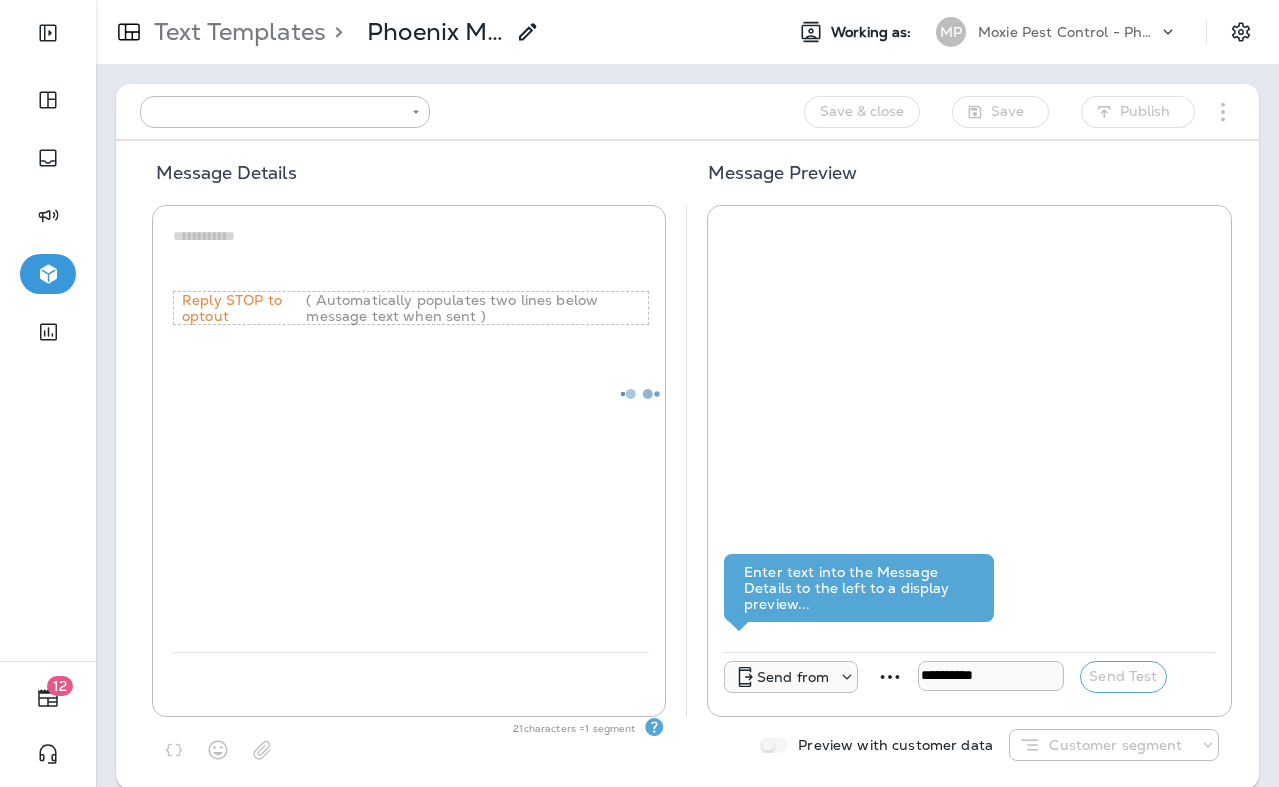 type on "**********" 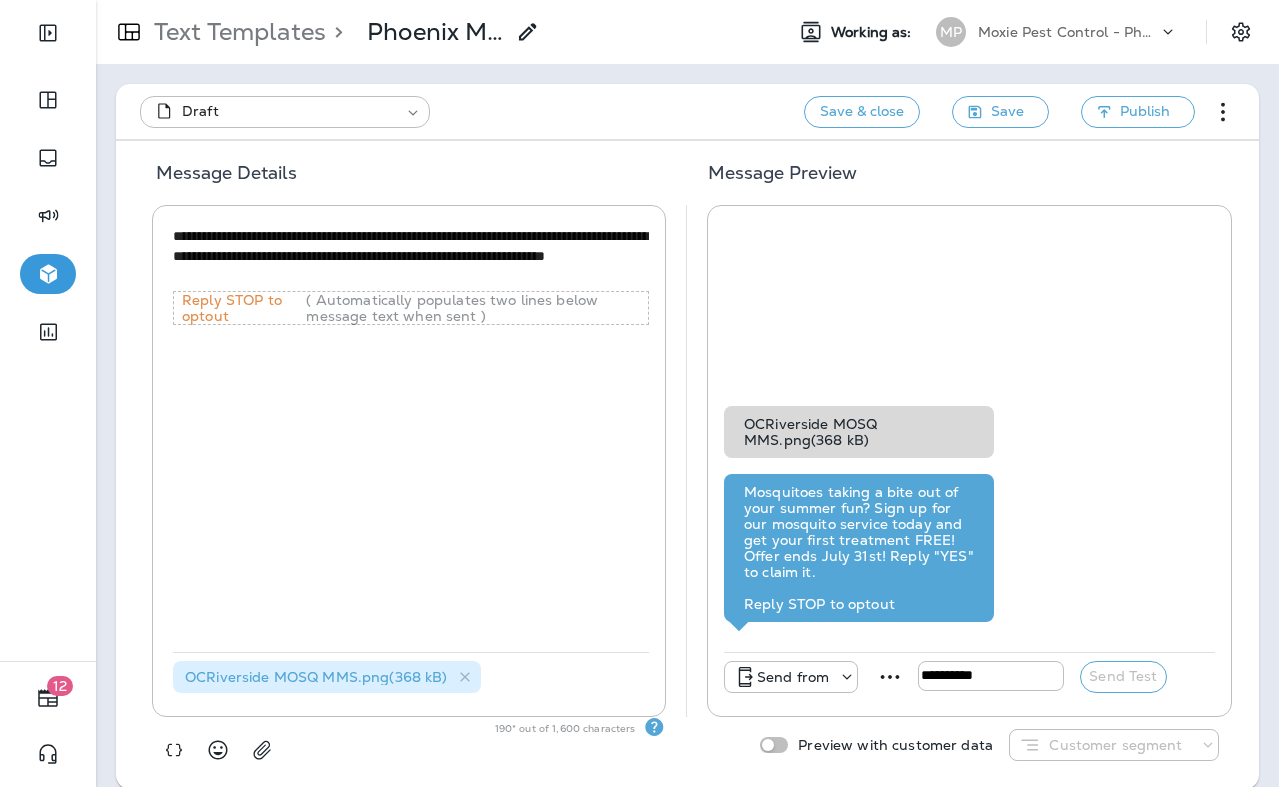 click 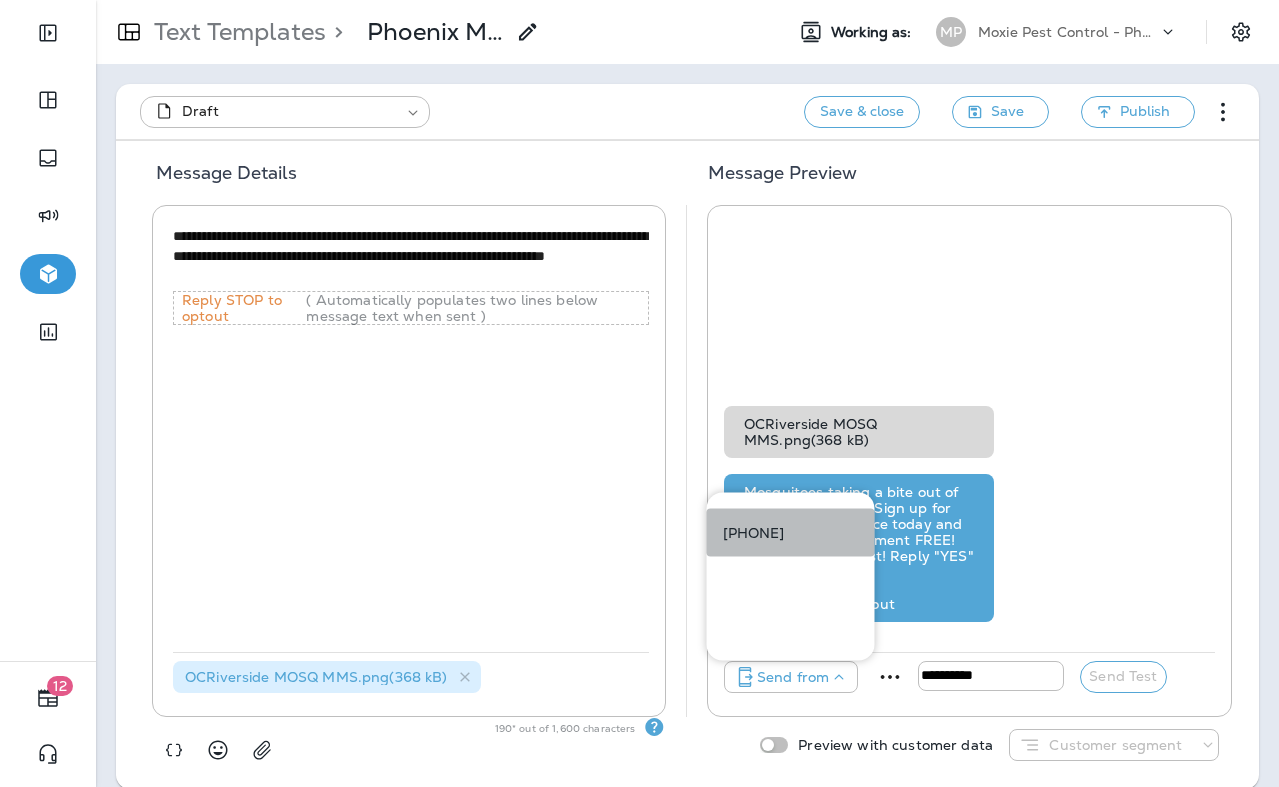 click on "[PHONE]" at bounding box center (754, 533) 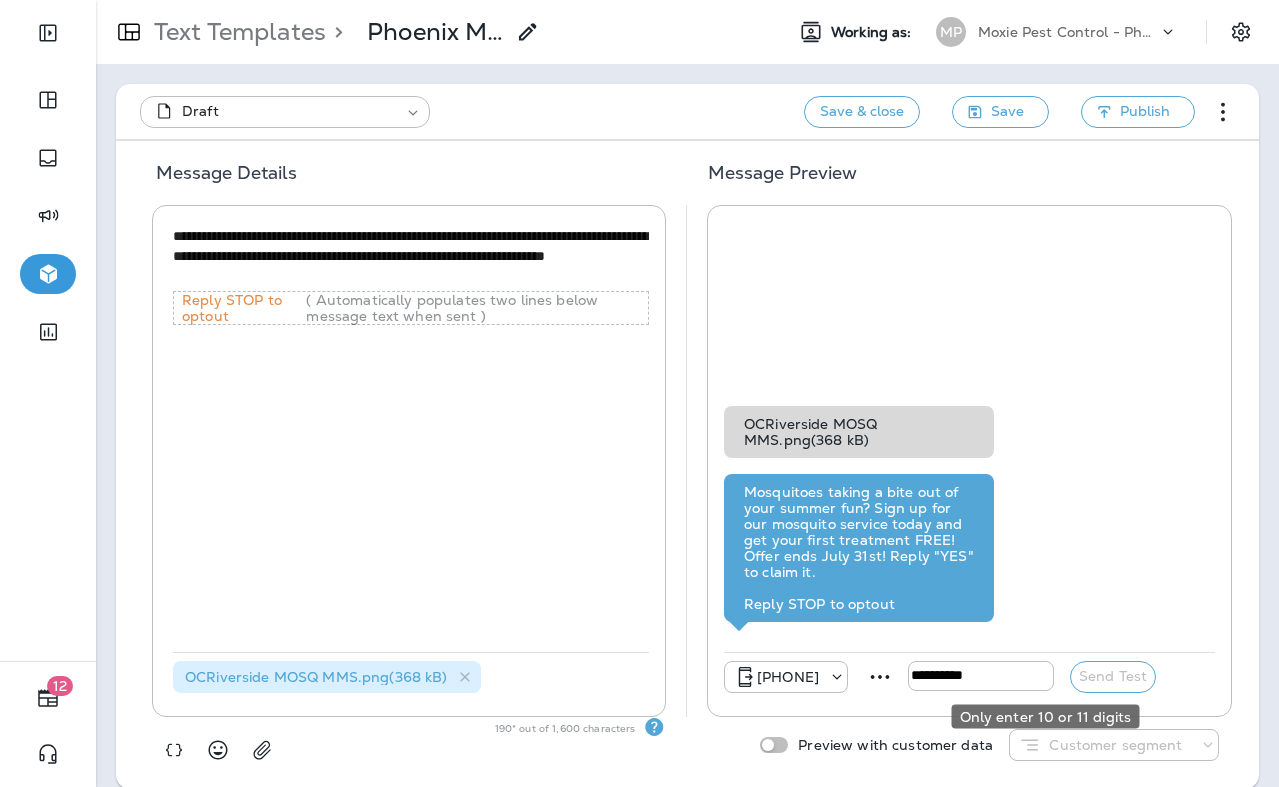 click at bounding box center (981, 676) 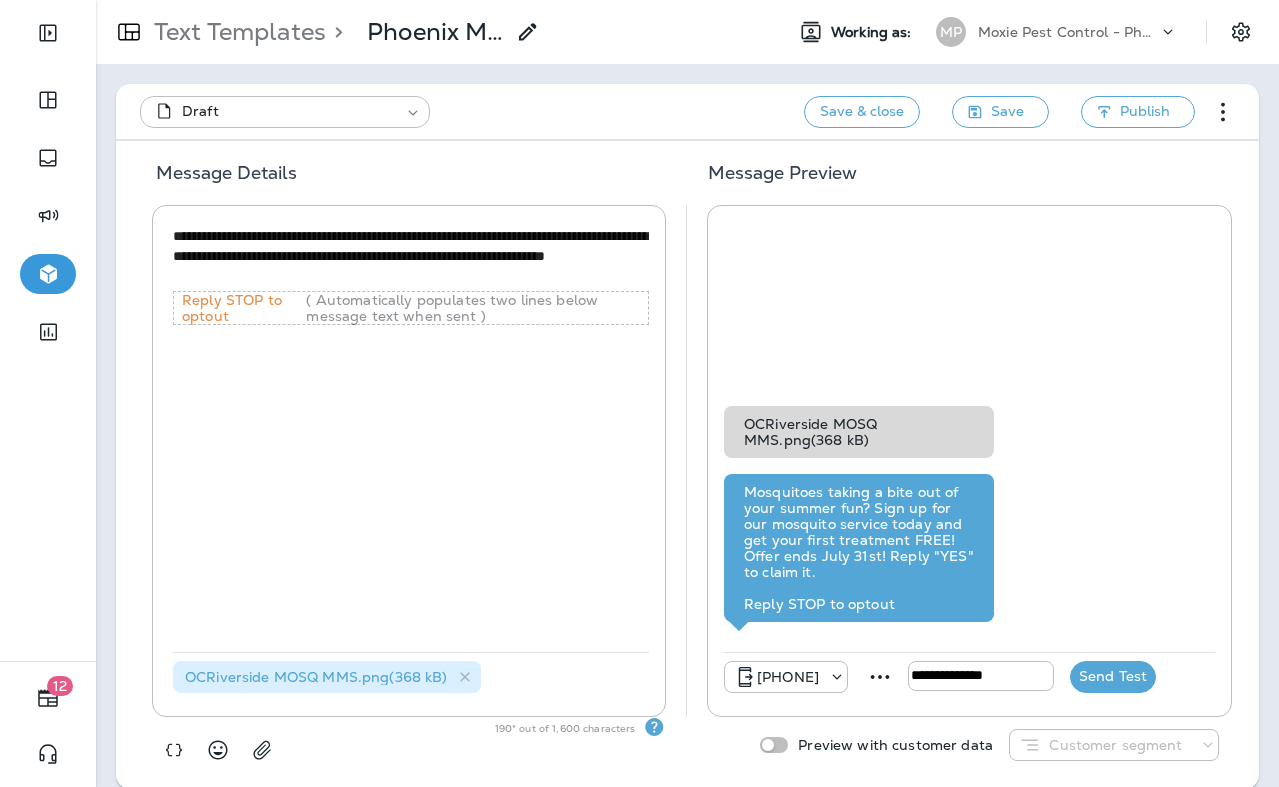 type on "**********" 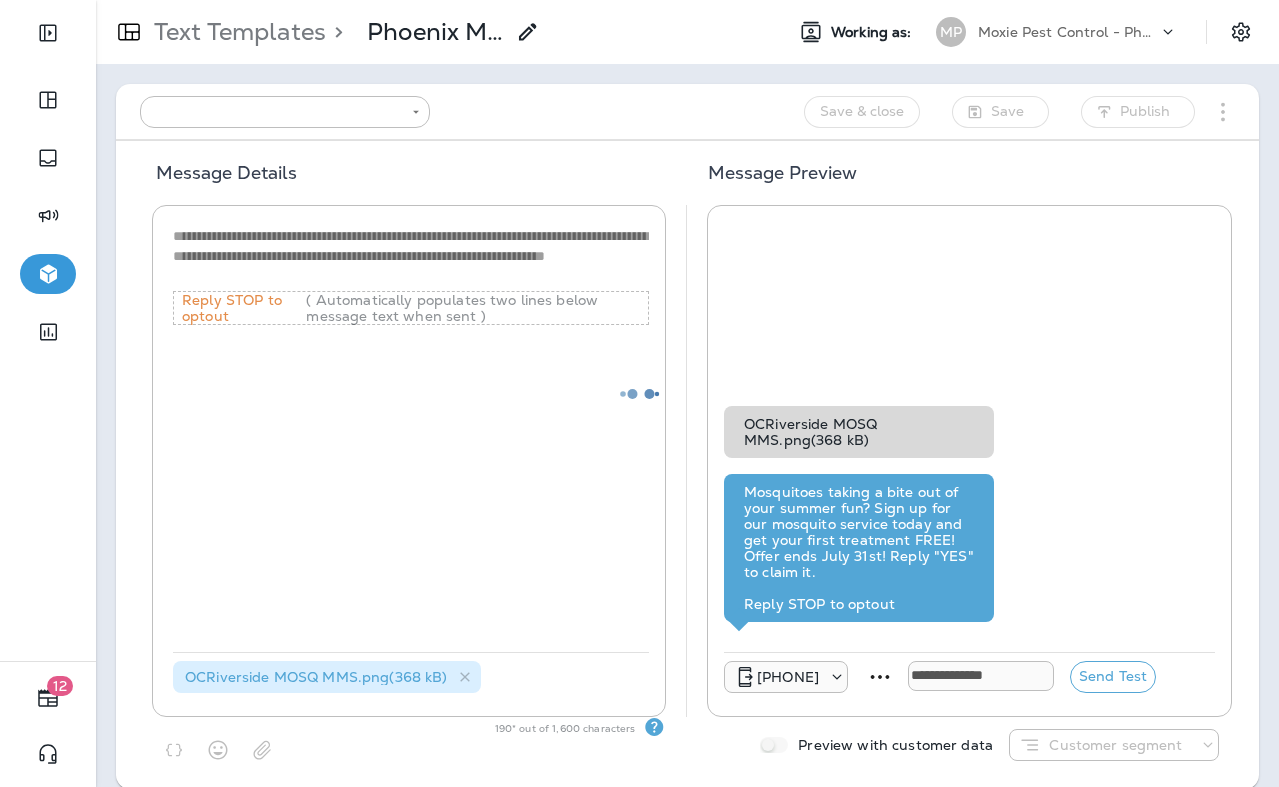 type on "**********" 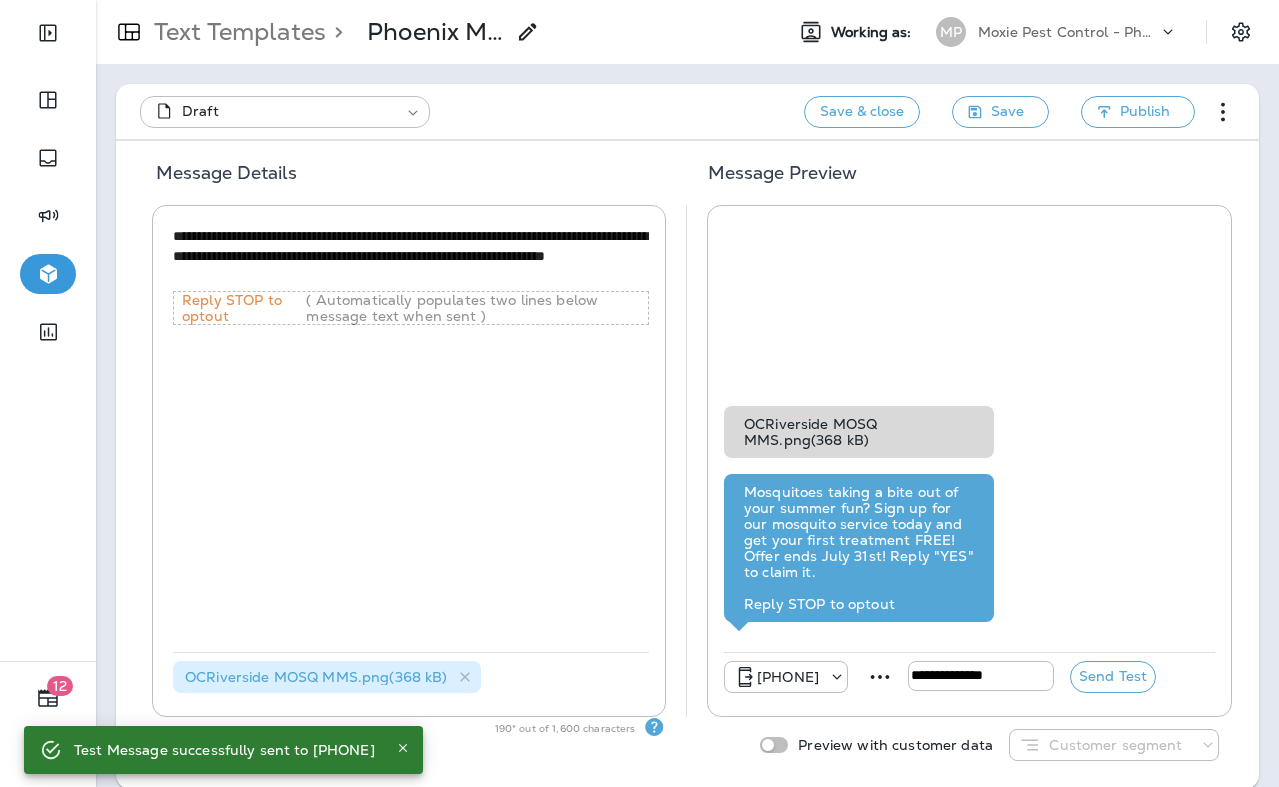click on "Moxie Pest Control - Phoenix" at bounding box center (1068, 32) 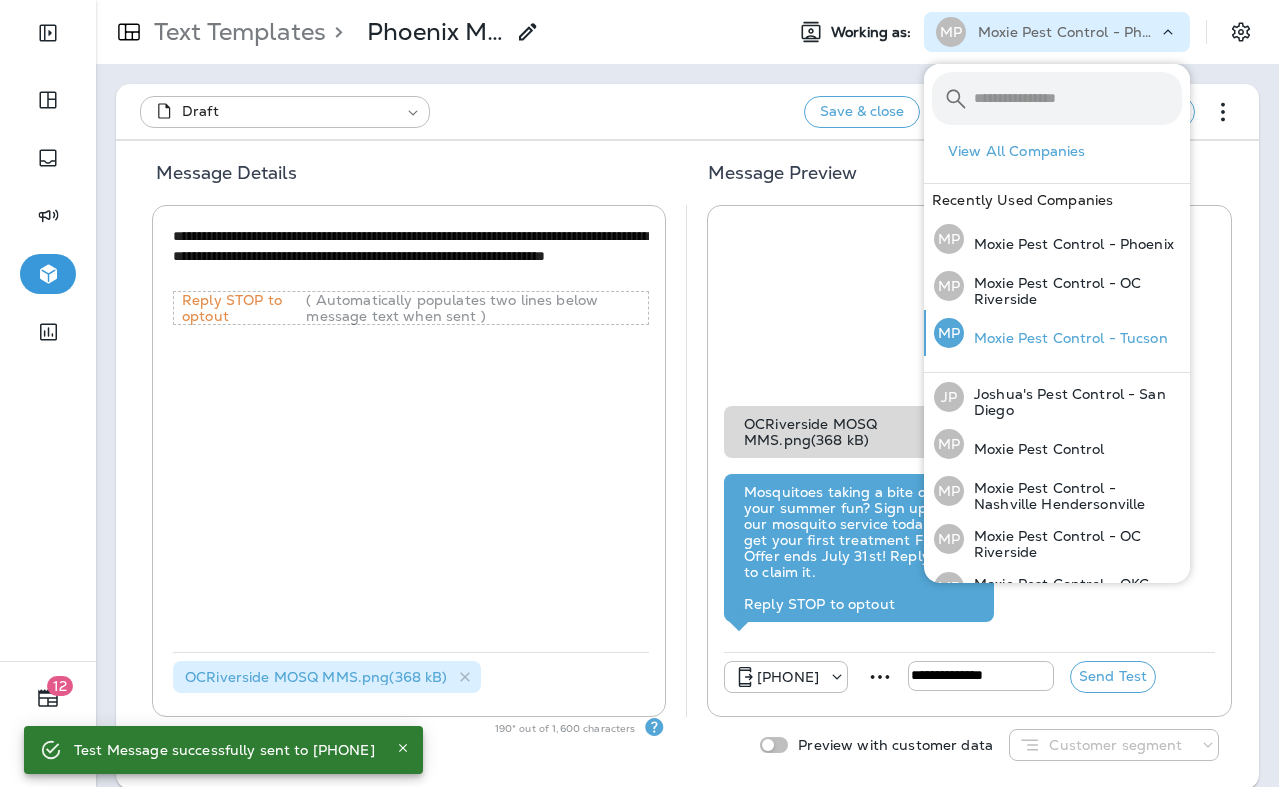 click on "MP Moxie Pest Control - Tucson" at bounding box center [1051, 333] 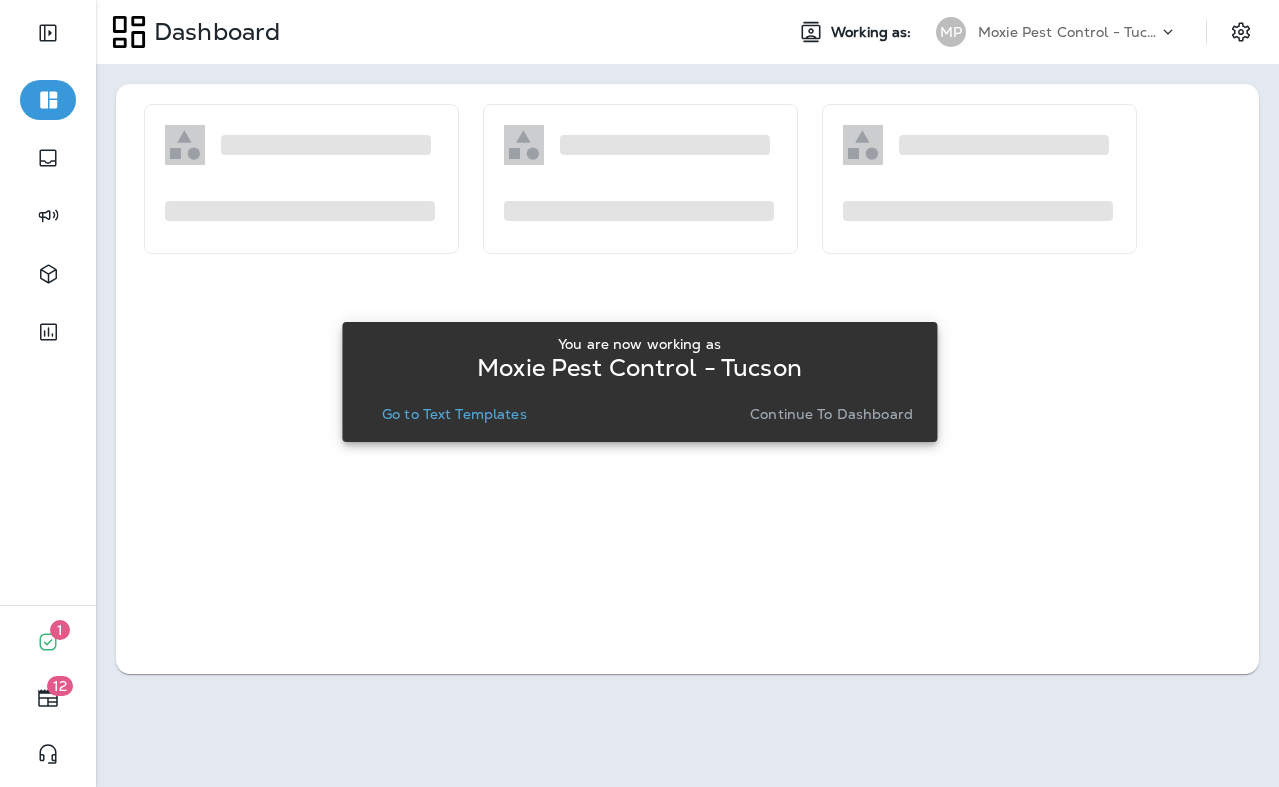 click on "Go to Text Templates" at bounding box center [454, 414] 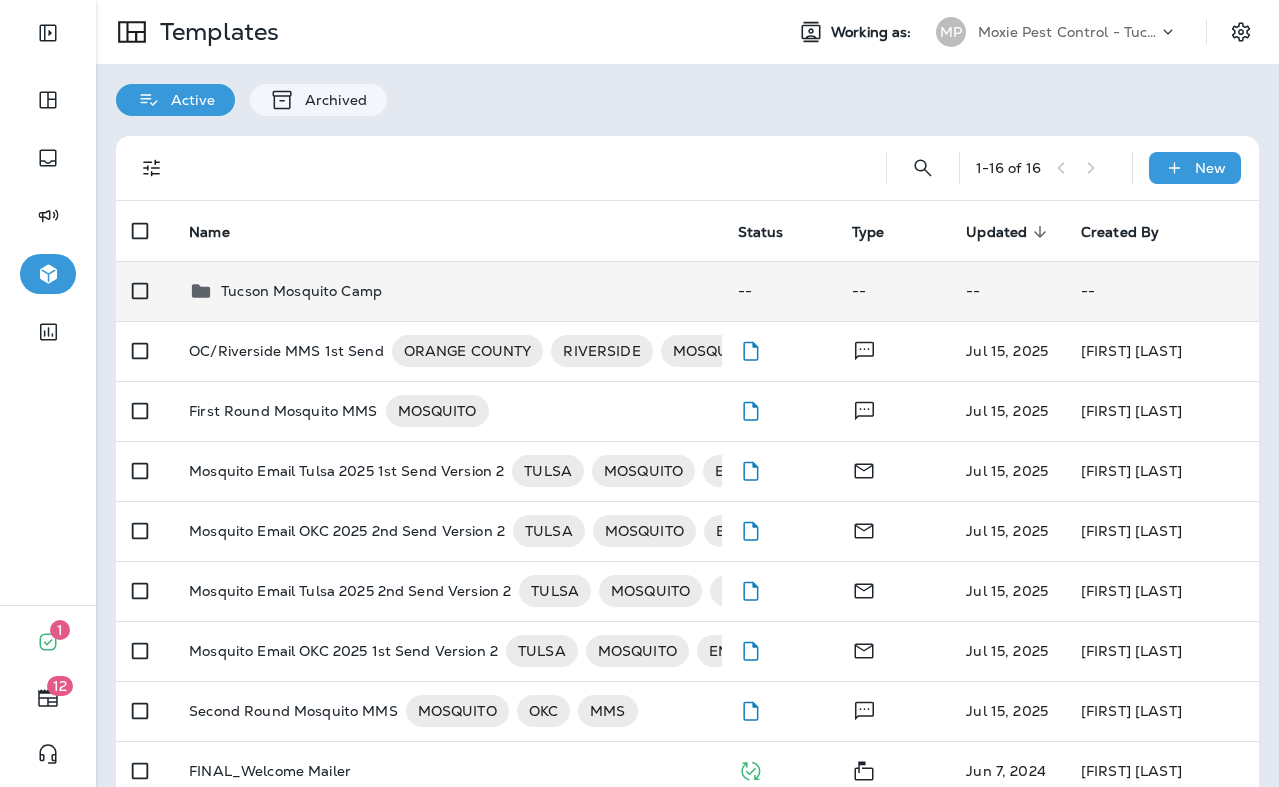 click on "Tucson Mosquito Camp" at bounding box center [447, 291] 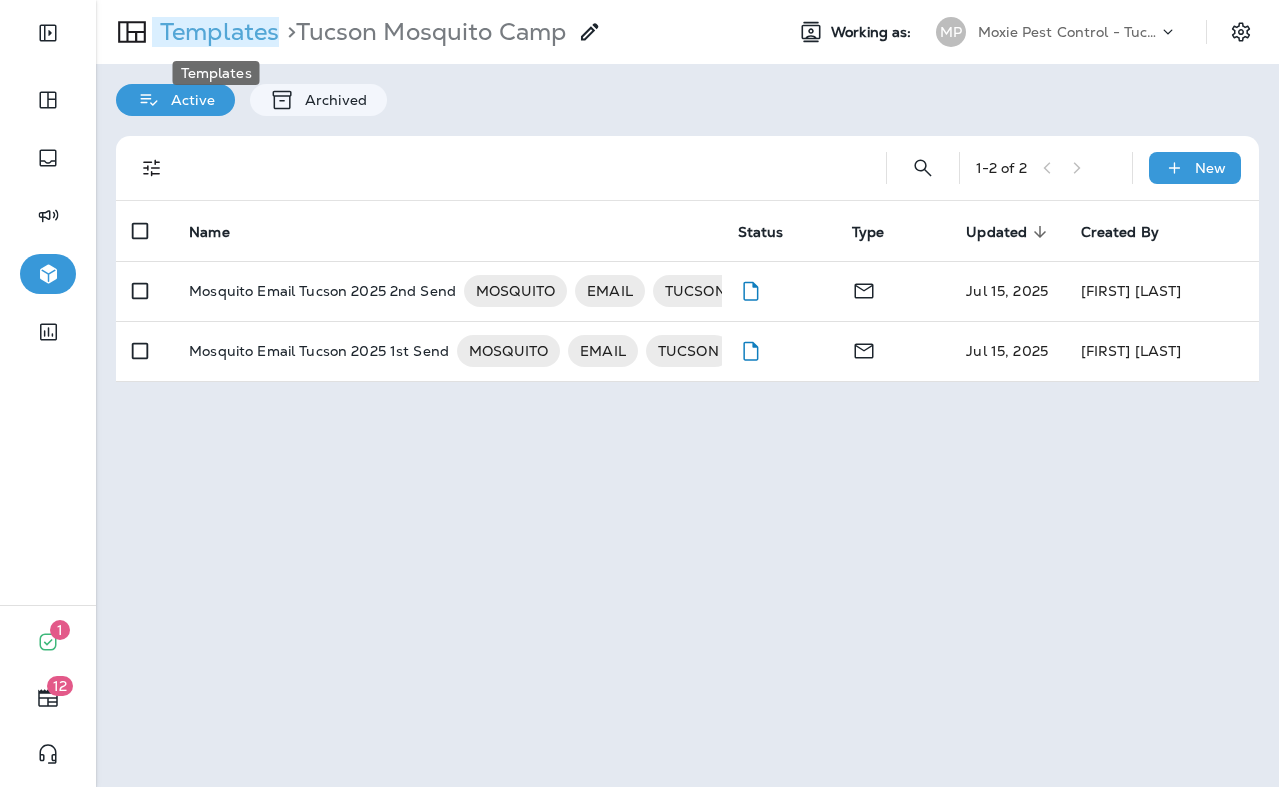 click on "Templates" at bounding box center [215, 32] 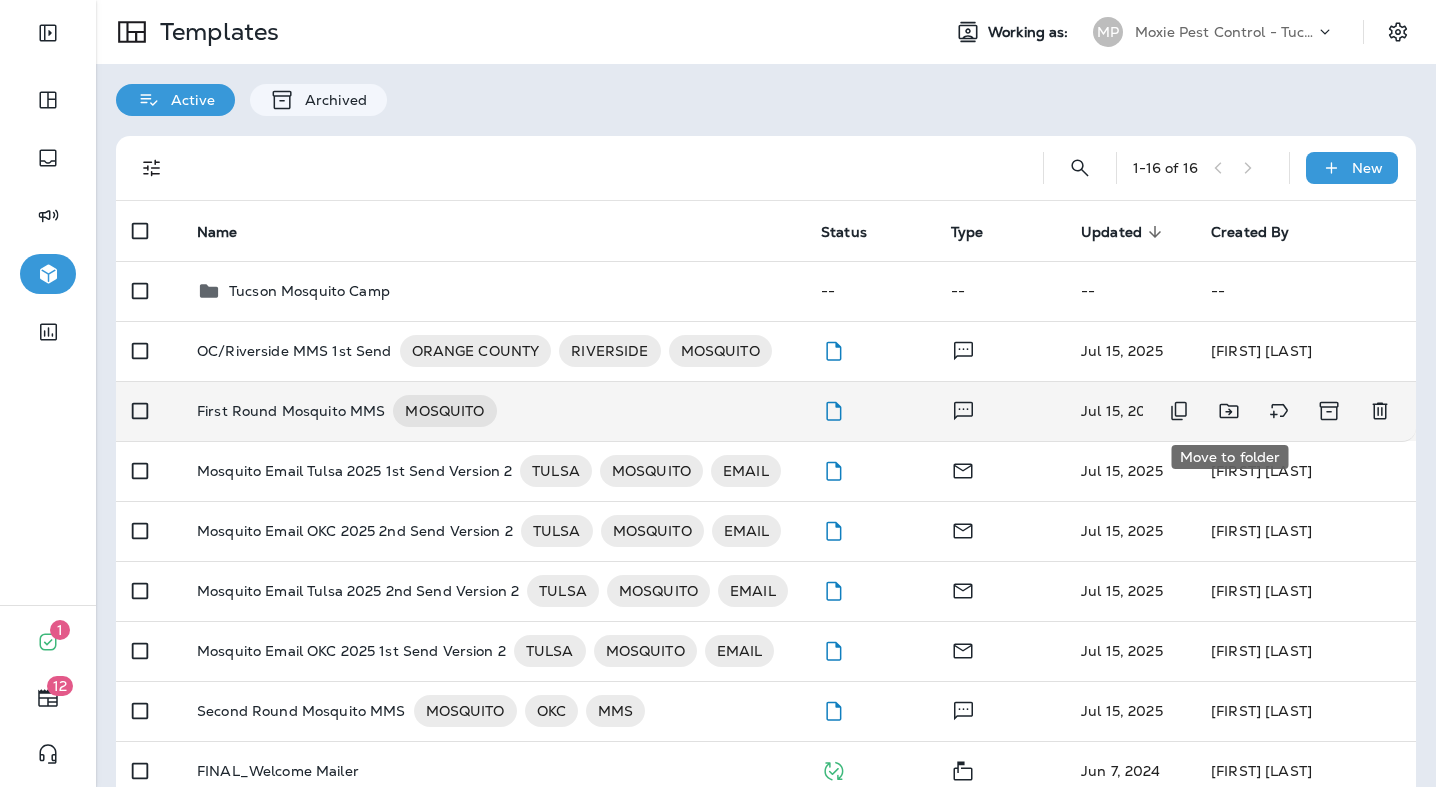 click 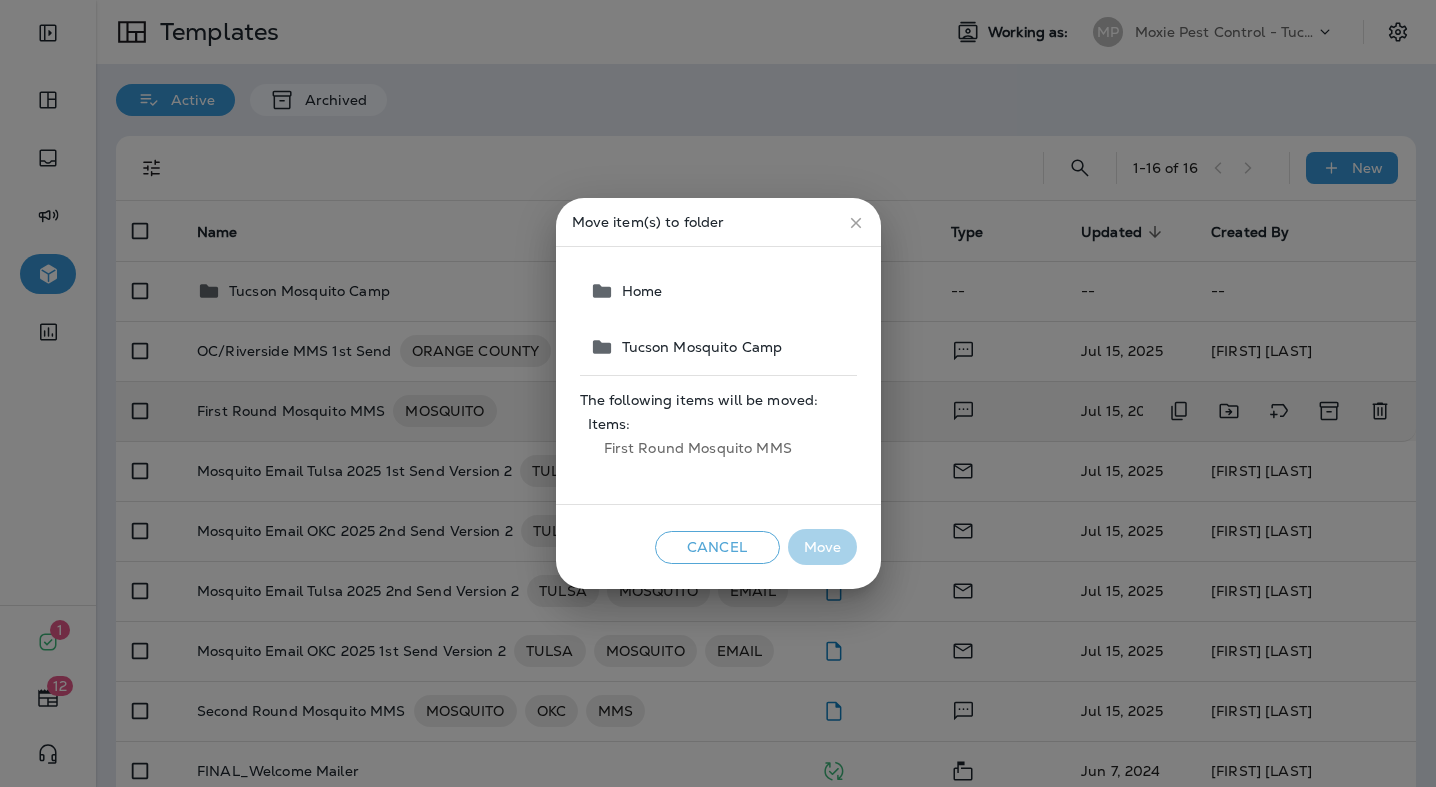 click on "Tucson Mosquito Camp" at bounding box center (698, 347) 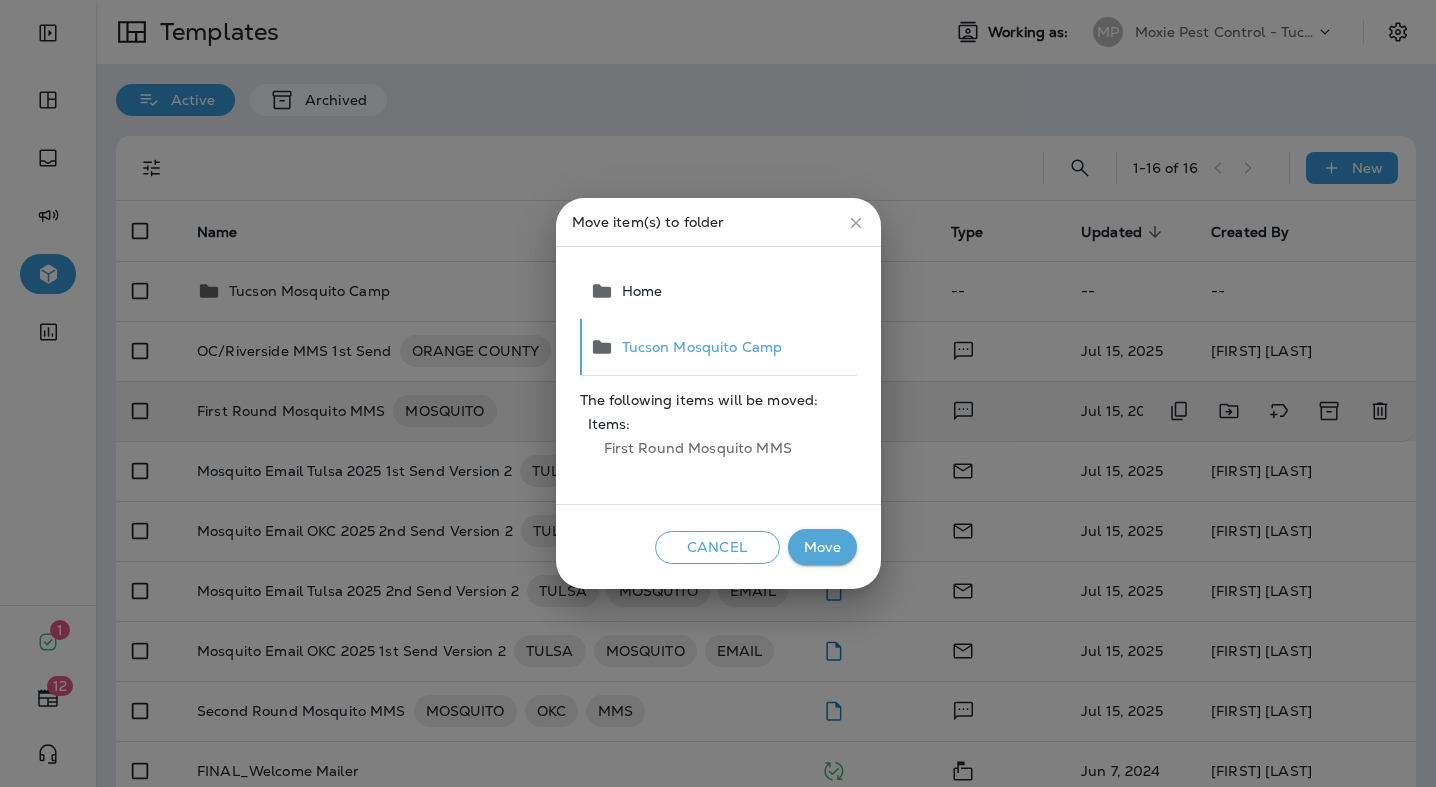 click on "Move" at bounding box center (822, 547) 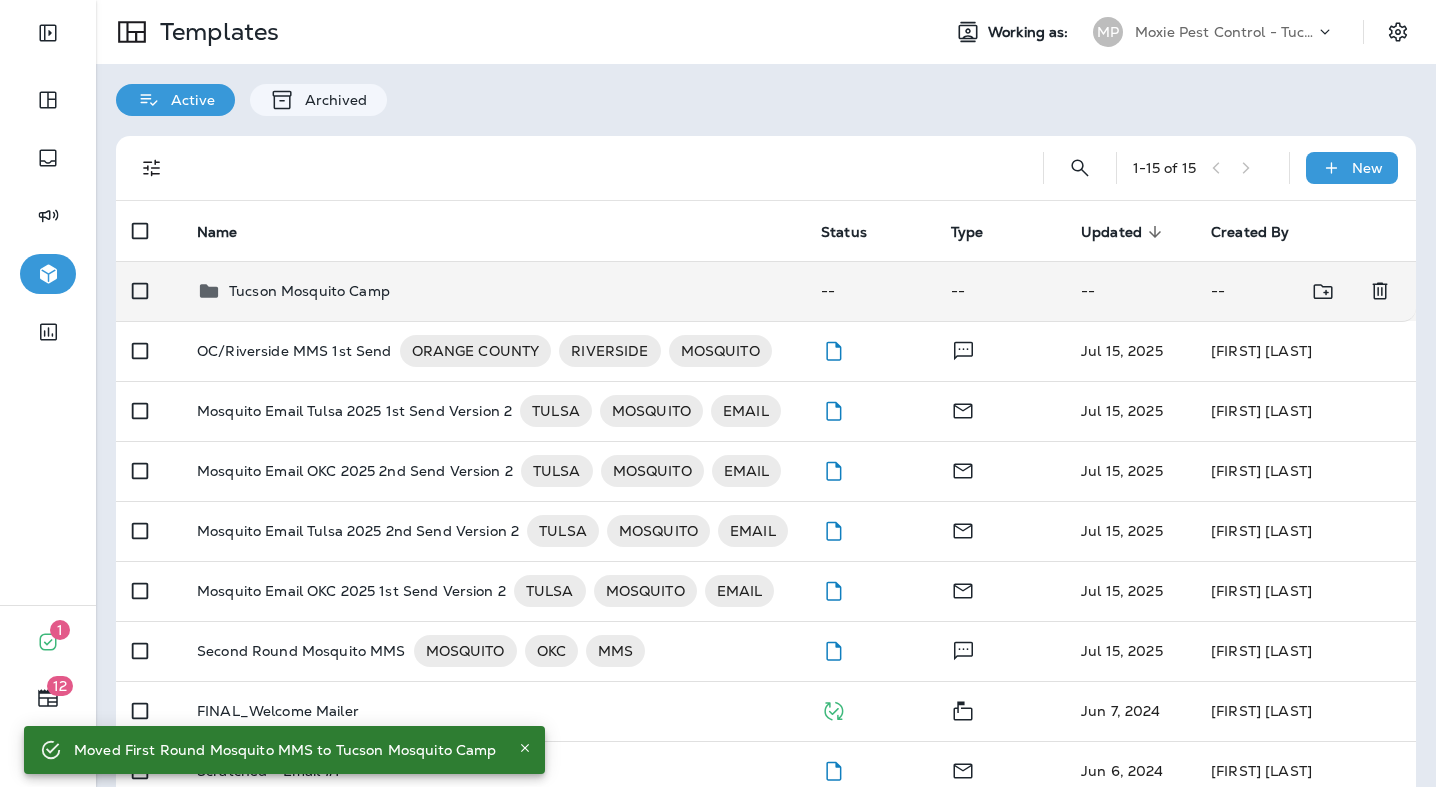 click on "Tucson Mosquito Camp" at bounding box center [309, 291] 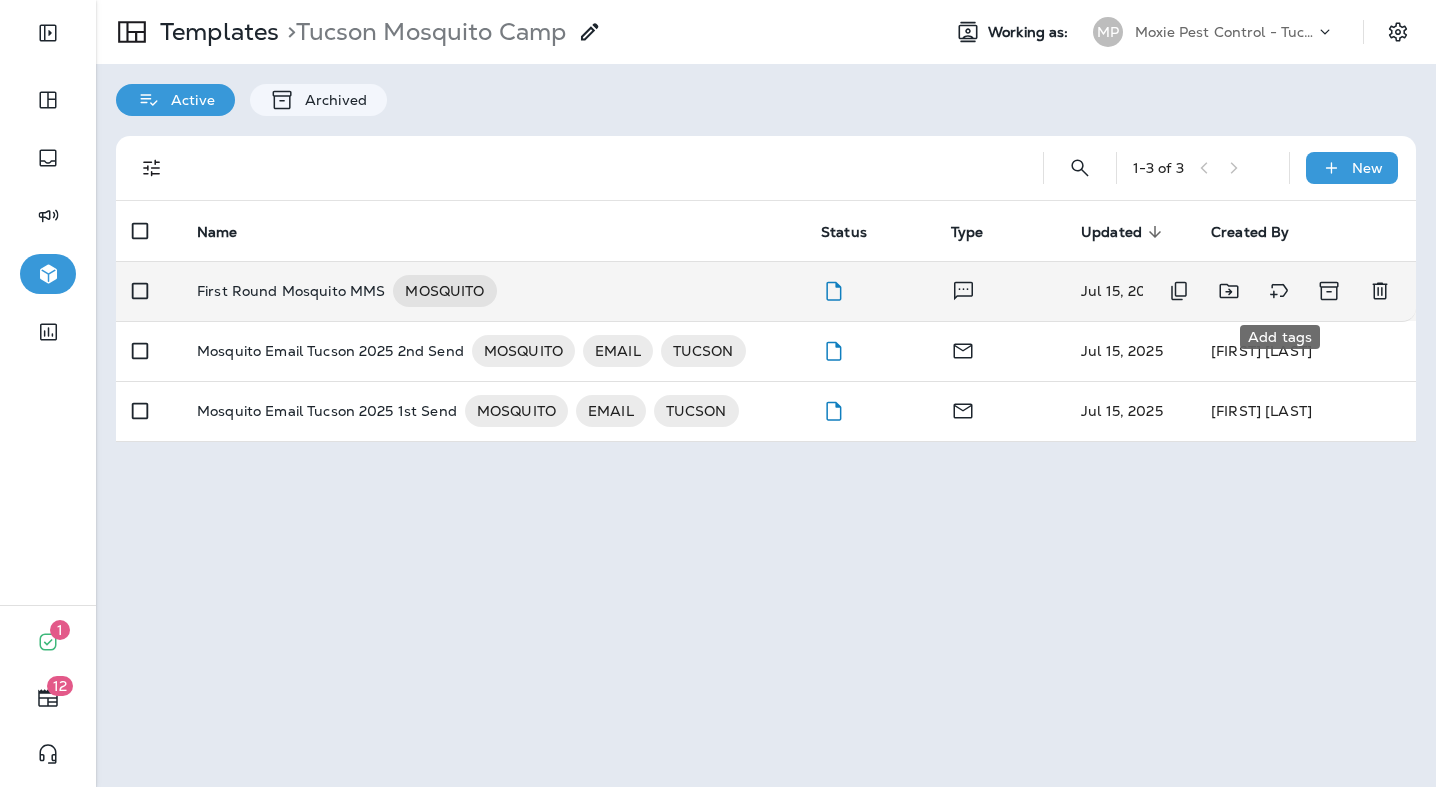 click 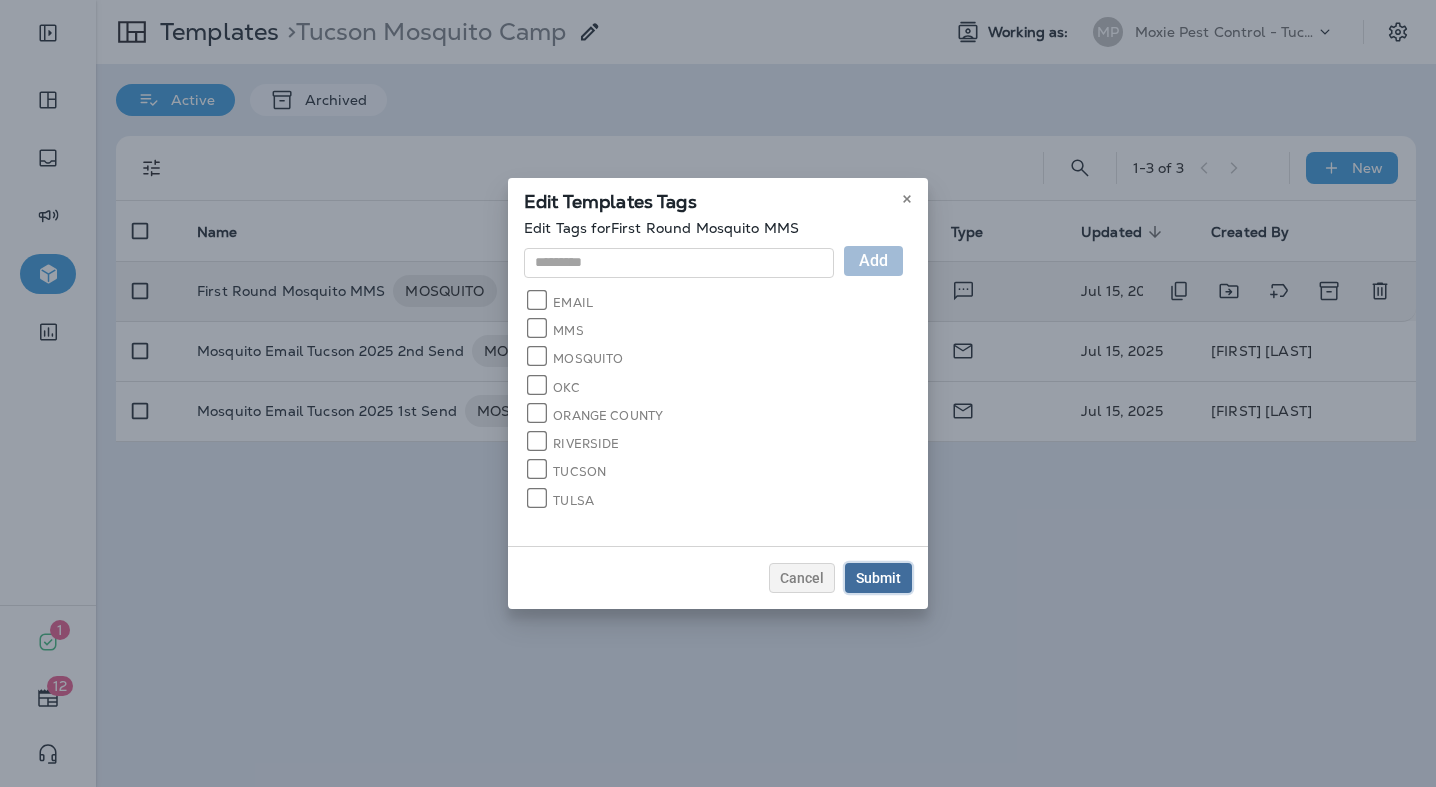 click on "Submit" at bounding box center [878, 578] 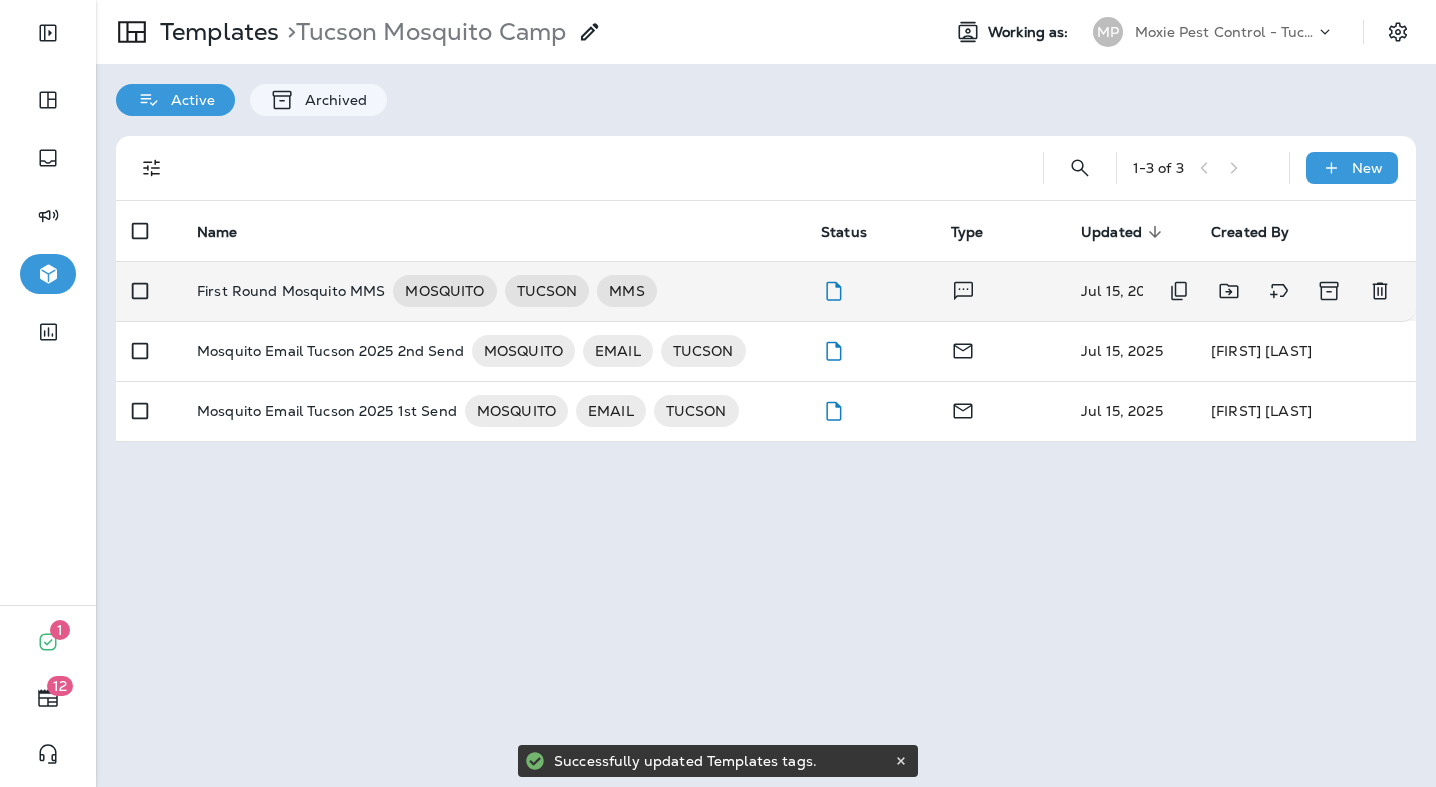 click on "First Round Mosquito MMS" at bounding box center [291, 291] 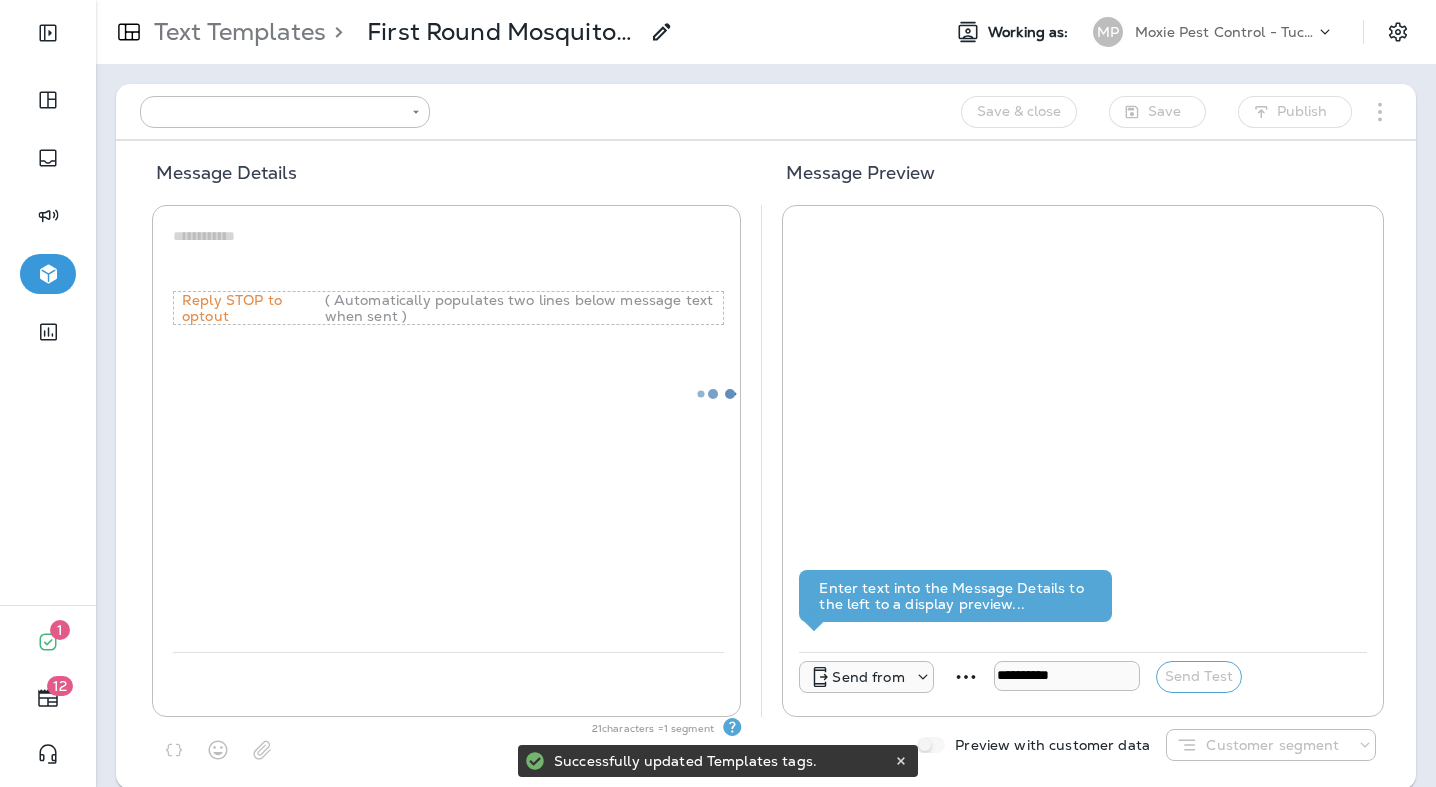 type on "**********" 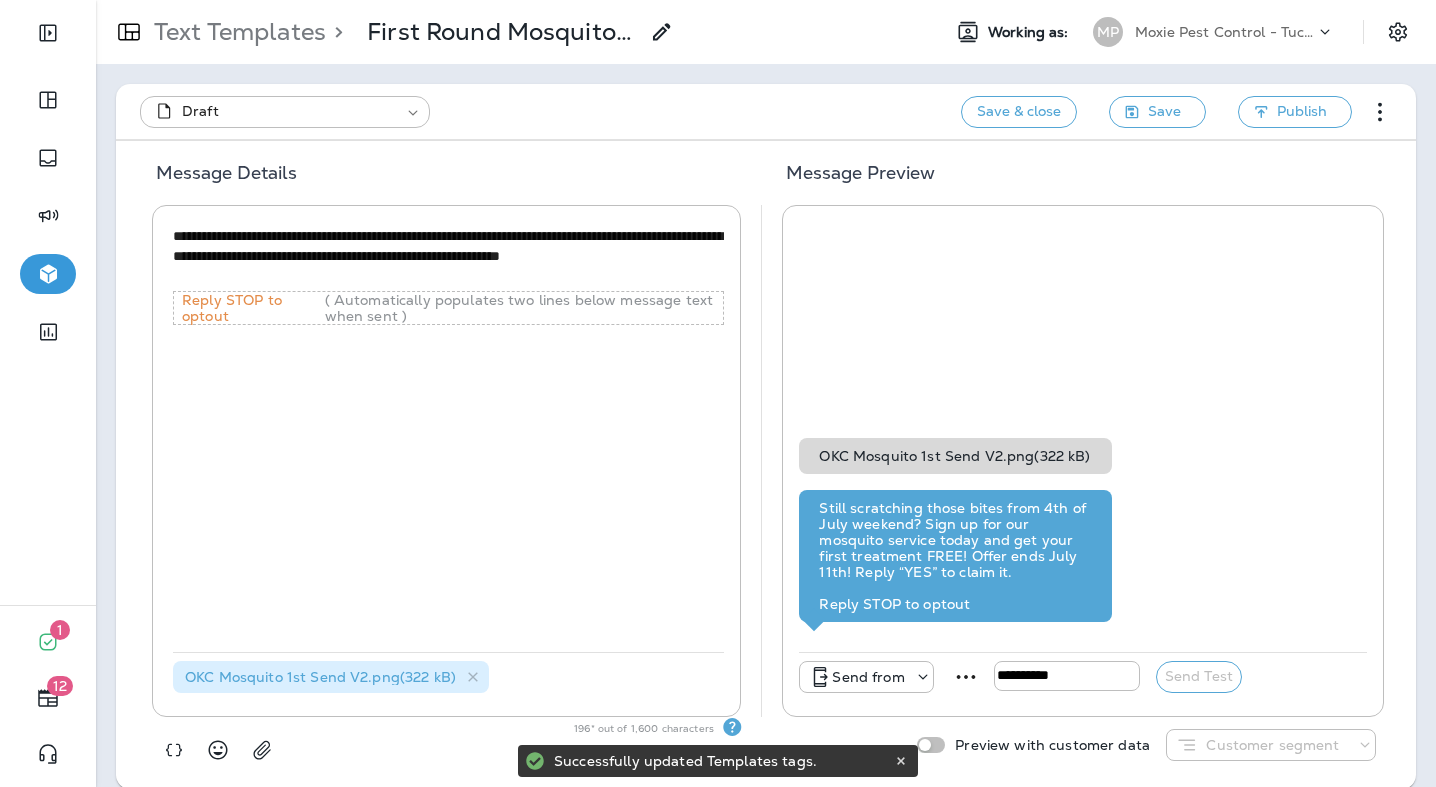 click at bounding box center [919, 677] 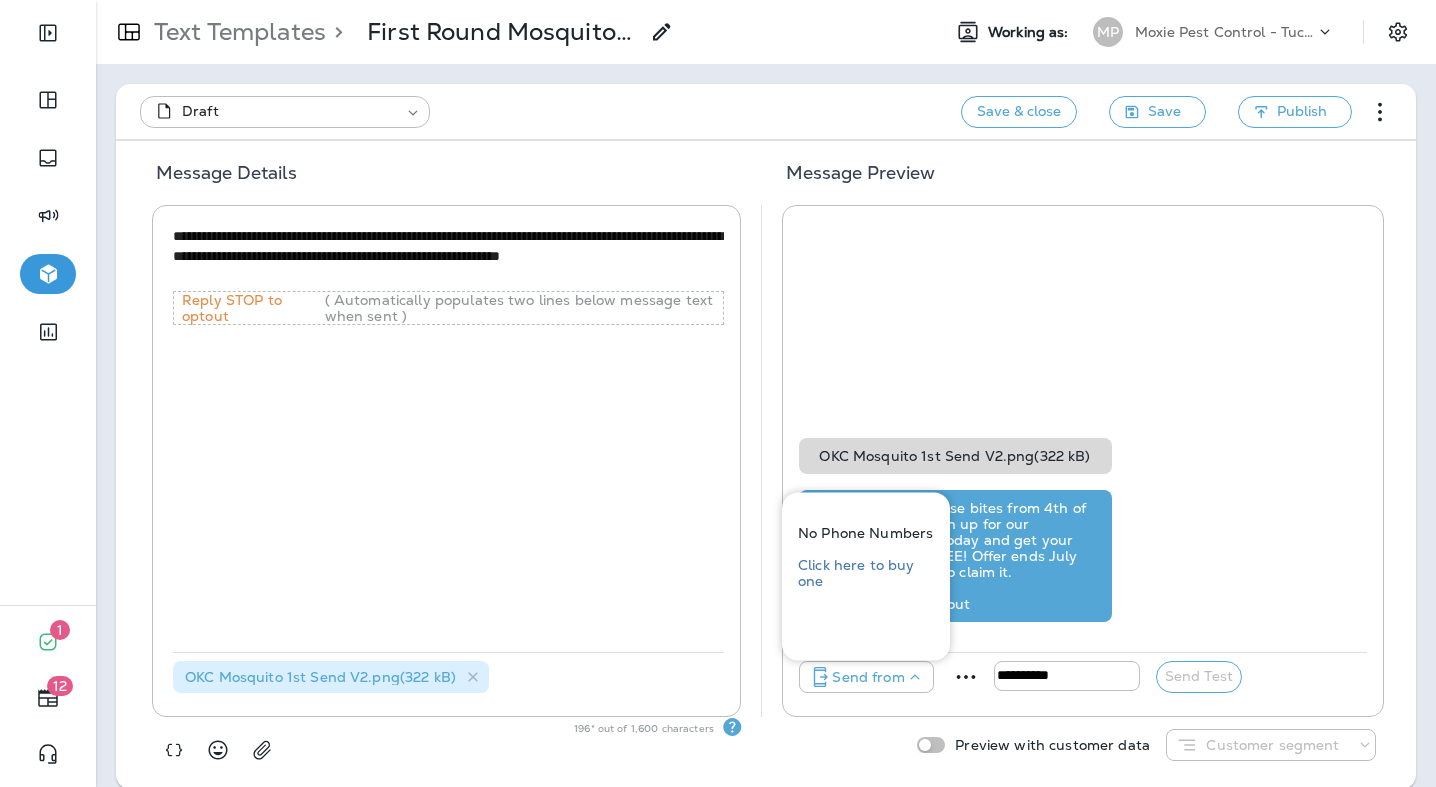 click on "**********" at bounding box center [448, 437] 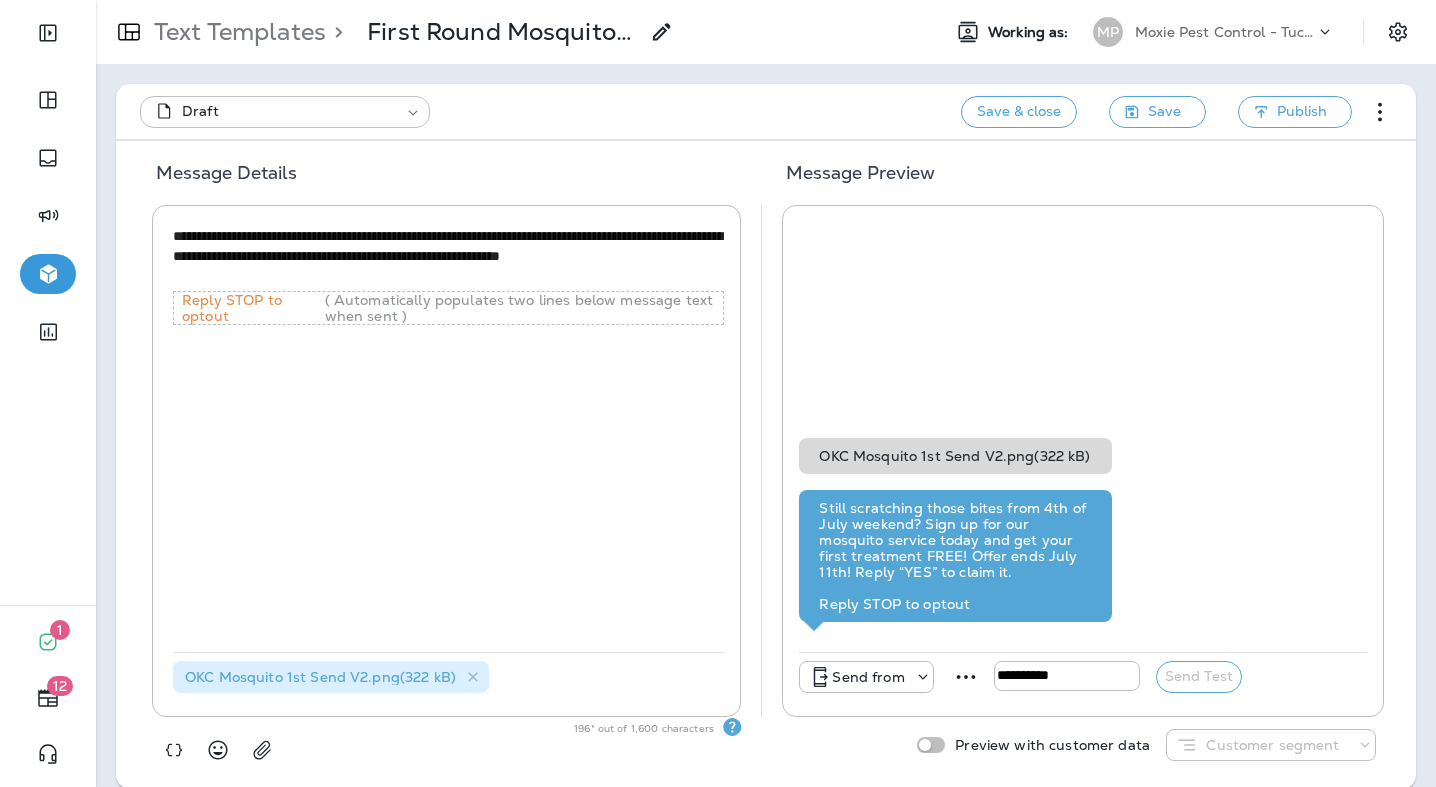drag, startPoint x: 526, startPoint y: 239, endPoint x: 176, endPoint y: 237, distance: 350.0057 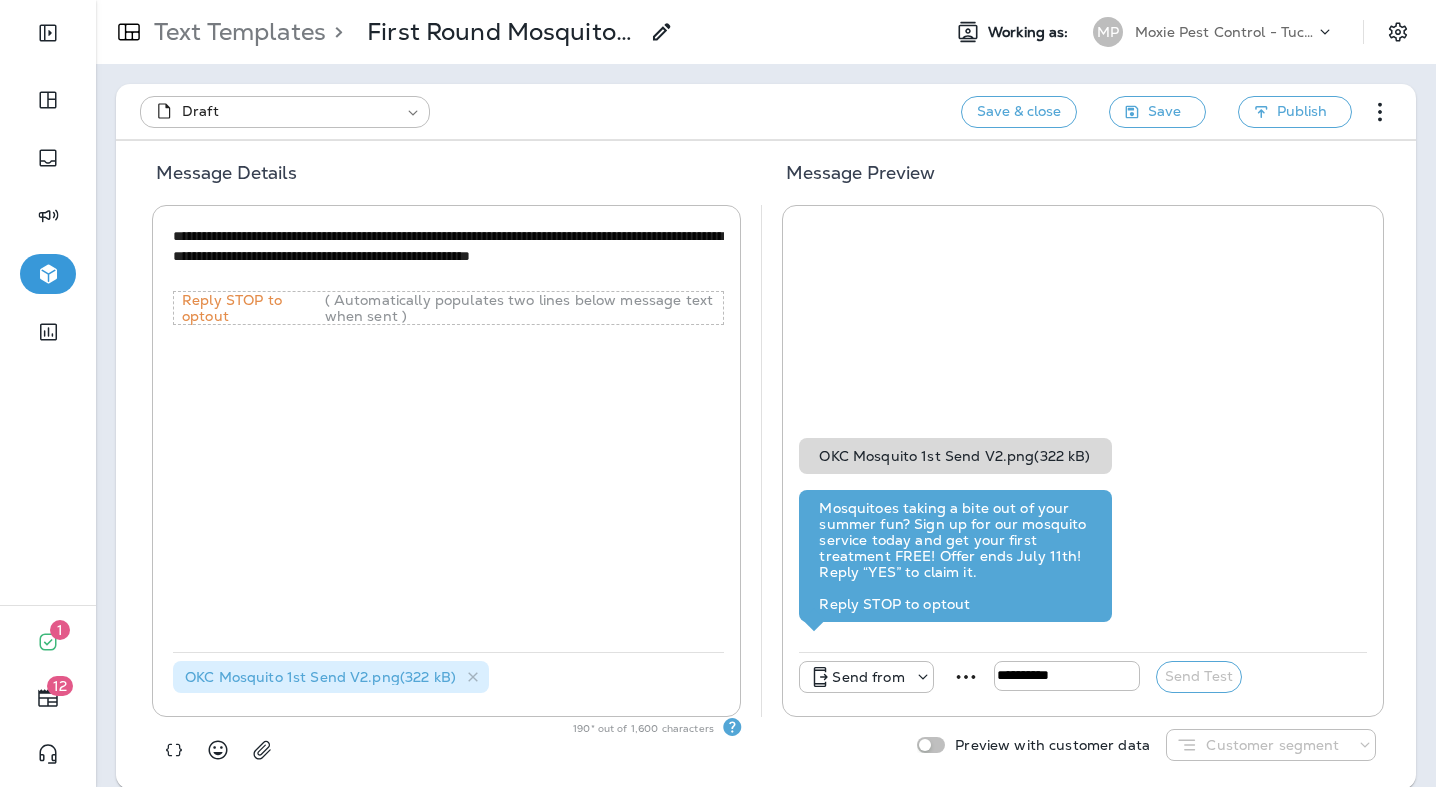 click on "**********" at bounding box center (448, 256) 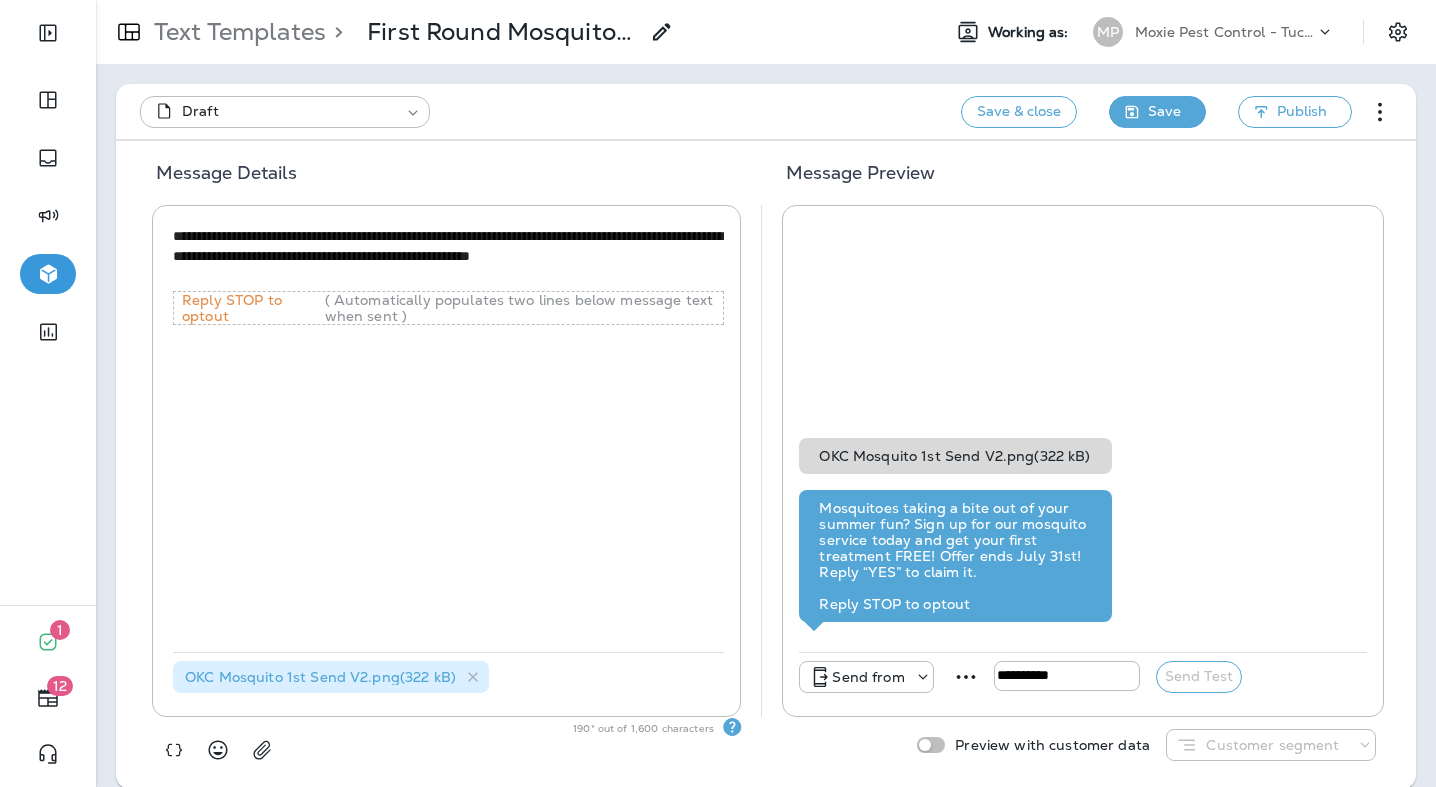 type on "**********" 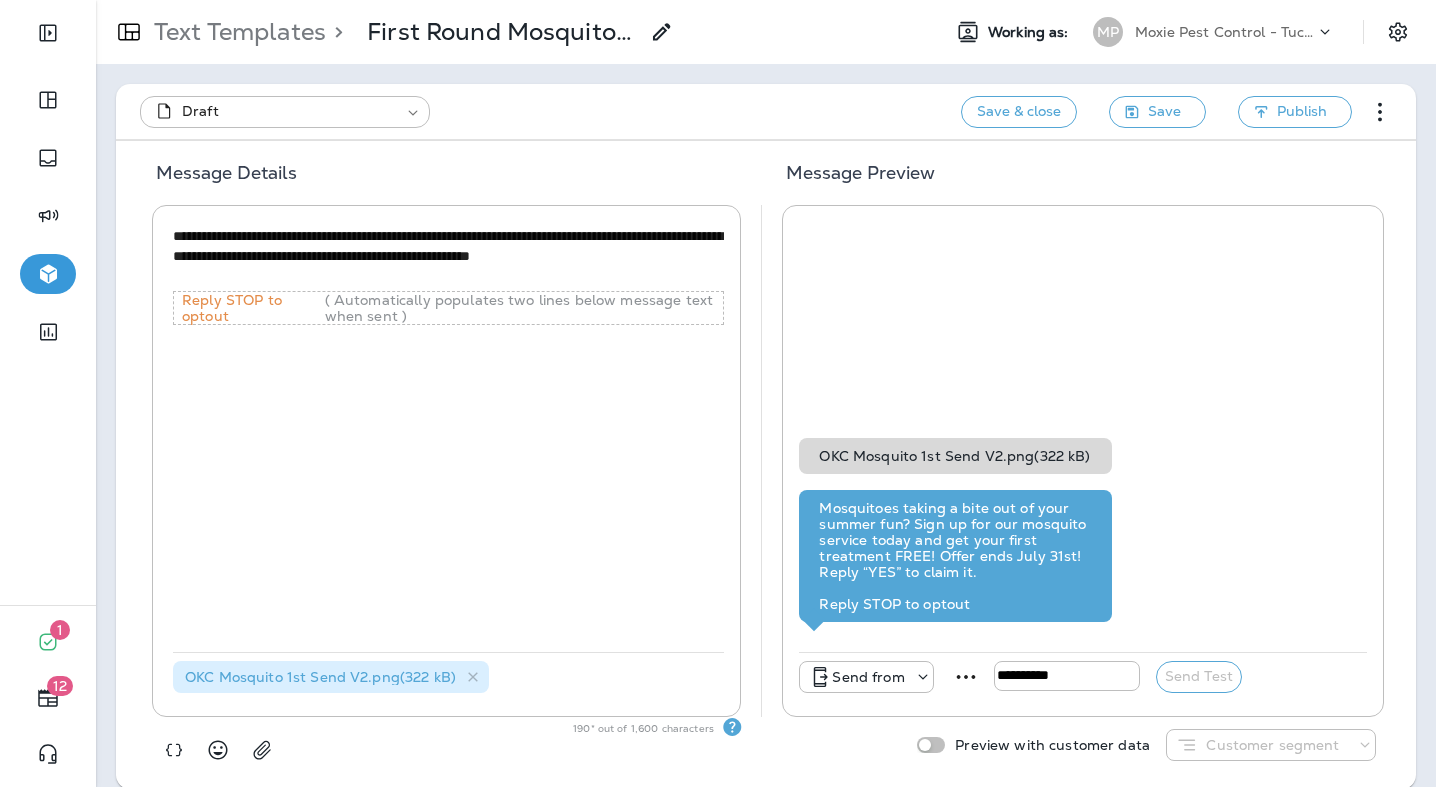 click on "OKC Mosquito 1st Send V2.png  ( 322 kB )" at bounding box center (320, 677) 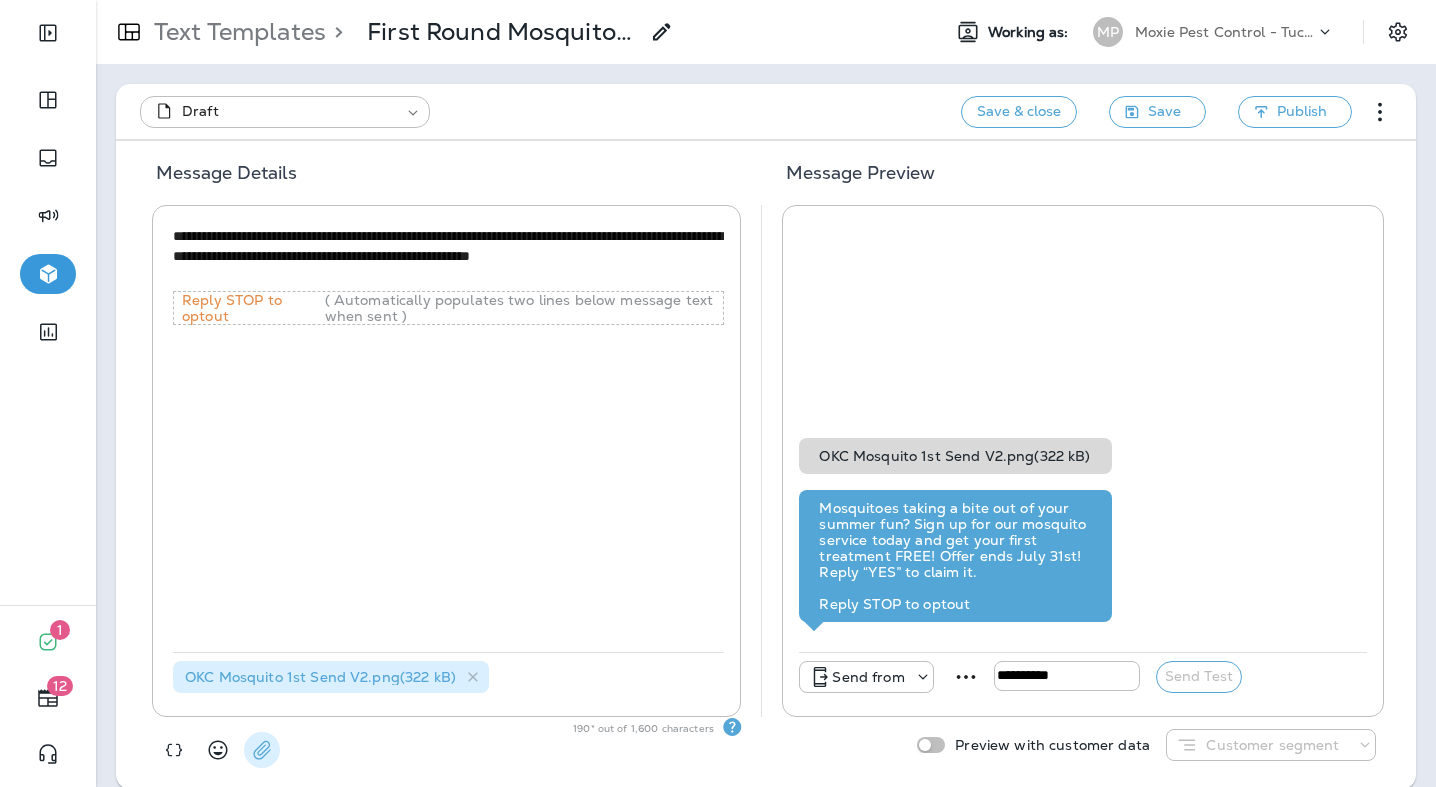 click at bounding box center [262, 750] 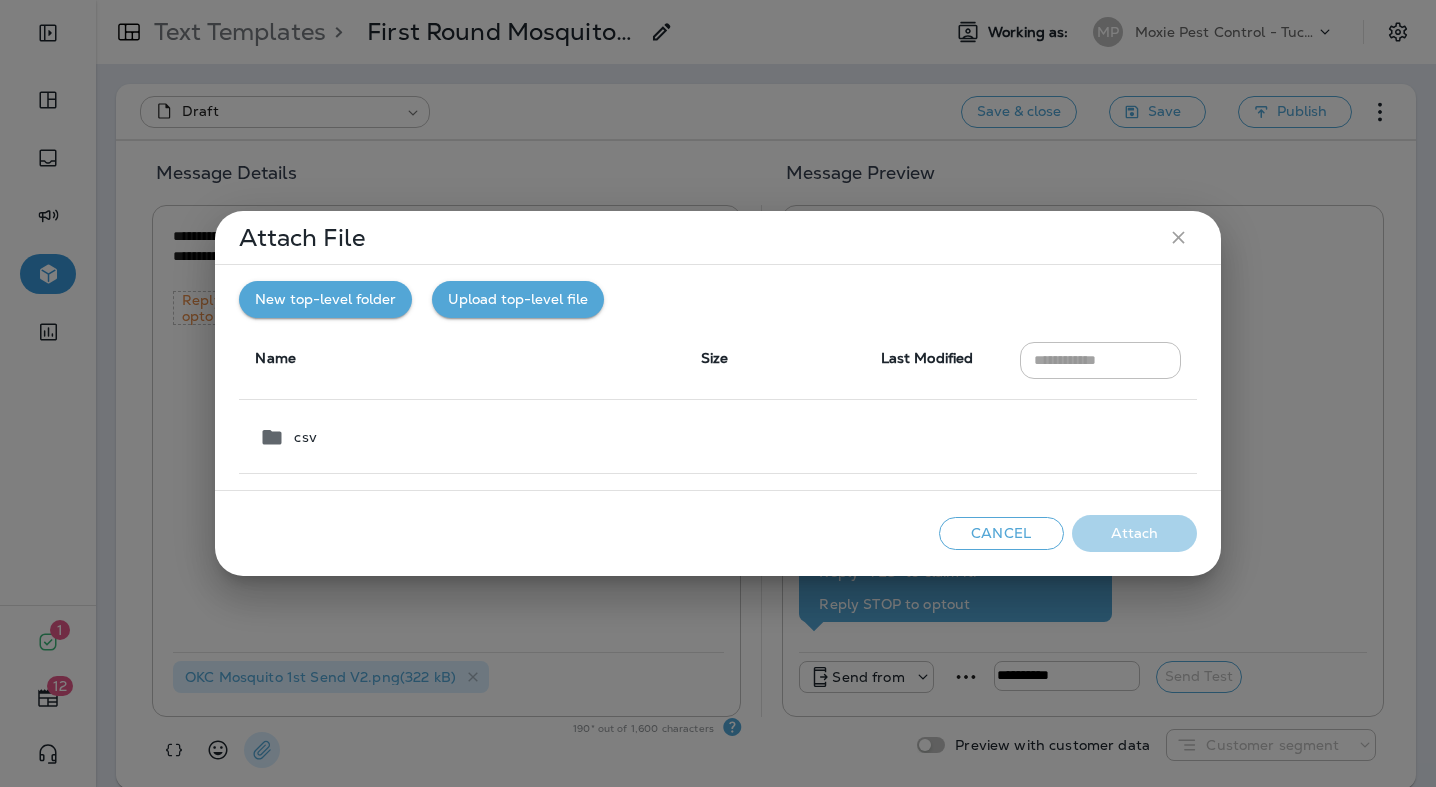 click 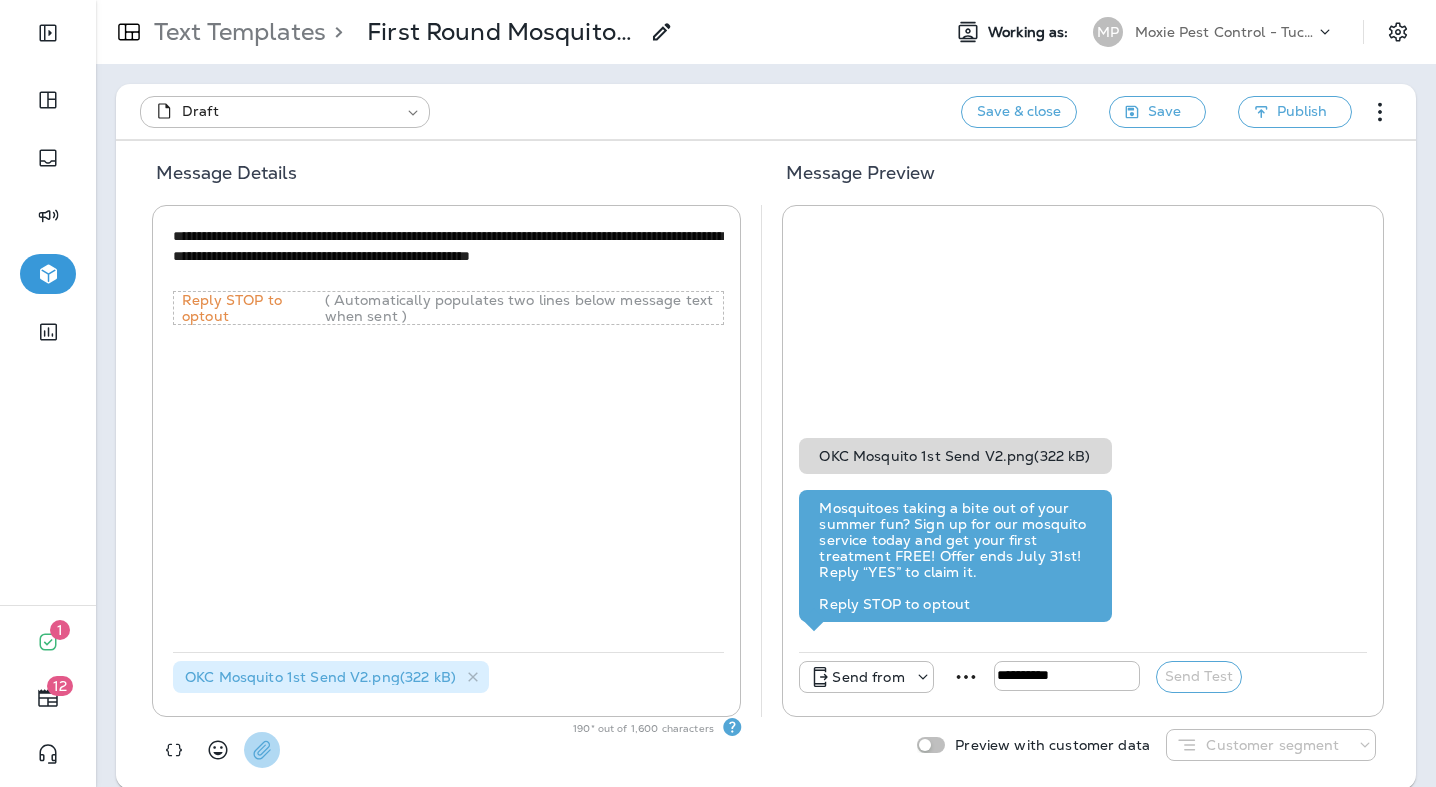 click 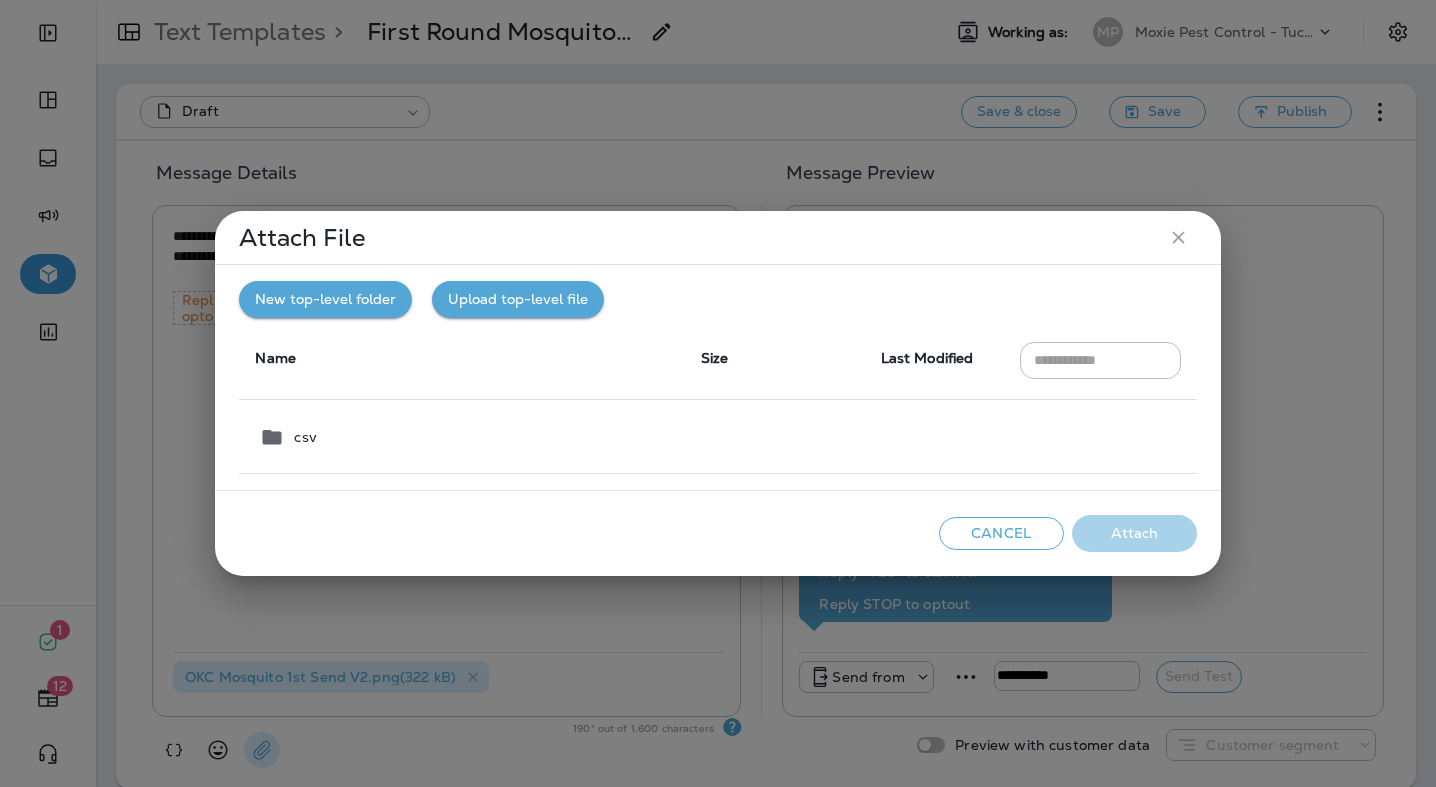 click on "Upload top-level file" at bounding box center (518, 299) 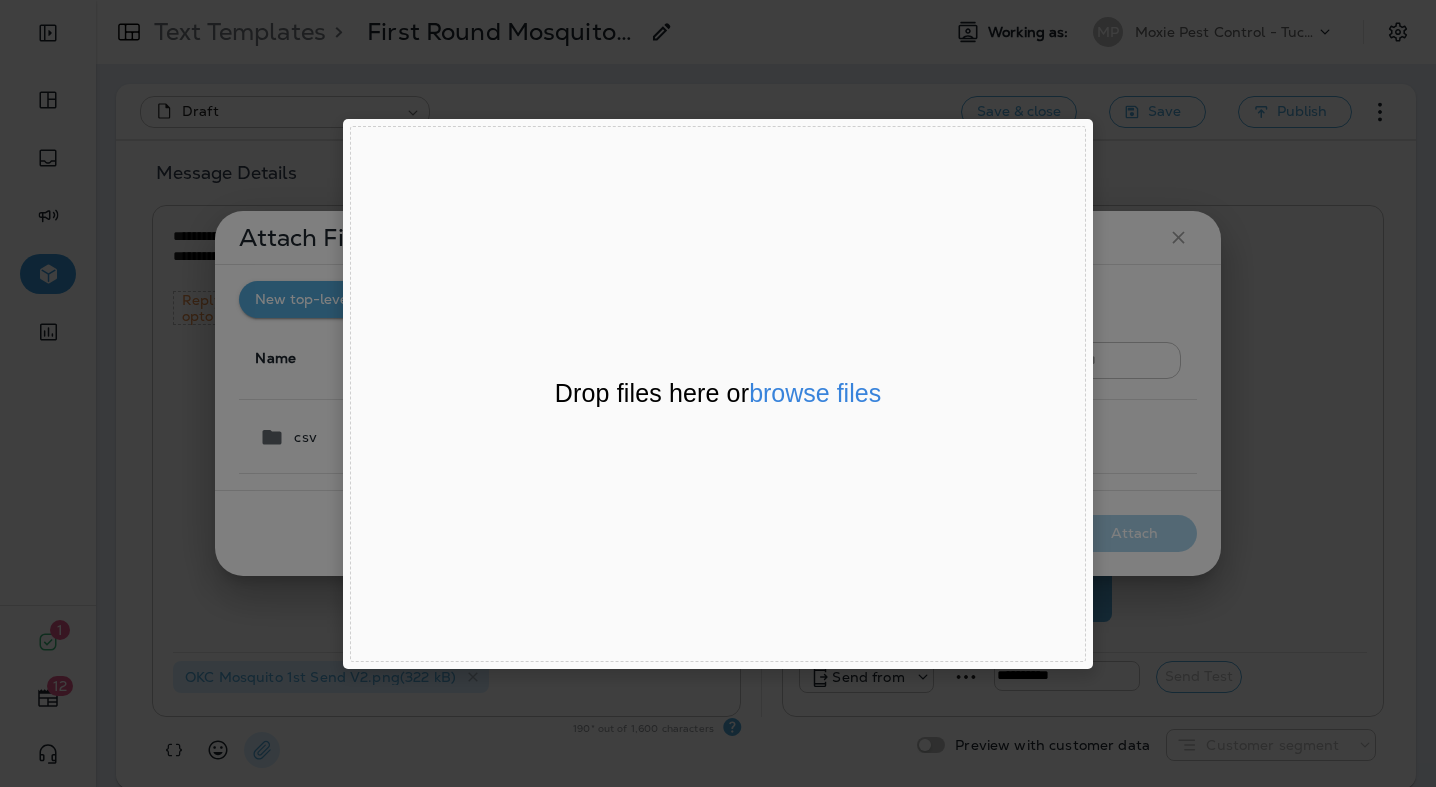 click on "Drop files here or  browse files Powered by  Uppy" 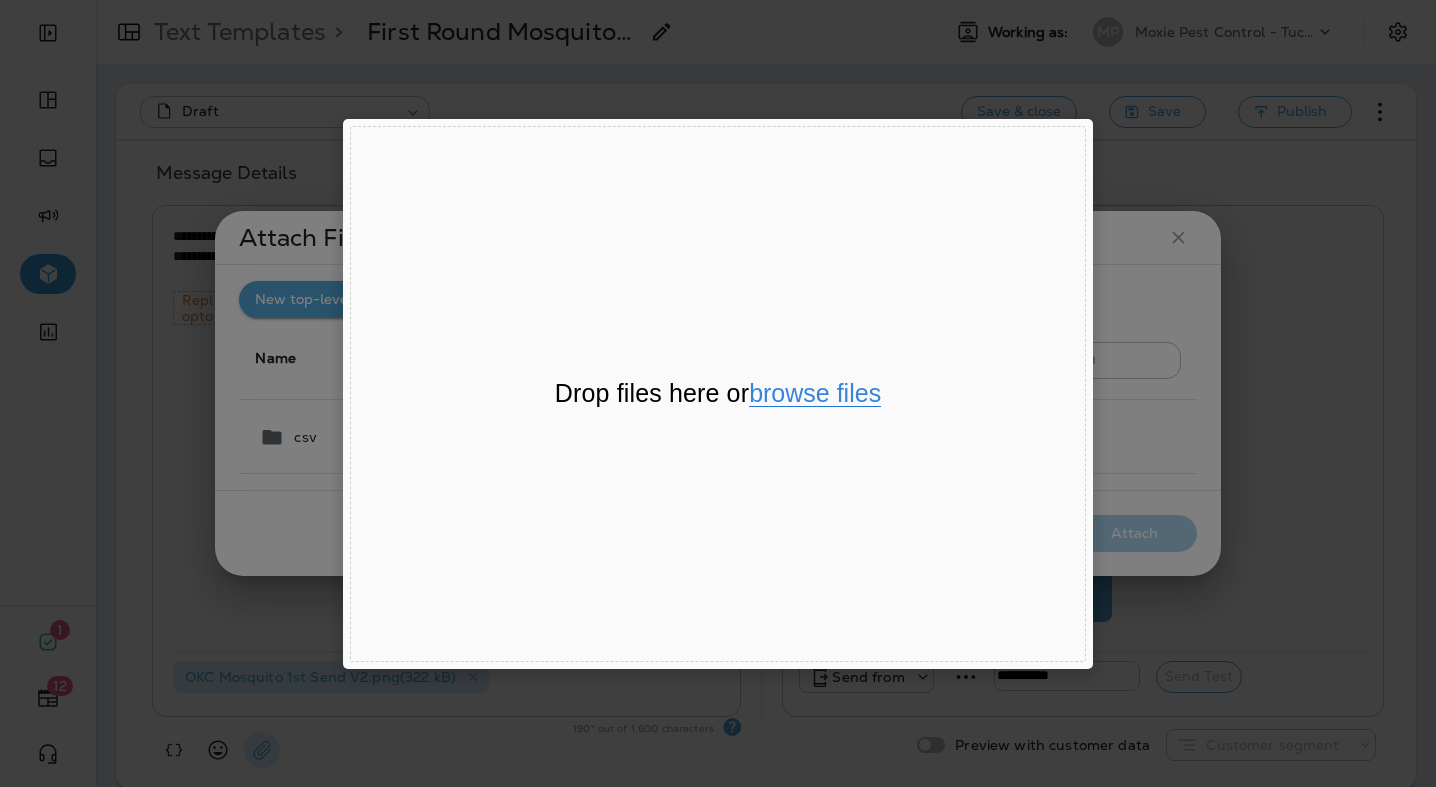 click on "browse files" at bounding box center (815, 394) 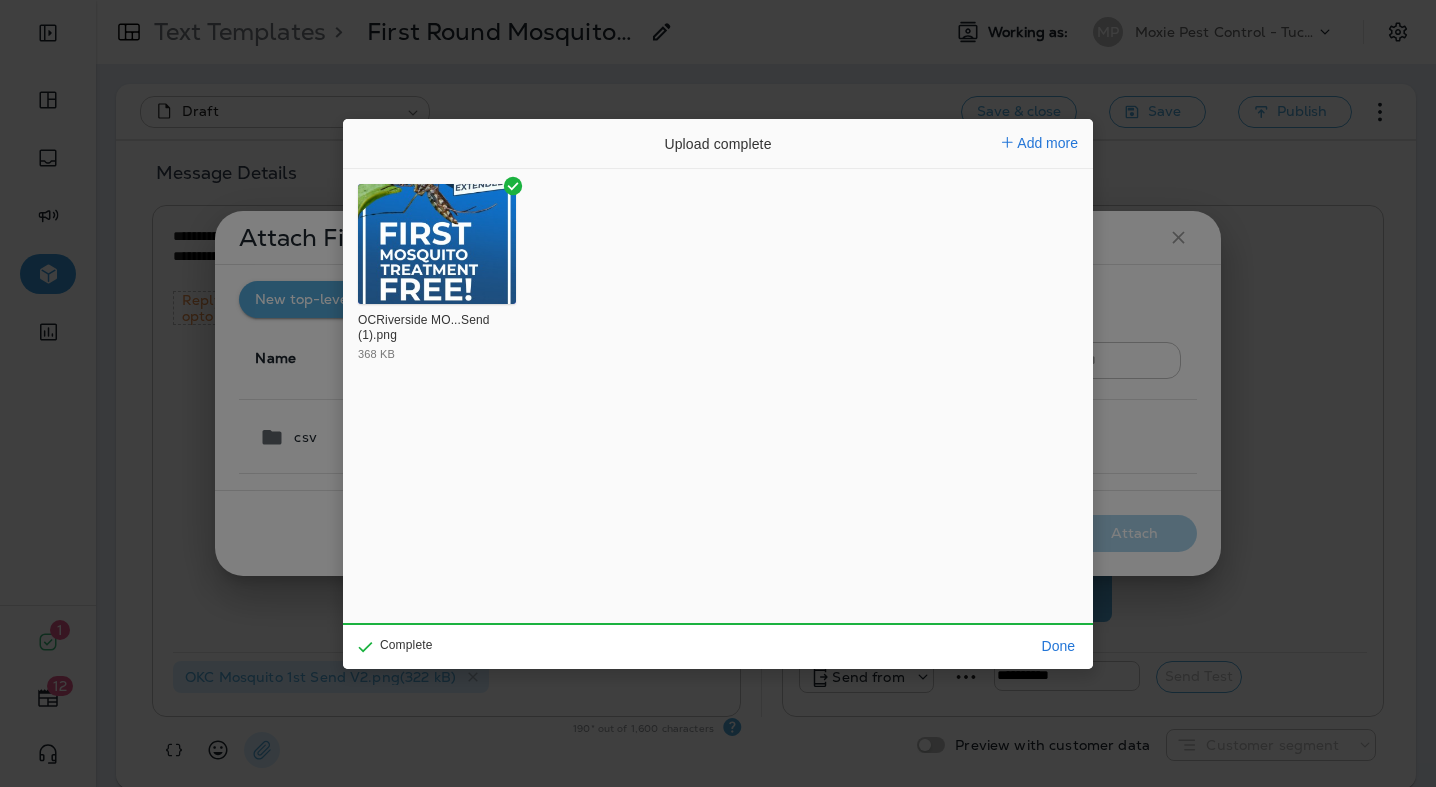 click 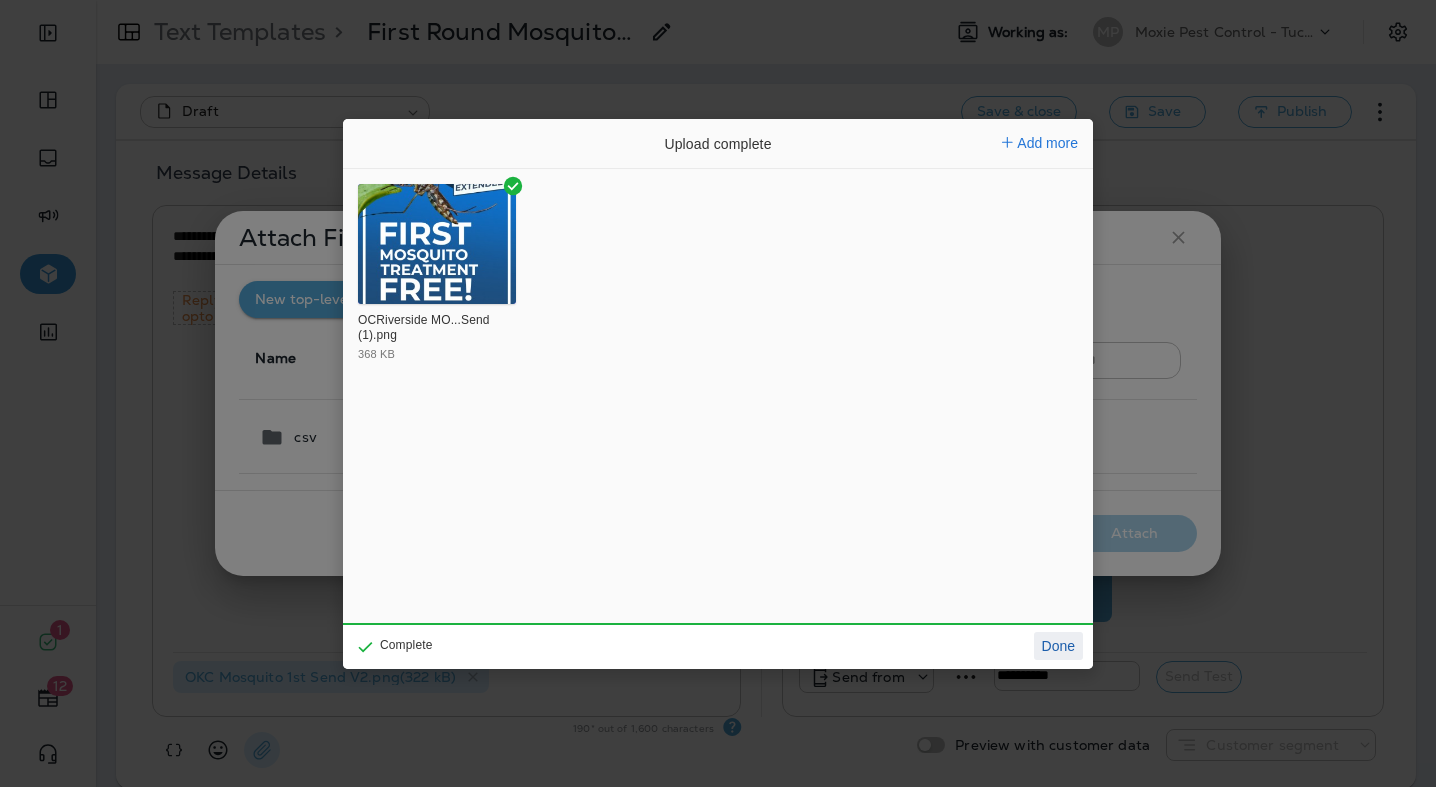 click on "Done" 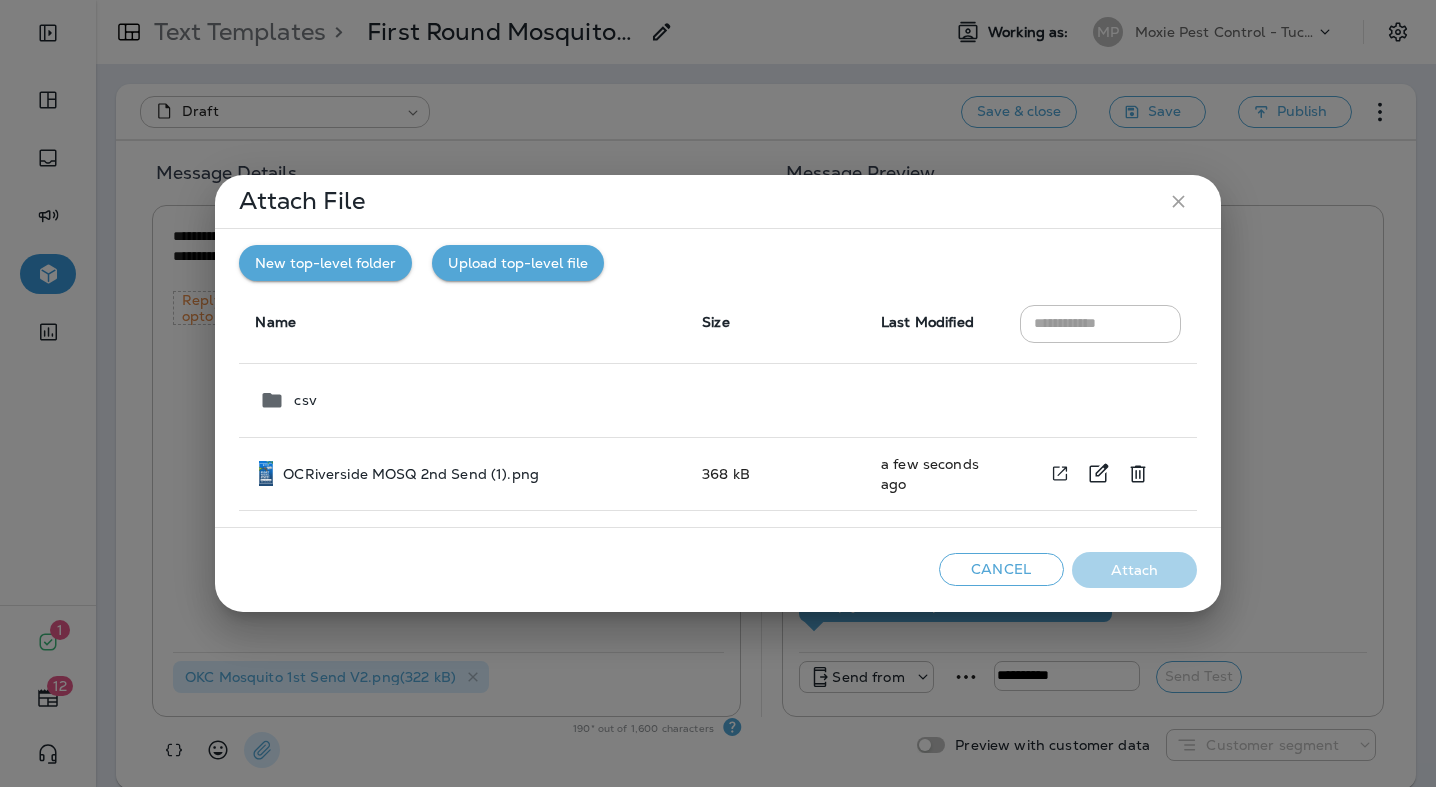 click on "OCRiverside MOSQ 2nd Send  (1).png" at bounding box center [411, 474] 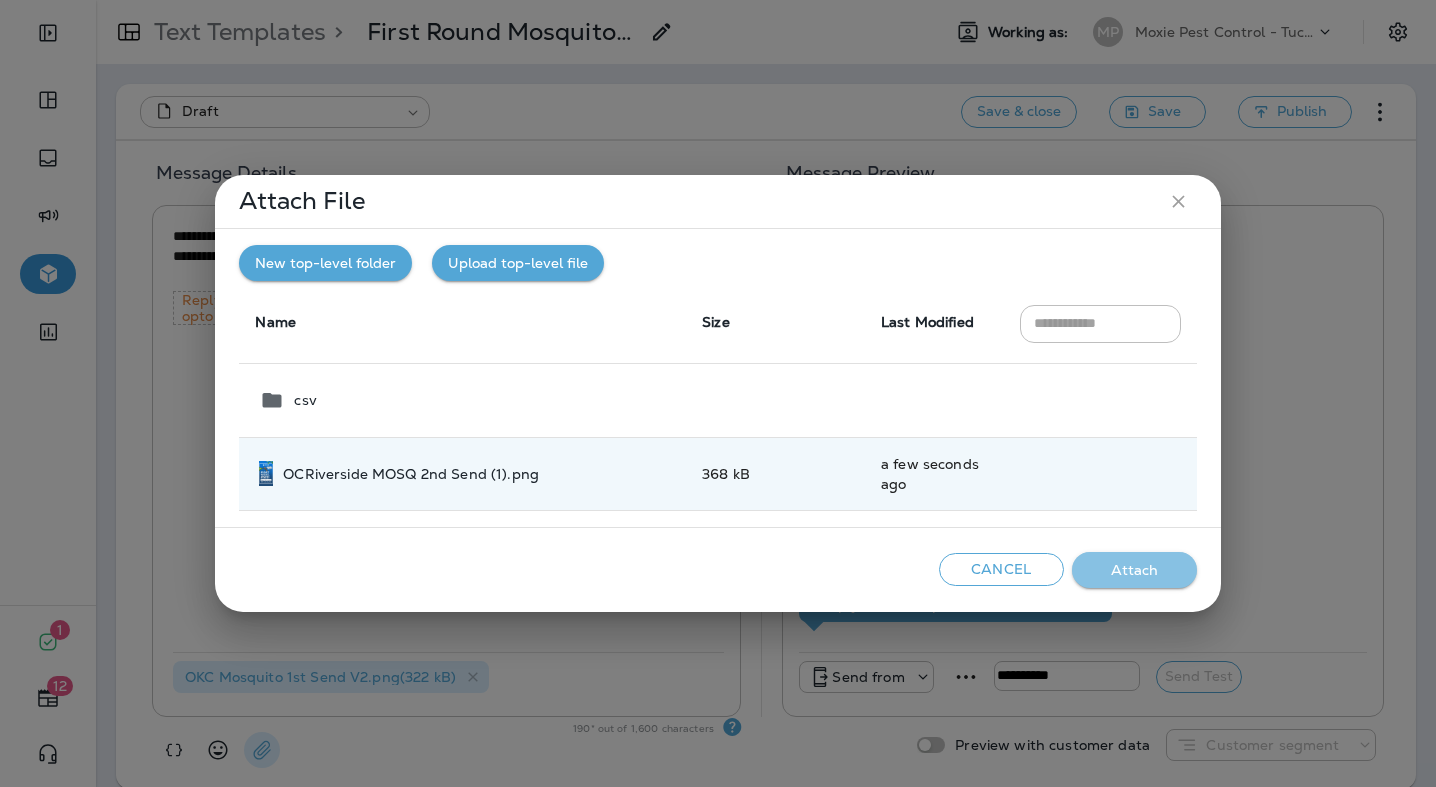 click on "Attach" at bounding box center [1134, 570] 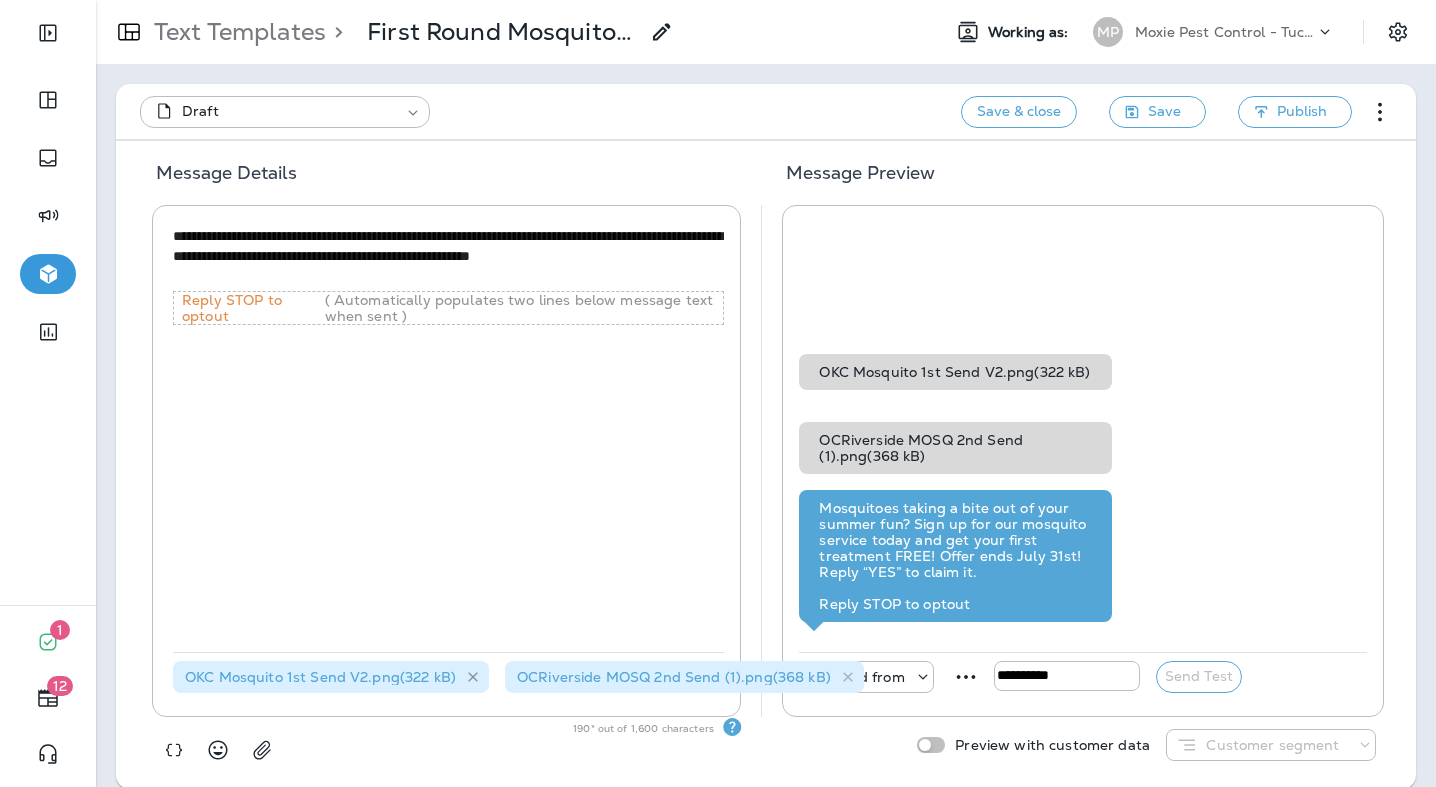 click 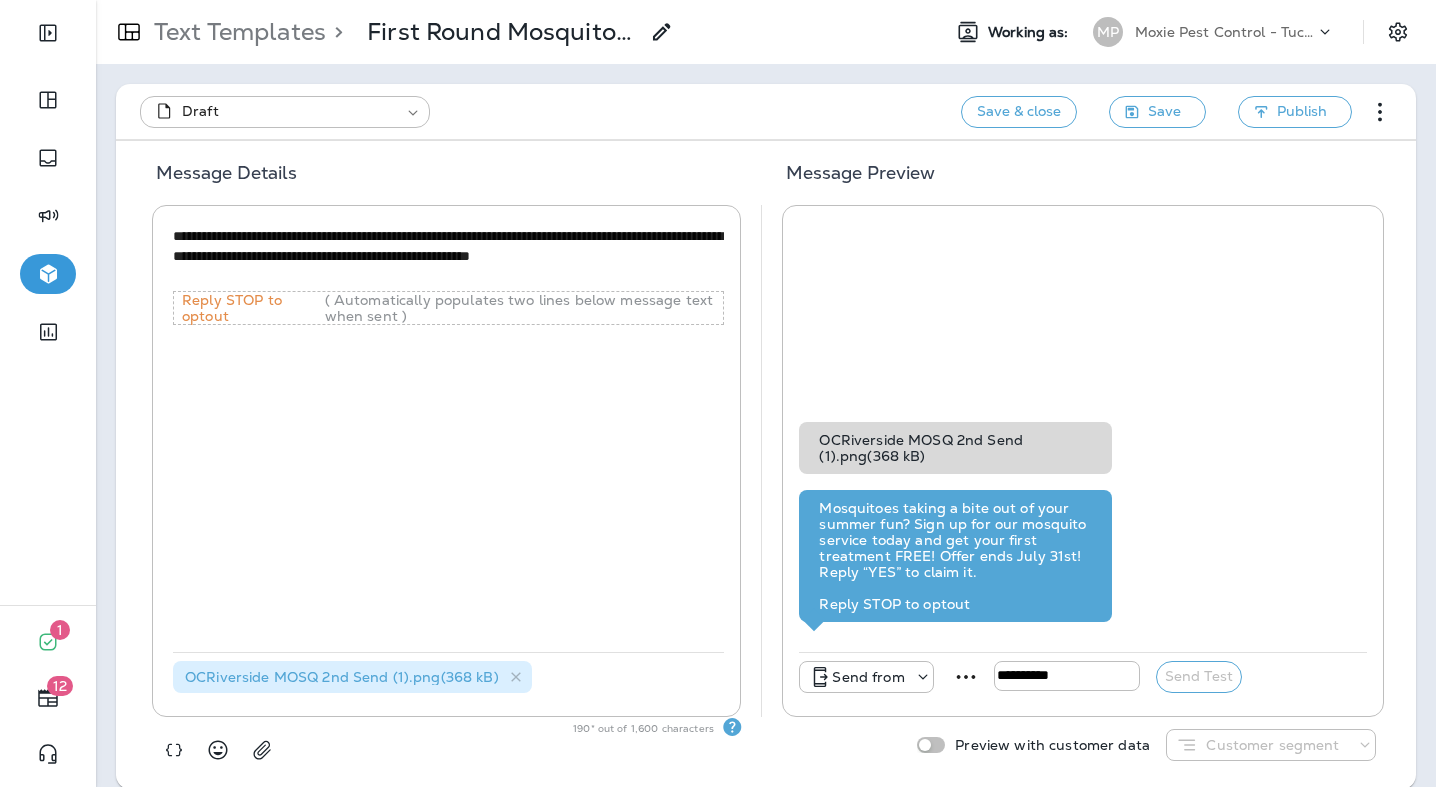 click on "**********" at bounding box center [448, 437] 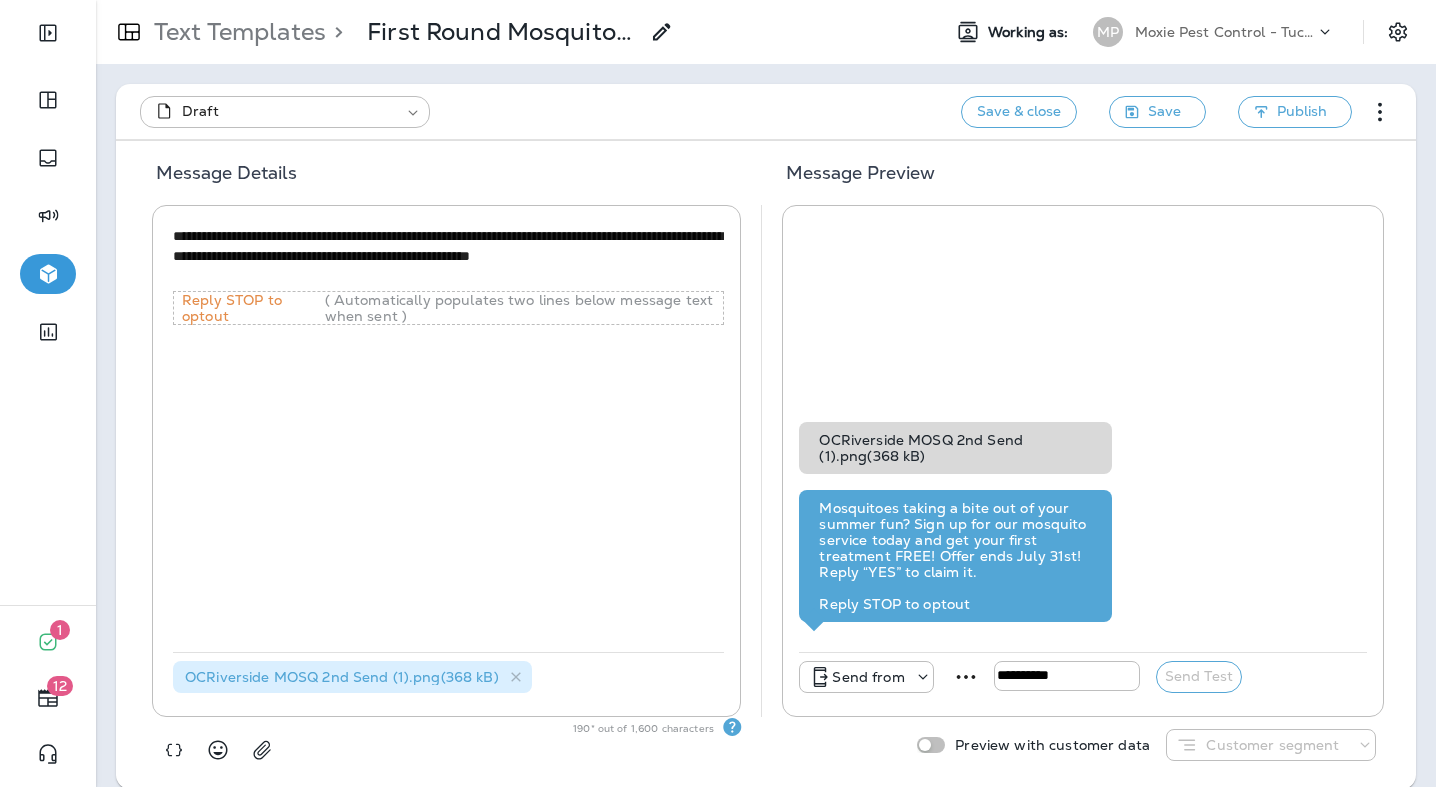 click on "Moxie Pest Control - Tucson" at bounding box center [1225, 32] 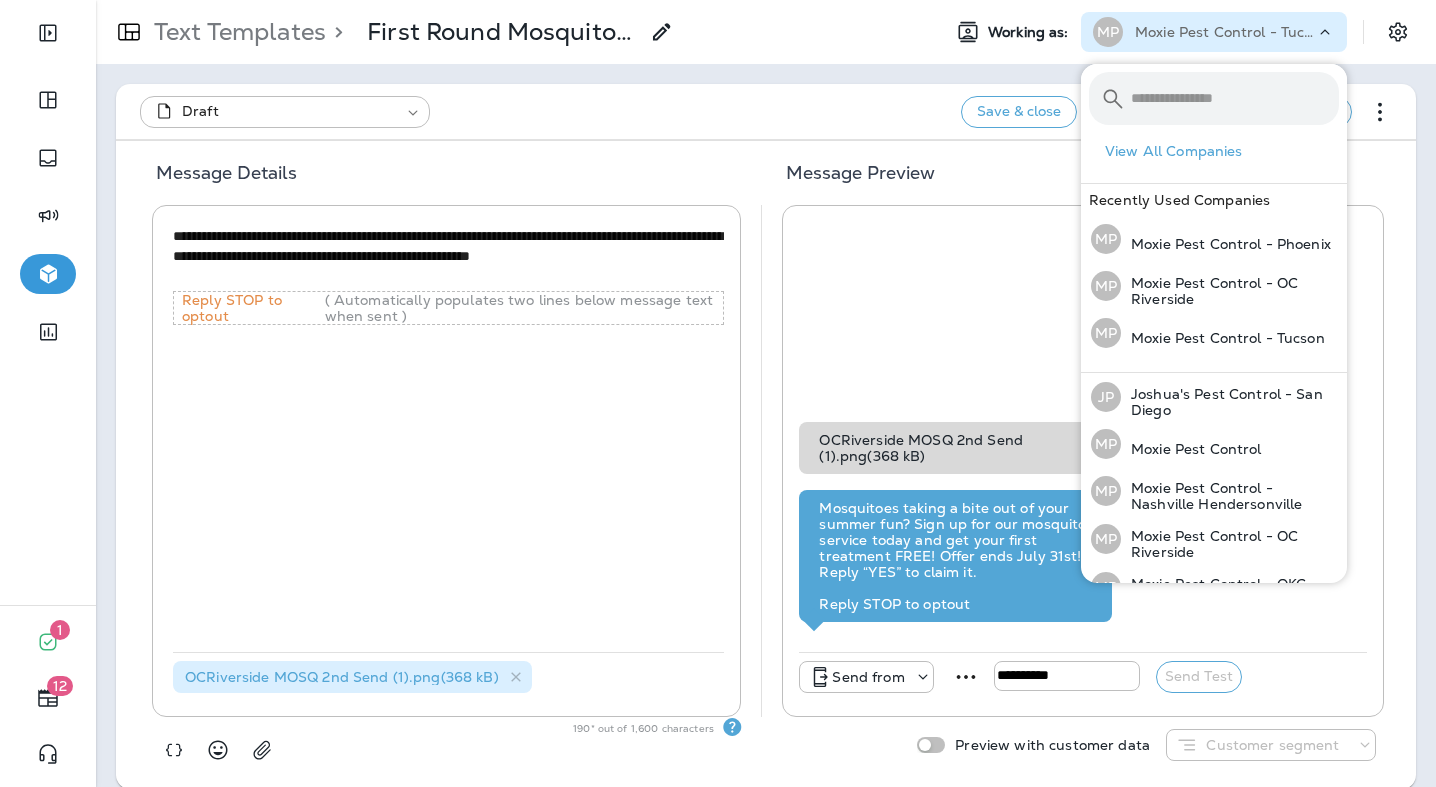 click on "Message Preview" at bounding box center (1081, 181) 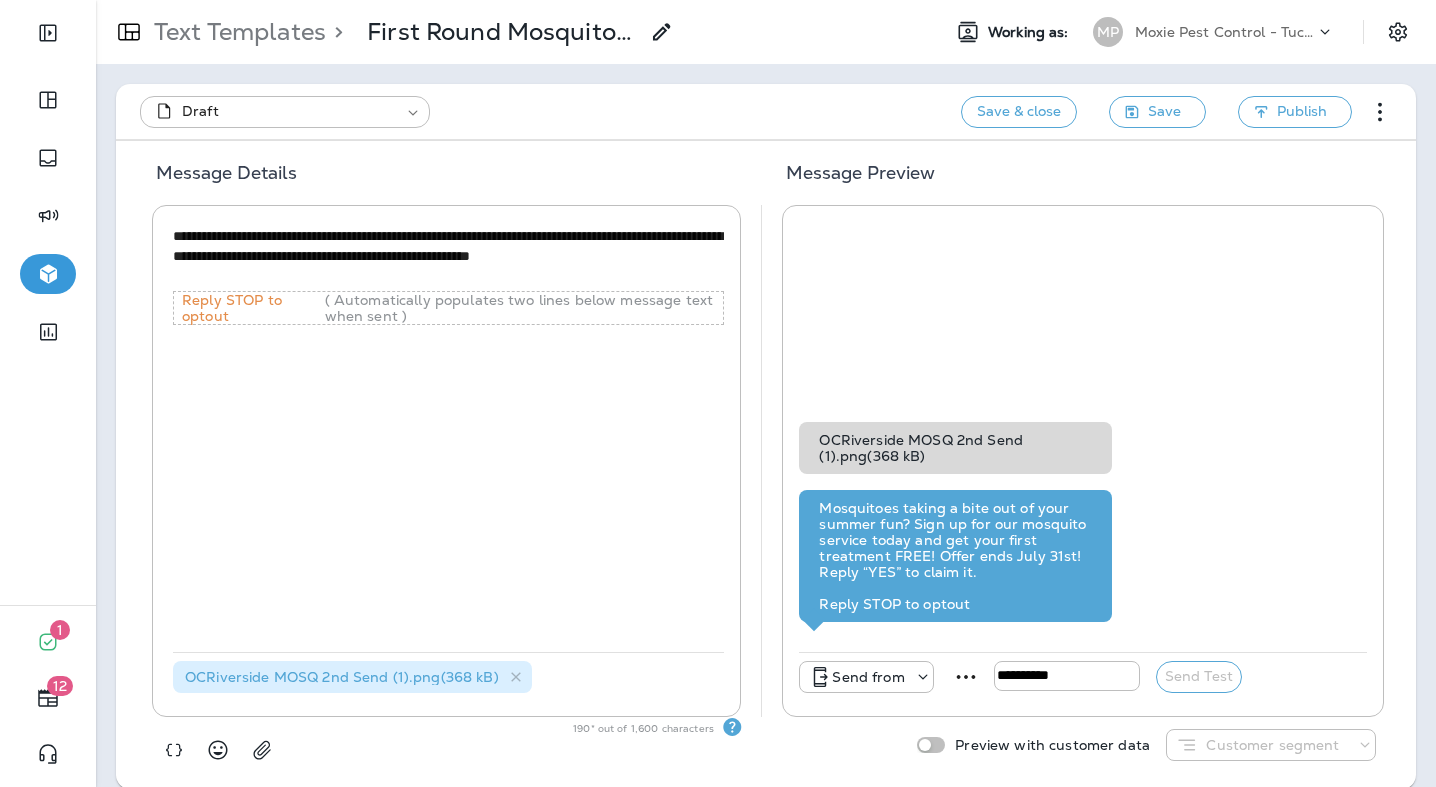 click on "Save & close" at bounding box center [1019, 112] 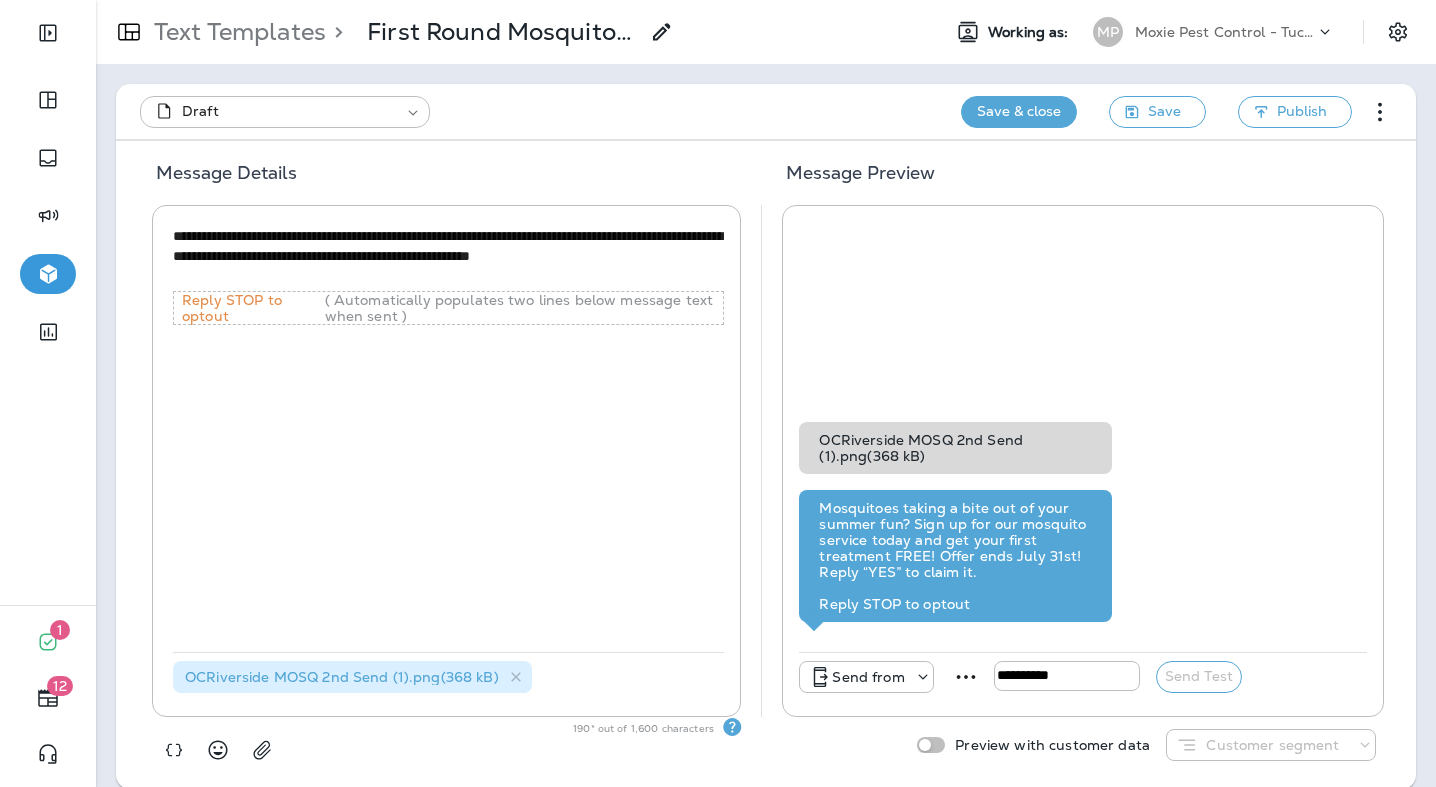 click on "Save & close" at bounding box center (1019, 112) 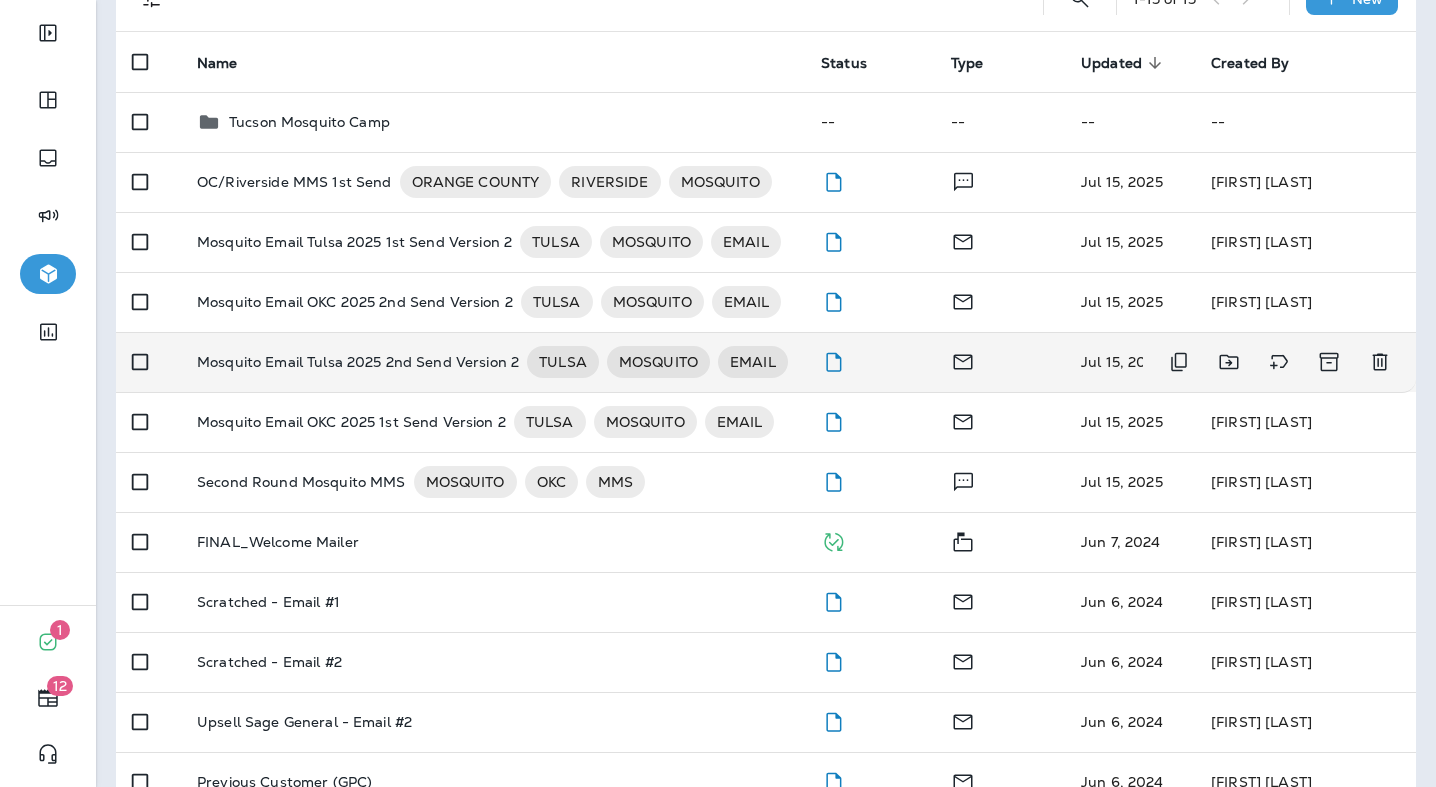 scroll, scrollTop: 171, scrollLeft: 0, axis: vertical 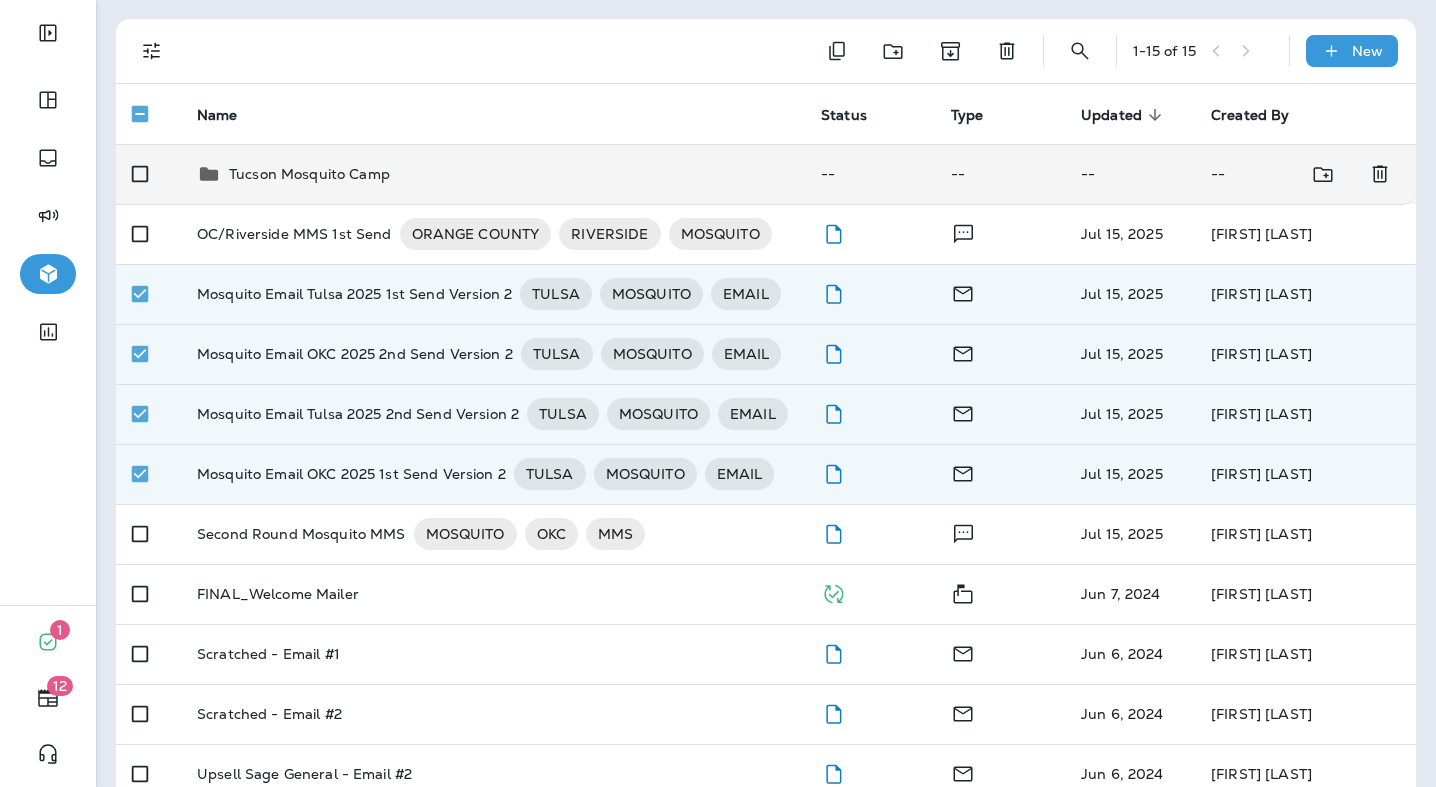click on "Tucson Mosquito Camp" at bounding box center (493, 174) 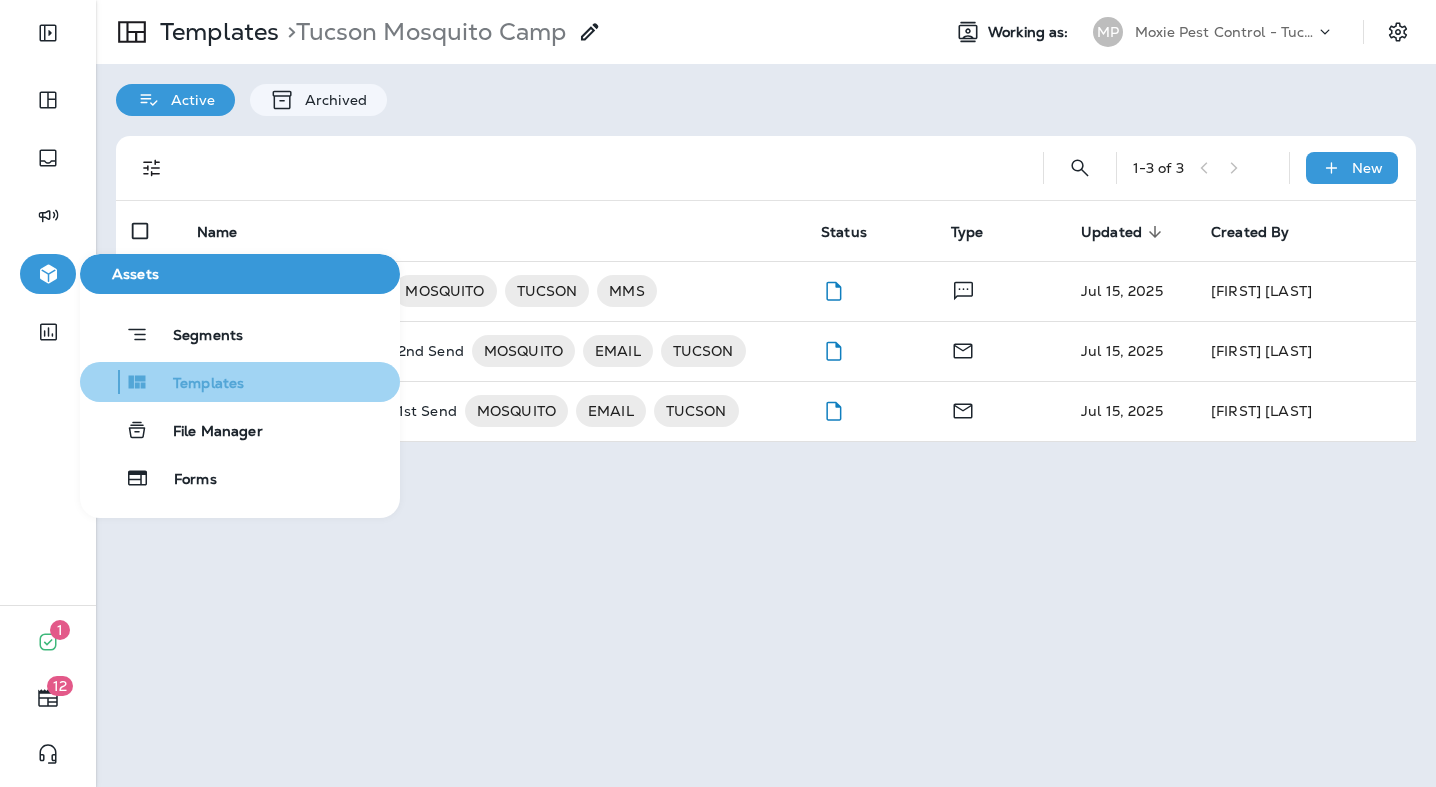 click on "Templates" at bounding box center (196, 384) 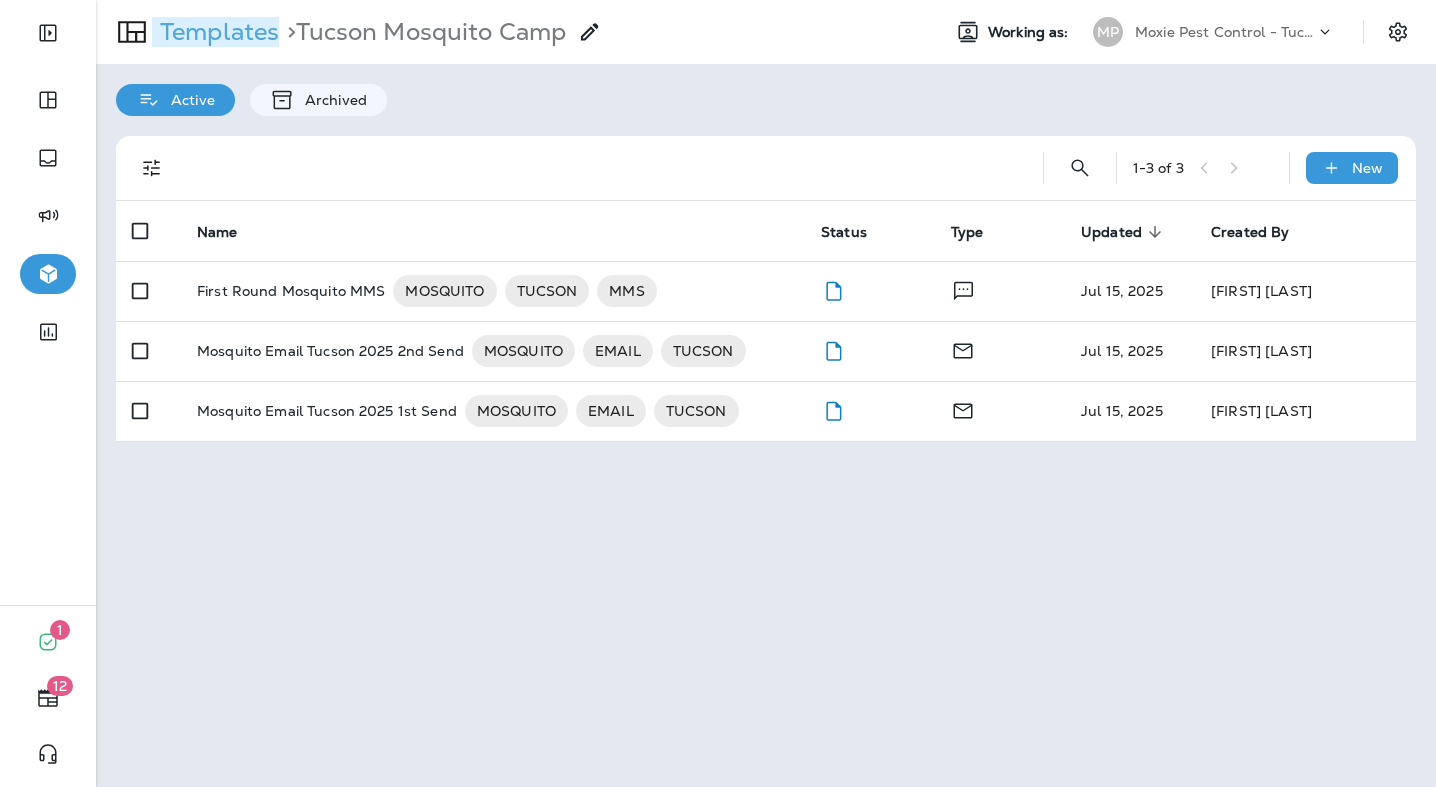 click on "Templates" at bounding box center [215, 32] 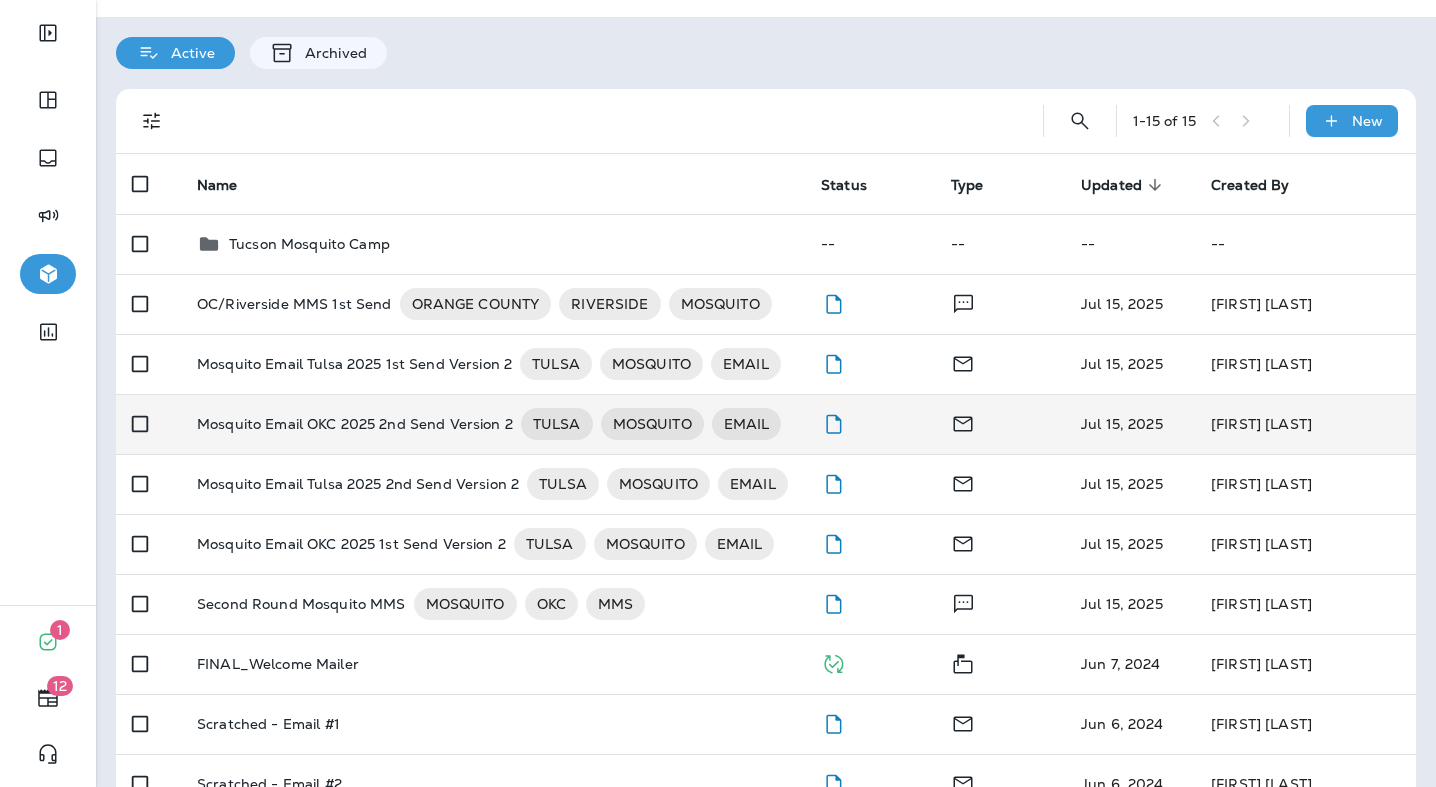 scroll, scrollTop: 52, scrollLeft: 0, axis: vertical 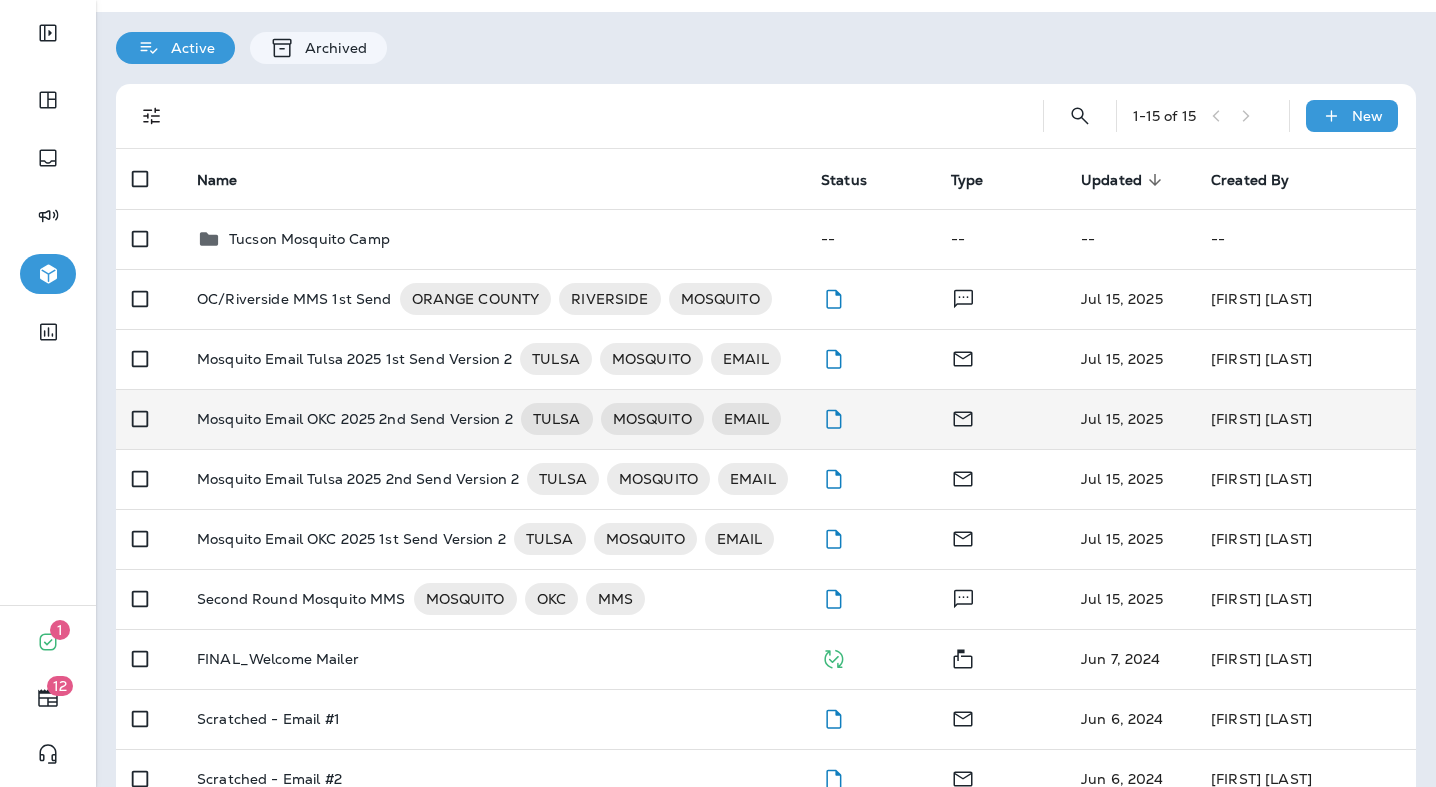 click on "Mosquito Email OKC 2025 2nd Send Version 2" at bounding box center (355, 419) 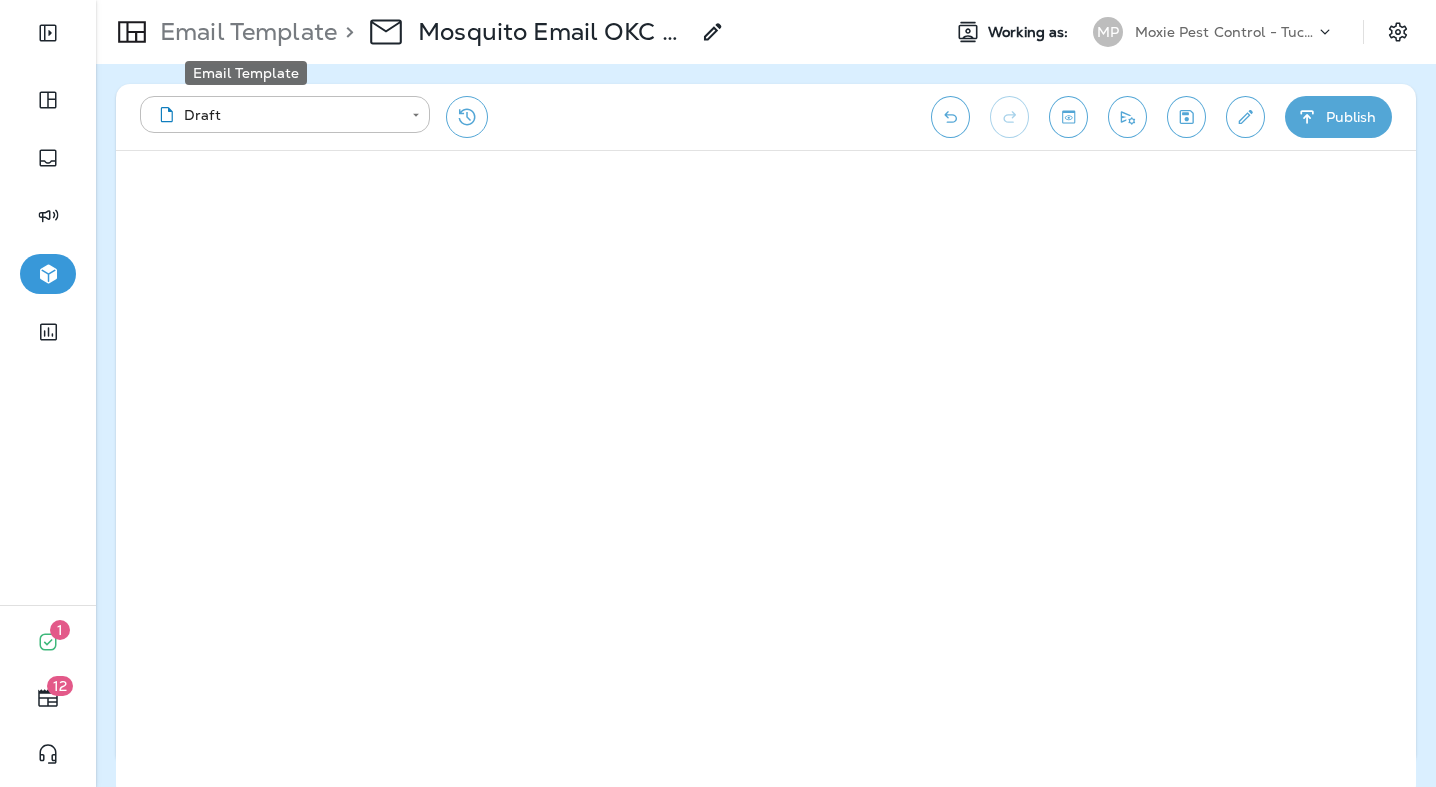 click on "Email Template" at bounding box center (244, 32) 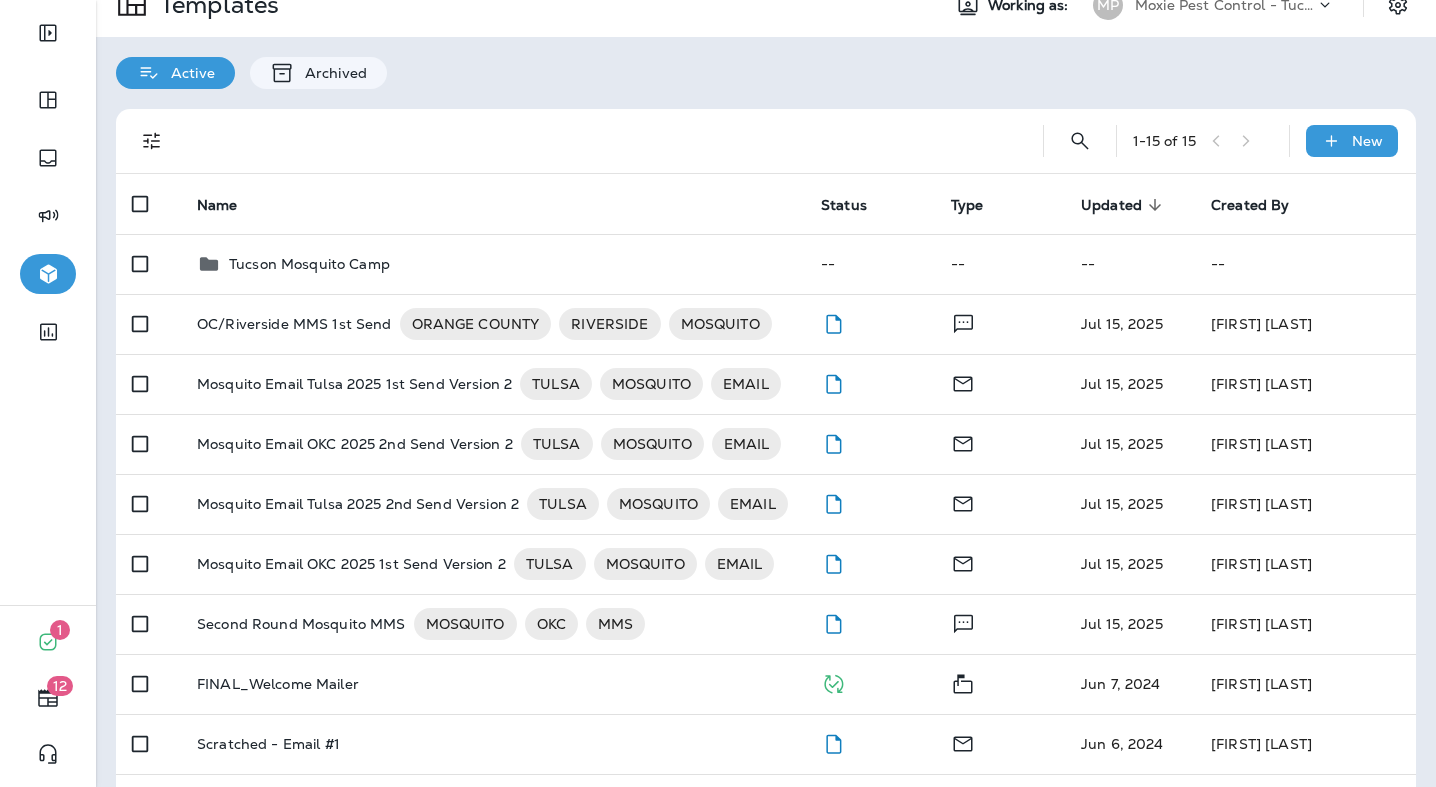 scroll, scrollTop: 0, scrollLeft: 0, axis: both 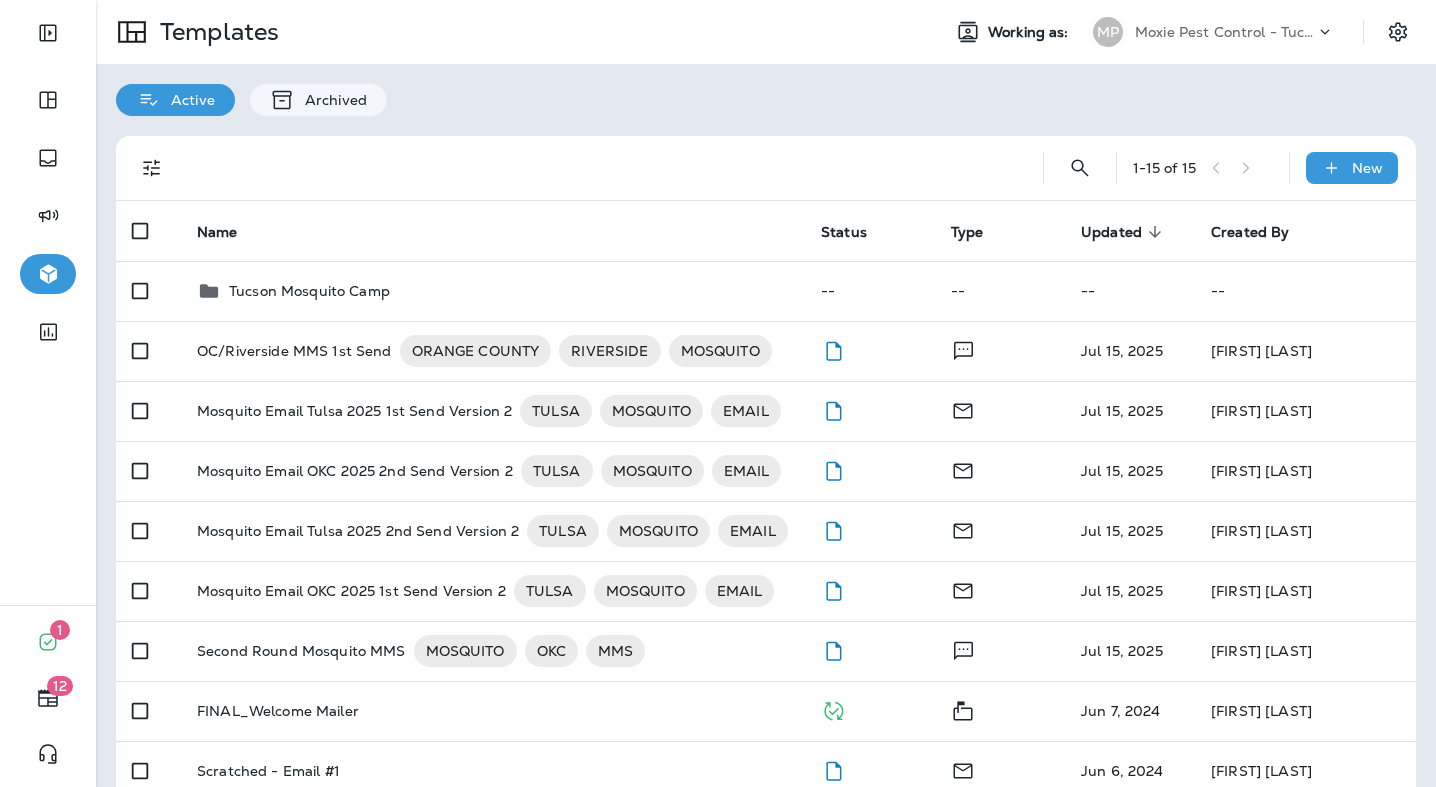 click on "Moxie Pest Control - Tucson" at bounding box center [1225, 32] 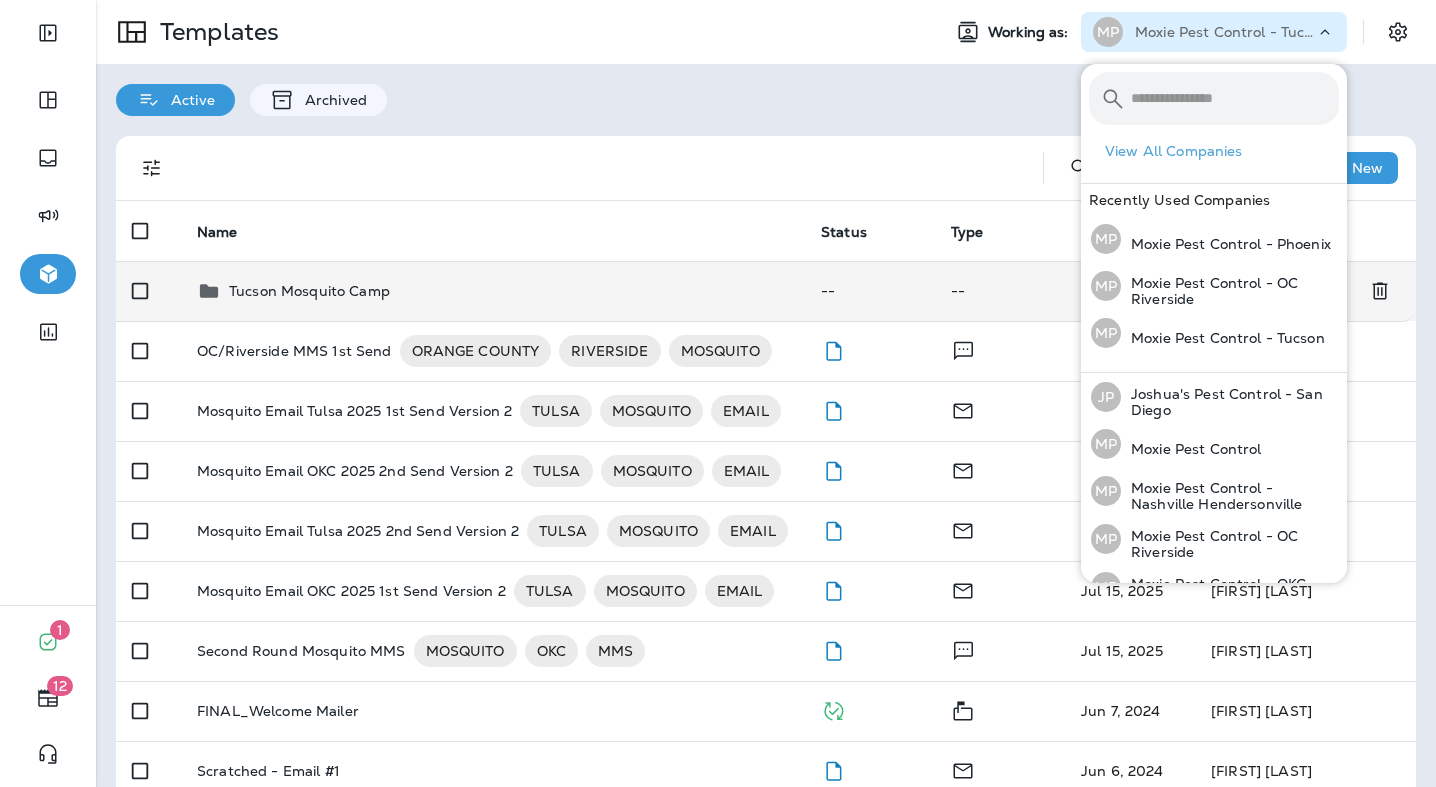 click on "Tucson Mosquito Camp" at bounding box center (309, 291) 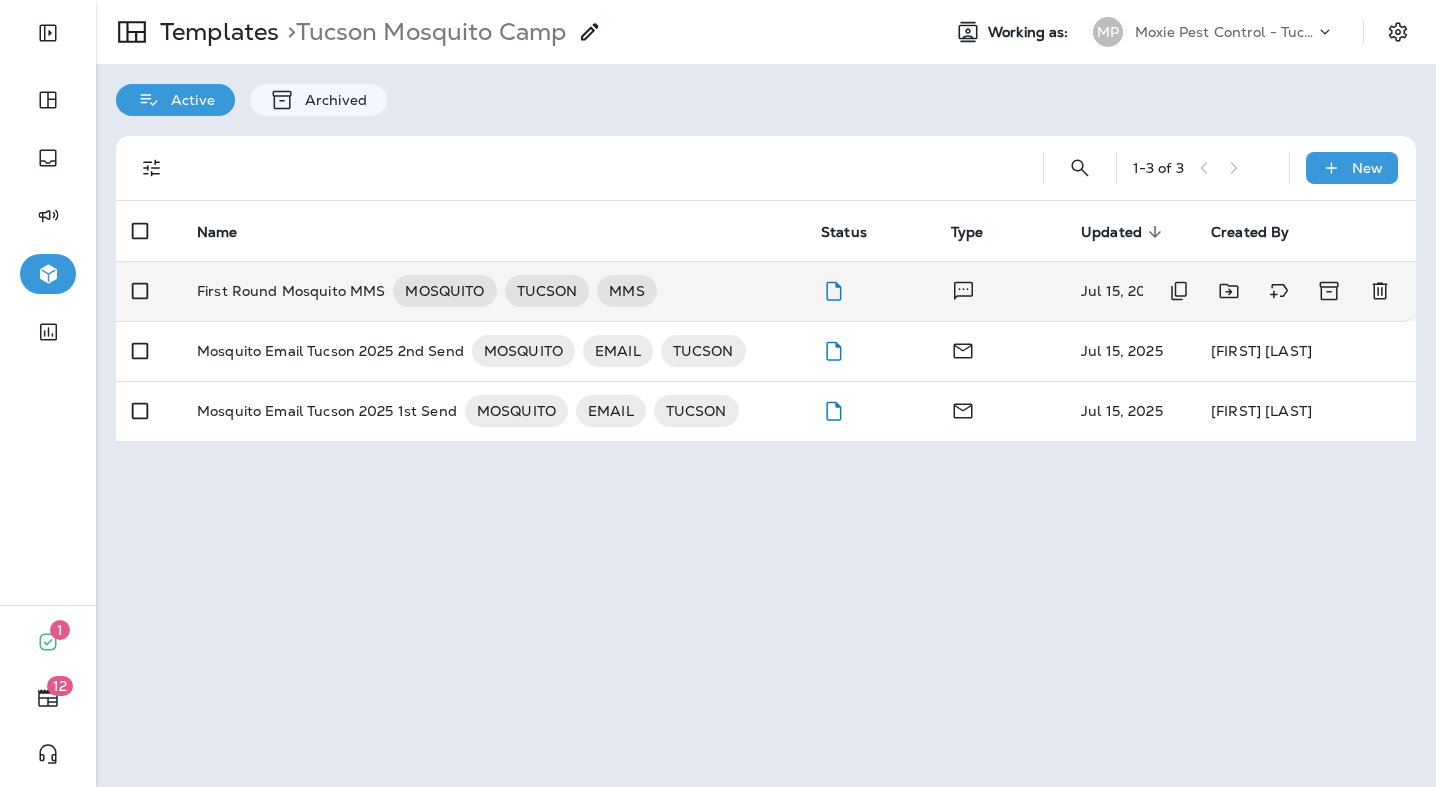 click on "First Round Mosquito MMS" at bounding box center [291, 291] 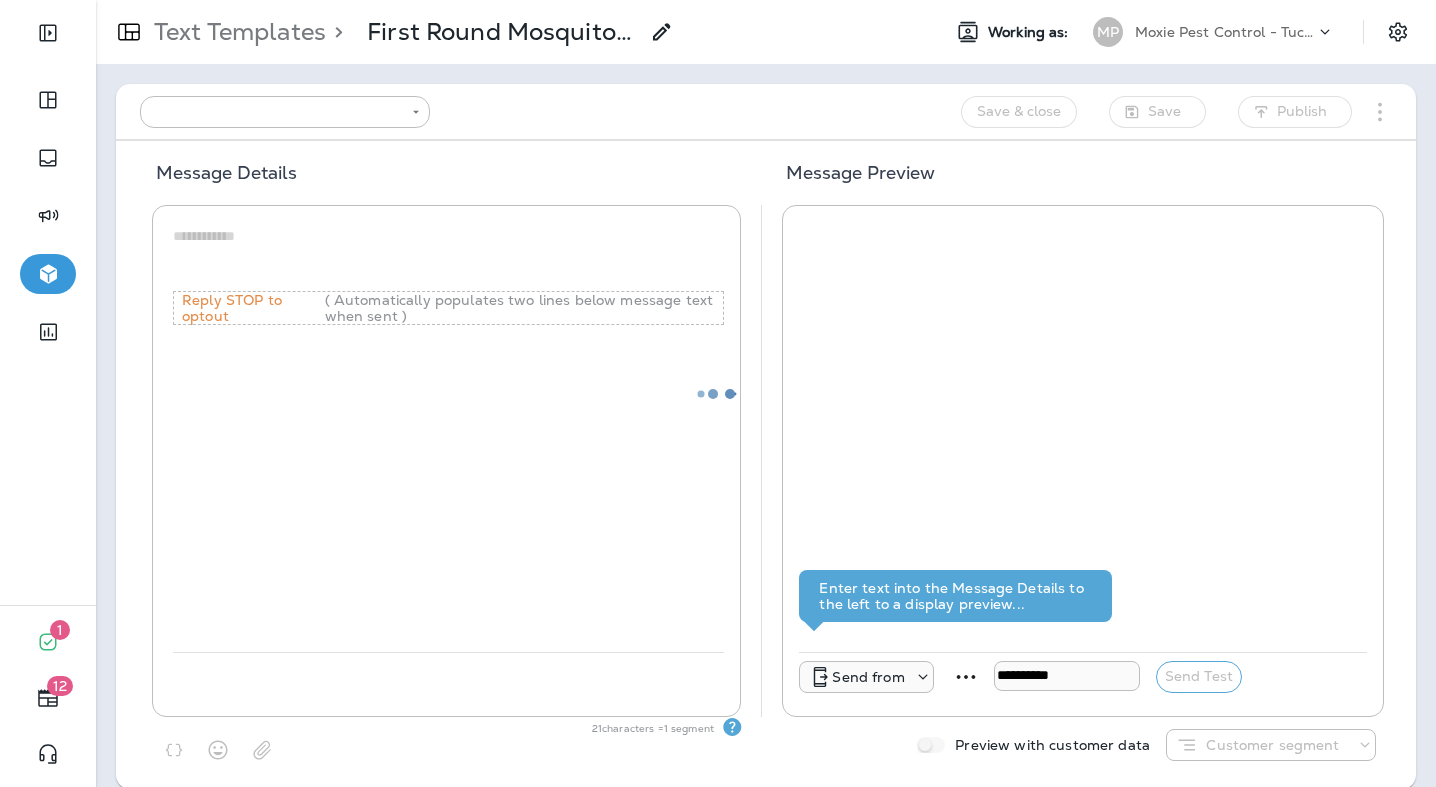 type on "**********" 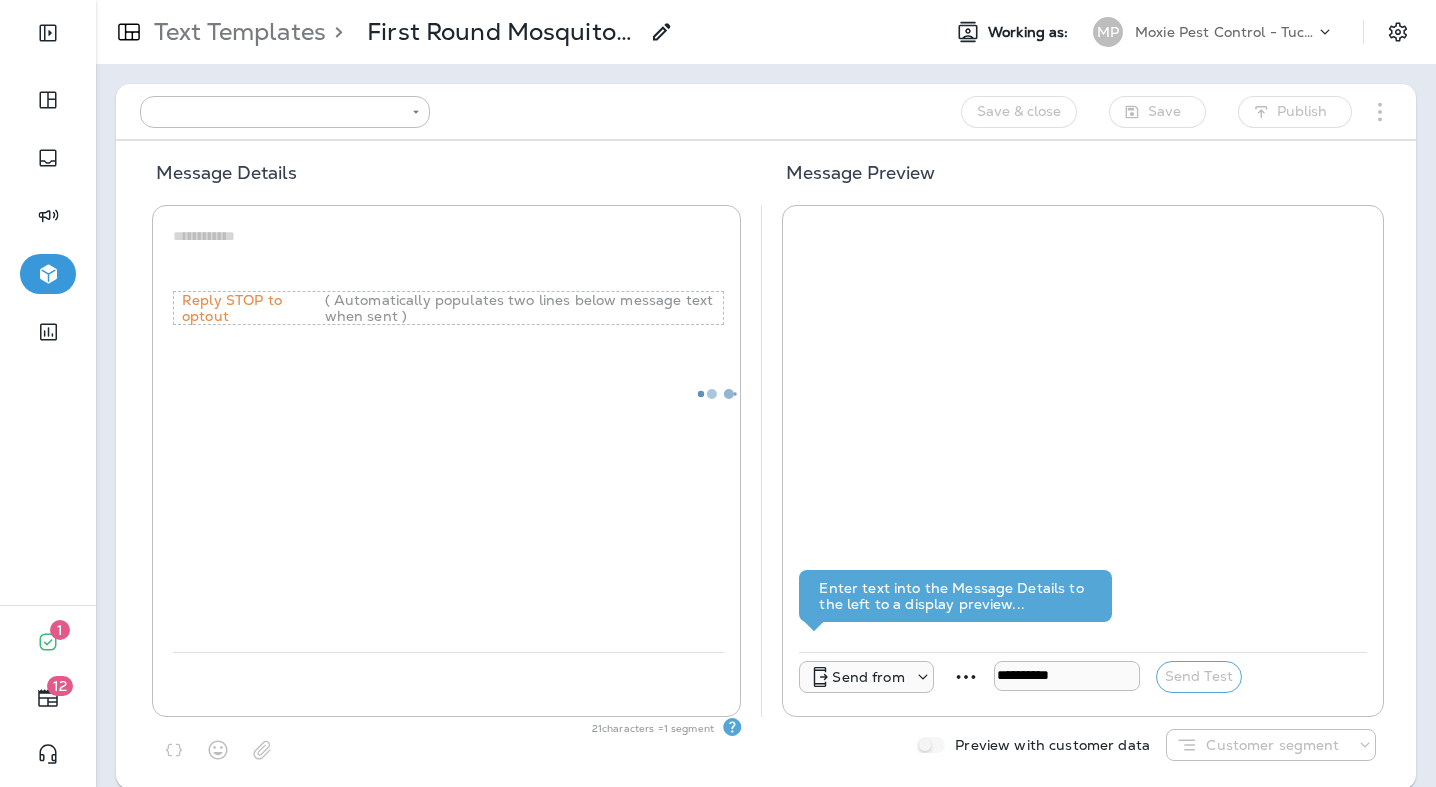 type on "**********" 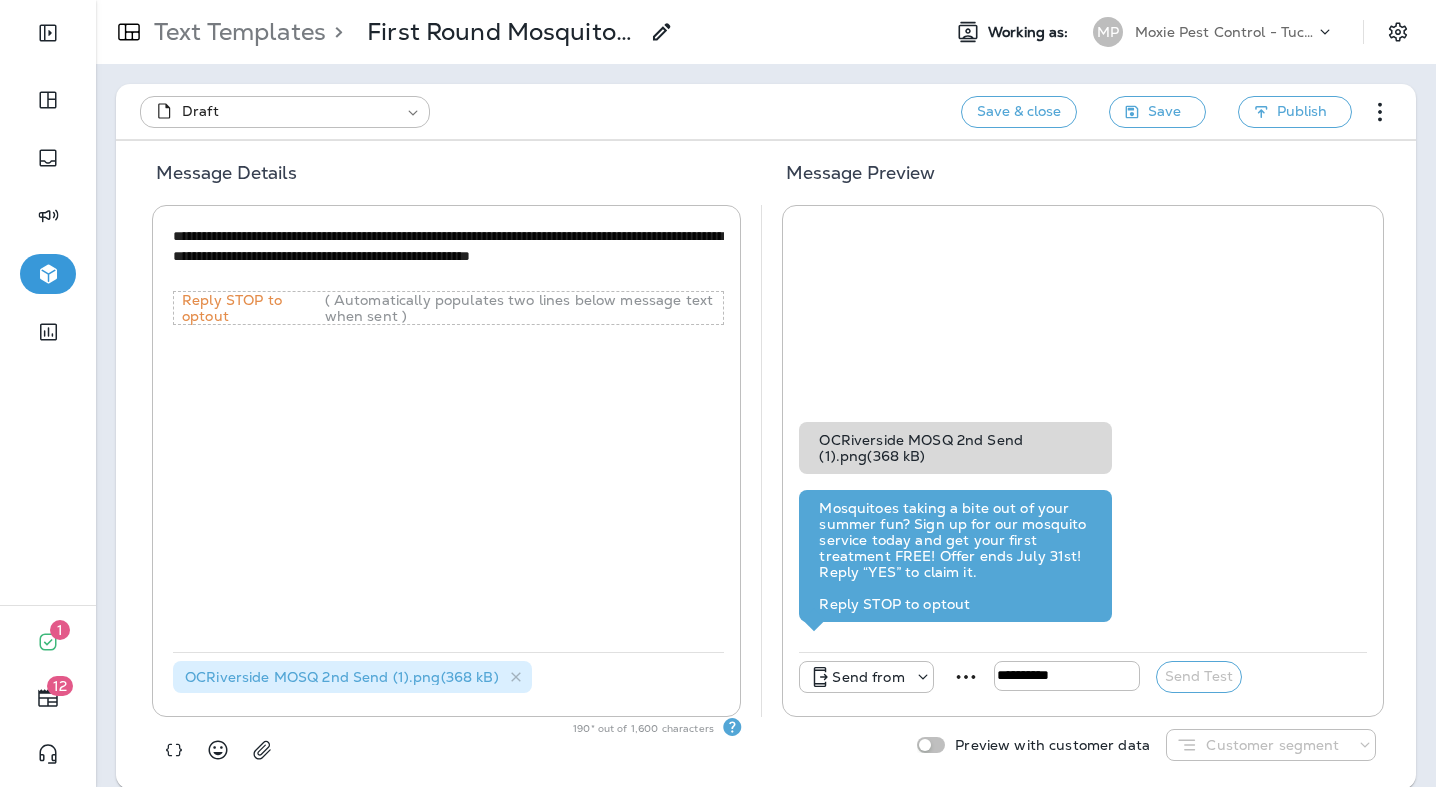 drag, startPoint x: 244, startPoint y: 278, endPoint x: 173, endPoint y: 242, distance: 79.60528 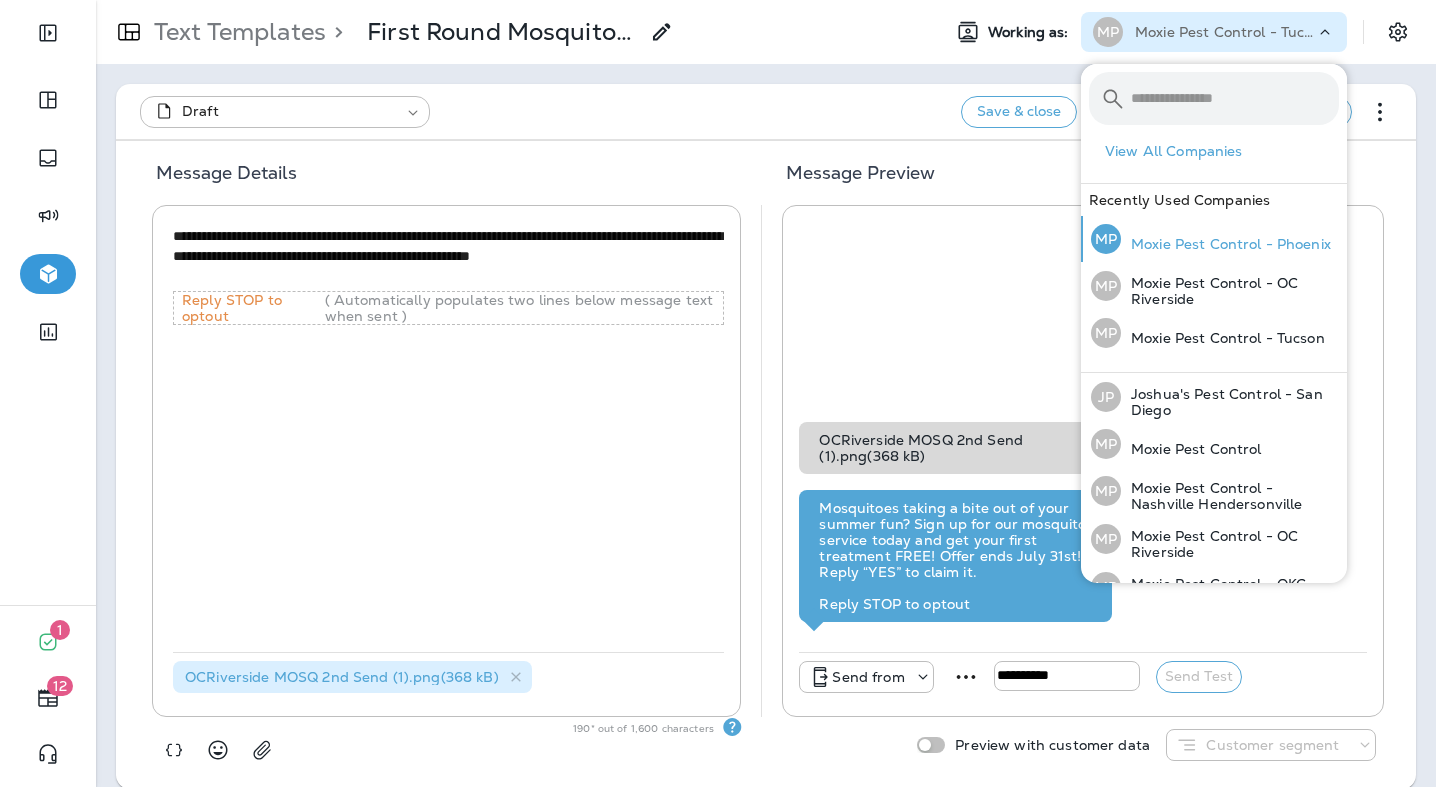 click on "MP Moxie Pest Control - Phoenix" at bounding box center (1211, 239) 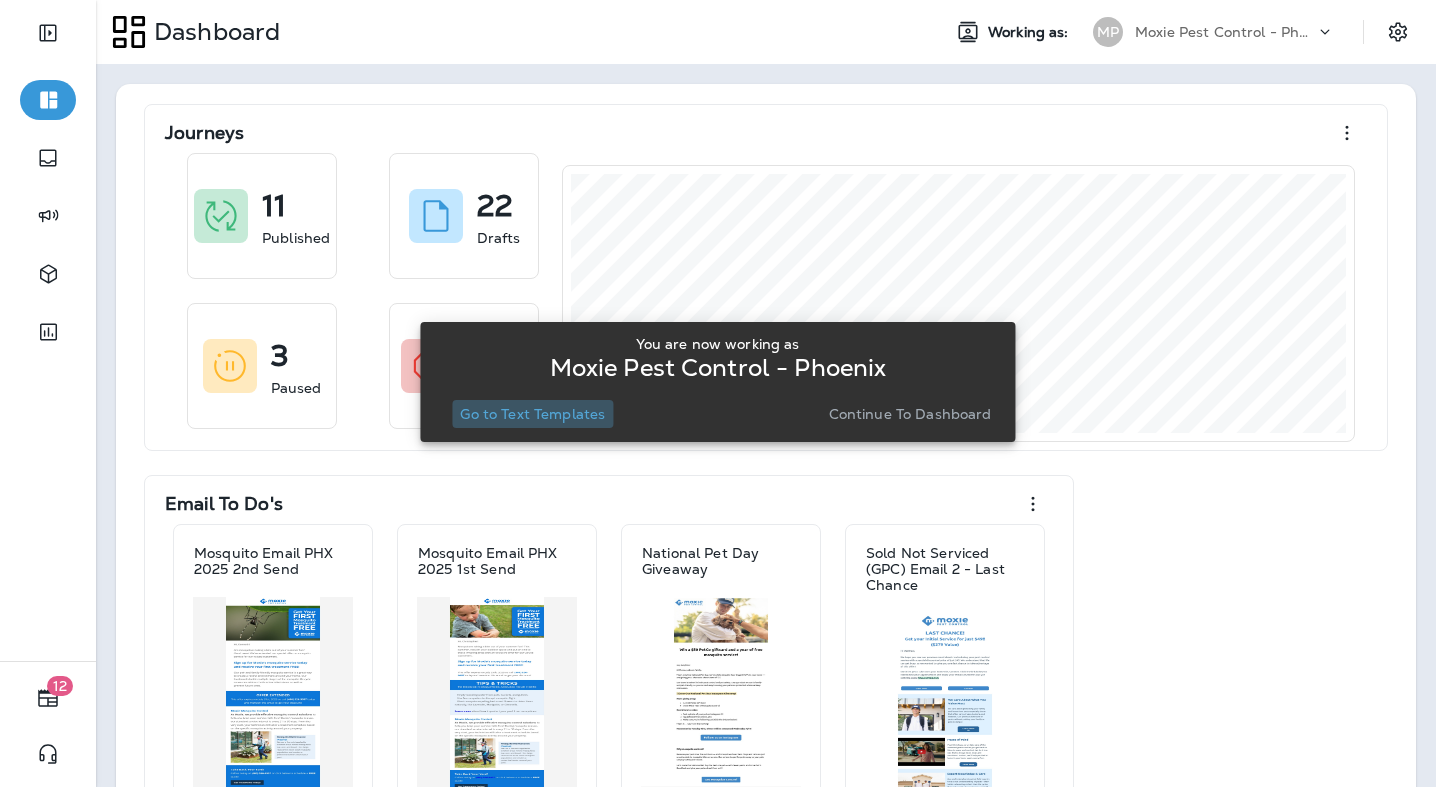 click on "Go to Text Templates" at bounding box center [532, 414] 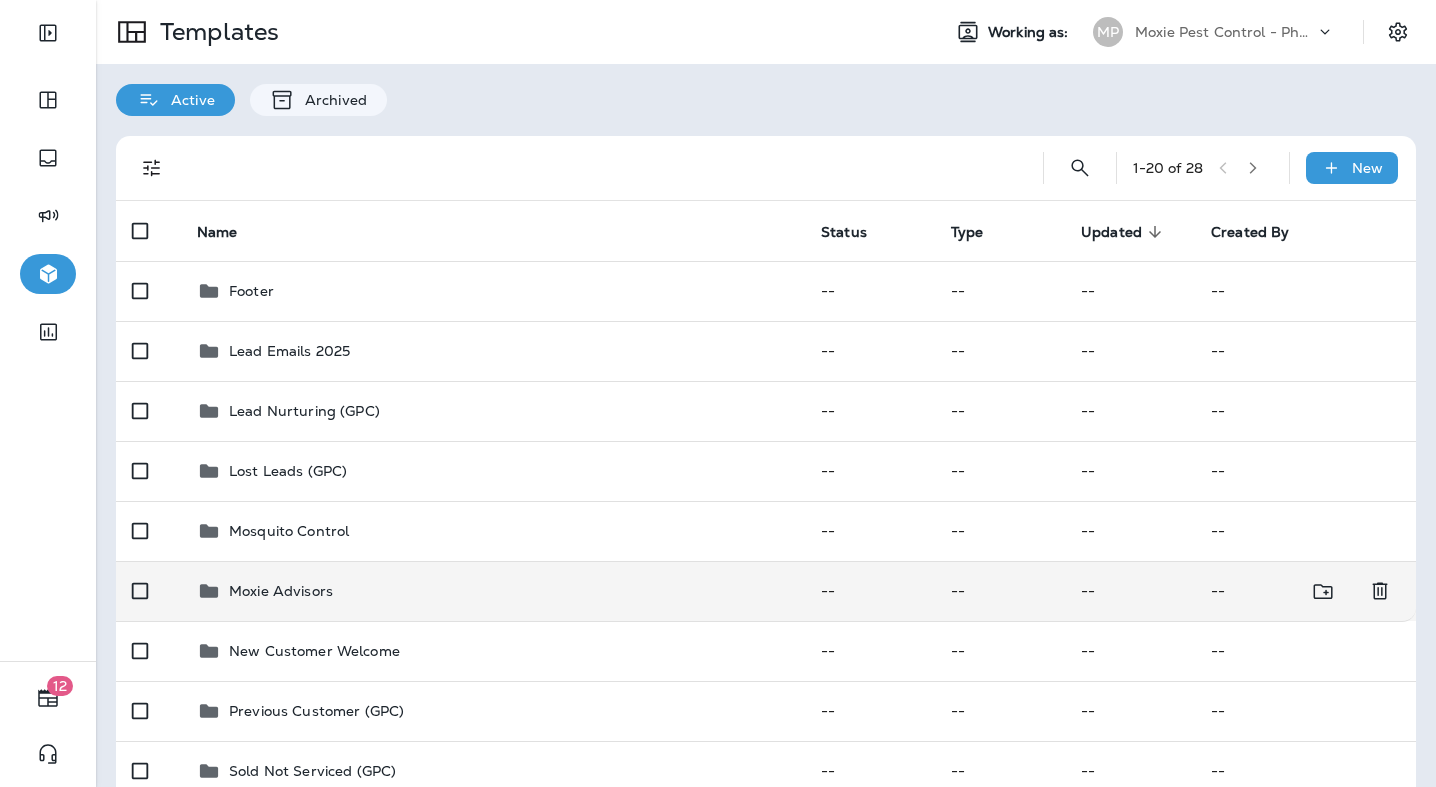 click on "Moxie Advisors" at bounding box center (281, 591) 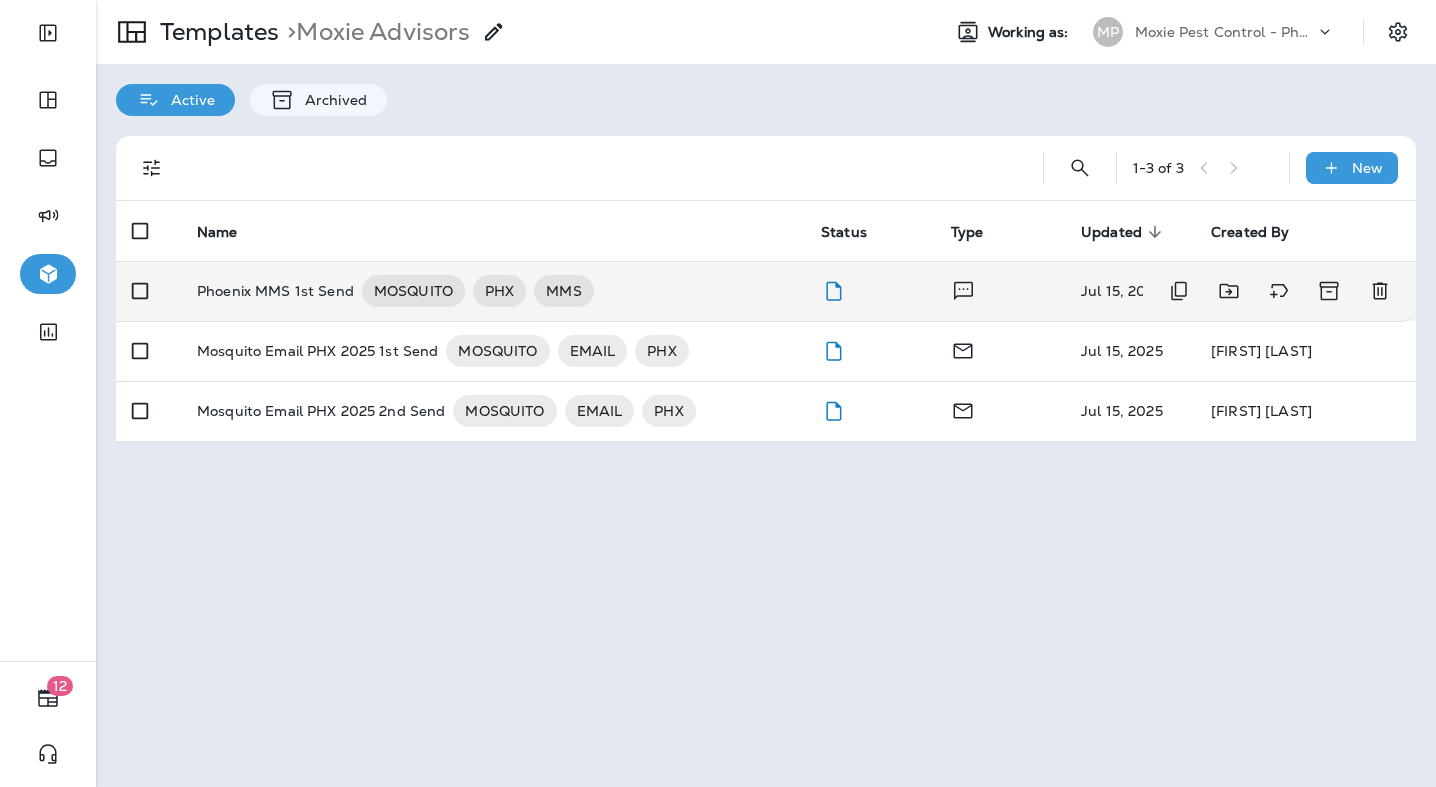 click on "Phoenix MMS 1st Send" at bounding box center (275, 291) 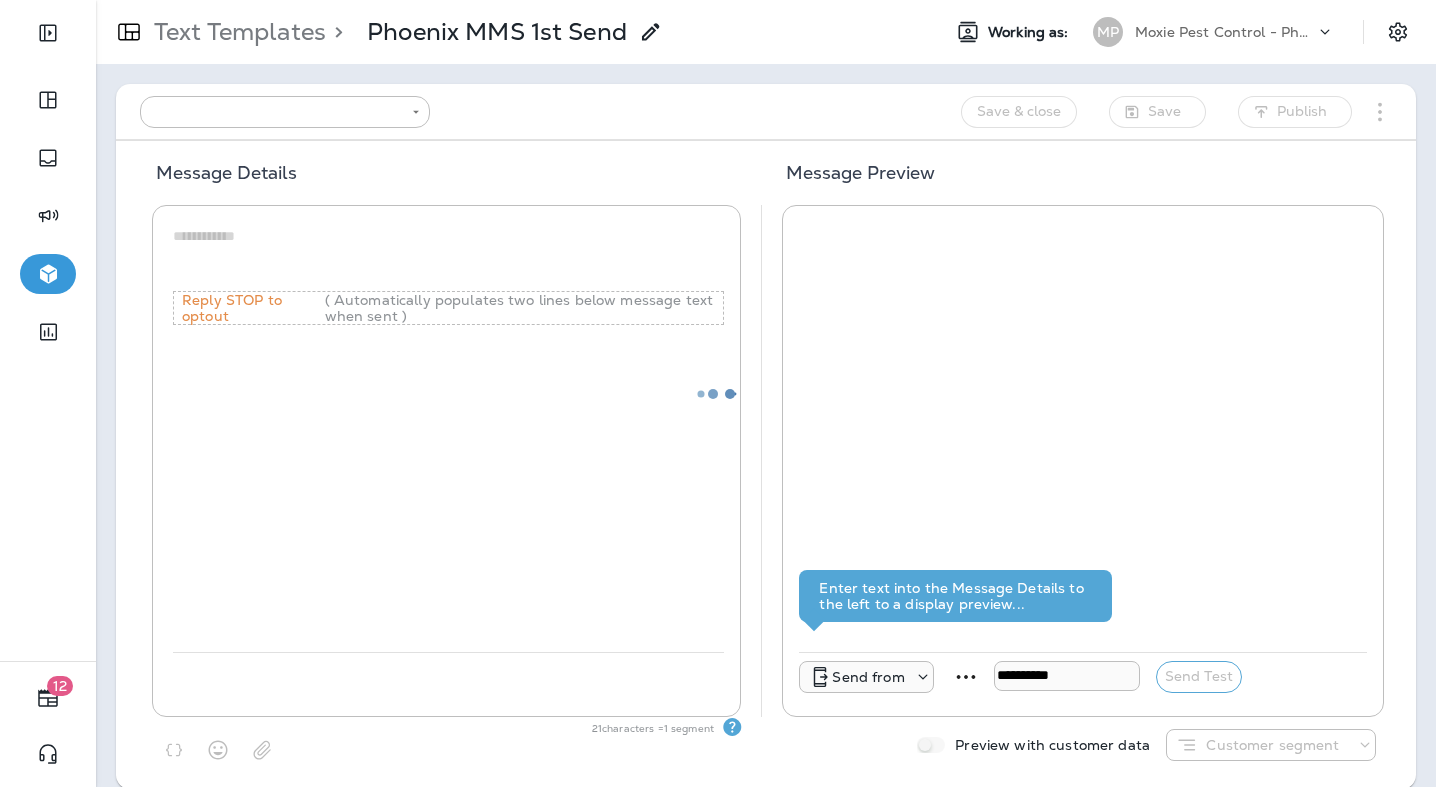 type on "**********" 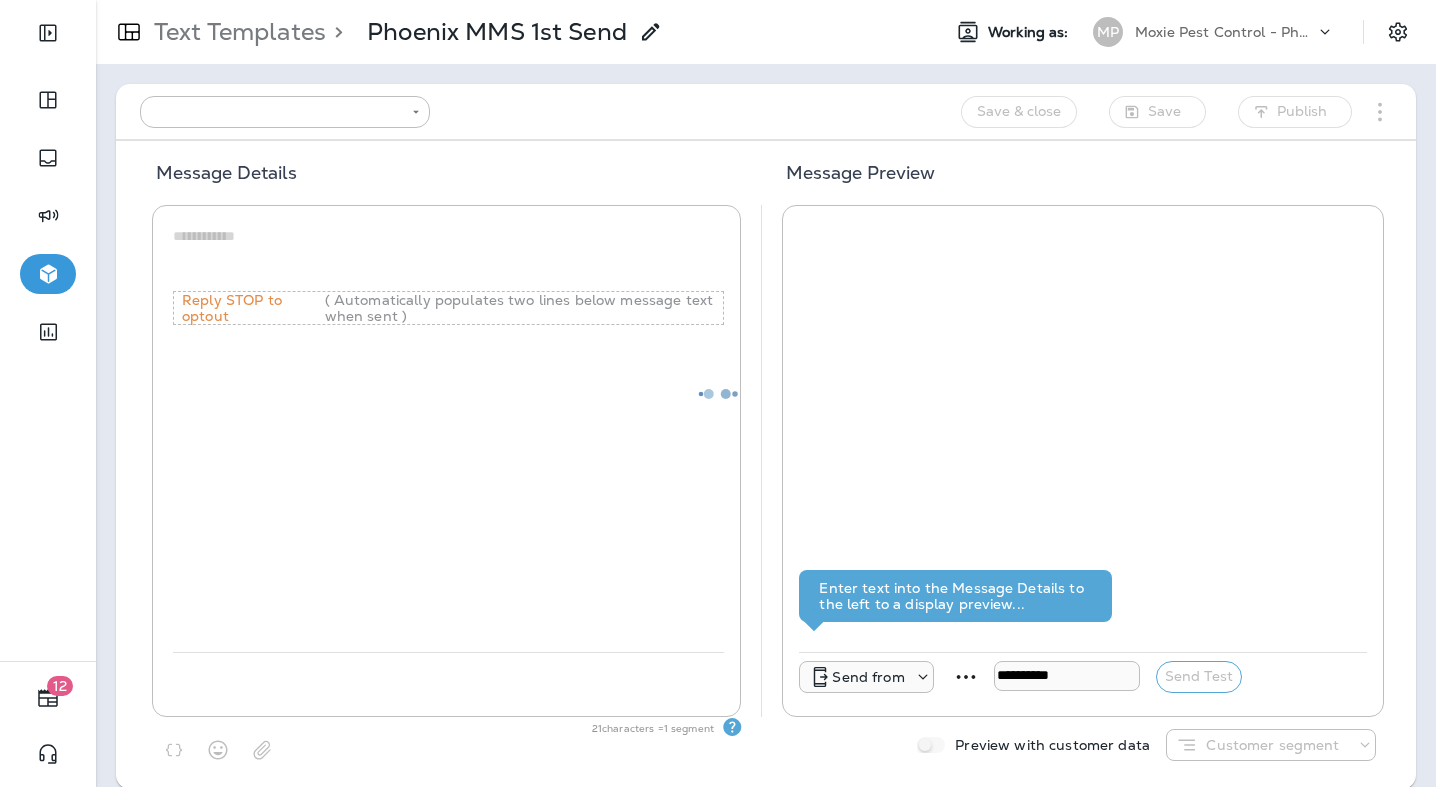 type on "**********" 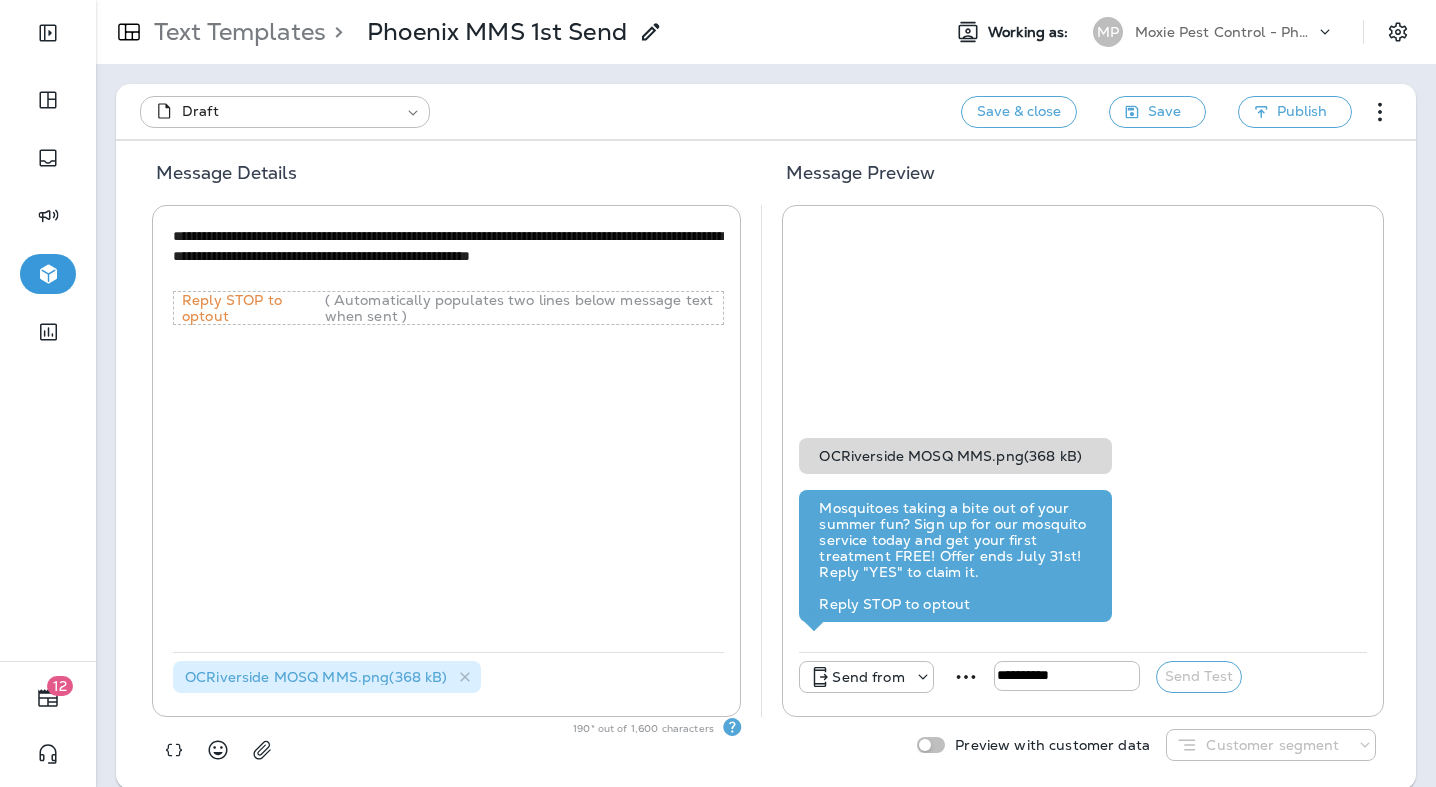 click on "Moxie Pest Control - Phoenix" at bounding box center [1225, 32] 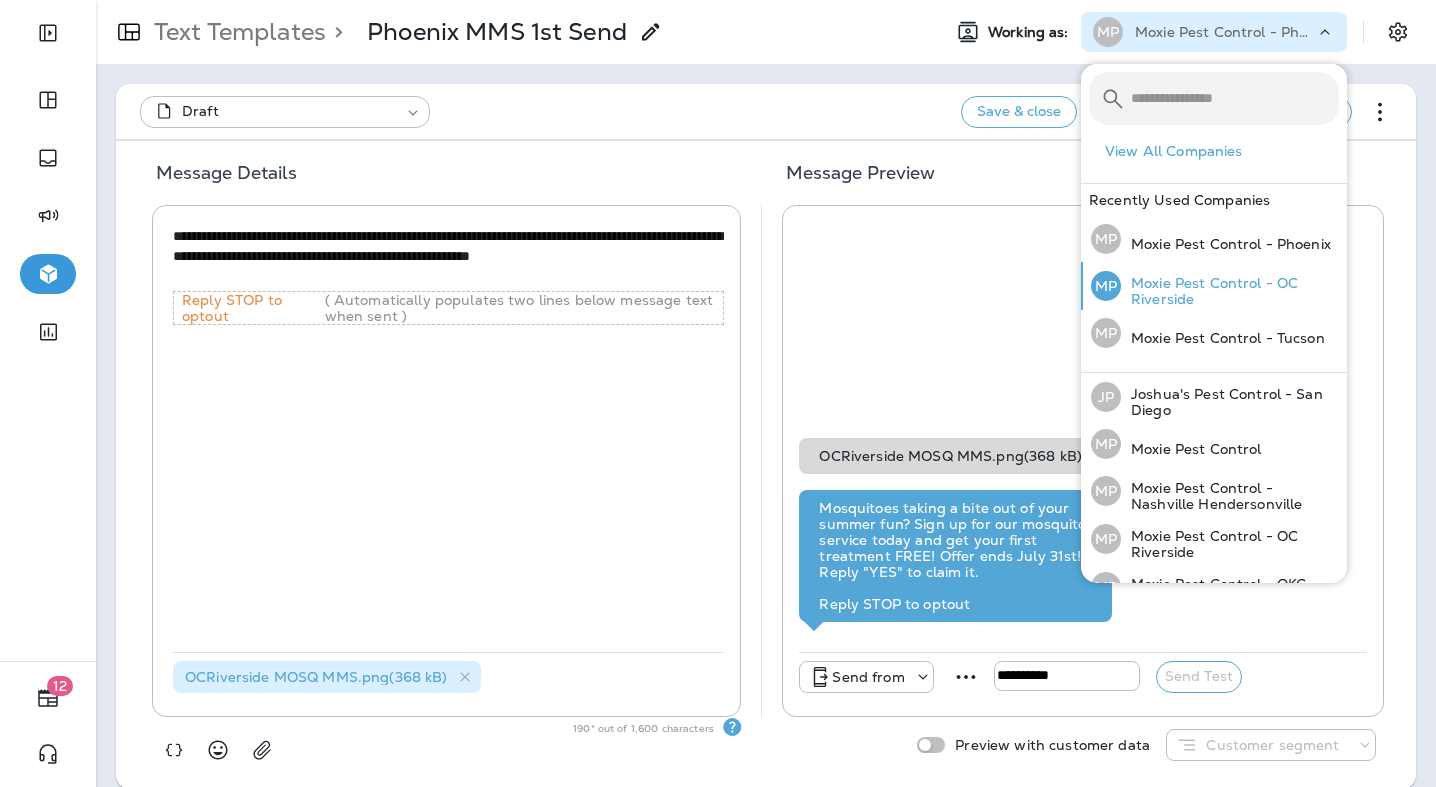 click on "MP Moxie Pest Control - OC Riverside" at bounding box center (1215, 286) 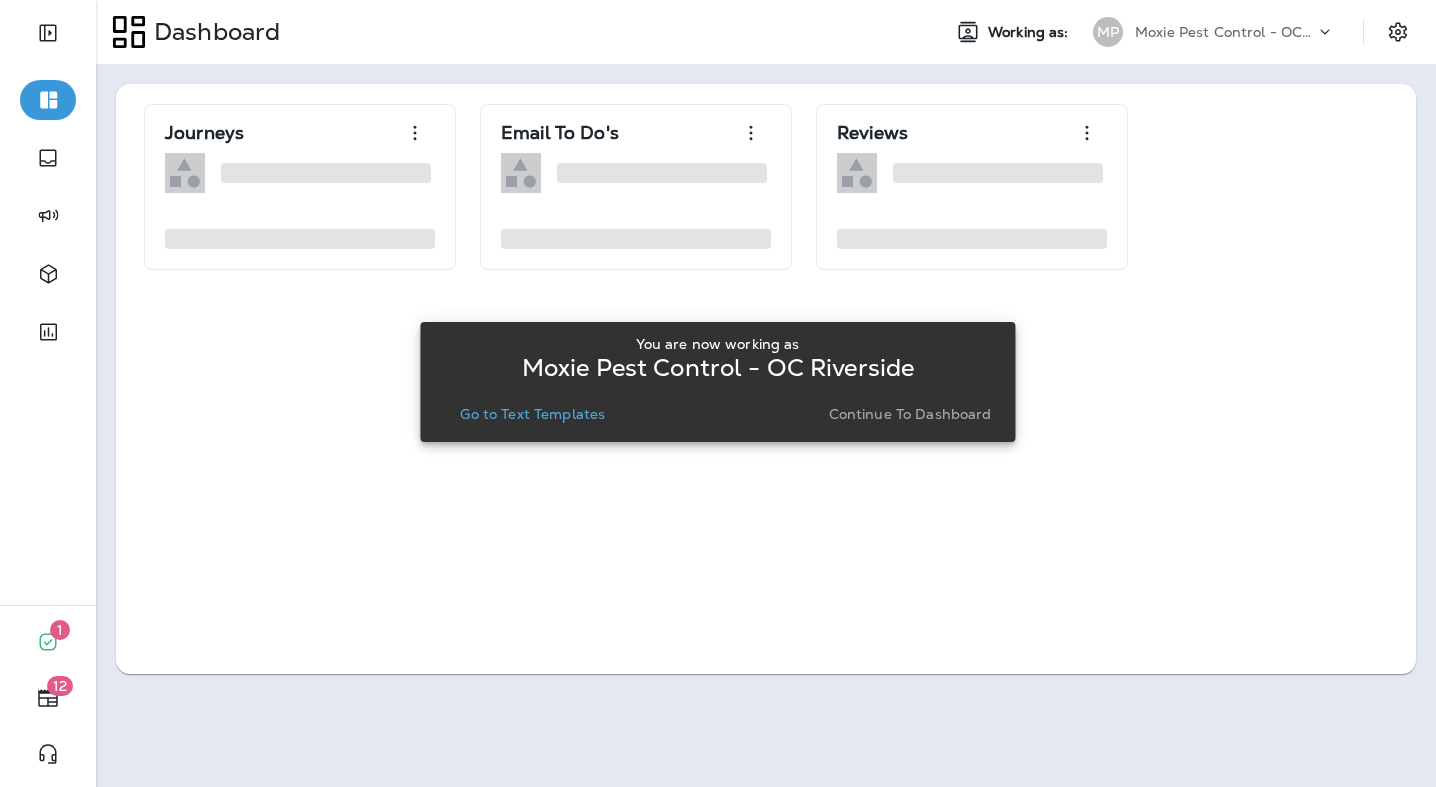 click on "Go to Text Templates" at bounding box center (532, 414) 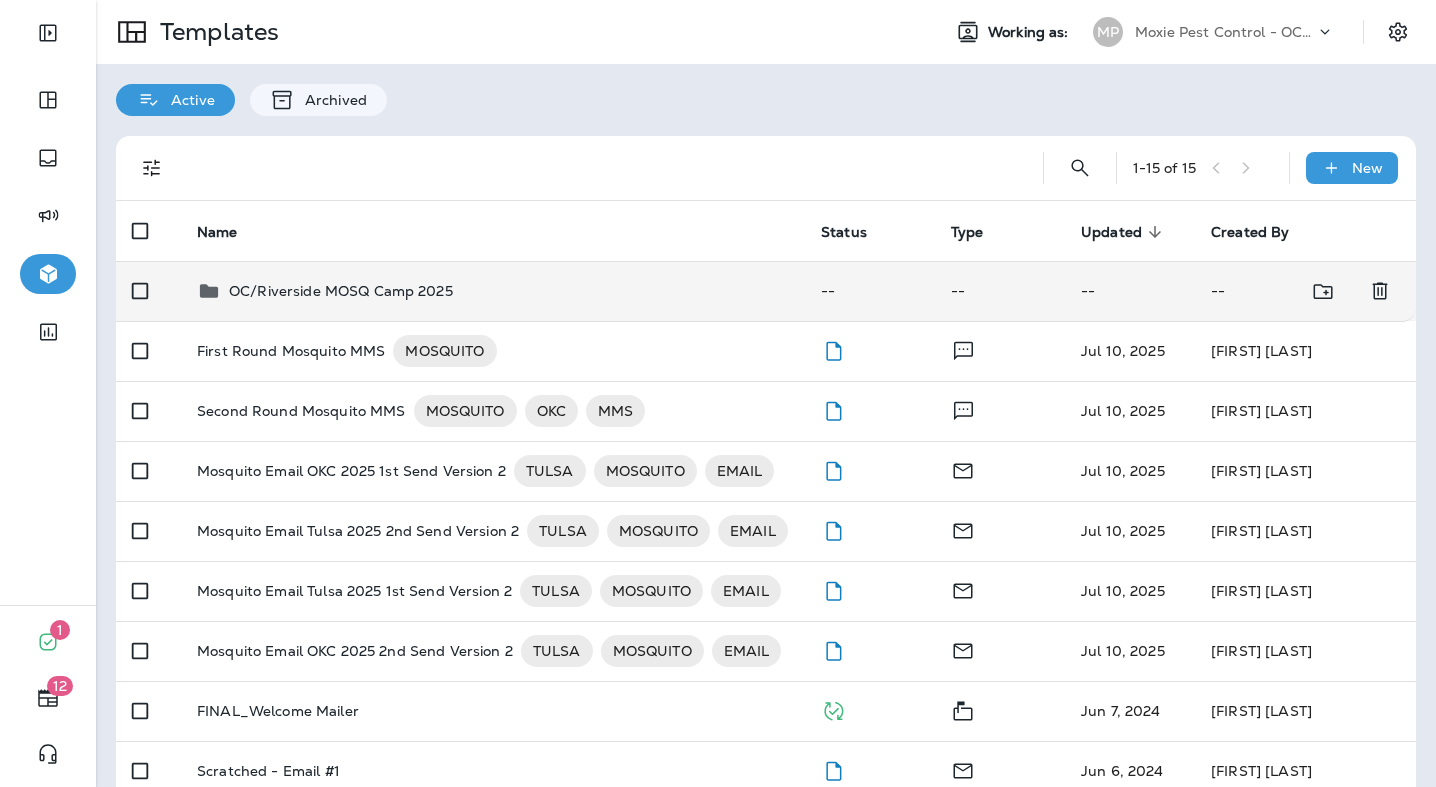 click on "OC/Riverside MOSQ Camp 2025" at bounding box center (341, 291) 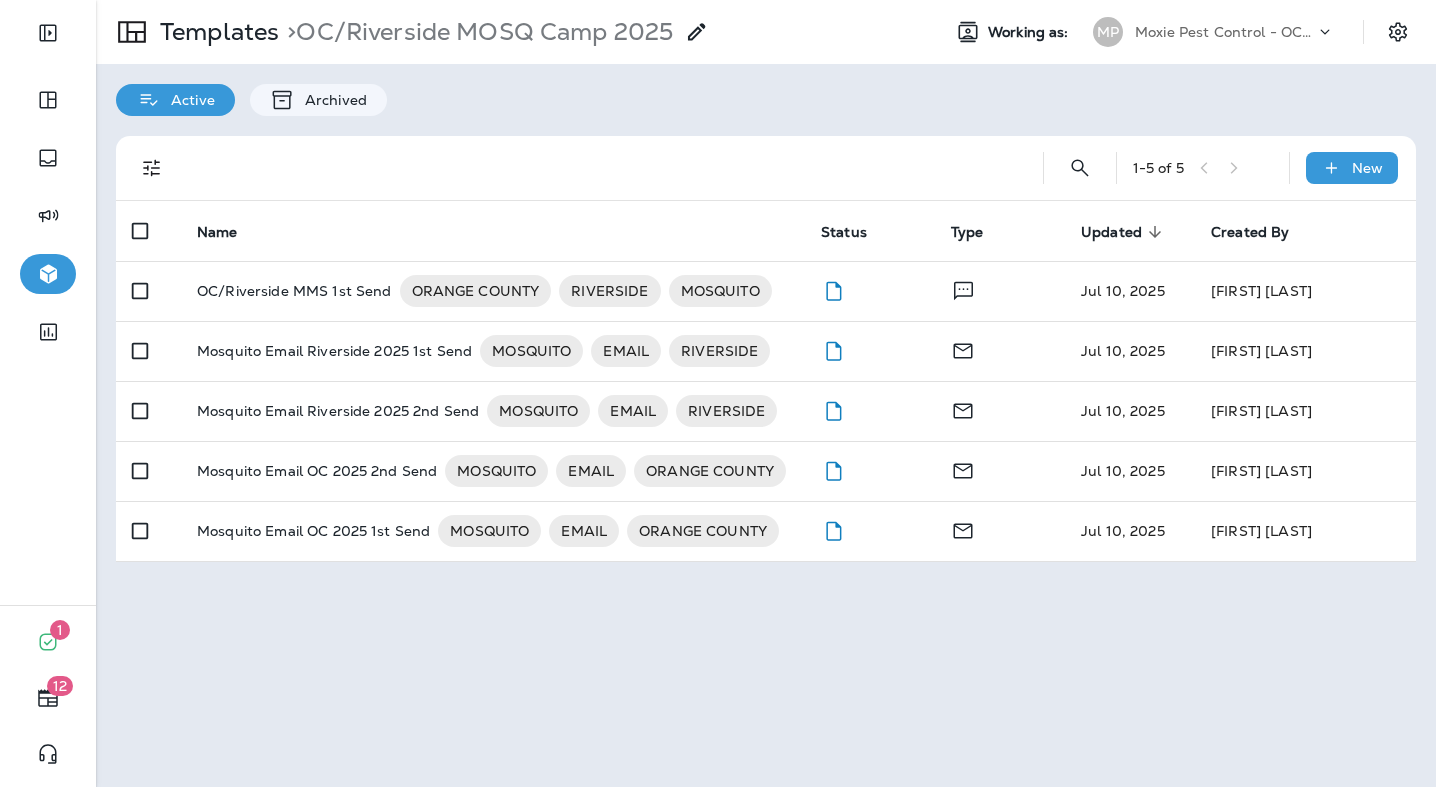 click on "OC/Riverside MMS 1st Send" at bounding box center [294, 291] 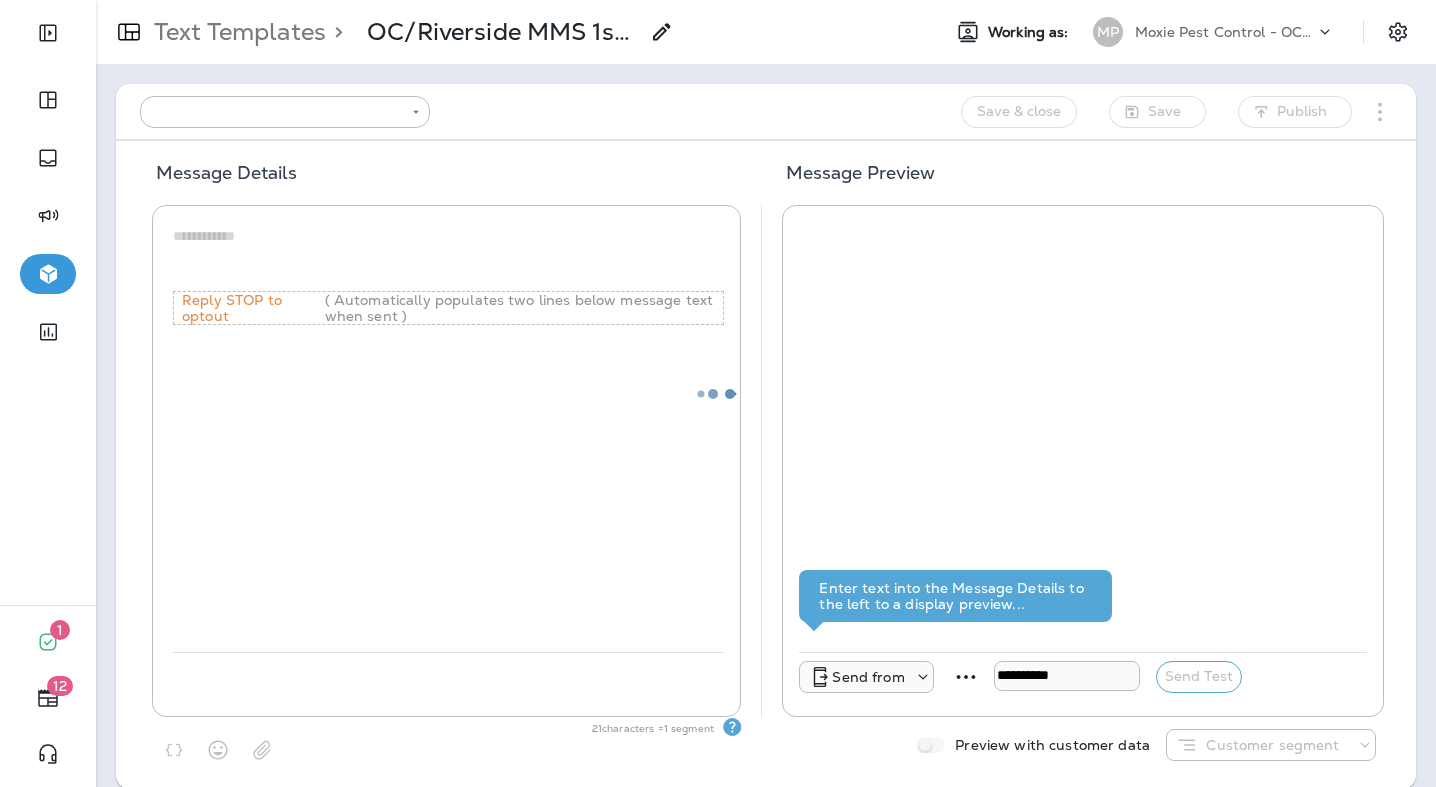 type on "**********" 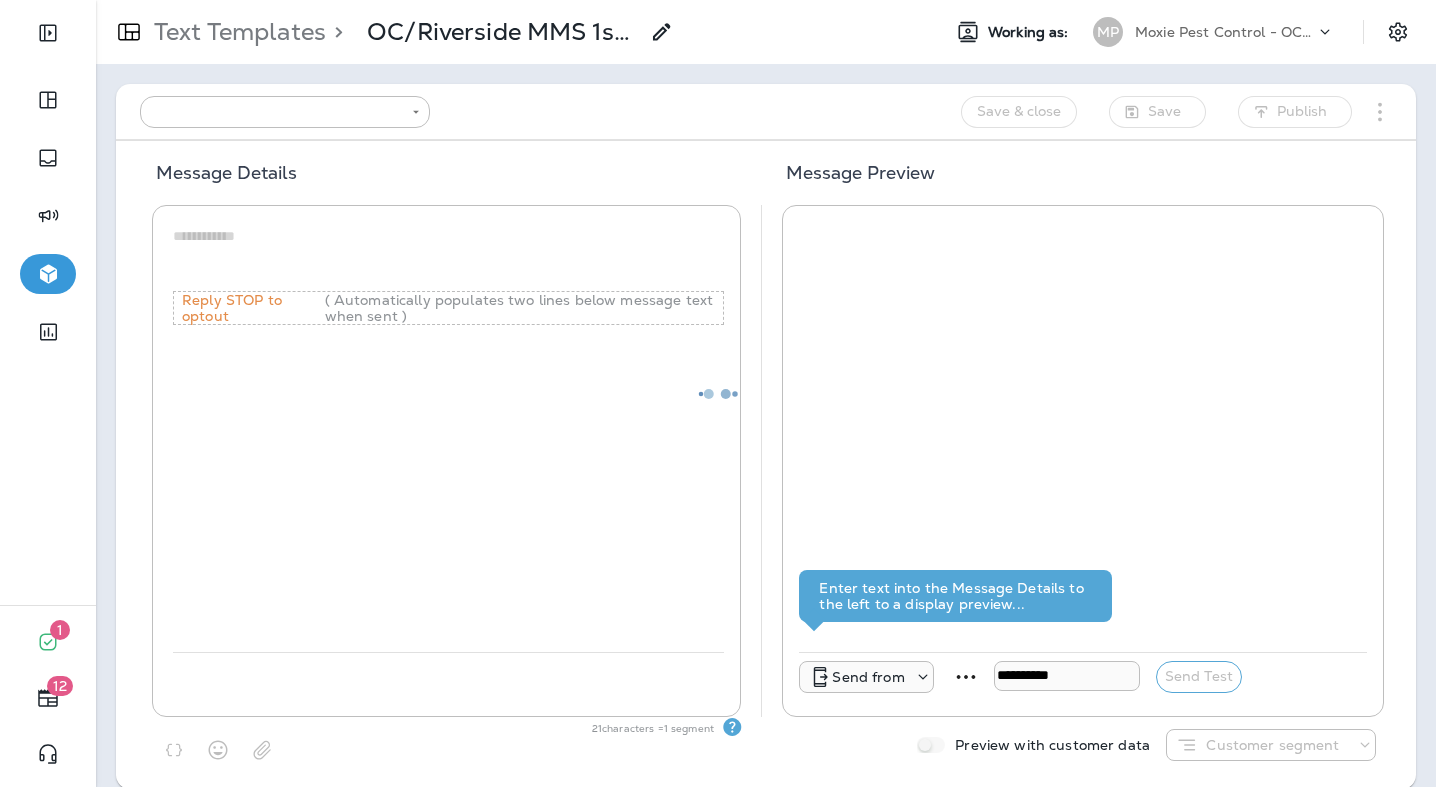 type on "**********" 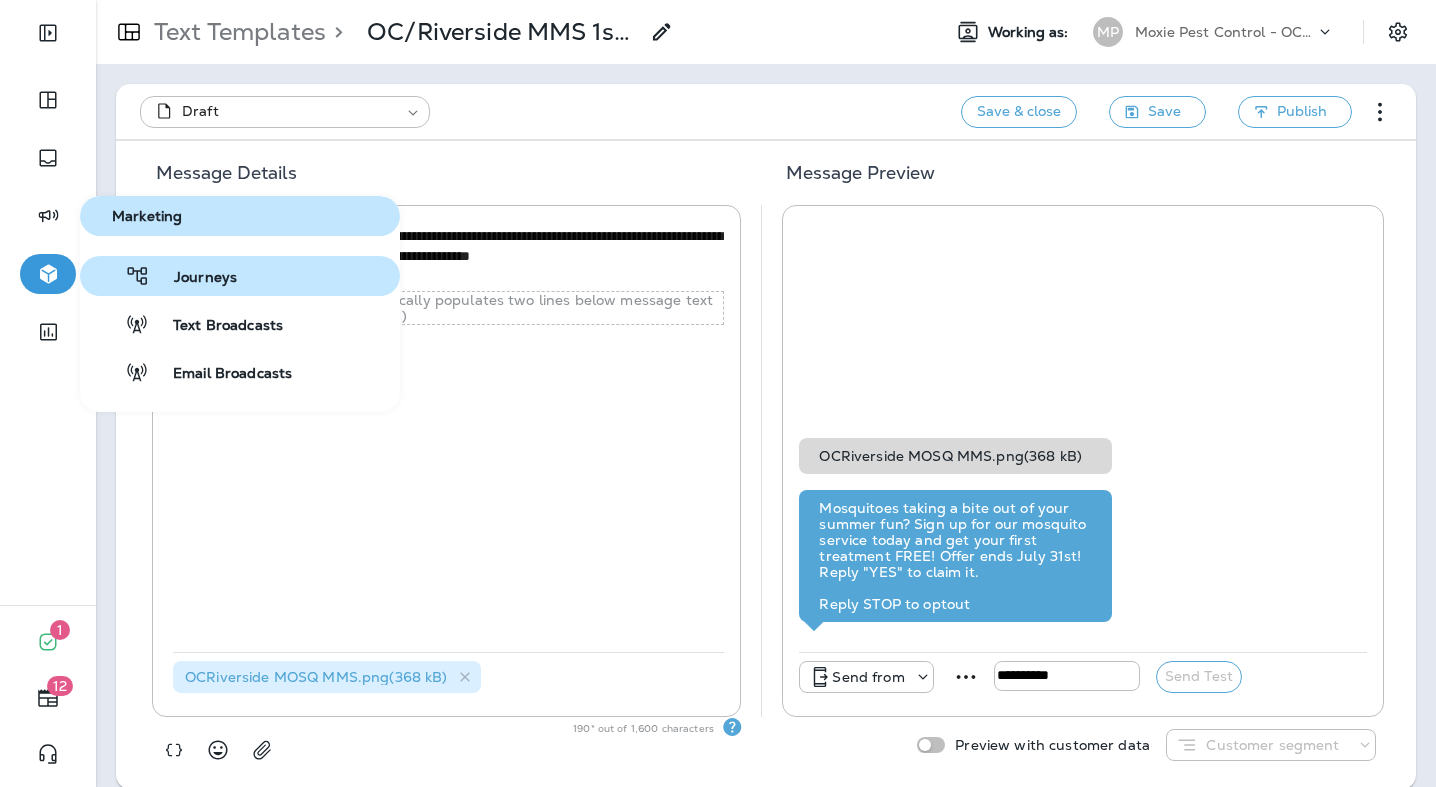 click on "Journeys" at bounding box center [193, 278] 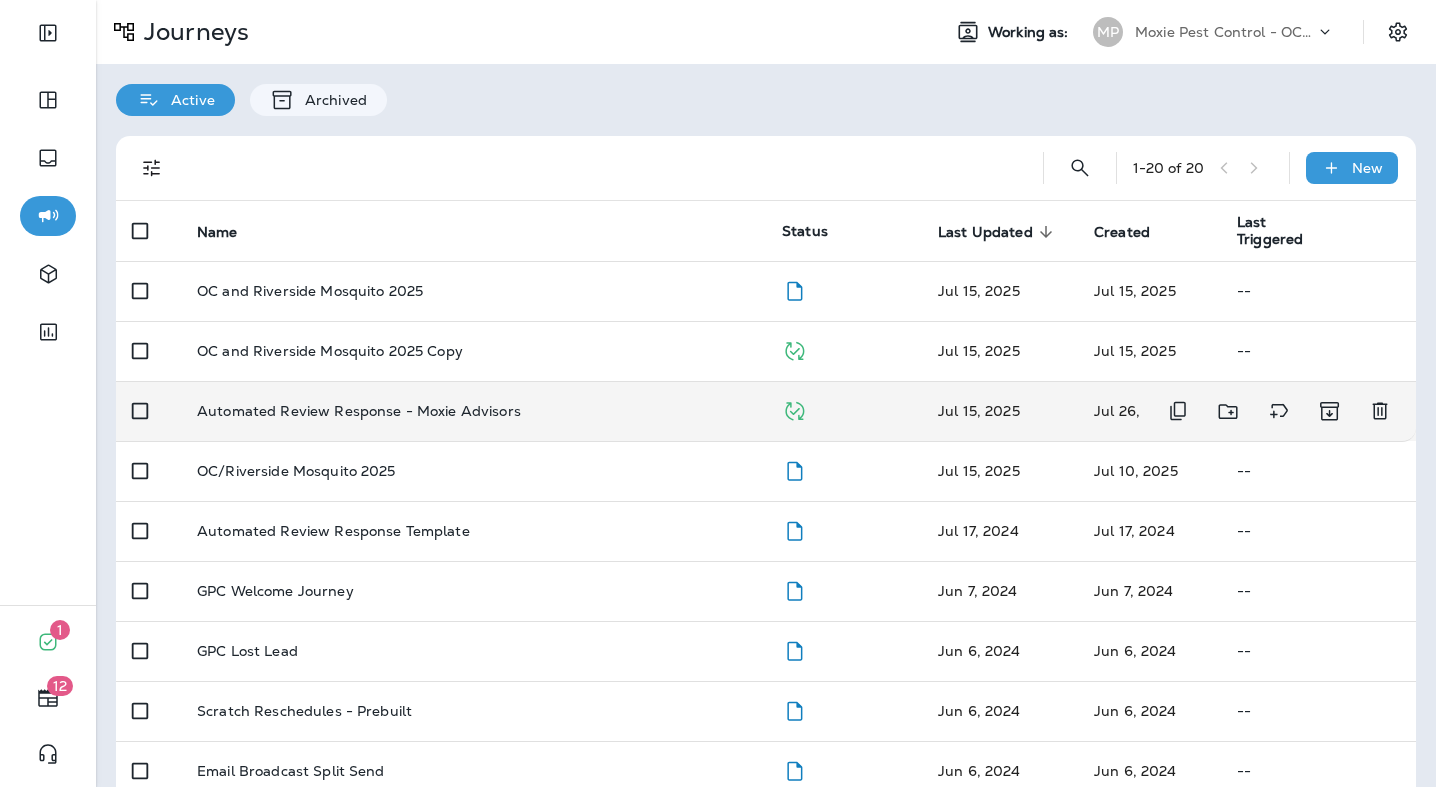 click on "Automated Review Response - Moxie Advisors" at bounding box center (359, 411) 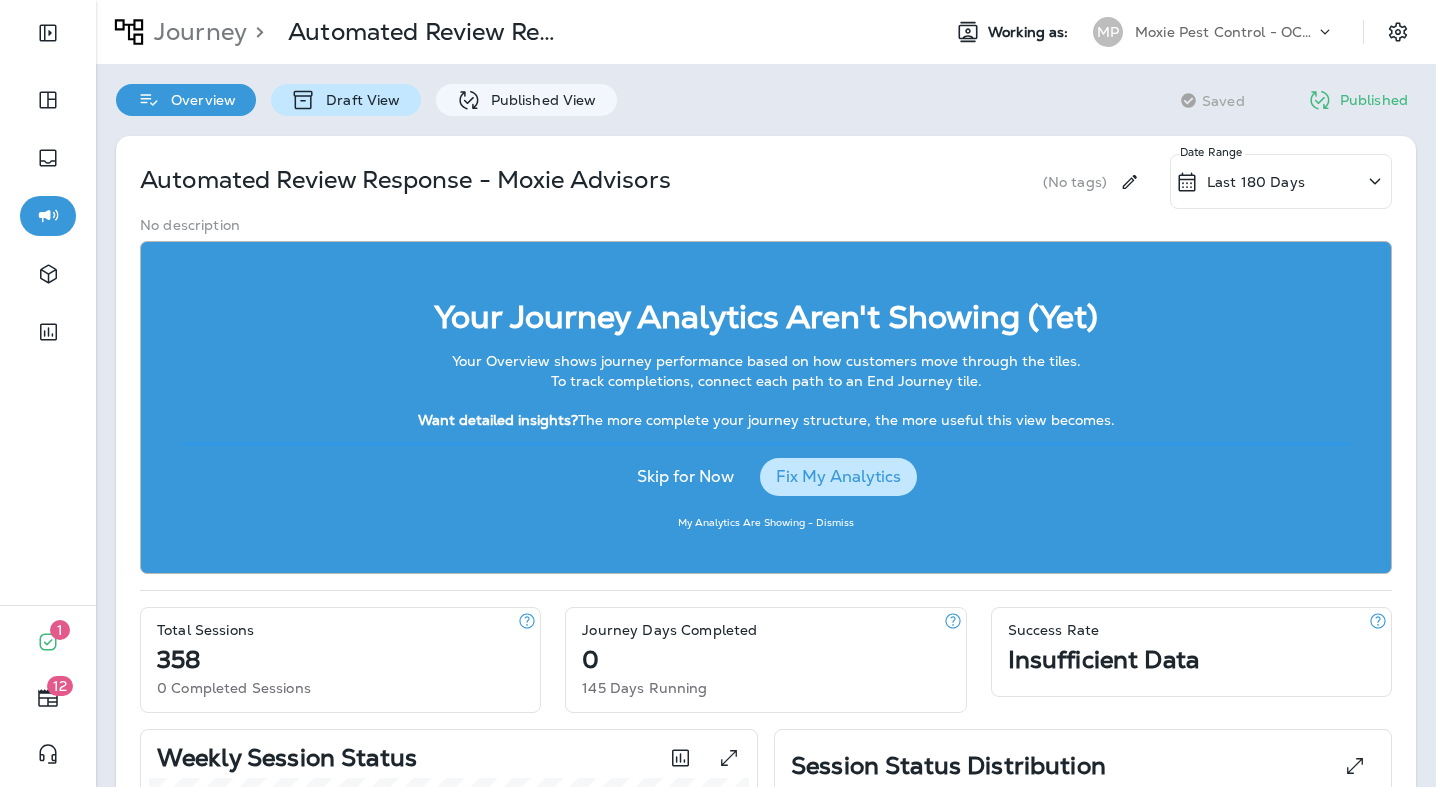 click on "Draft View" at bounding box center (358, 100) 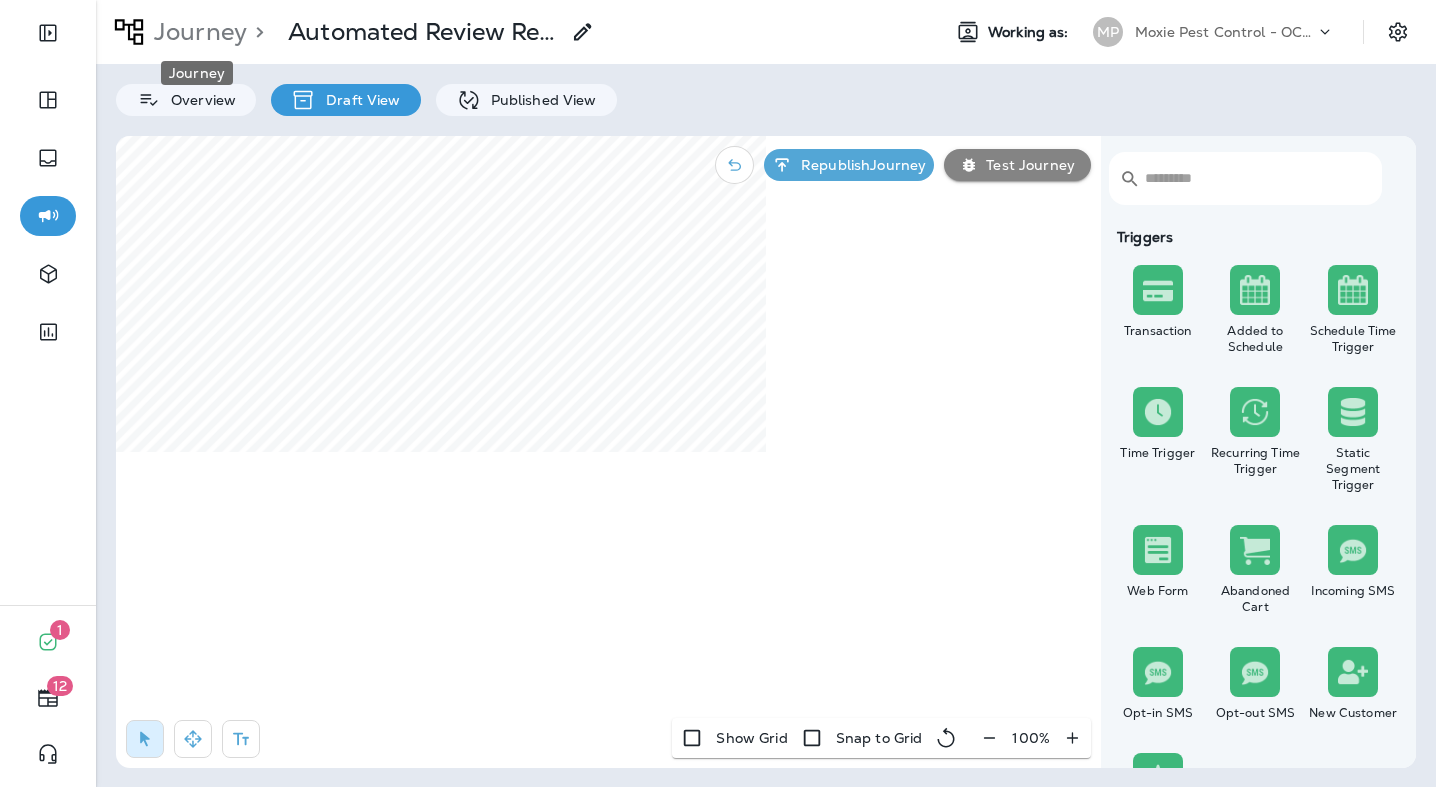 click on "Journey" at bounding box center (196, 32) 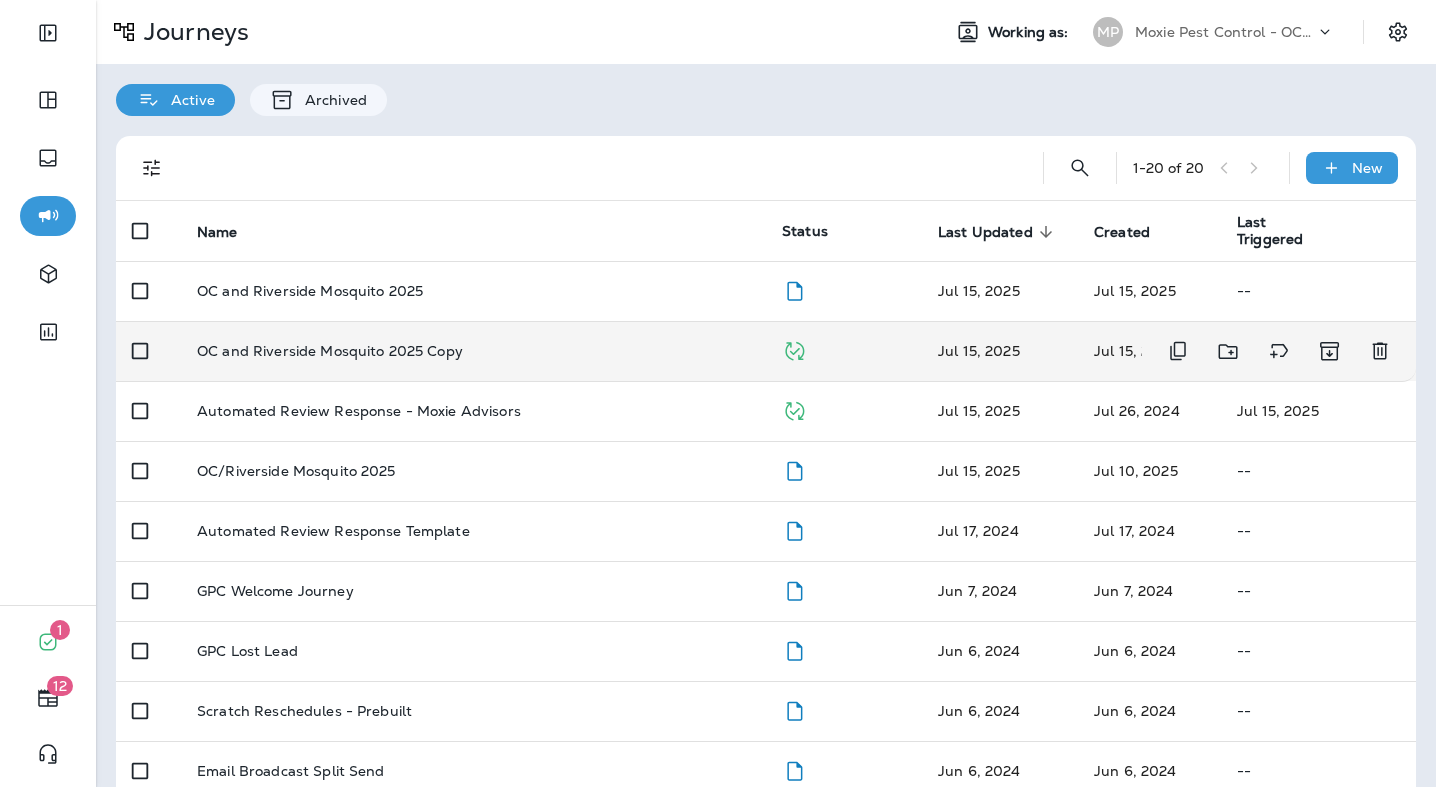 click on "OC and Riverside Mosquito 2025 Copy" at bounding box center [473, 351] 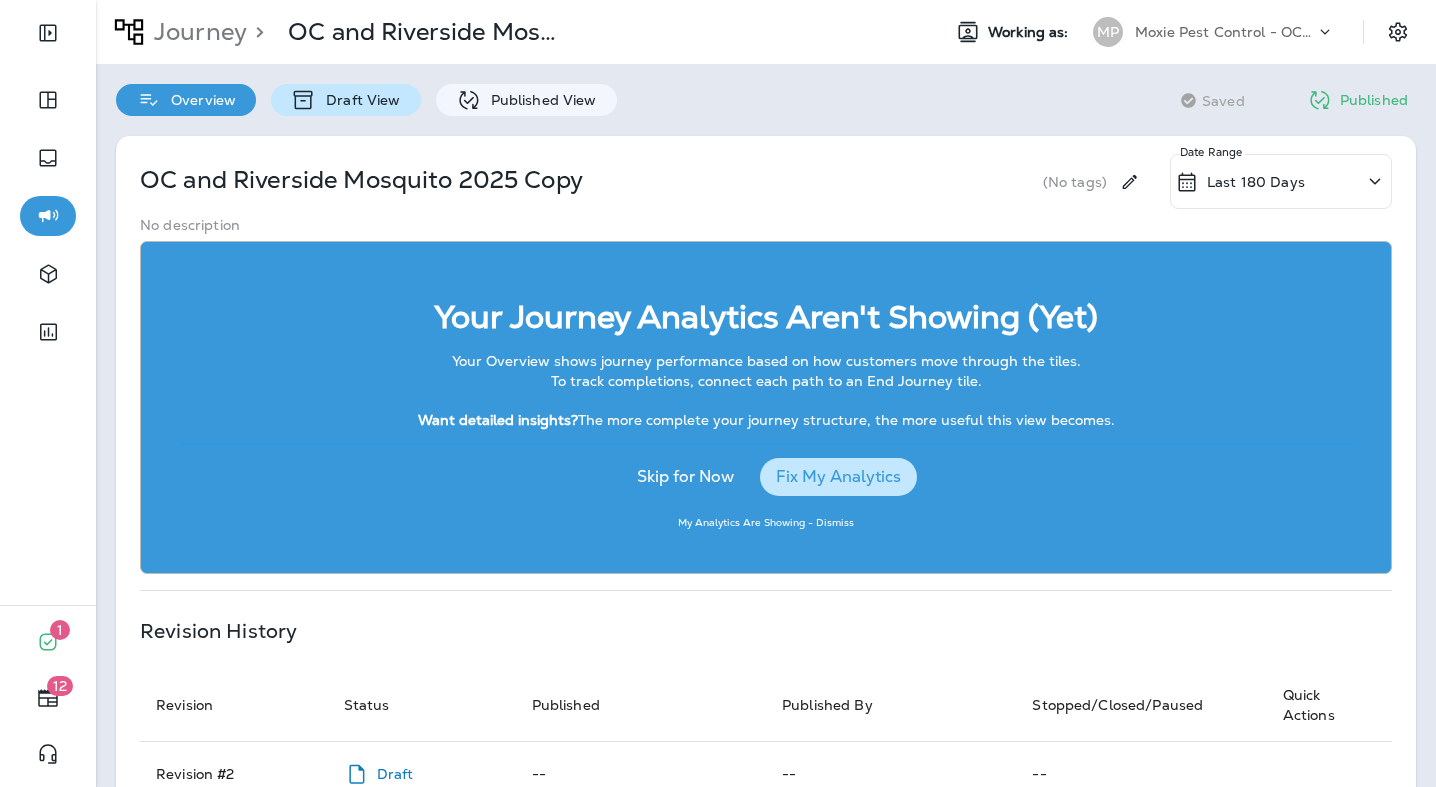 click on "Draft View" at bounding box center (358, 100) 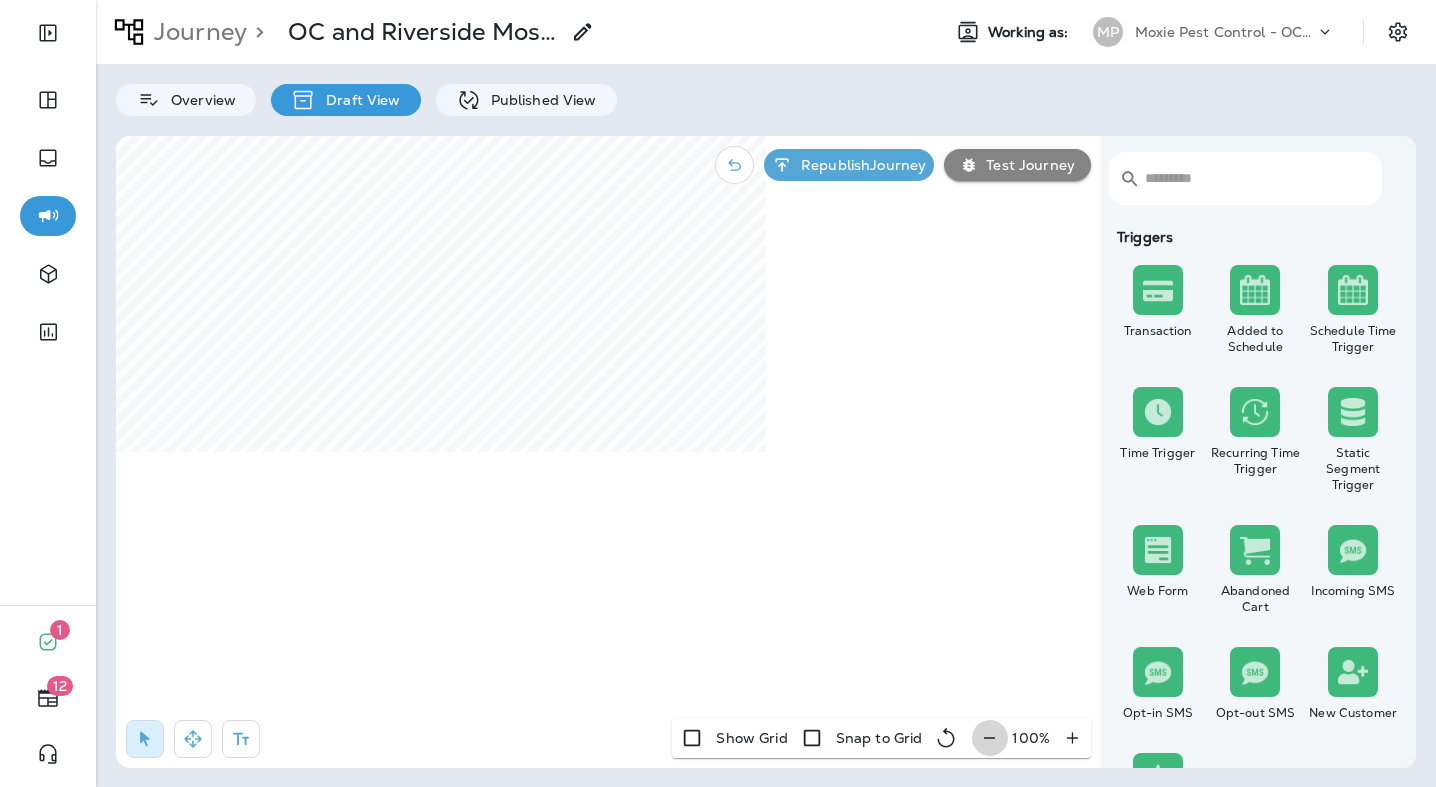 click at bounding box center (989, 738) 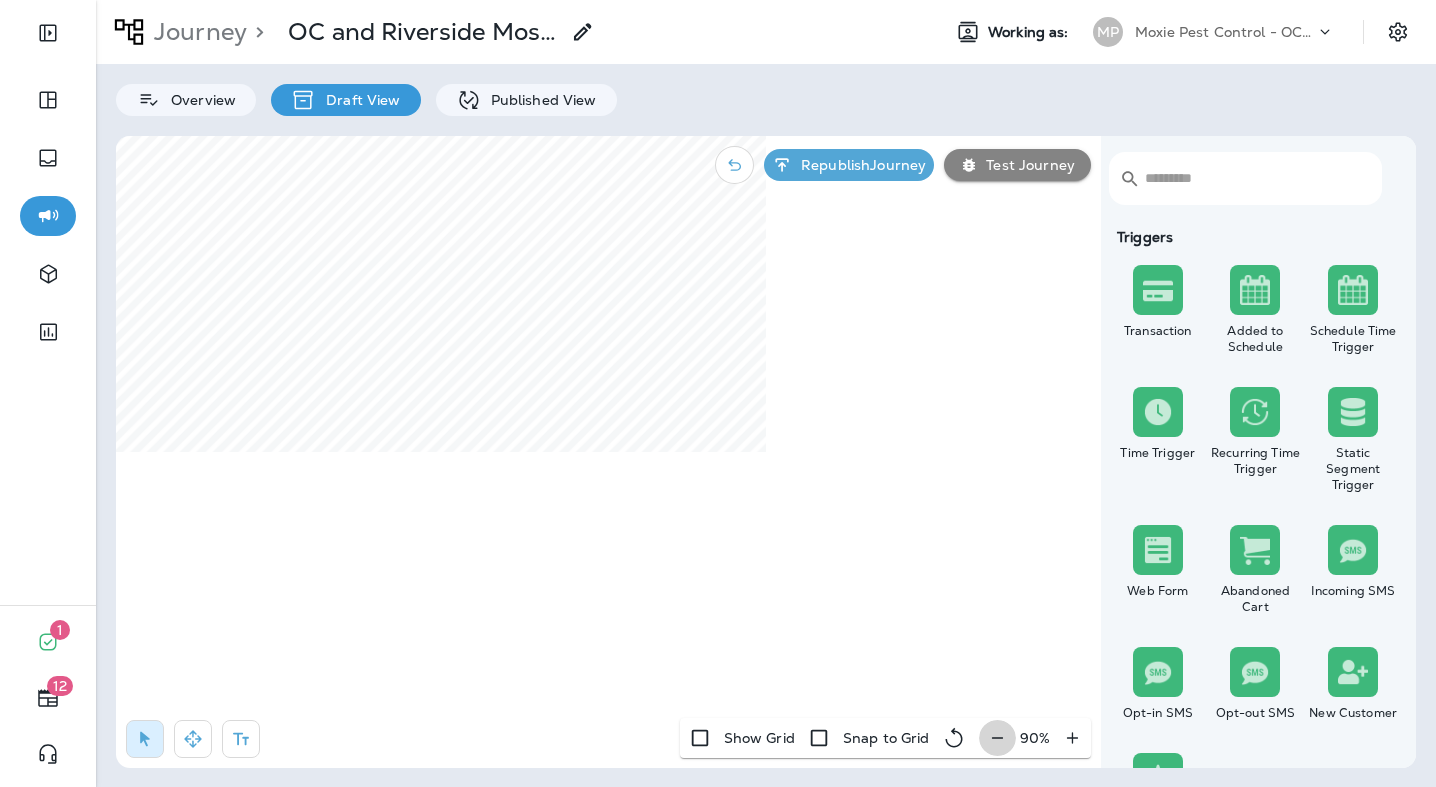click 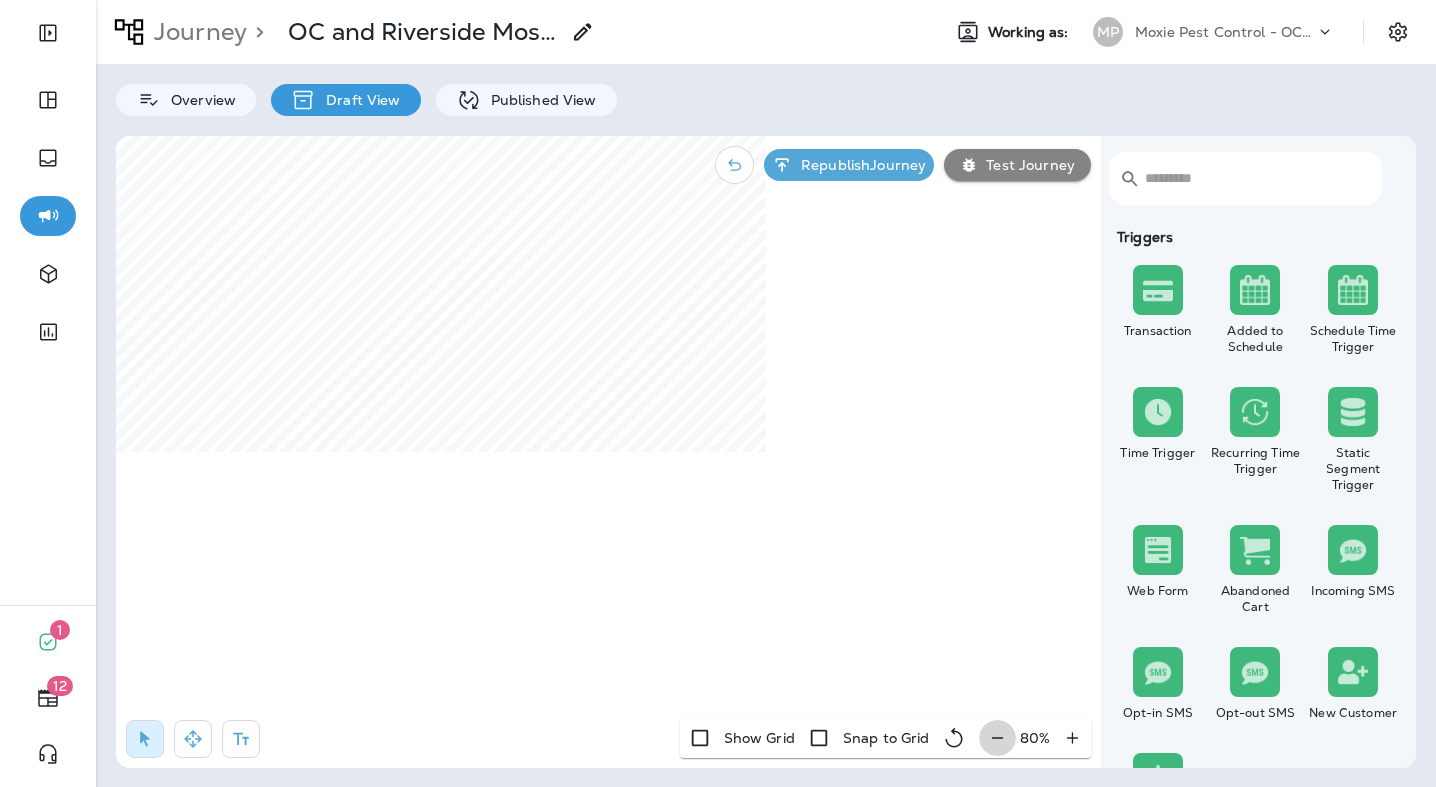 click 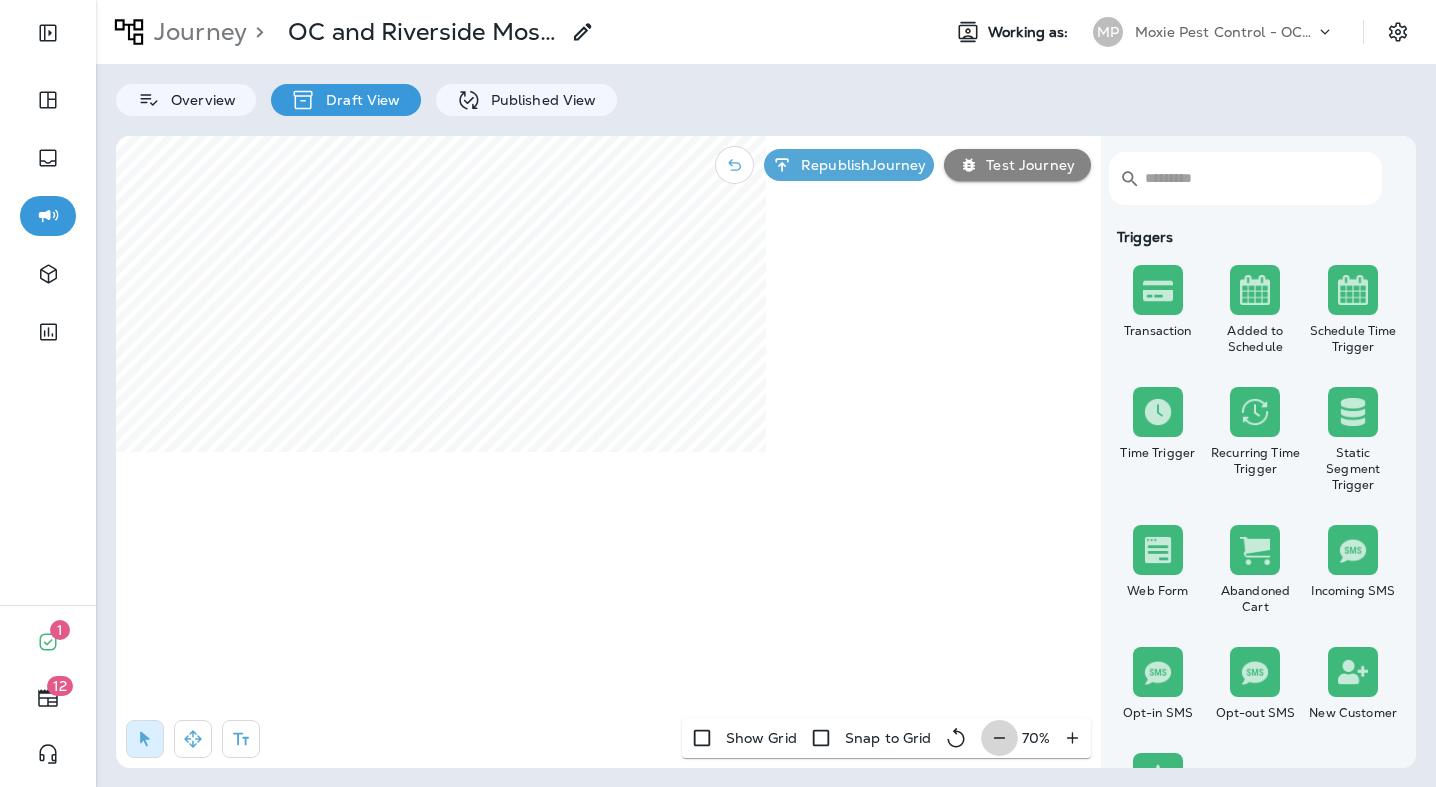 click 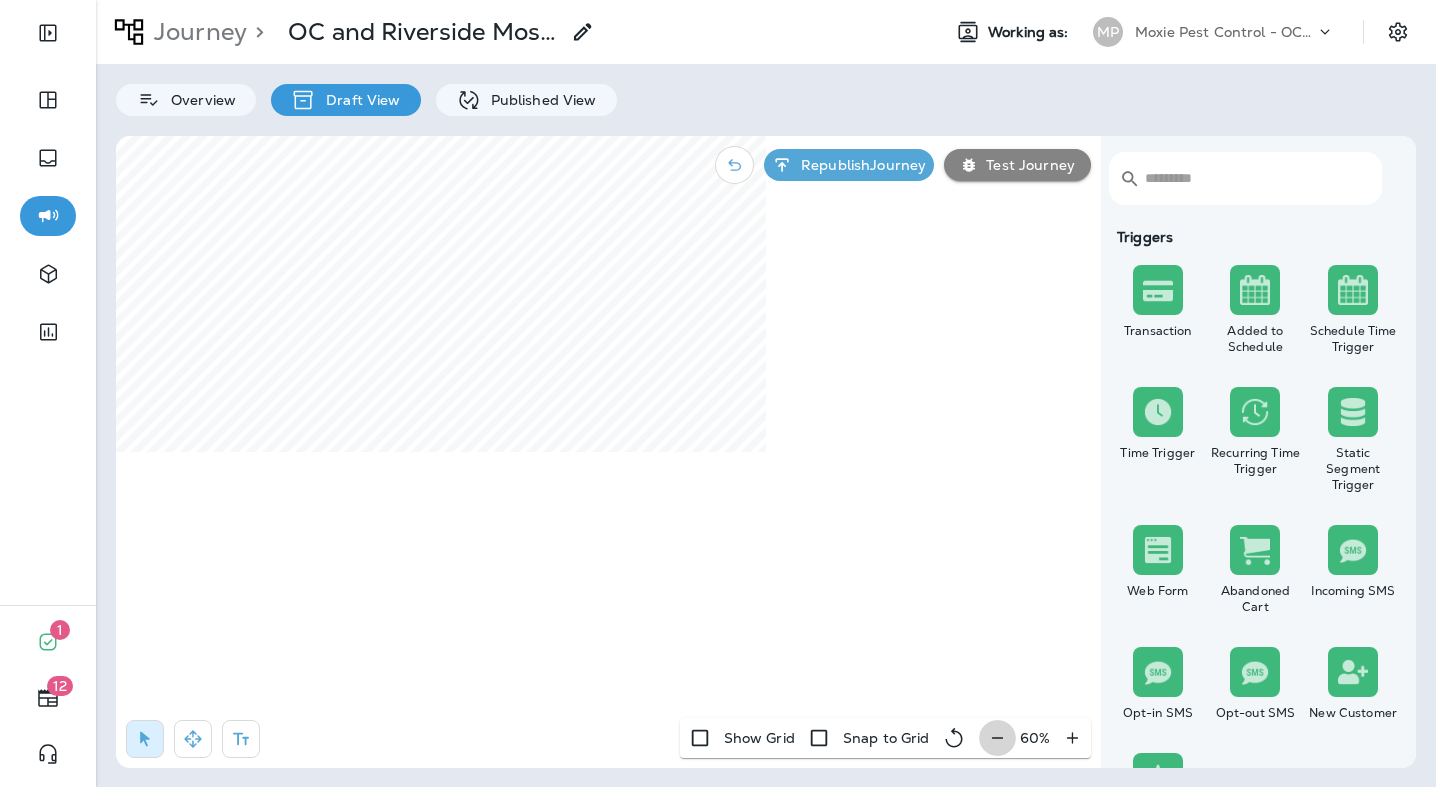 click 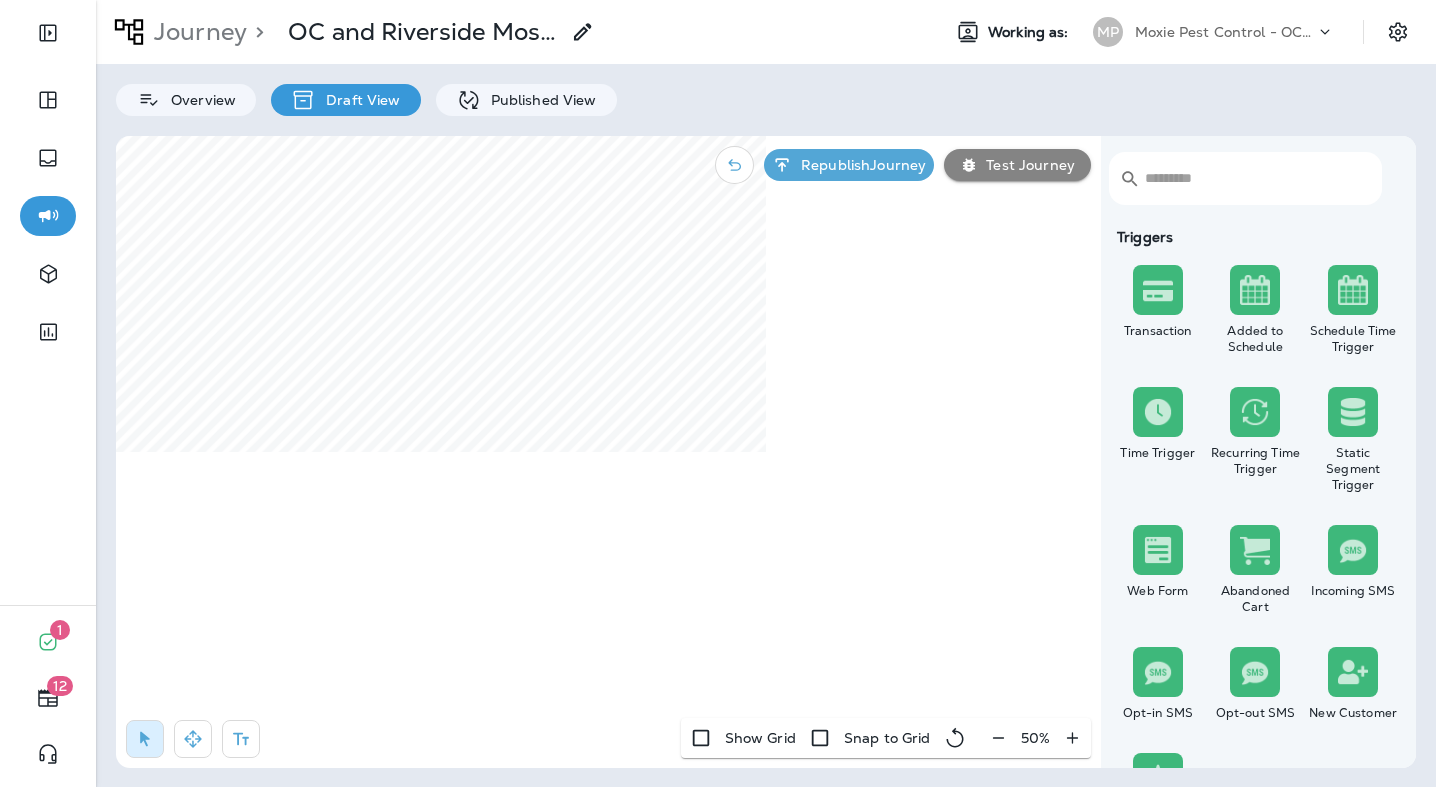 click on "50 %" at bounding box center (1035, 738) 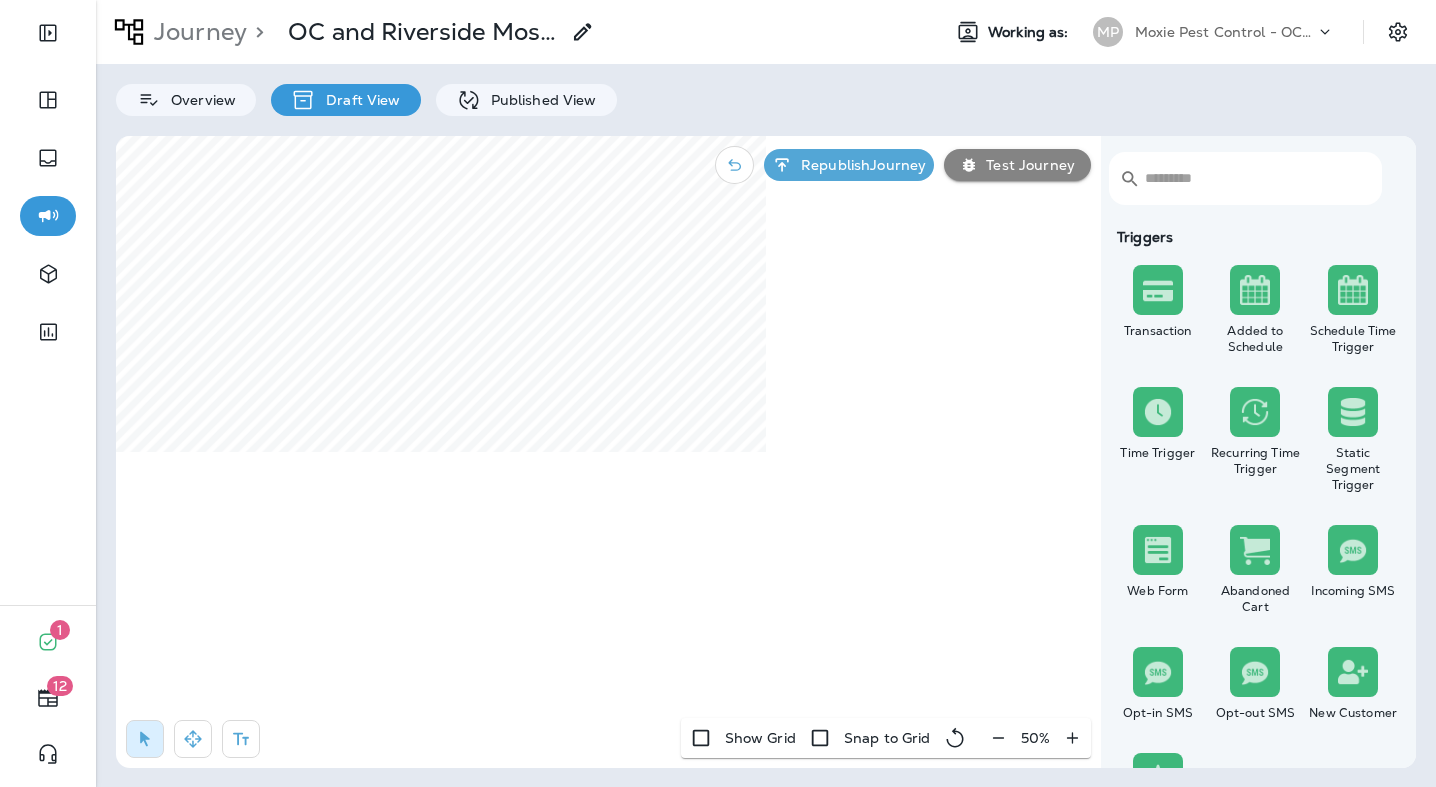 click on "50 %" at bounding box center (1035, 738) 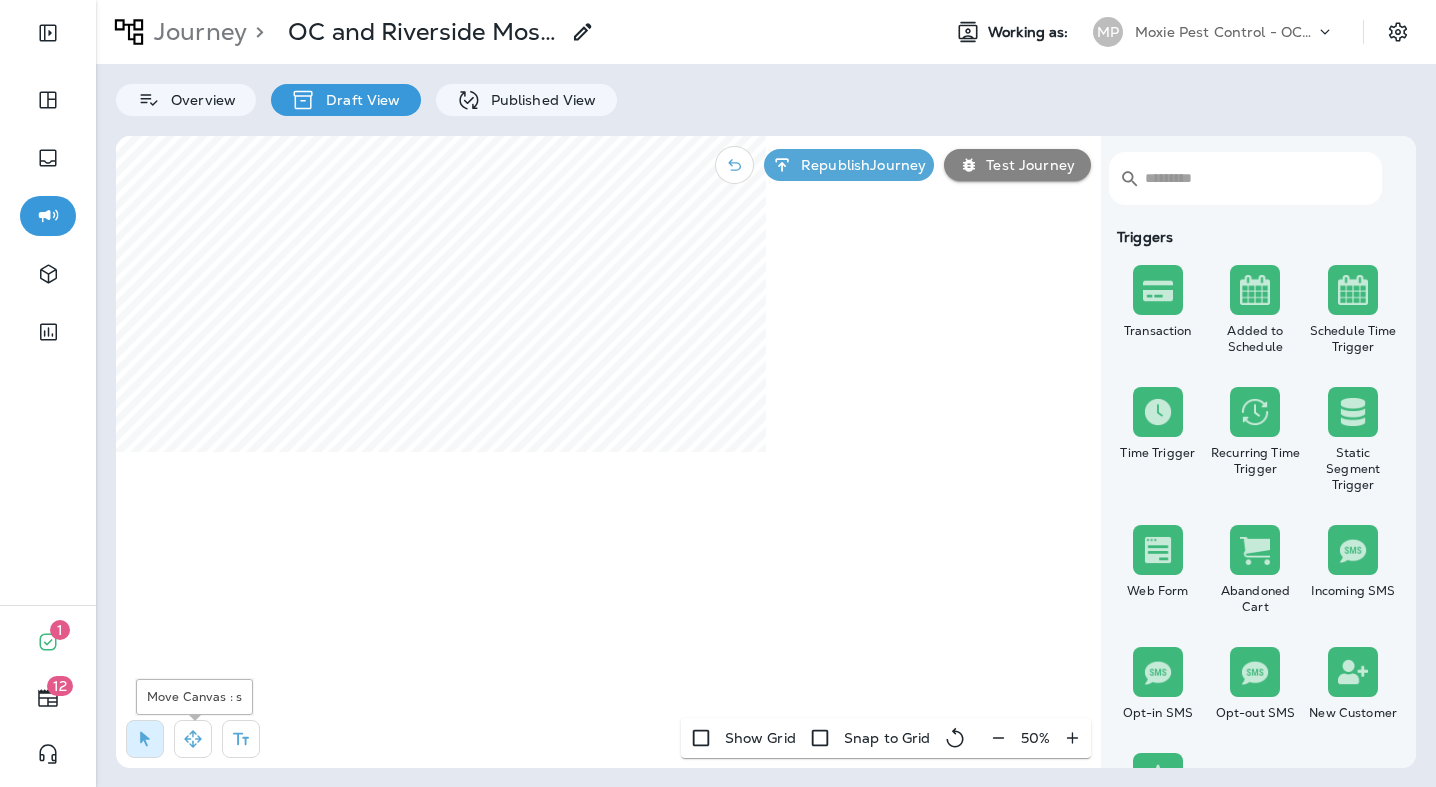 click 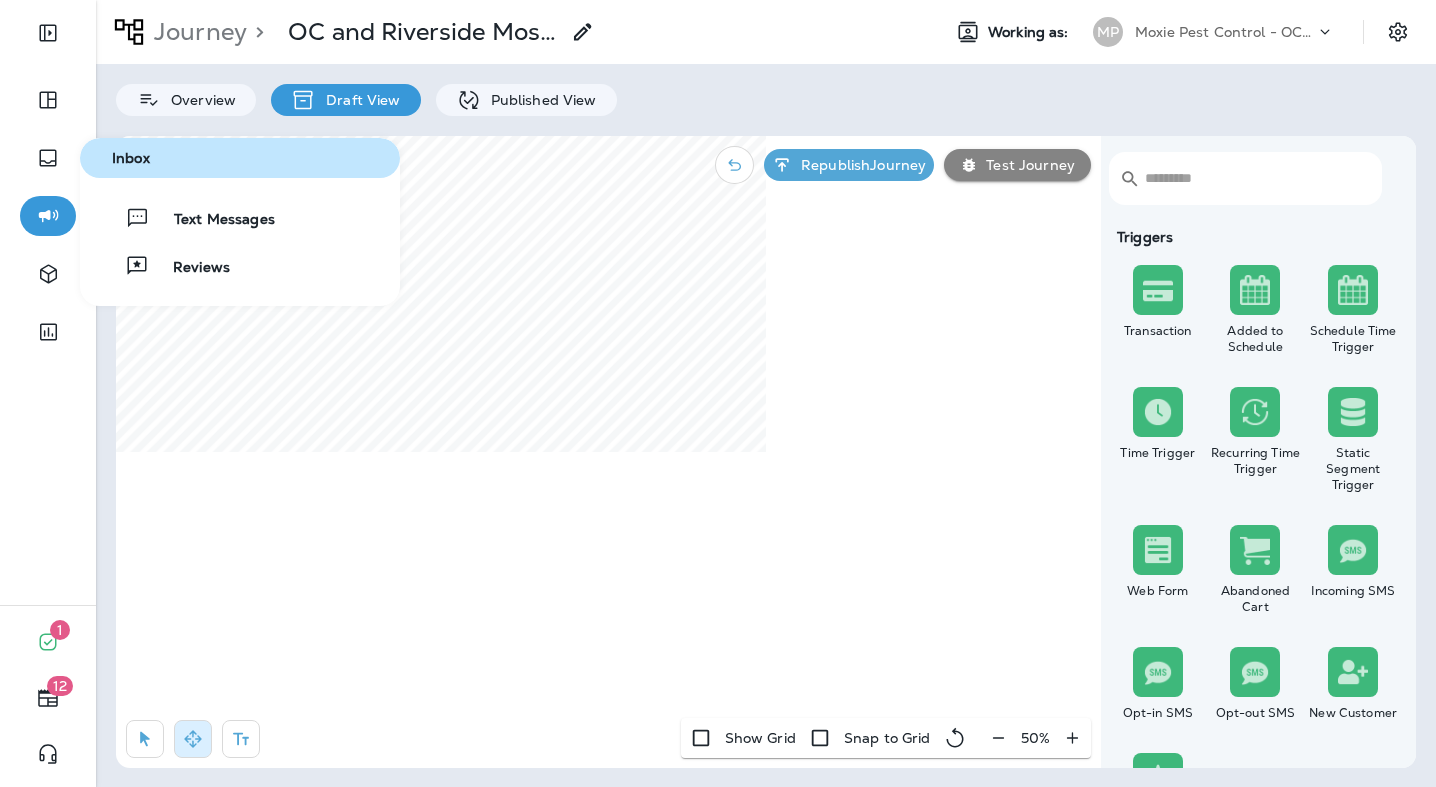 click on "1 12 Journey > OC and Riverside Mosquito 2025 Copy Working as: MP Moxie Pest Control - OC Riverside Overview Draft View Published View ​ ​ Triggers Transaction Added to Schedule Schedule Time Trigger Time Trigger Recurring Time Trigger Static Segment Trigger Web Form Abandoned Cart Incoming SMS Opt-in SMS Opt-out SMS New Customer New Review Actions Time Delay Await SMS Reply Rate Limit Send Email Send SMS Send MMS Send Mailer Send Notification End Journey A/B Split A/B Testing Add to Static Segment Remove from Static Segment Add to Facebook Audience Remove from Facebook Audience Add to Google Ads Audience Remove from Google Ads Audience Add to Mailbox Power Remove from Mailbox Power Webhook Contest Winners Recurring Contest Winners Add to DripDrop Reply to Review Conditions Check Data Field Check Email Status Repeat Customer Has Transaction Distance from Location SMS Subscription Status In Static Segment Has Offer Advanced SQL Condition Wizard Check Schedule Status Termite Check Check Google Review   50 %" at bounding box center (718, 393) 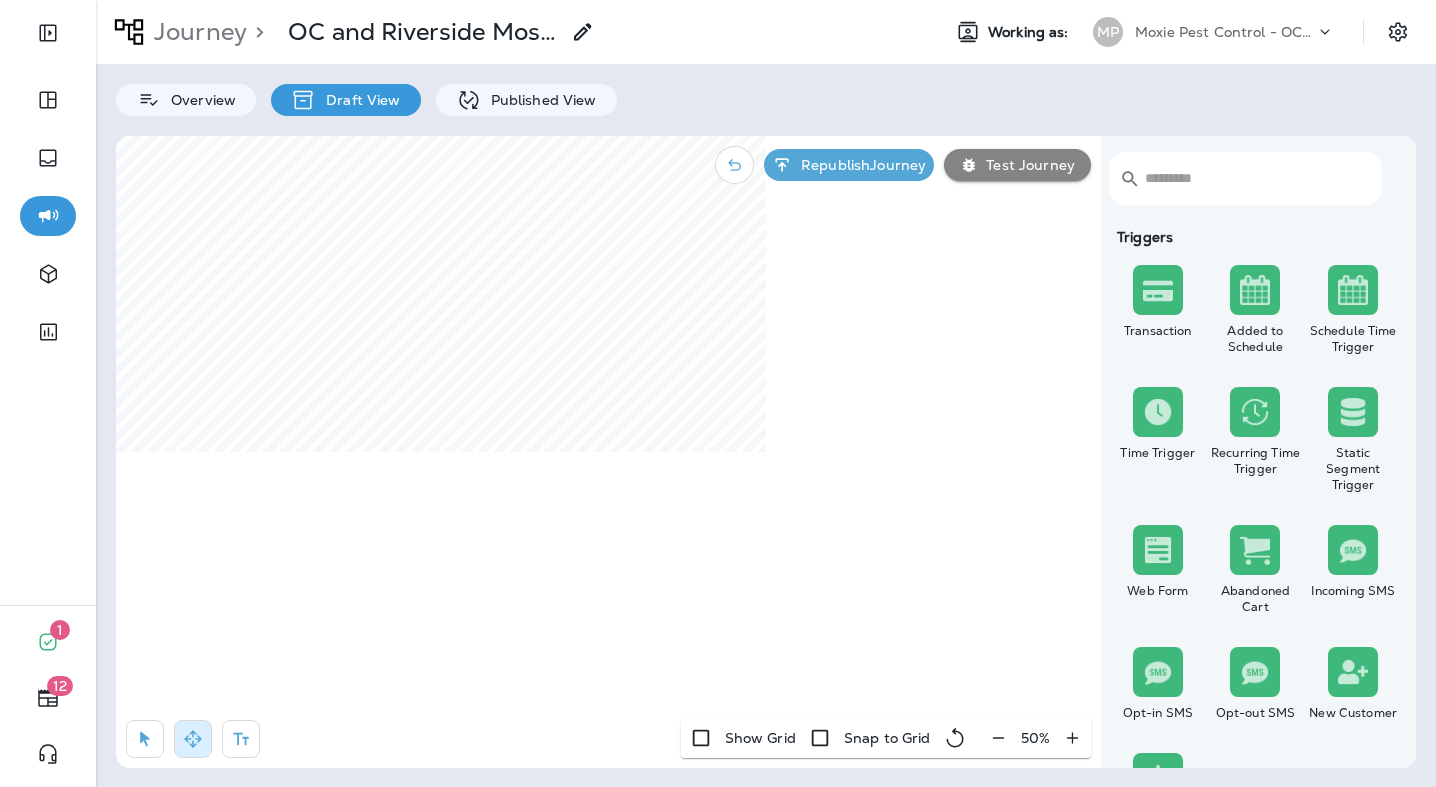 click on "1 12 Journey > OC and Riverside Mosquito 2025 Copy Working as: MP Moxie Pest Control - OC Riverside Overview Draft View Published View ​ ​ Triggers Transaction Added to Schedule Schedule Time Trigger Time Trigger Recurring Time Trigger Static Segment Trigger Web Form Abandoned Cart Incoming SMS Opt-in SMS Opt-out SMS New Customer New Review Actions Time Delay Await SMS Reply Rate Limit Send Email Send SMS Send MMS Send Mailer Send Notification End Journey A/B Split A/B Testing Add to Static Segment Remove from Static Segment Add to Facebook Audience Remove from Facebook Audience Add to Google Ads Audience Remove from Google Ads Audience Add to Mailbox Power Remove from Mailbox Power Webhook Contest Winners Recurring Contest Winners Add to DripDrop Reply to Review Conditions Check Data Field Check Email Status Repeat Customer Has Transaction Distance from Location SMS Subscription Status In Static Segment Has Offer Advanced SQL Condition Wizard Check Schedule Status Termite Check Check Google Review   50 %" at bounding box center (718, 393) 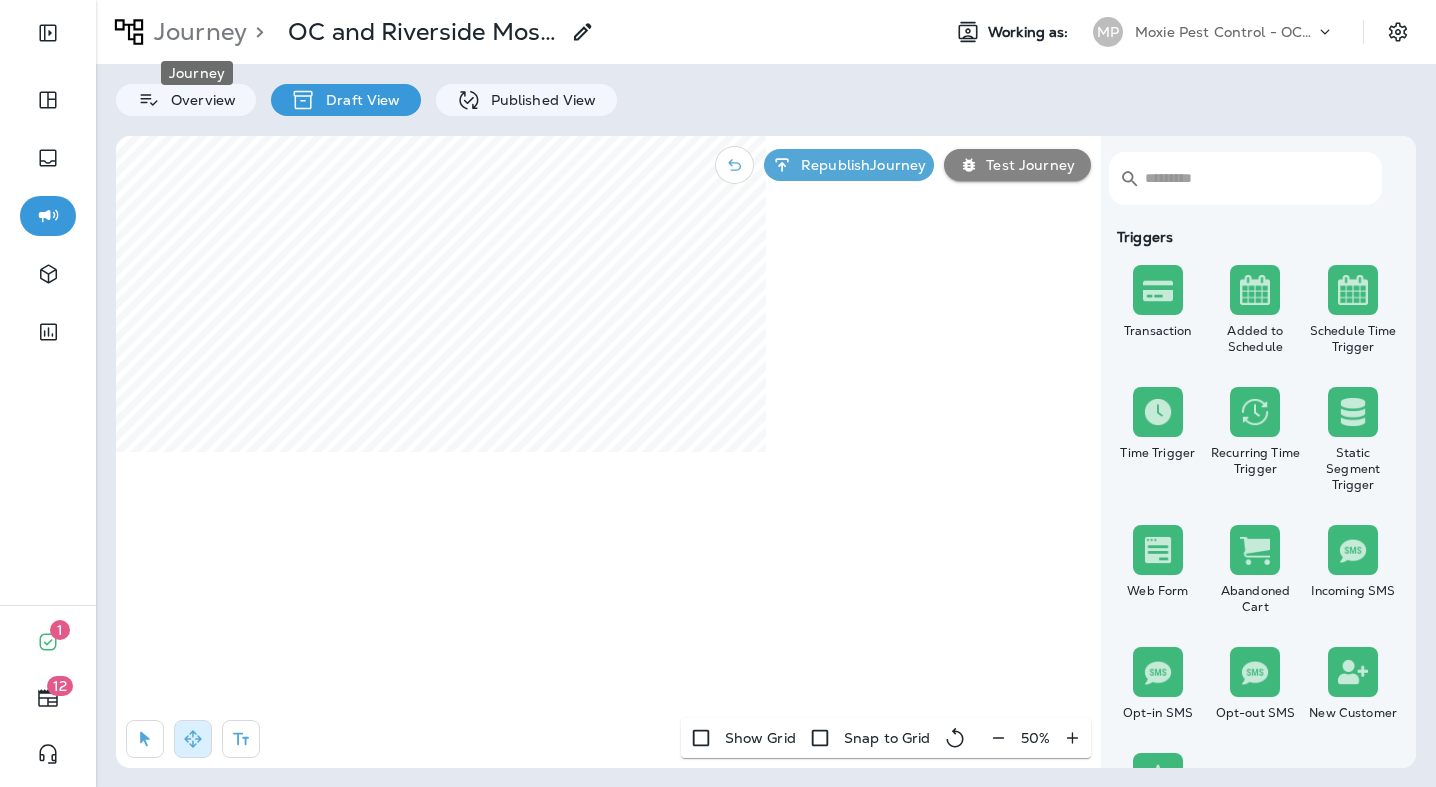 click on "Journey" at bounding box center [196, 32] 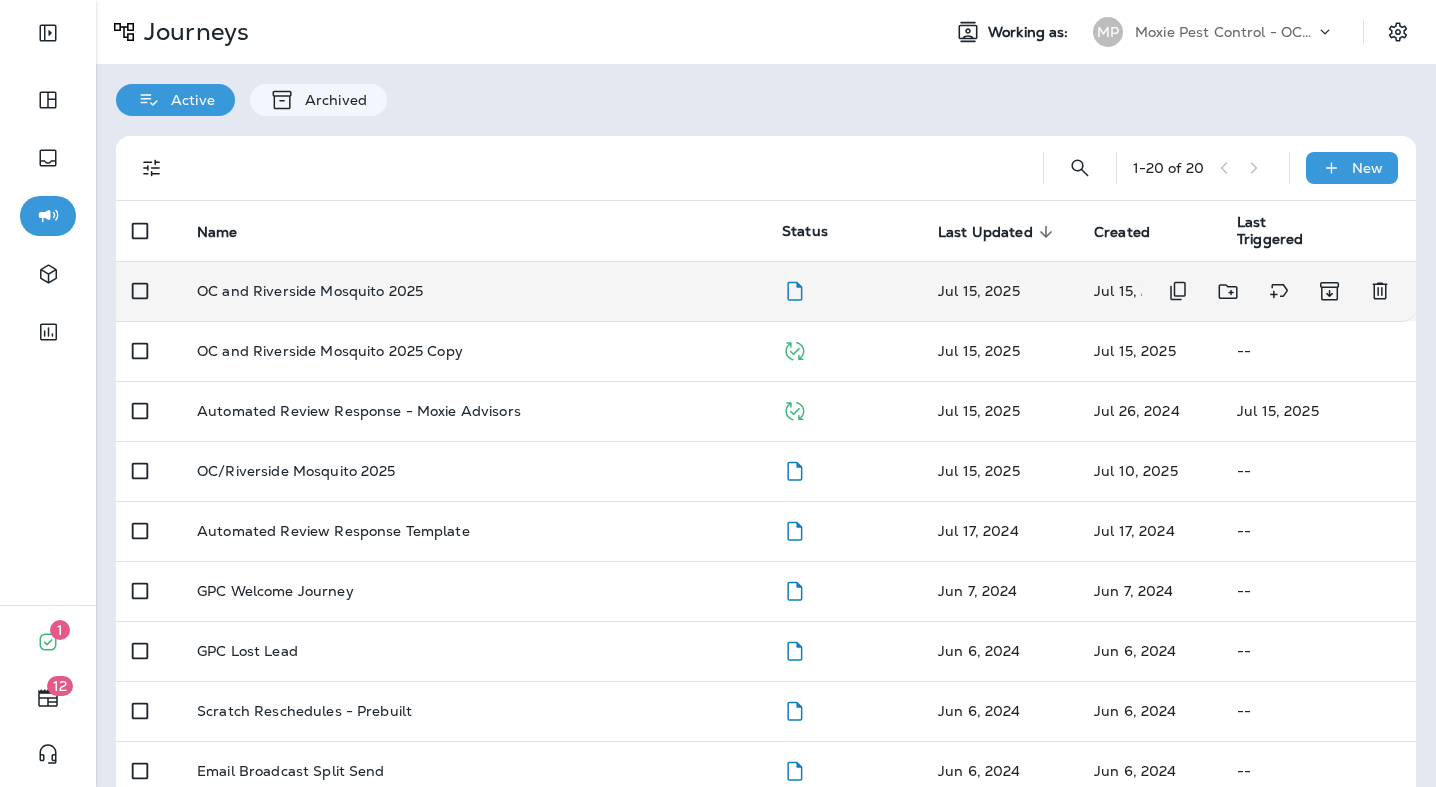 click on "OC and Riverside Mosquito 2025" at bounding box center (310, 291) 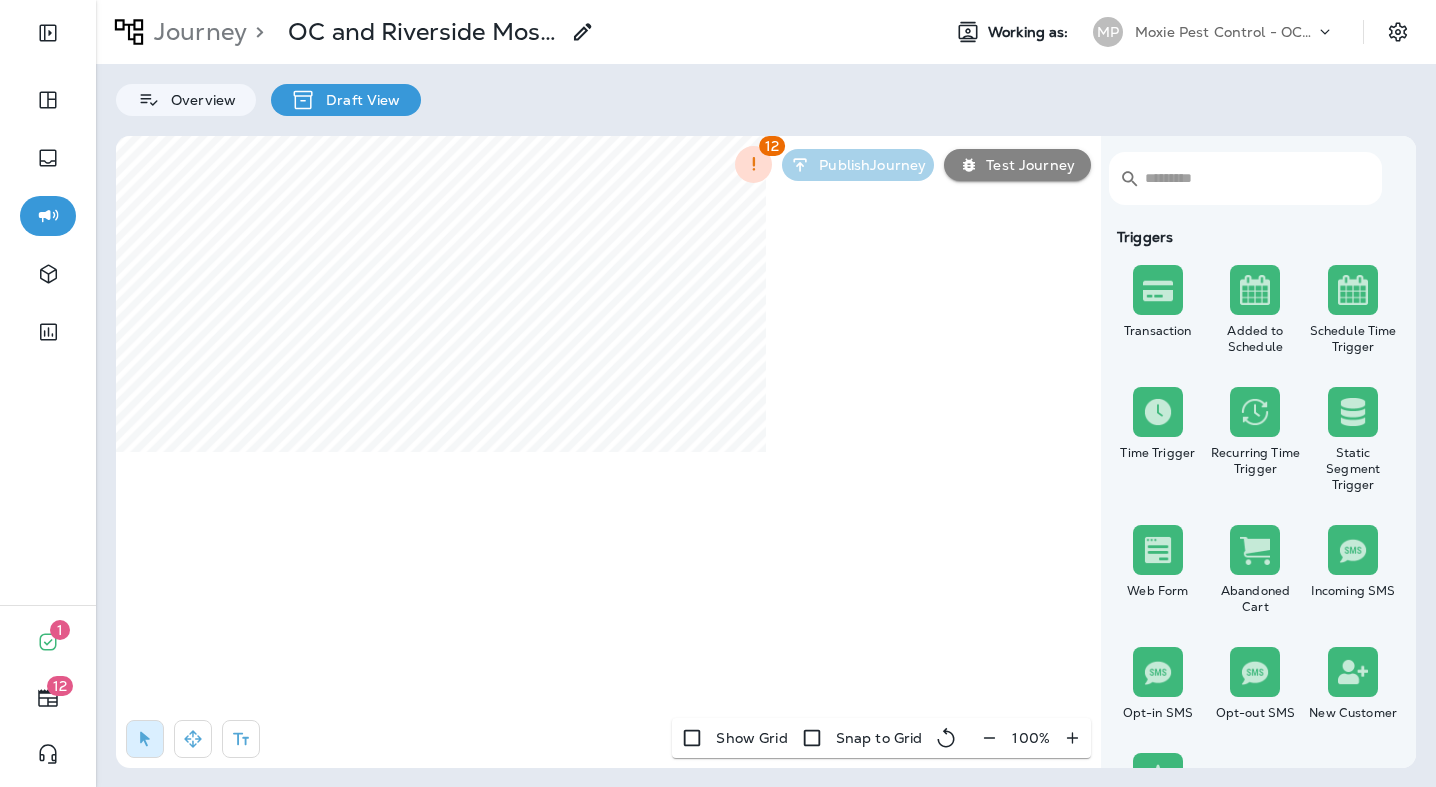 click 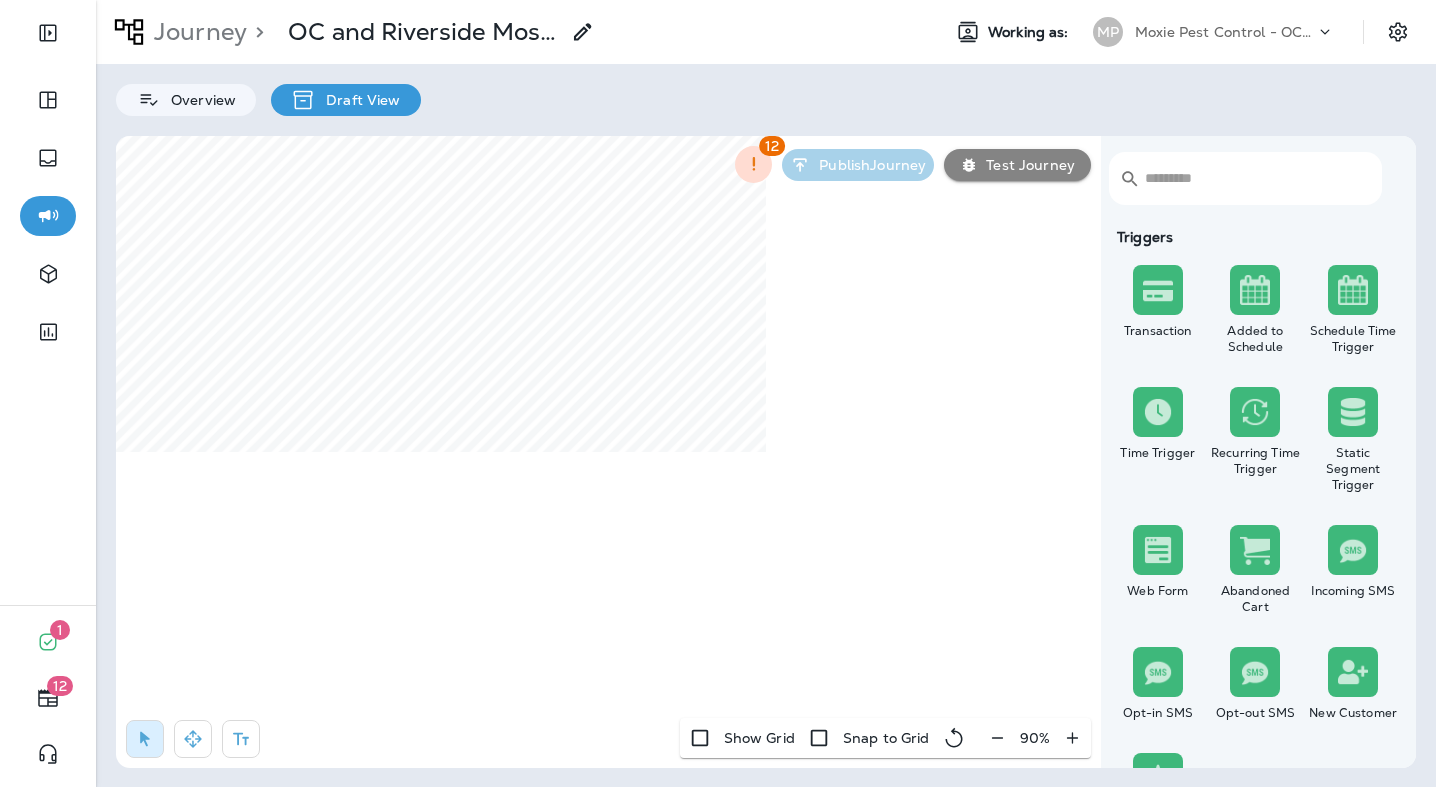 click 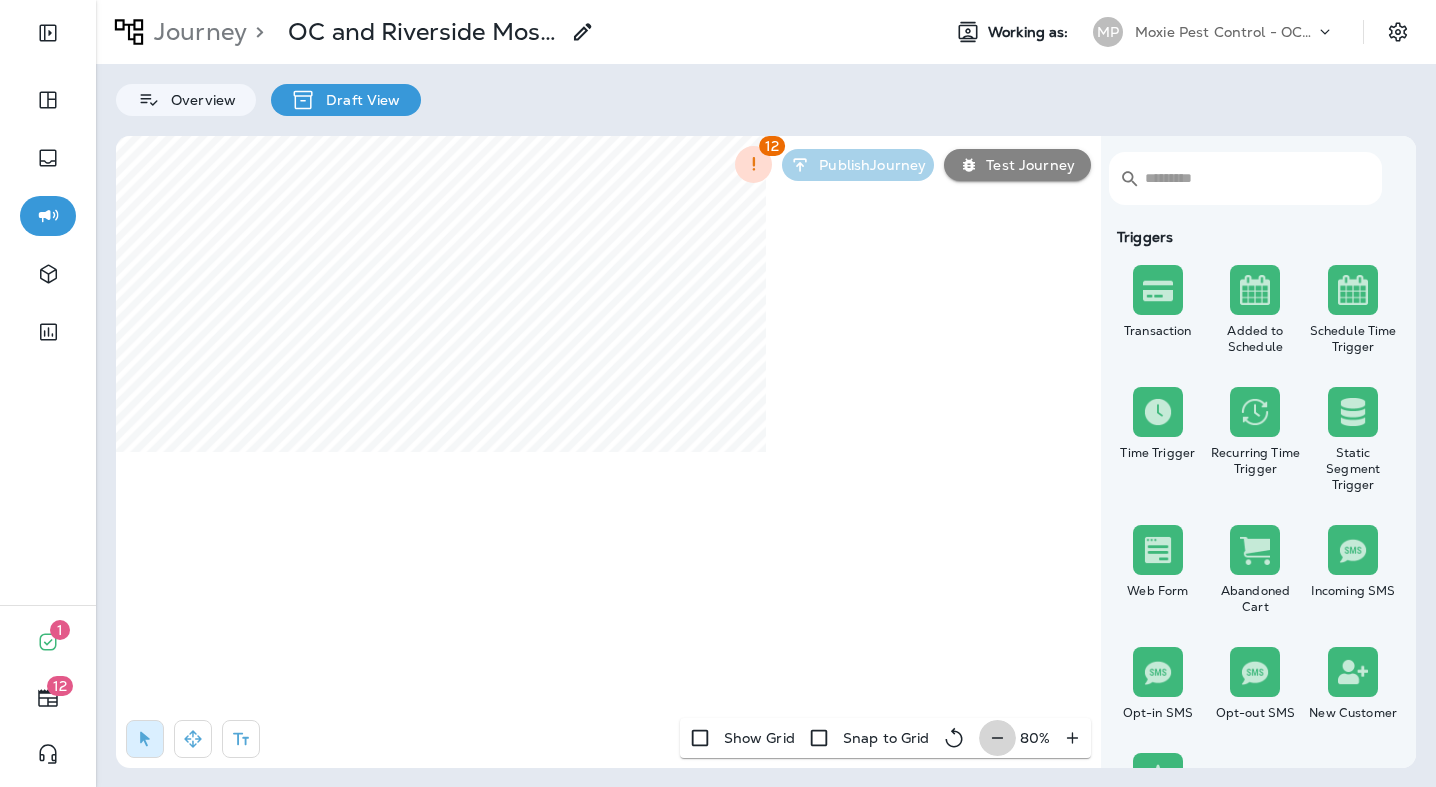 click 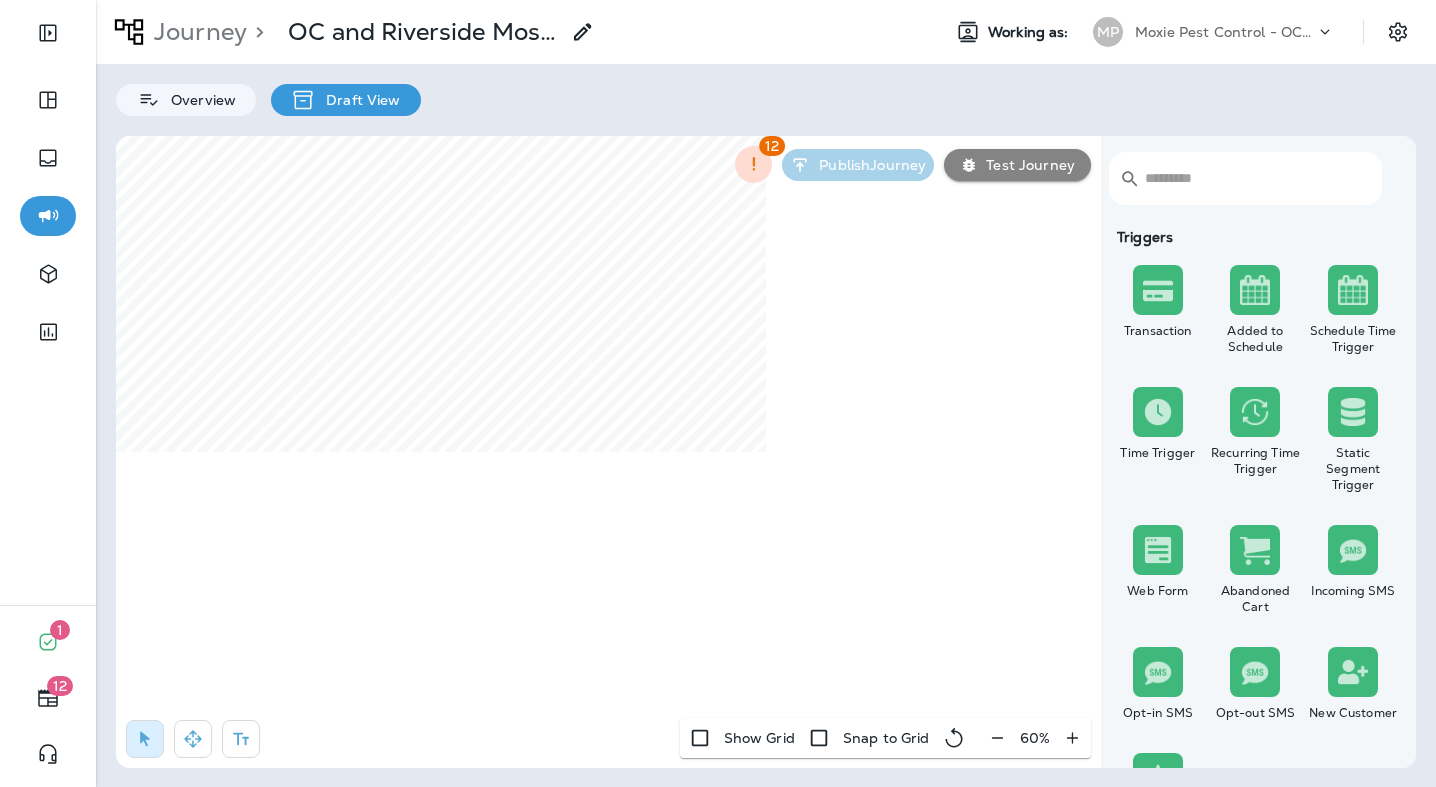 click 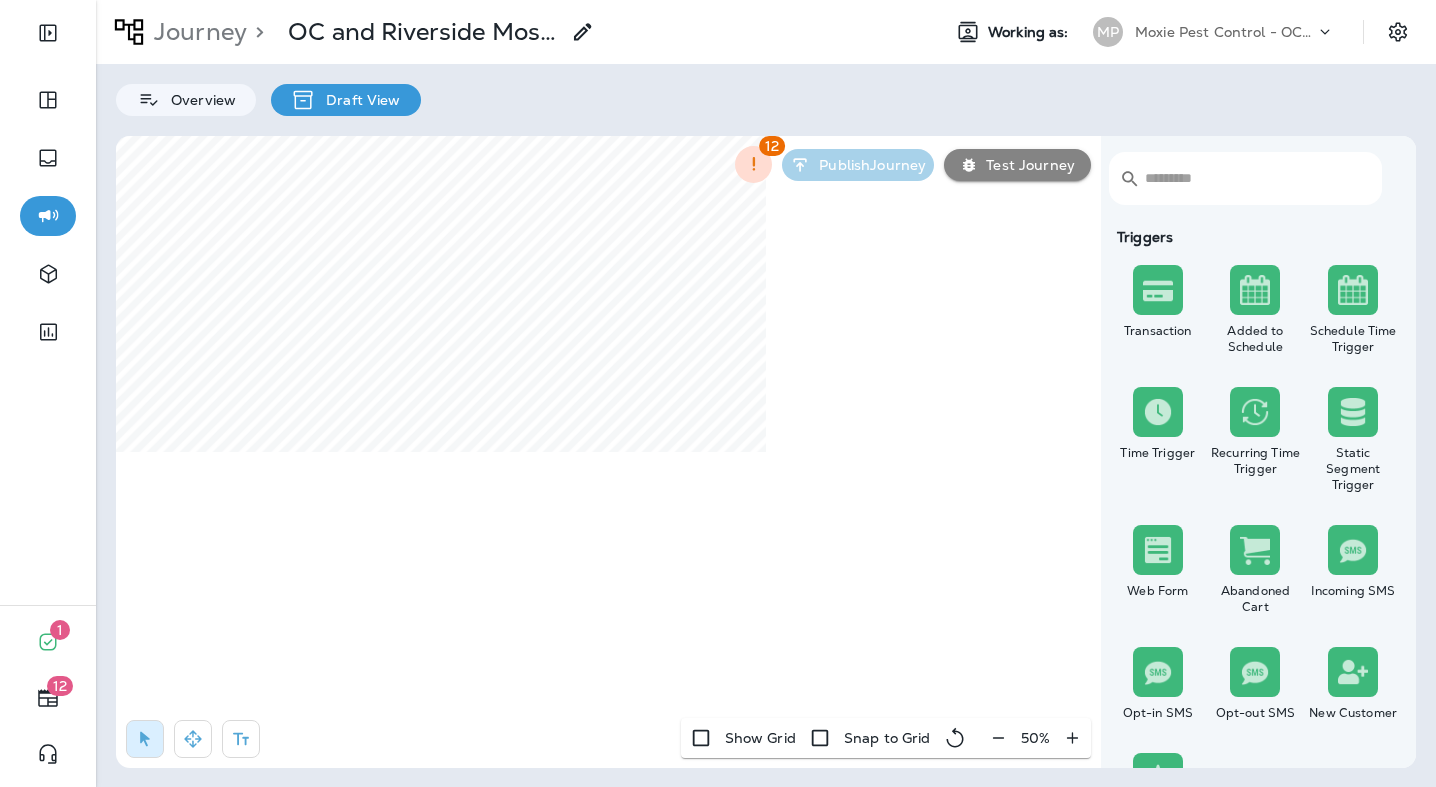 click on "50 %" at bounding box center (1035, 738) 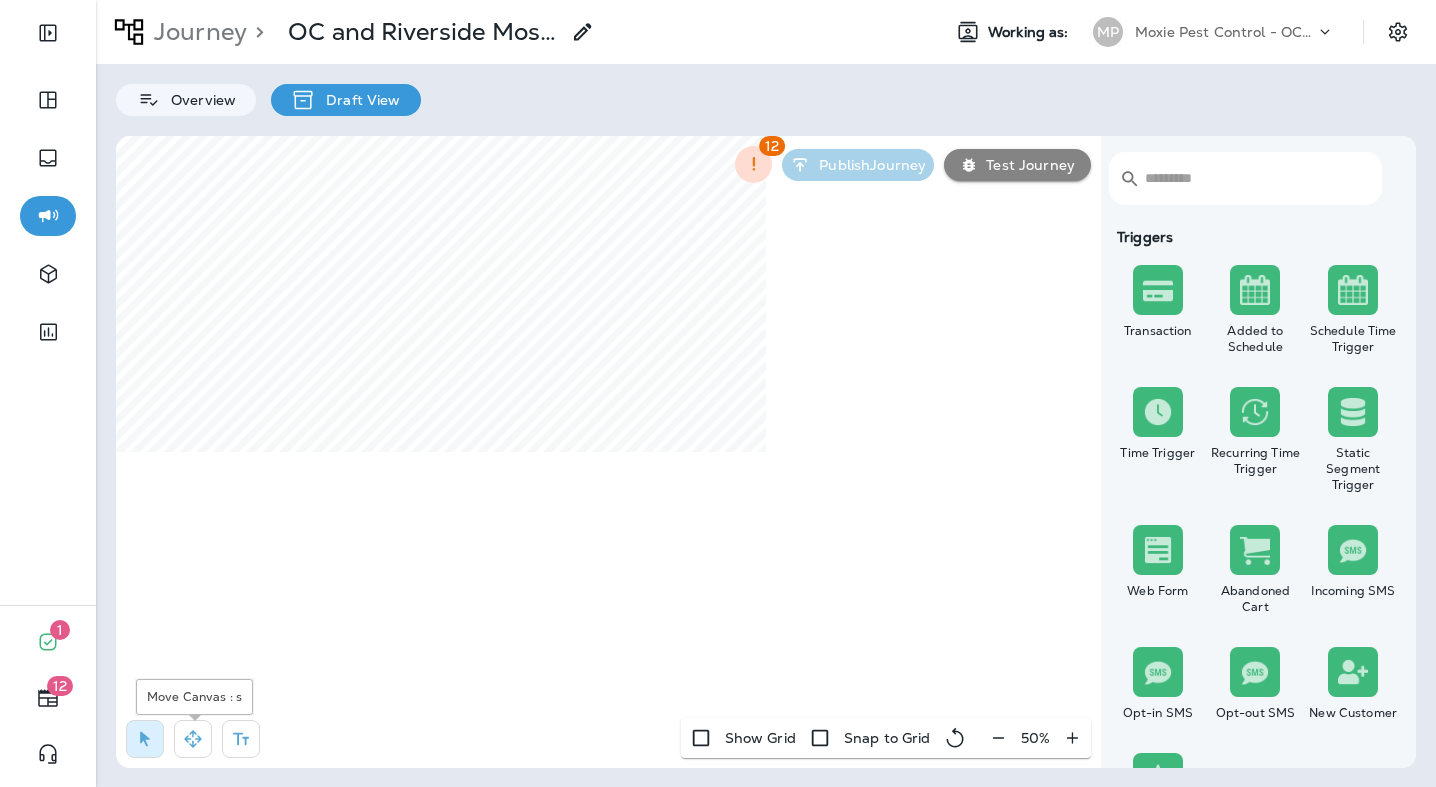 click 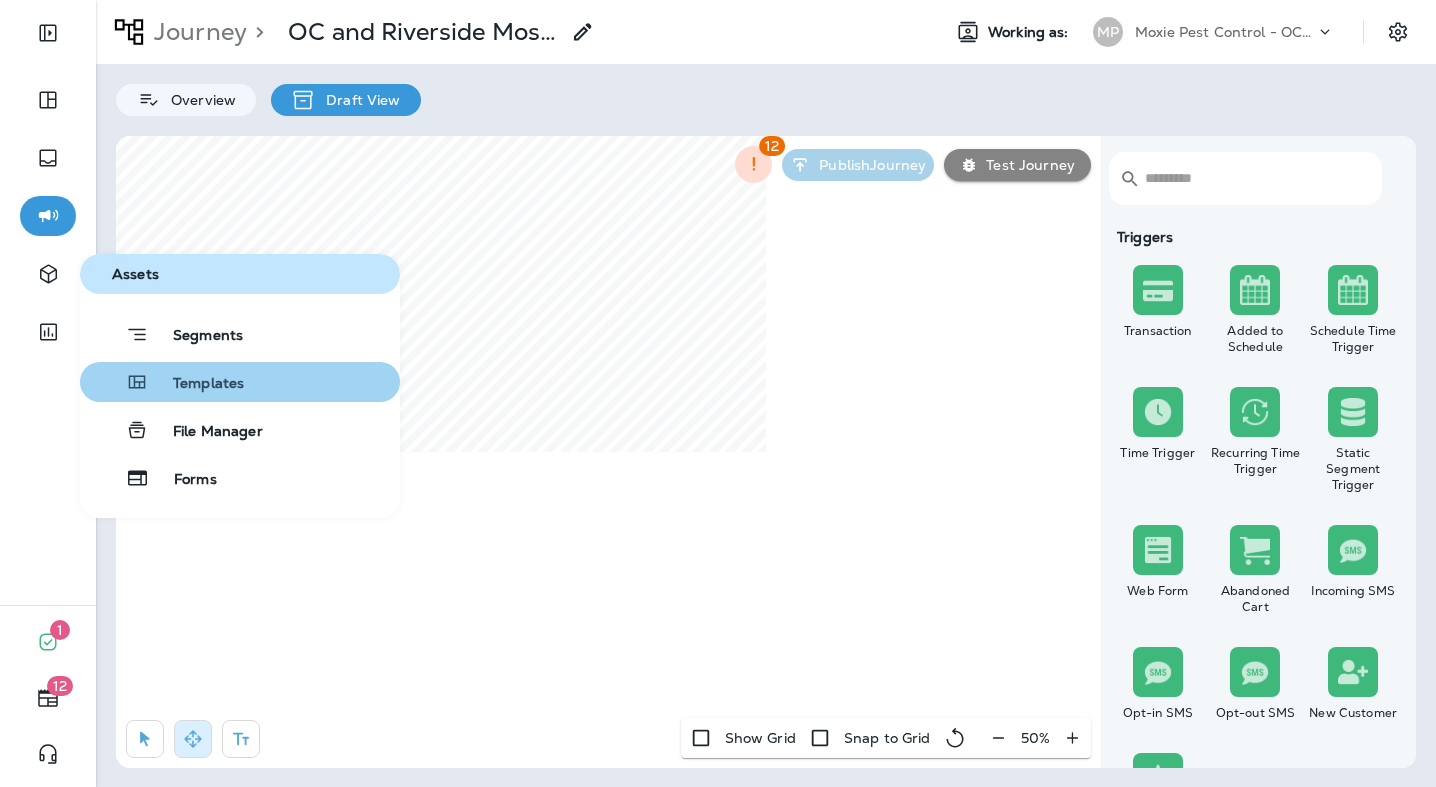 click on "Templates" at bounding box center [196, 384] 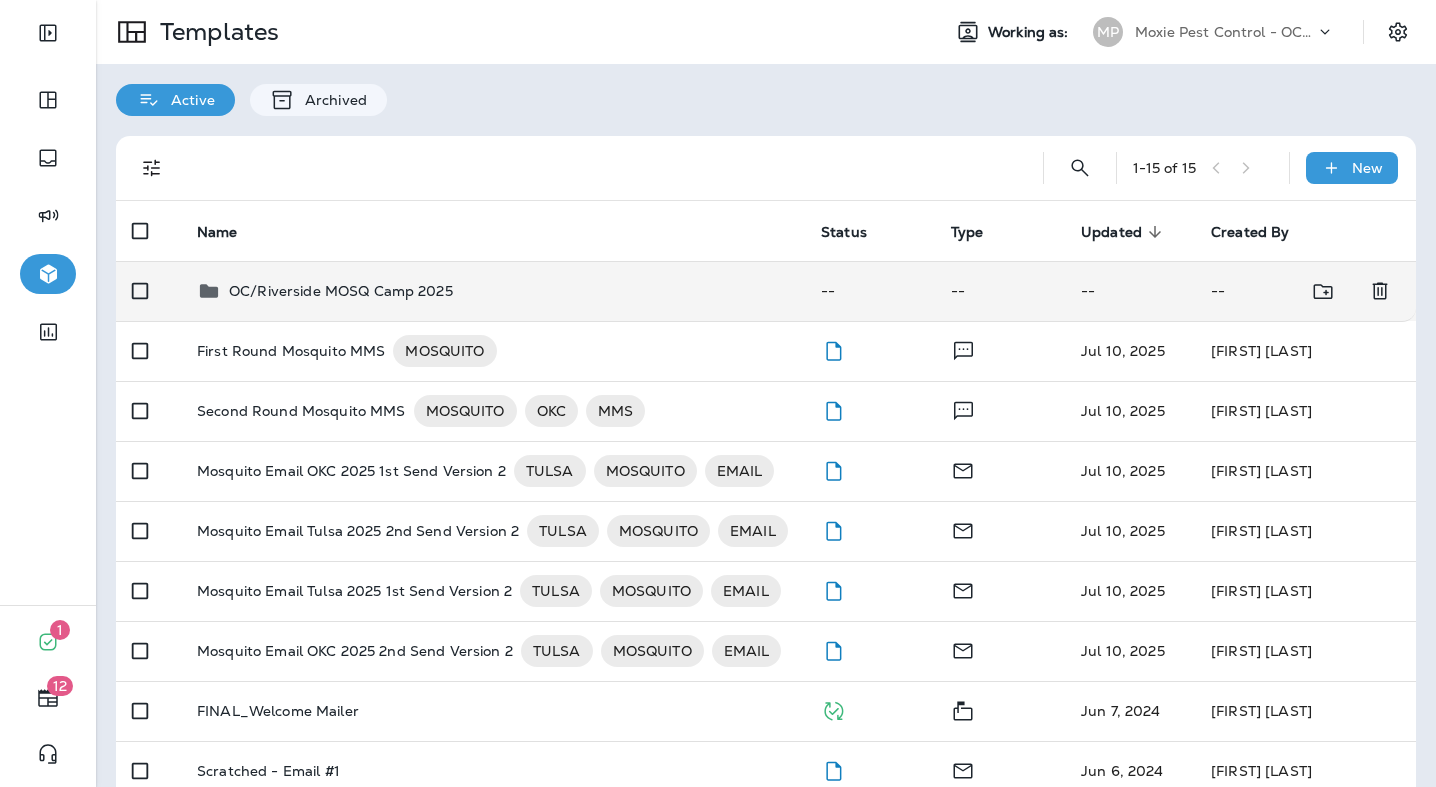 click on "OC/Riverside MOSQ Camp 2025" at bounding box center [341, 291] 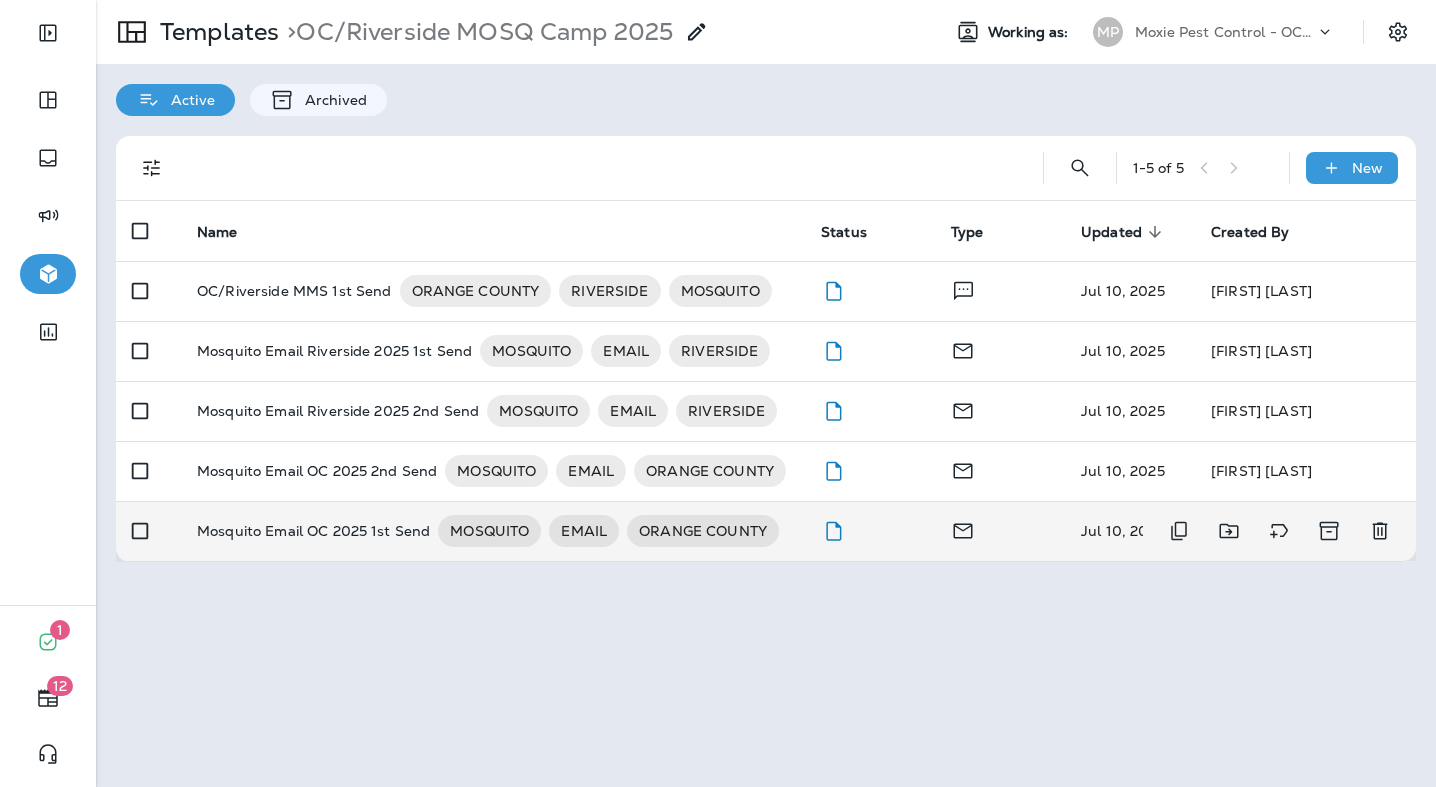 click on "Mosquito Email OC 2025 1st Send" at bounding box center [313, 531] 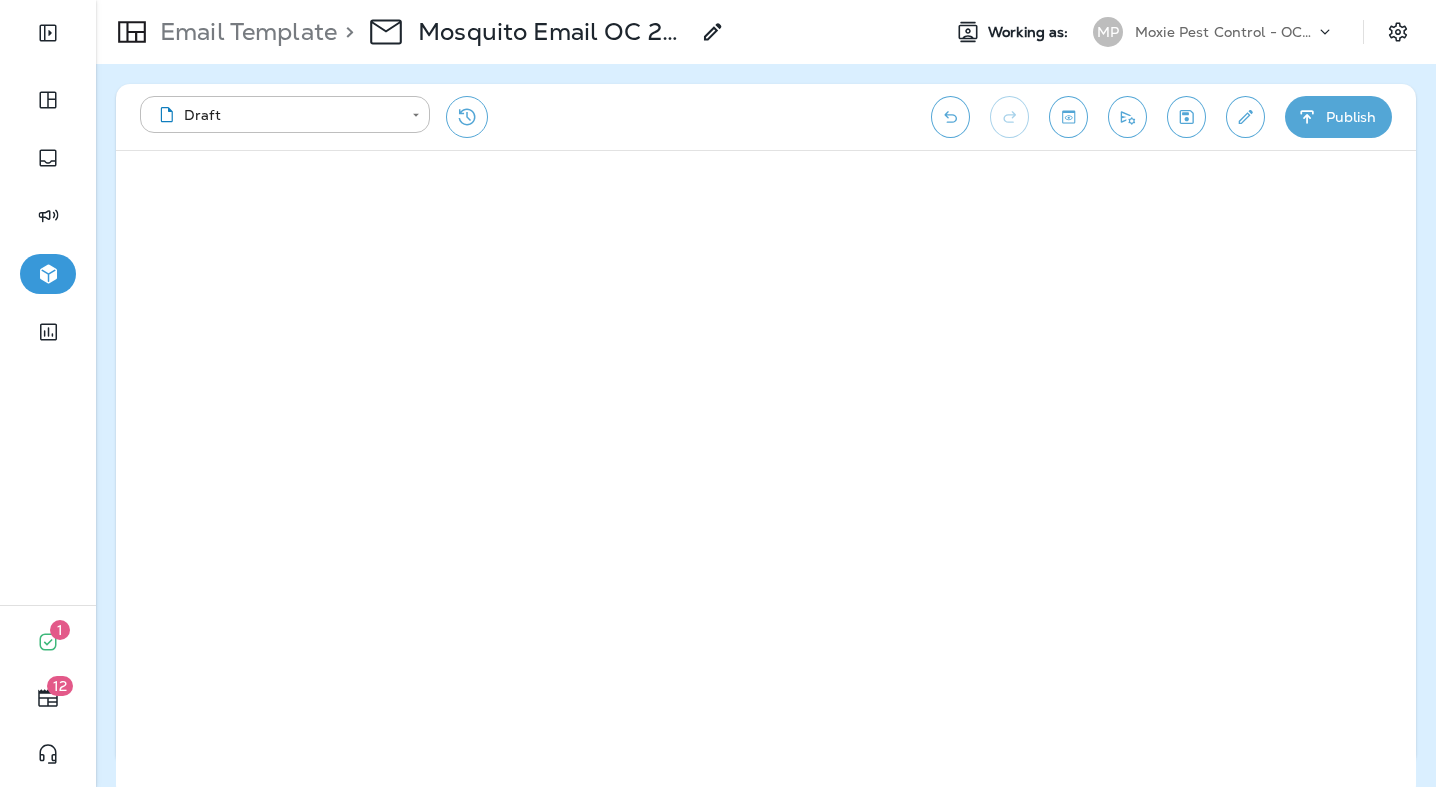 click on "Publish" at bounding box center [1338, 117] 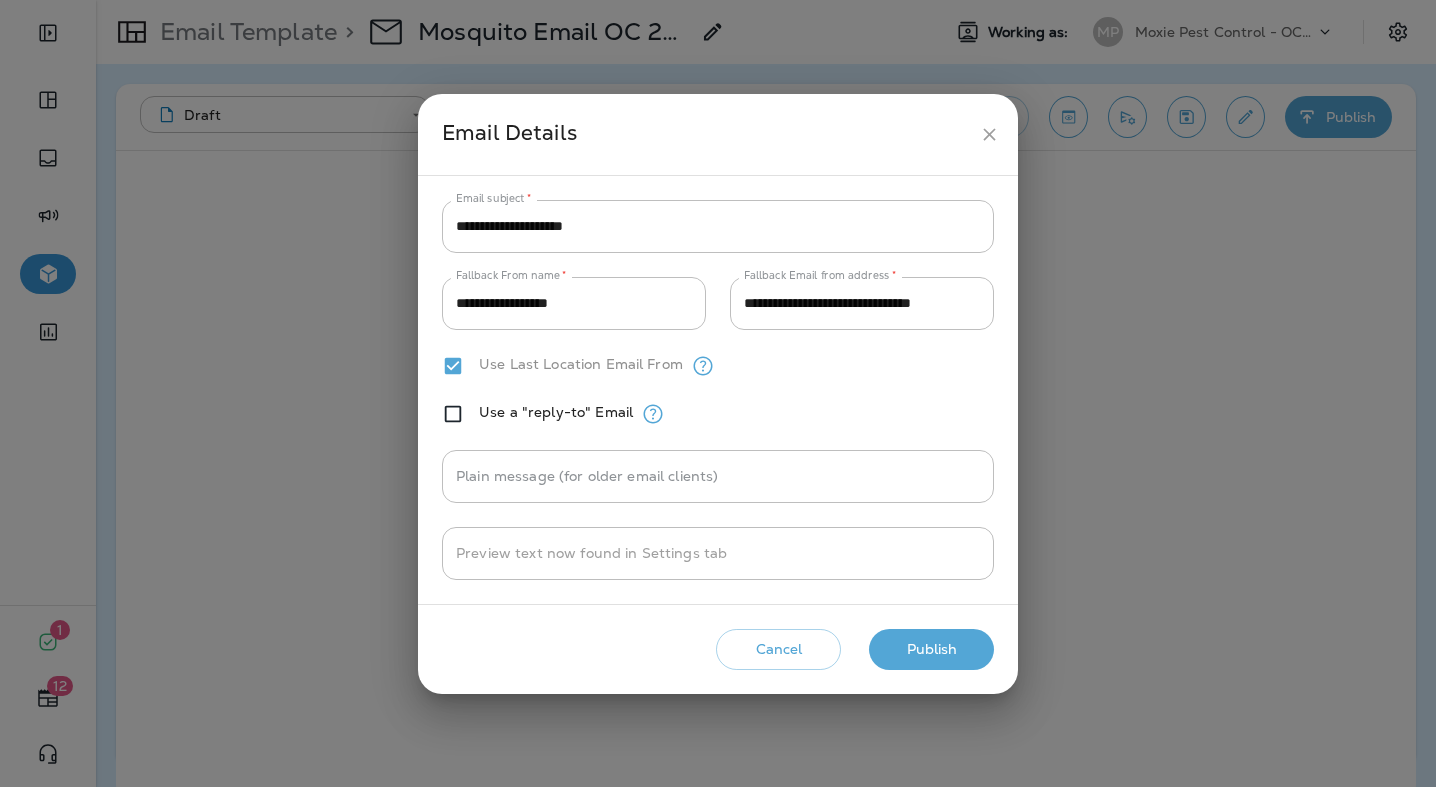 click on "Publish" at bounding box center [931, 649] 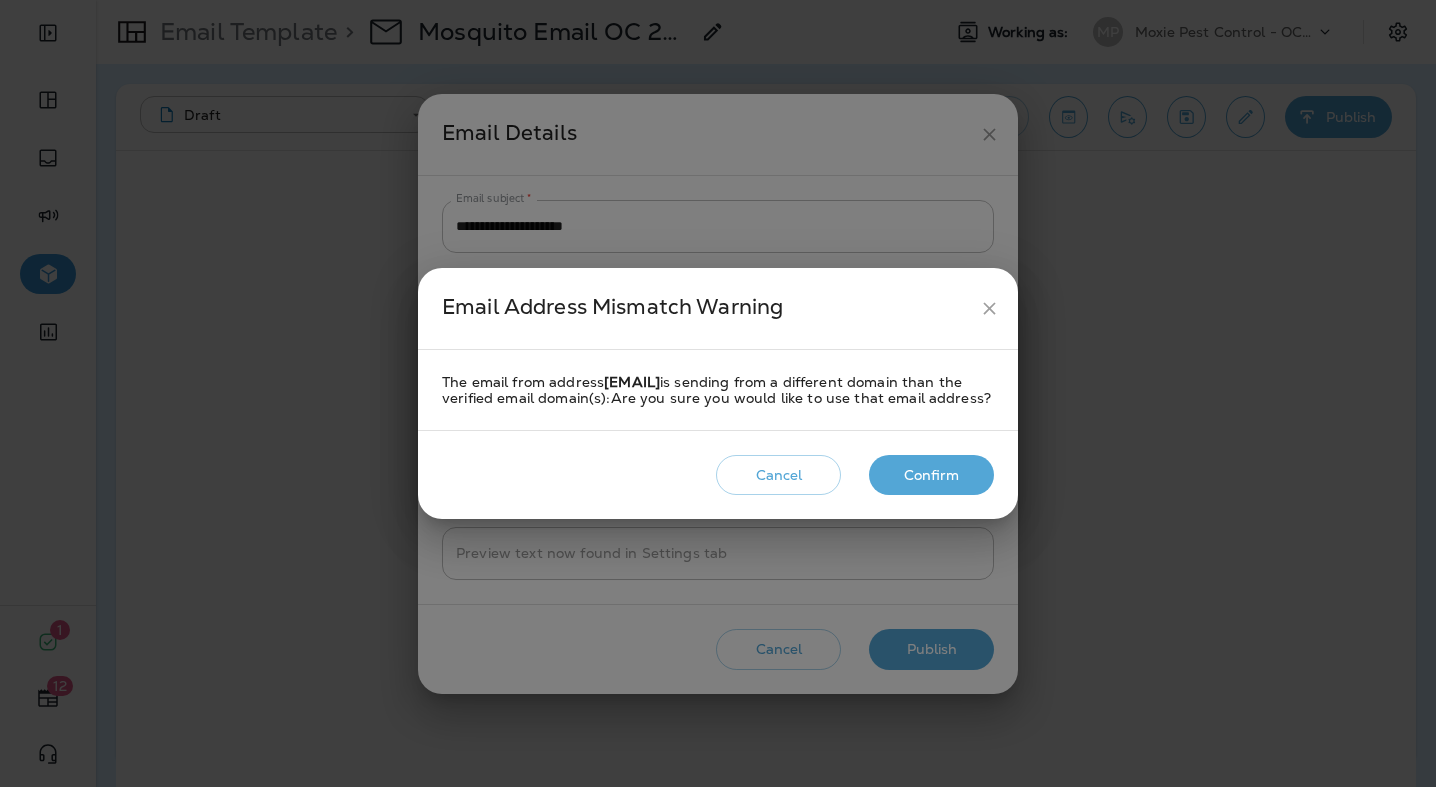 click on "Confirm" at bounding box center [931, 475] 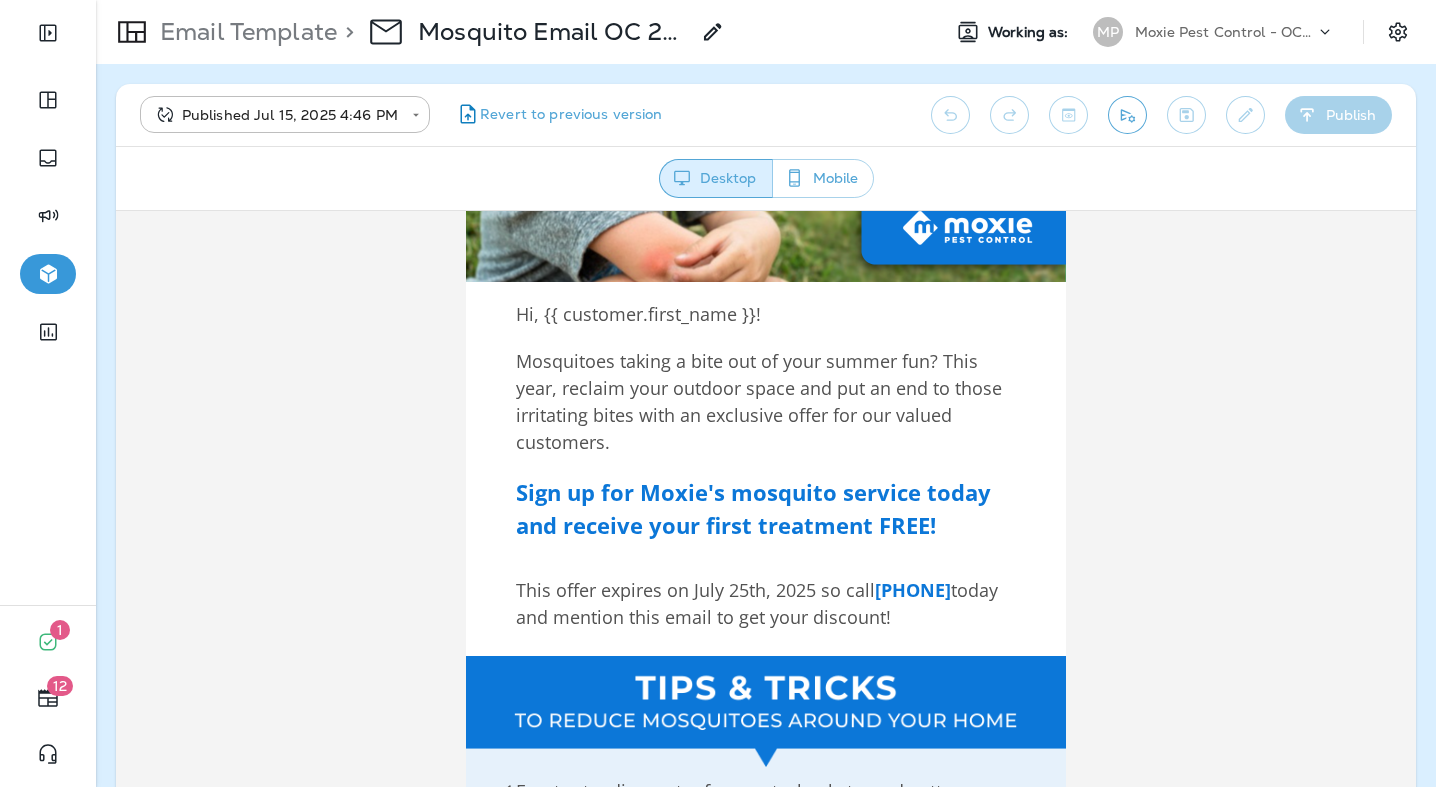 scroll, scrollTop: 0, scrollLeft: 0, axis: both 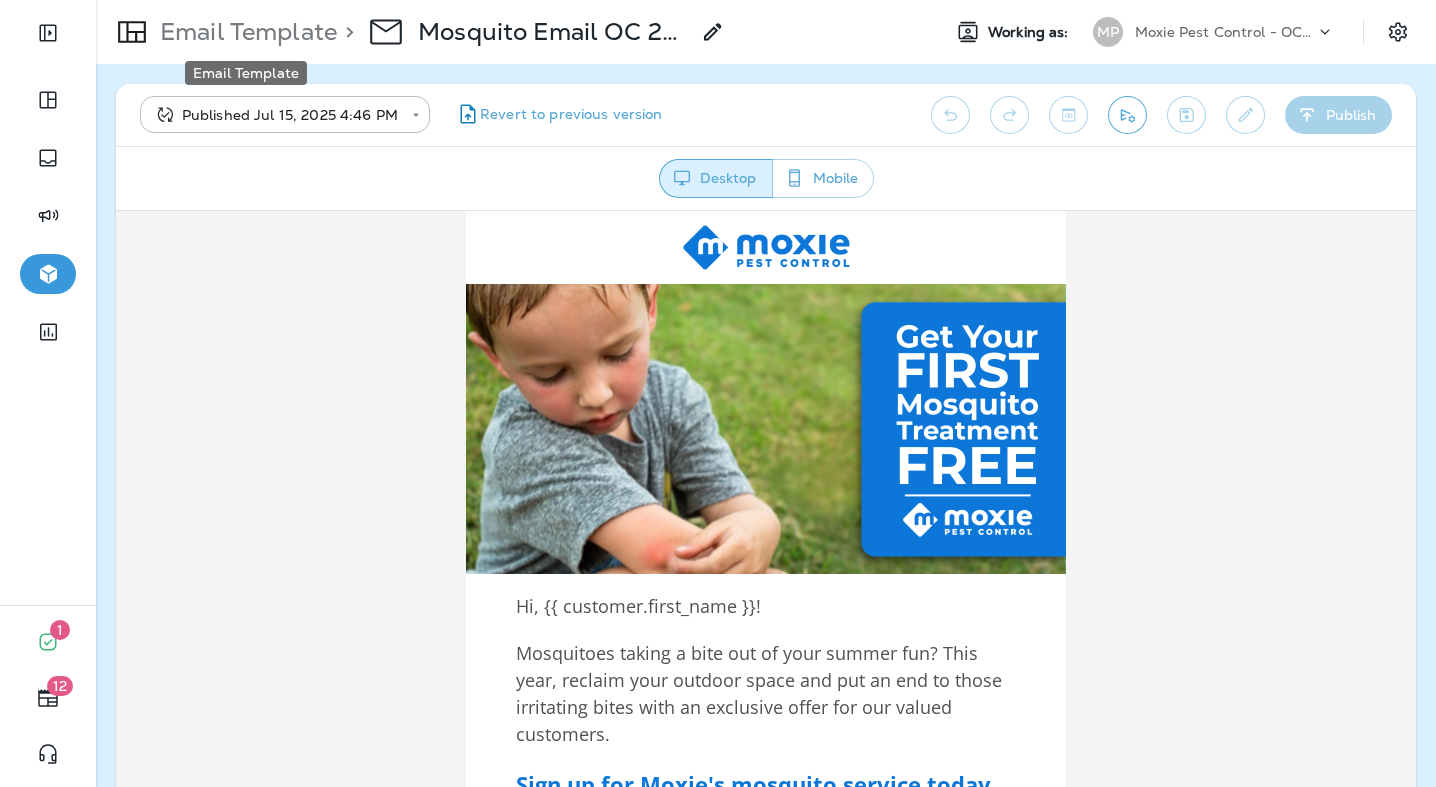 click on "Email Template" at bounding box center (244, 32) 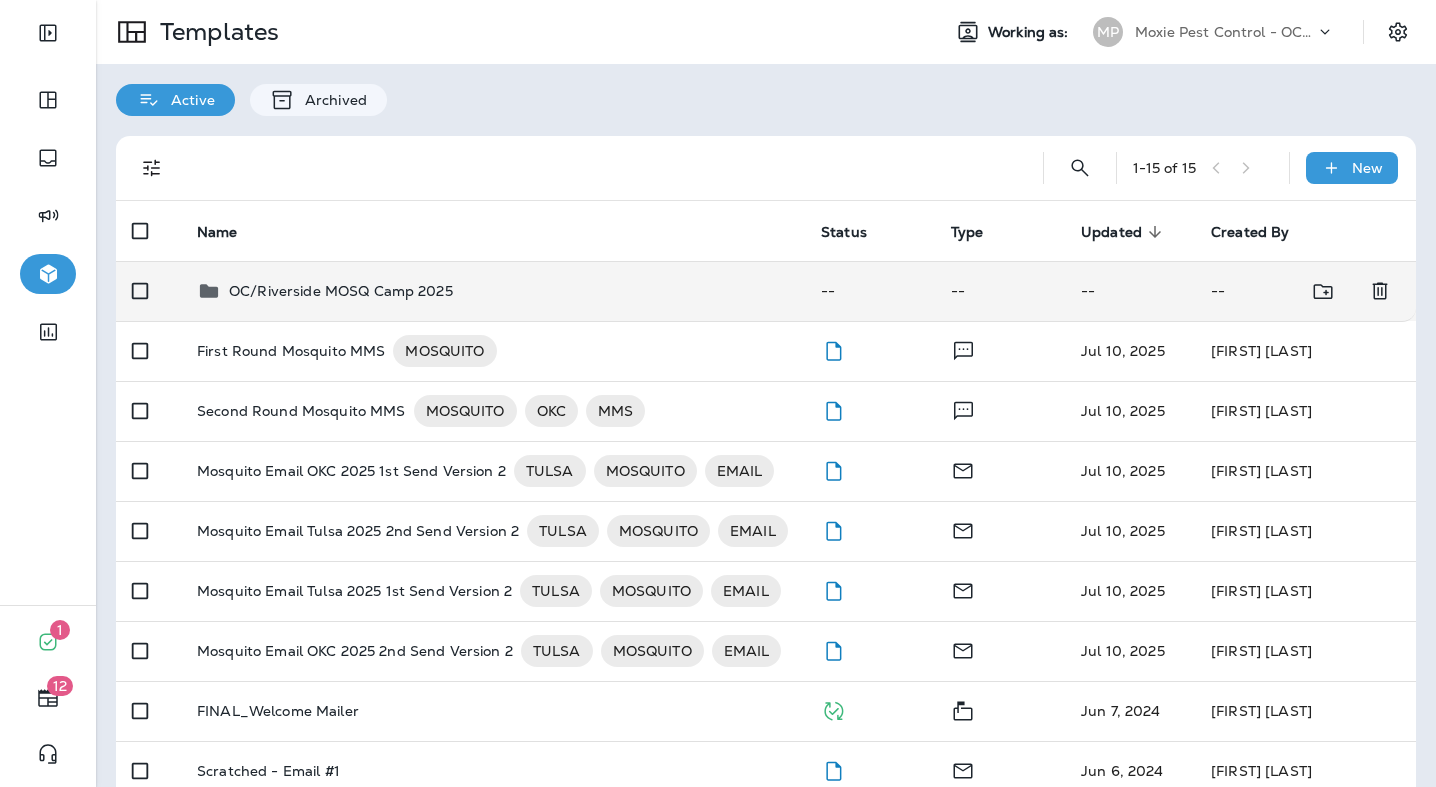 click on "OC/Riverside MOSQ Camp 2025" at bounding box center [493, 291] 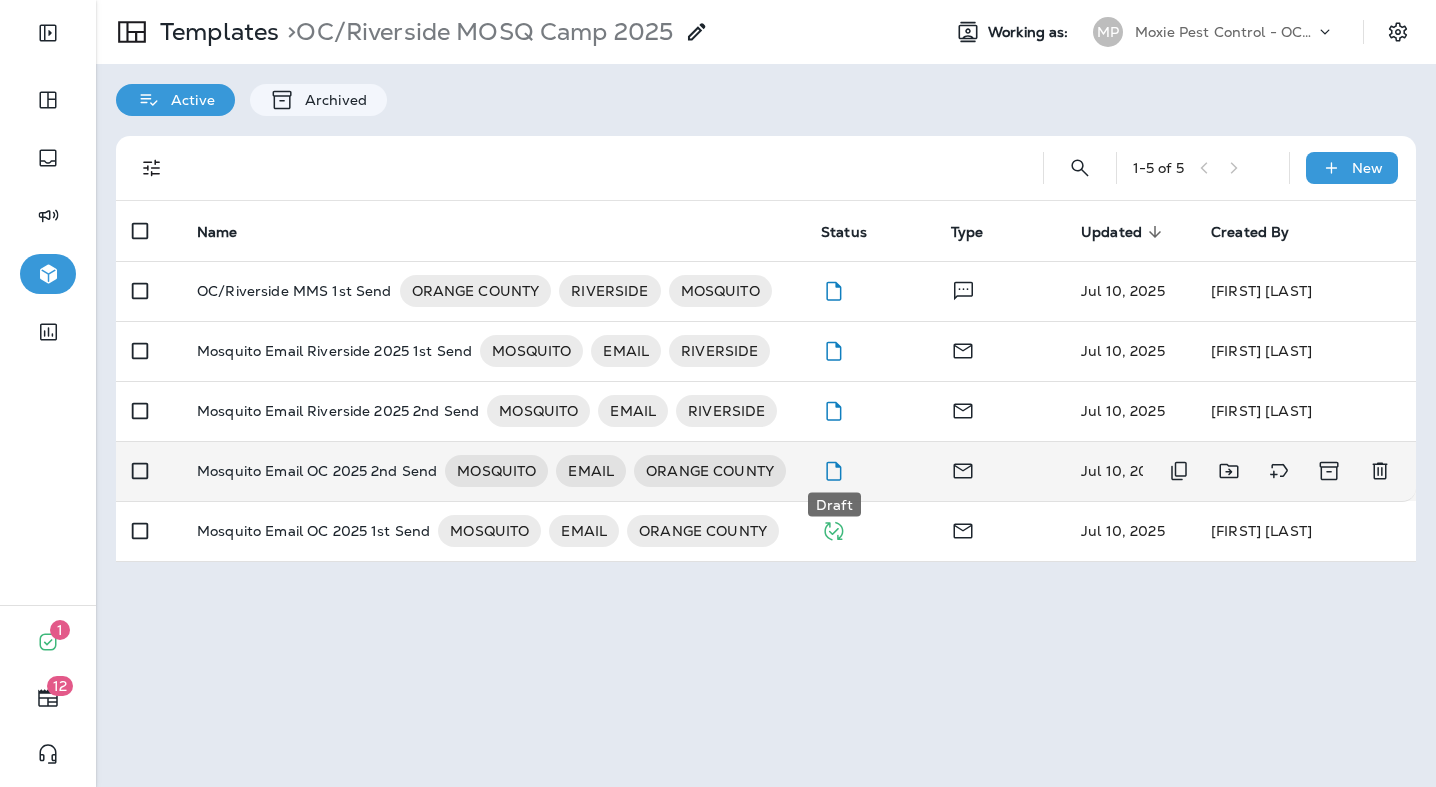 click 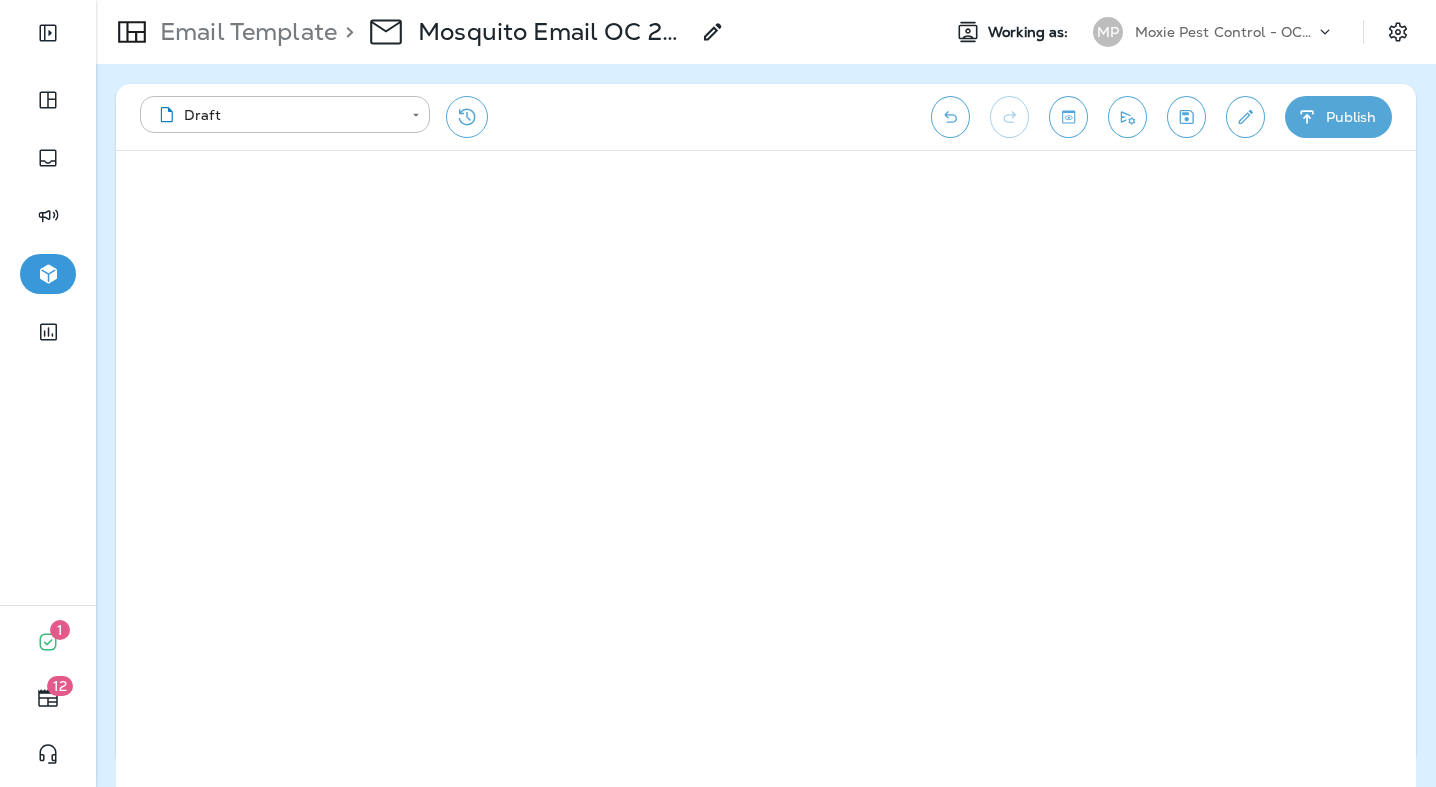 click 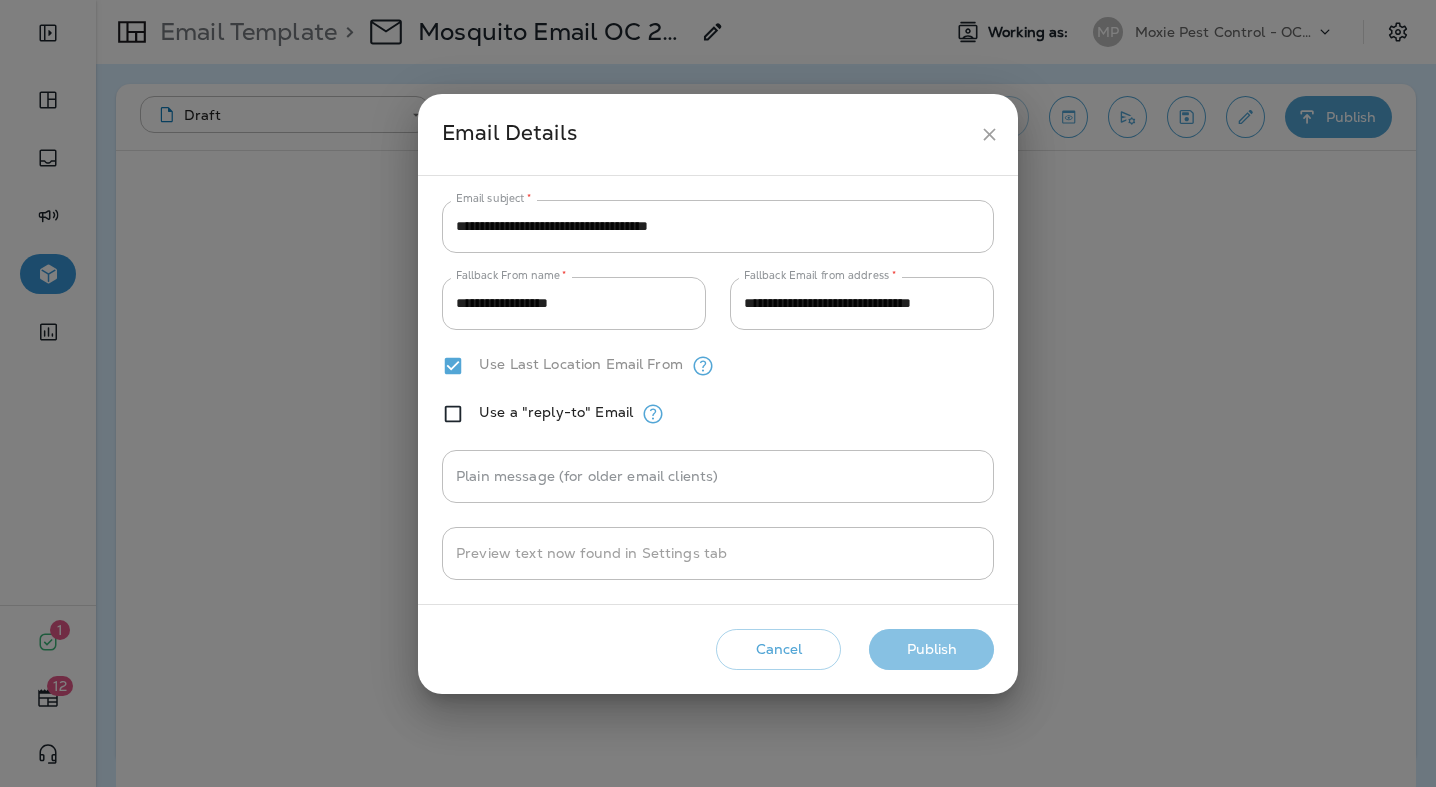 click on "Publish" at bounding box center [931, 649] 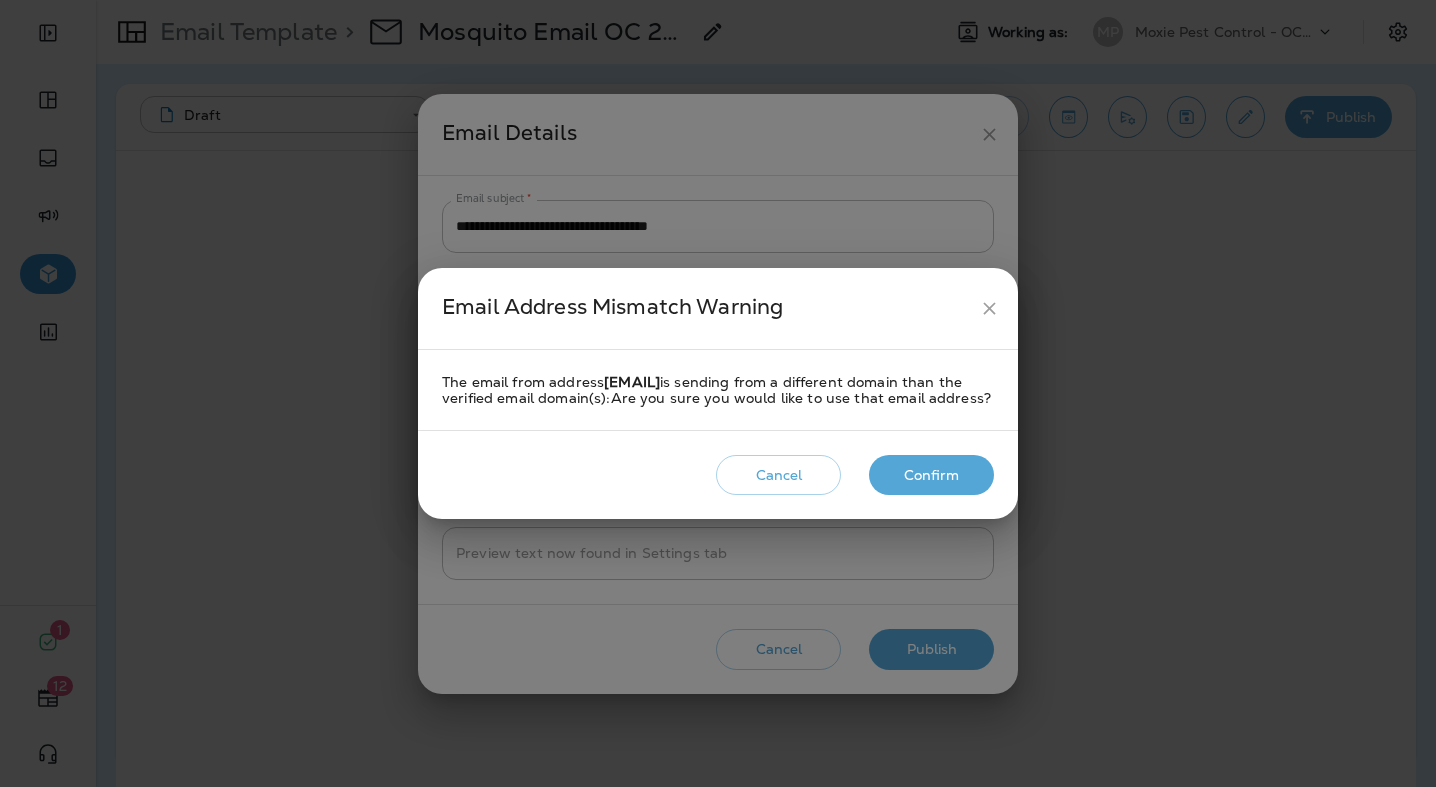 click on "Confirm" at bounding box center [931, 475] 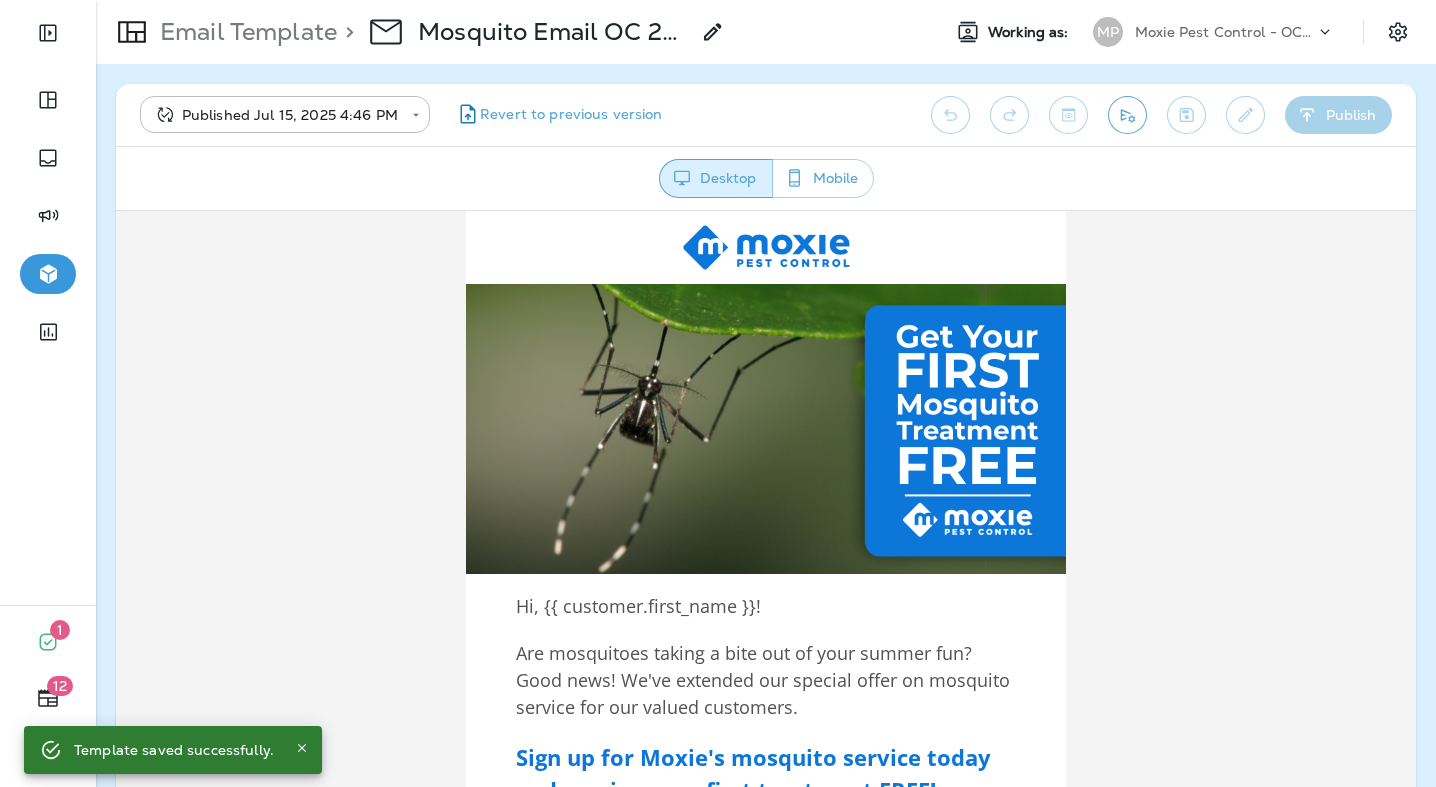 scroll, scrollTop: 0, scrollLeft: 0, axis: both 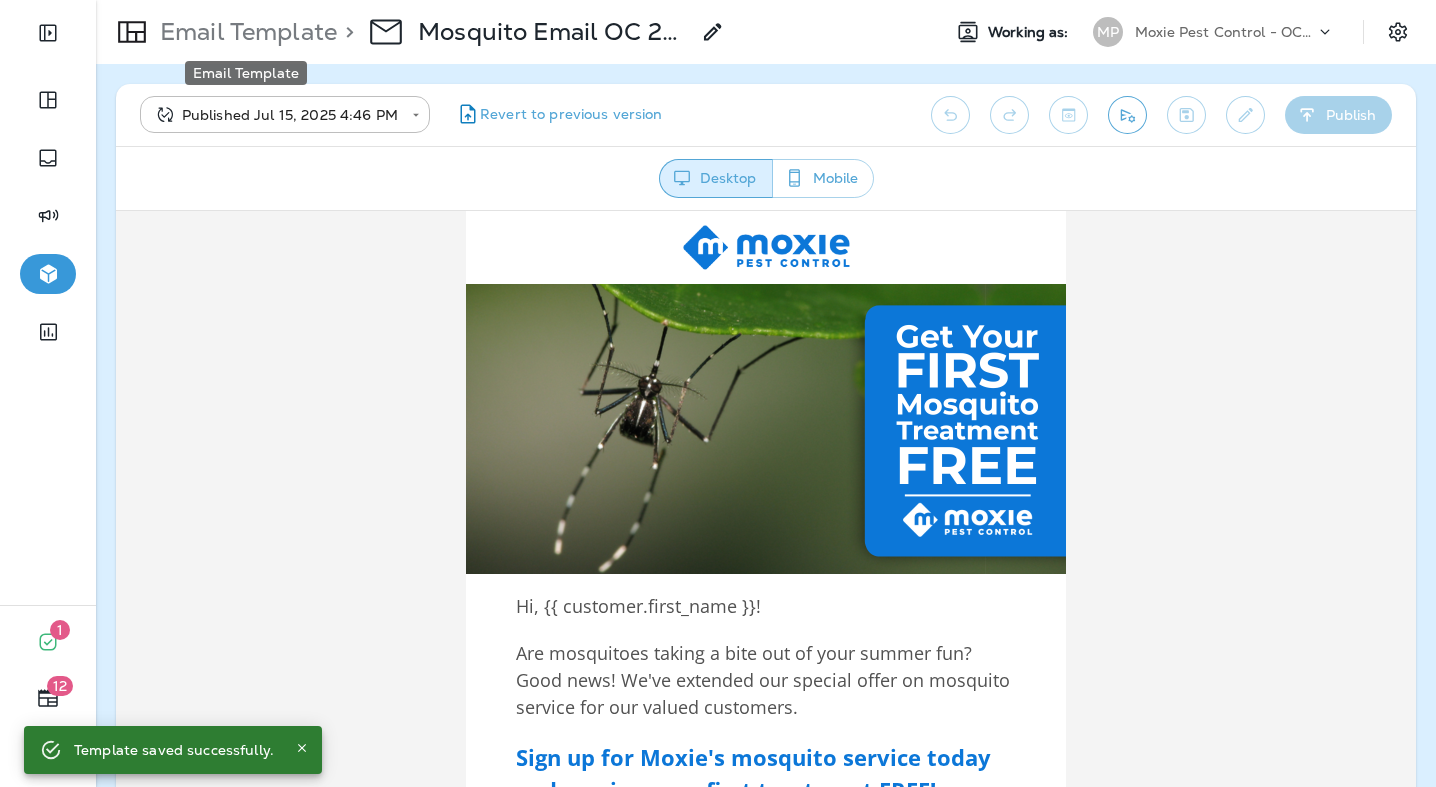 click on "Email Template" at bounding box center [244, 32] 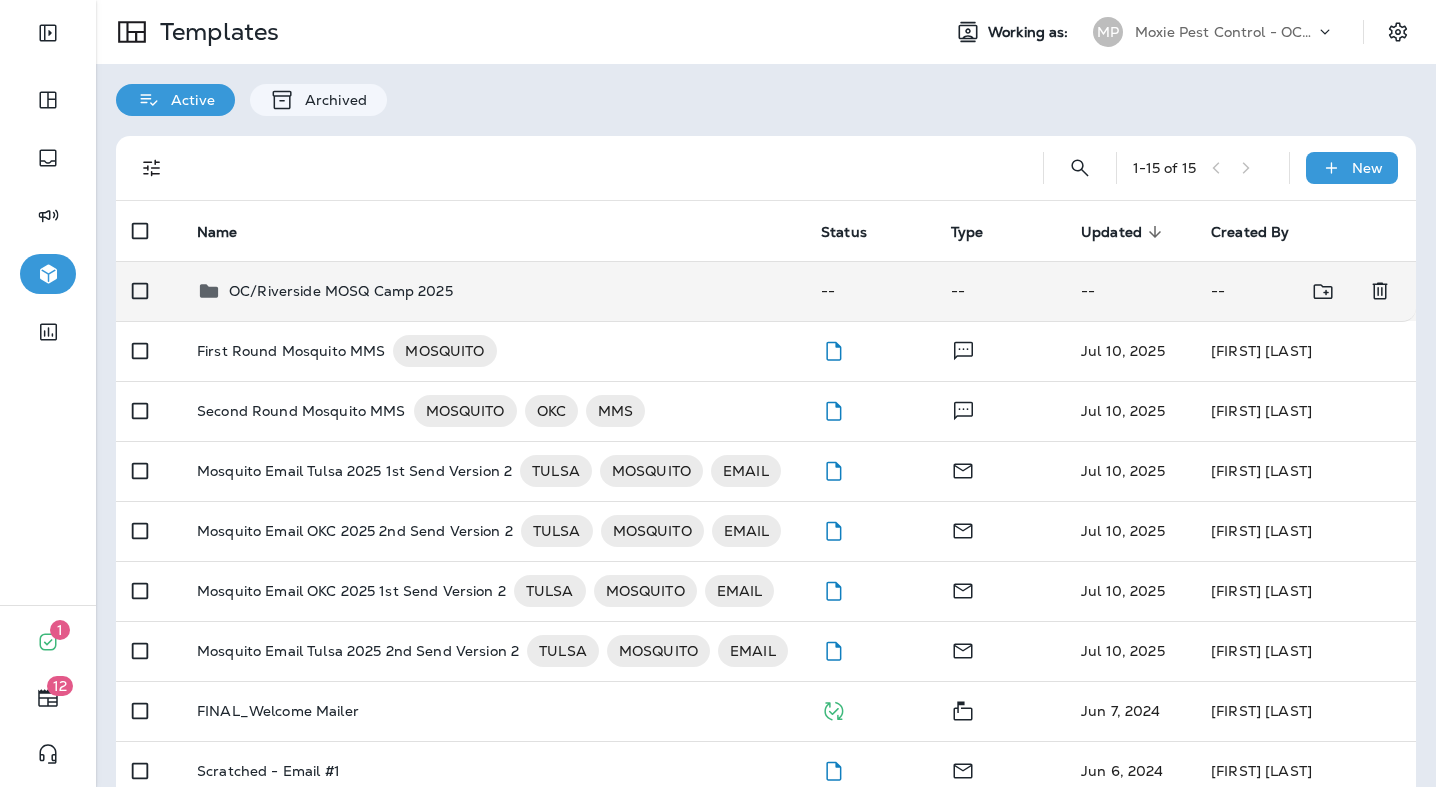 click on "OC/Riverside MOSQ Camp 2025" at bounding box center [493, 291] 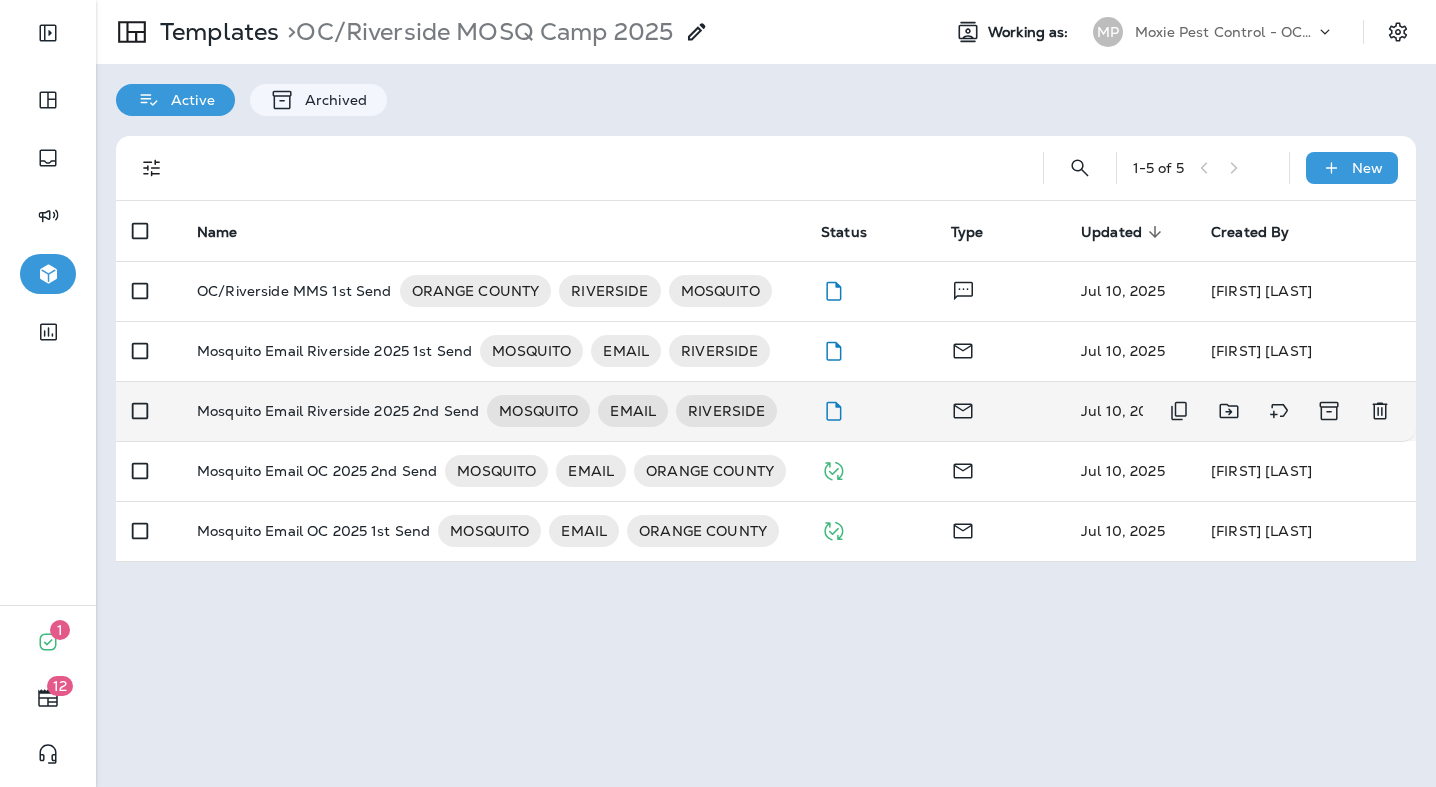 click on "Mosquito Email Riverside 2025 2nd Send" at bounding box center [338, 411] 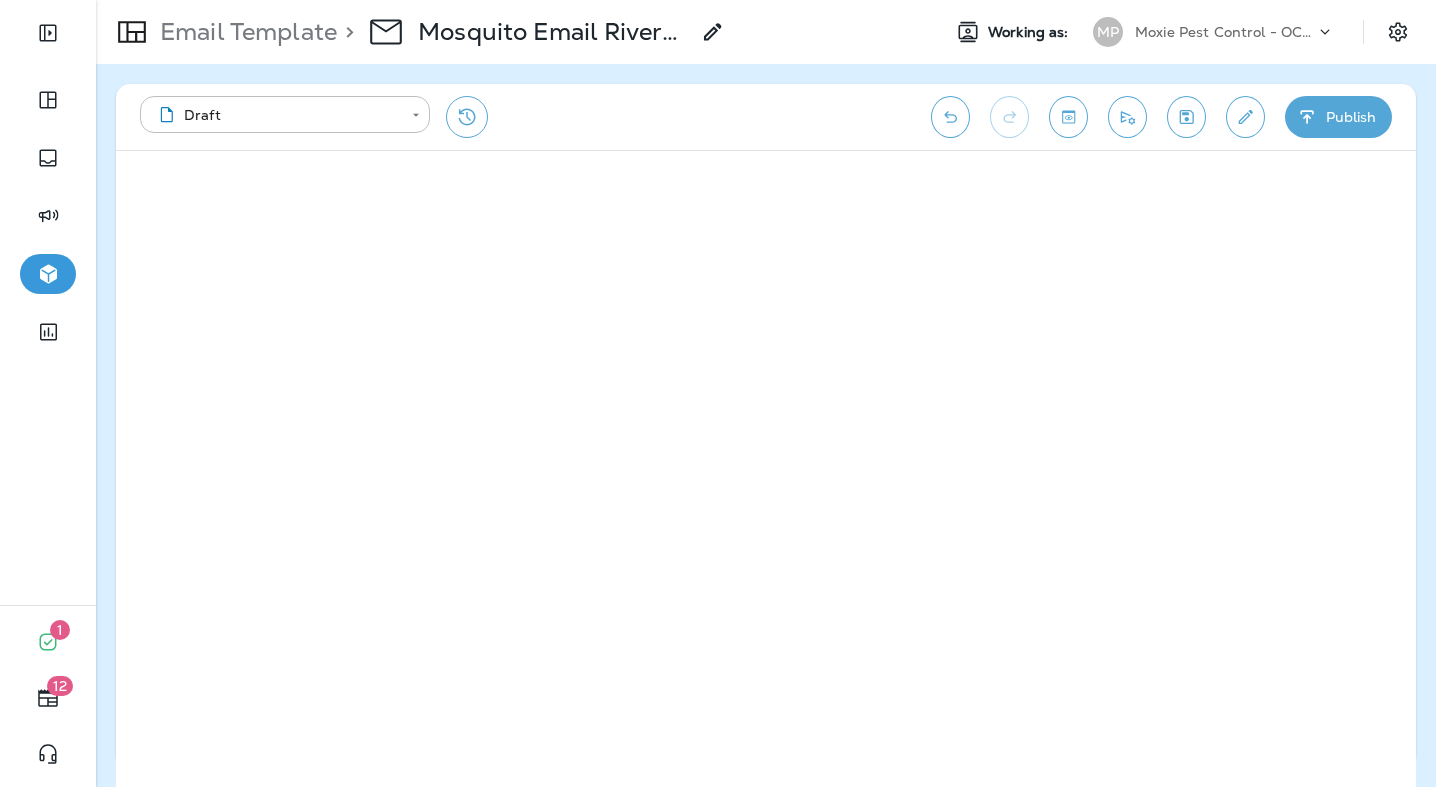click 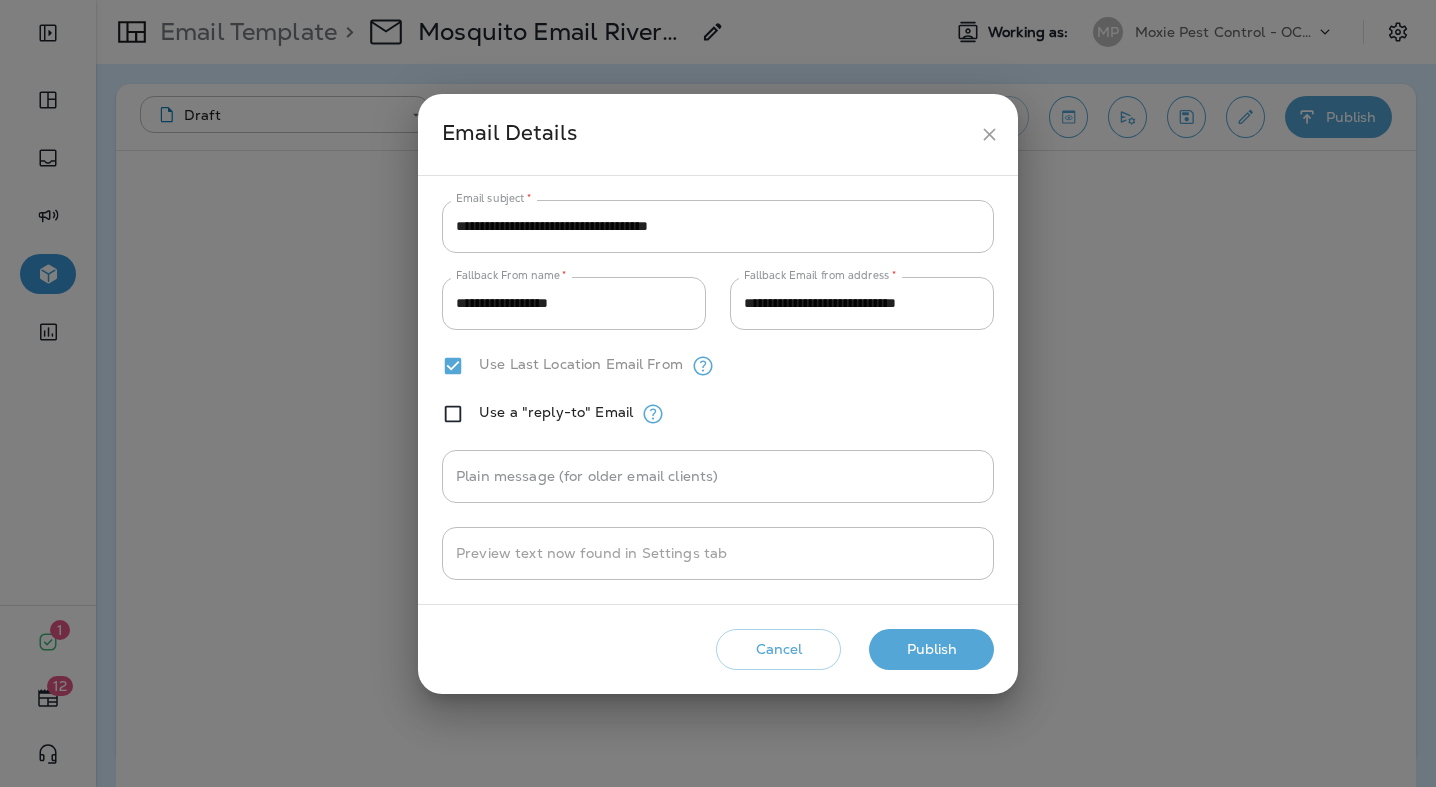 click on "Publish" at bounding box center [931, 649] 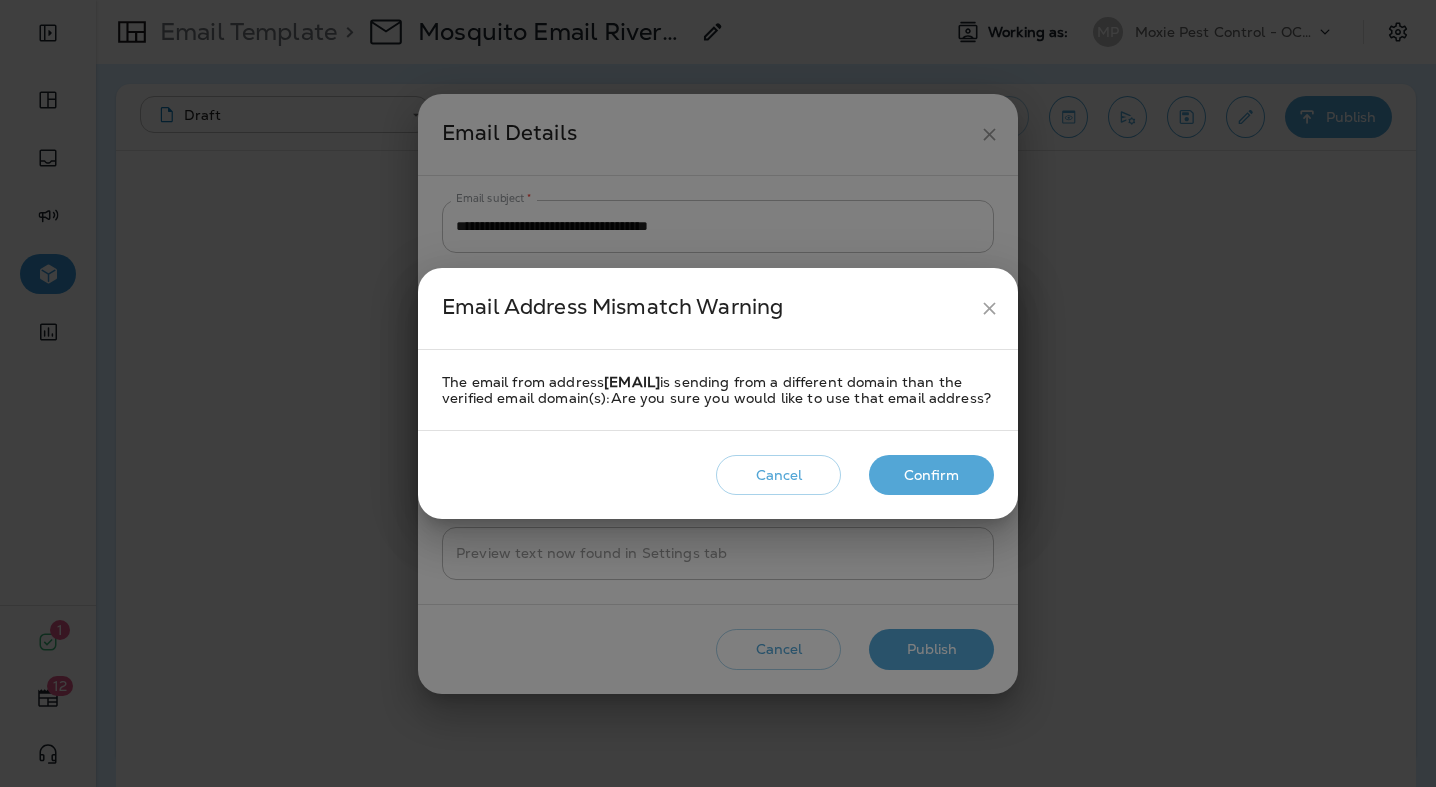 click on "Confirm" at bounding box center [931, 475] 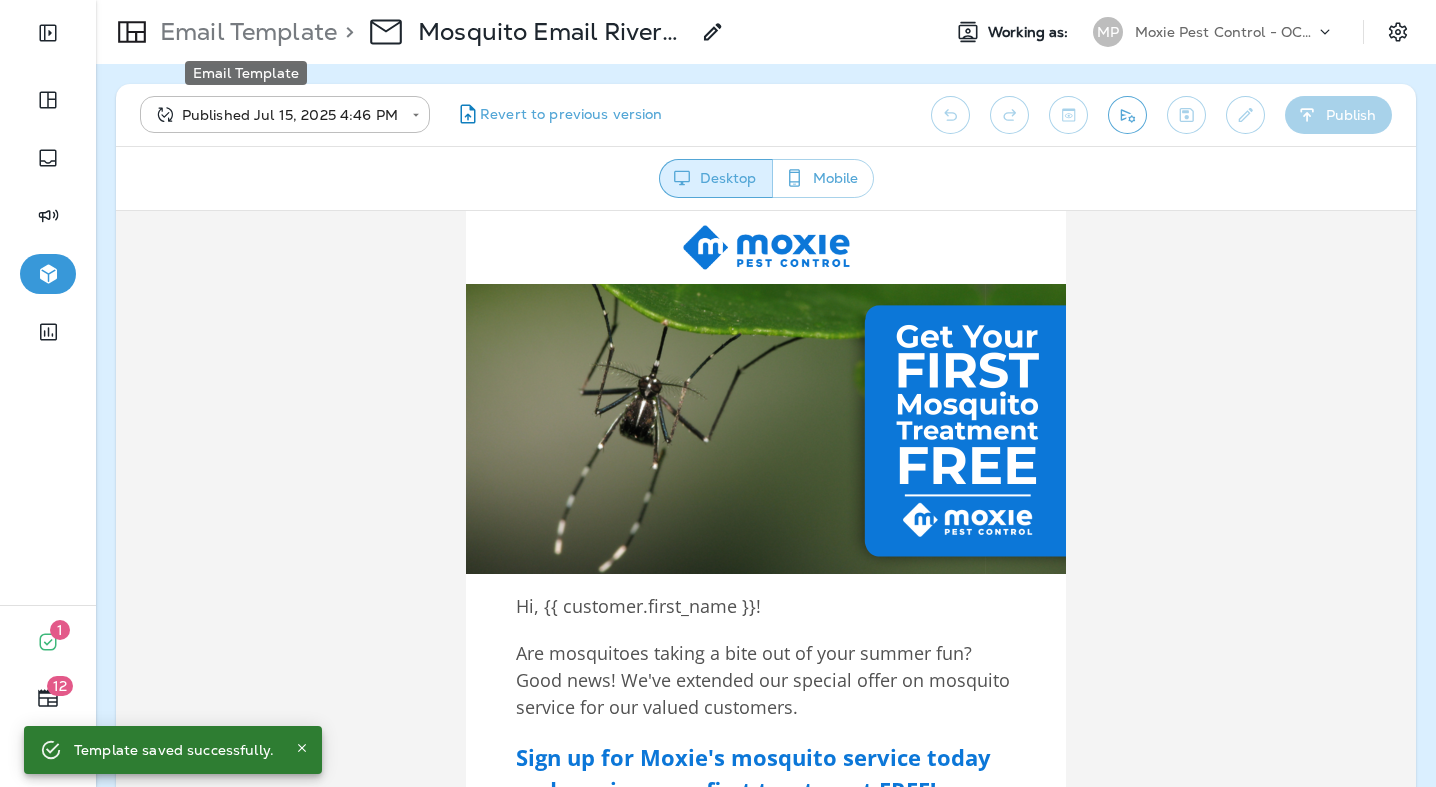 scroll, scrollTop: 0, scrollLeft: 0, axis: both 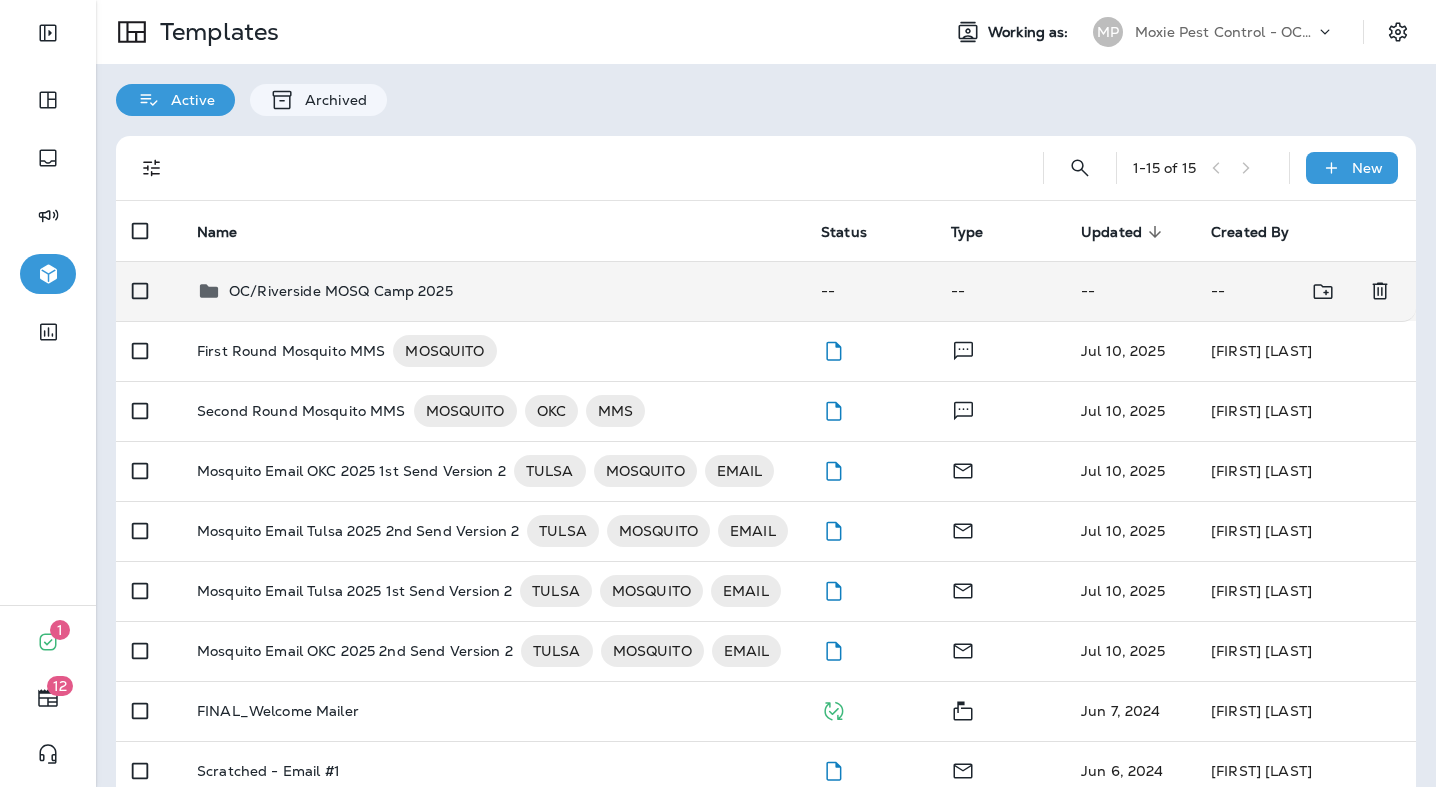 click on "OC/Riverside MOSQ Camp 2025" at bounding box center [493, 291] 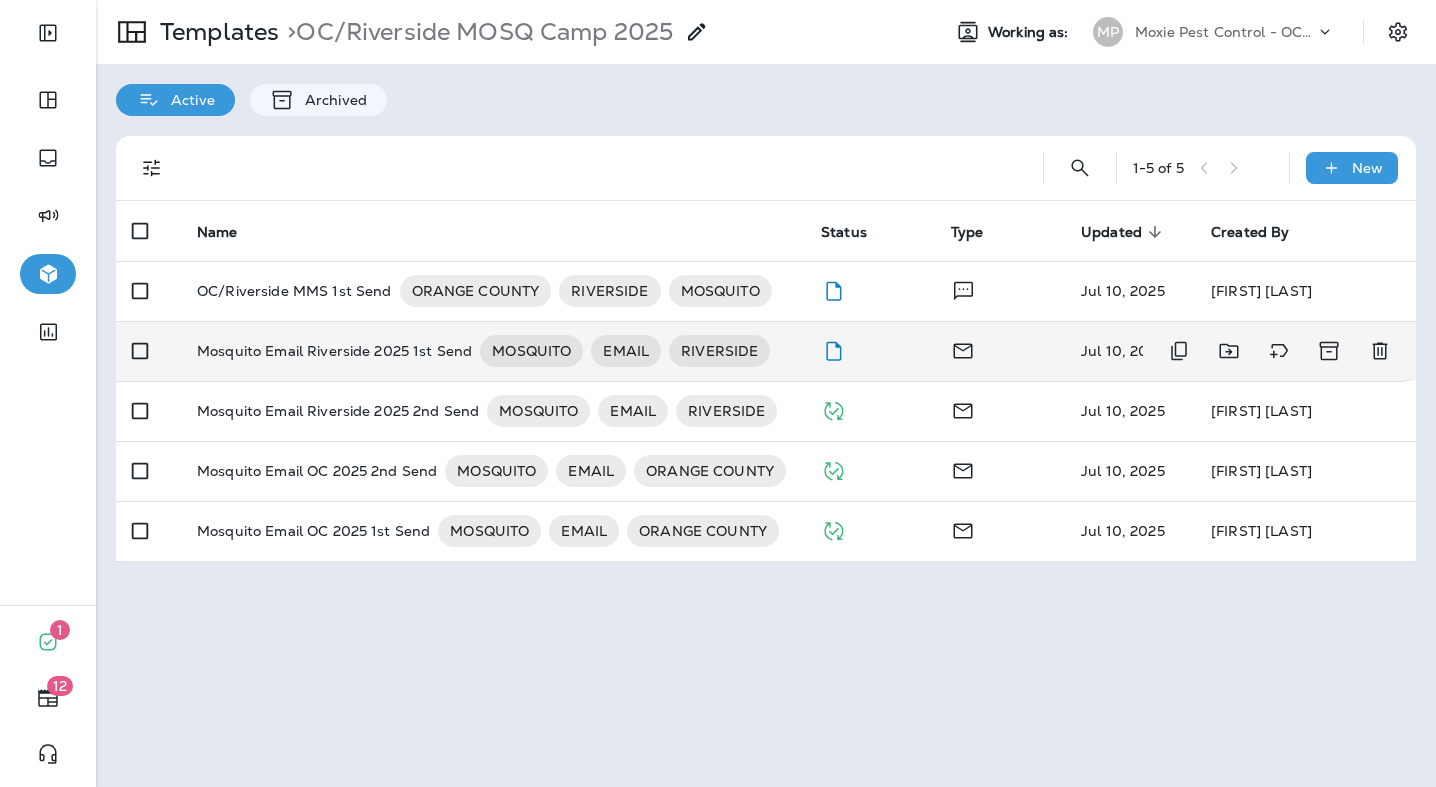 click on "Mosquito Email Riverside 2025 1st Send" at bounding box center (334, 351) 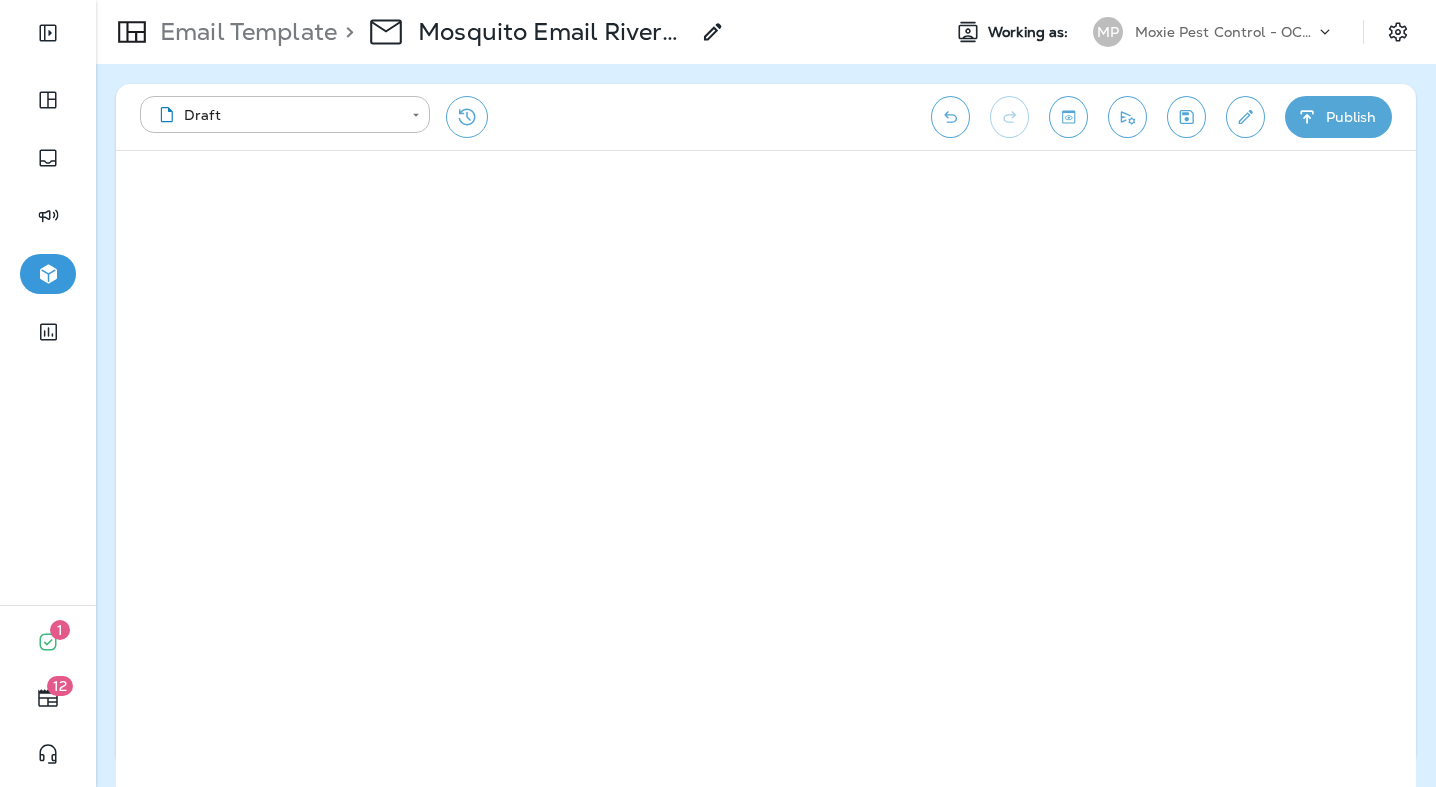 click on "Publish" at bounding box center [1338, 117] 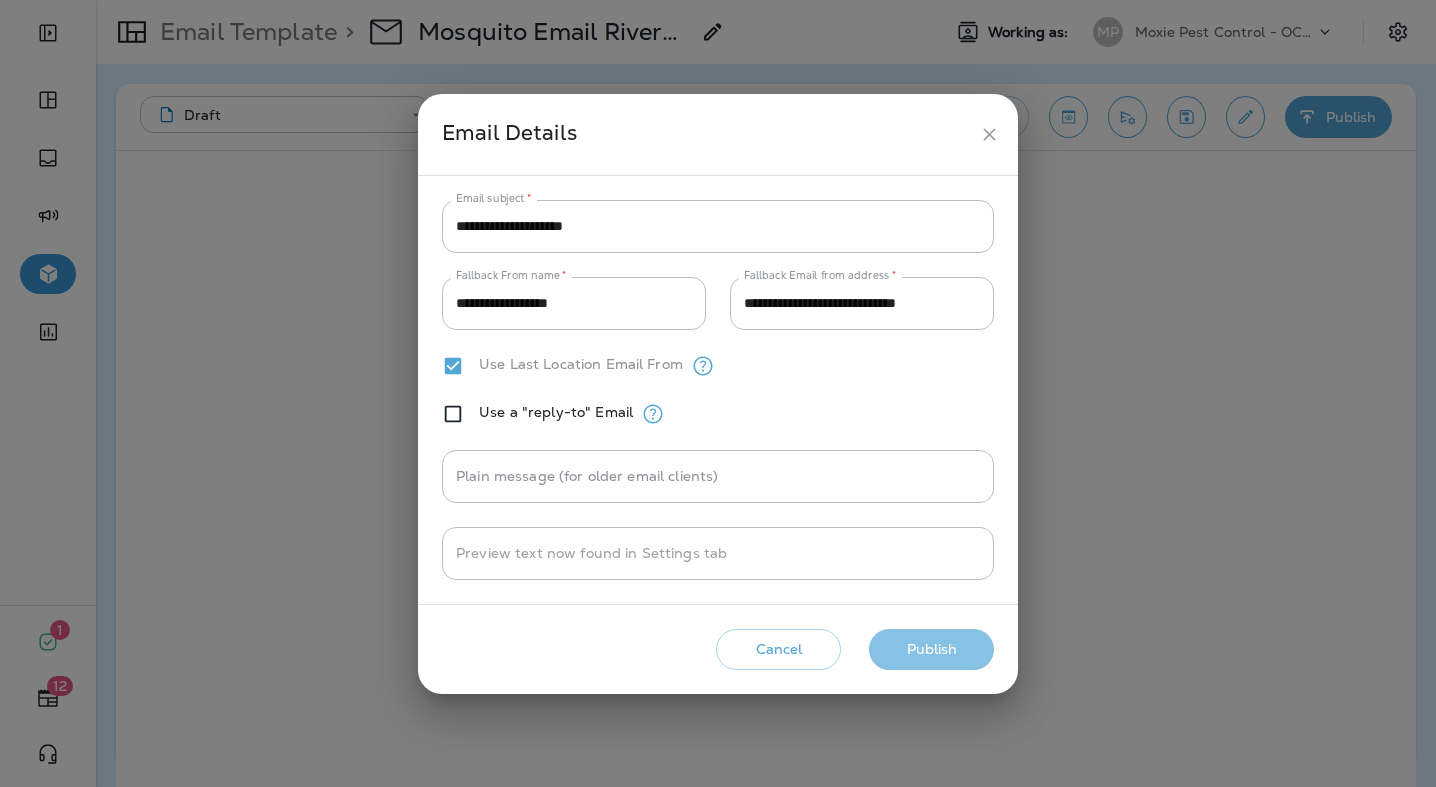 click on "Publish" at bounding box center [931, 649] 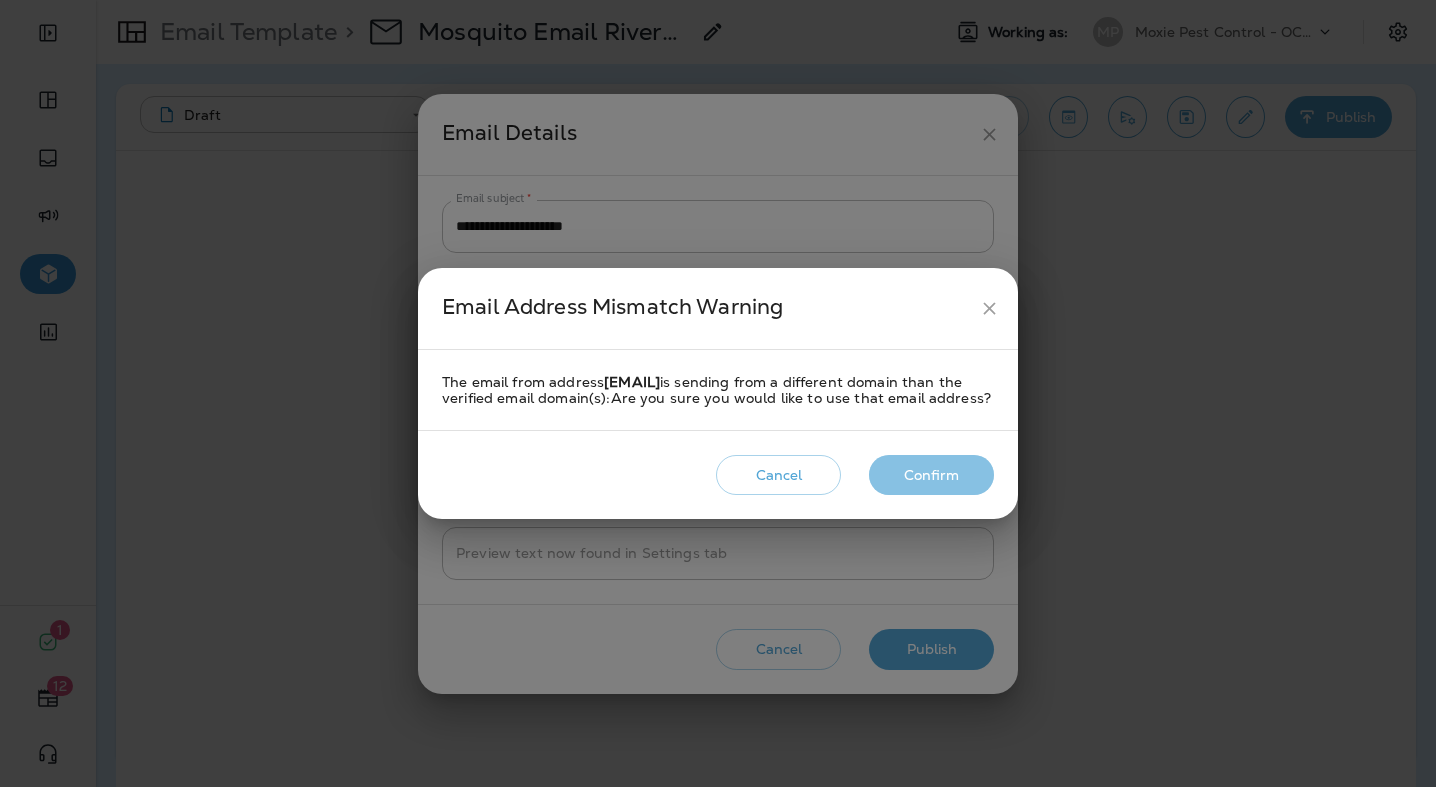 click on "Confirm" at bounding box center [931, 475] 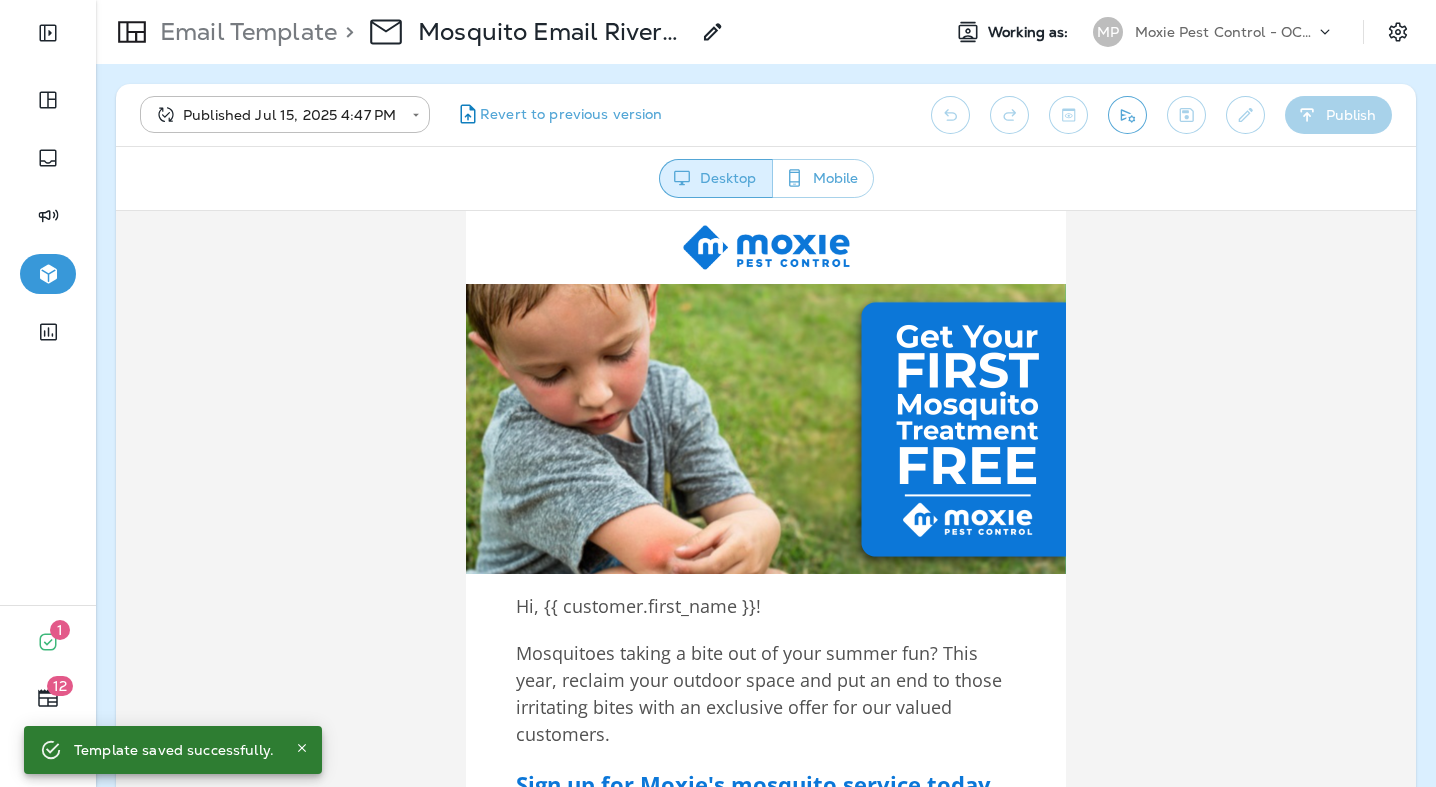 scroll, scrollTop: 0, scrollLeft: 0, axis: both 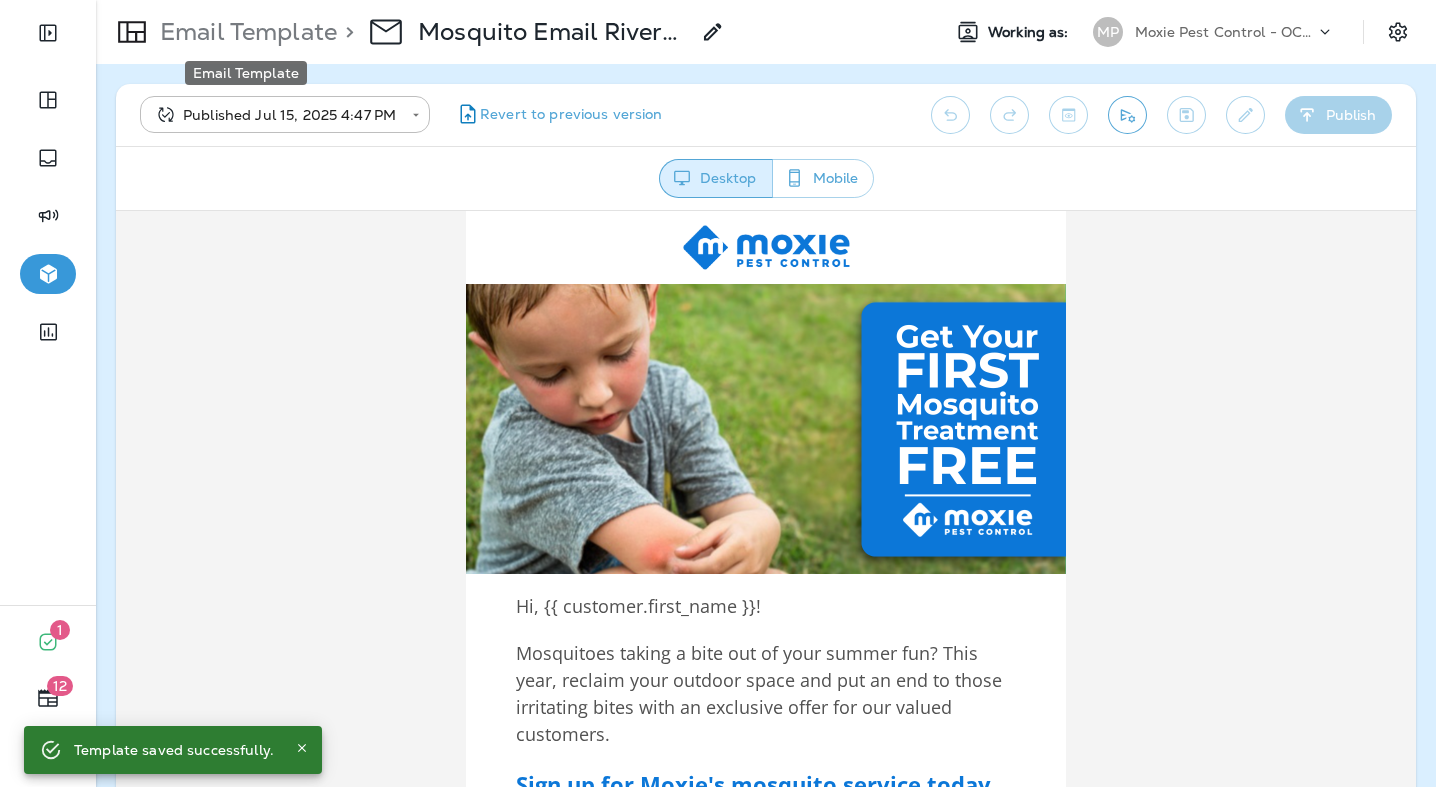 click on "Email Template > Mosquito Email Riverside 2025 1st Send" at bounding box center [410, 32] 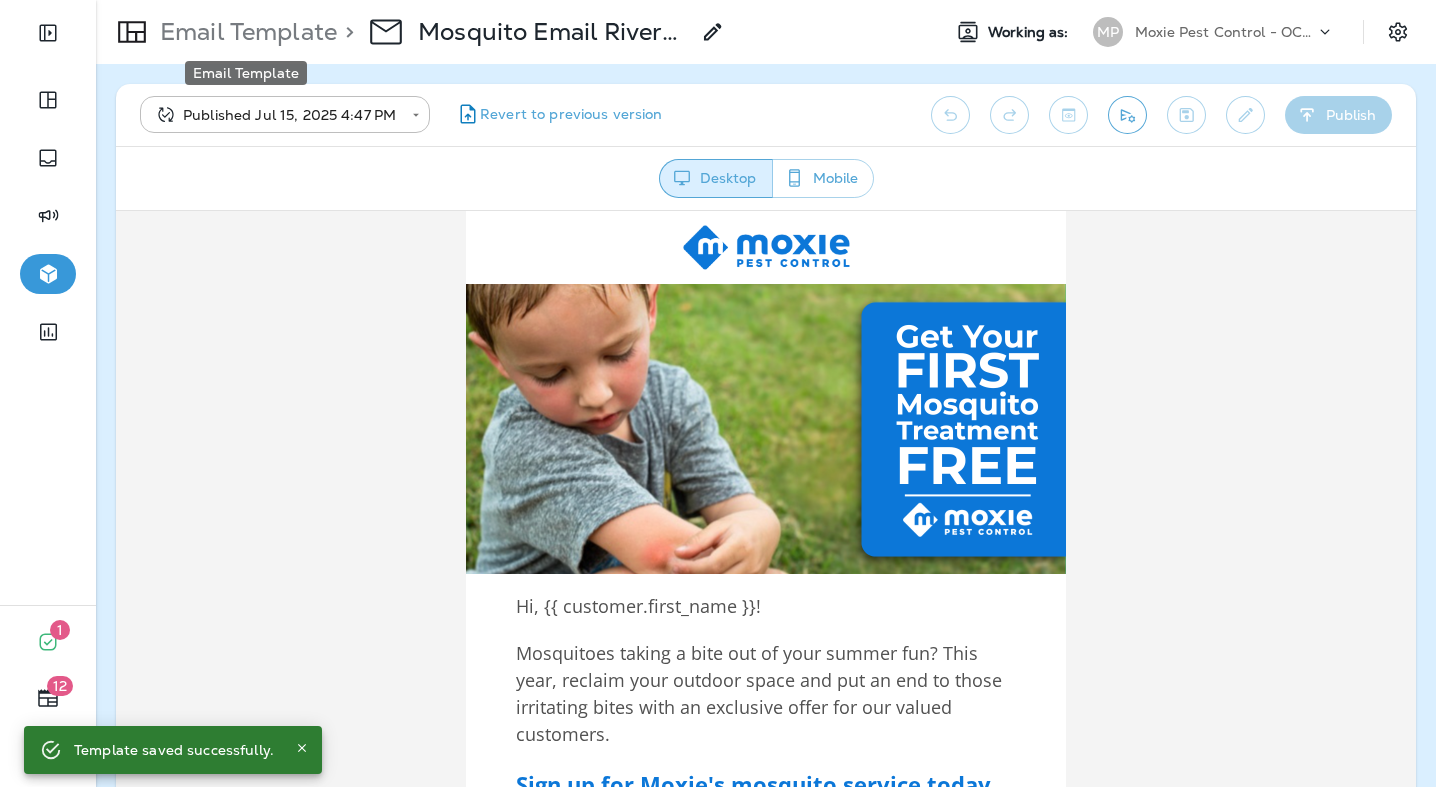 click on "Email Template" at bounding box center (244, 32) 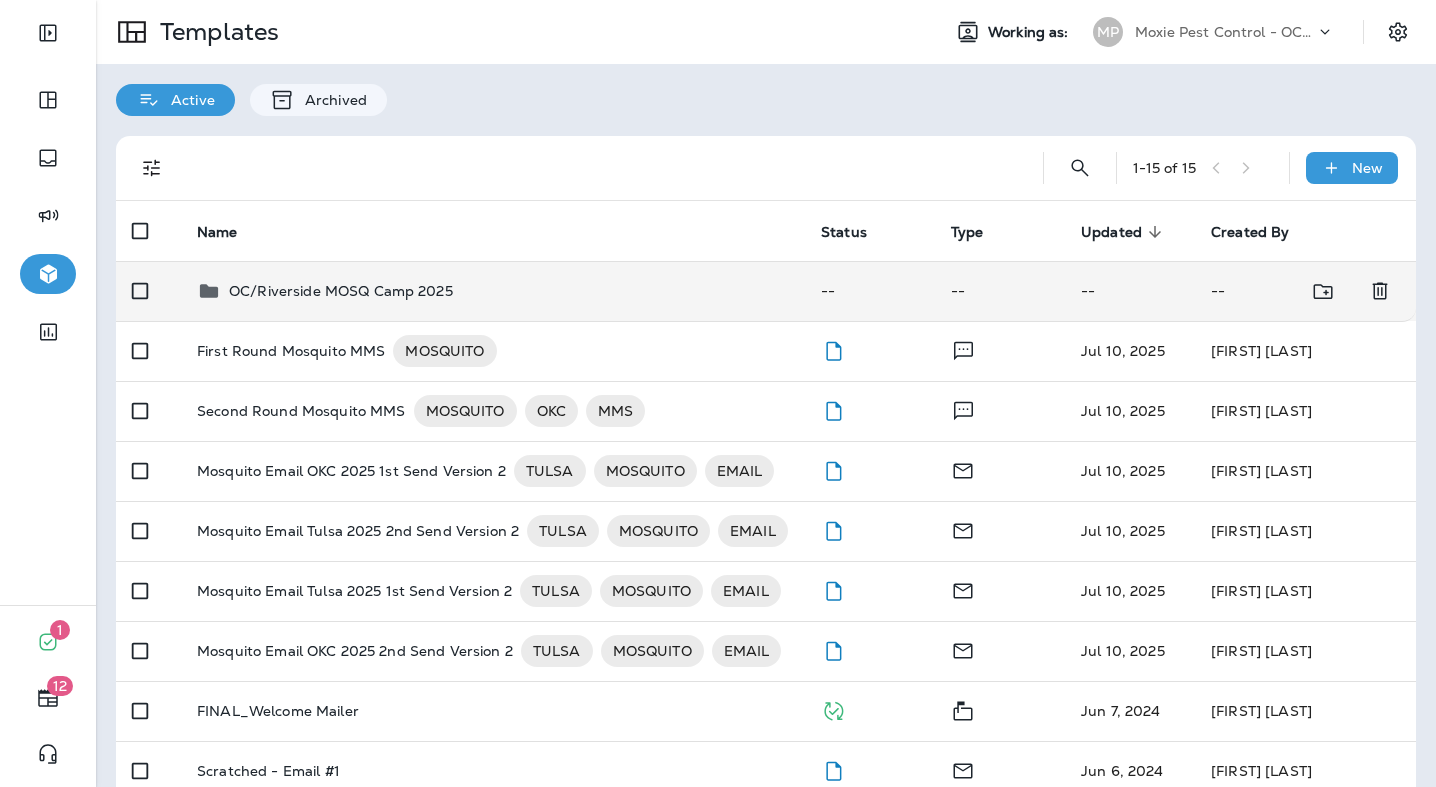 click on "OC/Riverside MOSQ Camp 2025" at bounding box center (493, 291) 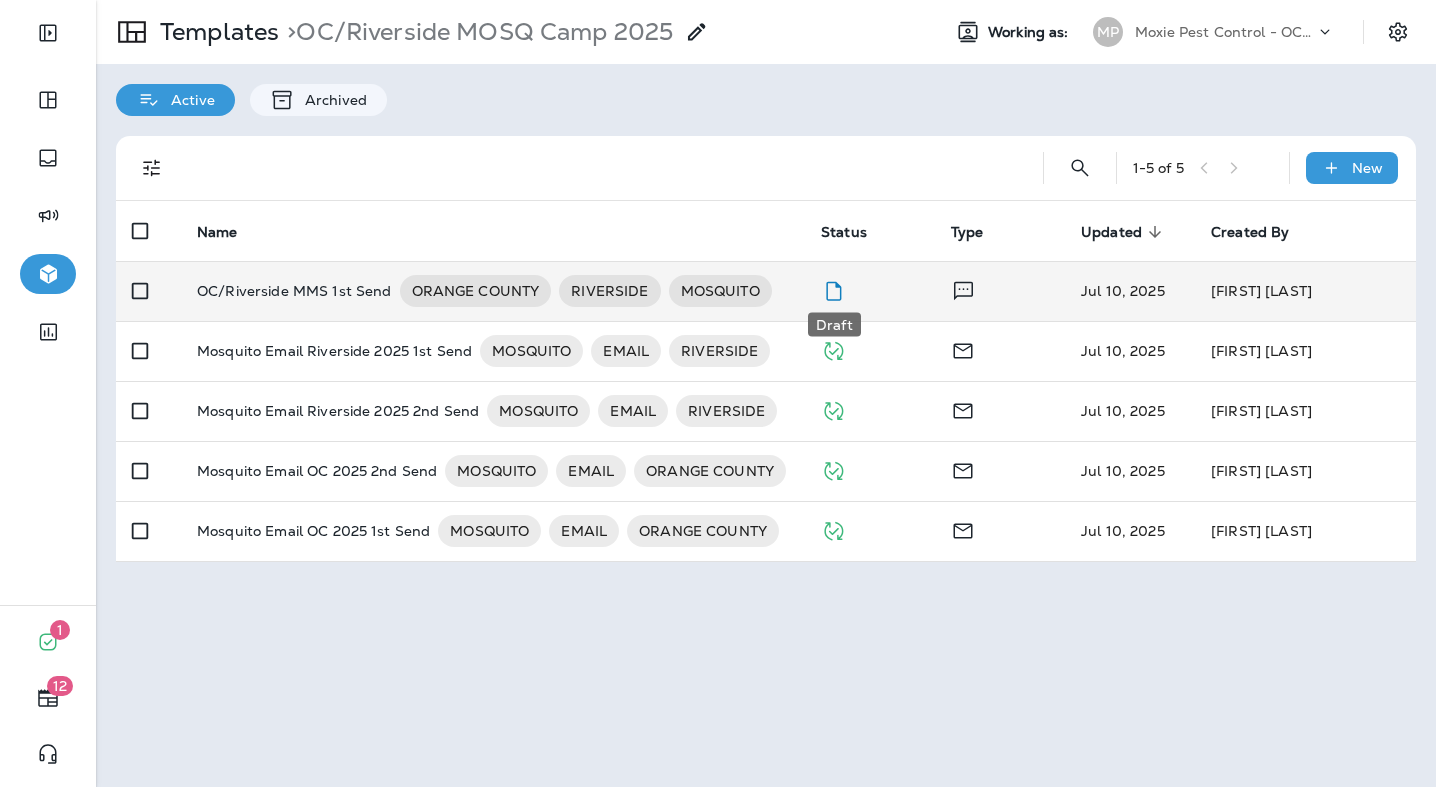 click at bounding box center (870, 291) 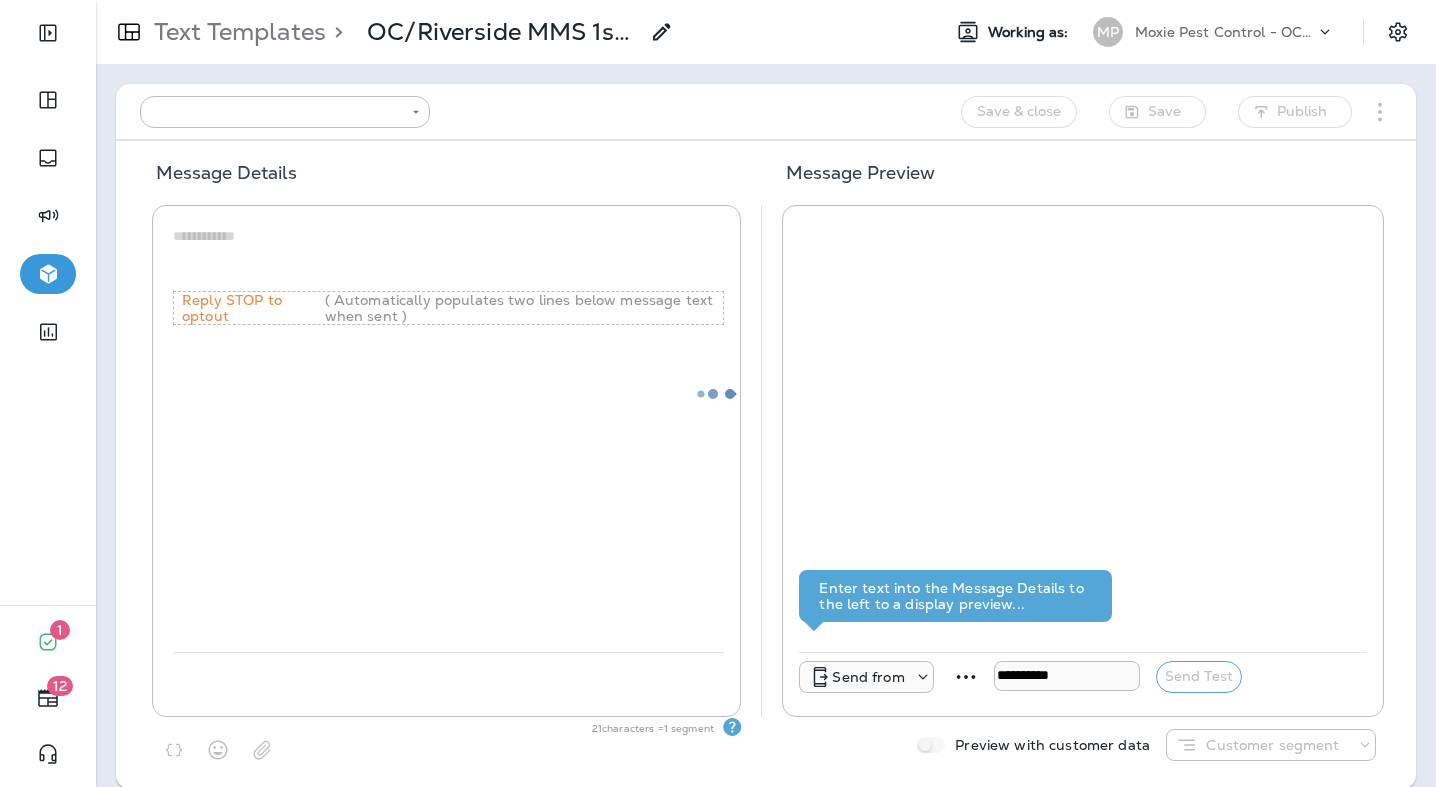type on "**********" 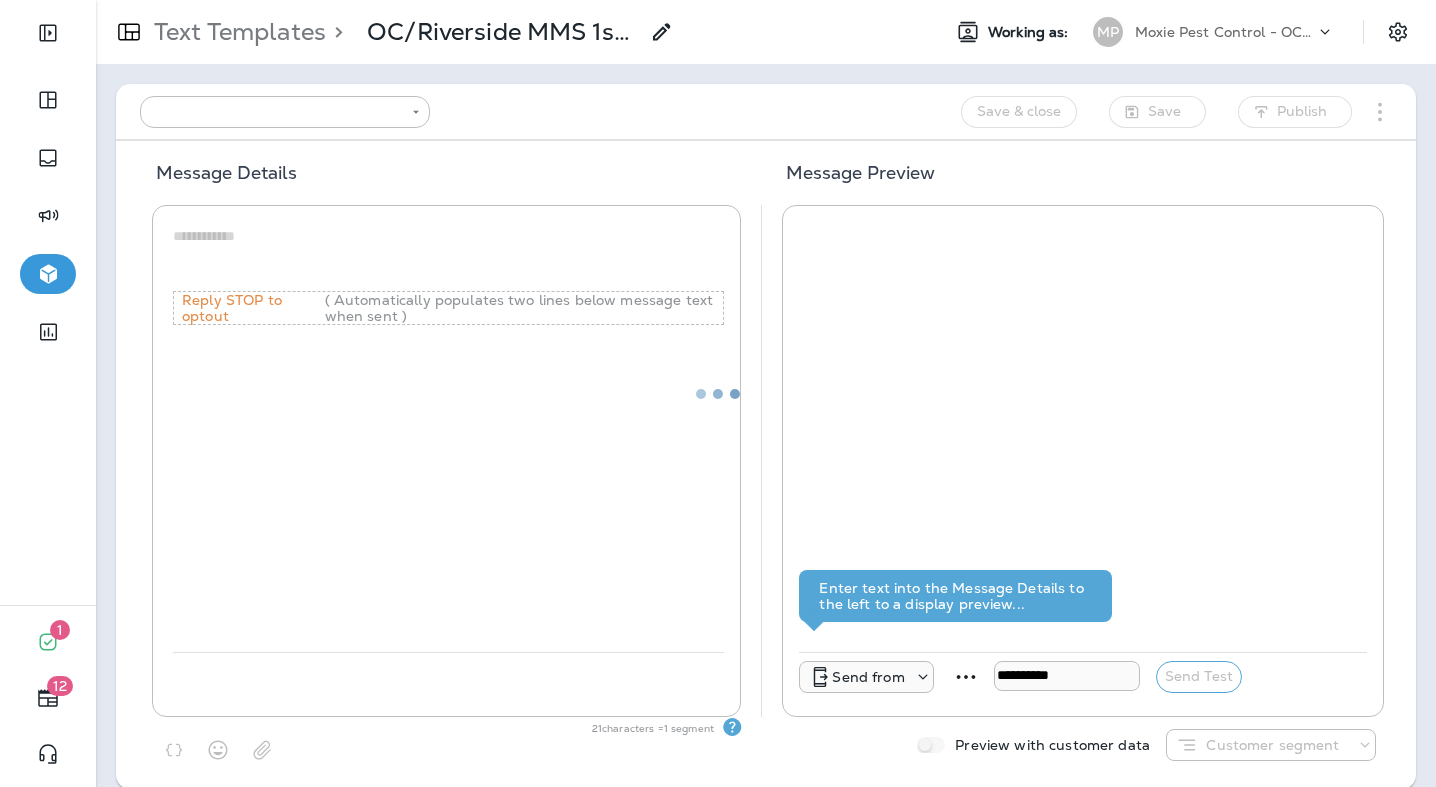 type on "**********" 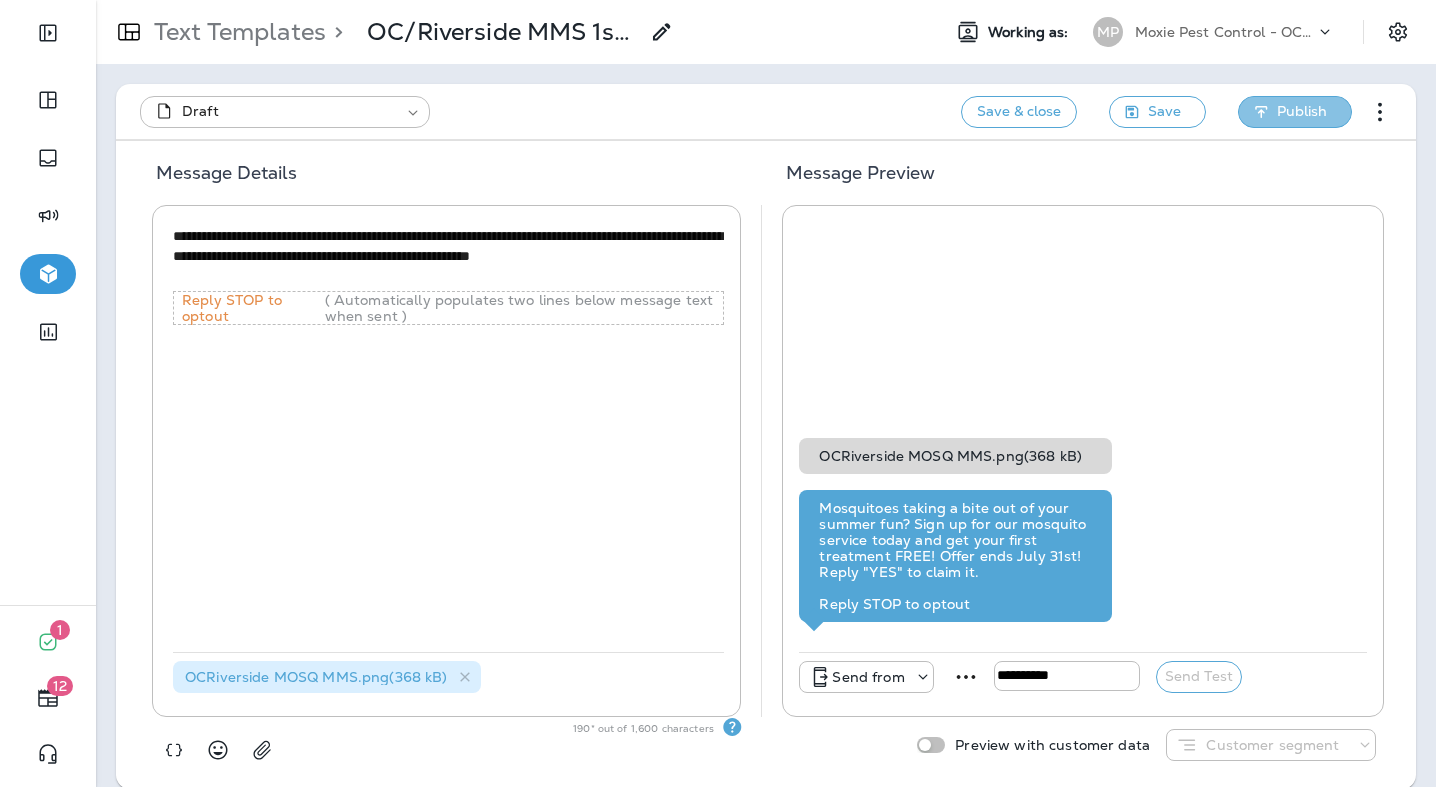 click on "Publish" at bounding box center (1302, 111) 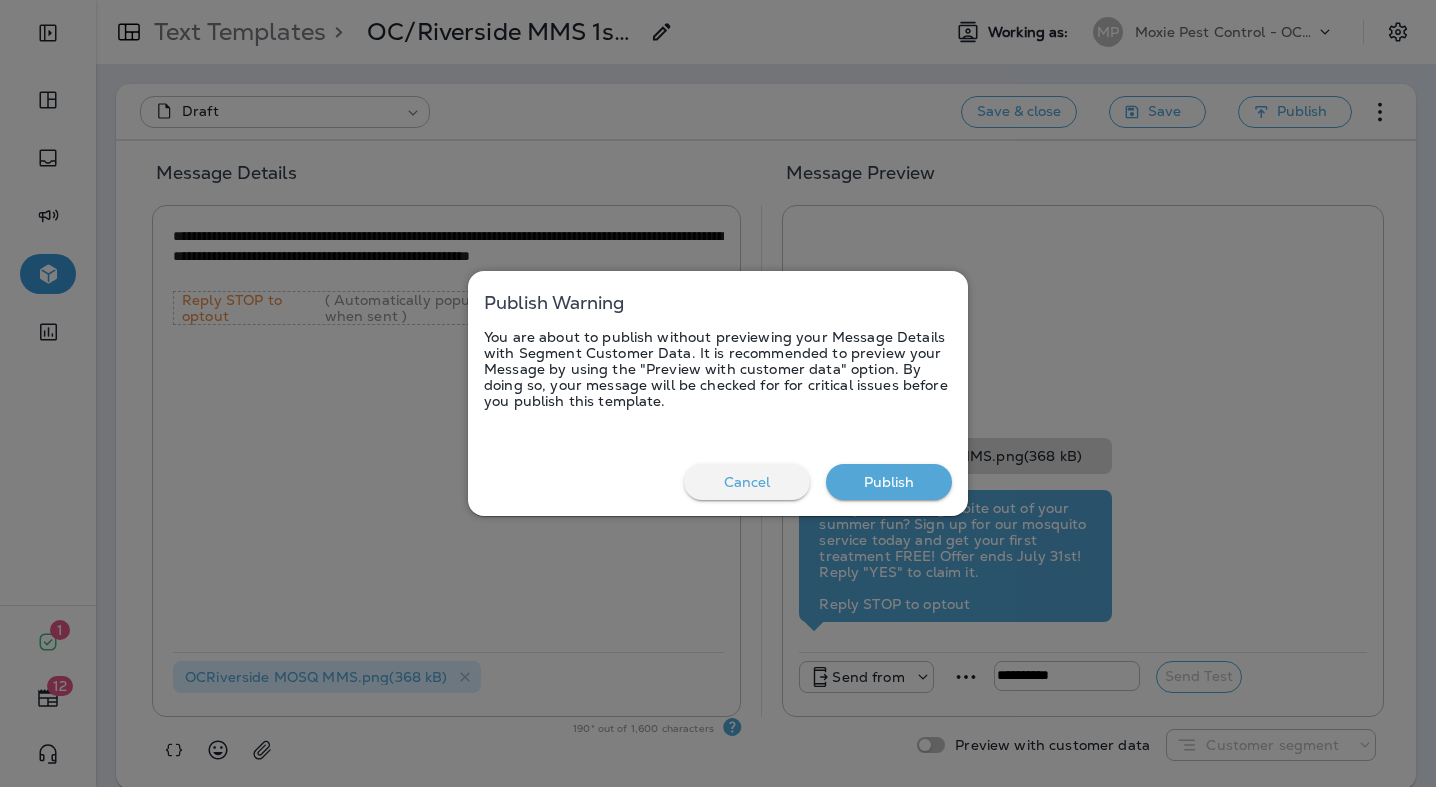 click on "Publish" at bounding box center [889, 482] 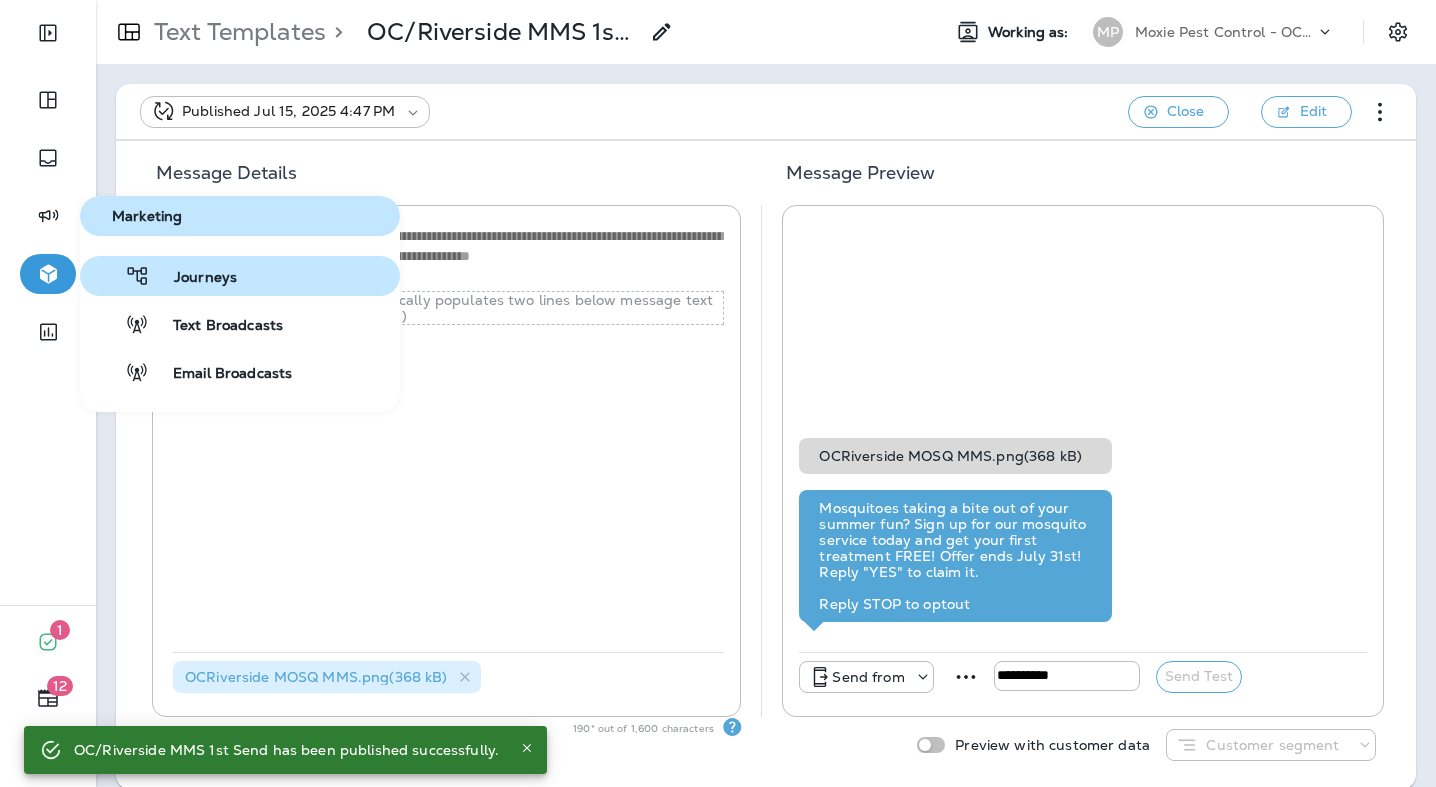 click on "Journeys" at bounding box center (162, 276) 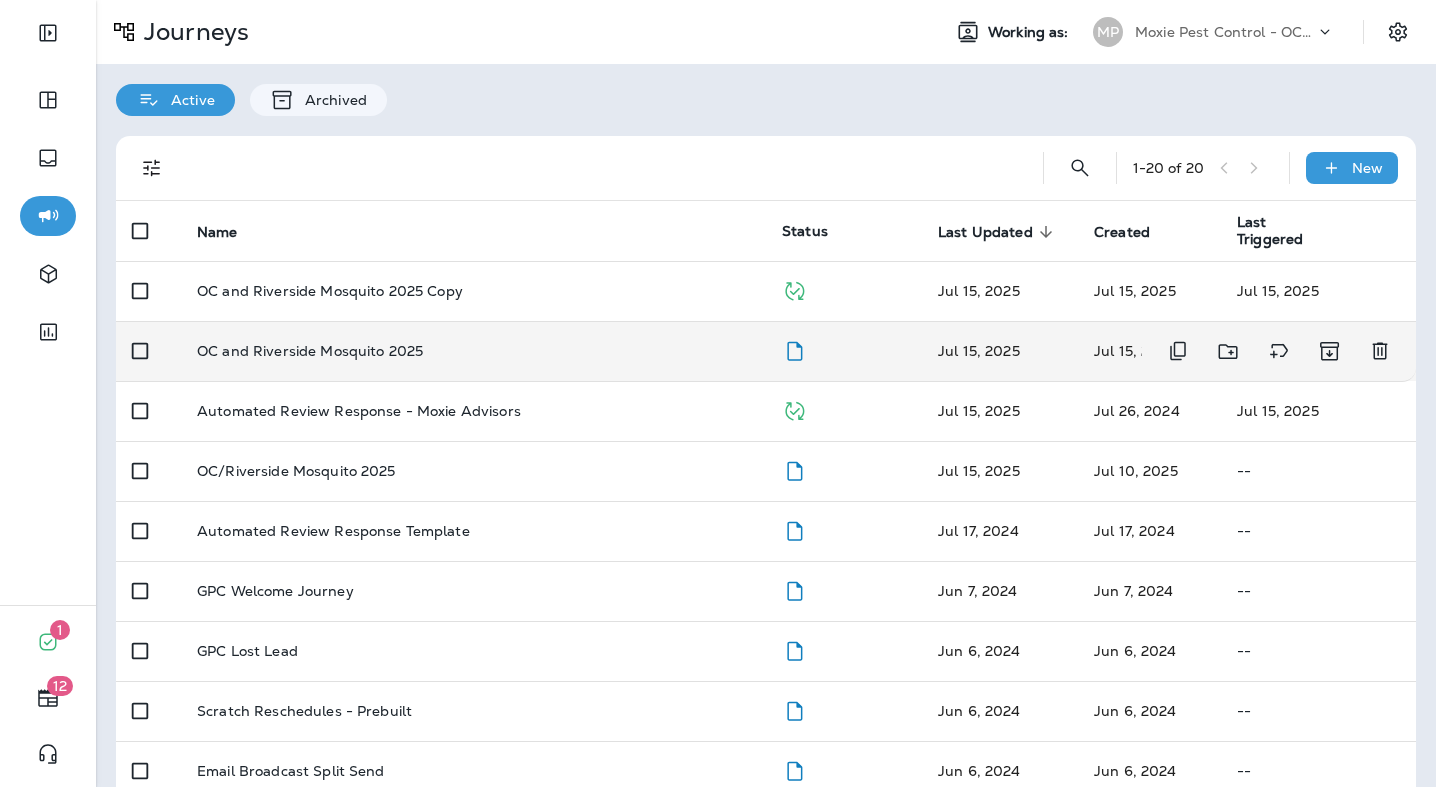 click on "OC and Riverside Mosquito 2025" at bounding box center [310, 351] 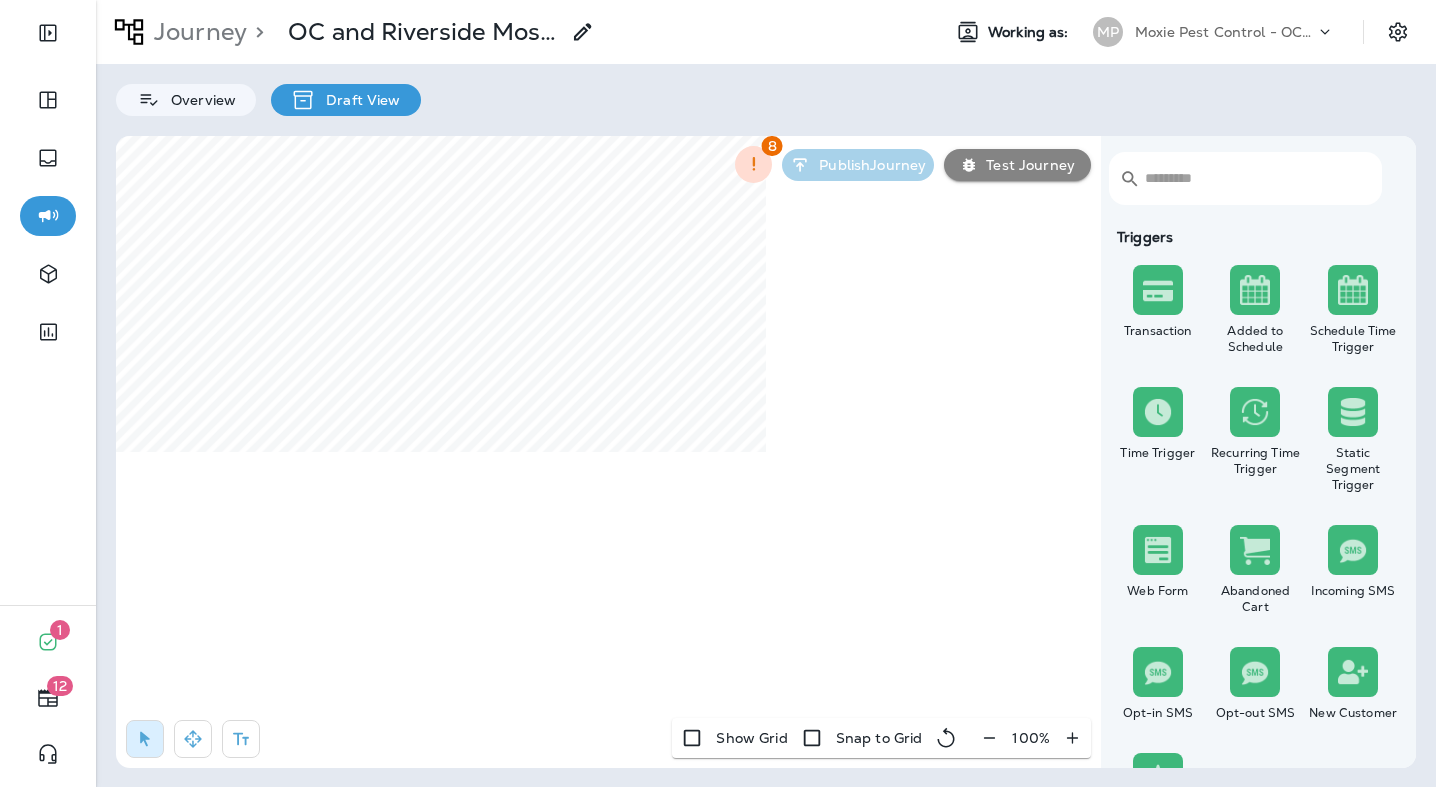 click 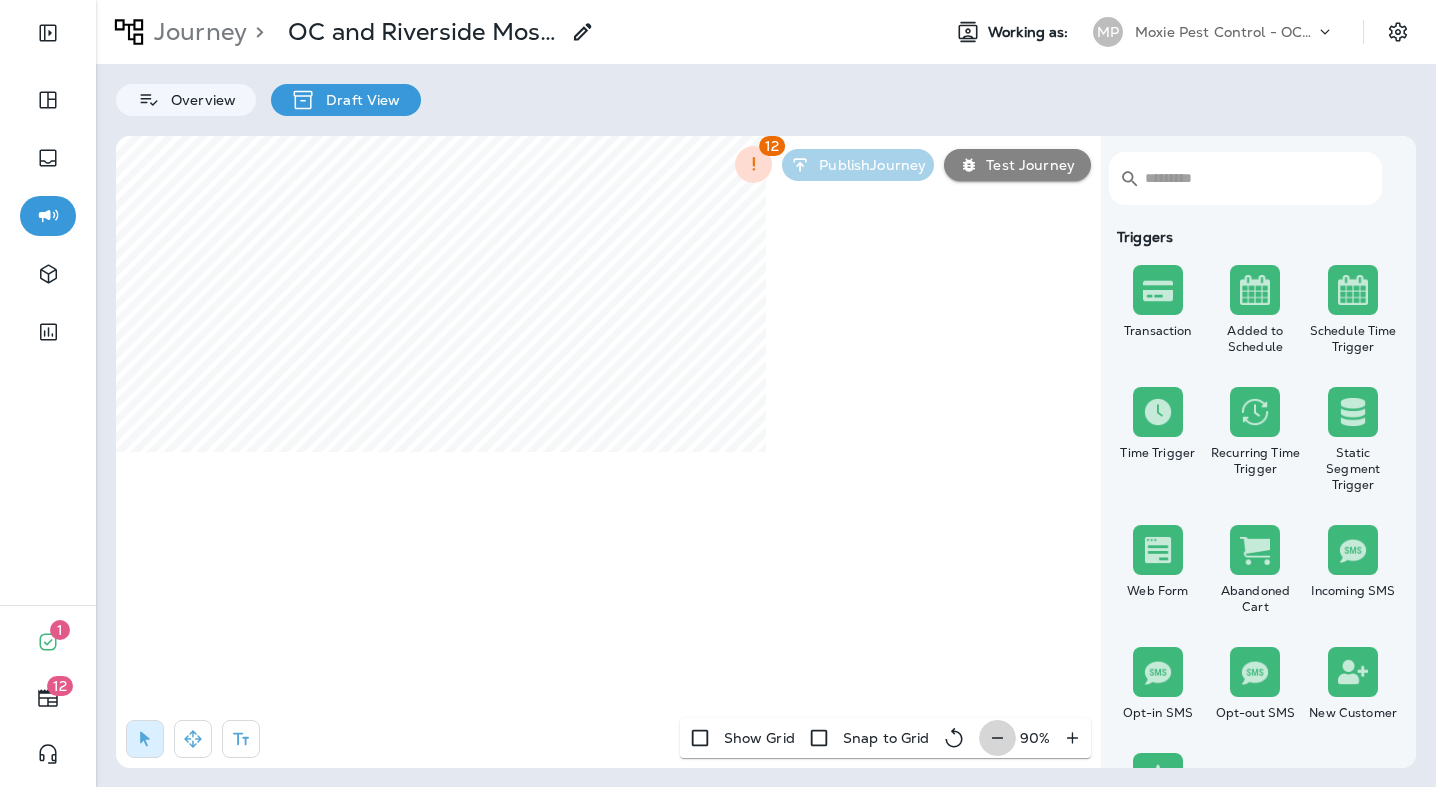 click 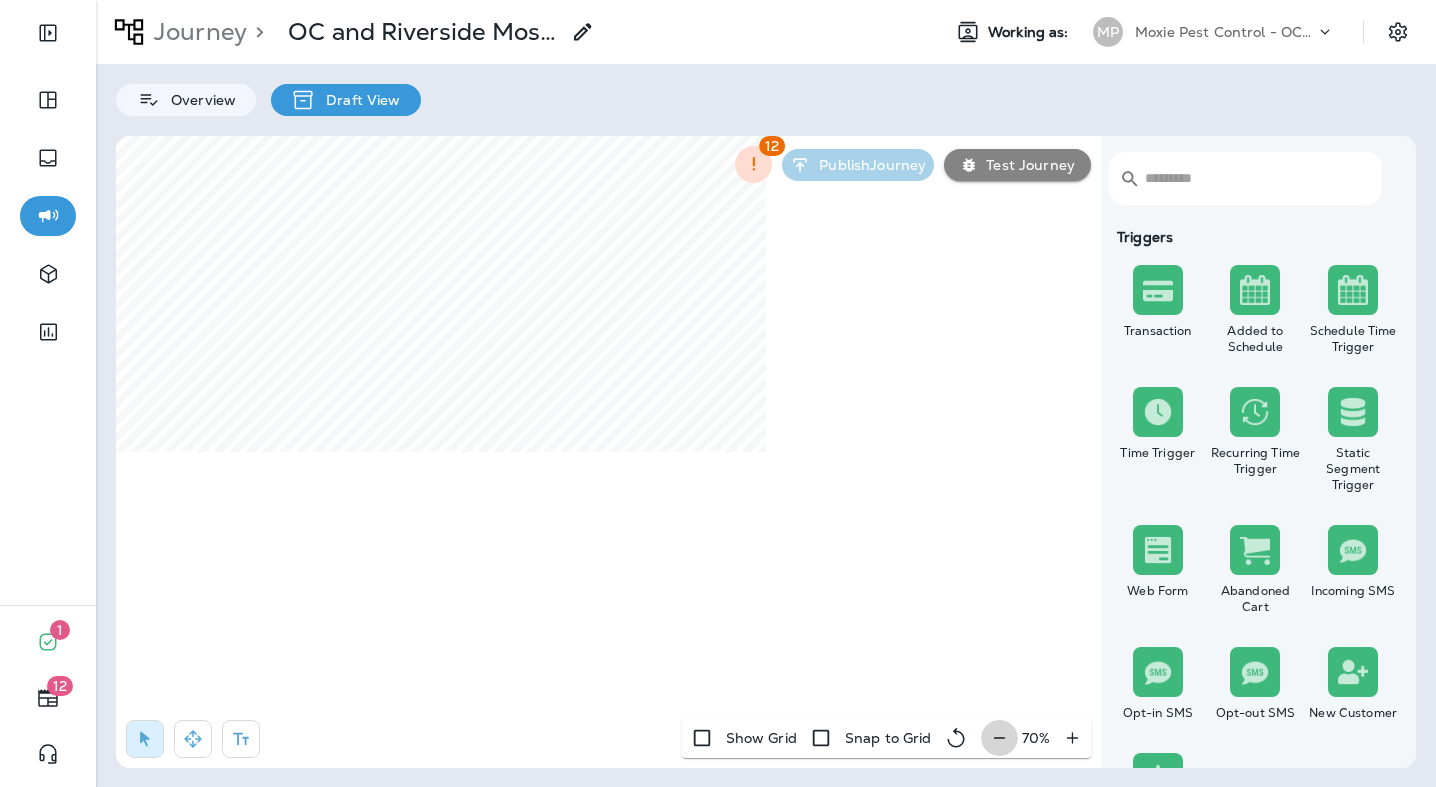click 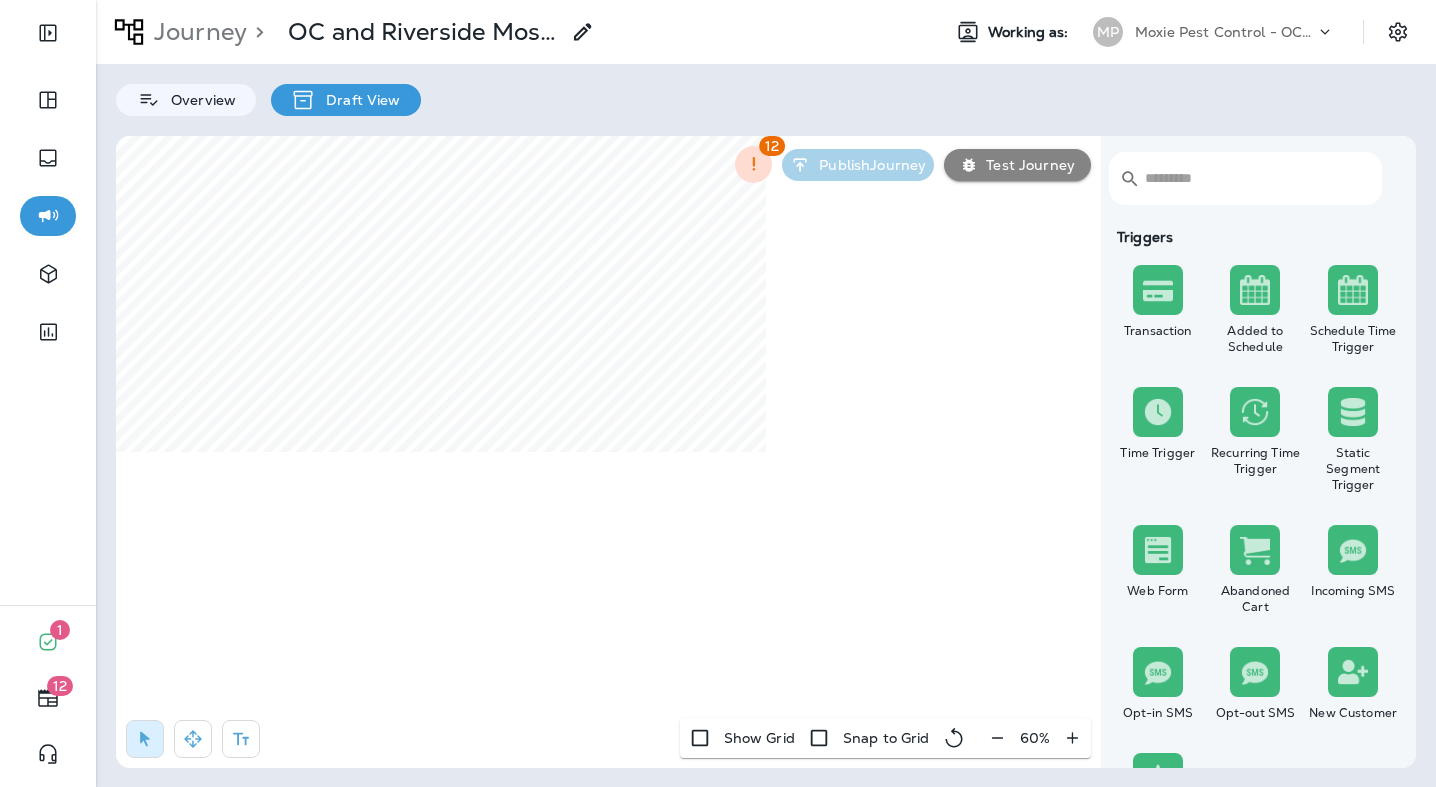 click 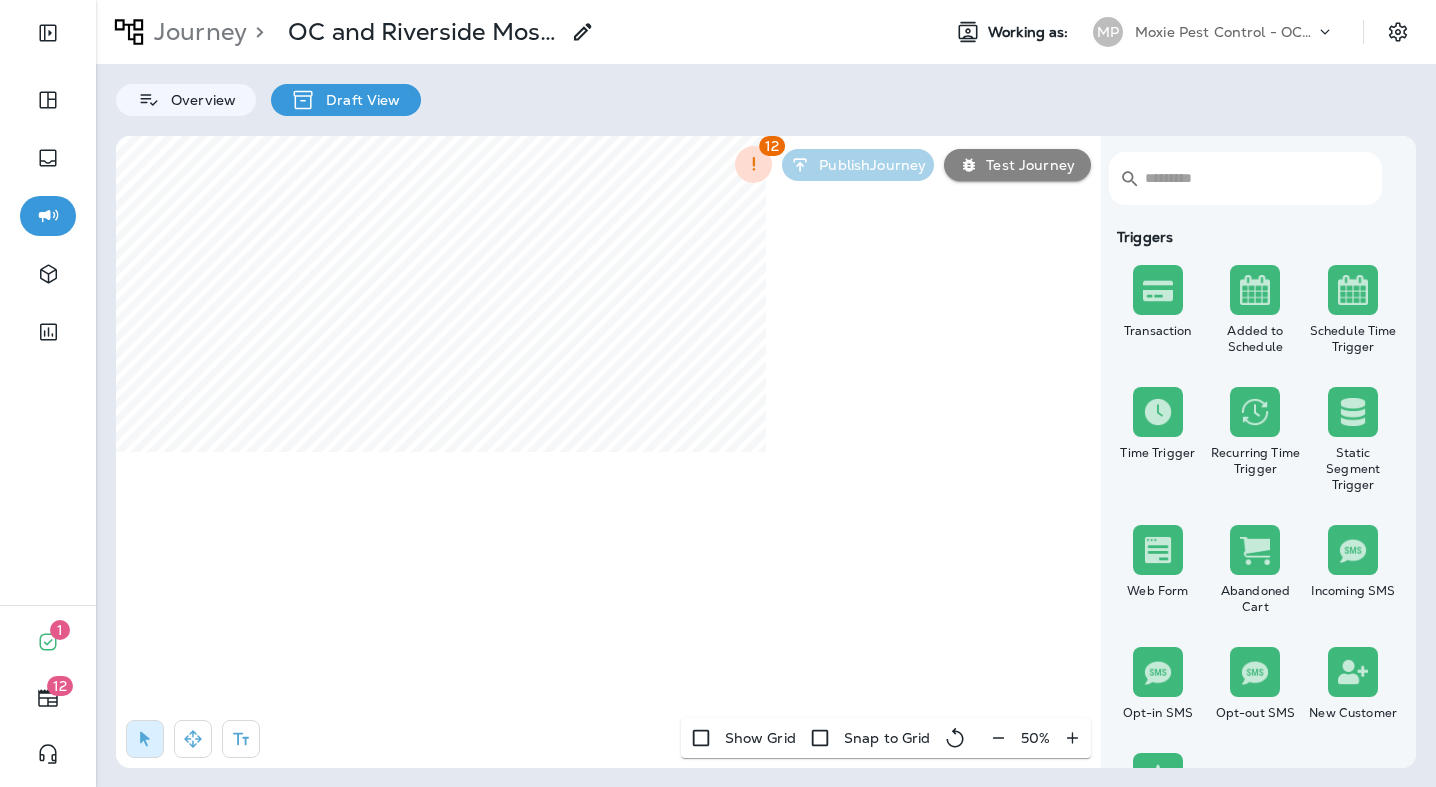 click on "50 %" at bounding box center (1035, 738) 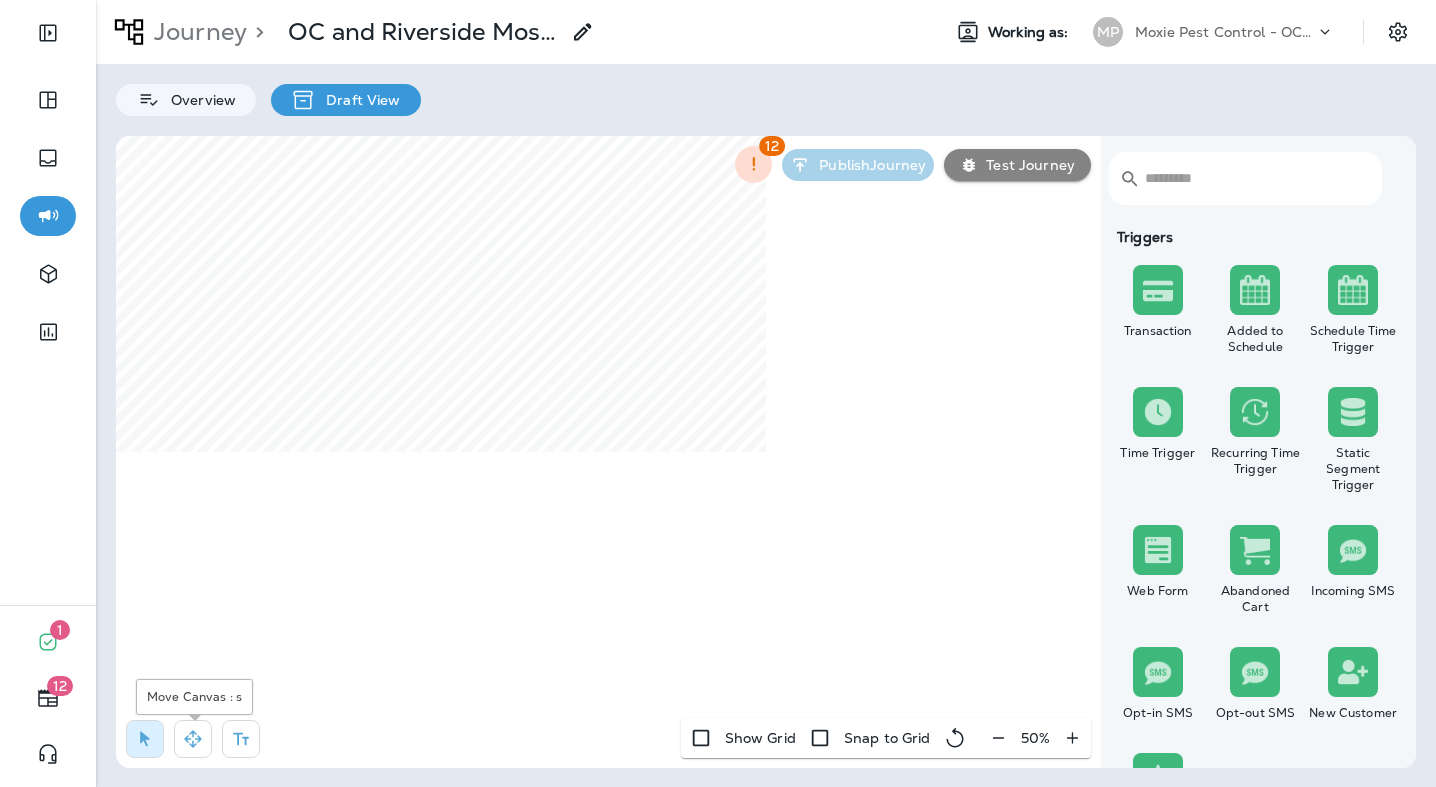 click at bounding box center [193, 739] 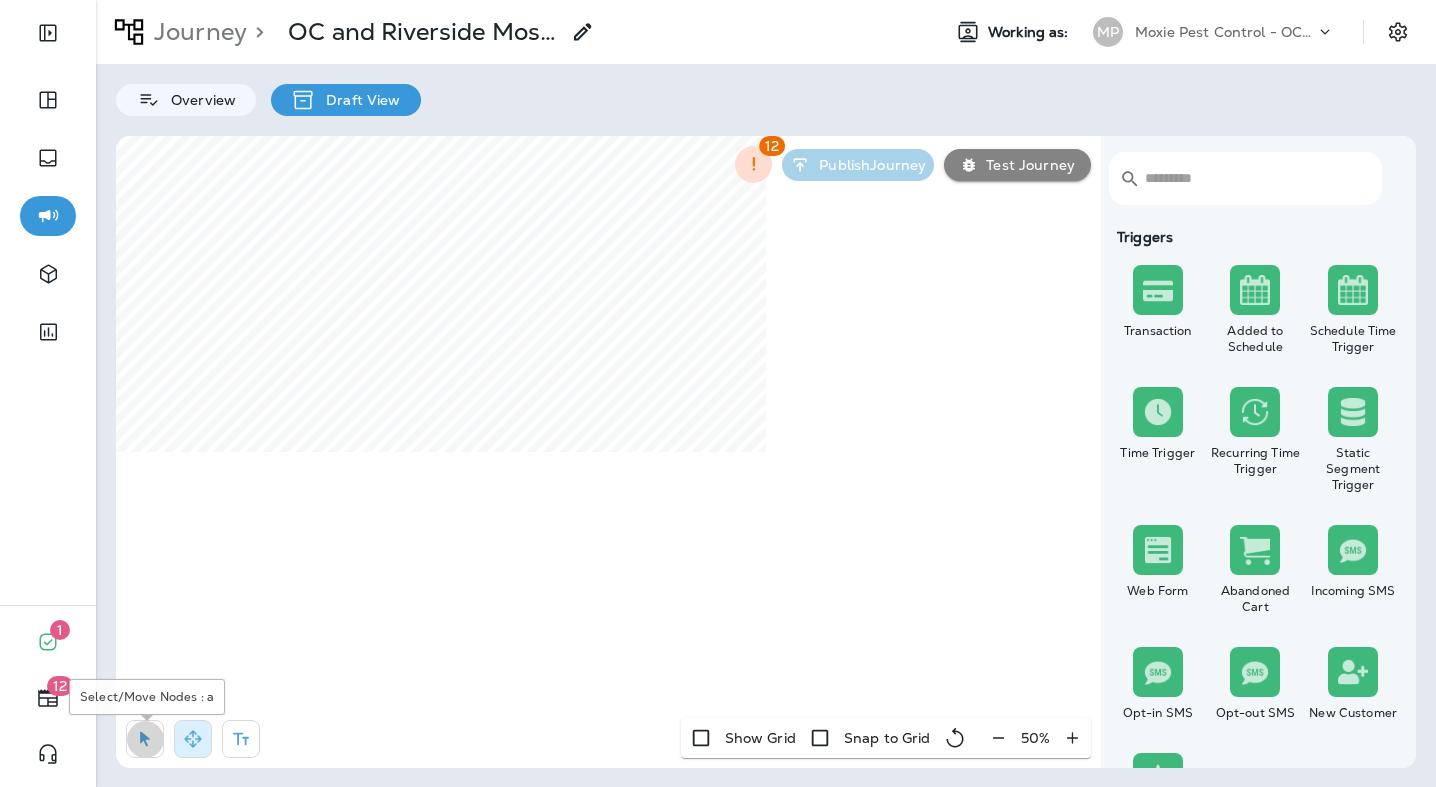 click 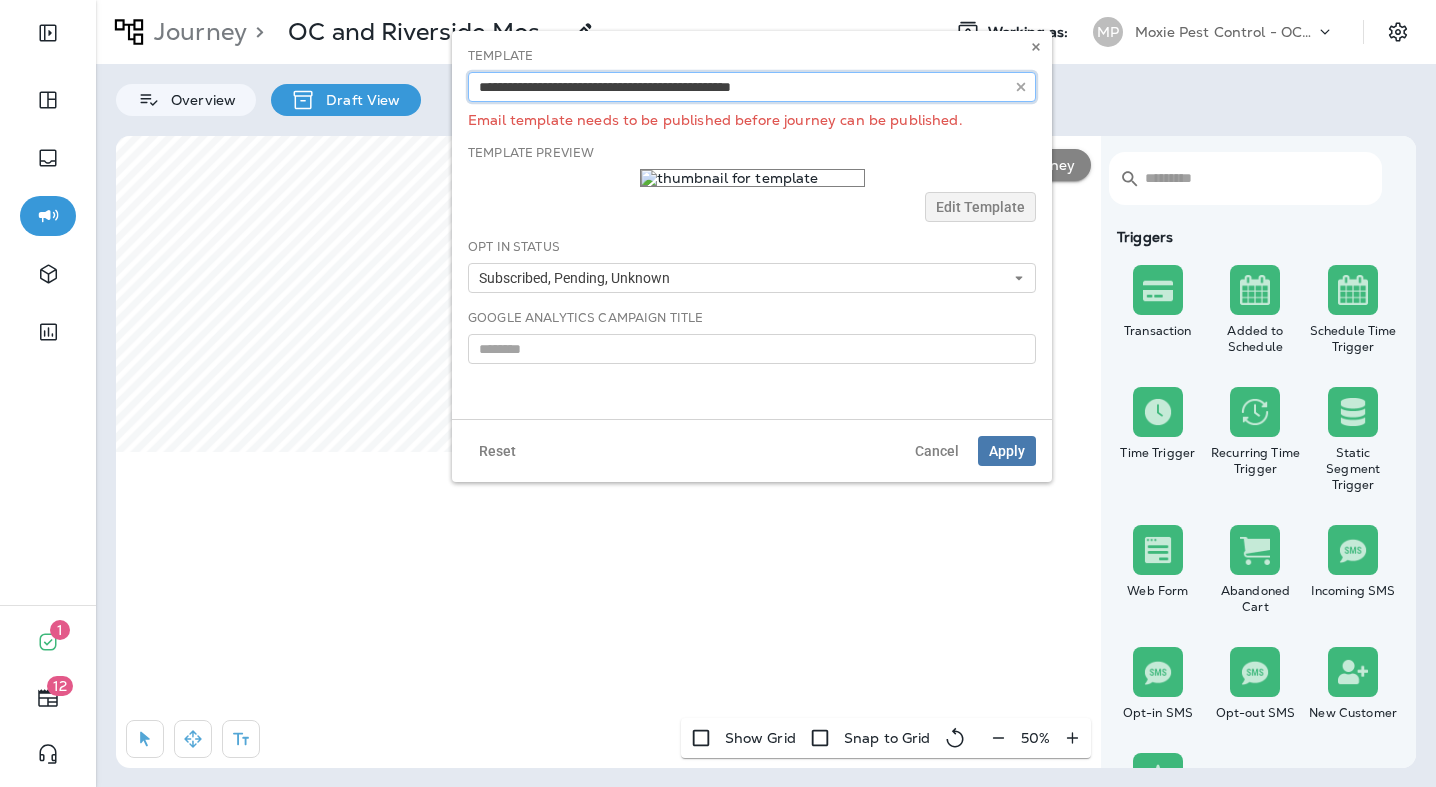 click at bounding box center [752, 87] 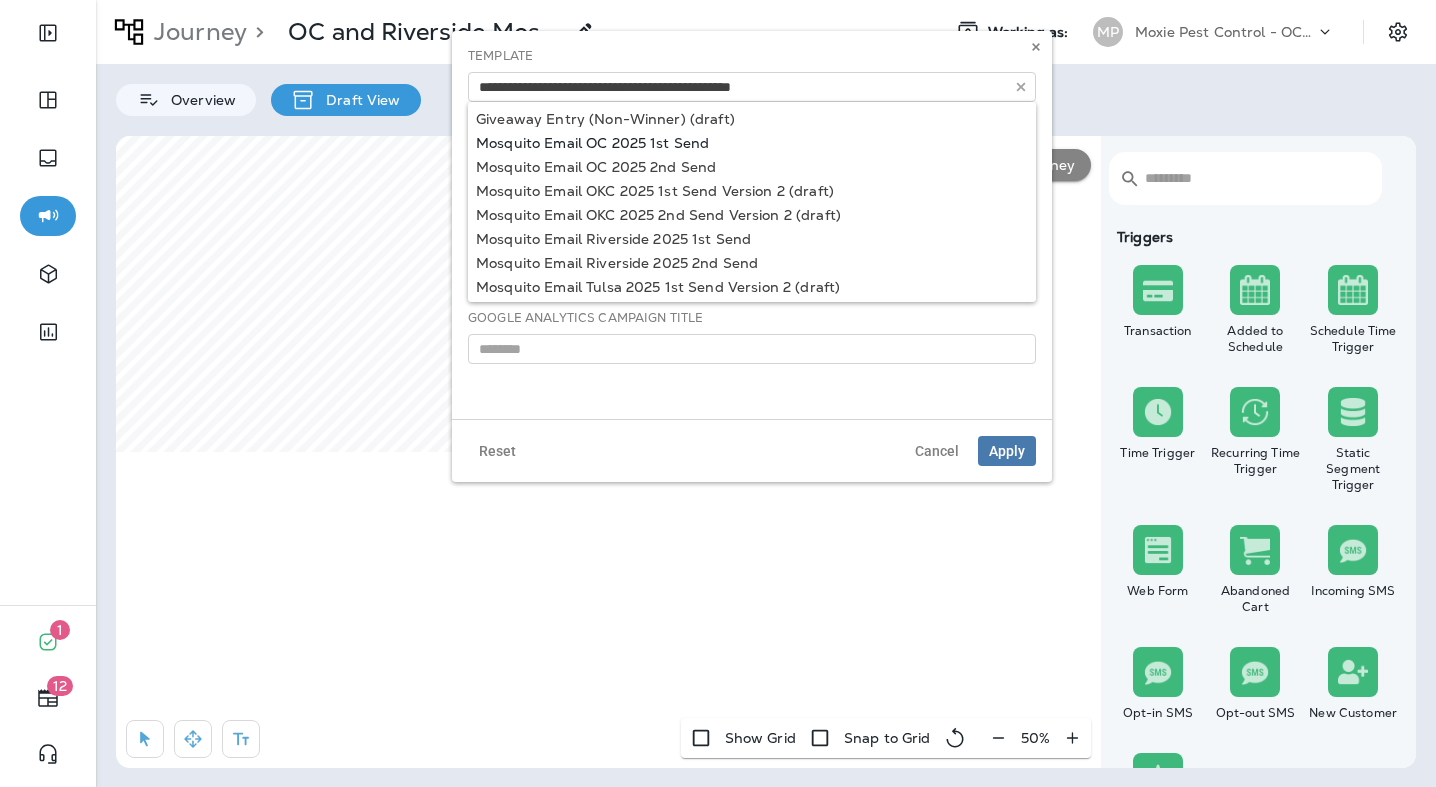 type on "**********" 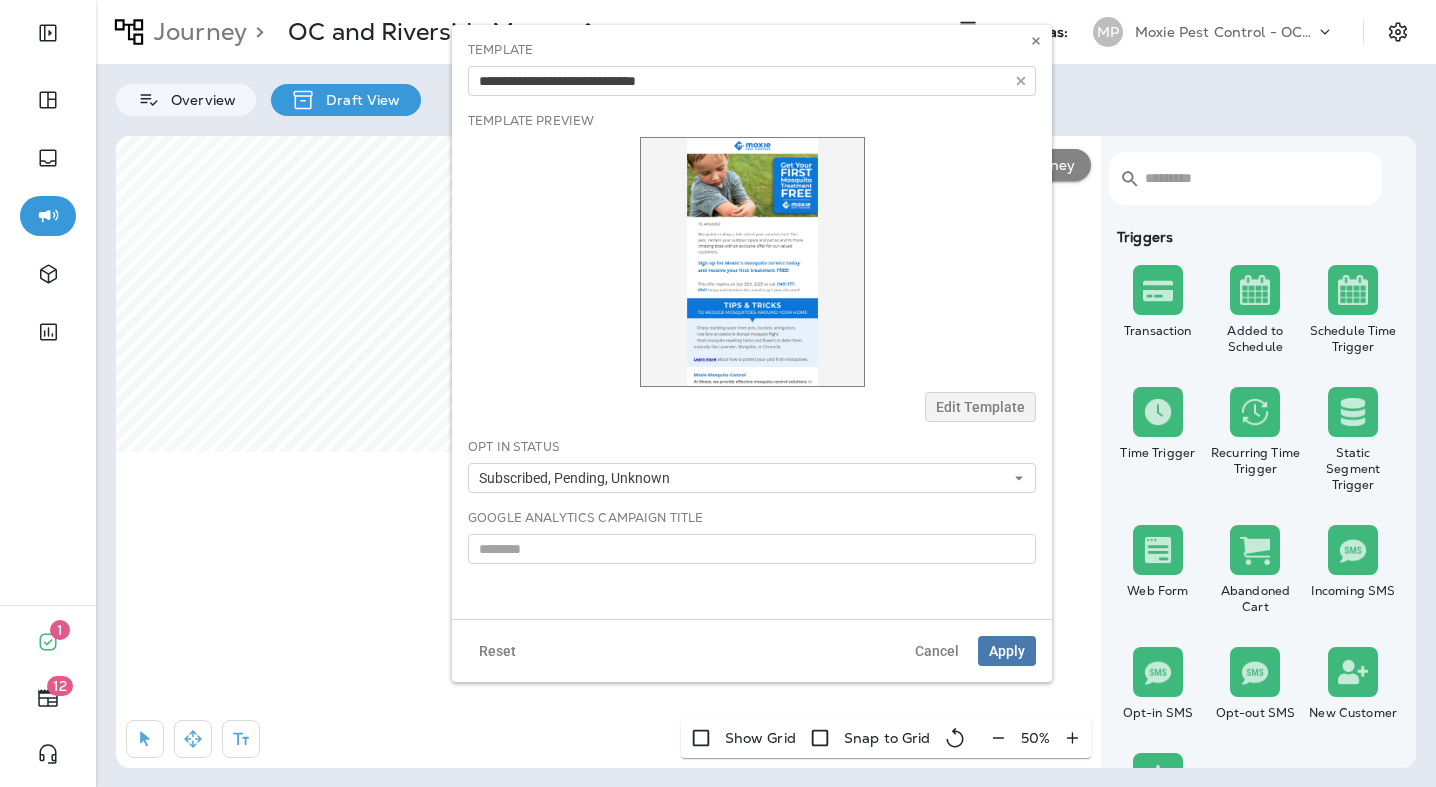 click on "**********" at bounding box center [752, 322] 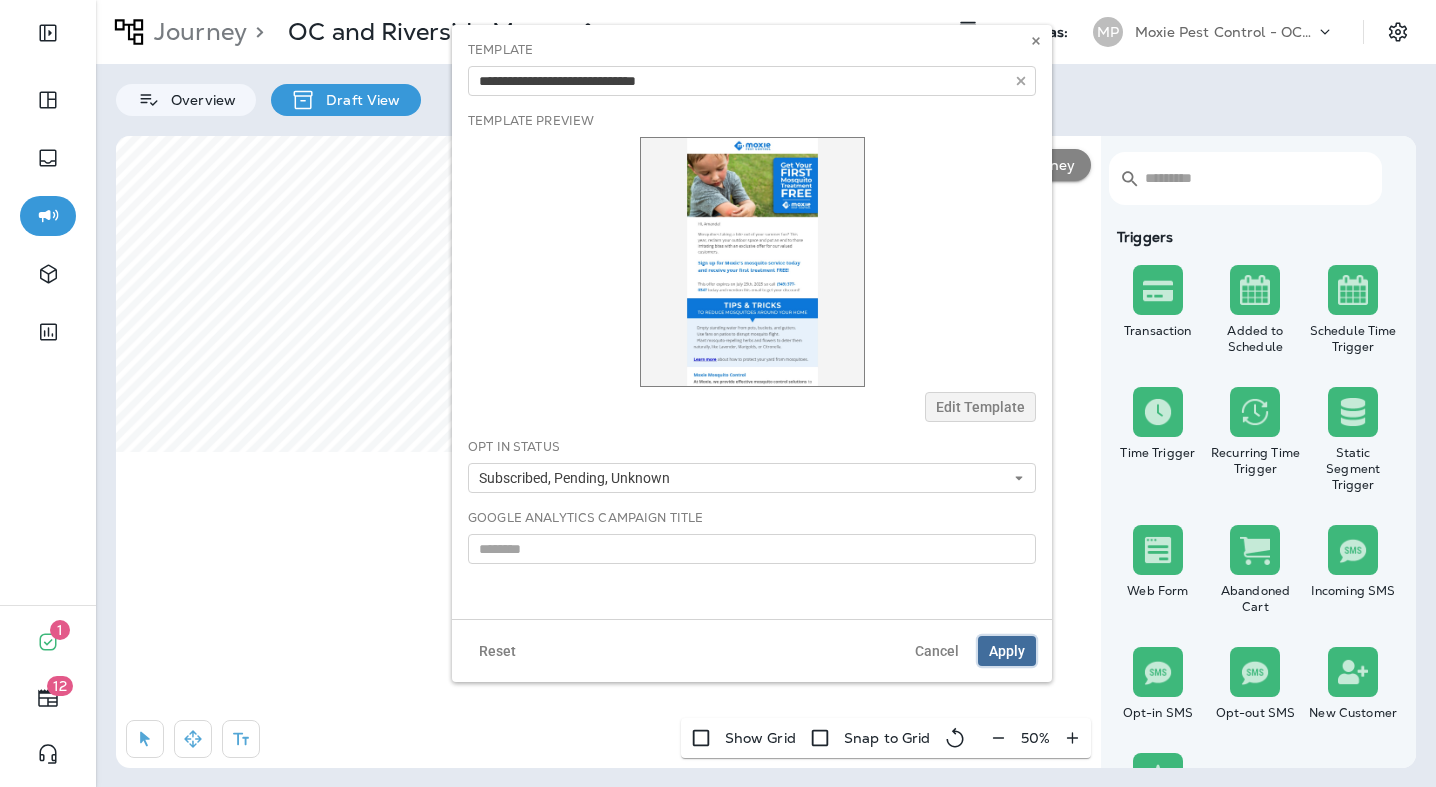 click on "Apply" at bounding box center [1007, 651] 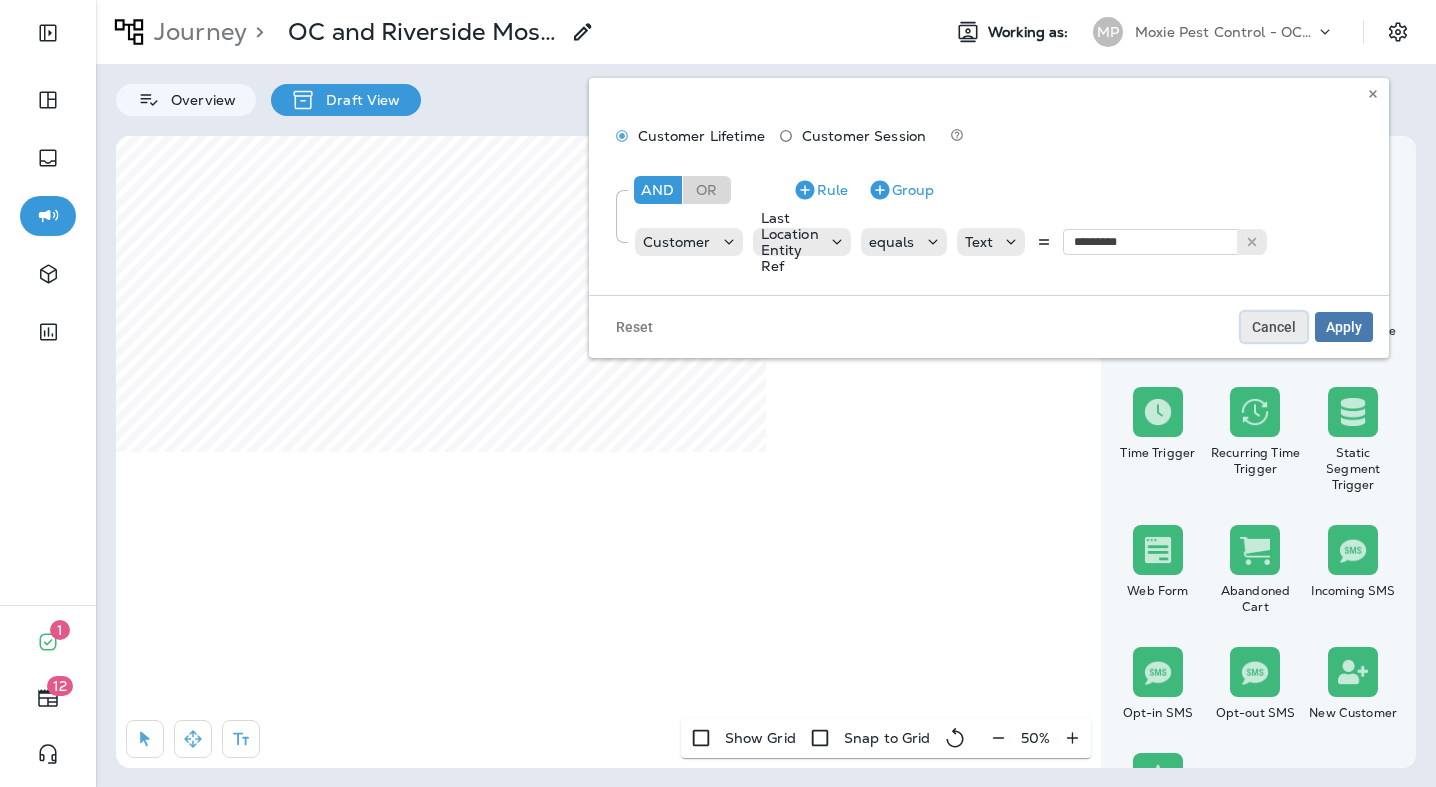 click on "Cancel" at bounding box center (1274, 327) 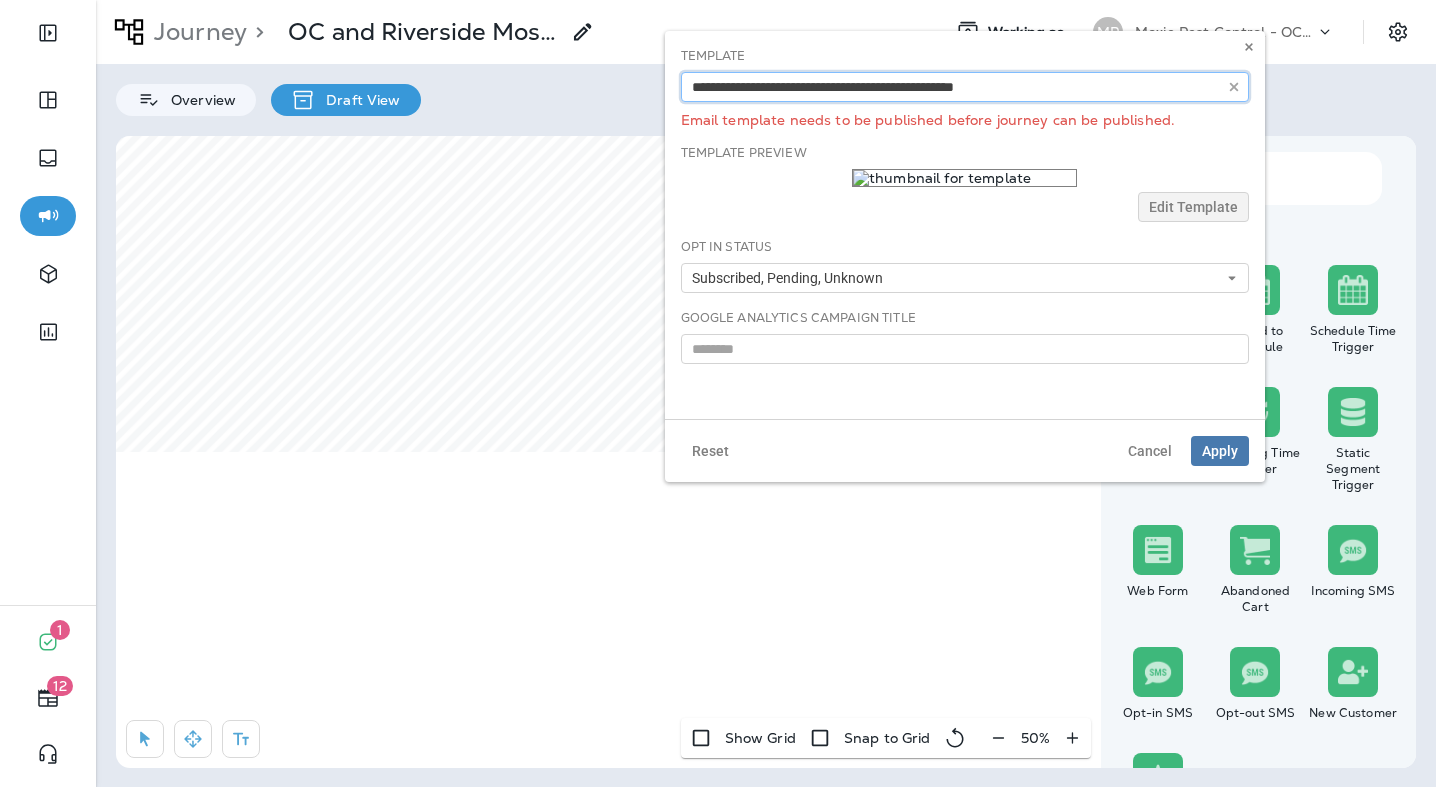 click at bounding box center [965, 87] 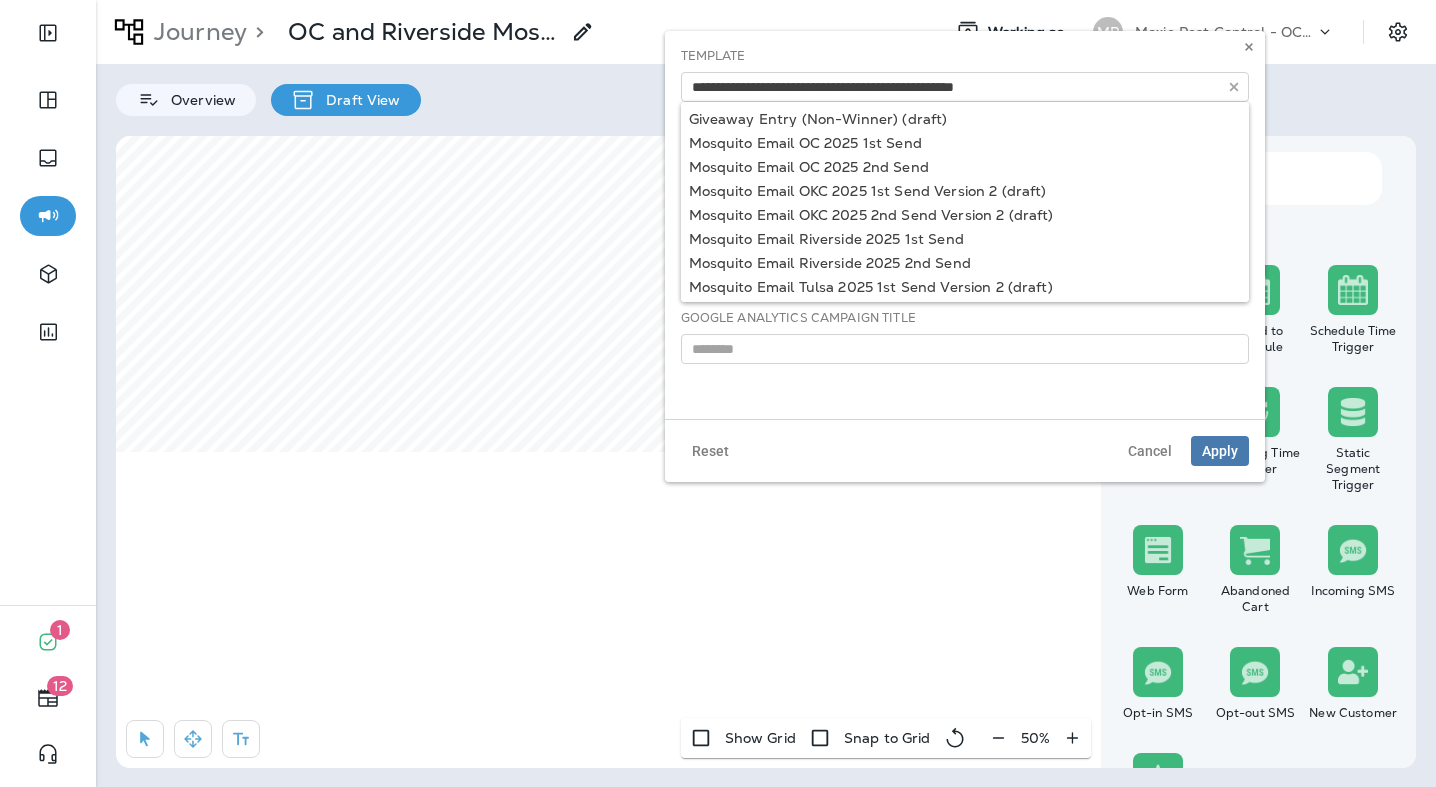 type on "**********" 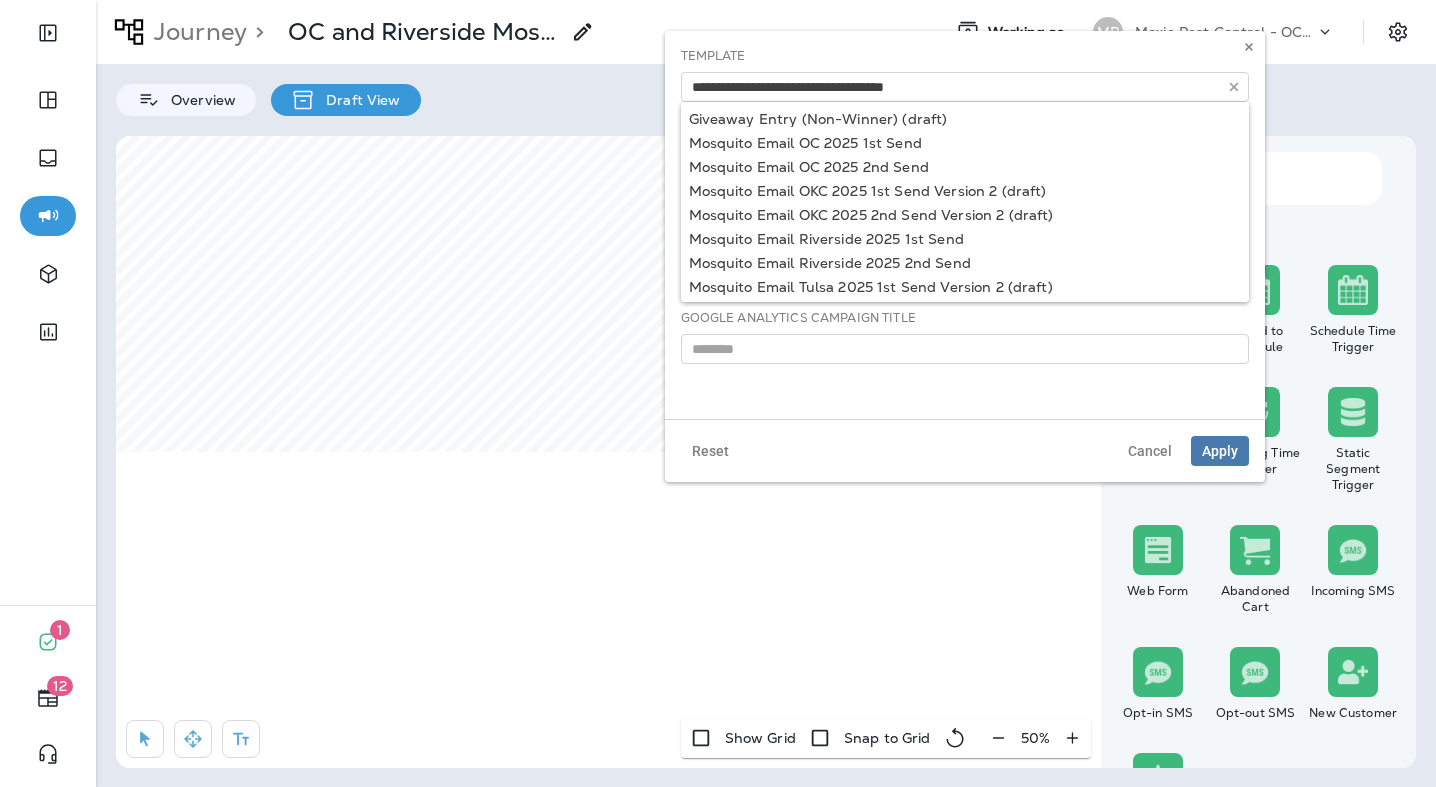 click on "**********" at bounding box center (965, 225) 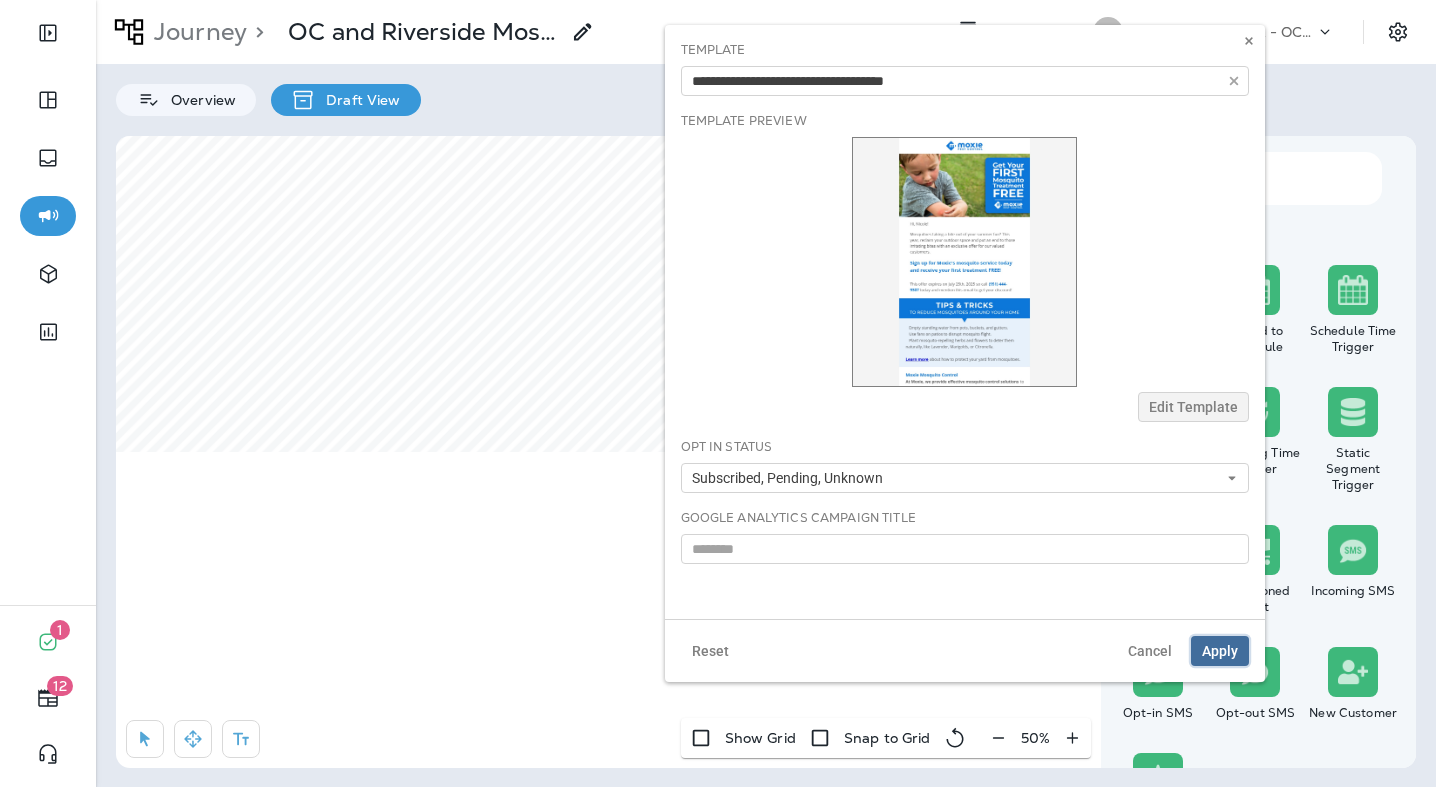 click on "Apply" at bounding box center [1220, 651] 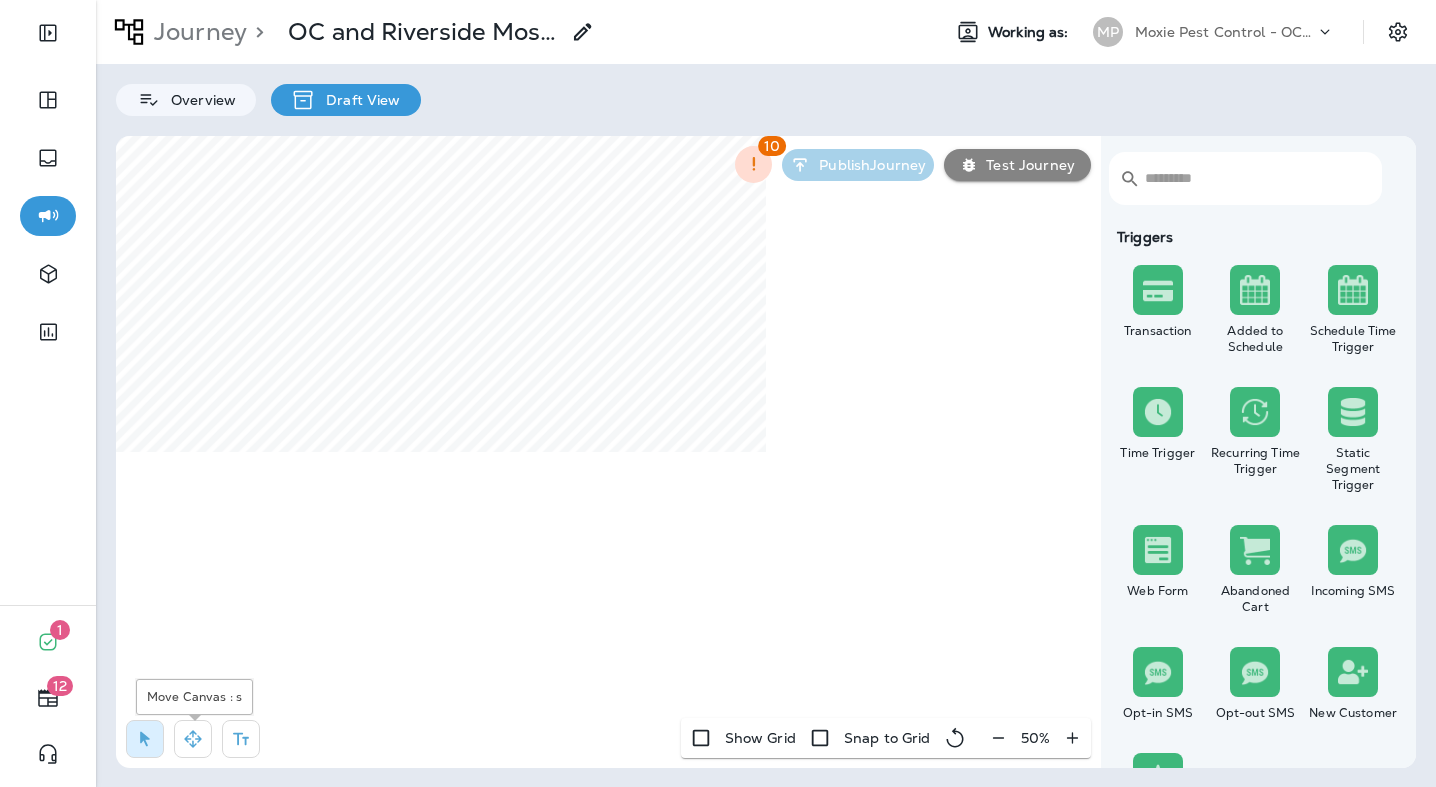 click 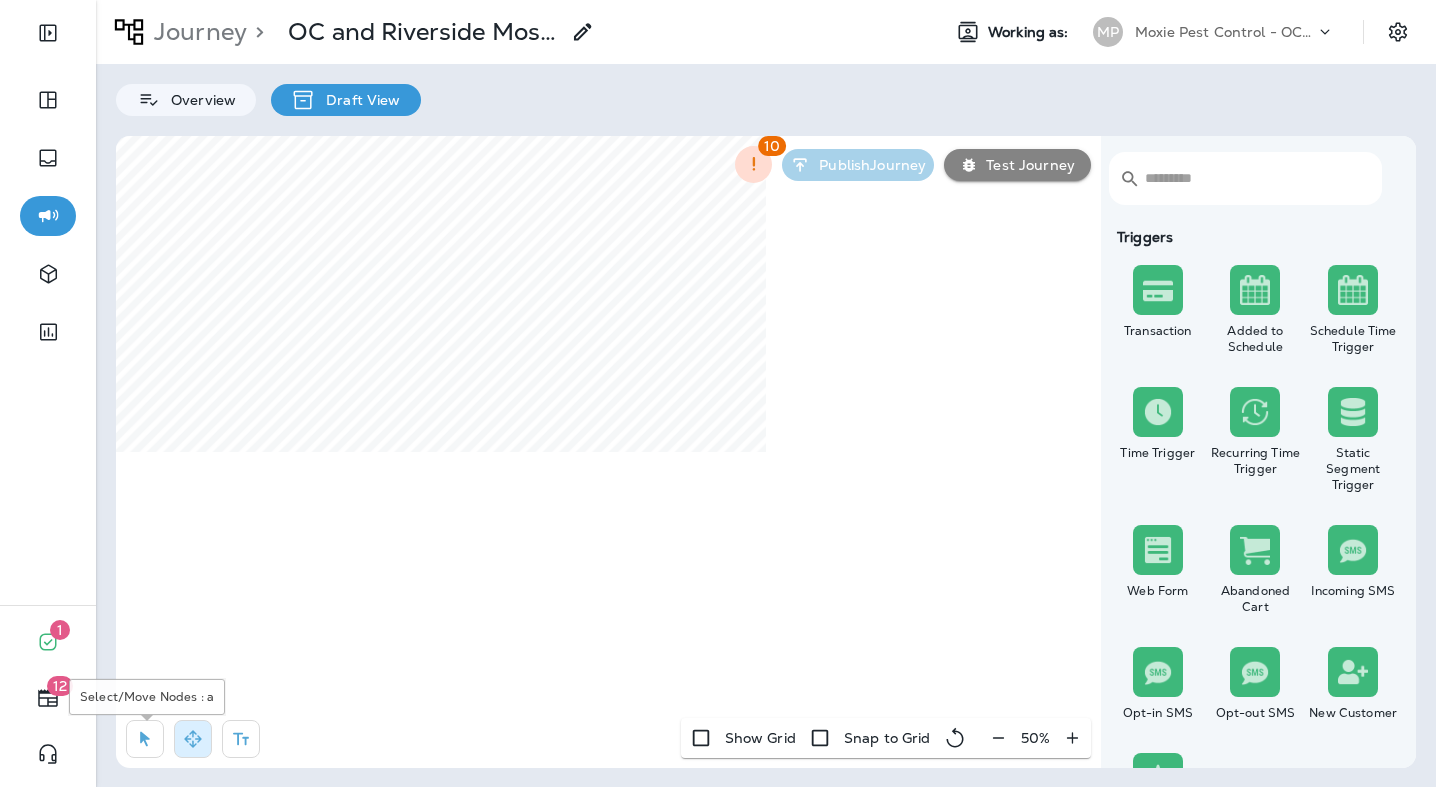 click 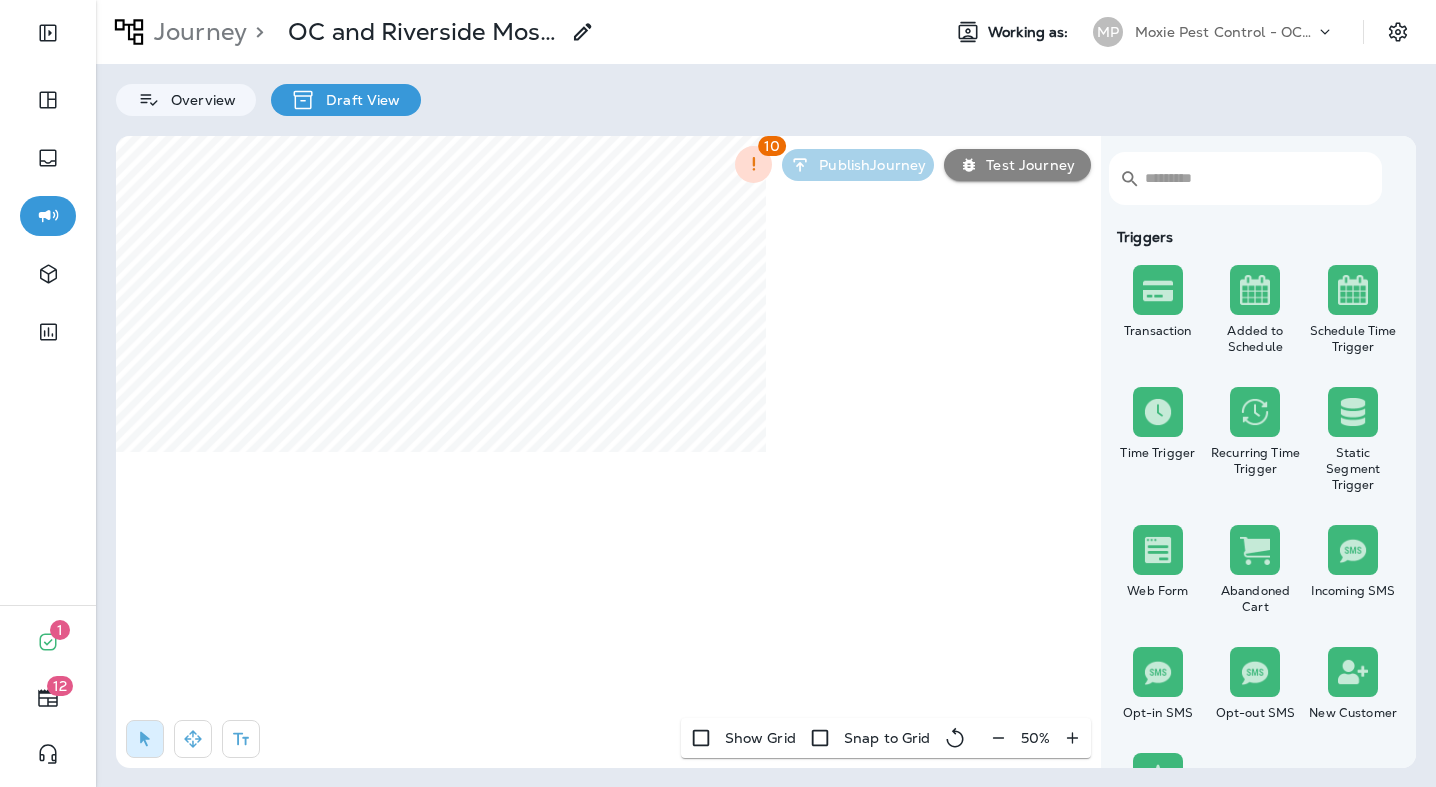 select on "***" 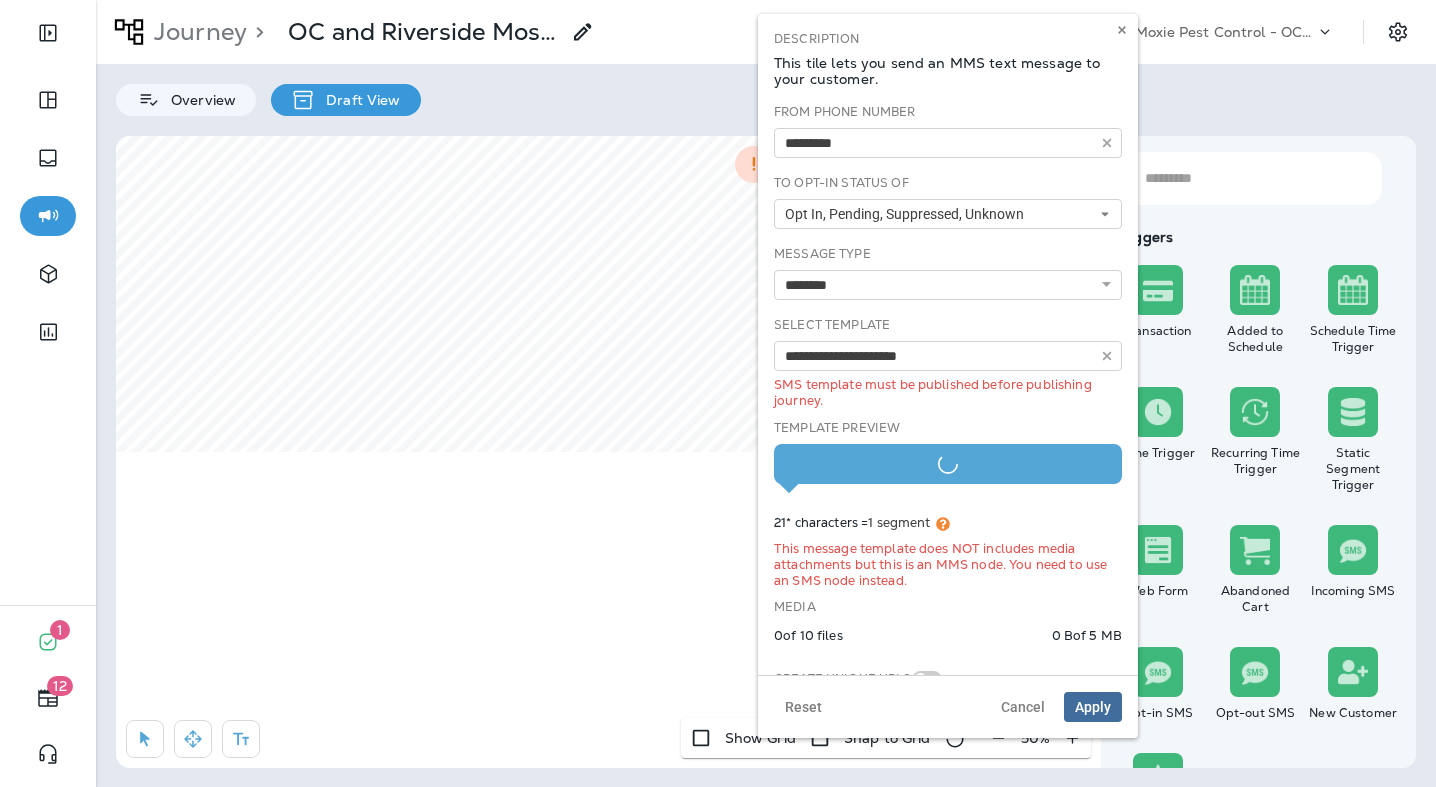 type on "**********" 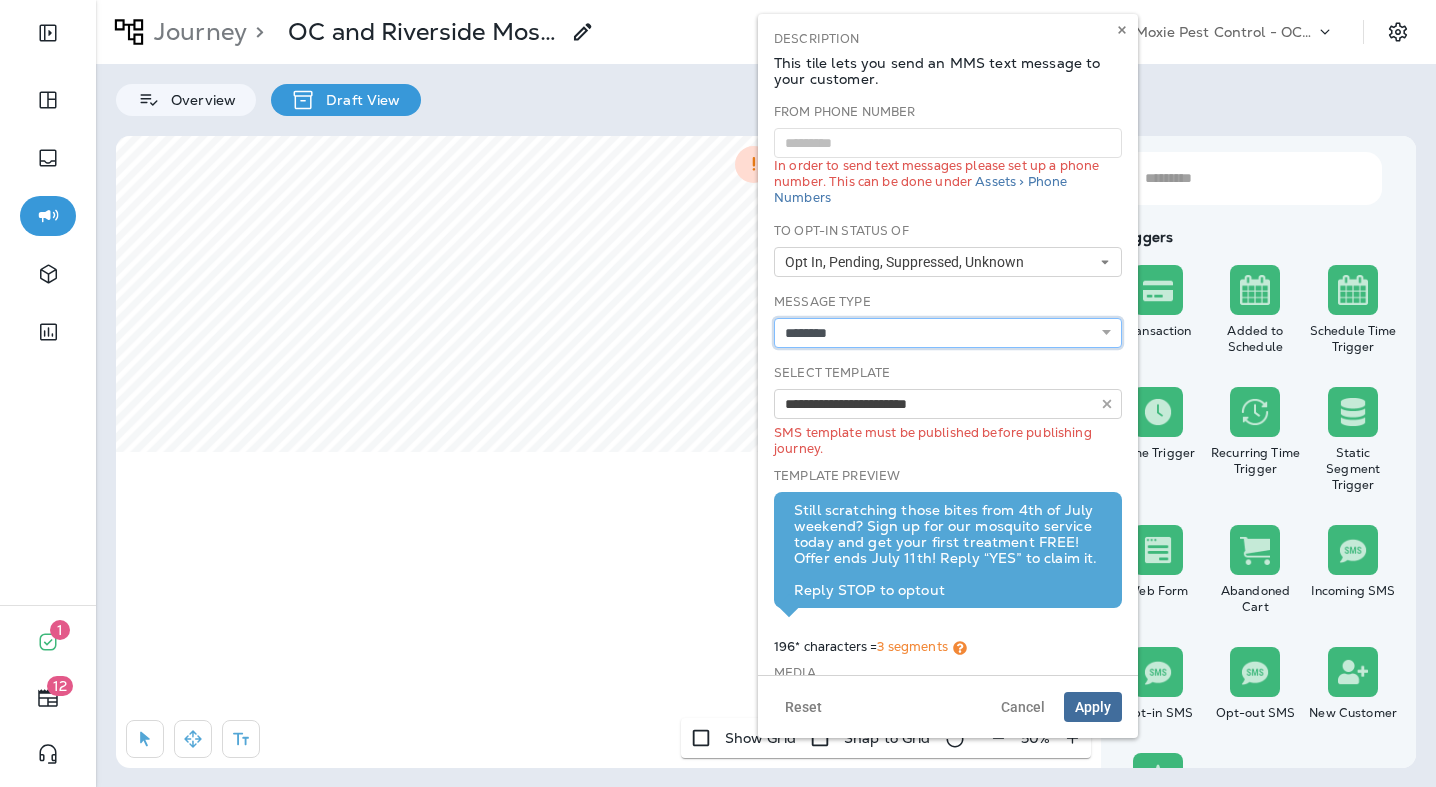 click on "**********" at bounding box center [948, 333] 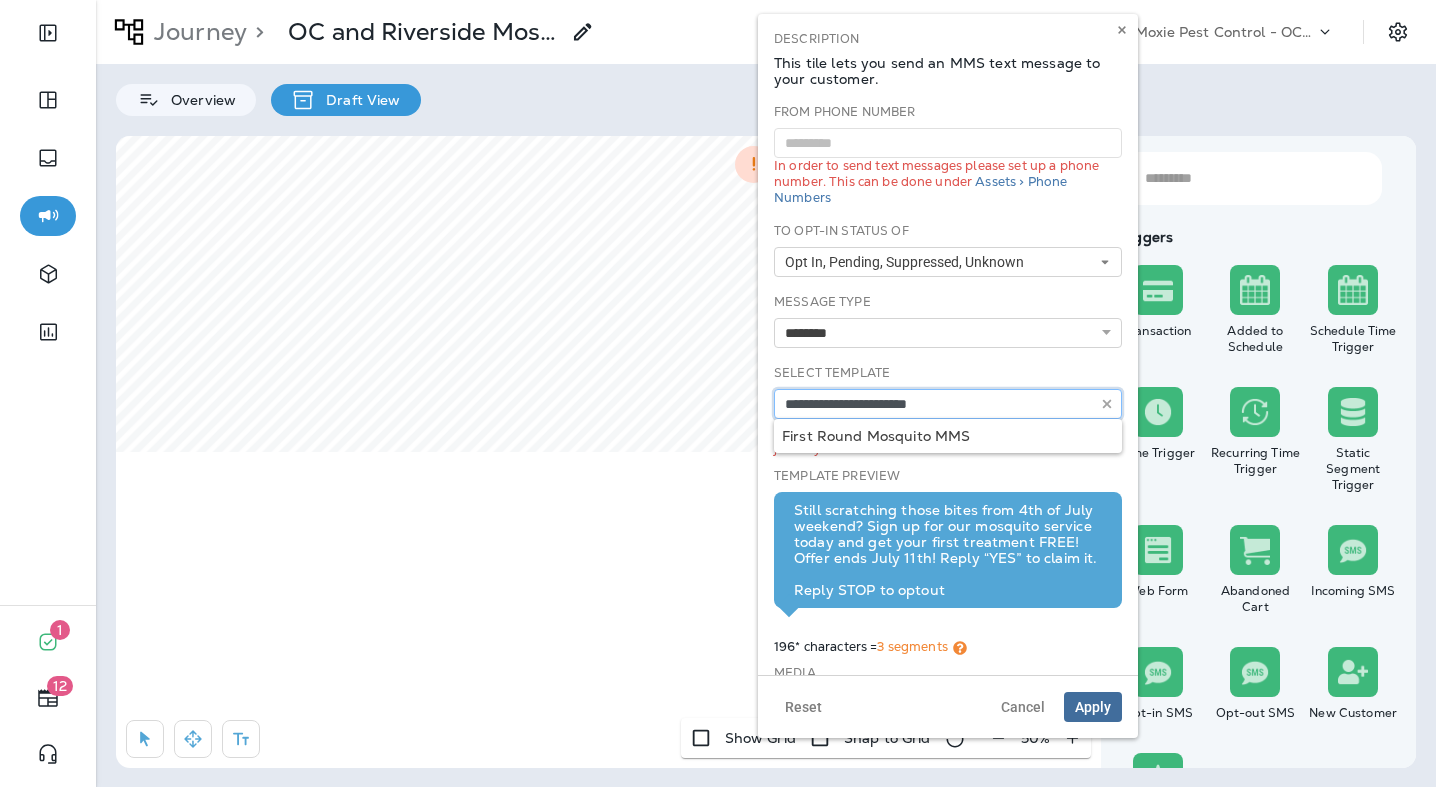 click on "**********" at bounding box center [948, 404] 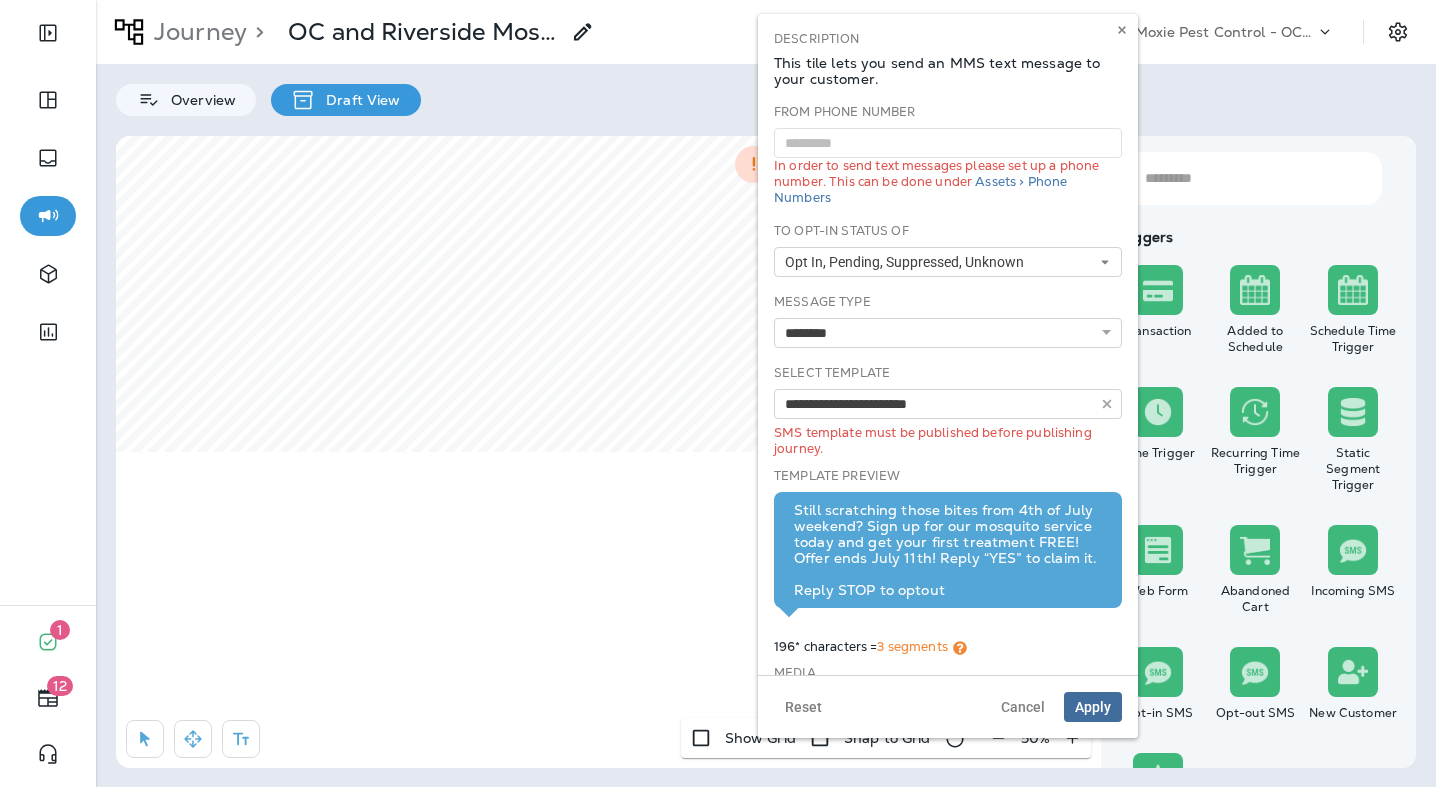 click on "Select Template" at bounding box center [832, 373] 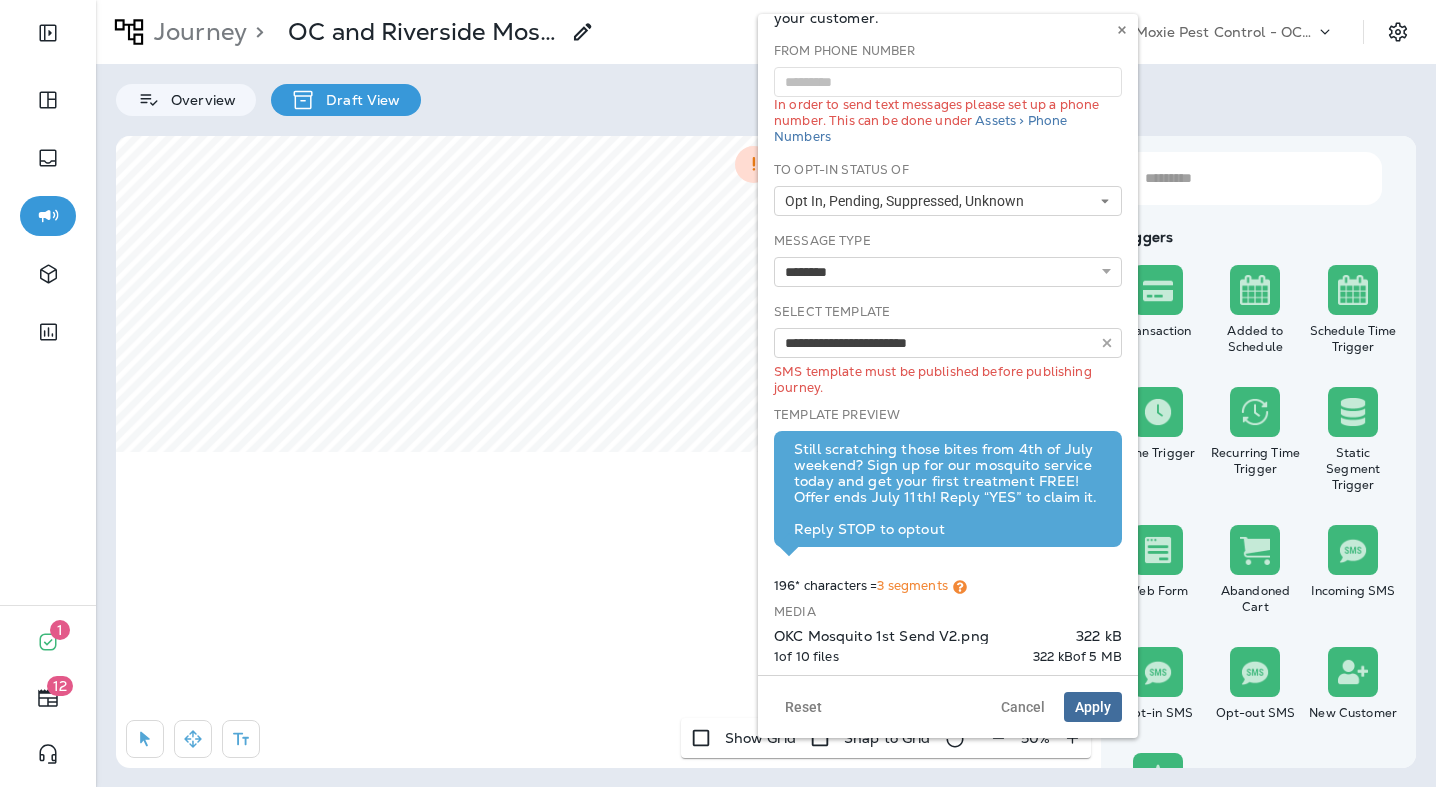 scroll, scrollTop: 39, scrollLeft: 0, axis: vertical 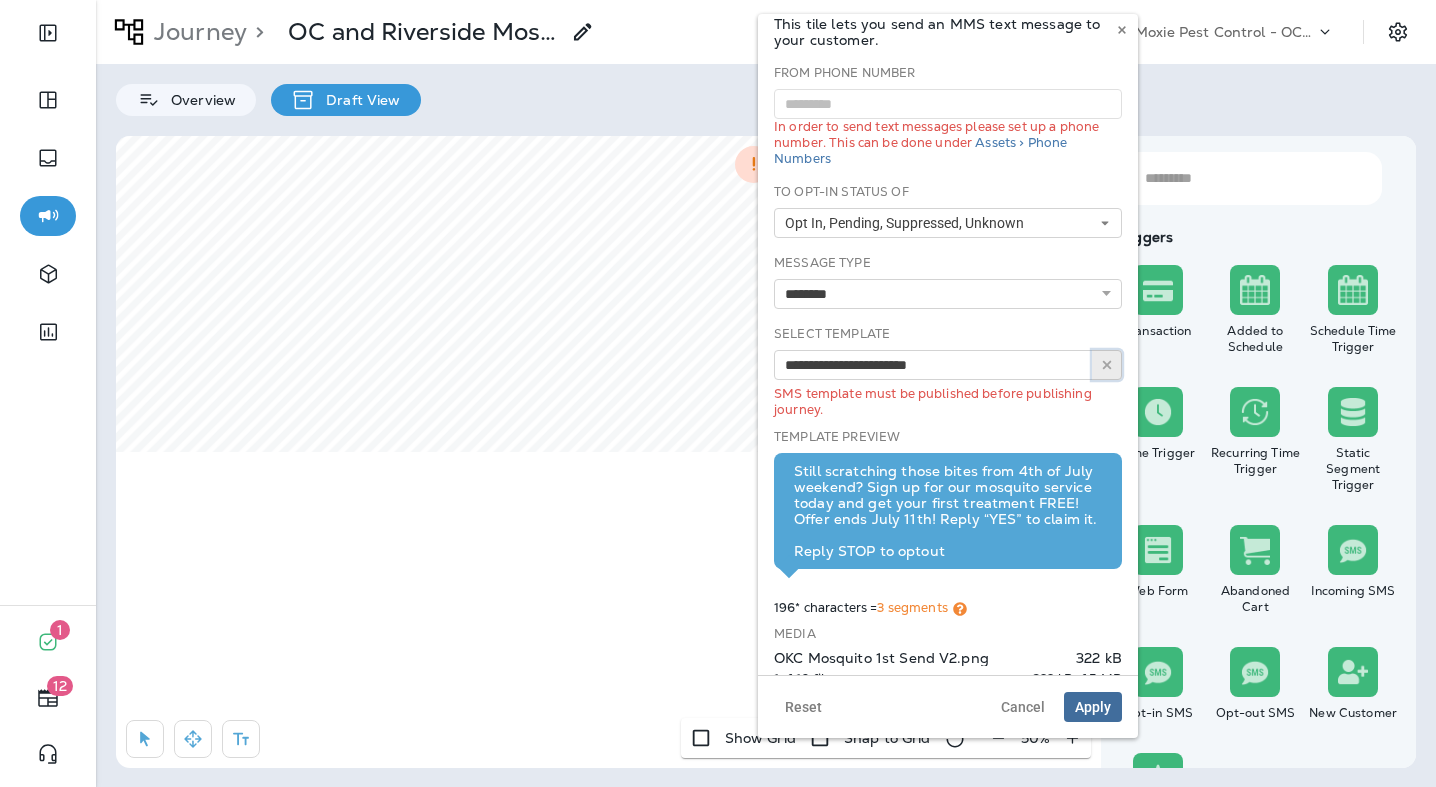 click 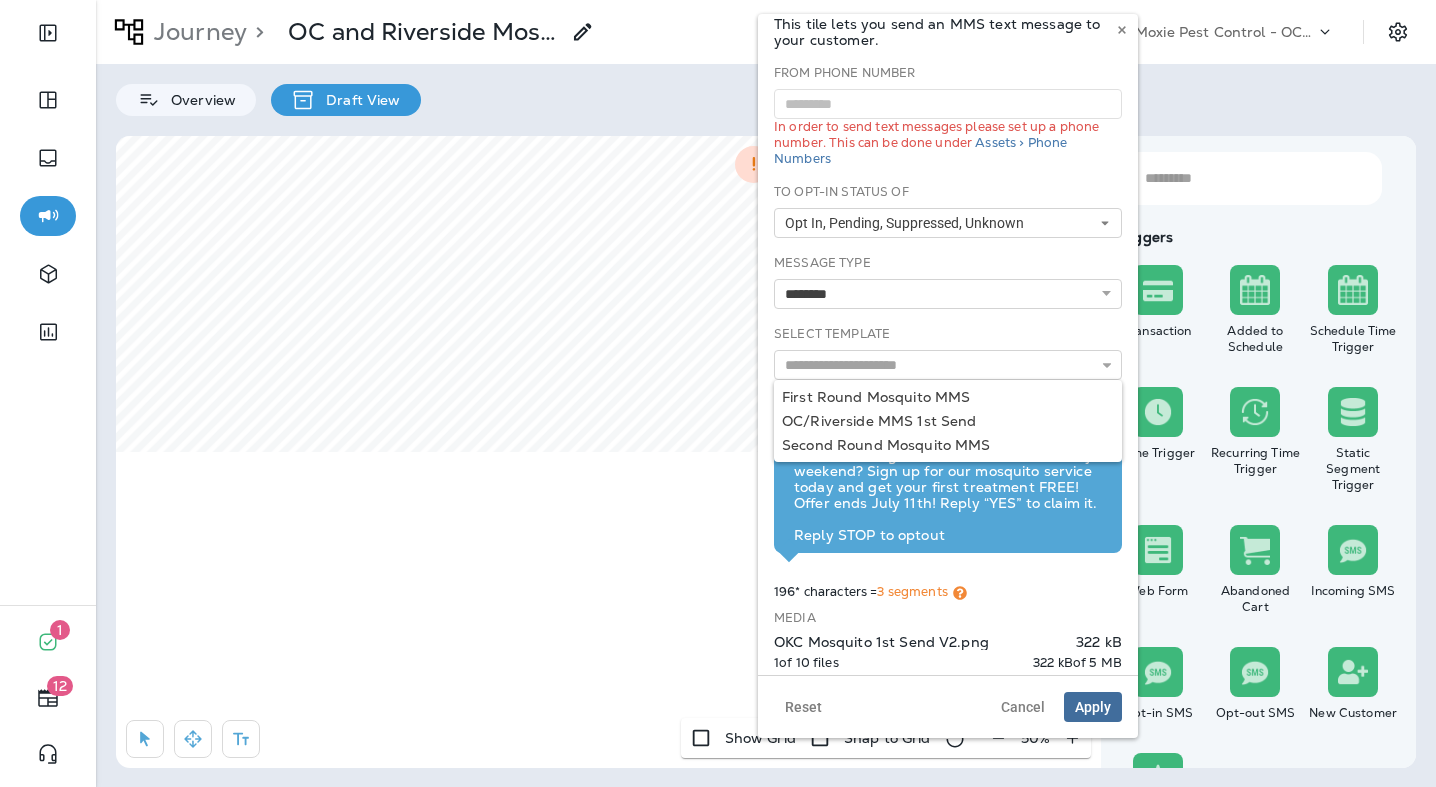 type on "**********" 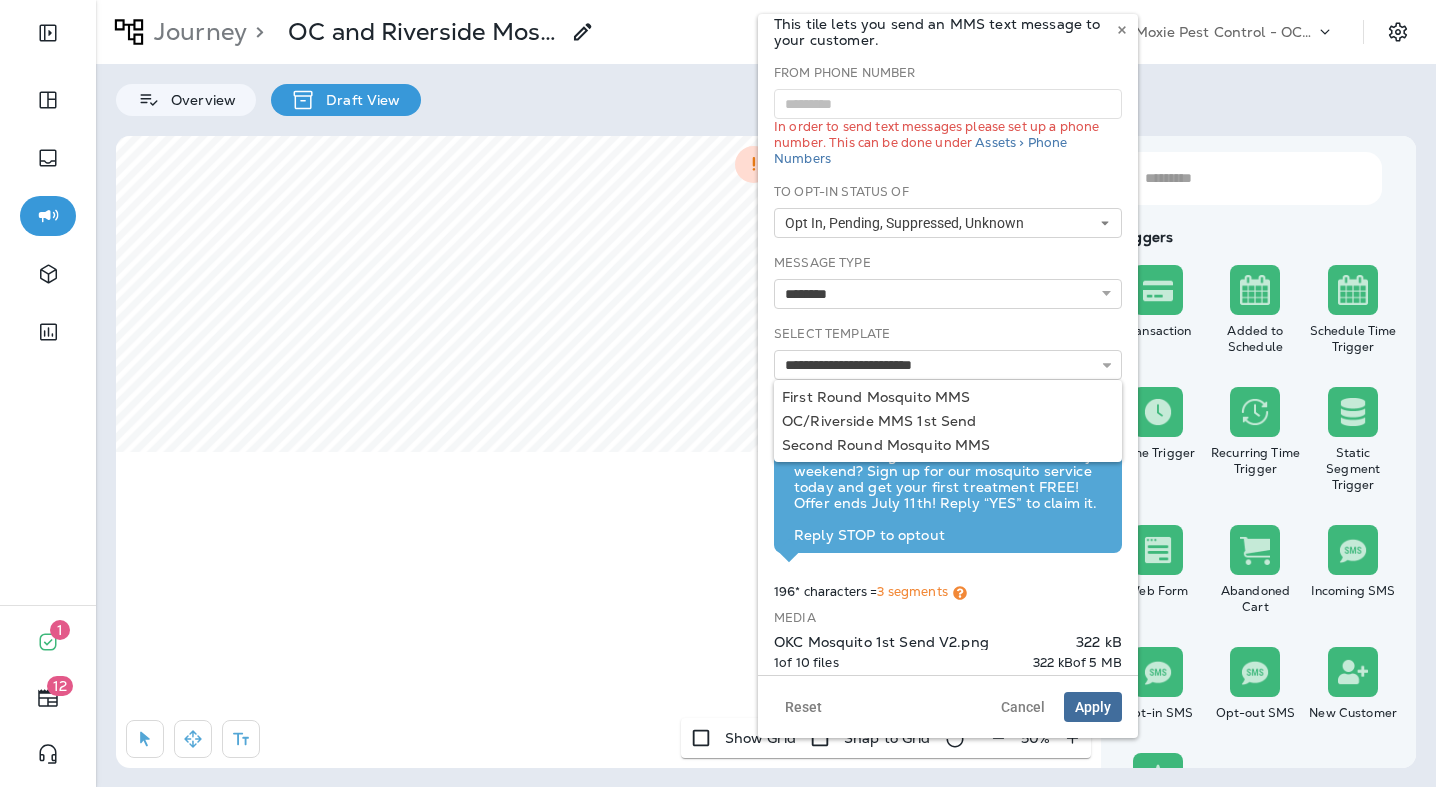 click on "**********" at bounding box center [948, 401] 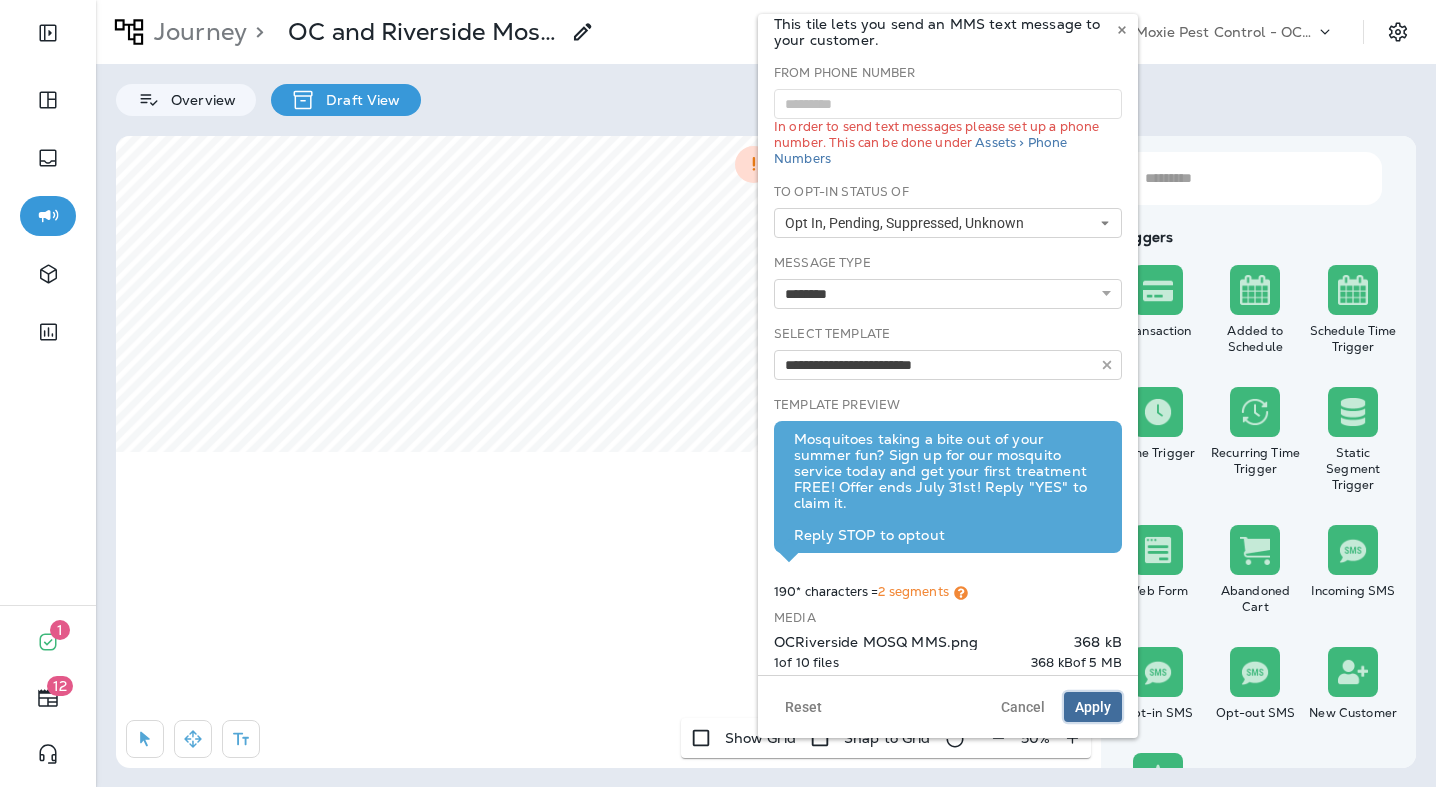 click on "Apply" at bounding box center [1093, 707] 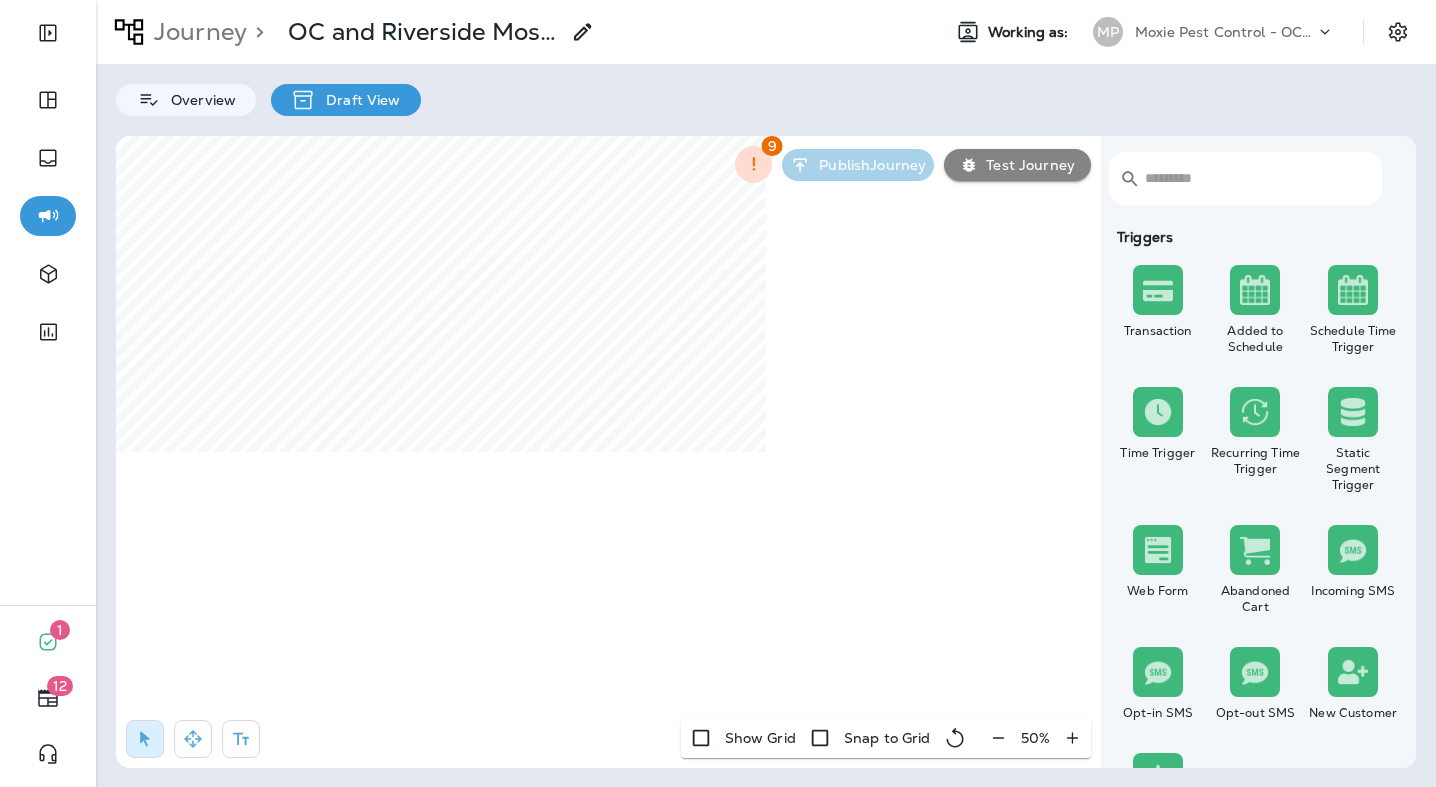 select on "***" 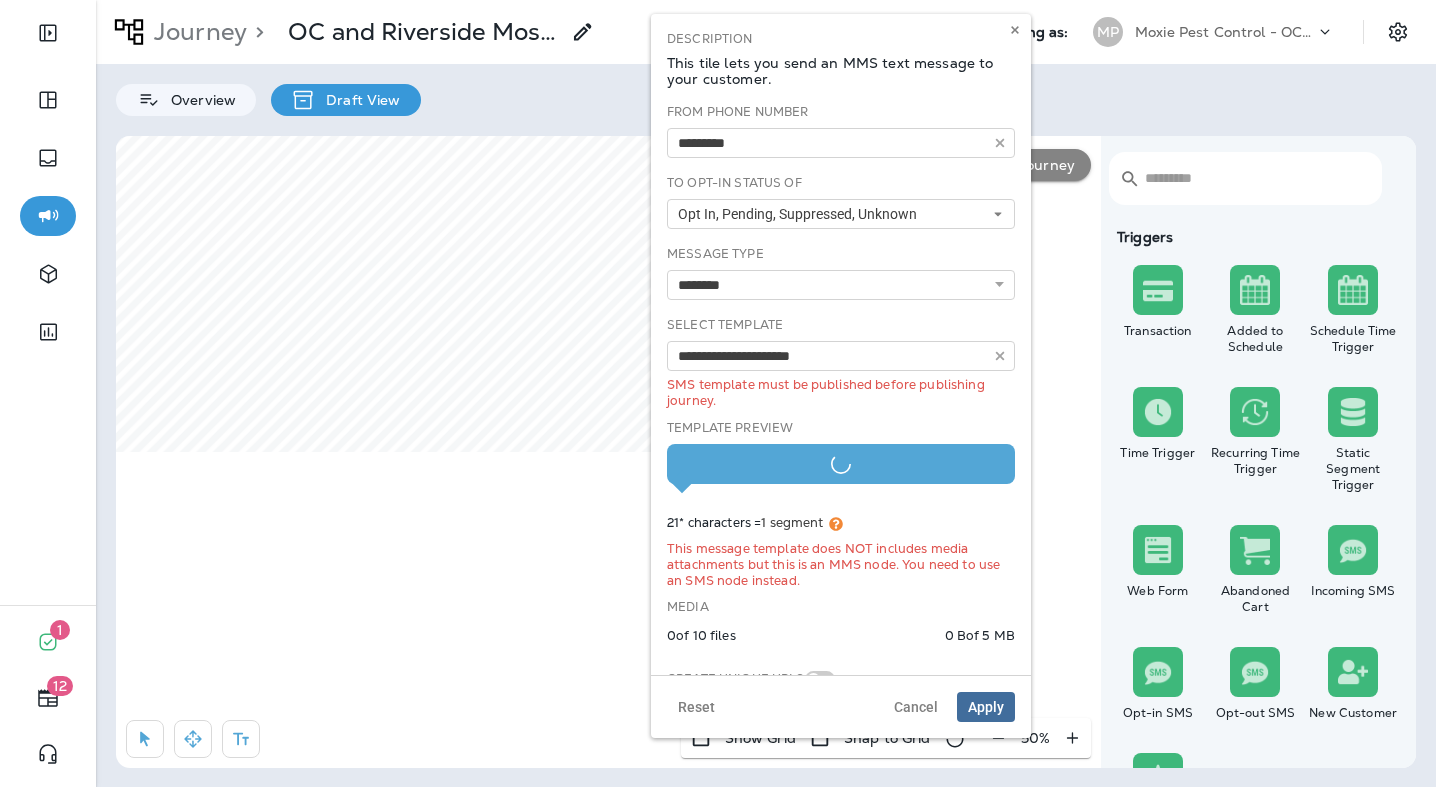 type on "**********" 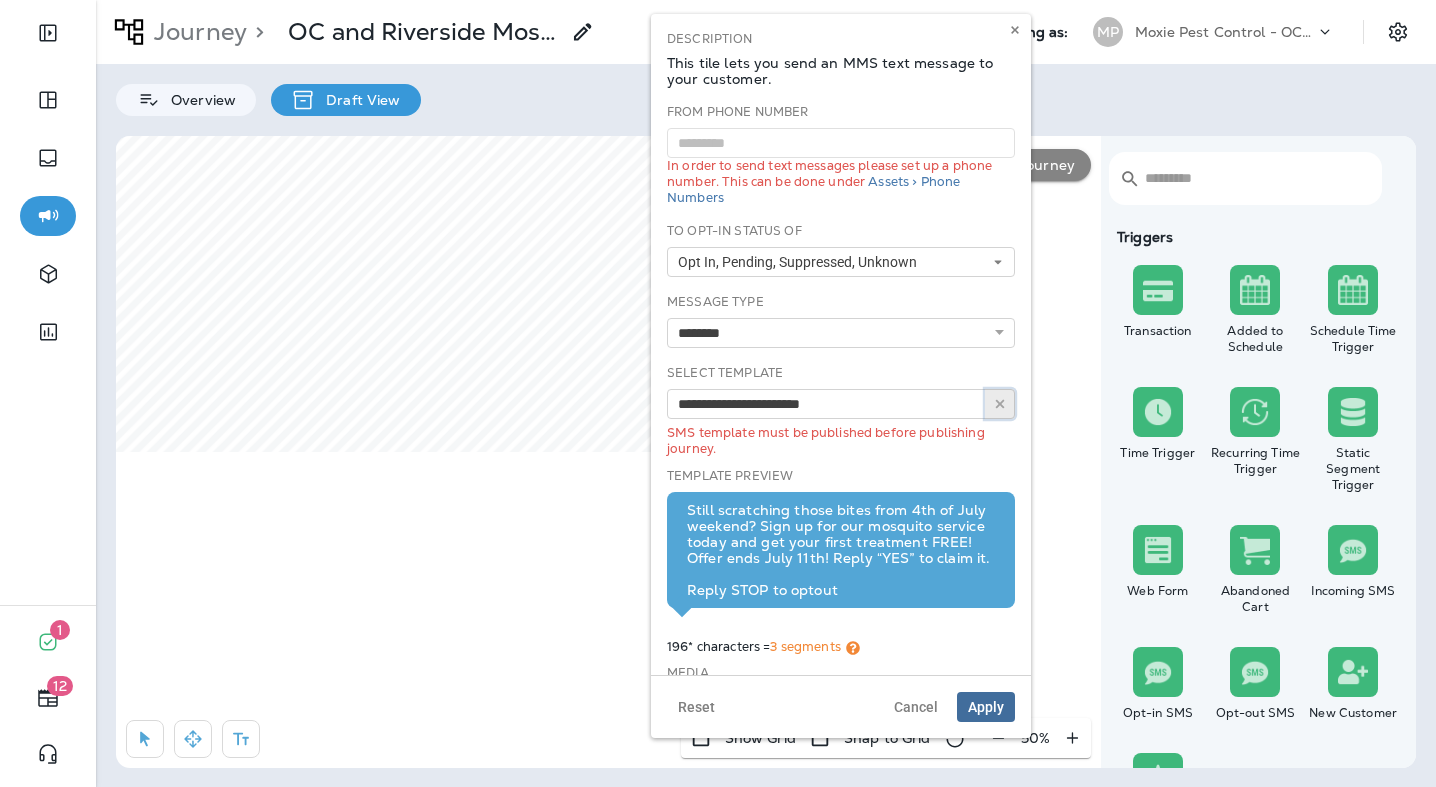 click 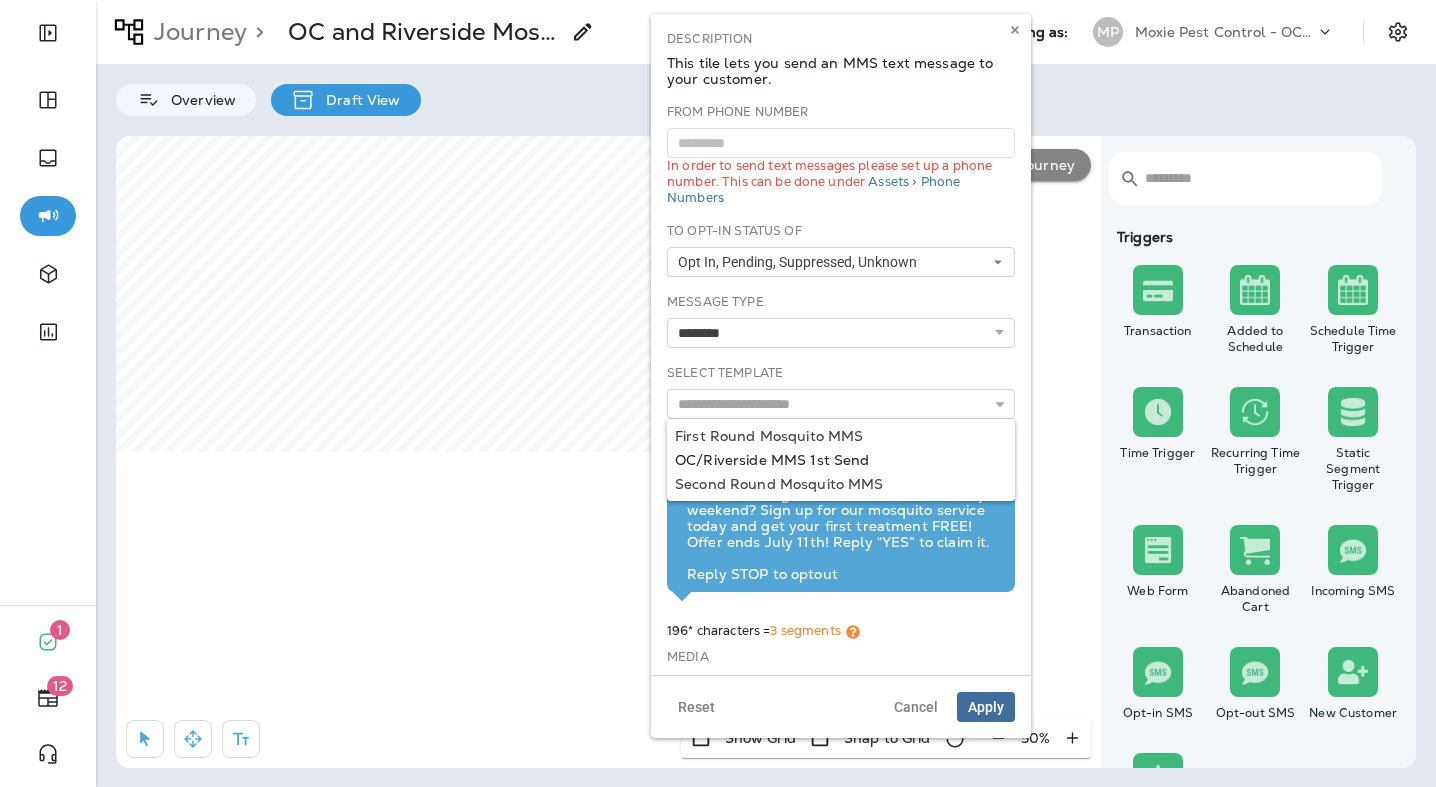 type on "**********" 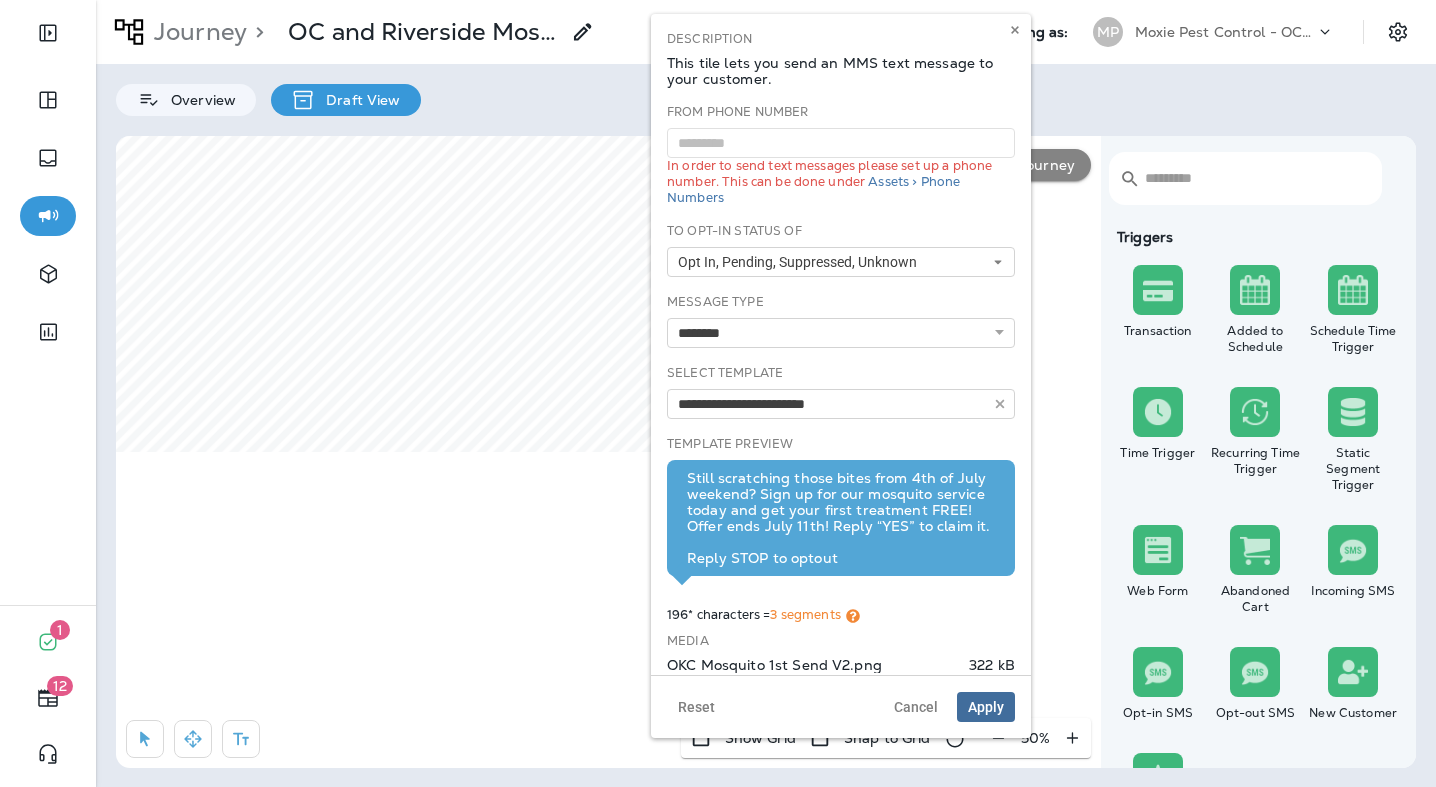 click on "**********" at bounding box center [841, 432] 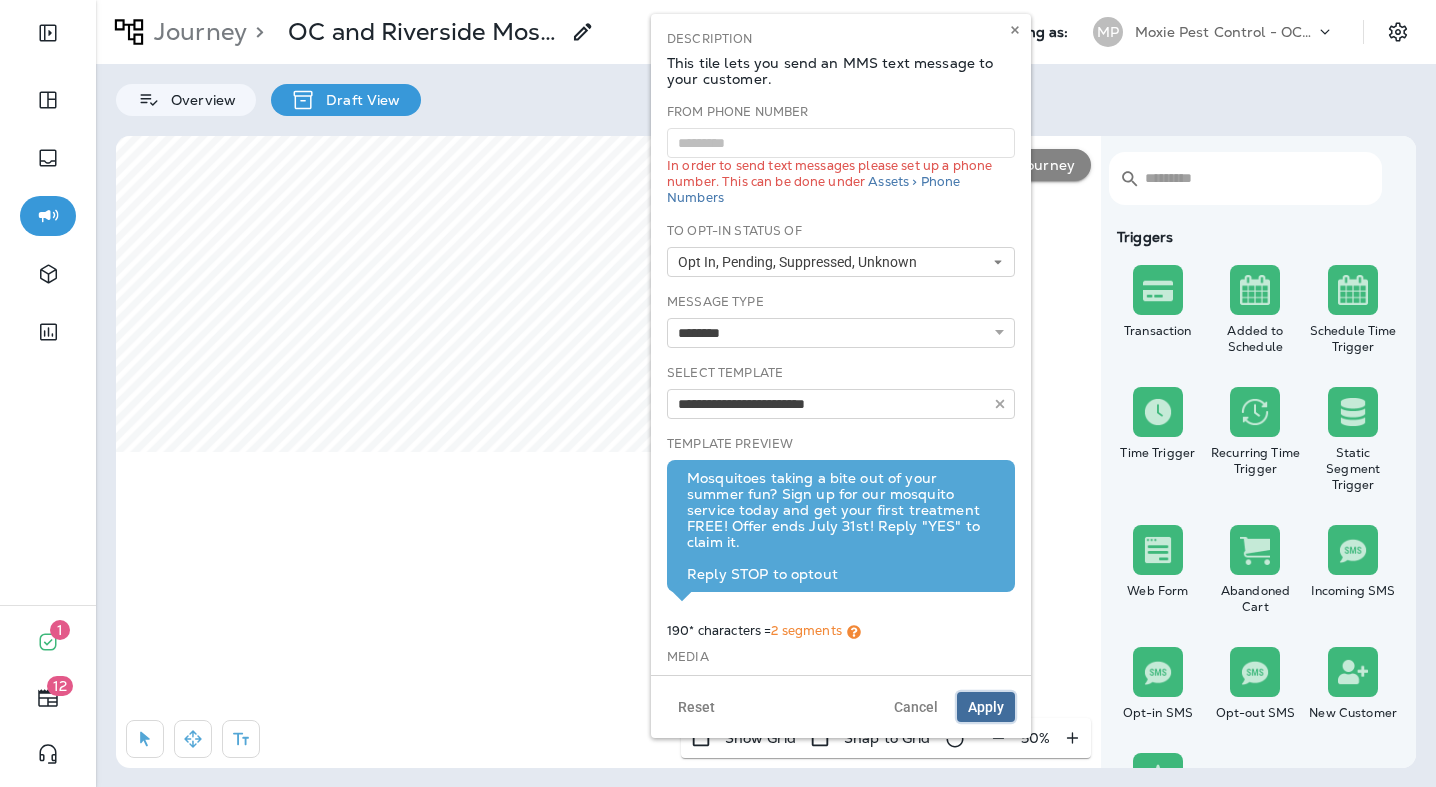 click on "Apply" at bounding box center [986, 707] 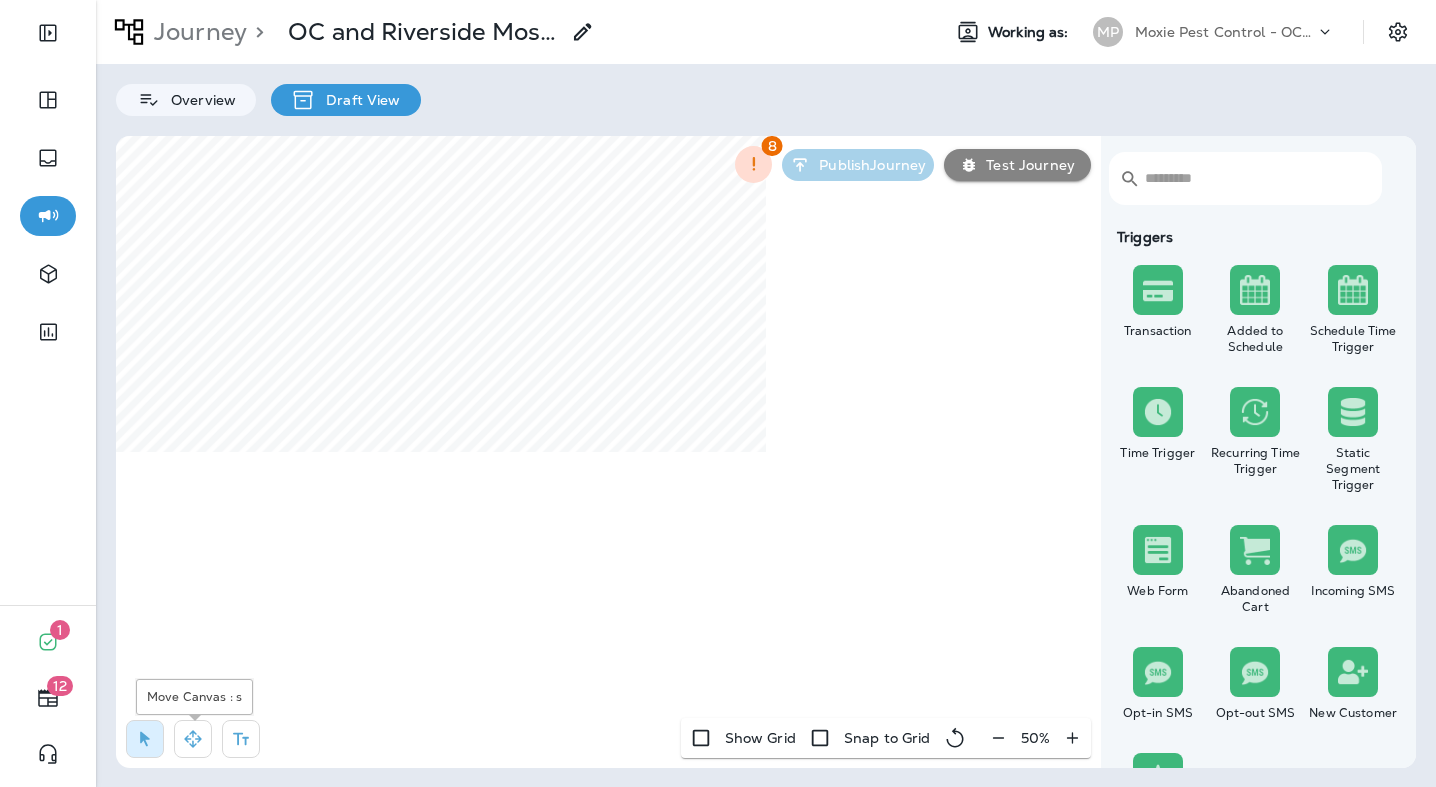 click at bounding box center [193, 739] 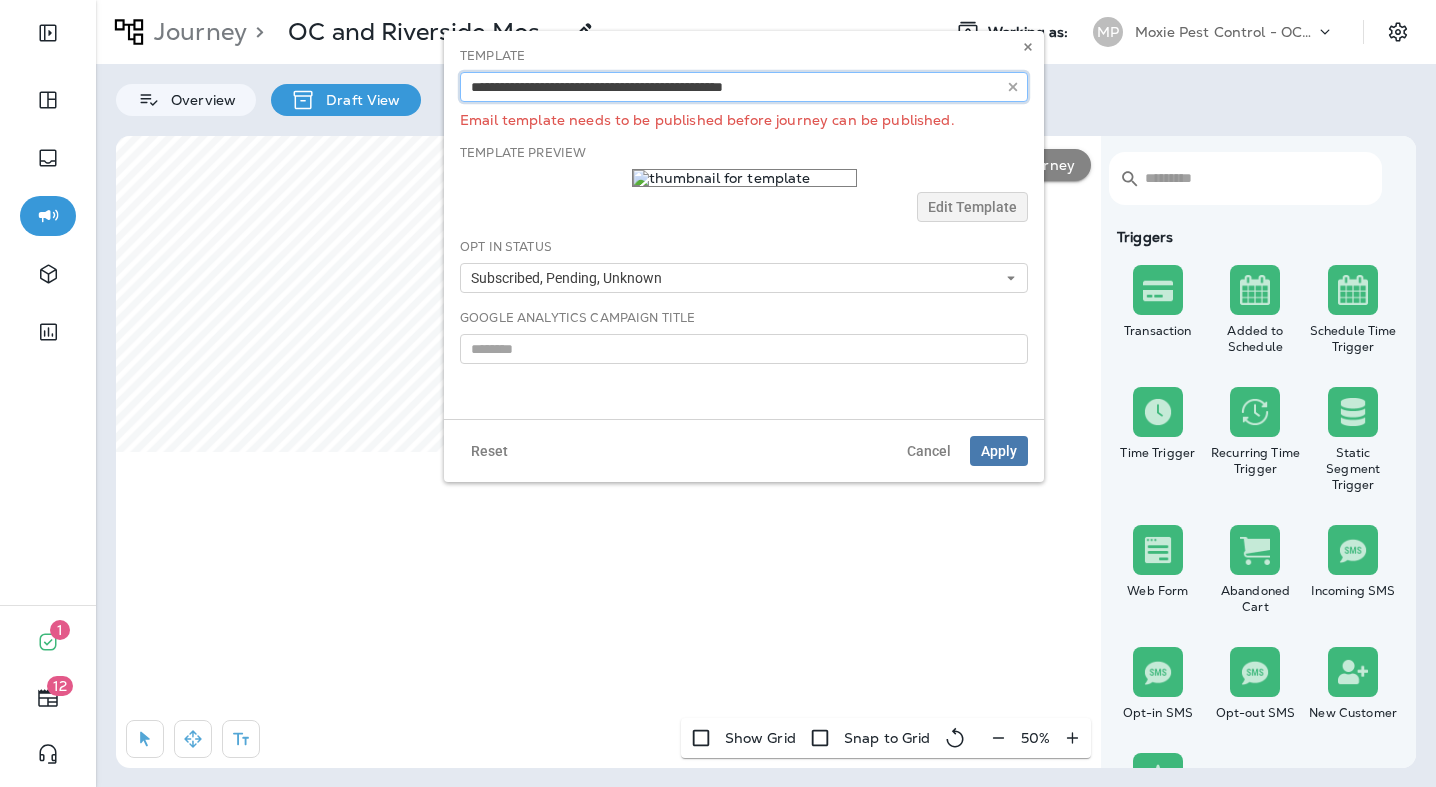 click at bounding box center (744, 87) 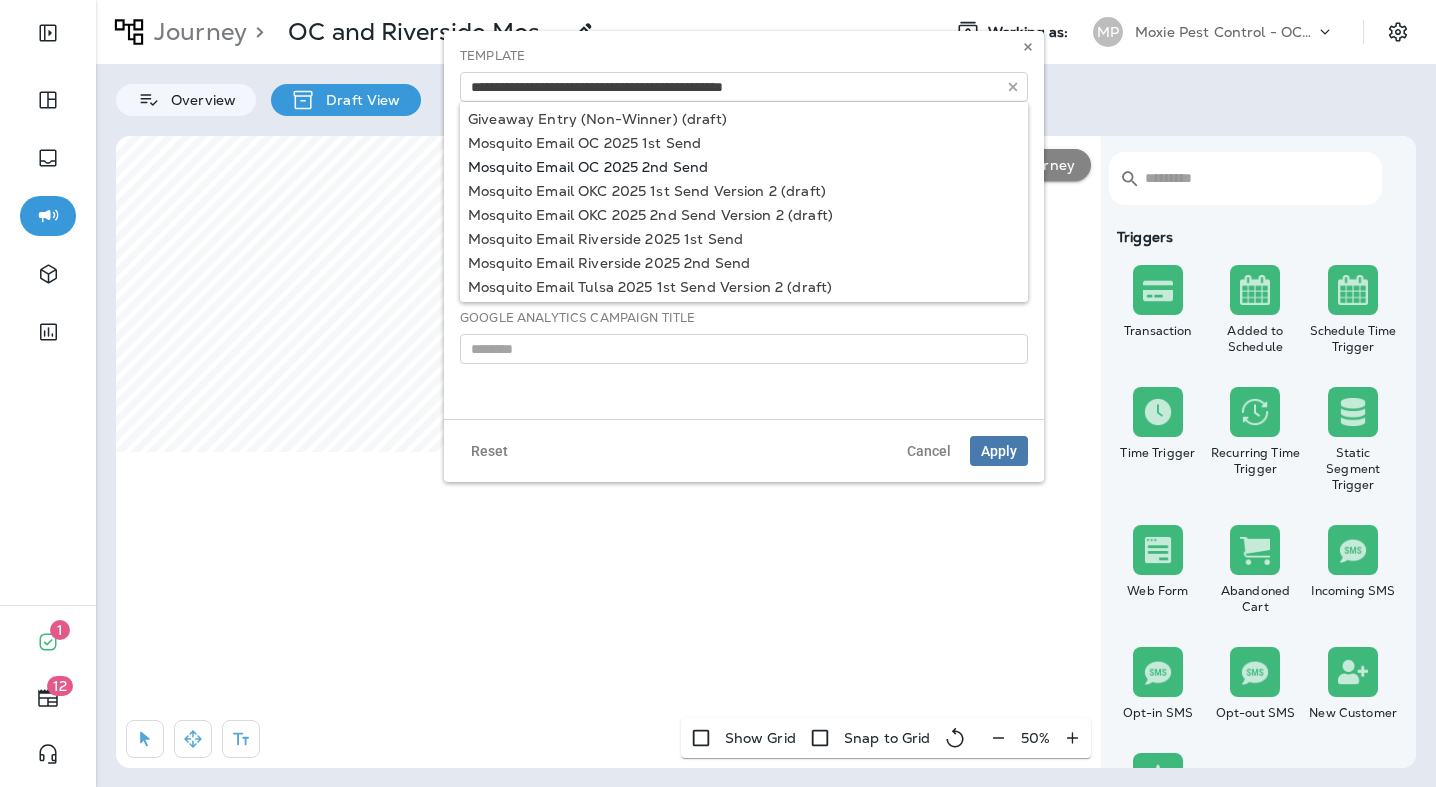 type on "**********" 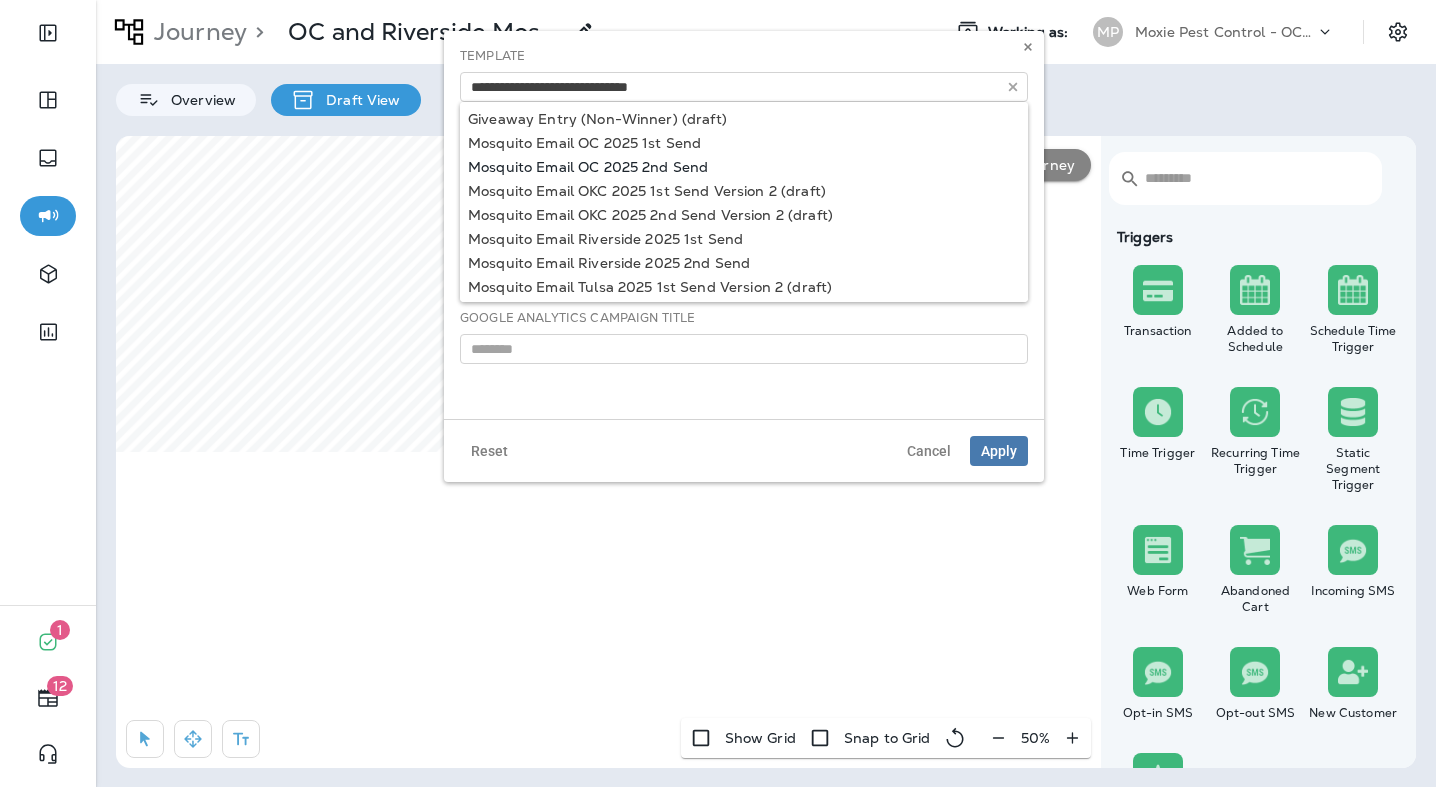 click on "**********" at bounding box center (744, 225) 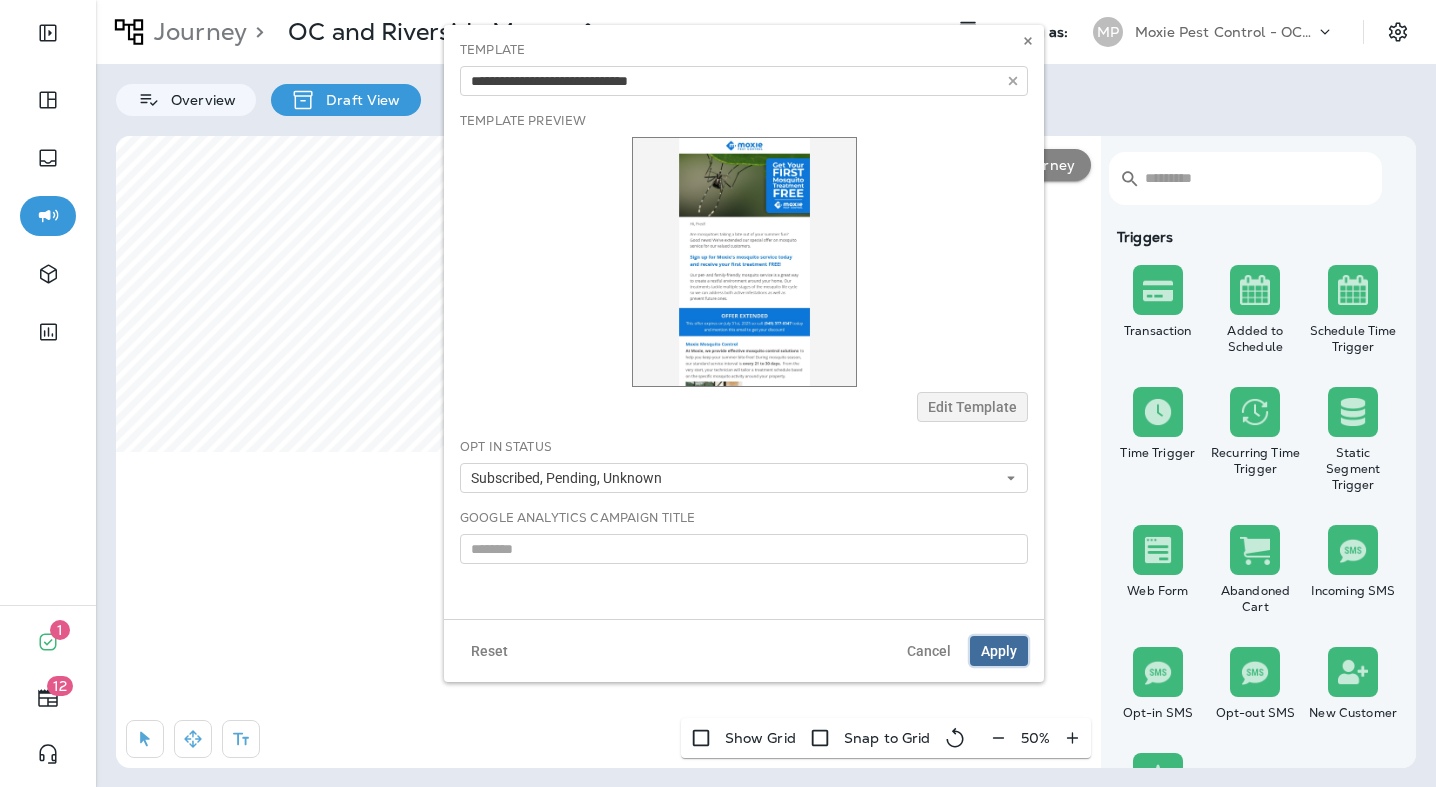 click on "Apply" at bounding box center [999, 651] 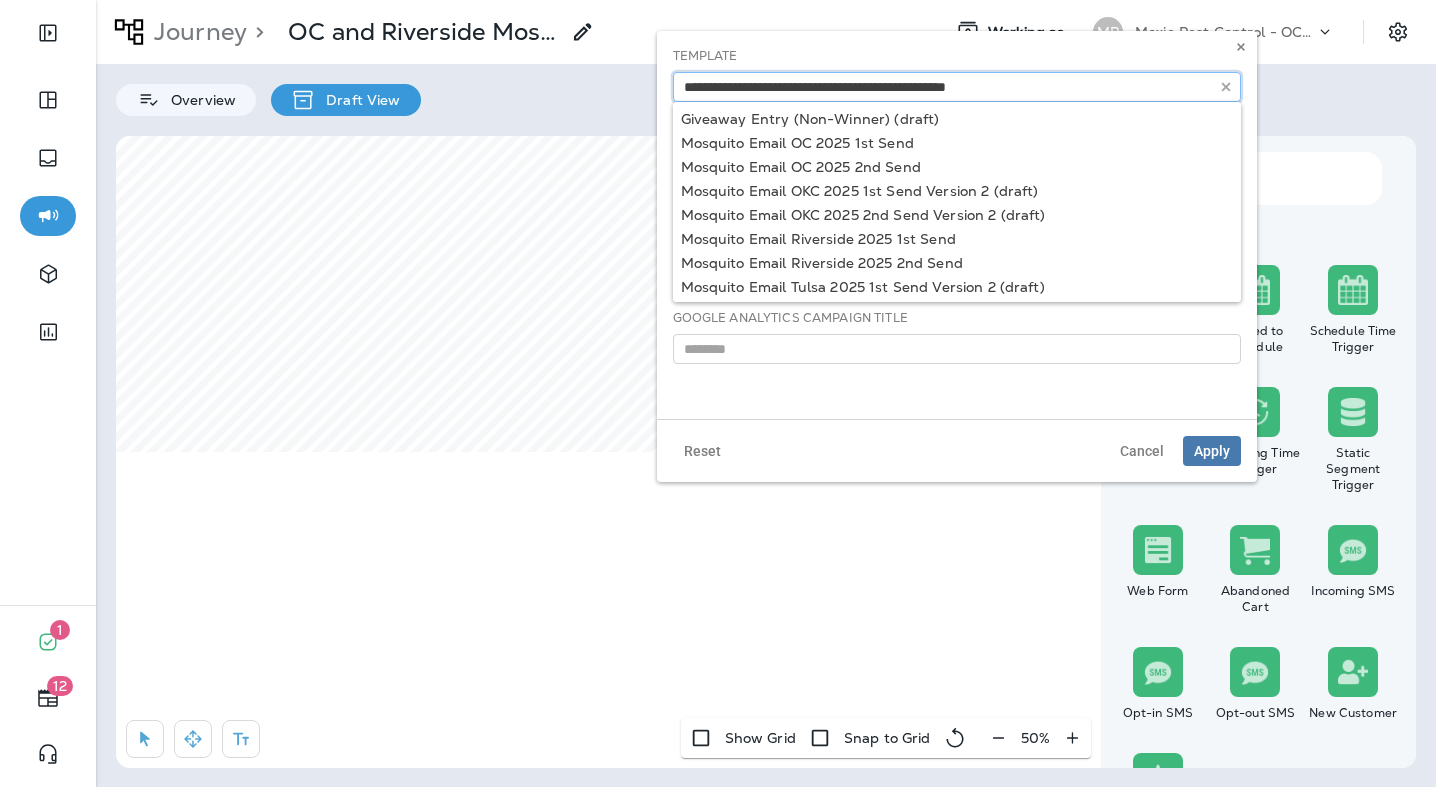 click at bounding box center (957, 87) 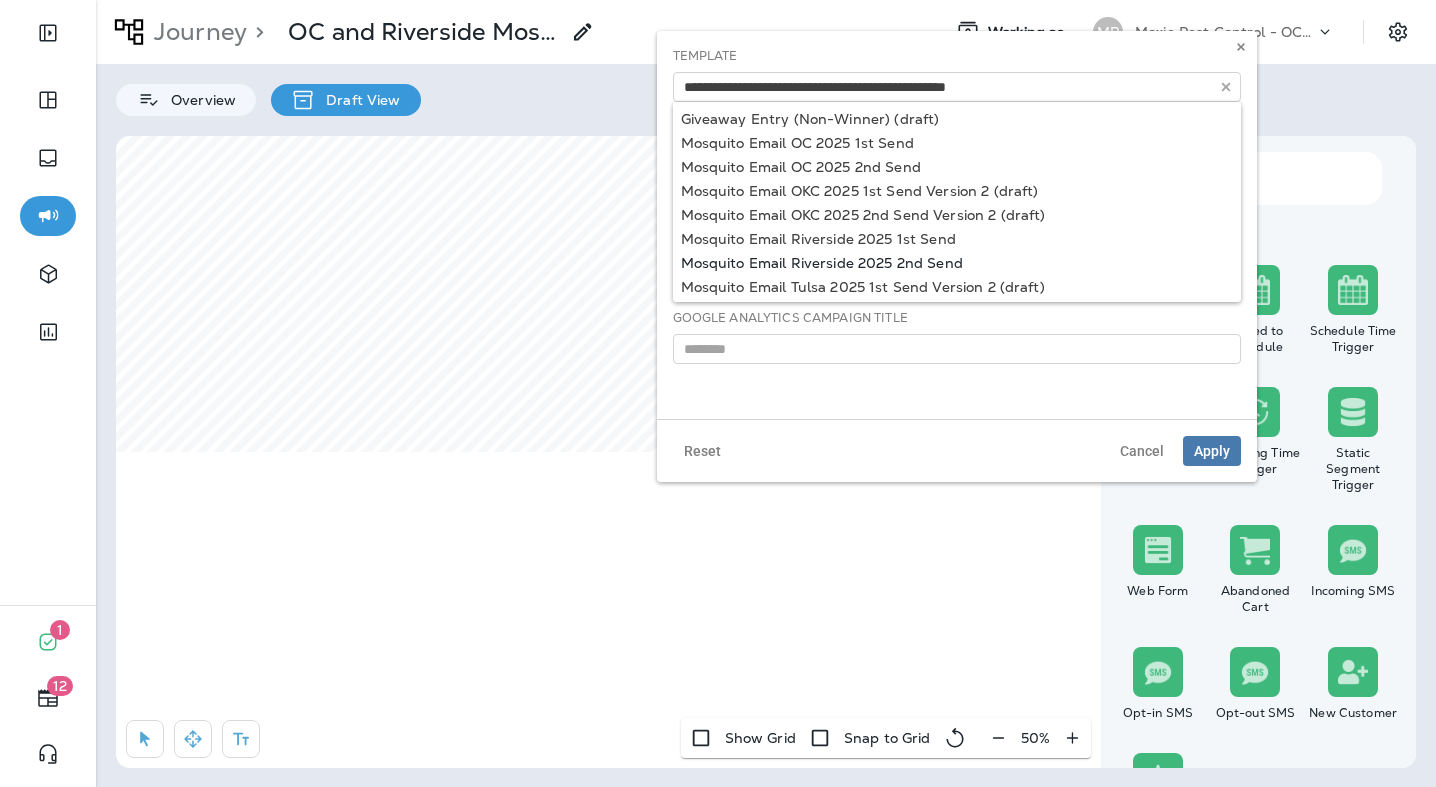 type on "**********" 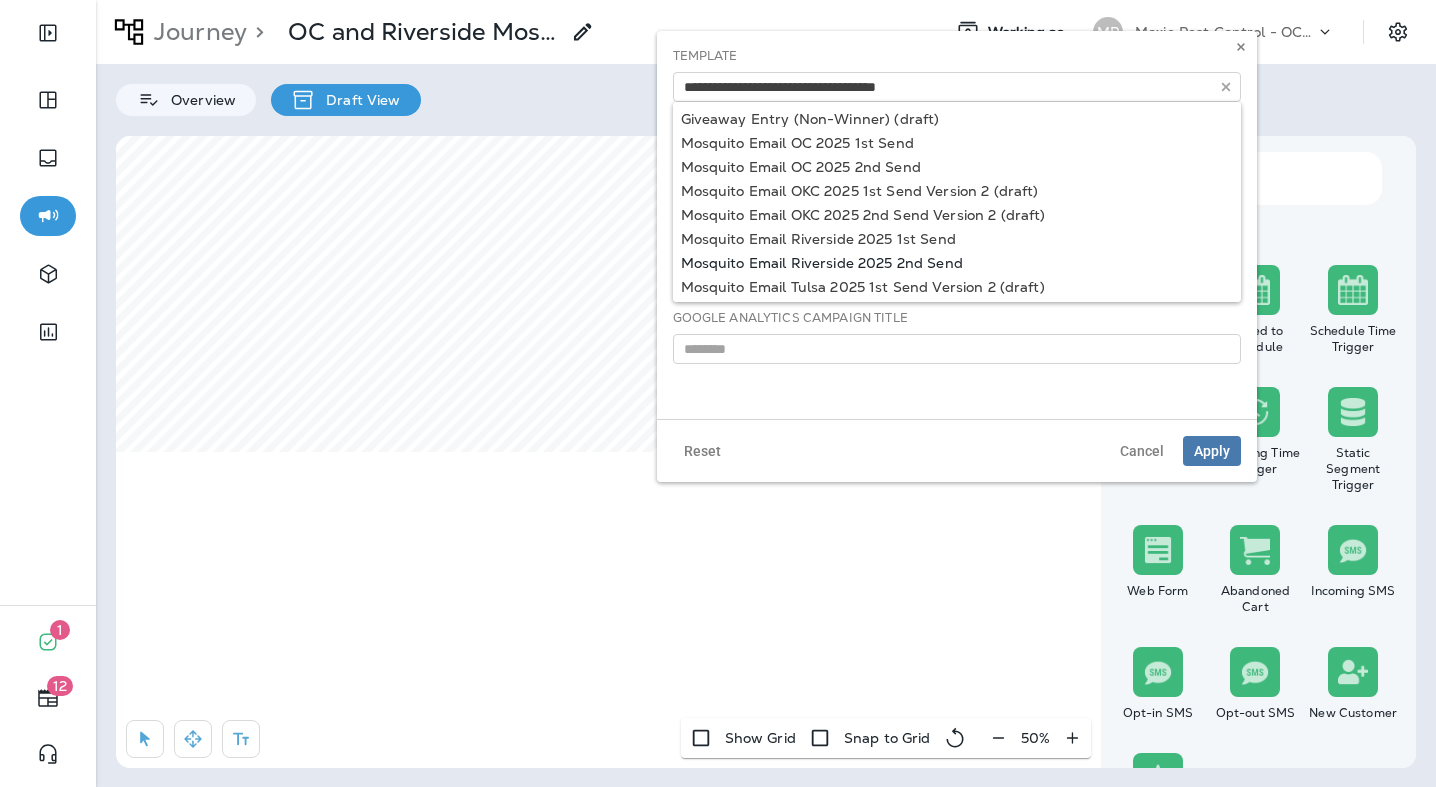 click on "**********" at bounding box center [957, 225] 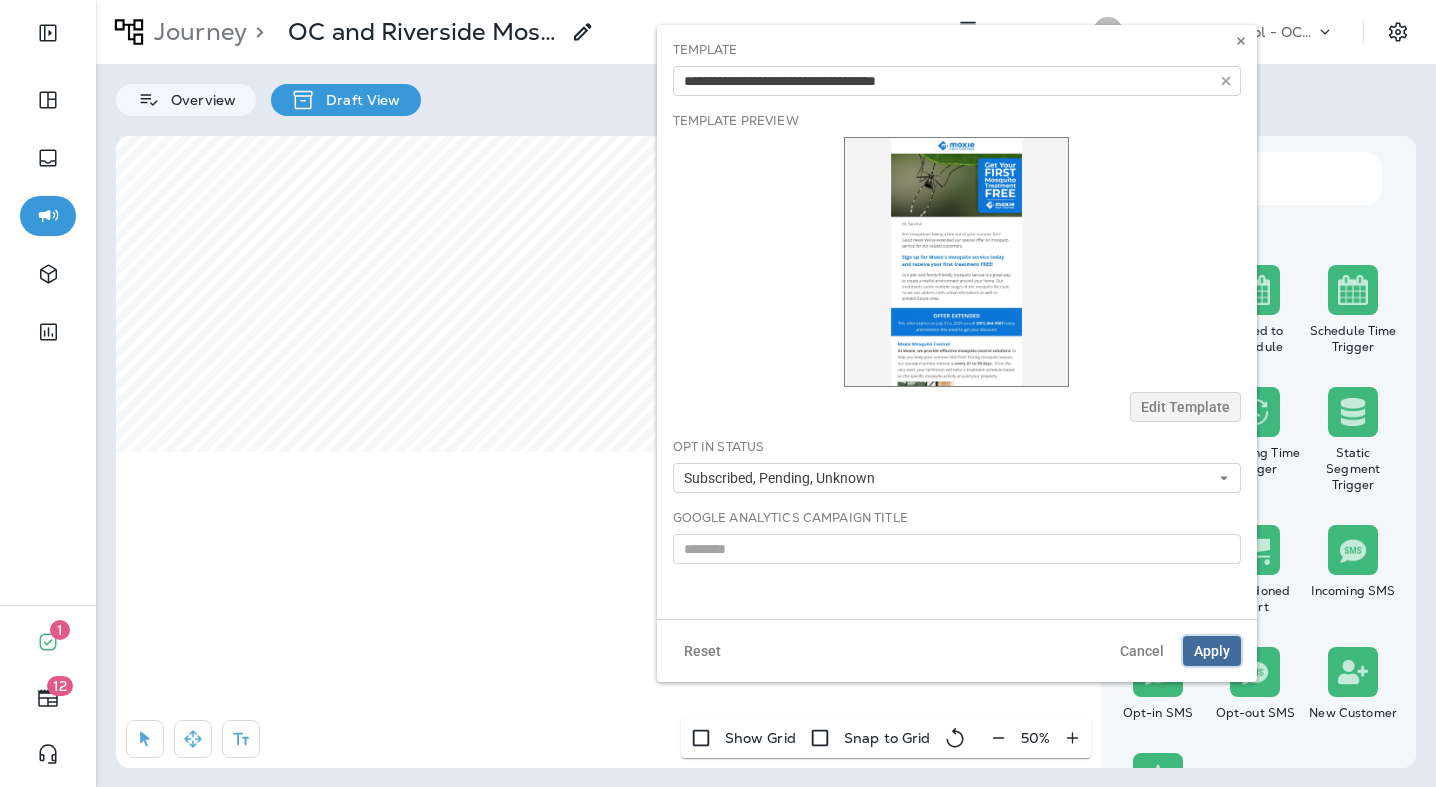 click on "Apply" at bounding box center (1212, 651) 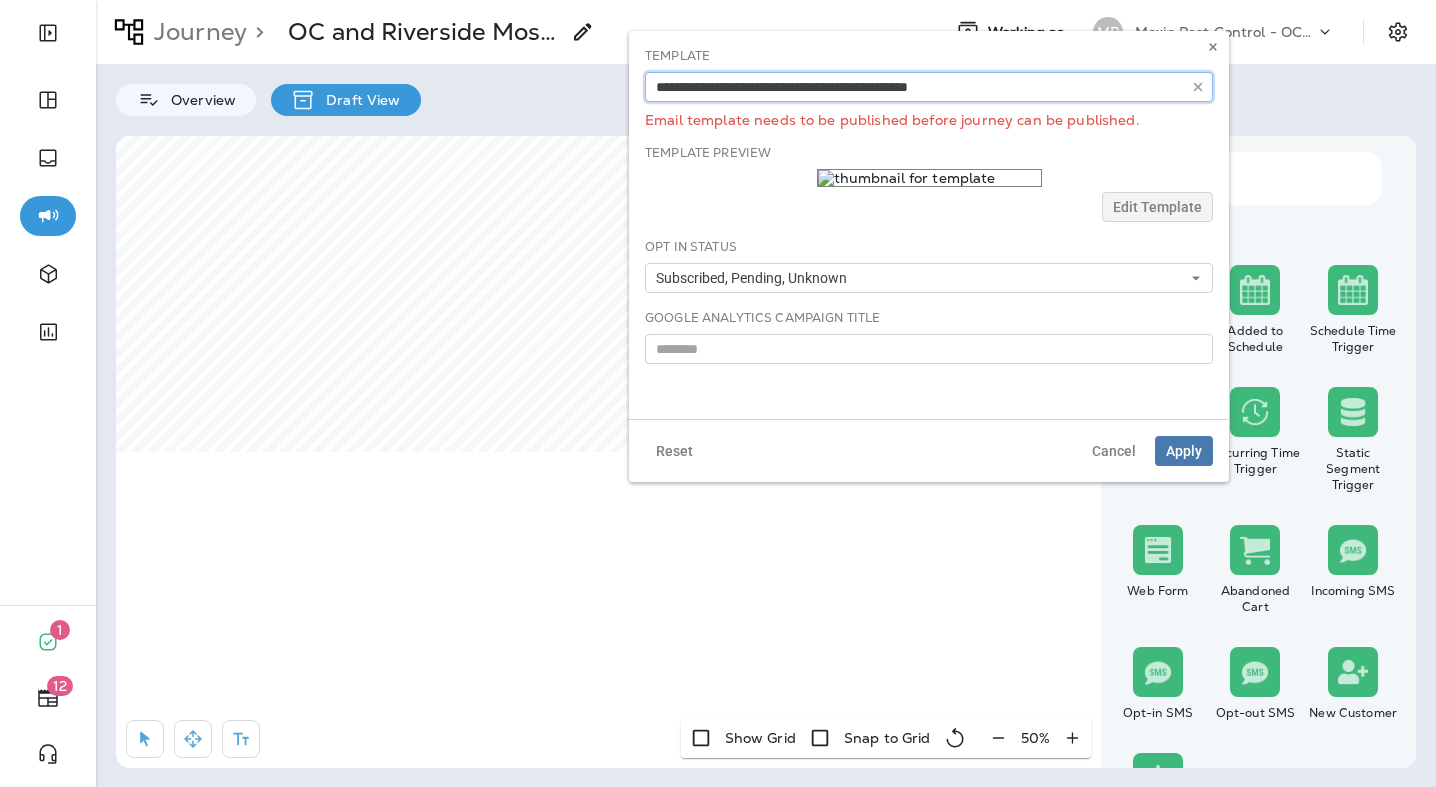 click at bounding box center [929, 87] 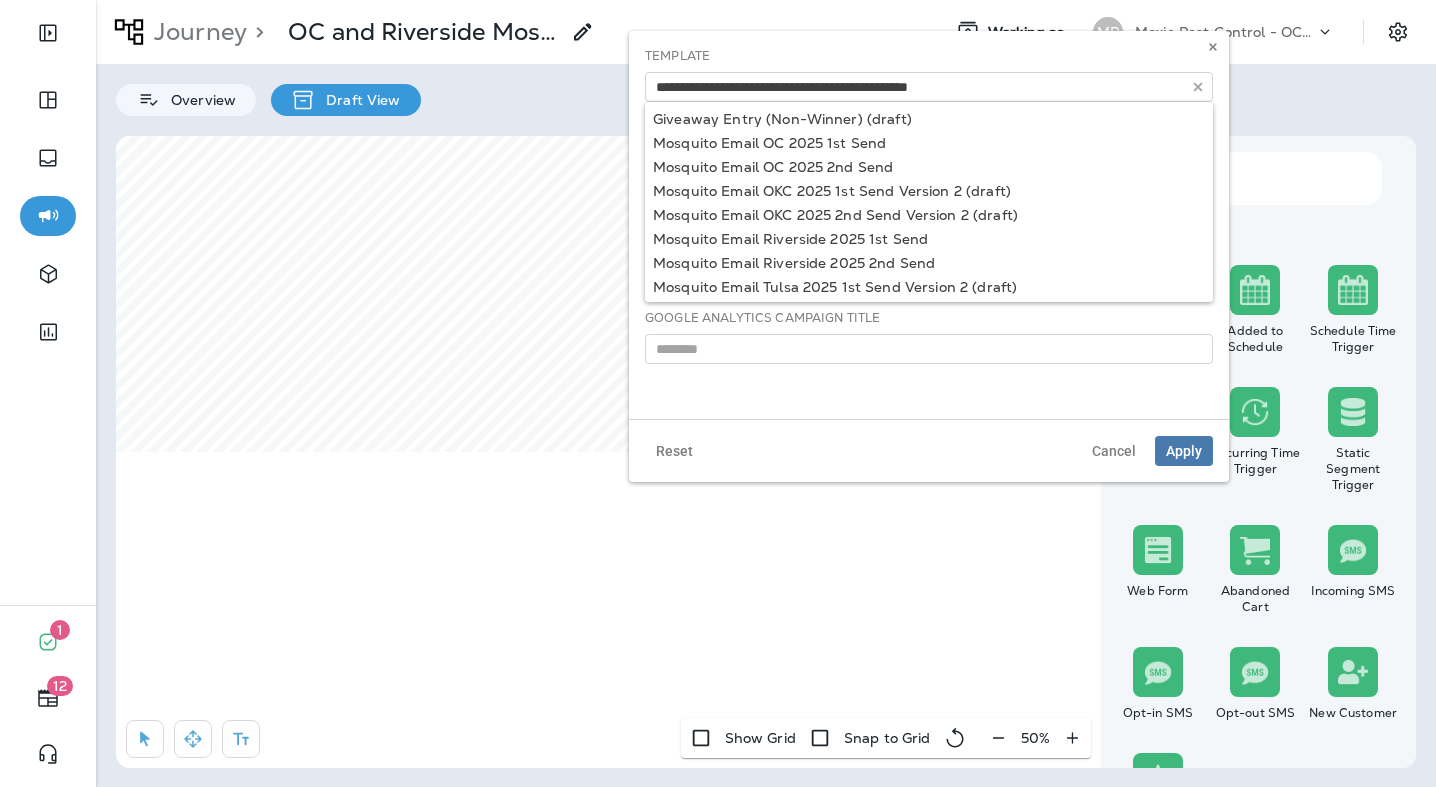 type on "**********" 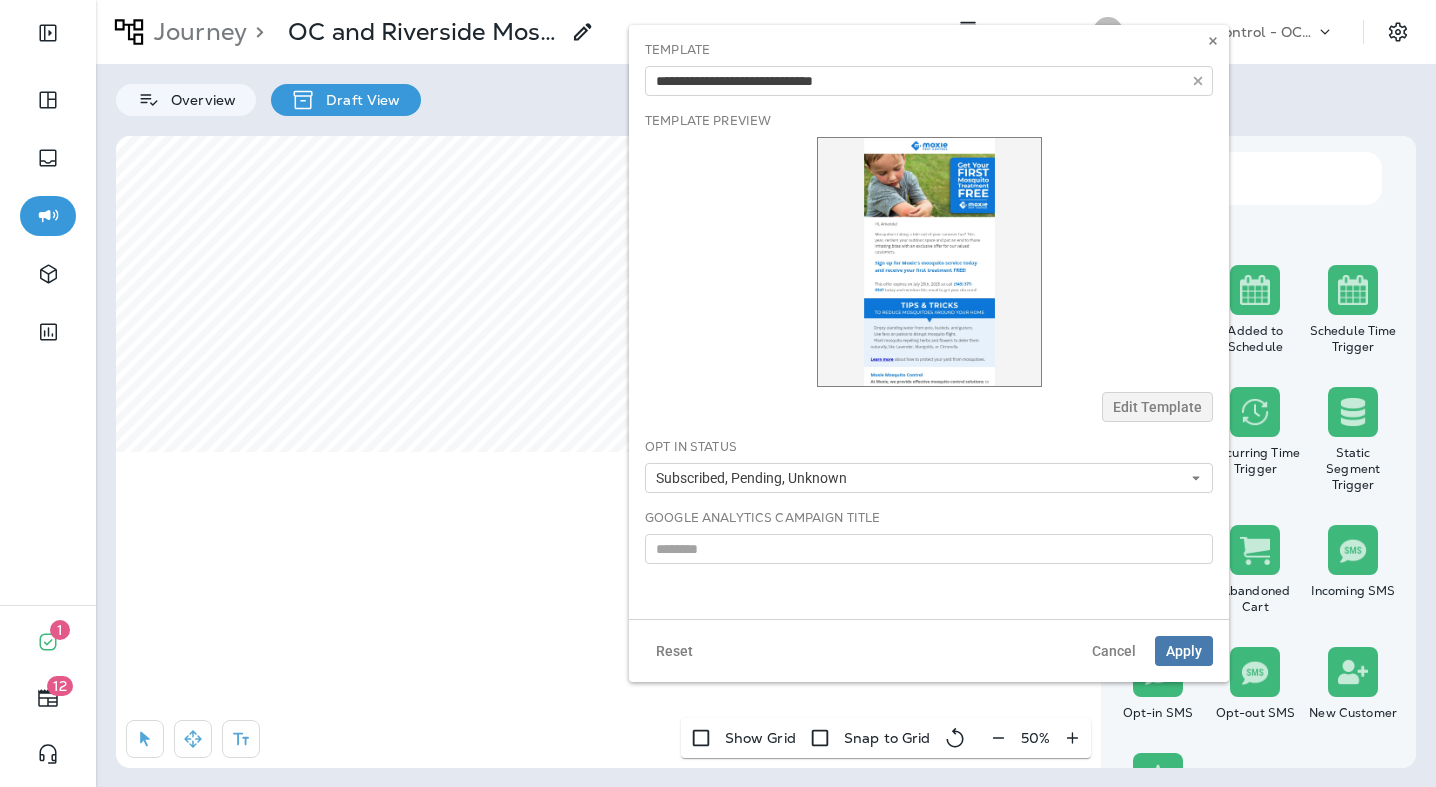 click on "**********" at bounding box center [929, 322] 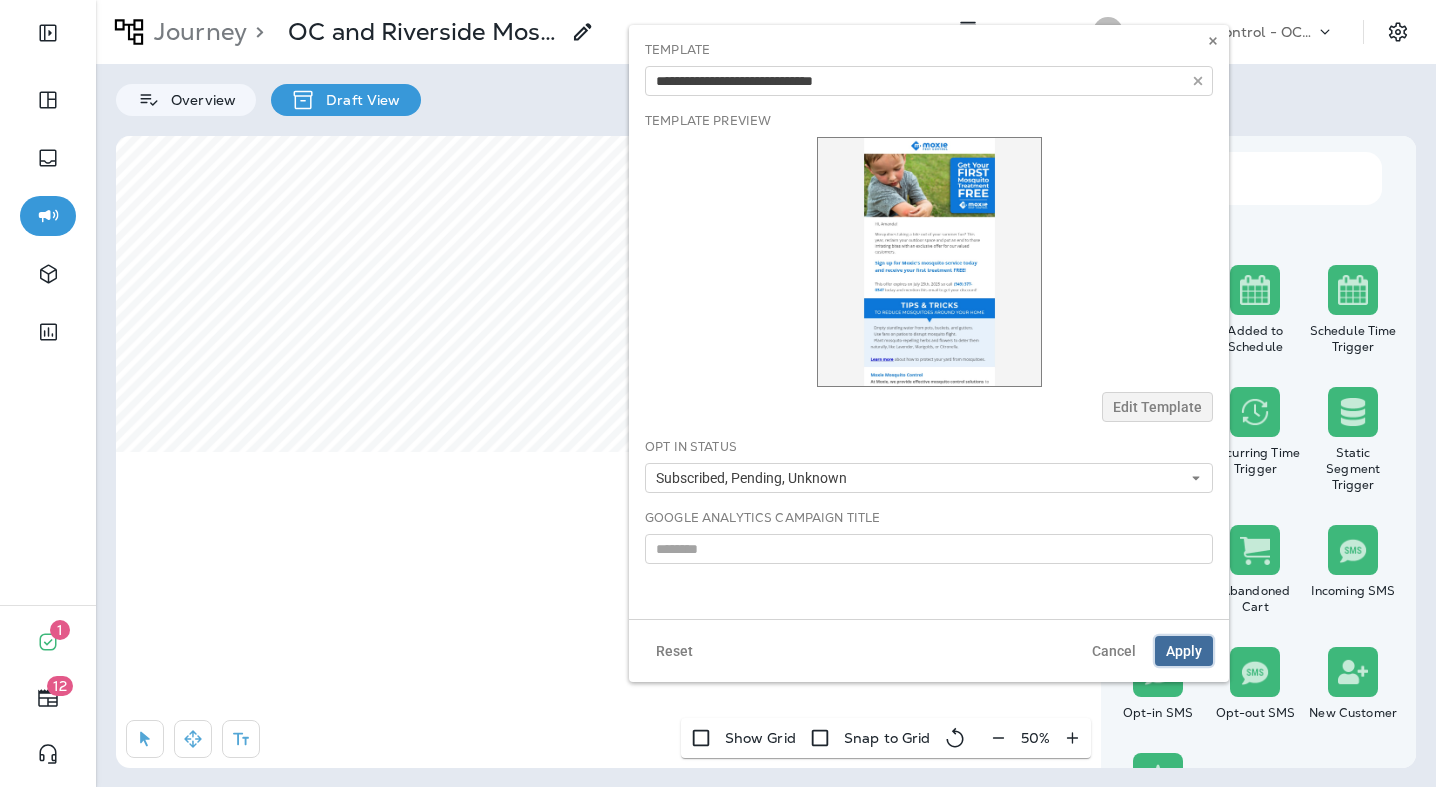 click on "Apply" at bounding box center (1184, 651) 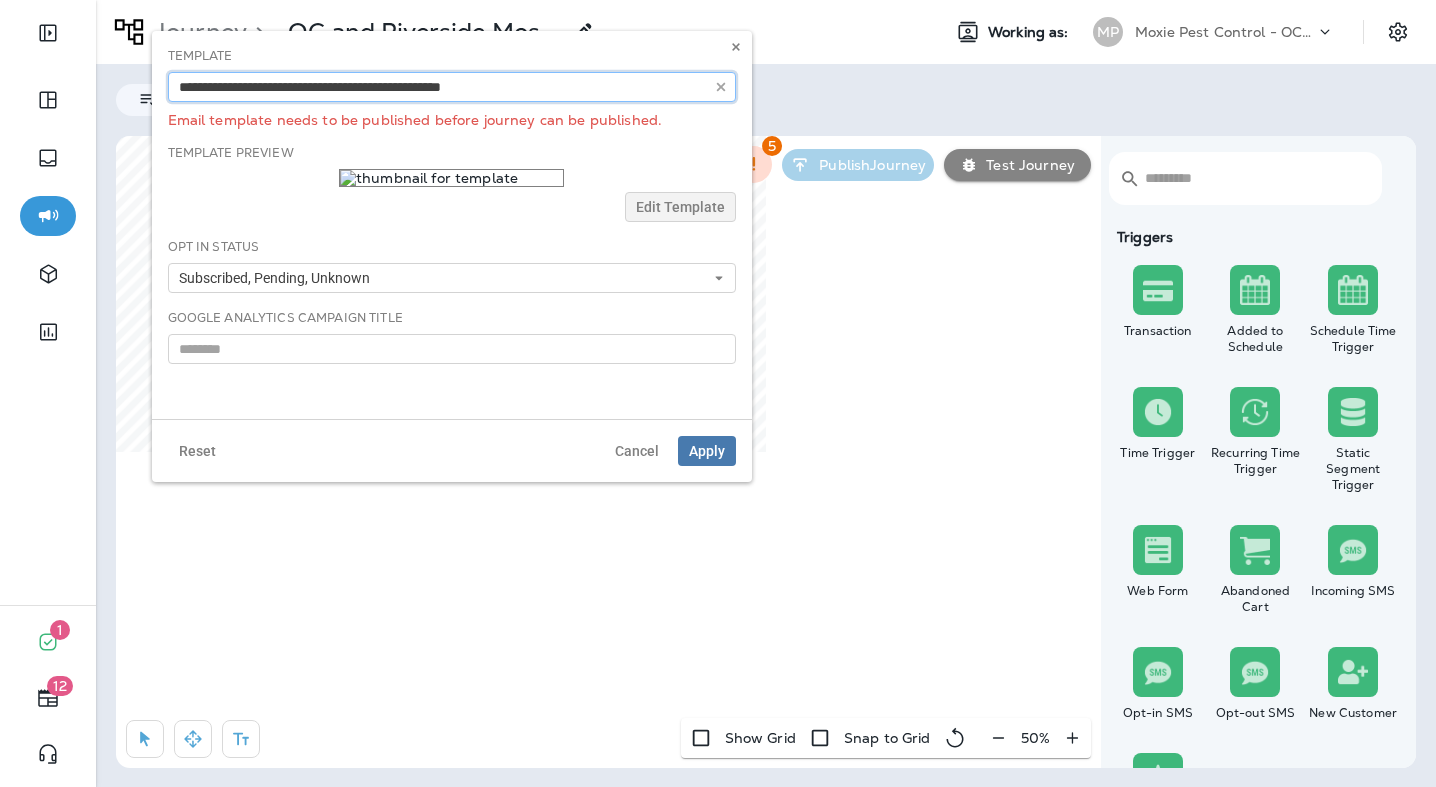 click at bounding box center (452, 87) 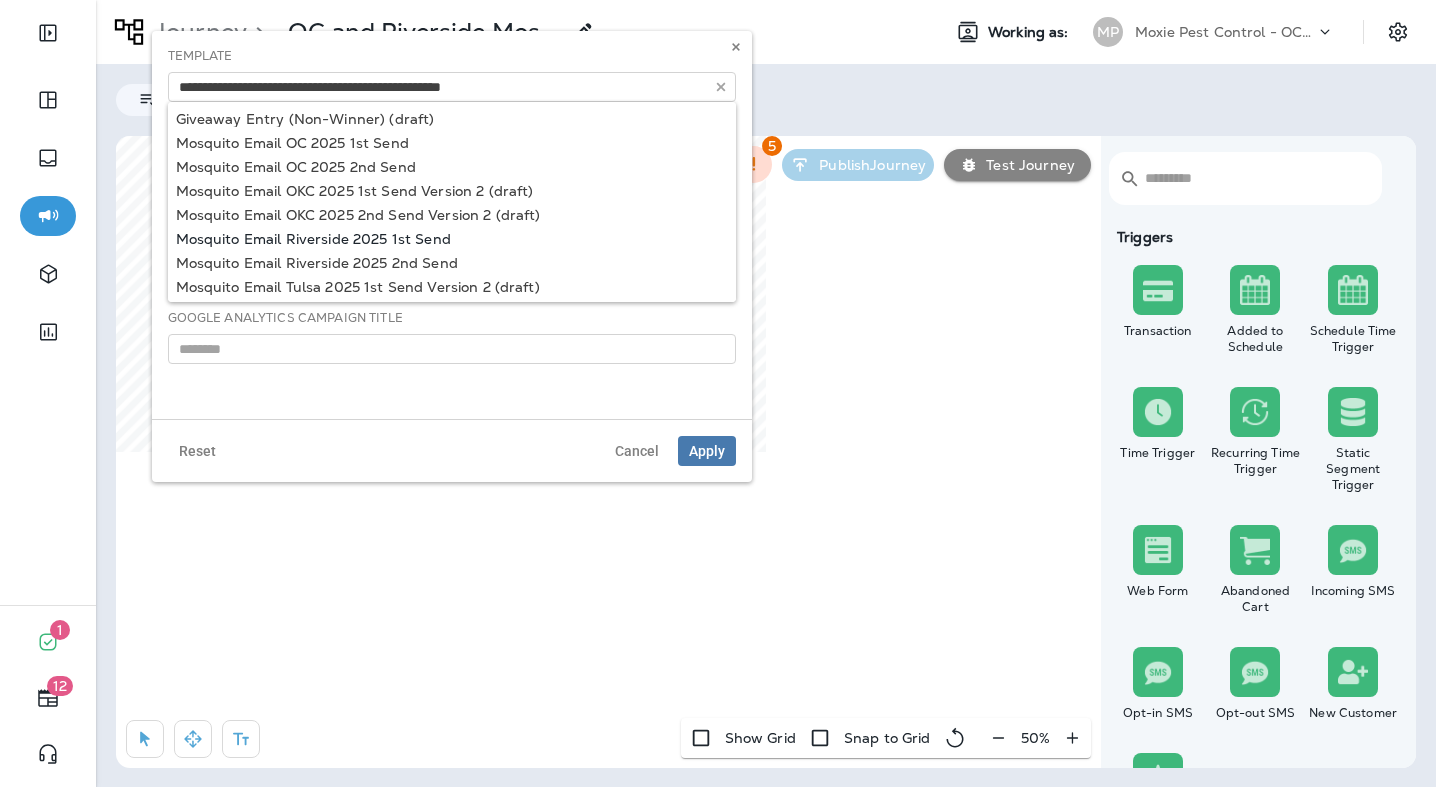 type on "**********" 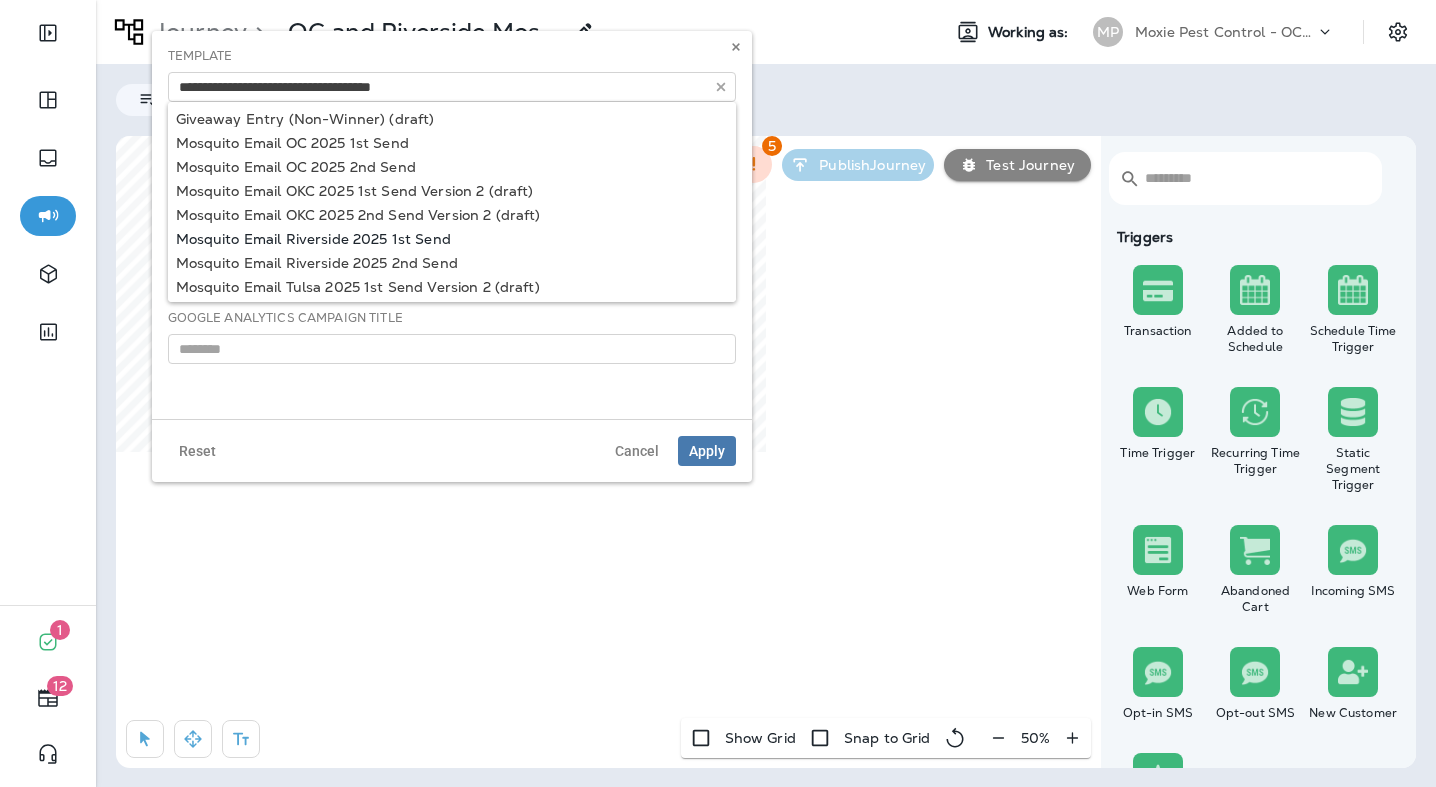 click on "**********" at bounding box center [452, 225] 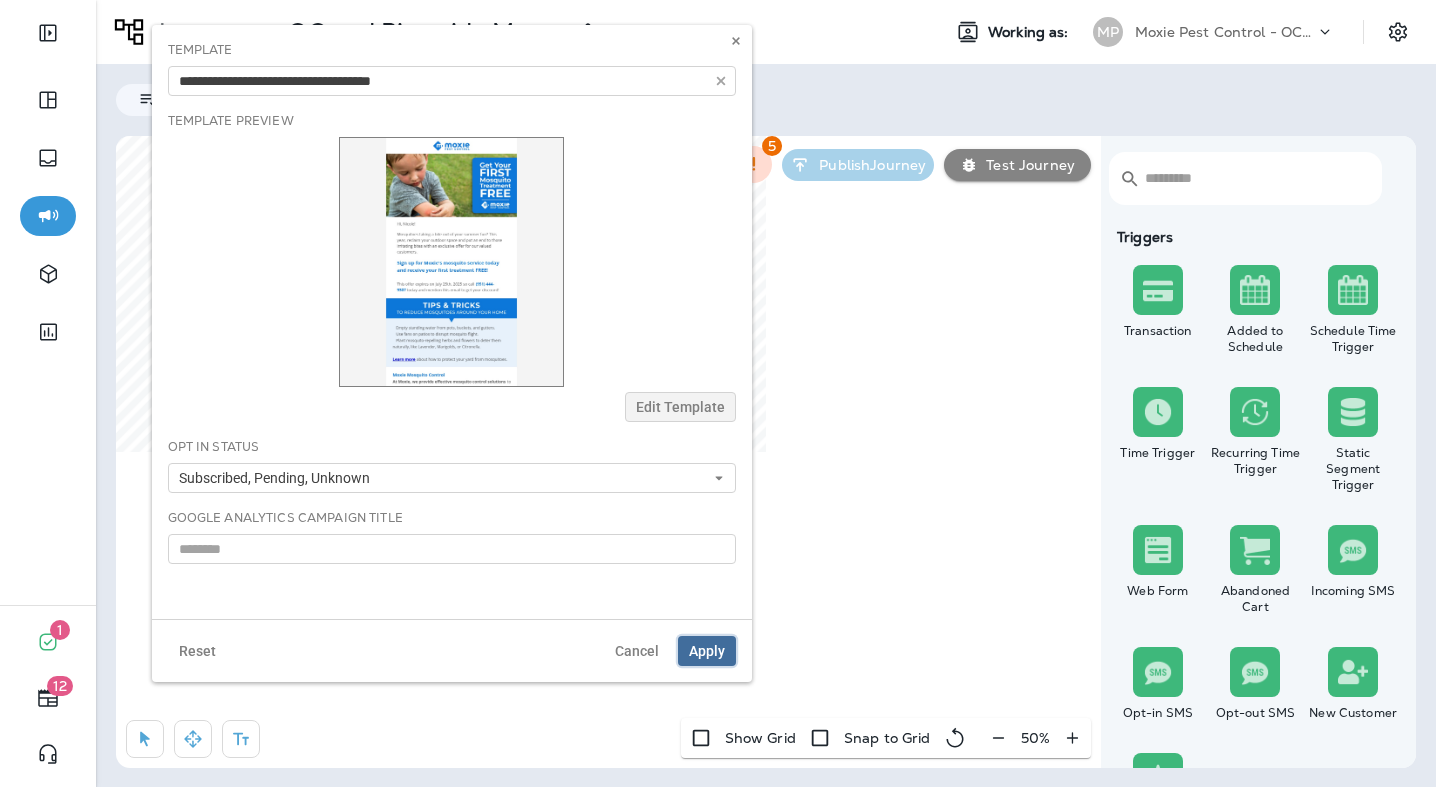 click on "Apply" at bounding box center (707, 651) 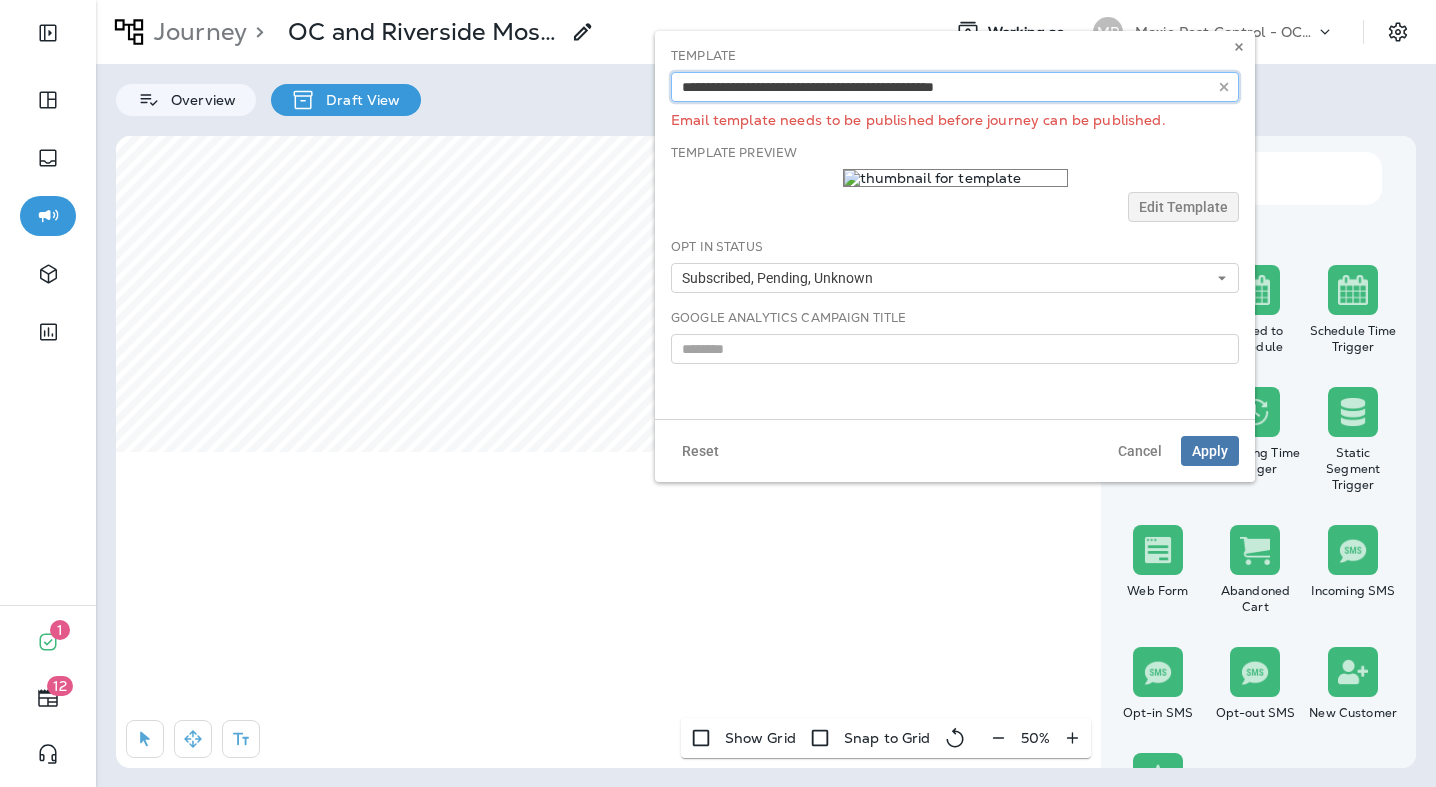 click at bounding box center [955, 87] 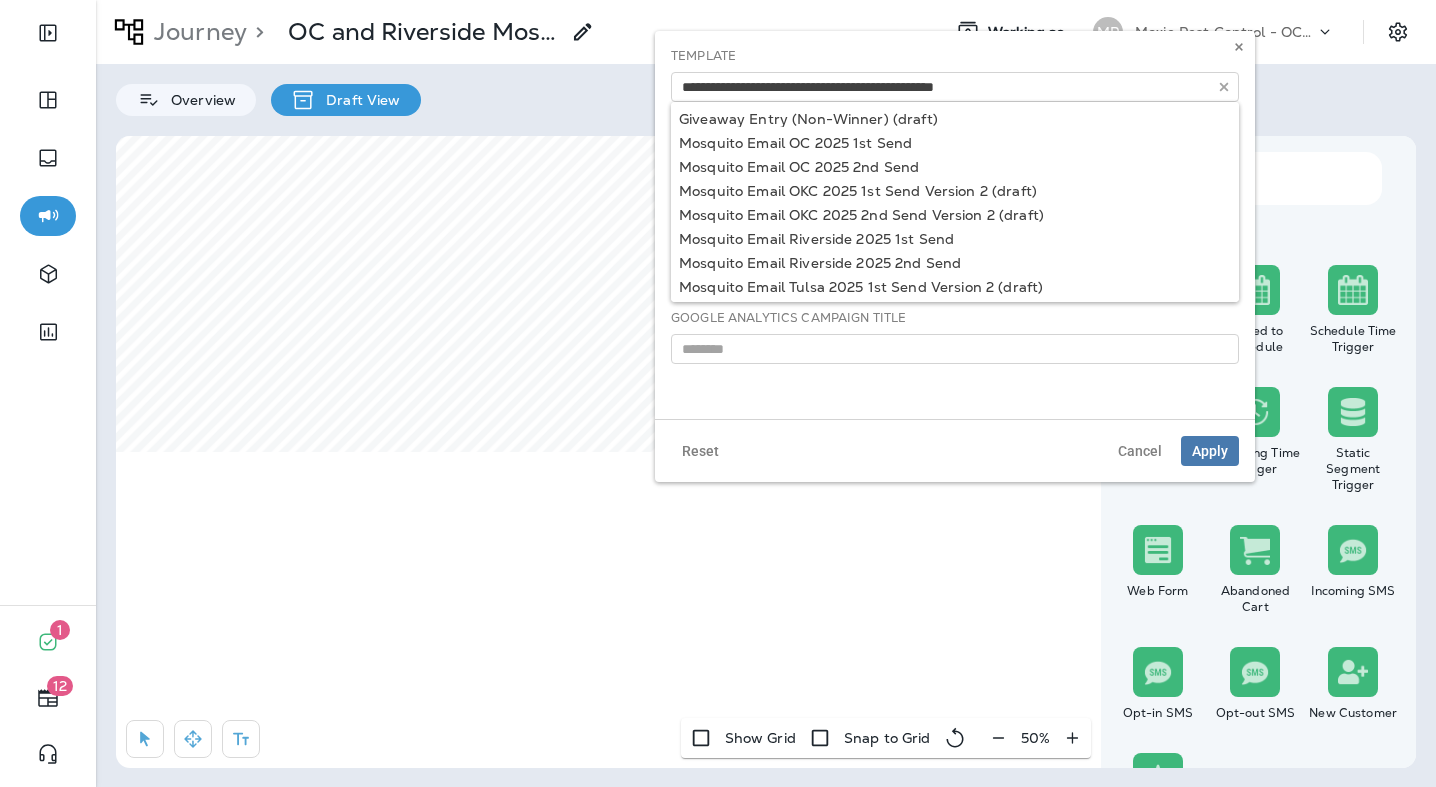 type on "**********" 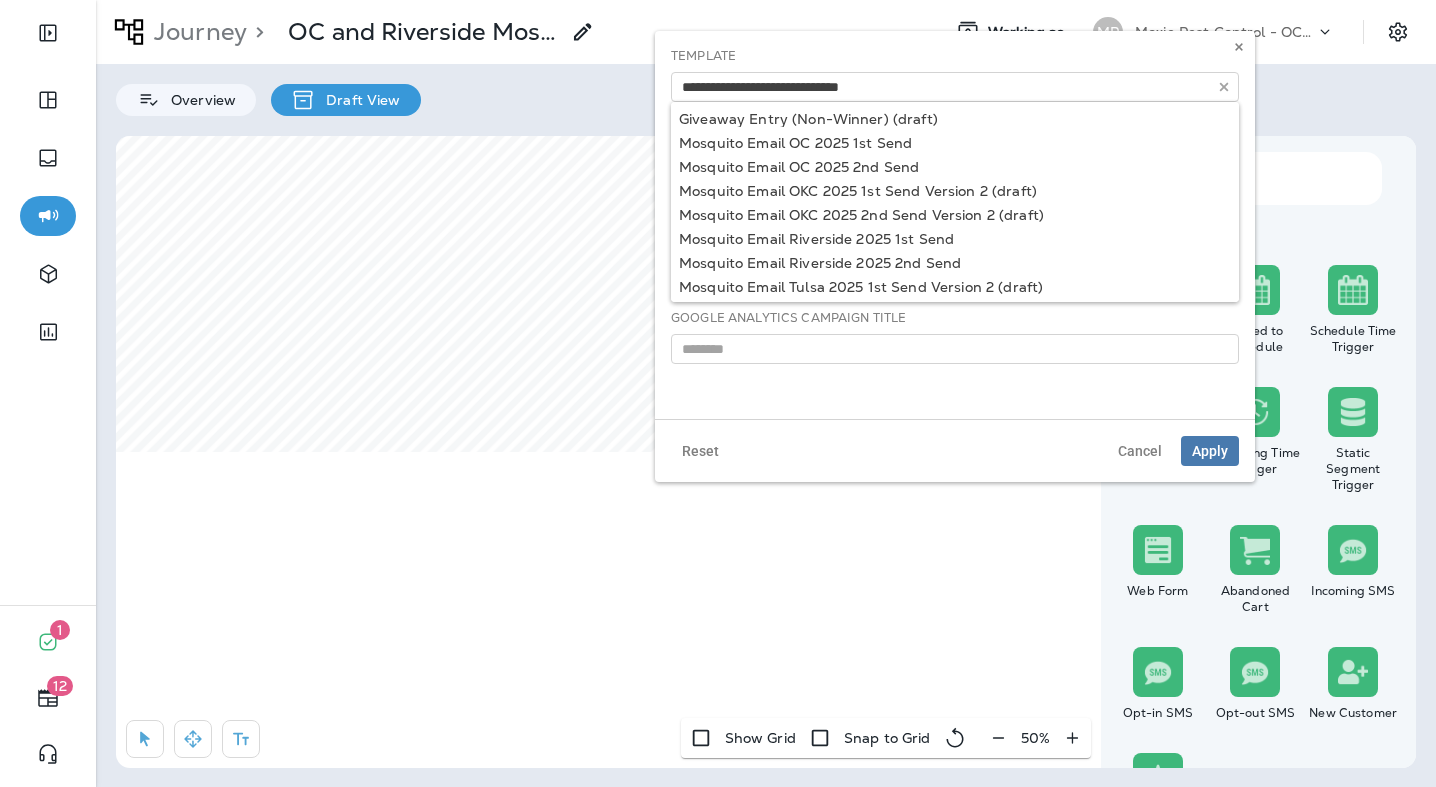 click on "**********" at bounding box center (955, 225) 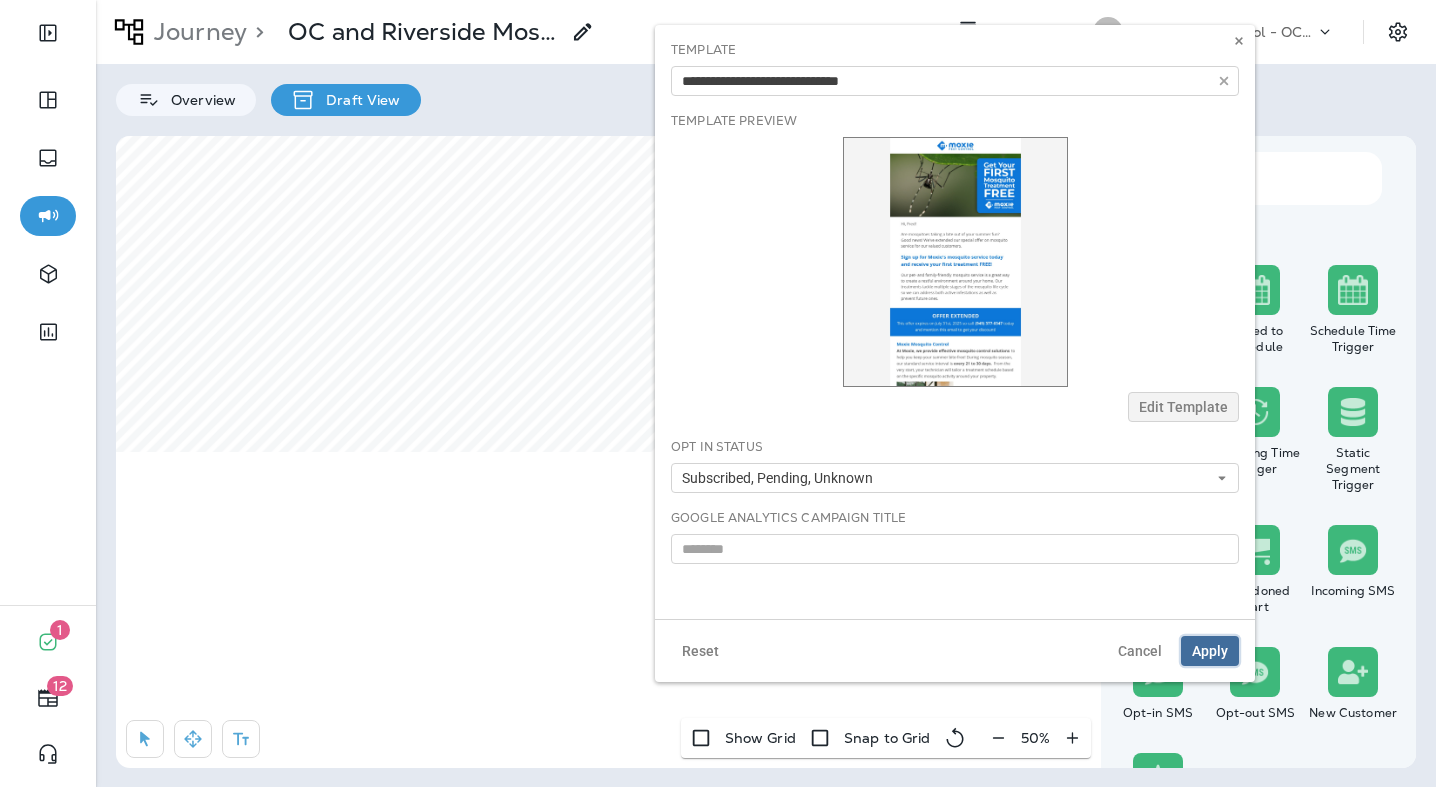 click on "Apply" at bounding box center (1210, 651) 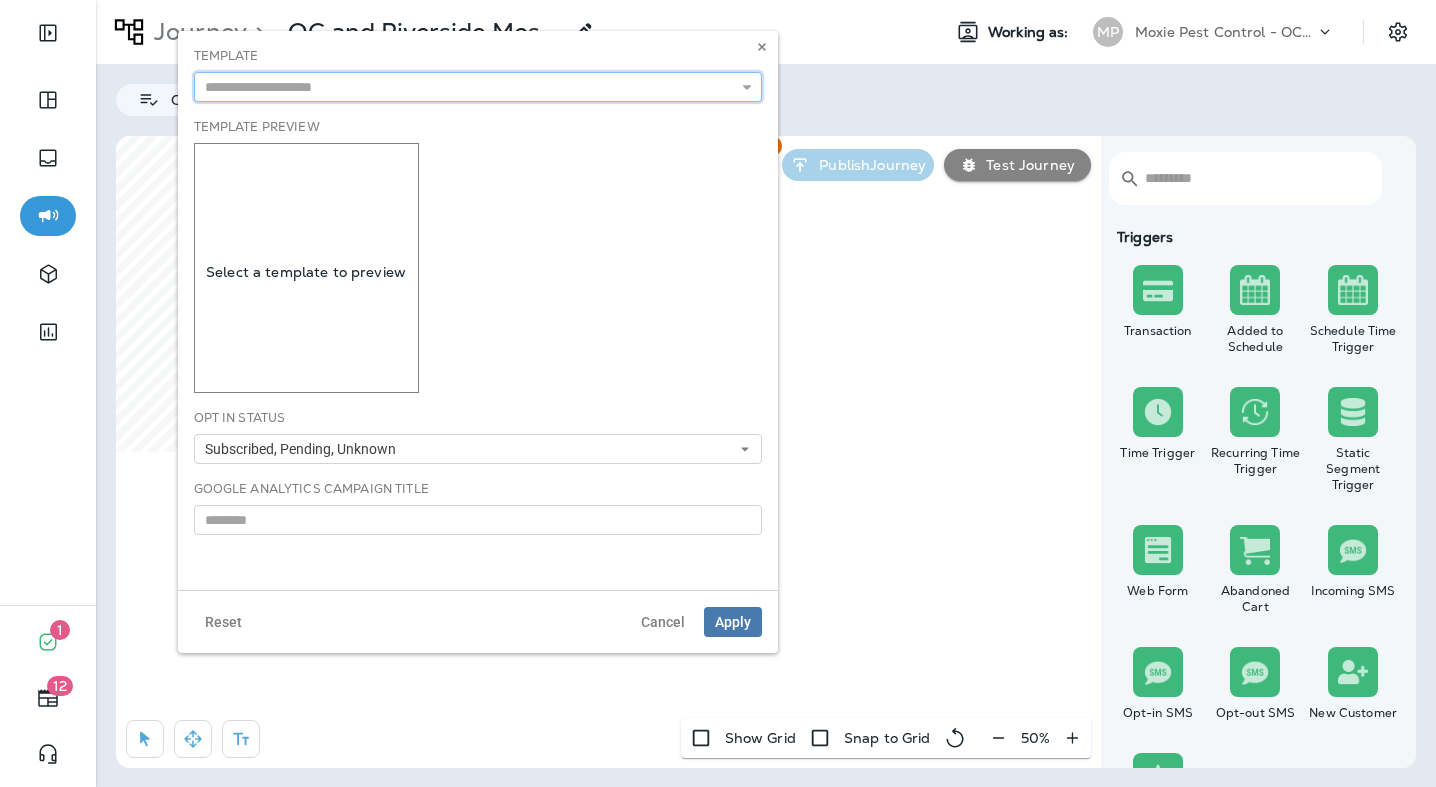 click at bounding box center (478, 87) 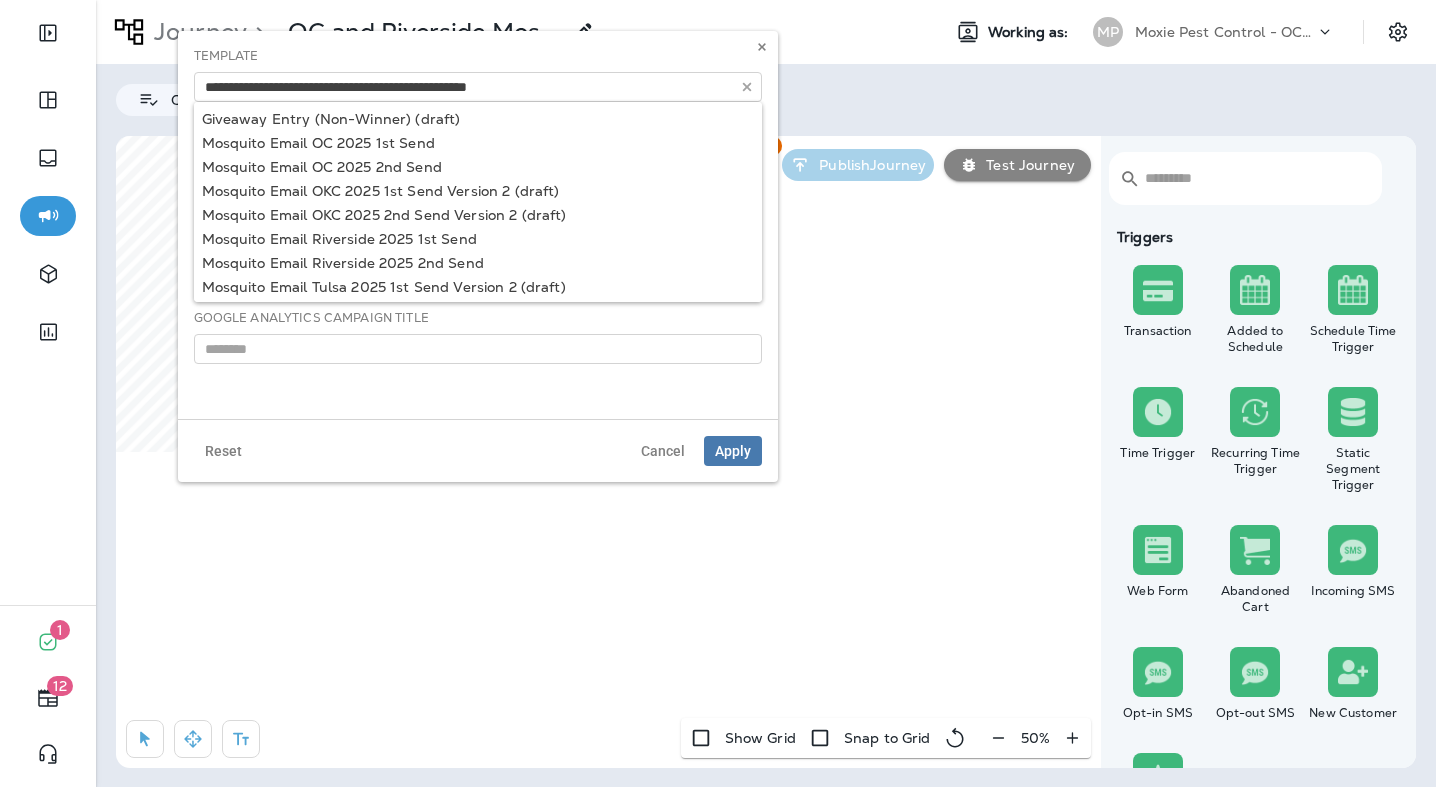 type on "**********" 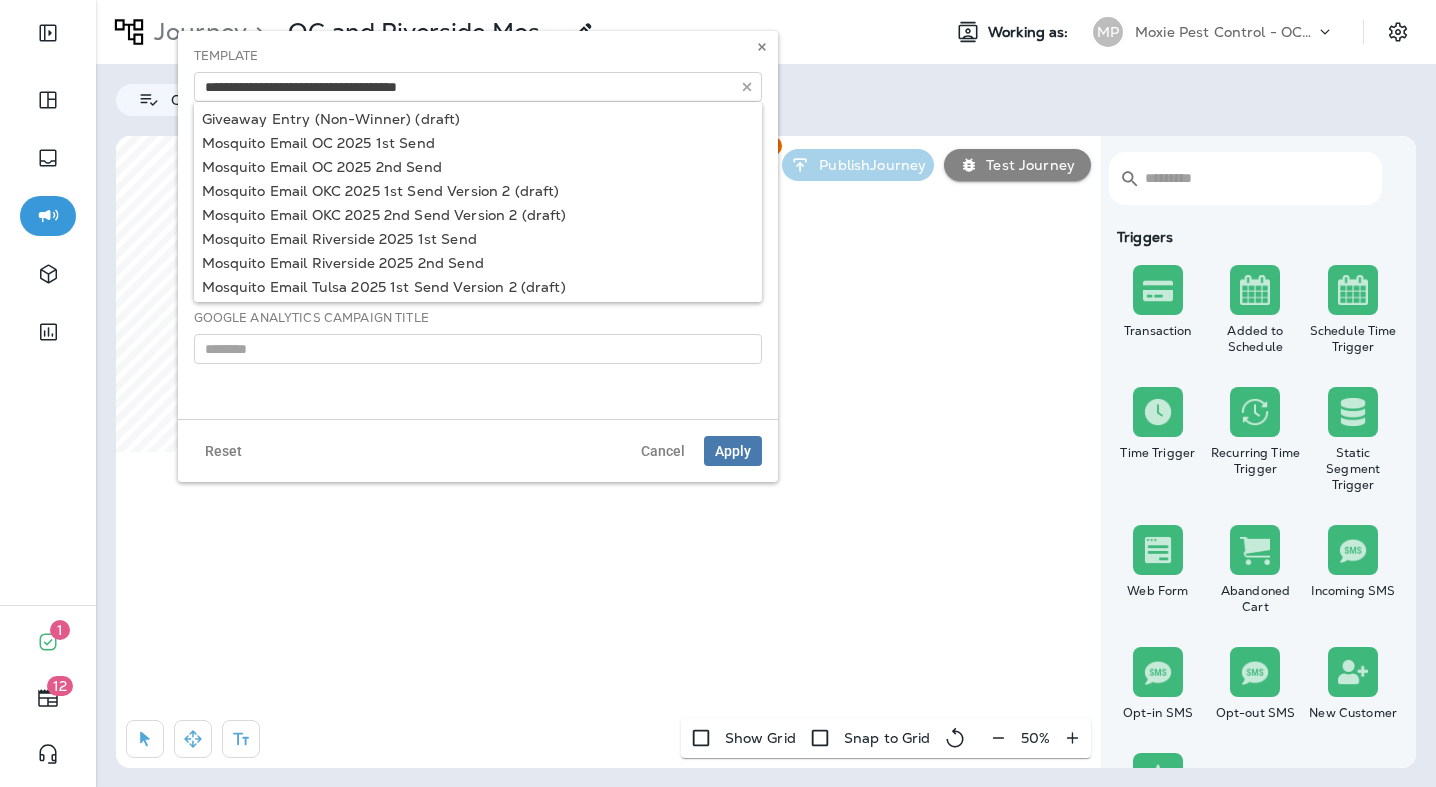 click on "**********" at bounding box center [478, 225] 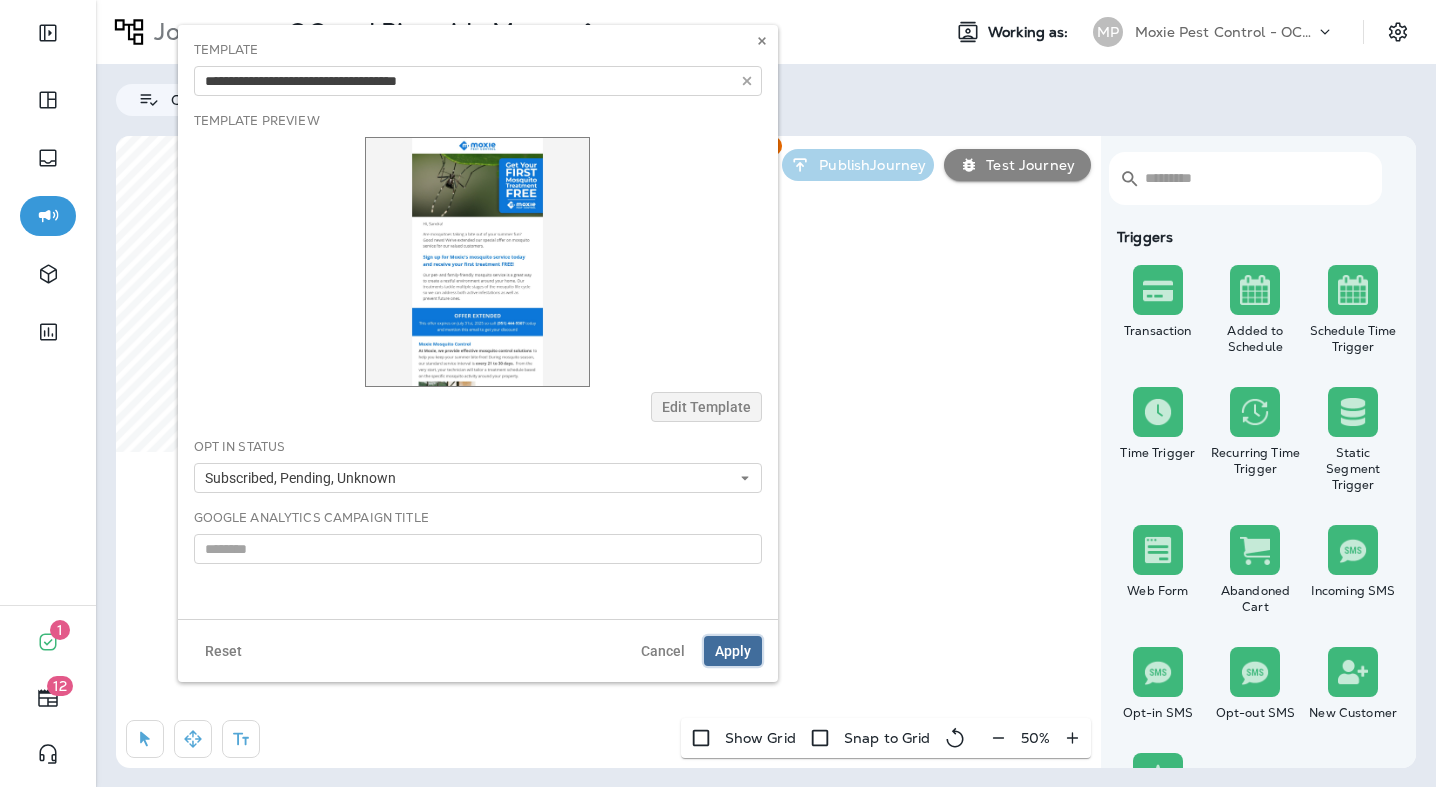click on "Apply" at bounding box center (733, 651) 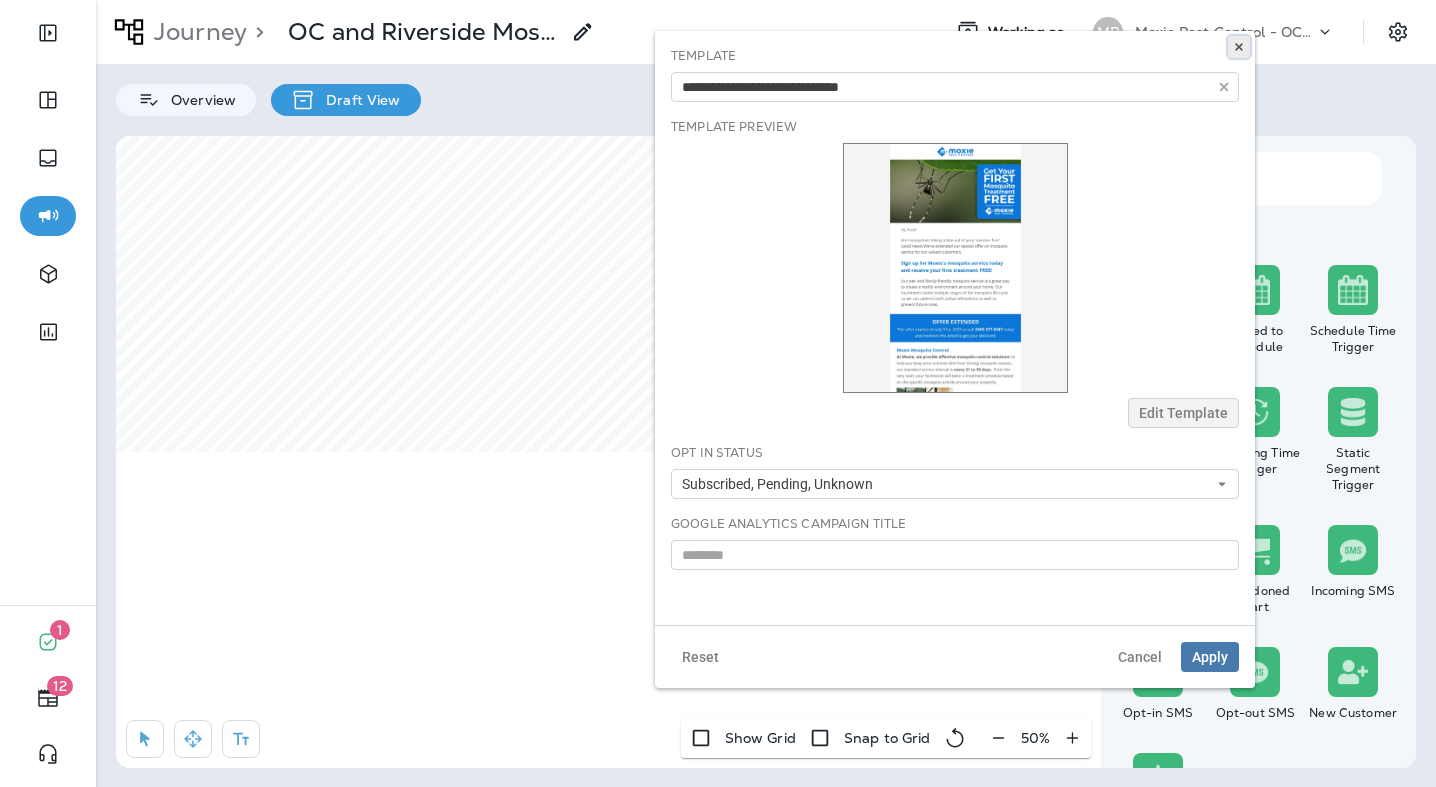 click 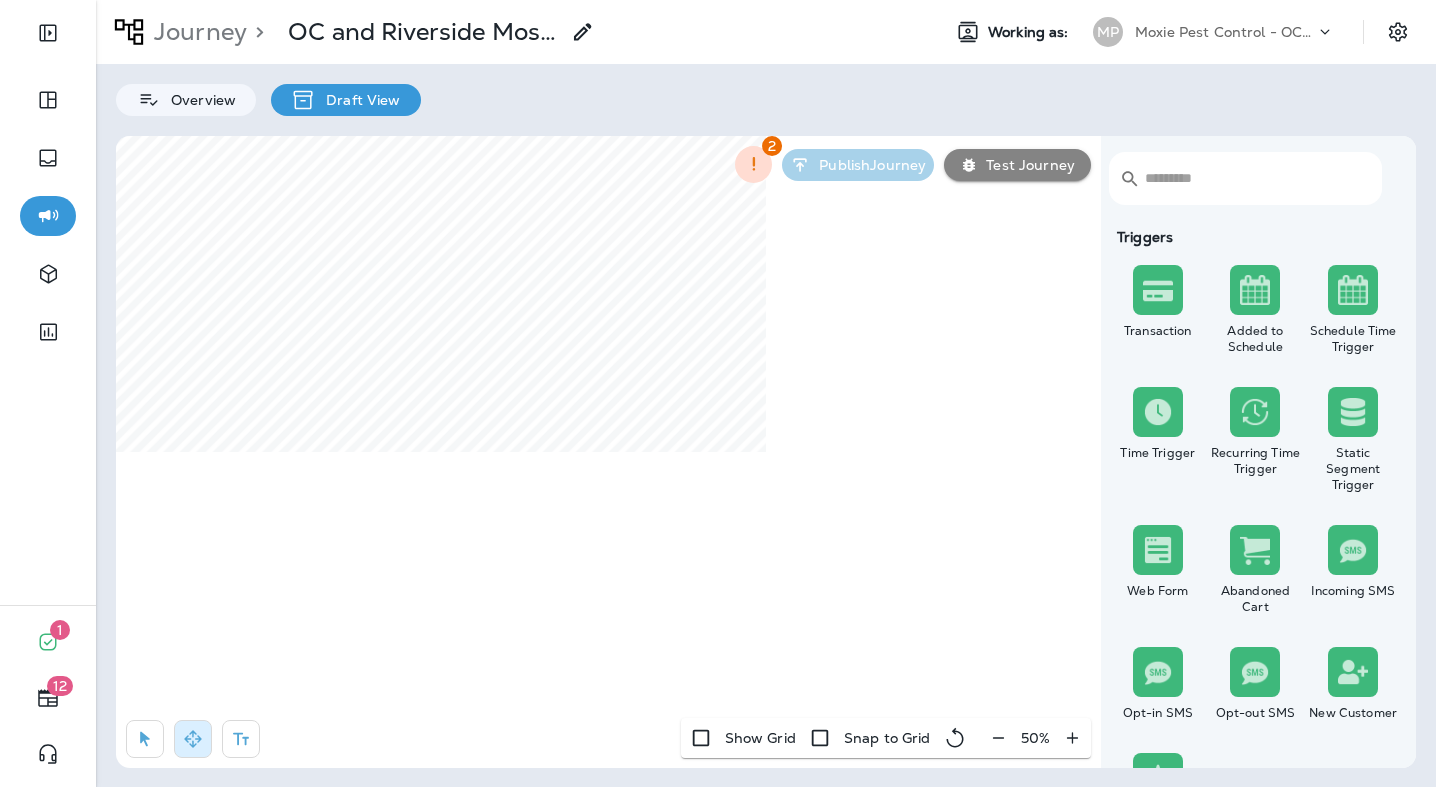 click on "50 %" at bounding box center (1035, 738) 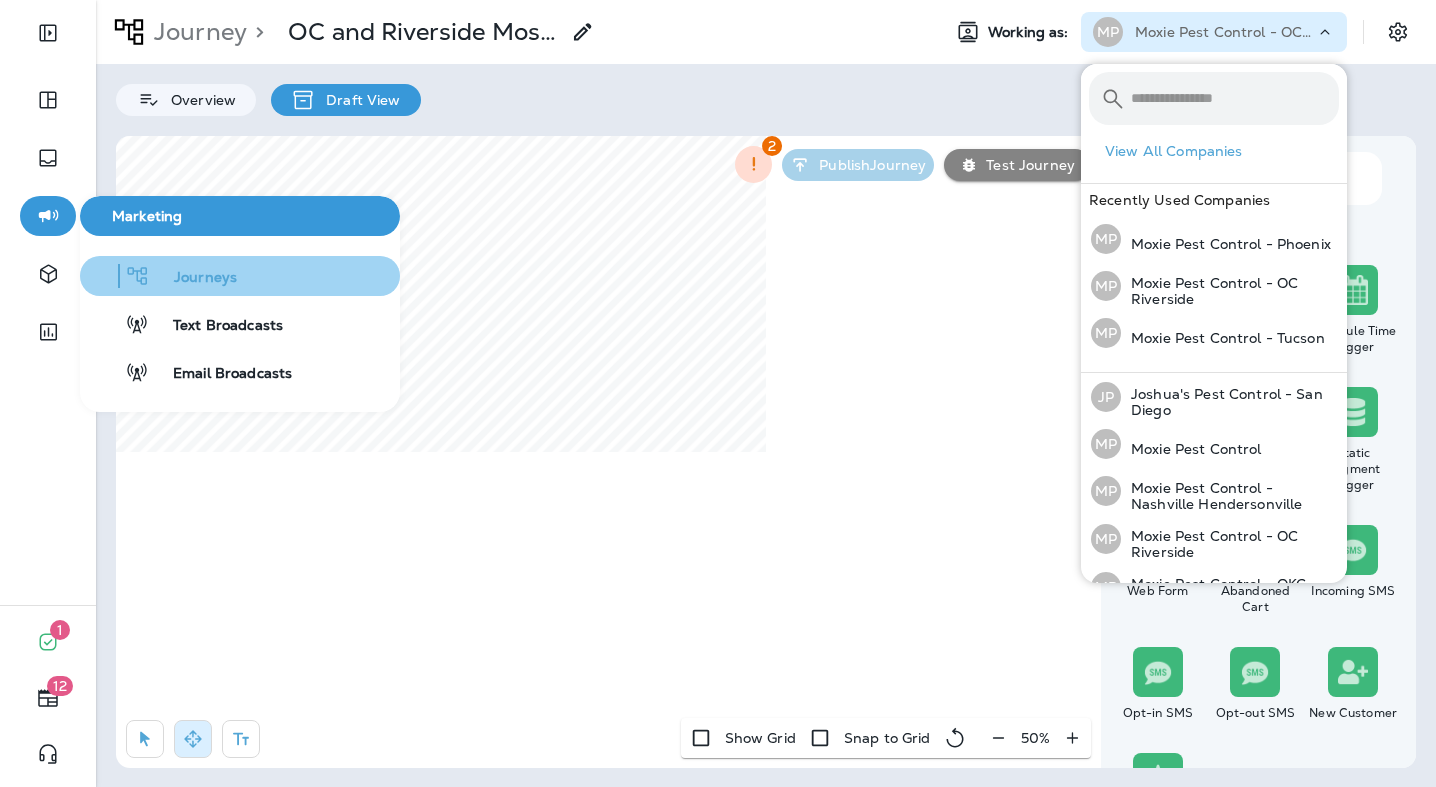 click on "Journeys" at bounding box center [193, 278] 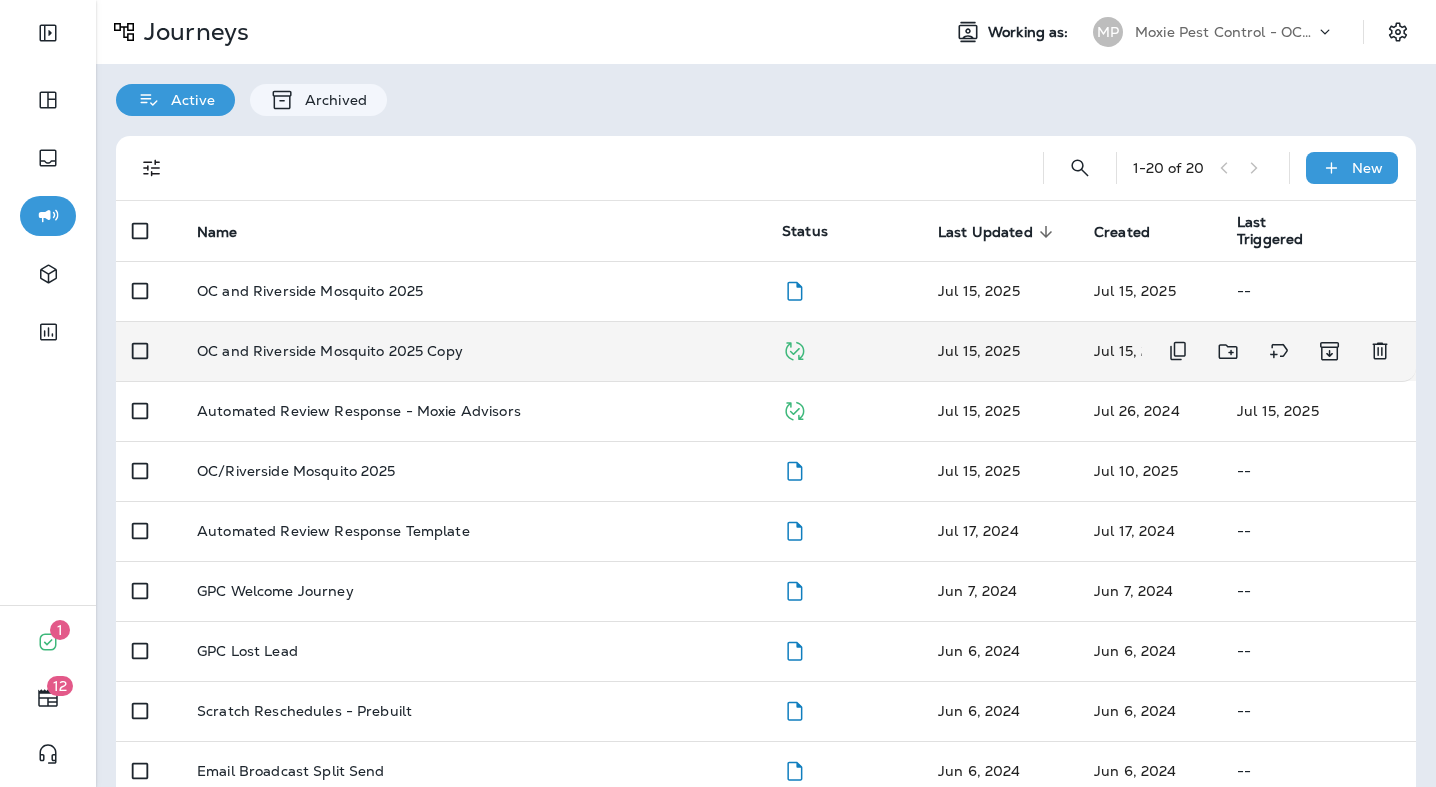 click on "OC and Riverside Mosquito 2025 Copy" at bounding box center [473, 351] 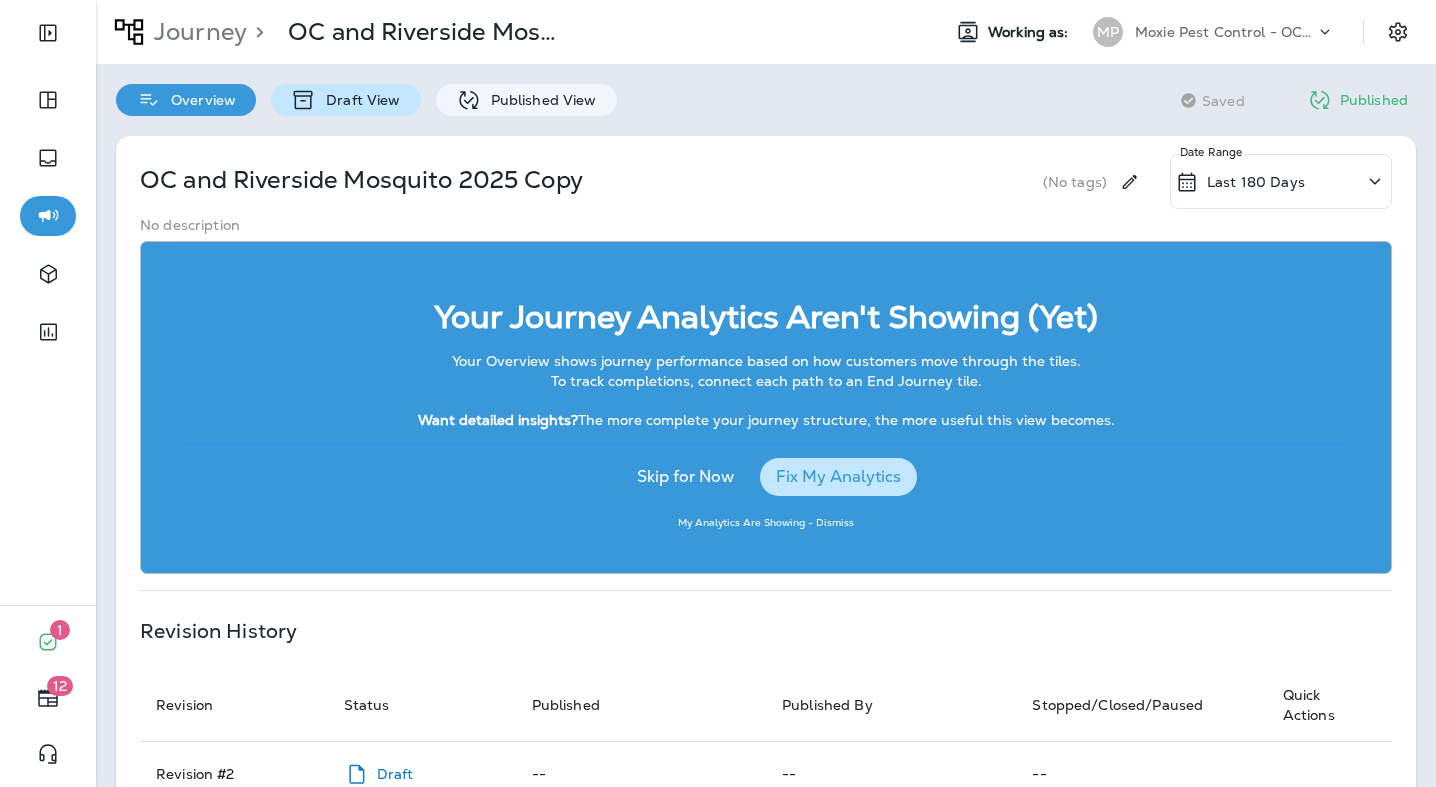 click on "Draft View" at bounding box center [345, 100] 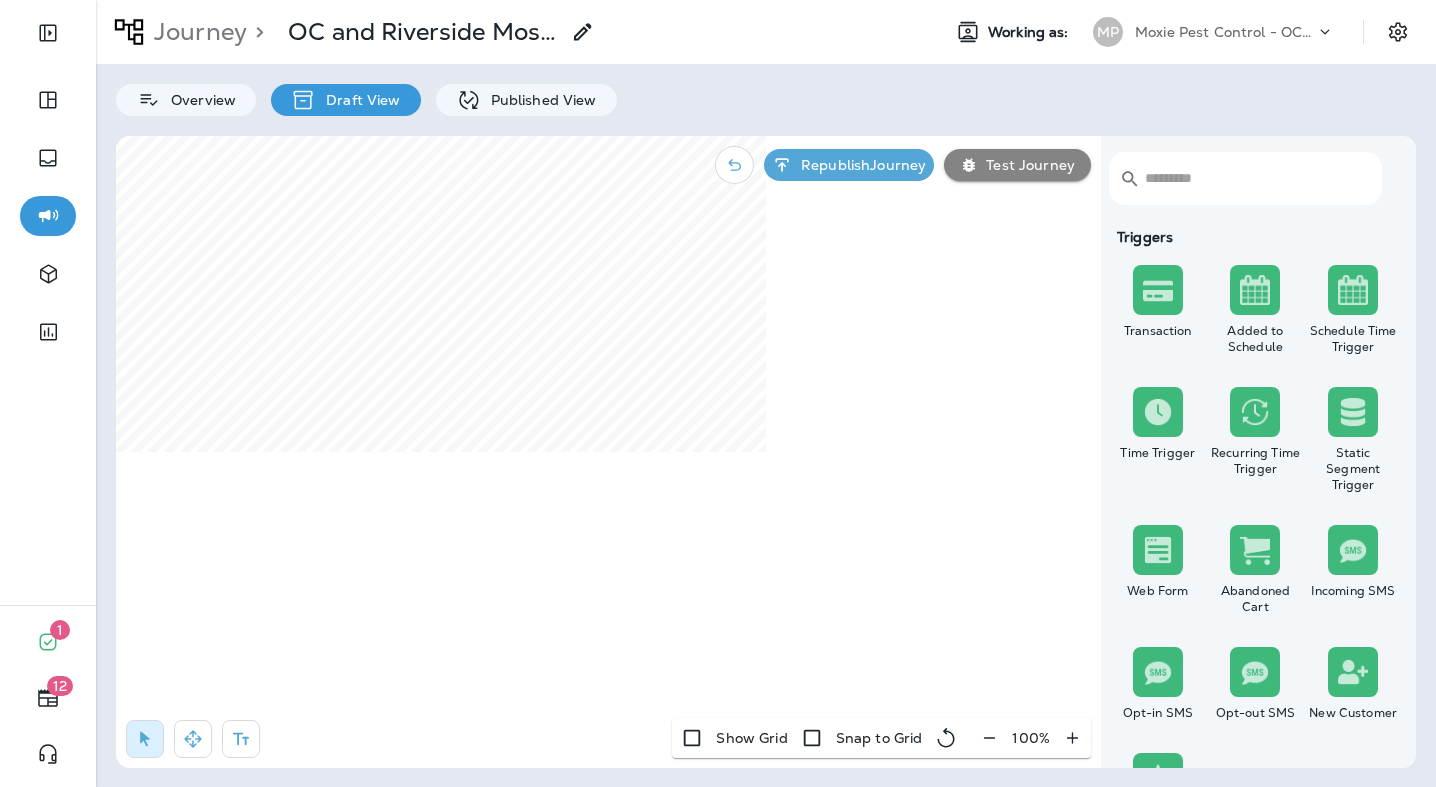 click 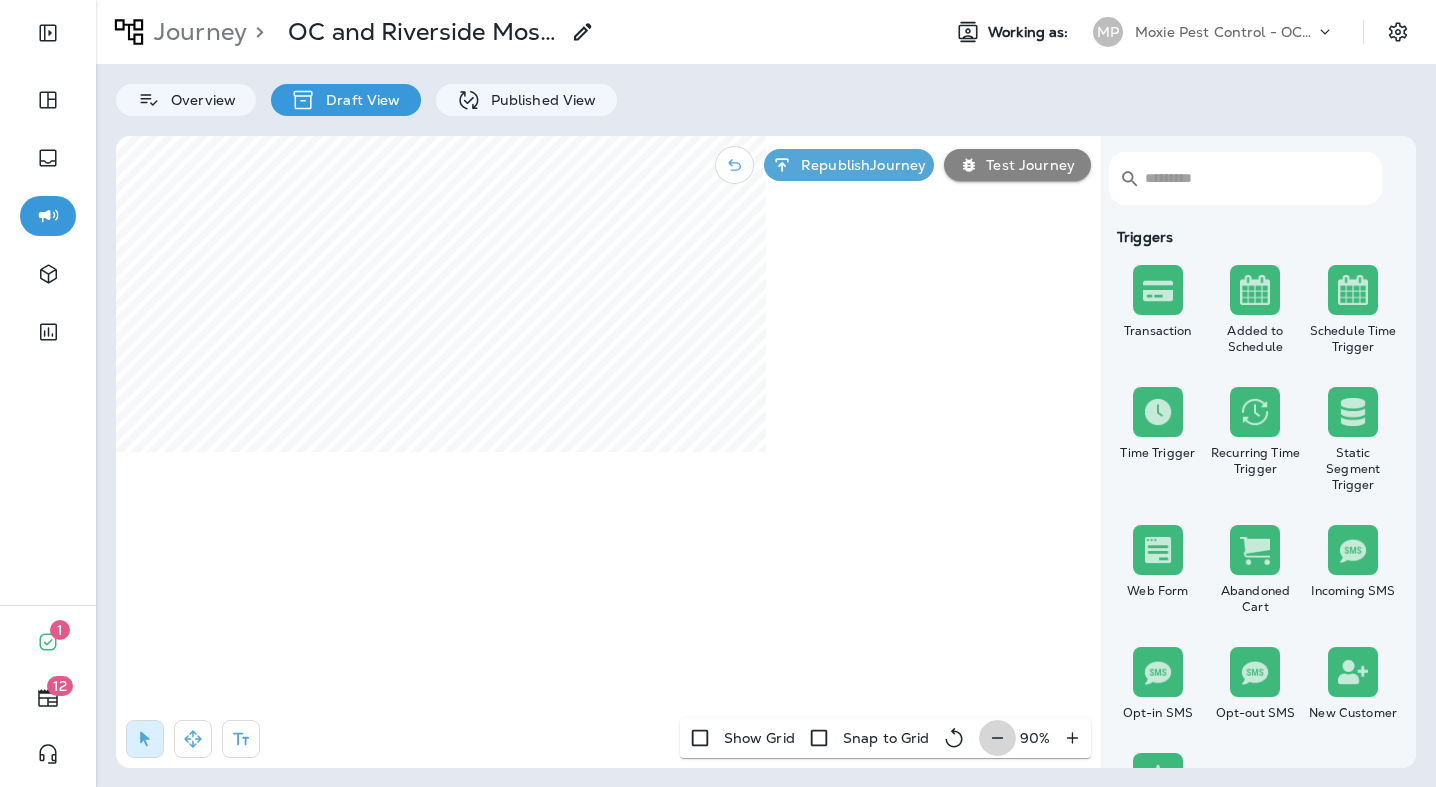 click 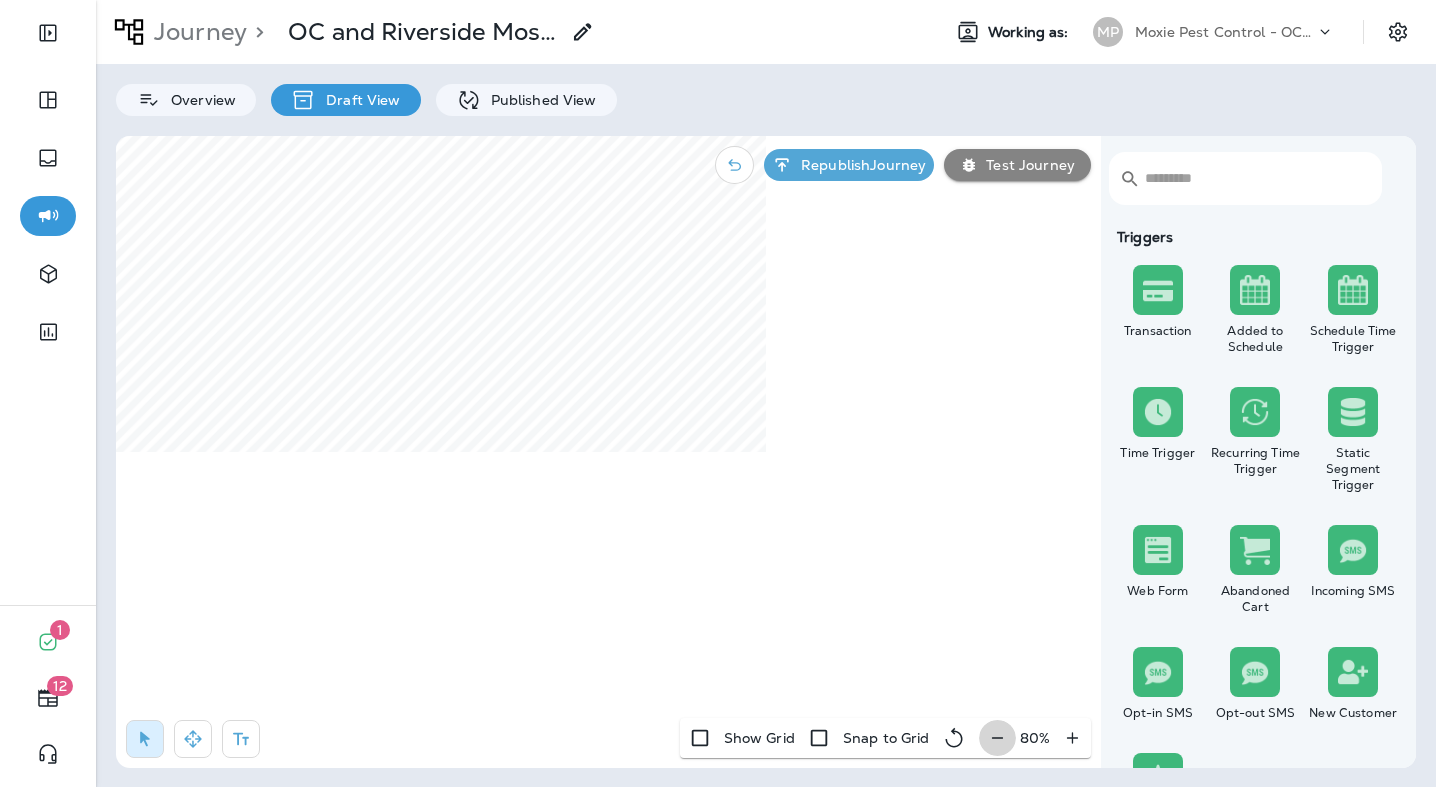click 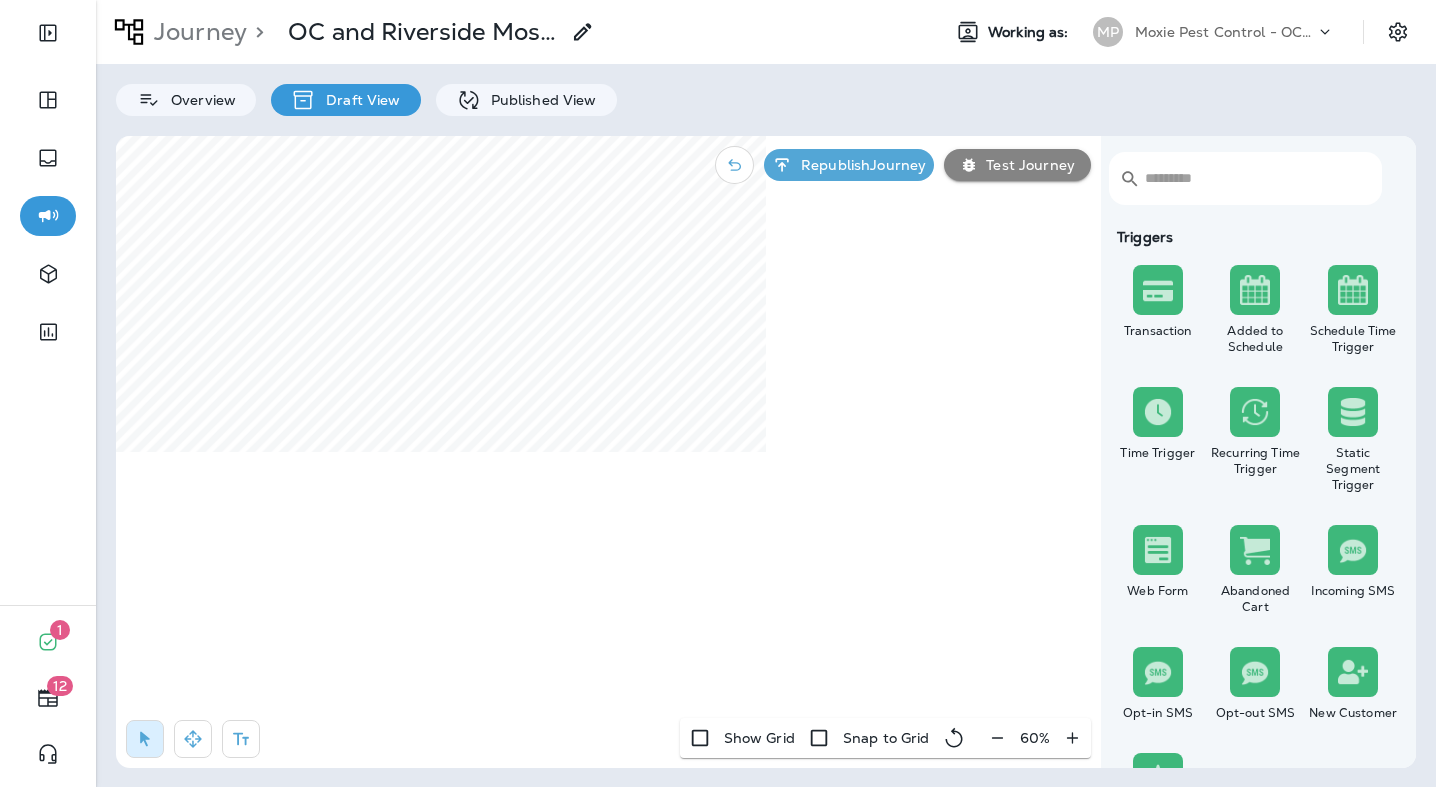 click 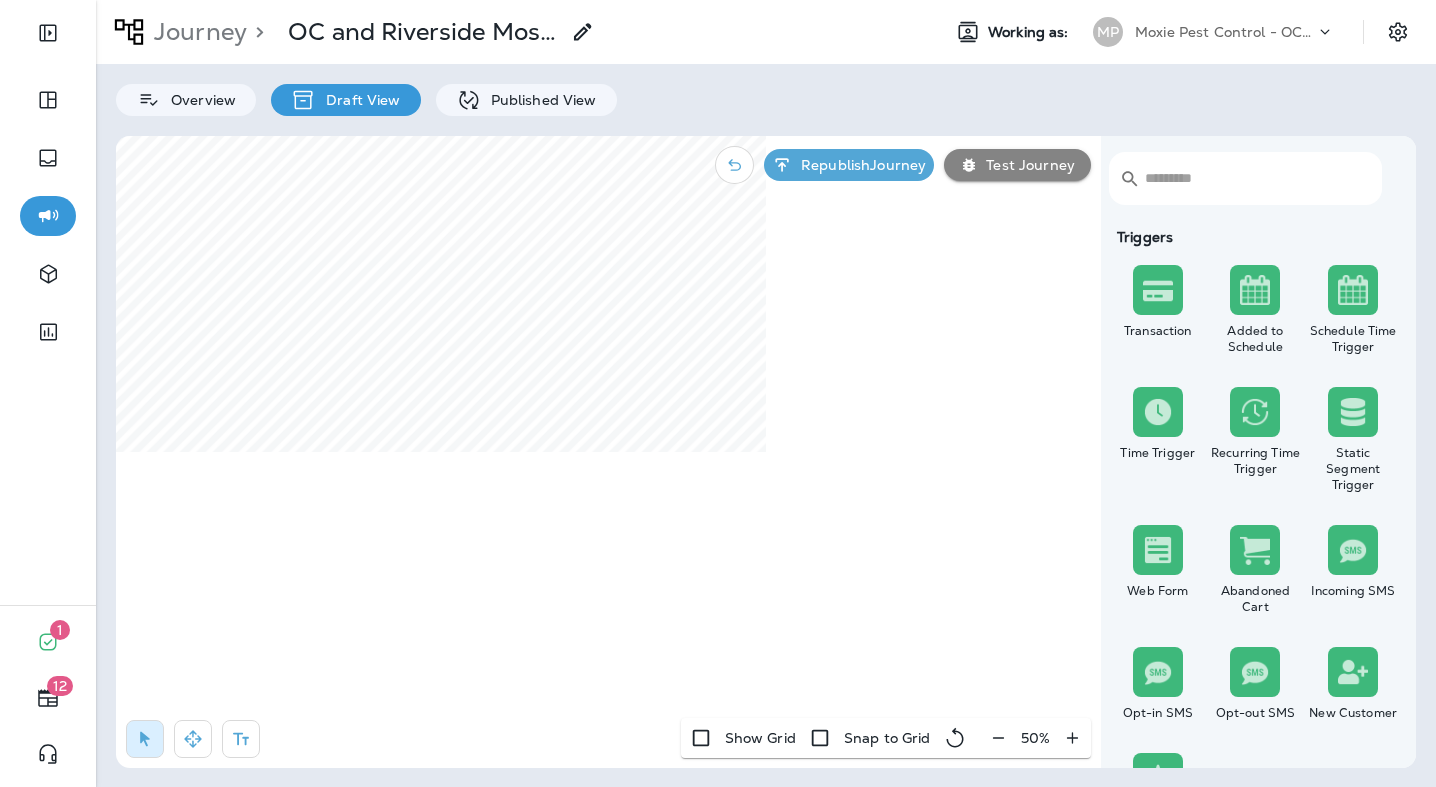 click on "50 %" at bounding box center [1035, 738] 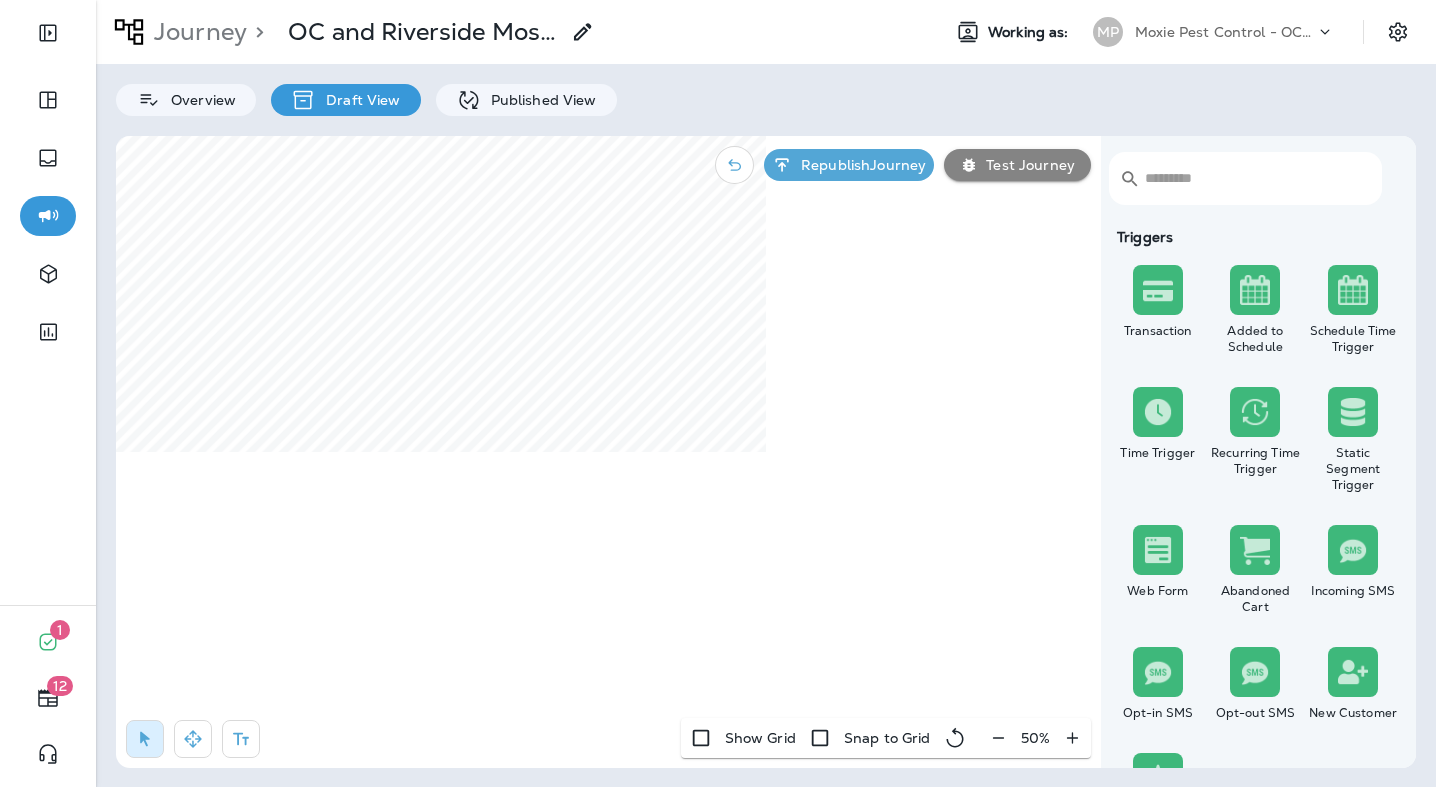 click on "Moxie Pest Control - OC Riverside" at bounding box center [1225, 32] 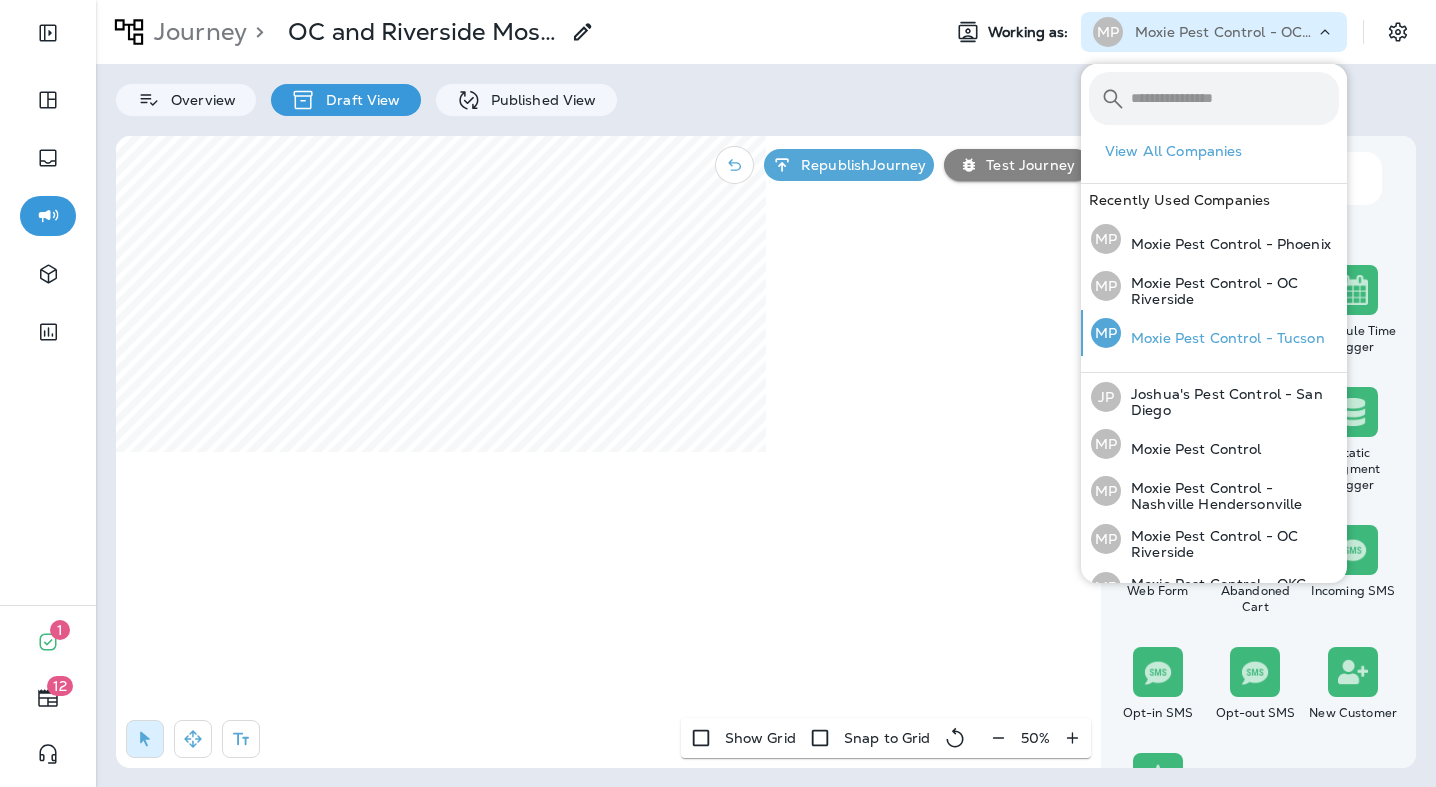 click on "Moxie Pest Control - Tucson" at bounding box center (1223, 338) 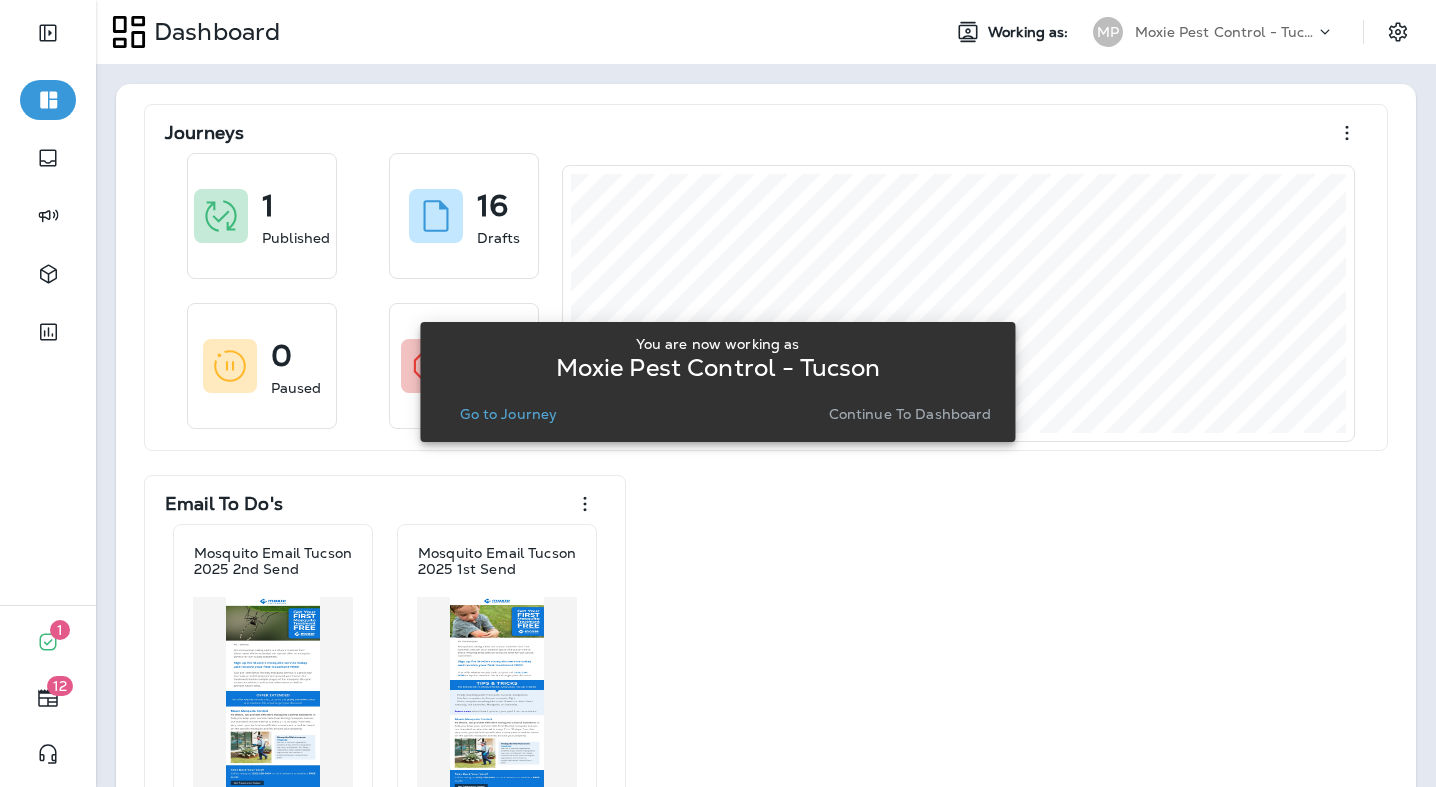 click on "Go to Journey" at bounding box center [508, 414] 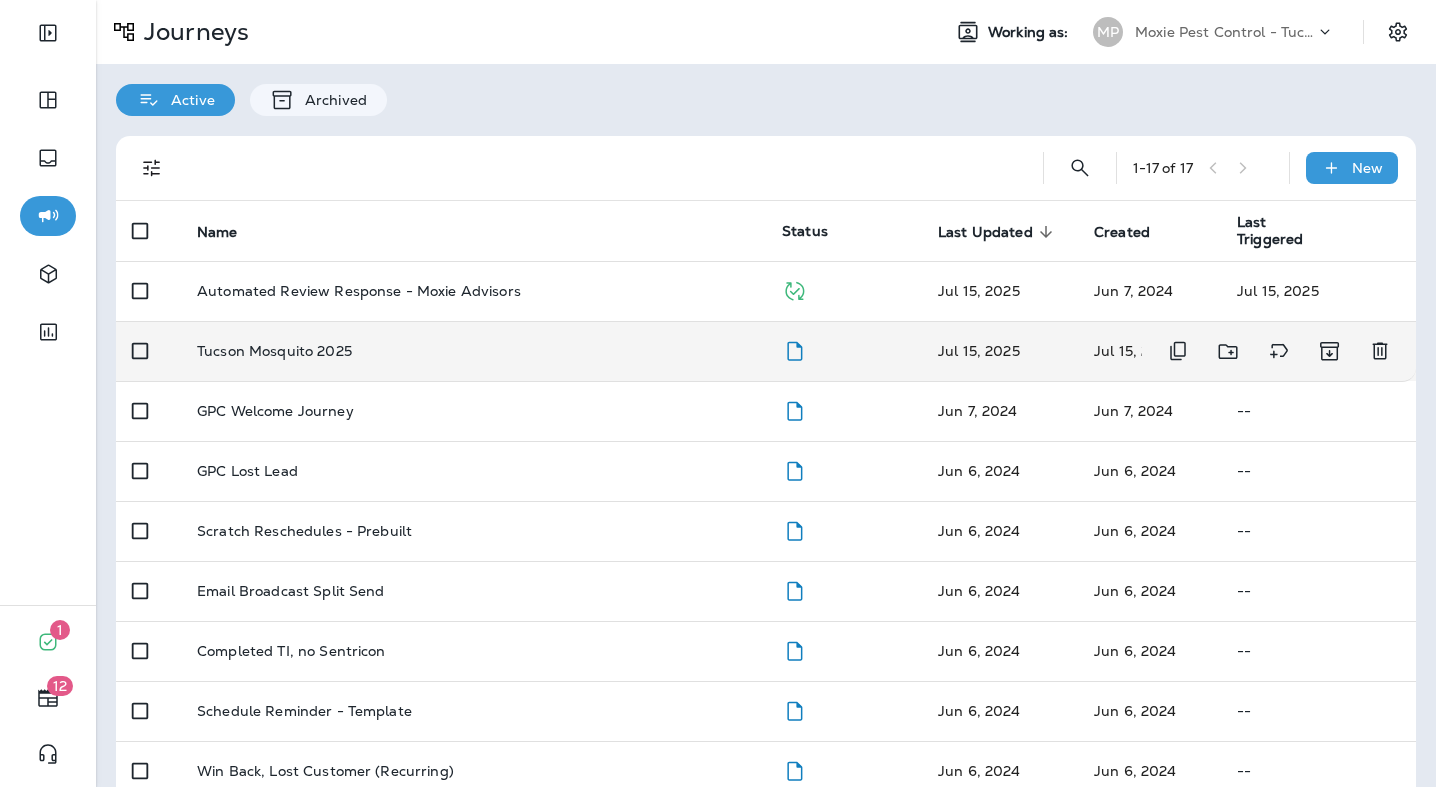 click on "Tucson Mosquito 2025" at bounding box center (473, 351) 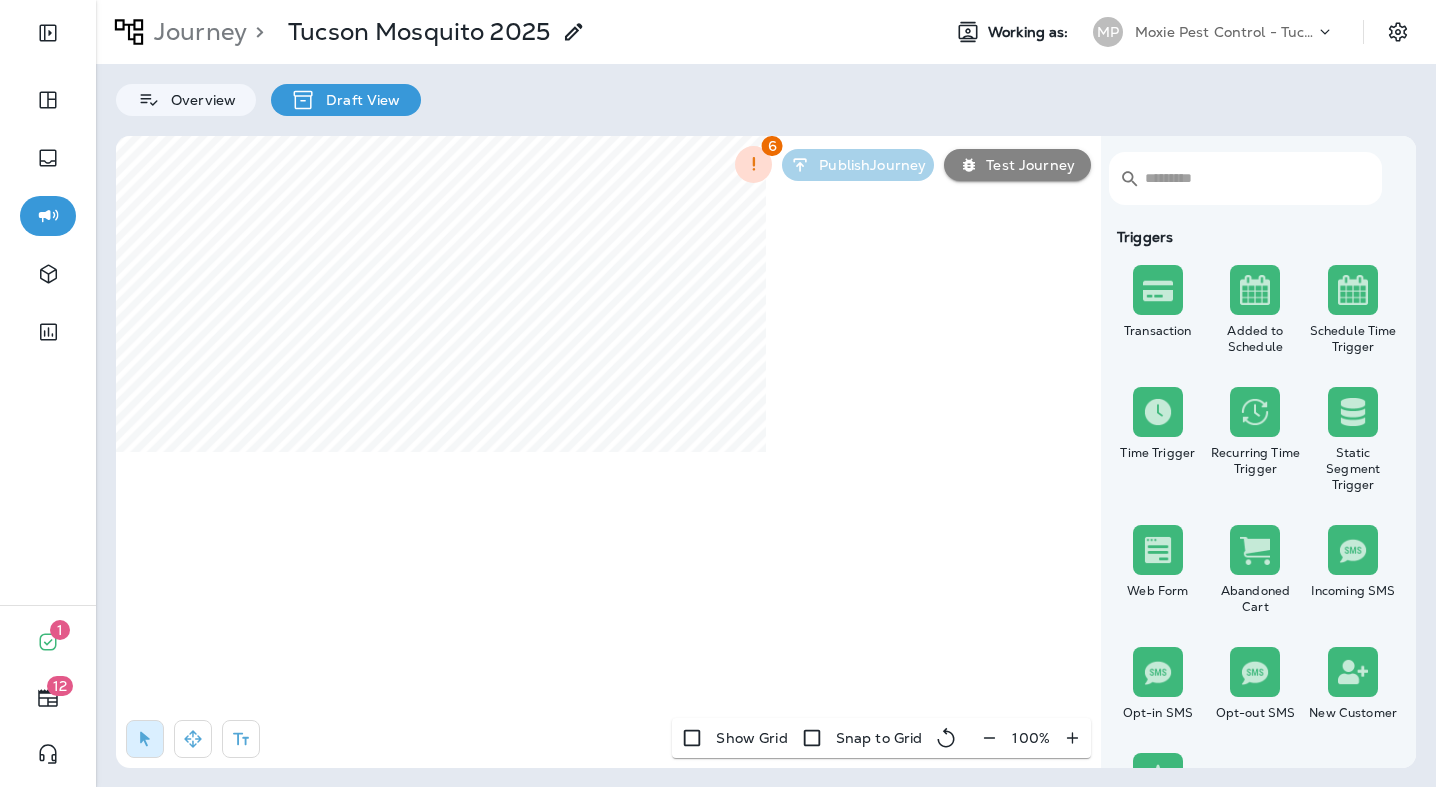 click 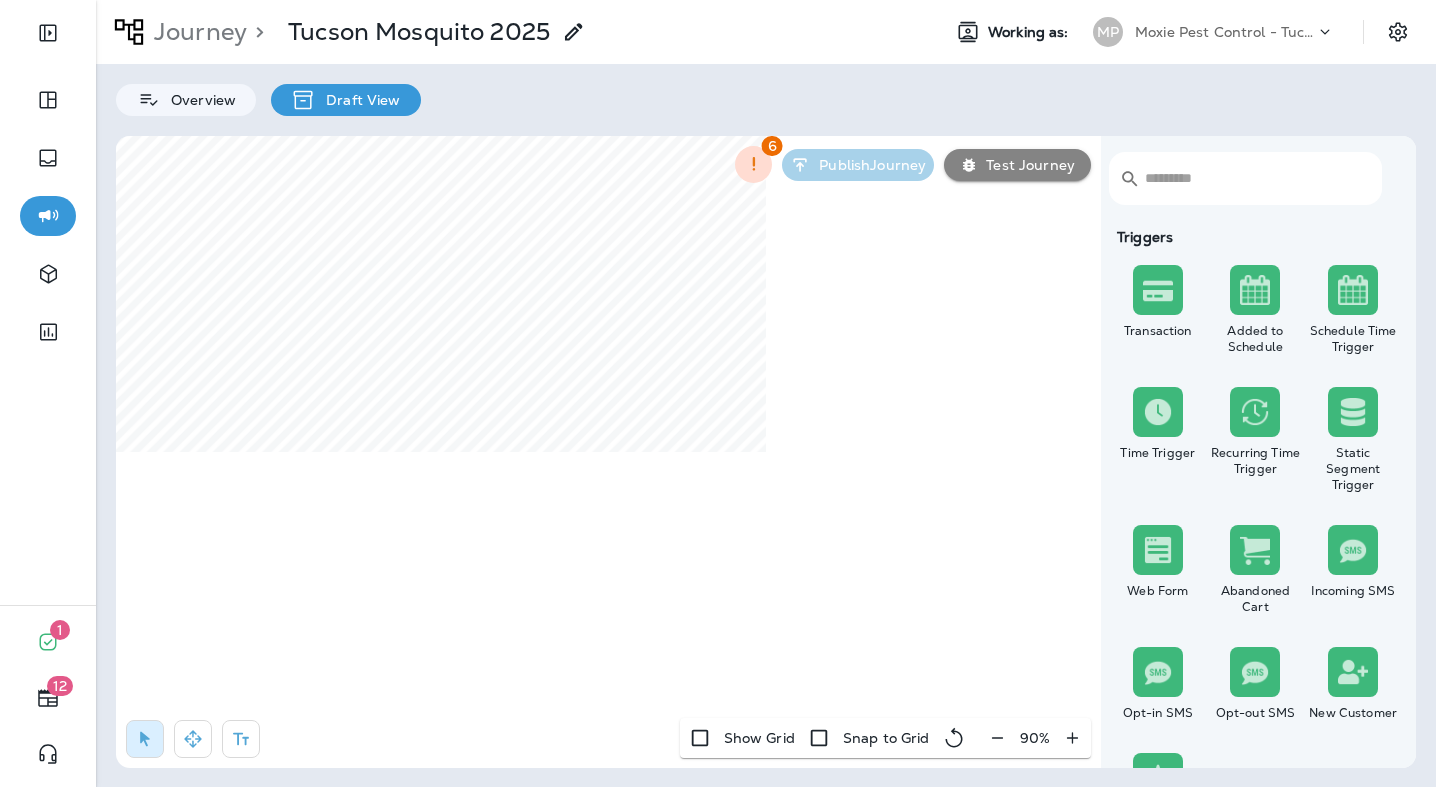 click 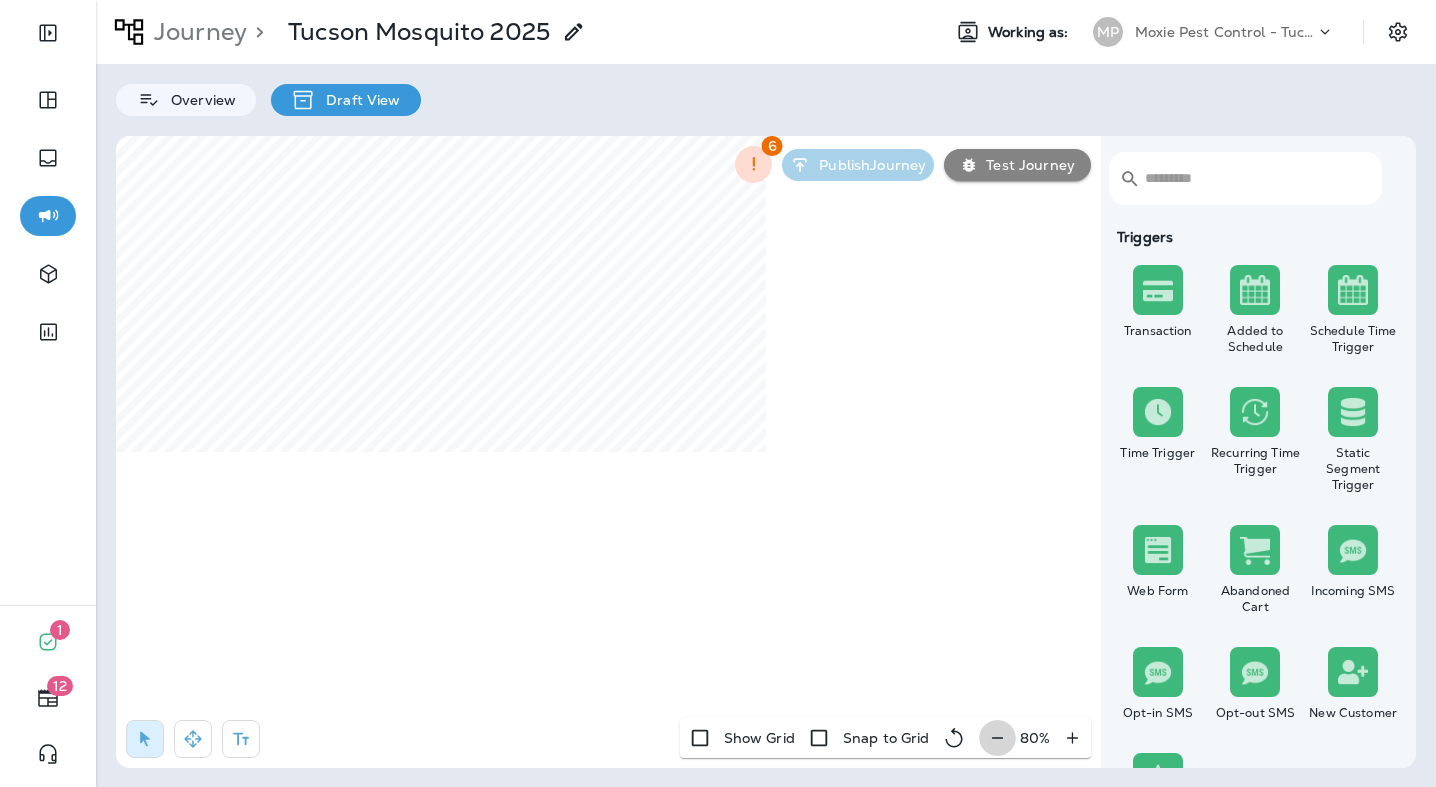 click 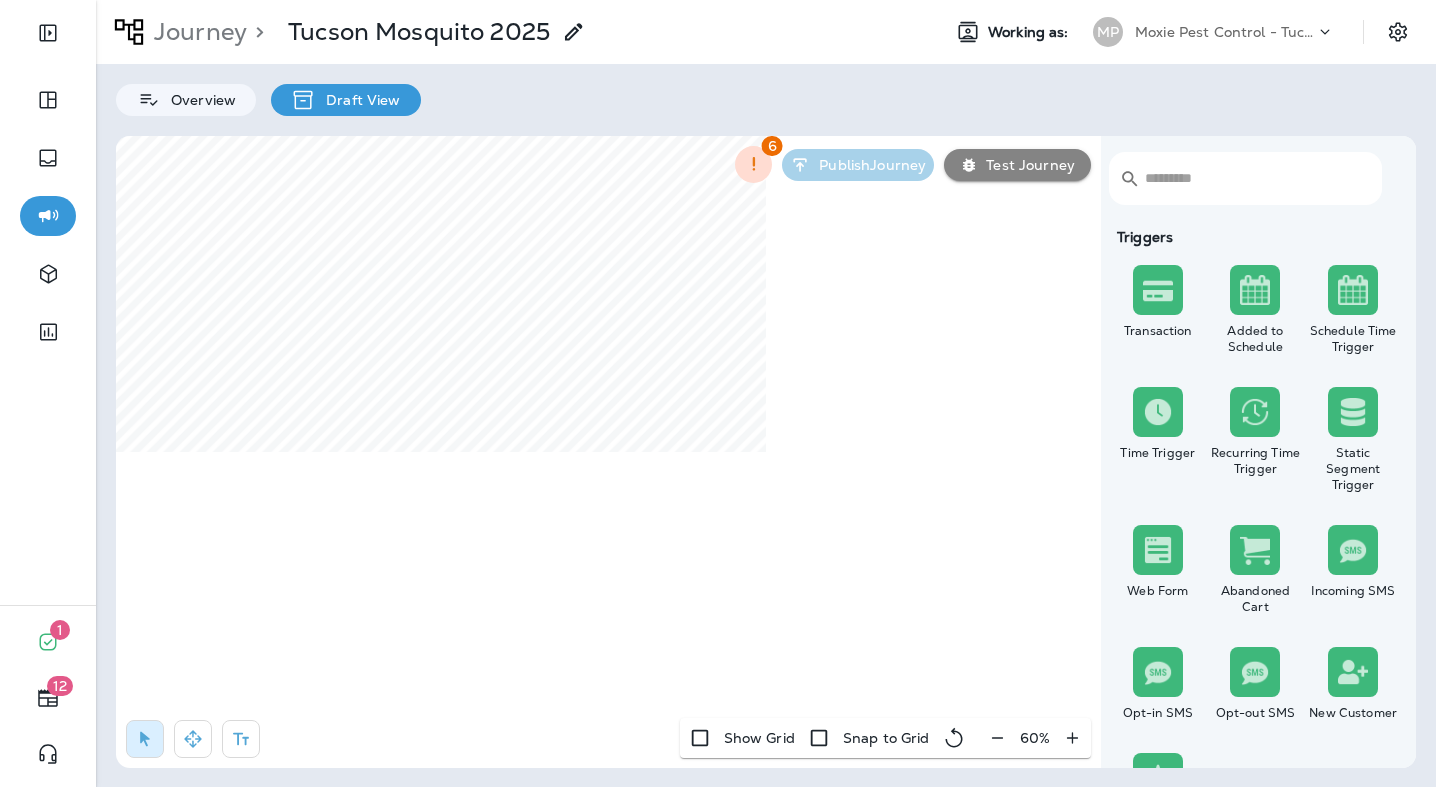 click 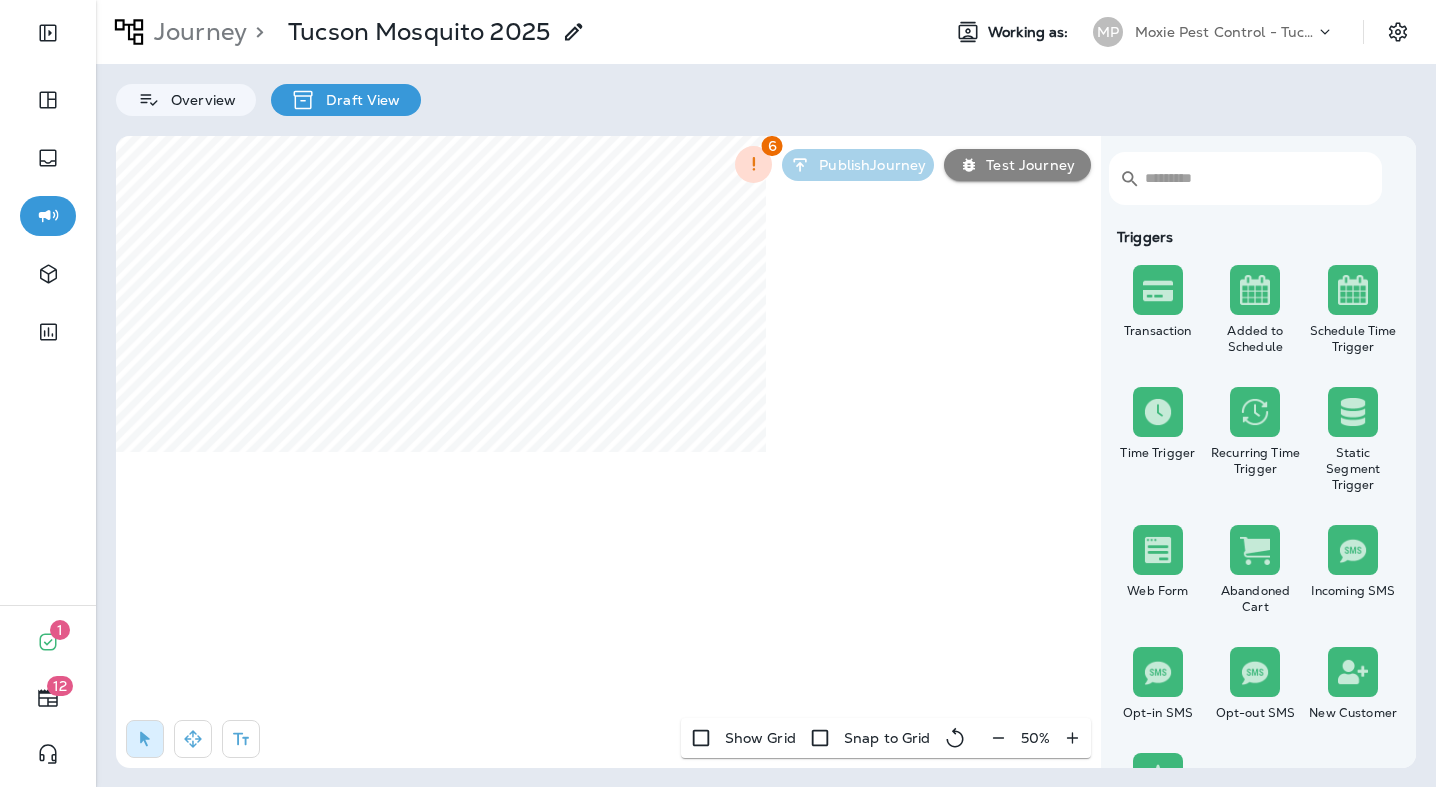click on "50 %" at bounding box center [1035, 738] 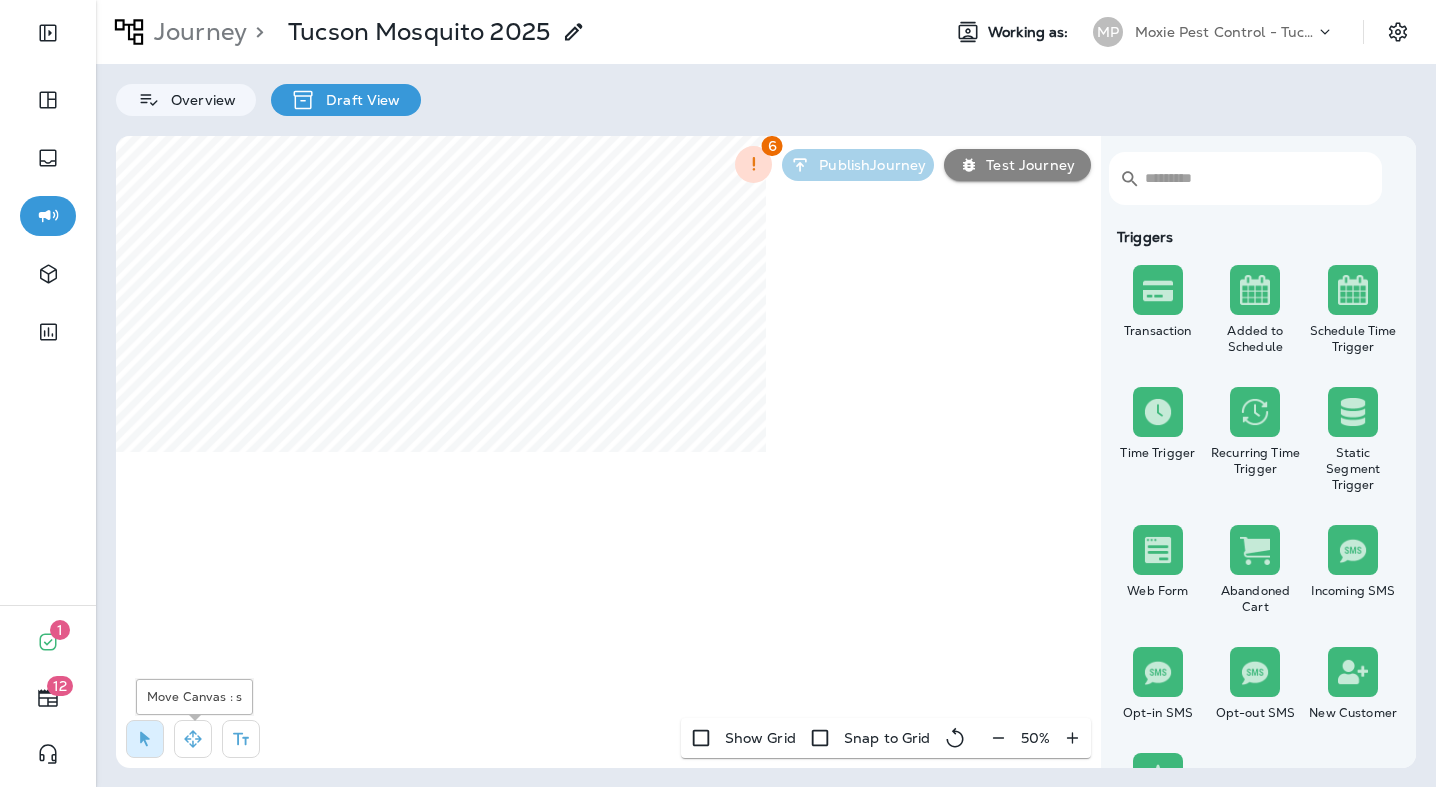 click 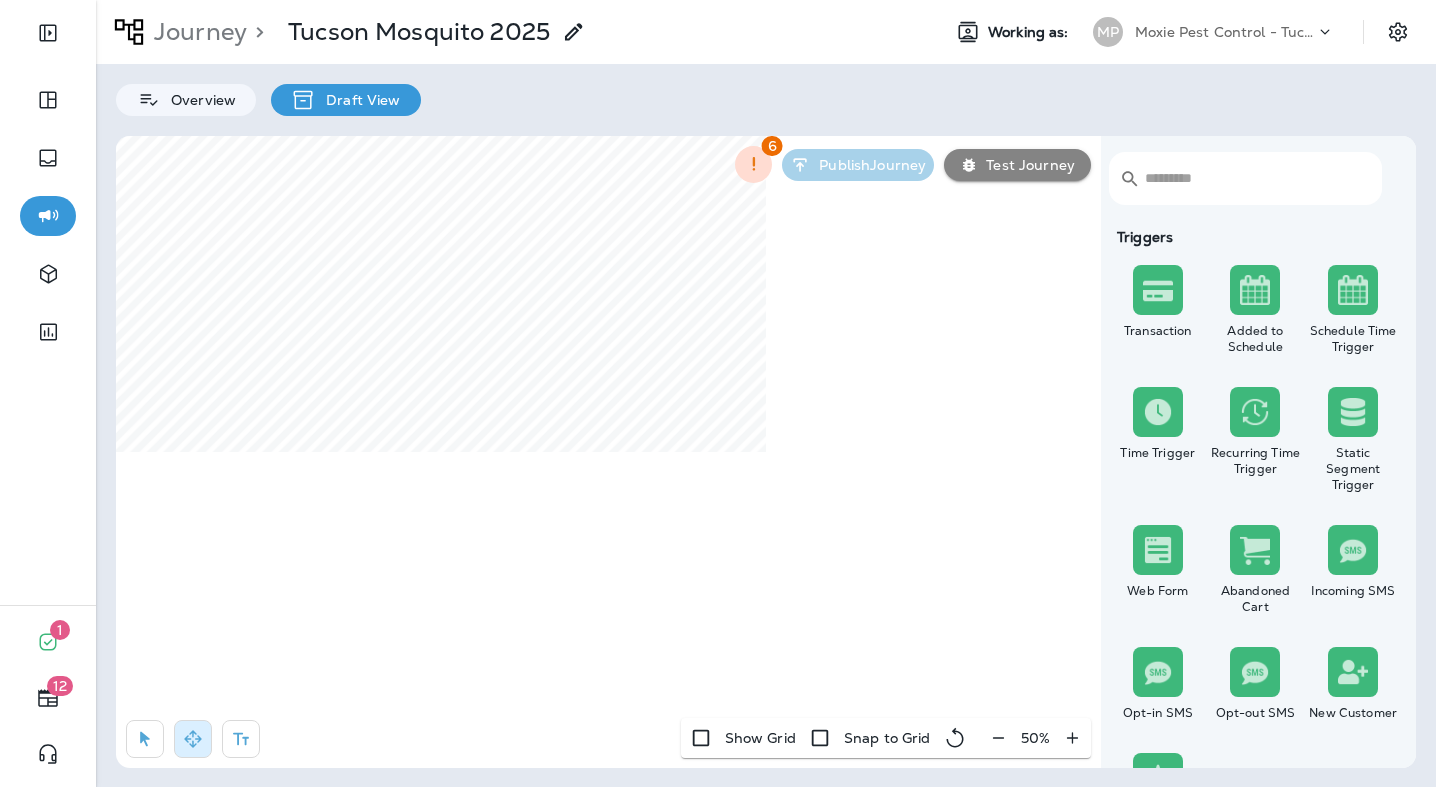 click on "Journey > Tucson Mosquito [YEAR] Working as: MP Moxie Pest Control - Tucson Overview Draft View ​ ​ Triggers Transaction Added to Schedule Schedule Time Trigger Time Trigger Recurring Time Trigger Static Segment Trigger Web Form Abandoned Cart Incoming SMS Opt-in SMS Opt-out SMS New Customer New Review Actions Time Delay Await SMS Reply Rate Limit Send Email Send SMS Send MMS Send Mailer Send Notification End Journey A/B Split A/B Testing Add to Static Segment Remove from Static Segment Add to Facebook Audience Remove from Facebook Audience Add to Google Ads Audience Remove from Google Ads Audience Add to Mailbox Power Remove from Mailbox Power Webhook Contest Winners Recurring Contest Winners Add to DripDrop Reply to Review Conditions Check Data Field Check Email Status Repeat Customer Has Transaction Distance from Location SMS Subscription Status In Static Segment Has Offer Advanced SQL Condition Wizard Check Schedule Status Termite Check Check Google Review 6 Publish Journey Test Journey Show Grid 50" at bounding box center [766, 393] 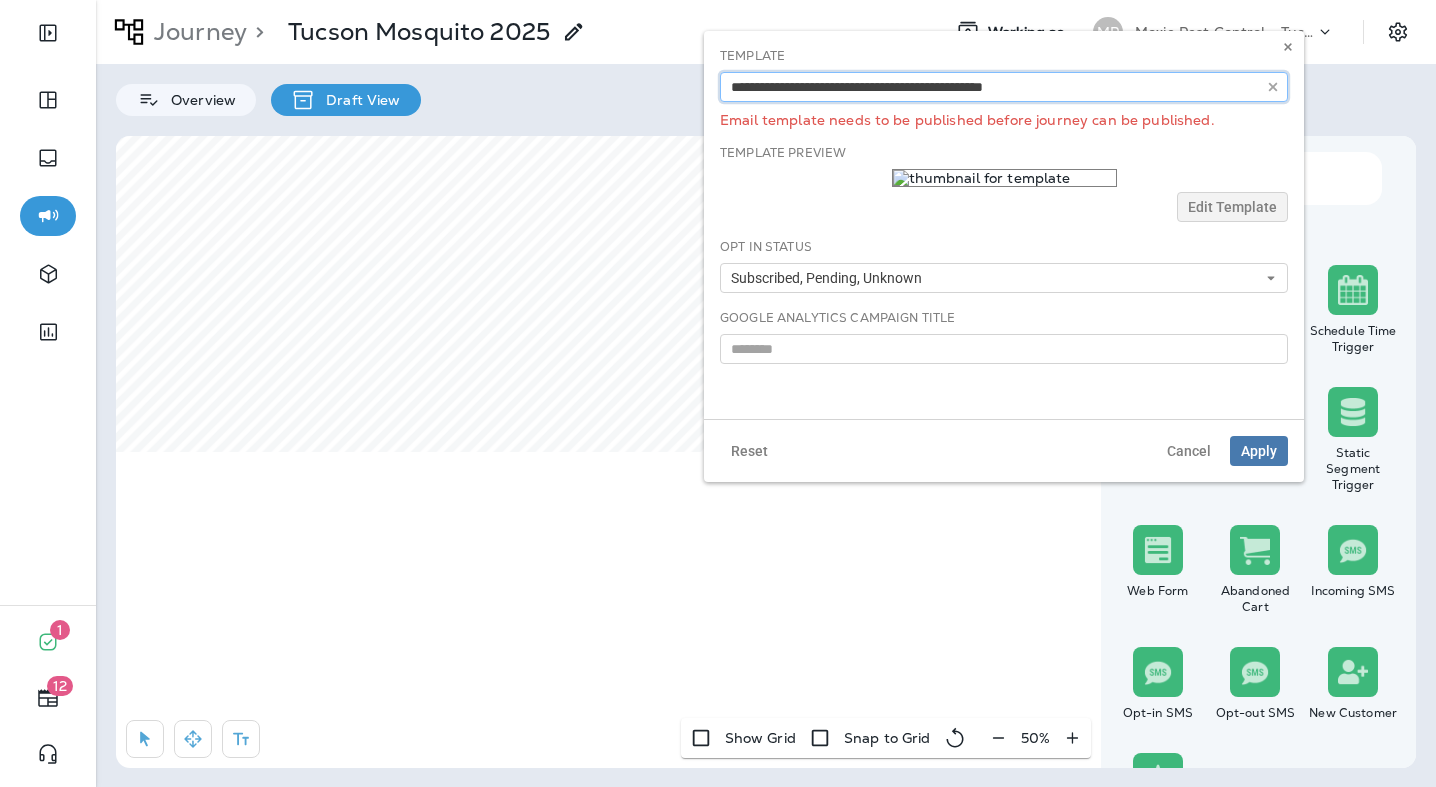 click at bounding box center (1004, 87) 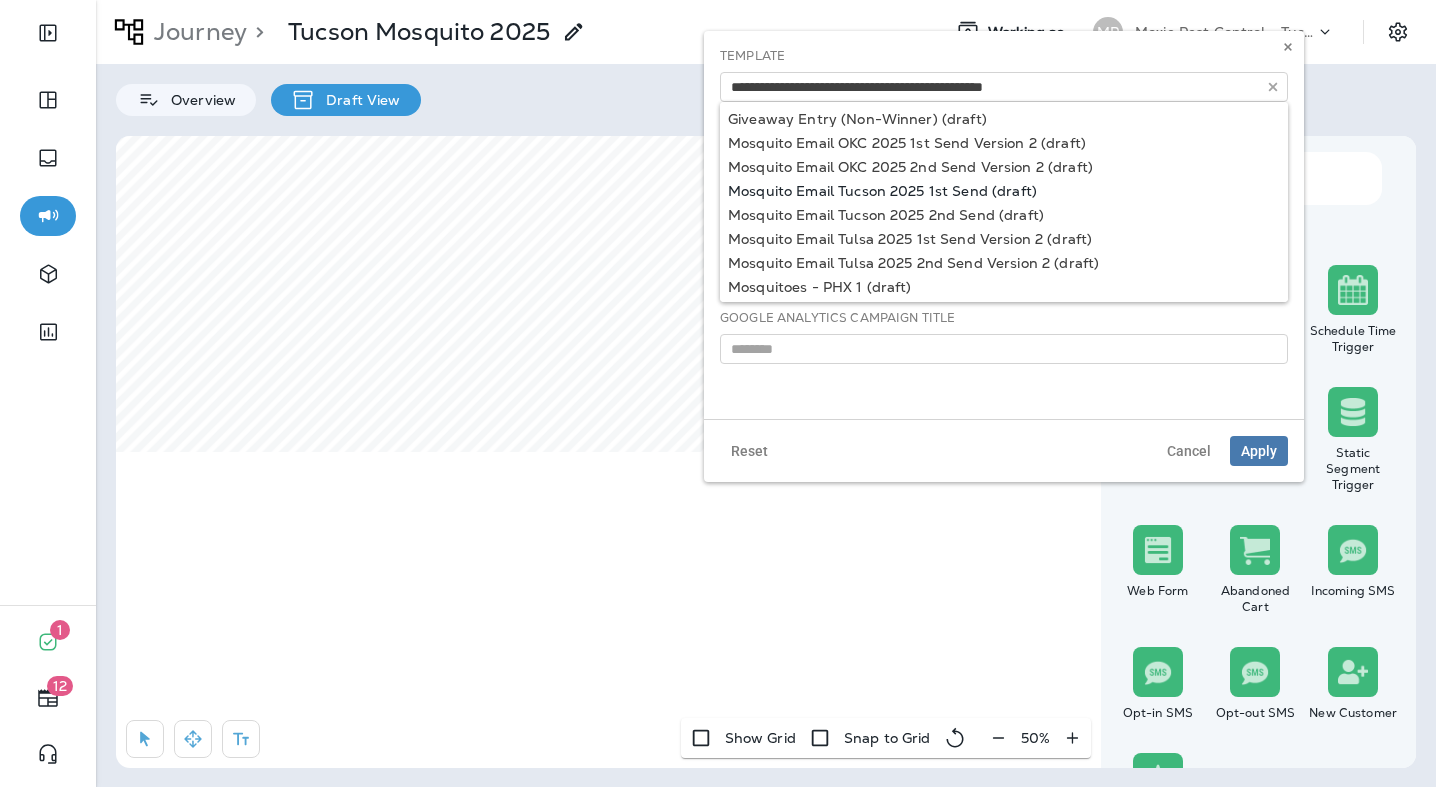 type on "**********" 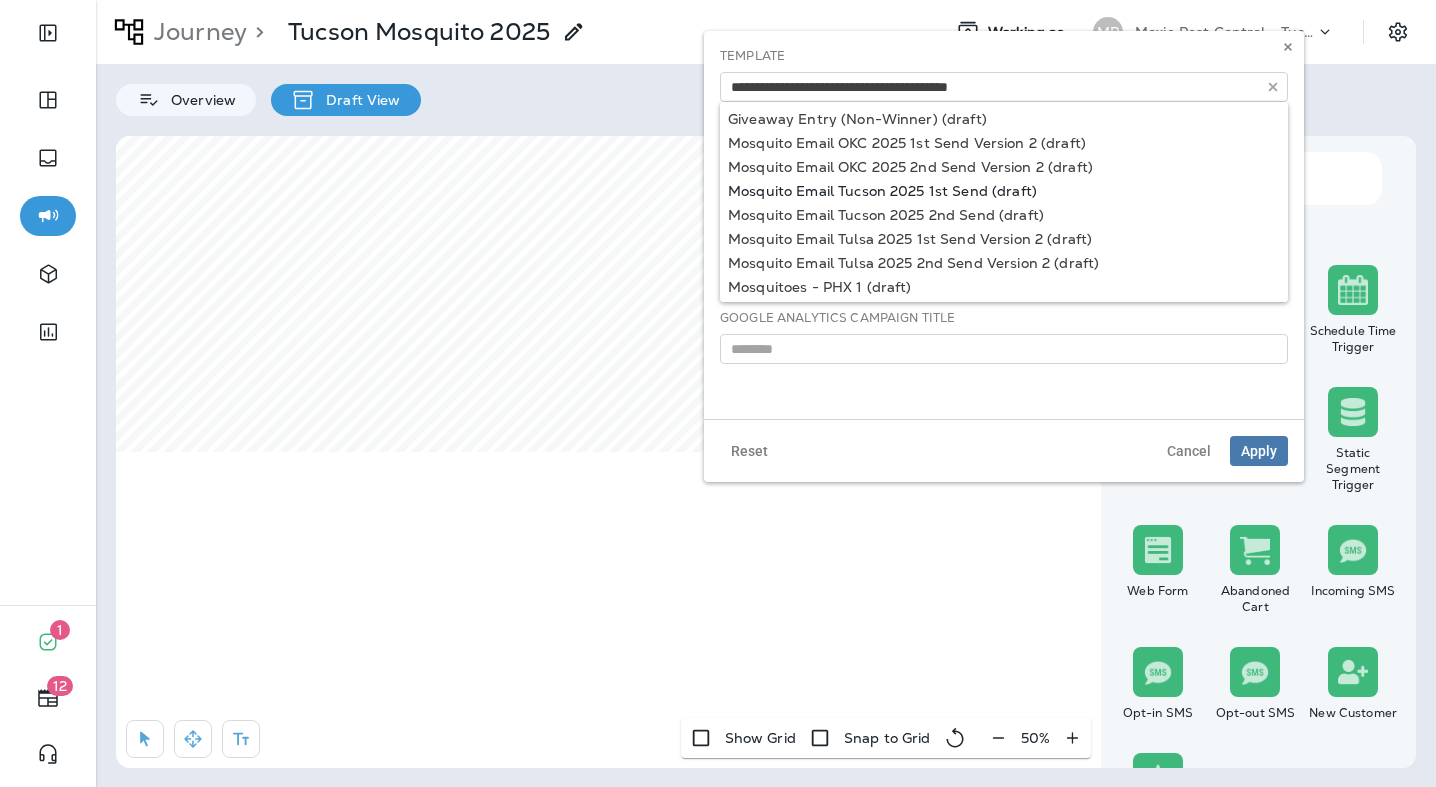 click on "1 12 Journey > Tucson Mosquito 2025 Working as: MP Moxie Pest Control - Tucson Overview Draft View ​ ​ Triggers Transaction Added to Schedule Schedule Time Trigger Time Trigger Recurring Time Trigger Static Segment Trigger Web Form Abandoned Cart Incoming SMS Opt-in SMS Opt-out SMS New Customer New Review Actions Time Delay Await SMS Reply Rate Limit Send Email Send SMS Send MMS Send Mailer Send Notification End Journey A/B Split A/B Testing Add to Static Segment Remove from Static Segment Add to Facebook Audience Remove from Facebook Audience Add to Google Ads Audience Remove from Google Ads Audience Add to Mailbox Power Remove from Mailbox Power Webhook Contest Winners Recurring Contest Winners Add to DripDrop Reply to Review Conditions Check Data Field Check Email Status Repeat Customer Has Transaction Distance from Location SMS Subscription Status In Static Segment Has Offer Advanced SQL Condition Wizard Check Schedule Status Termite Check Check Google Review 6 Publish  Journey Test Journey Show Grid" at bounding box center [718, 393] 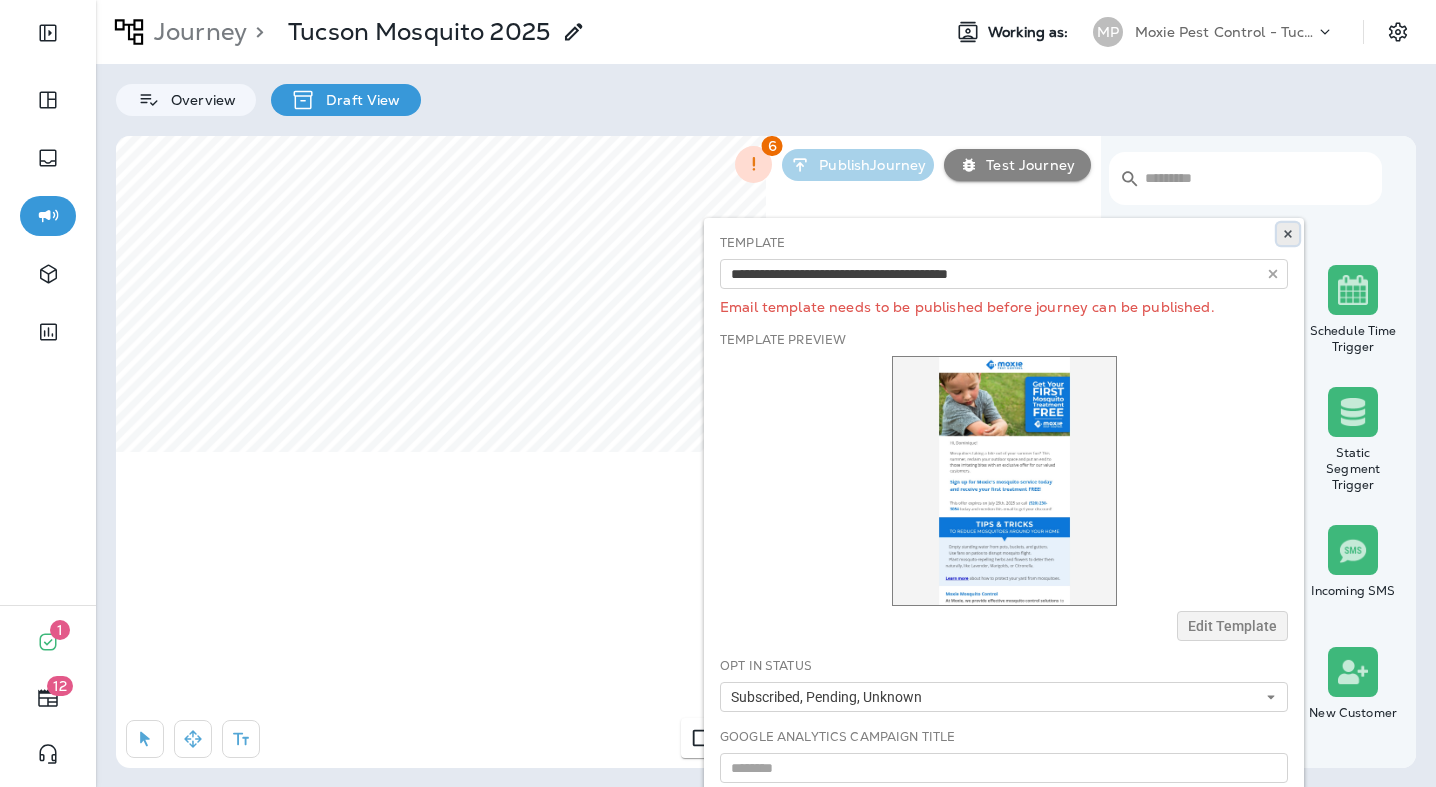 click 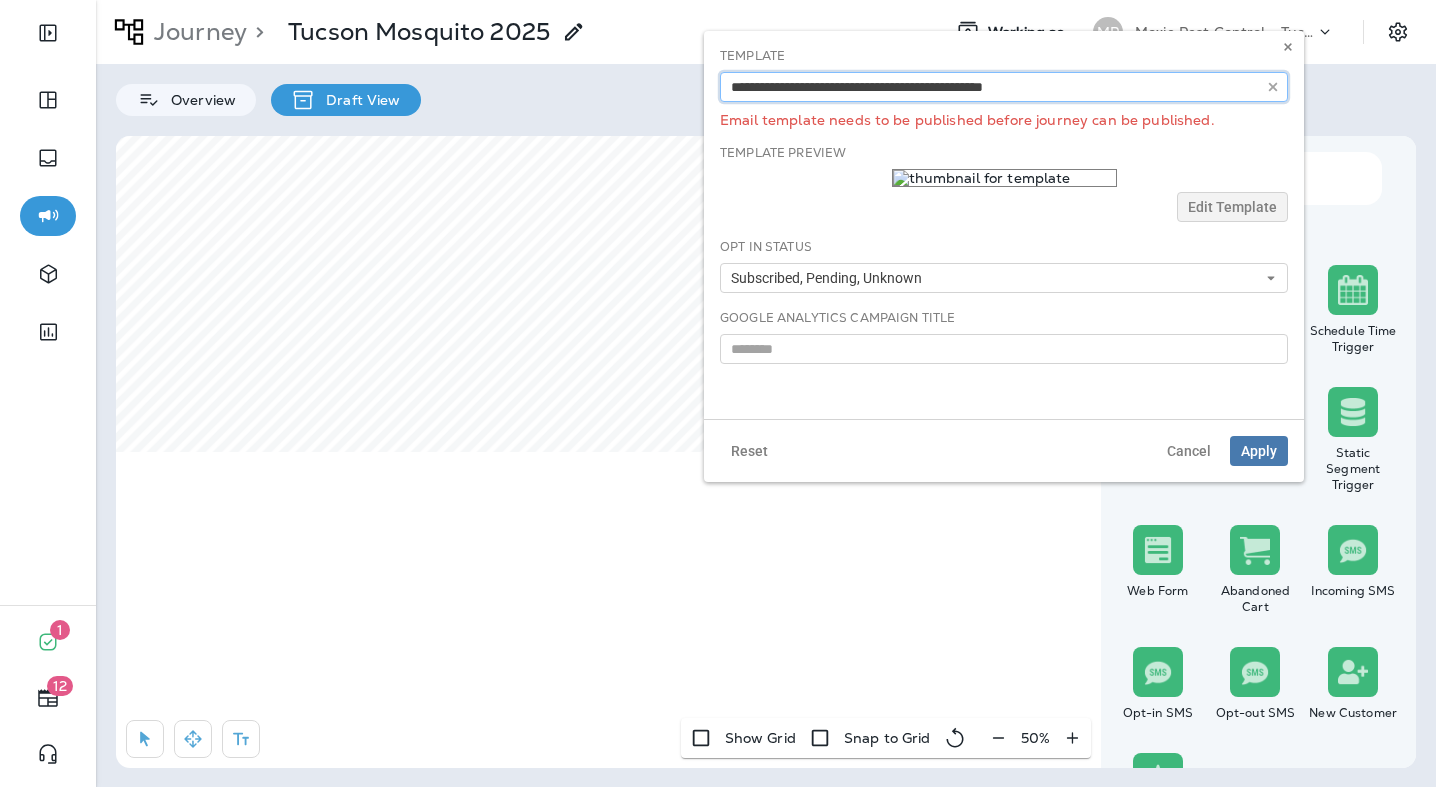 click at bounding box center [1004, 87] 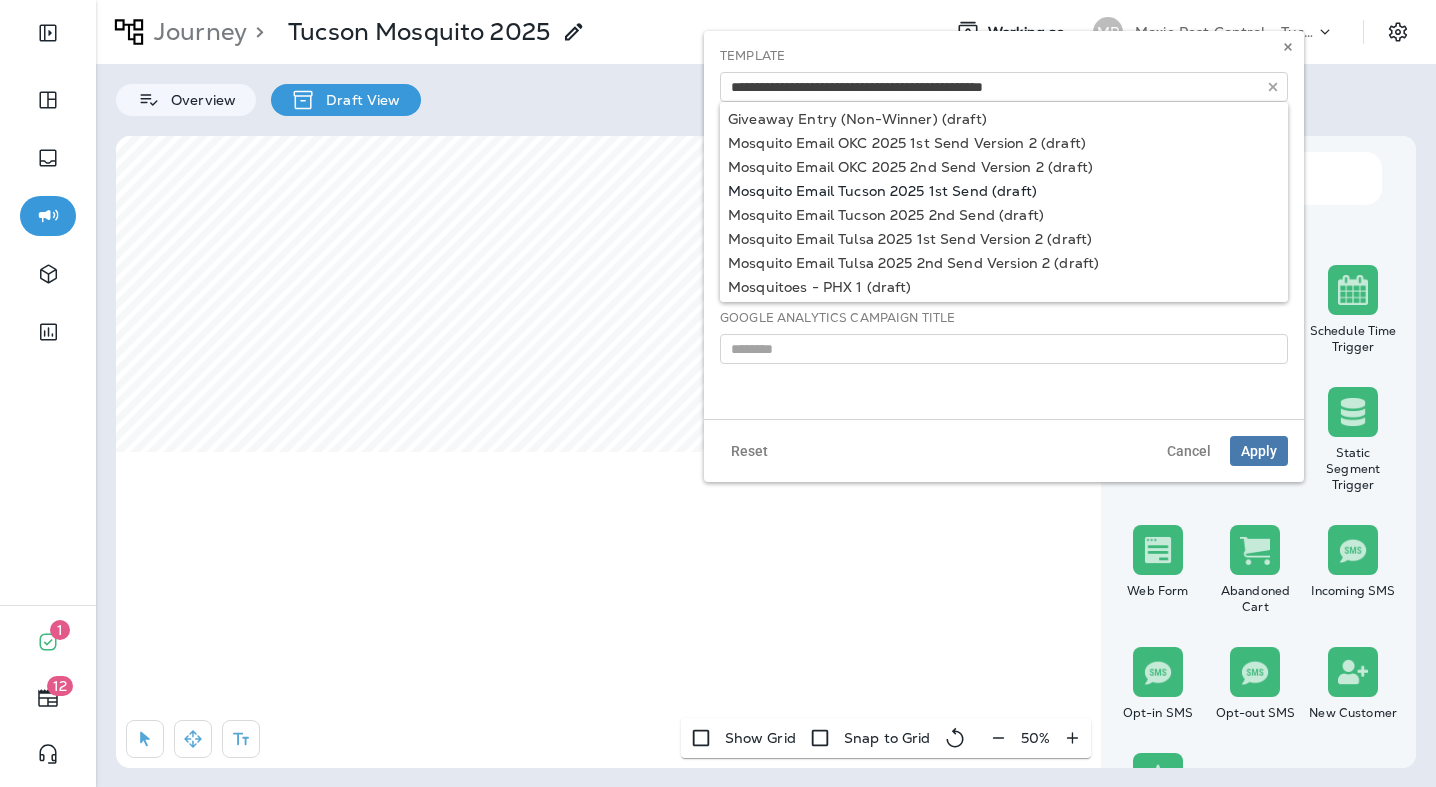 type on "**********" 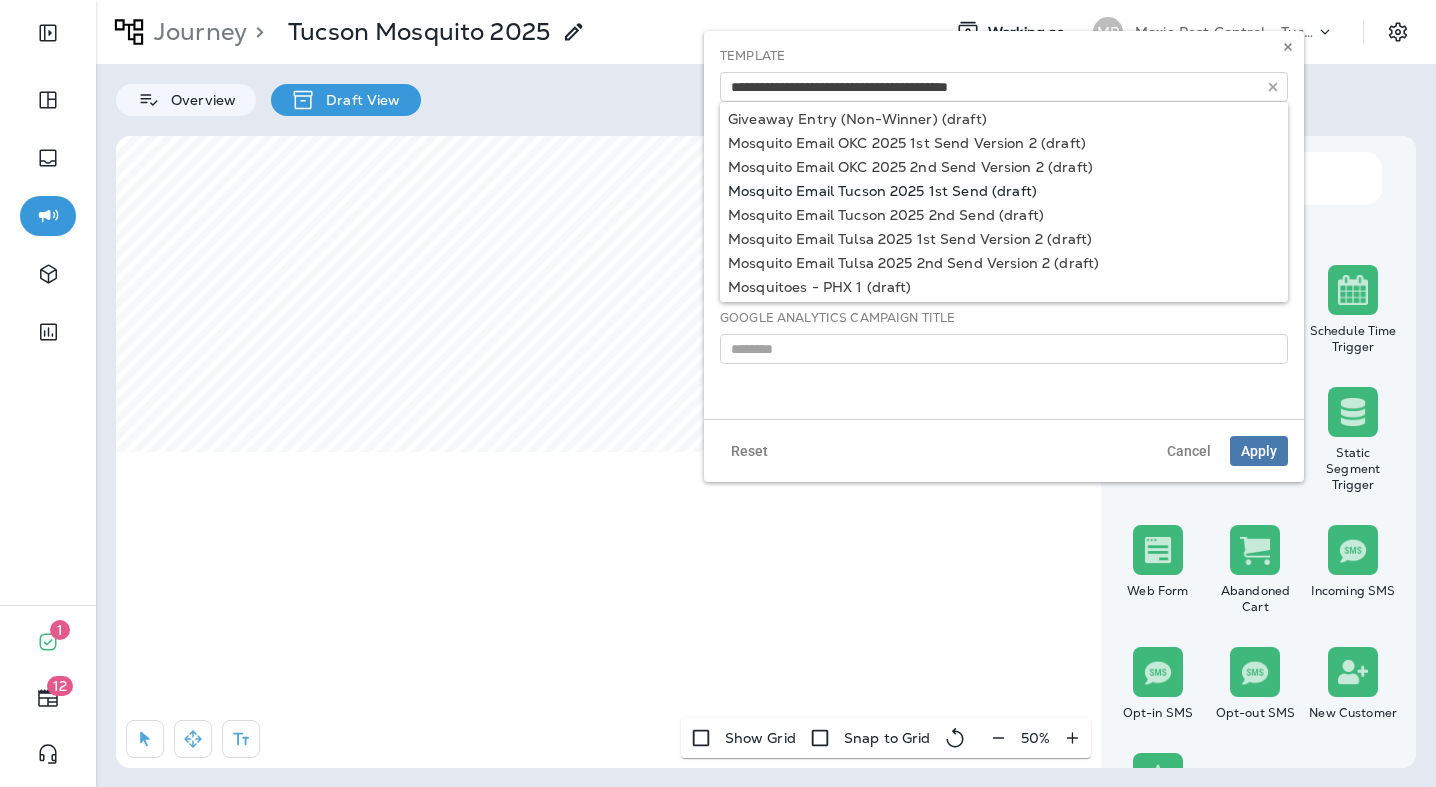 click on "**********" at bounding box center (1004, 225) 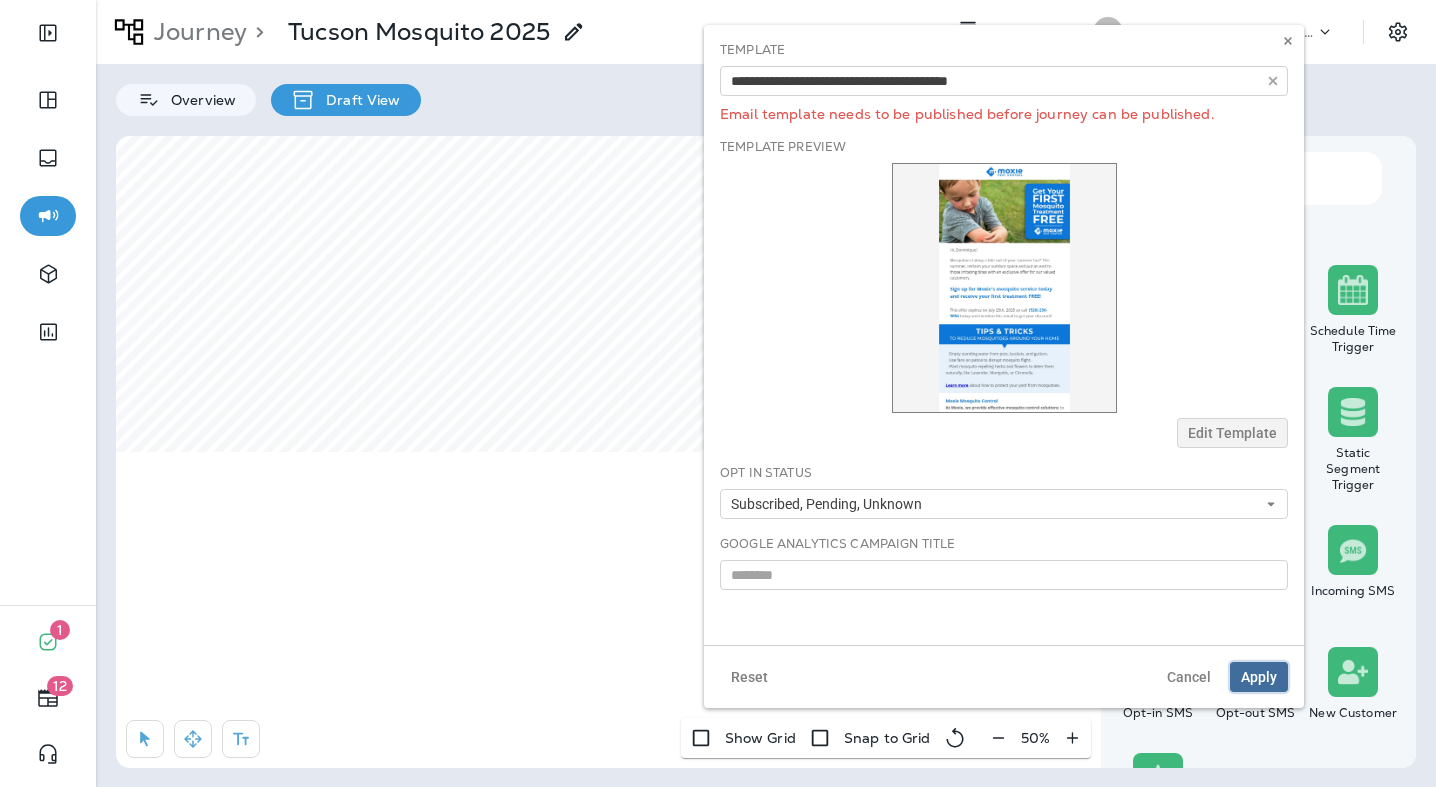 click on "Apply" at bounding box center (1259, 677) 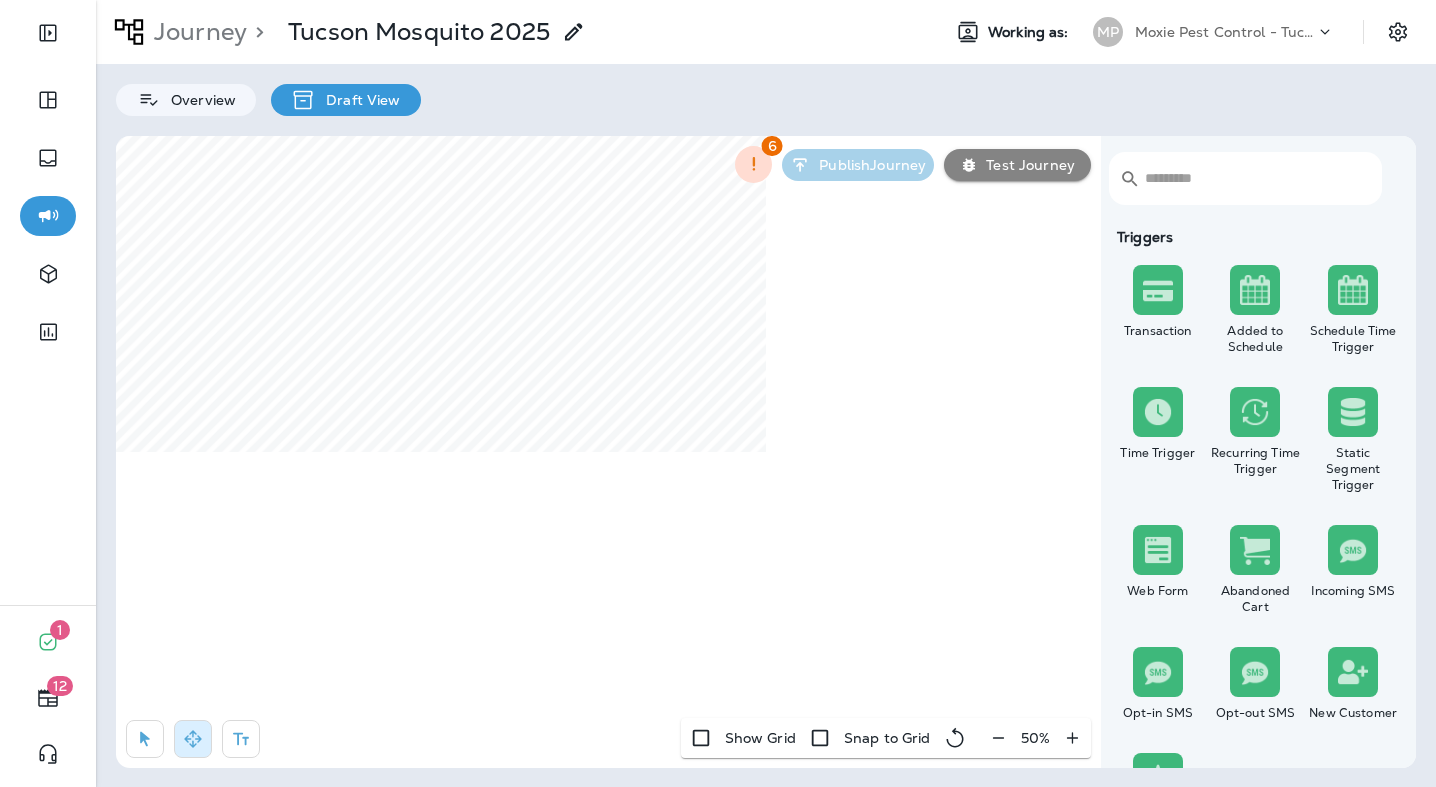 click on "50 %" at bounding box center [1035, 738] 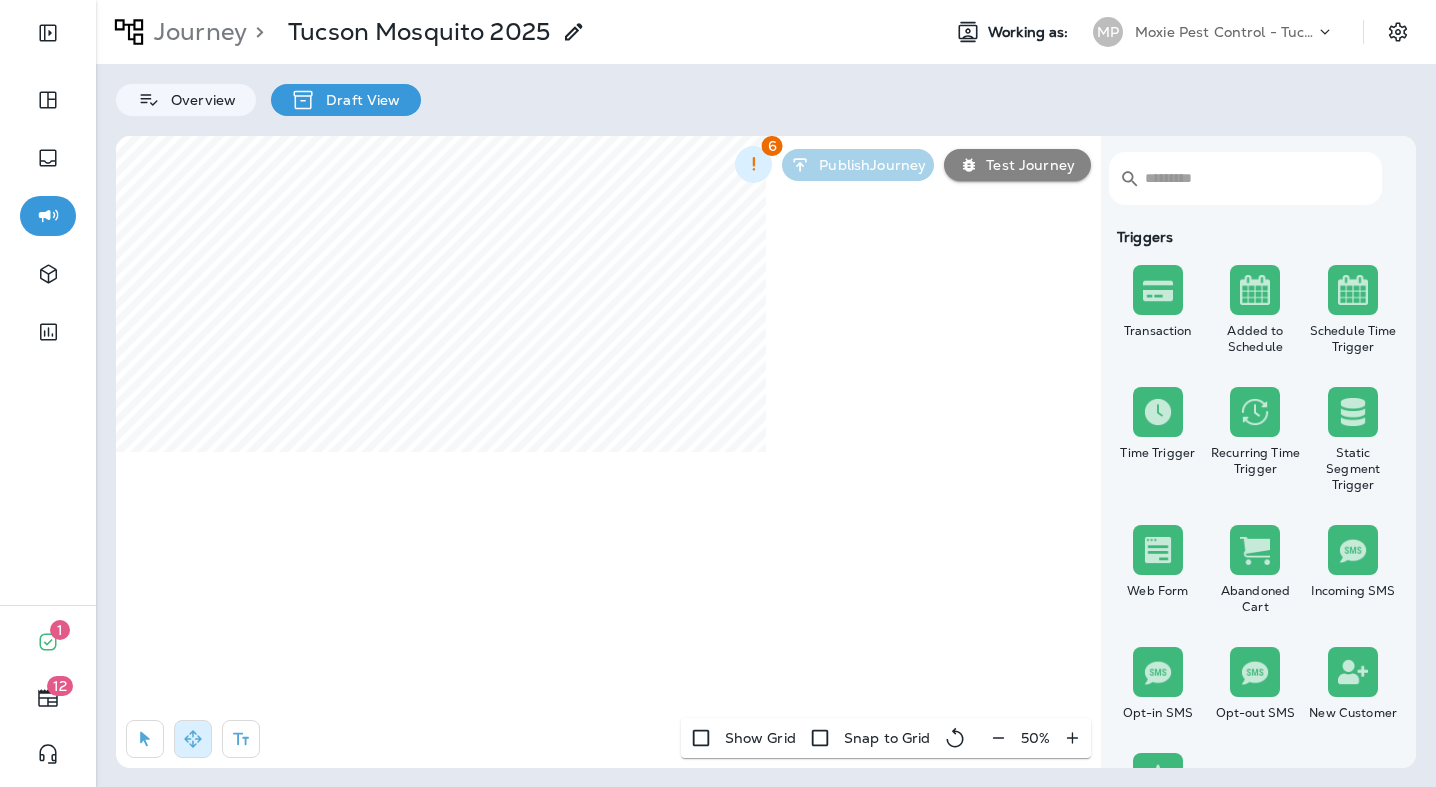 click on "​ ​ Triggers Transaction Added to Schedule Schedule Time Trigger Time Trigger Recurring Time Trigger Static Segment Trigger Web Form Abandoned Cart Incoming SMS Opt-in SMS Opt-out SMS New Customer New Review Actions Time Delay Await SMS Reply Rate Limit Send Email Send SMS Send MMS Send Mailer Send Notification End Journey A/B Split A/B Testing Add to Static Segment Remove from Static Segment Add to Facebook Audience Remove from Facebook Audience Add to Google Ads Audience Remove from Google Ads Audience Add to Mailbox Power Remove from Mailbox Power Webhook Contest Winners Recurring Contest Winners Add to DripDrop Reply to Review Conditions Check Data Field Check Email Status Repeat Customer Has Transaction Distance from Location SMS Subscription Status In Static Segment Has Offer Advanced SQL Condition Wizard Check Schedule Status Termite Check Check Google Review 6 Publish  Journey Test Journey Show Grid Snap to Grid   50 %" at bounding box center [766, 452] 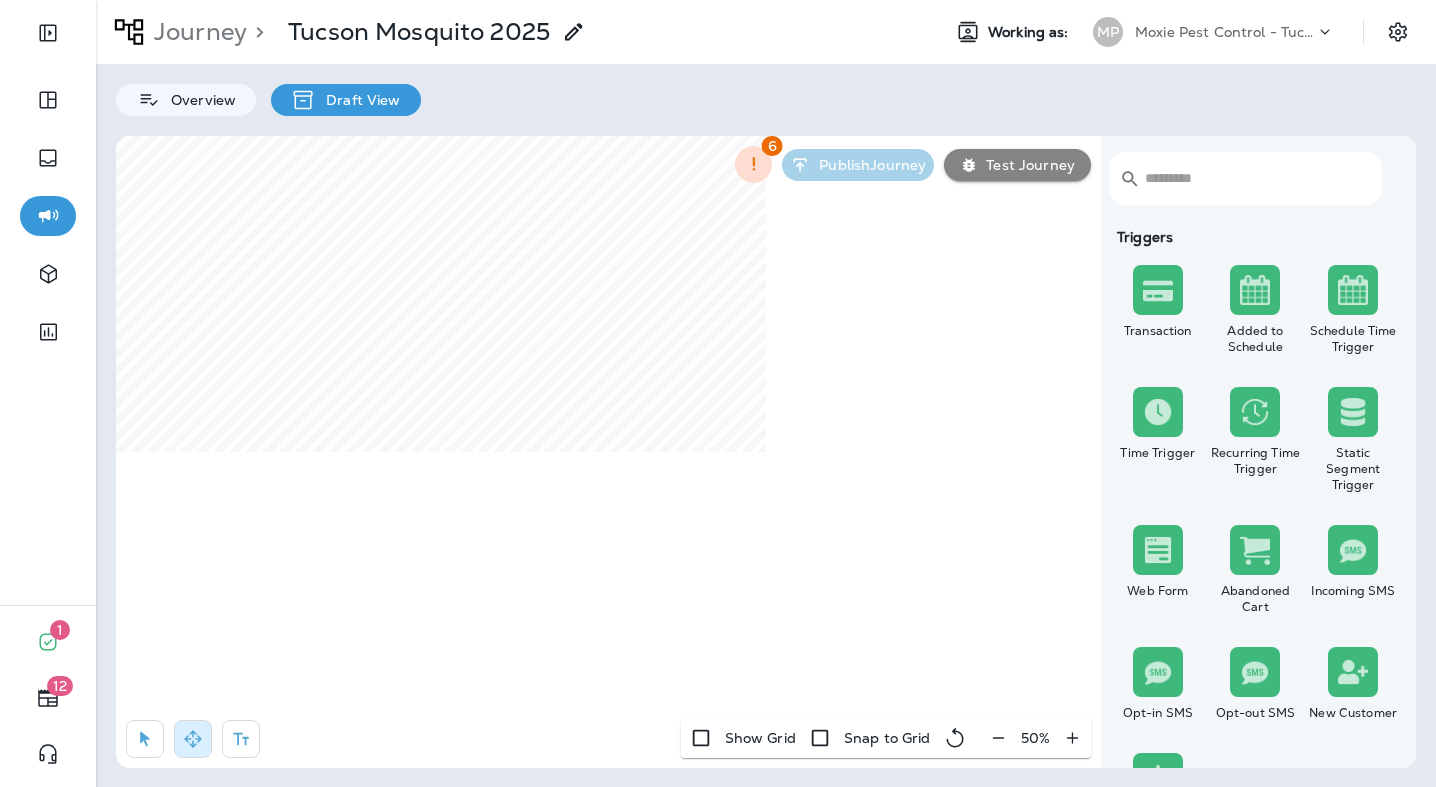 click on "Moxie Pest Control - Tucson" at bounding box center (1225, 32) 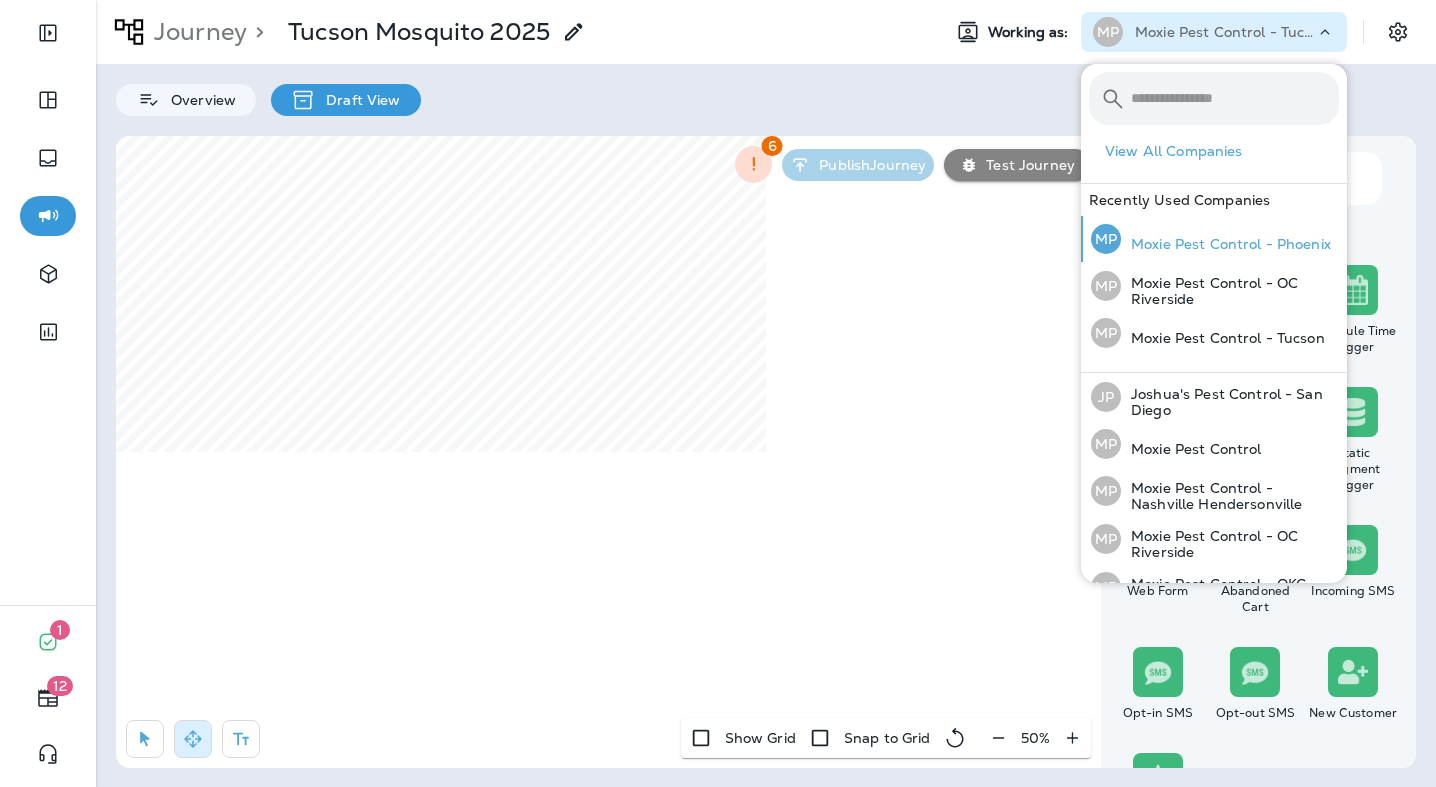 click on "Moxie Pest Control - Phoenix" at bounding box center [1226, 244] 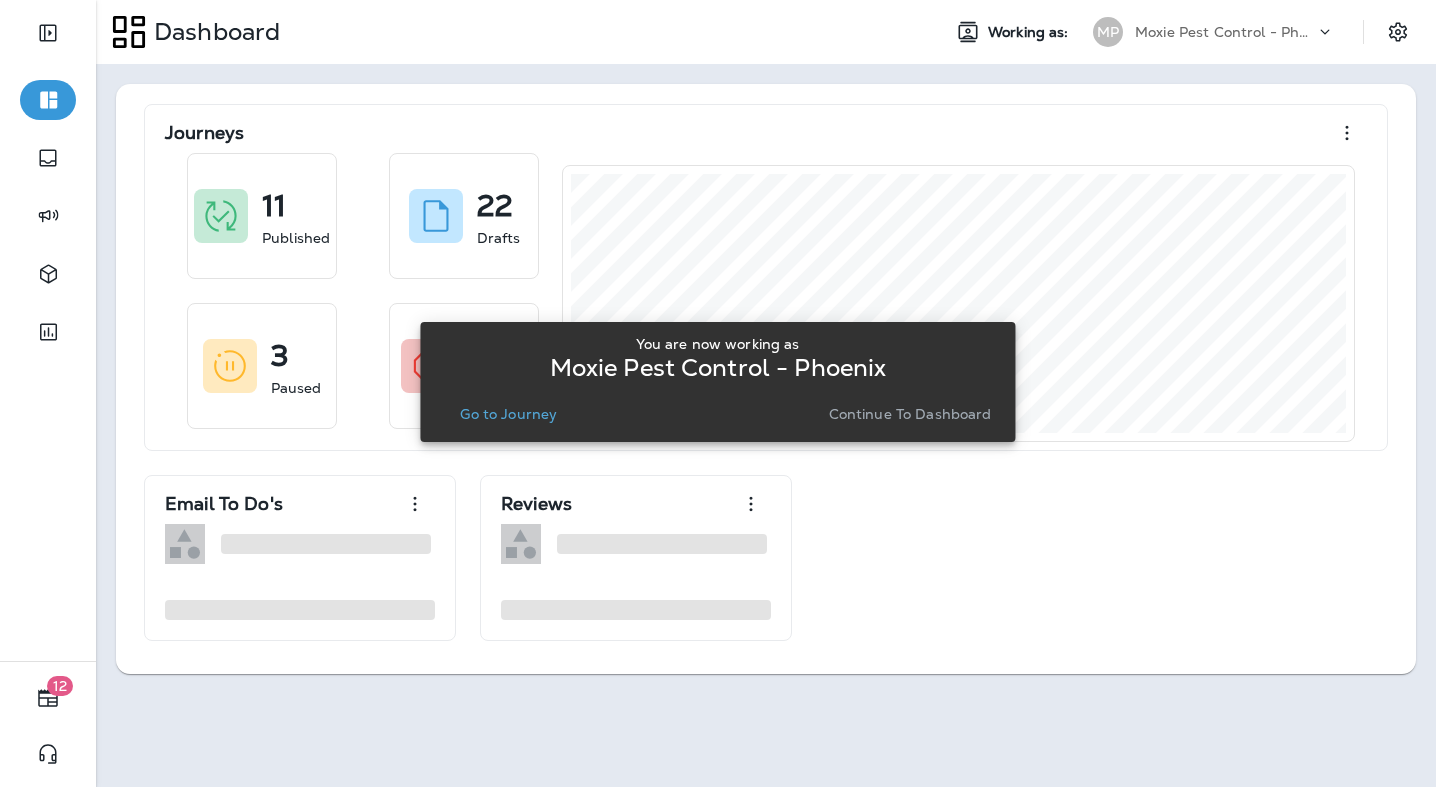 click on "Go to Journey" at bounding box center [508, 414] 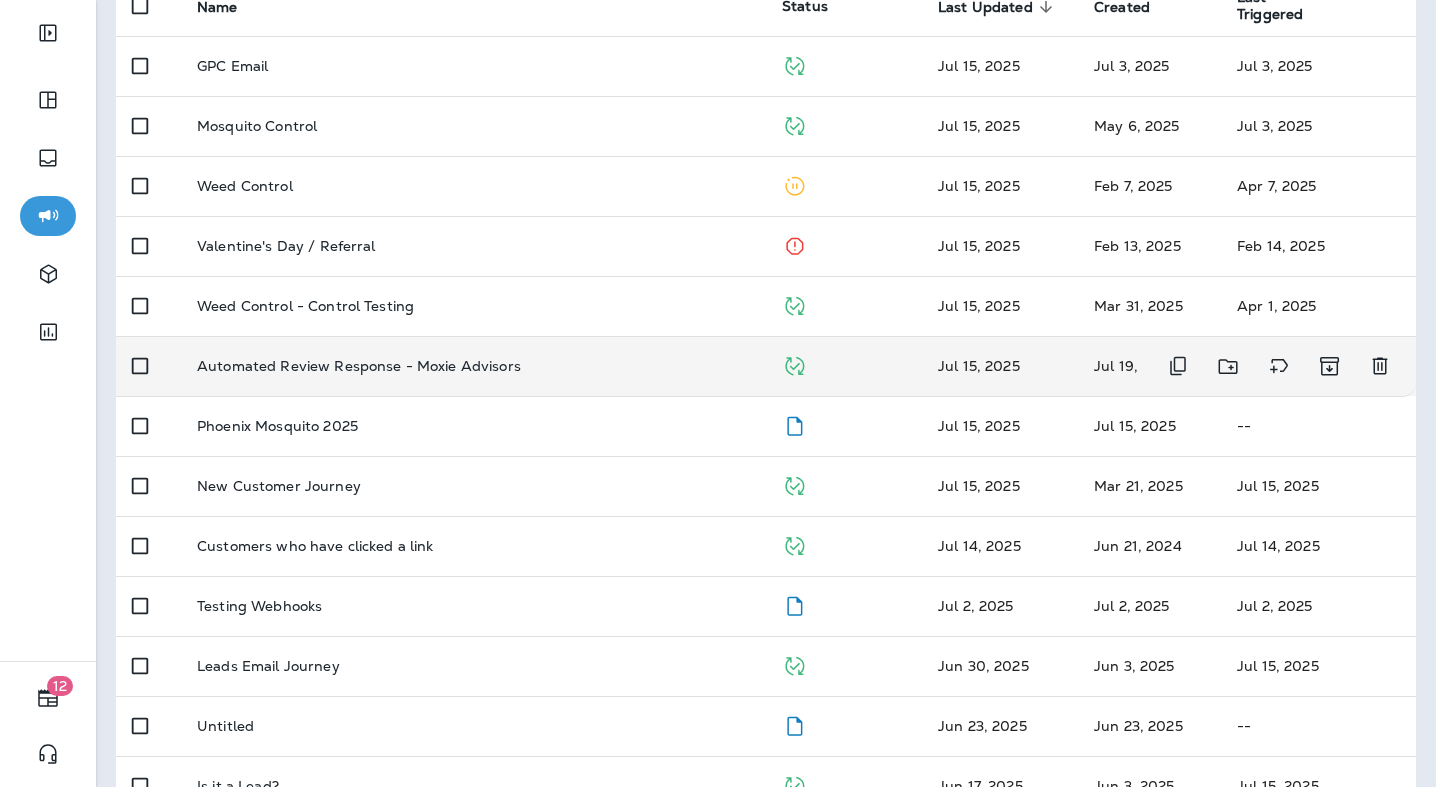 scroll, scrollTop: 234, scrollLeft: 0, axis: vertical 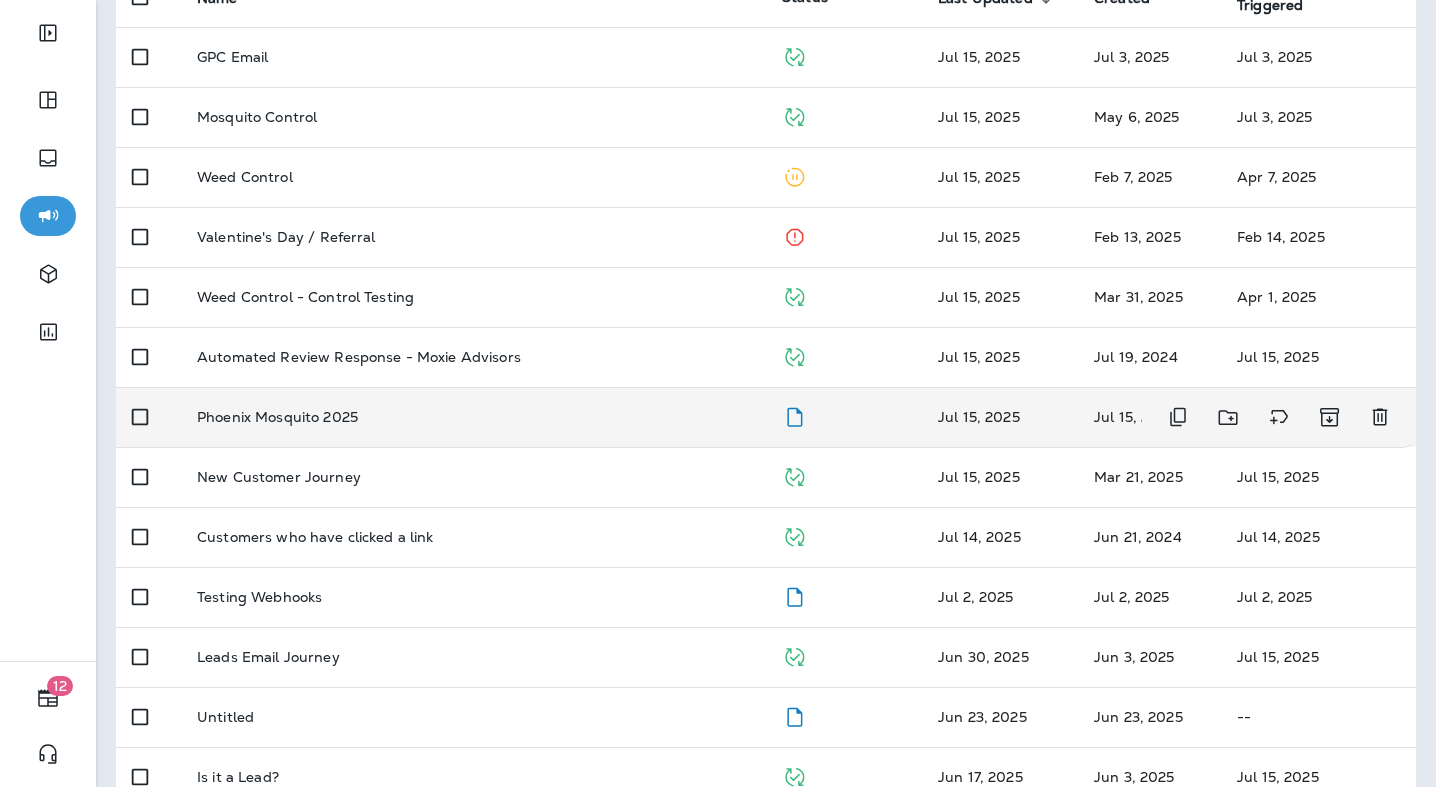click on "Phoenix Mosquito 2025" at bounding box center [473, 417] 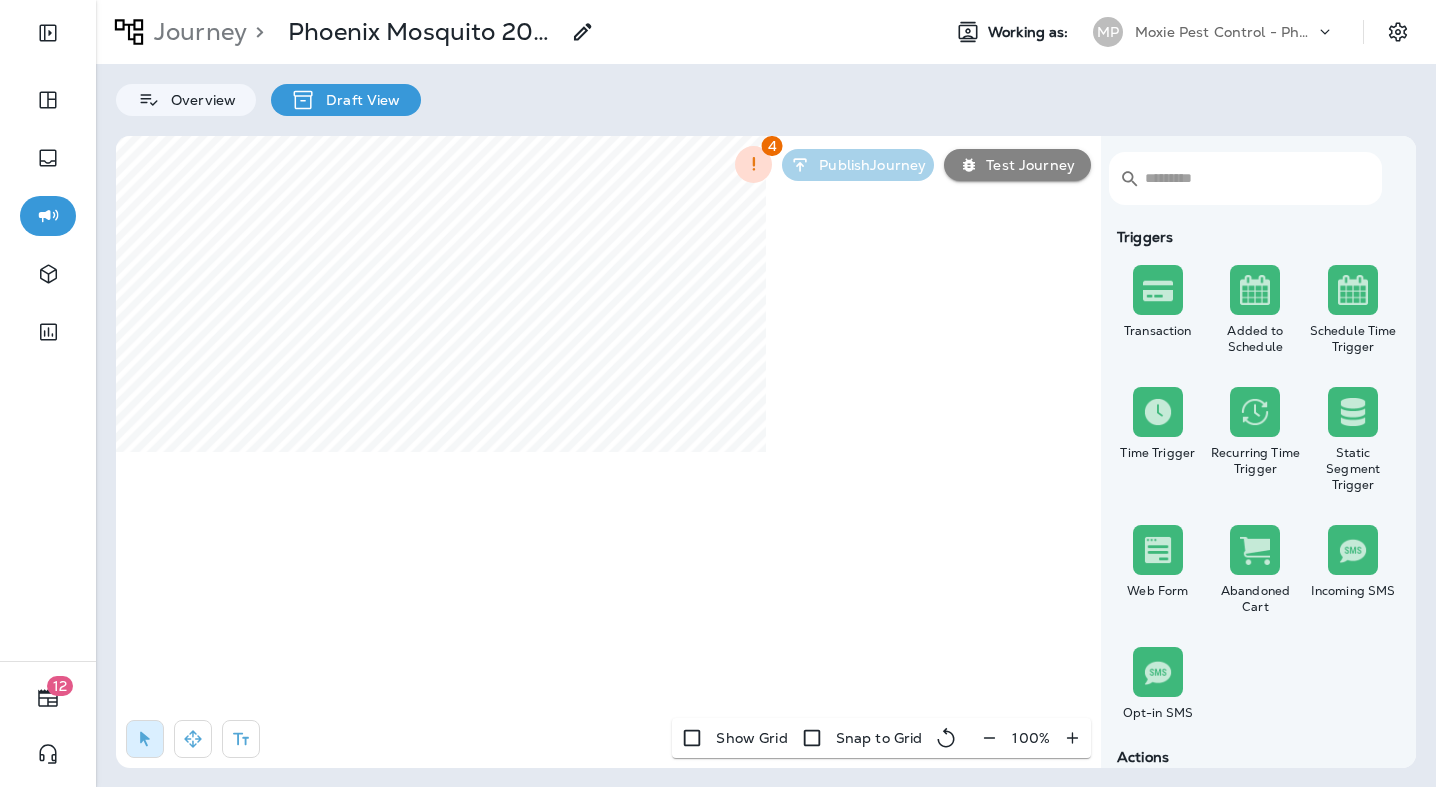 click 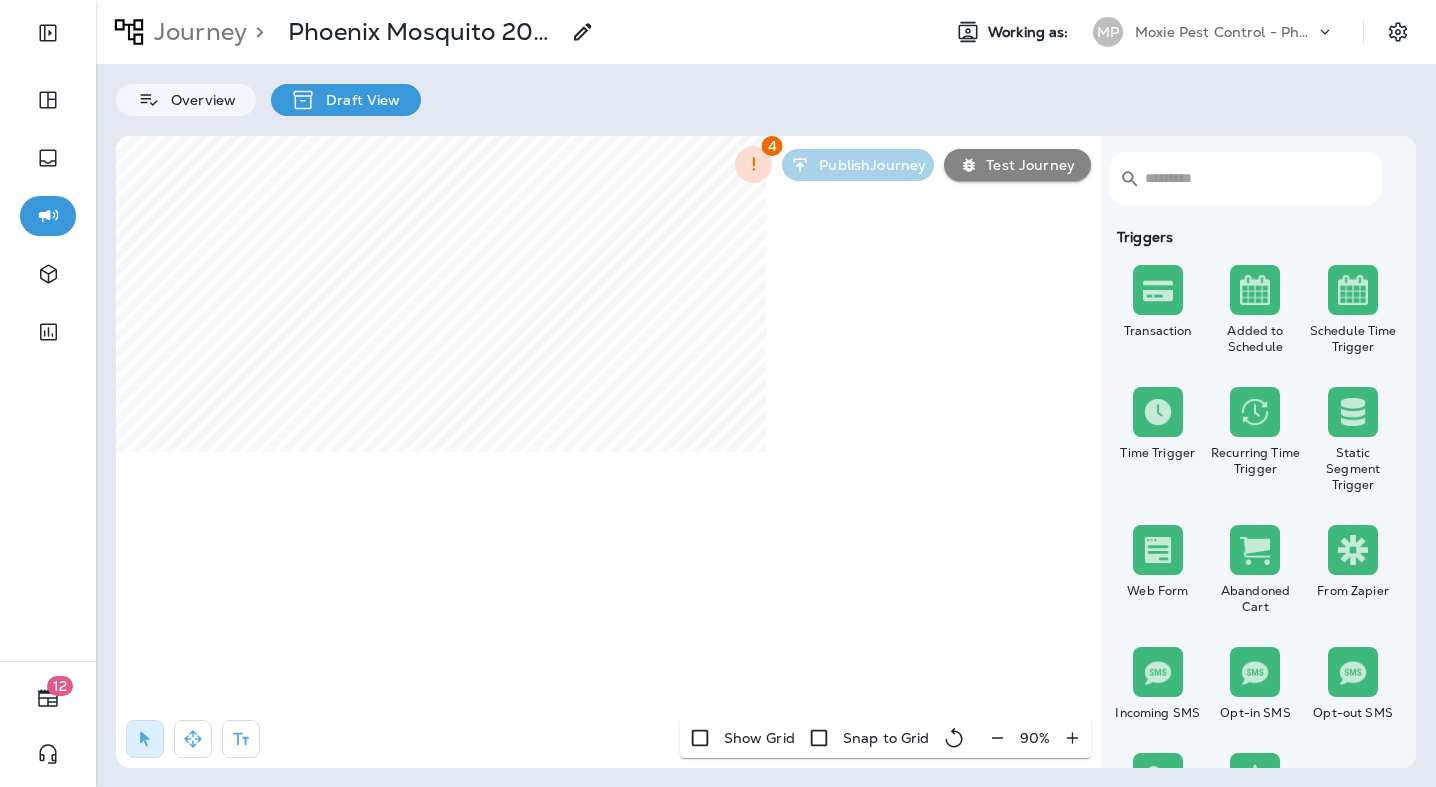 click 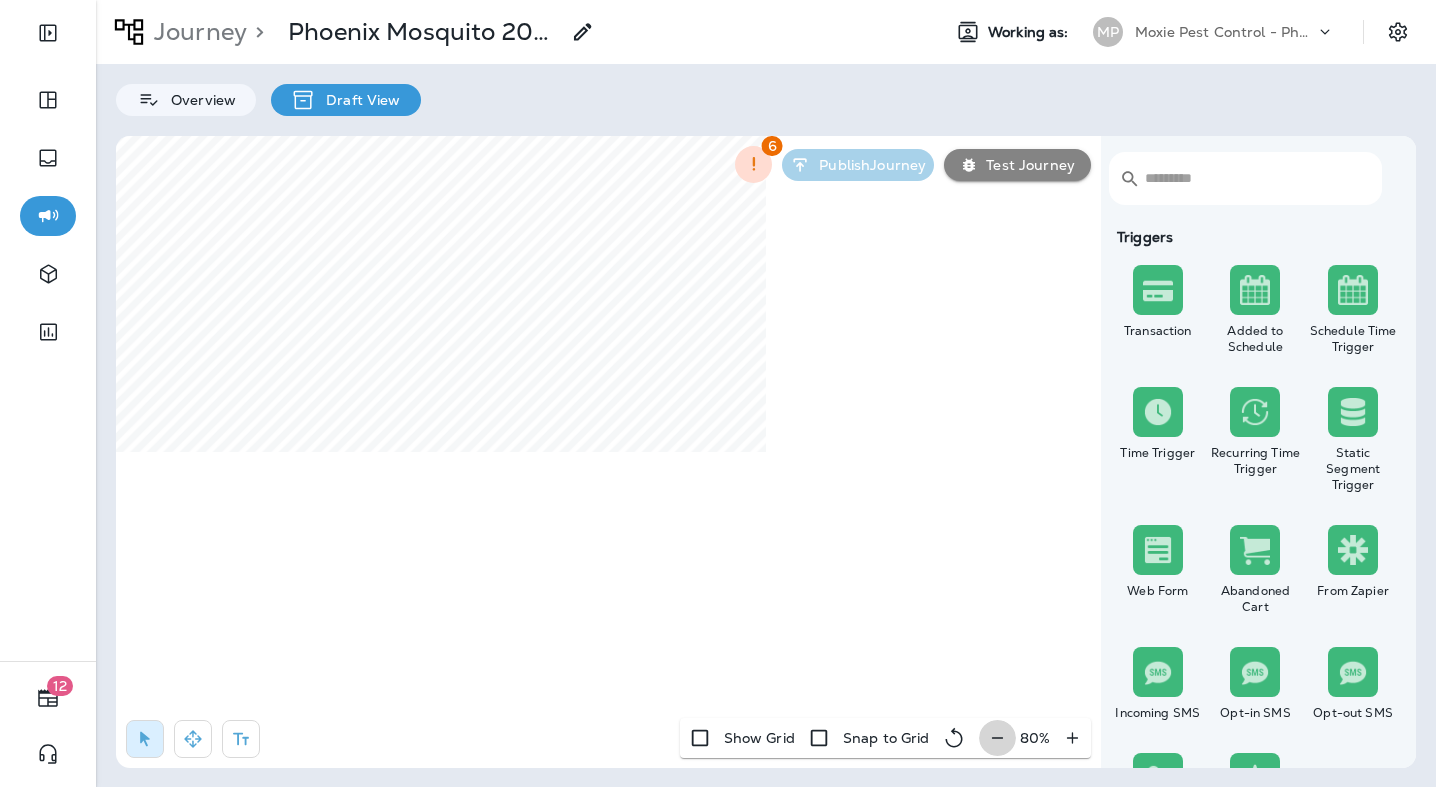 click 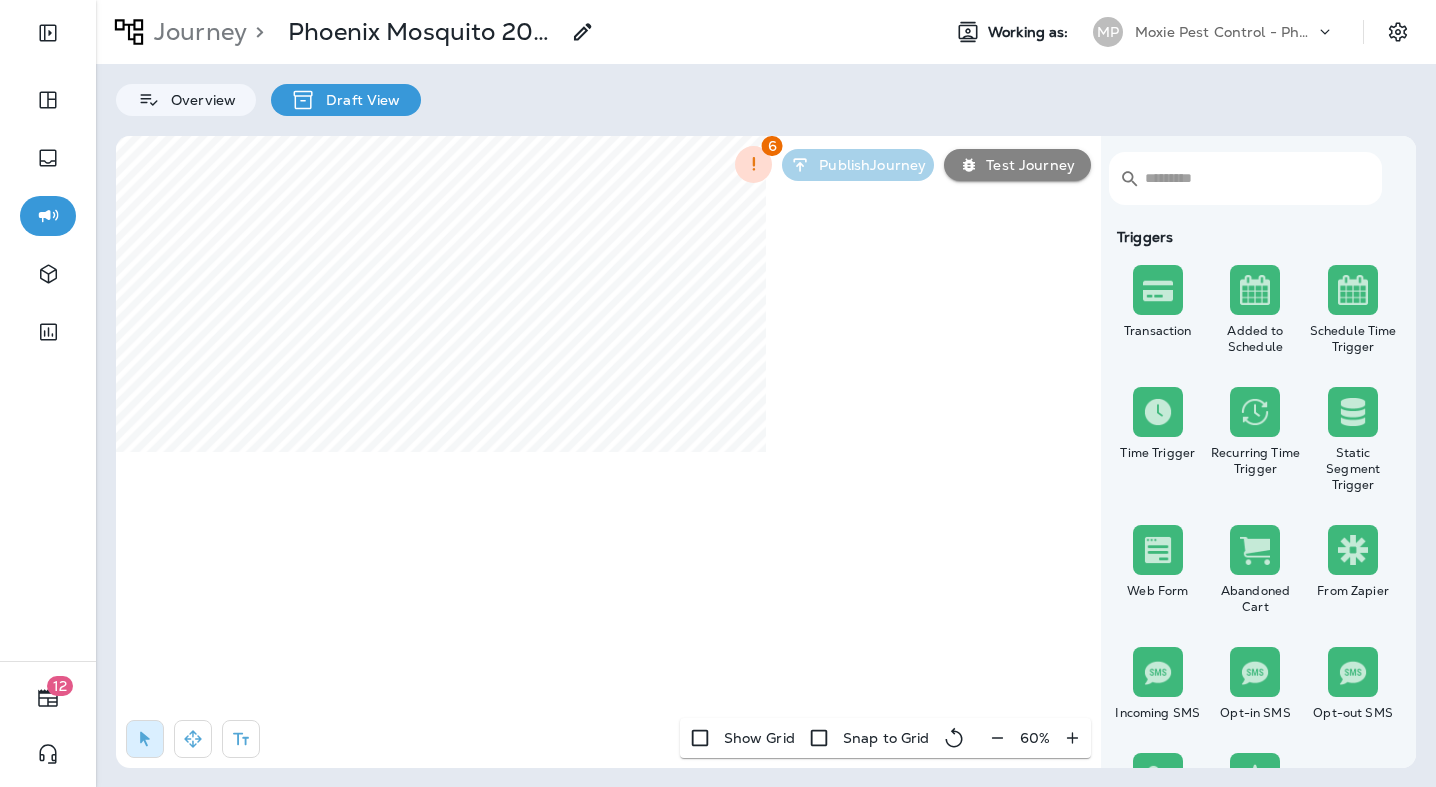 click 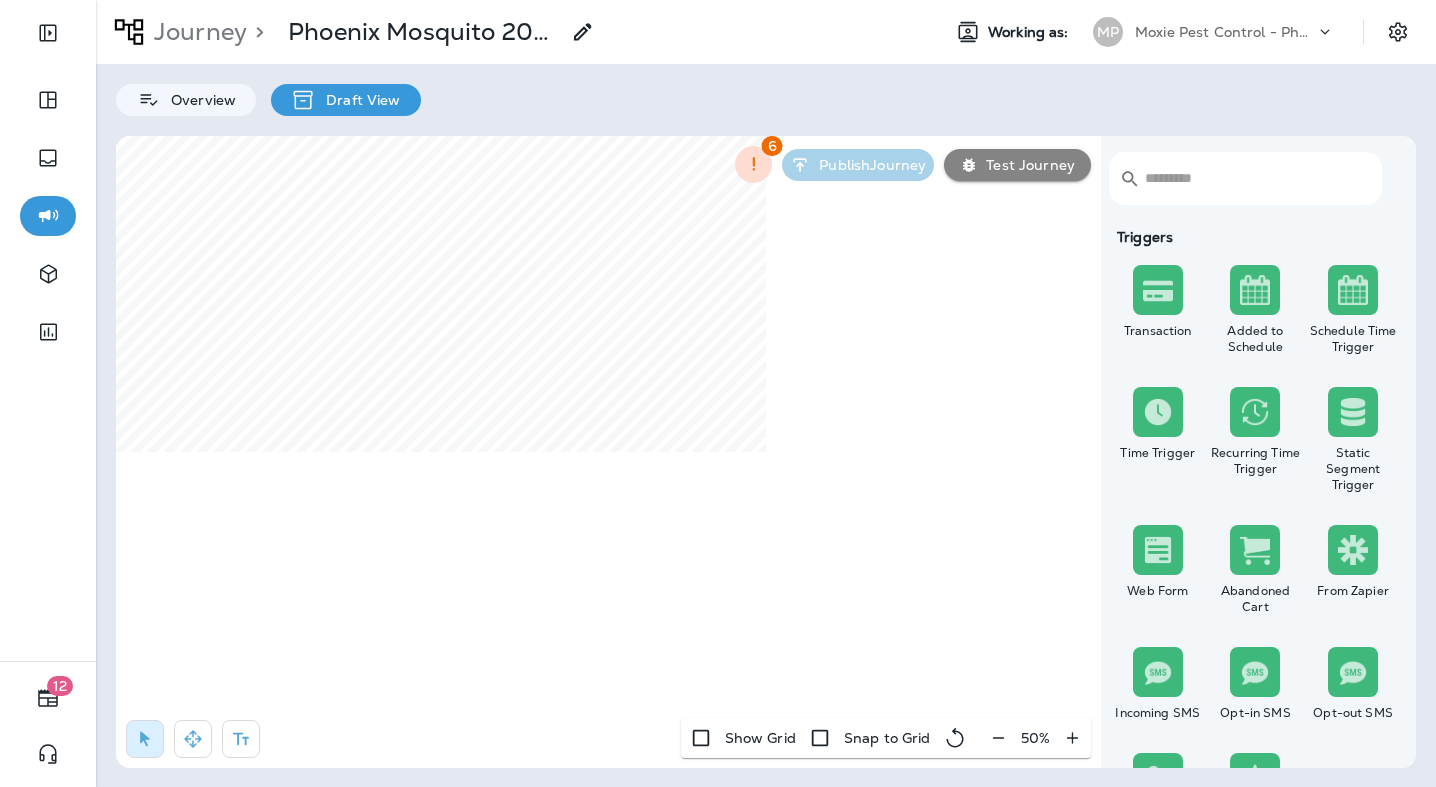 click on "50 %" at bounding box center (1035, 738) 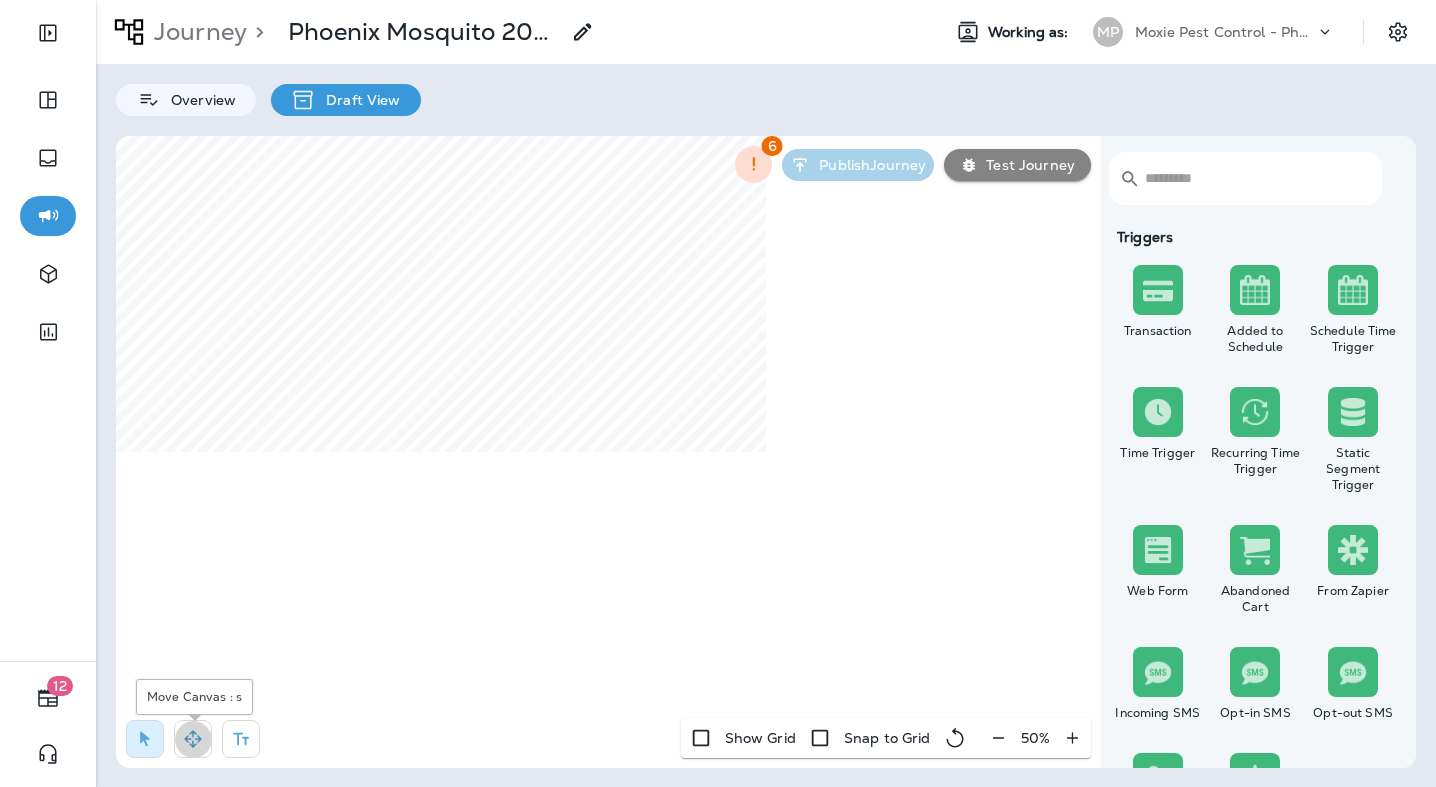click 